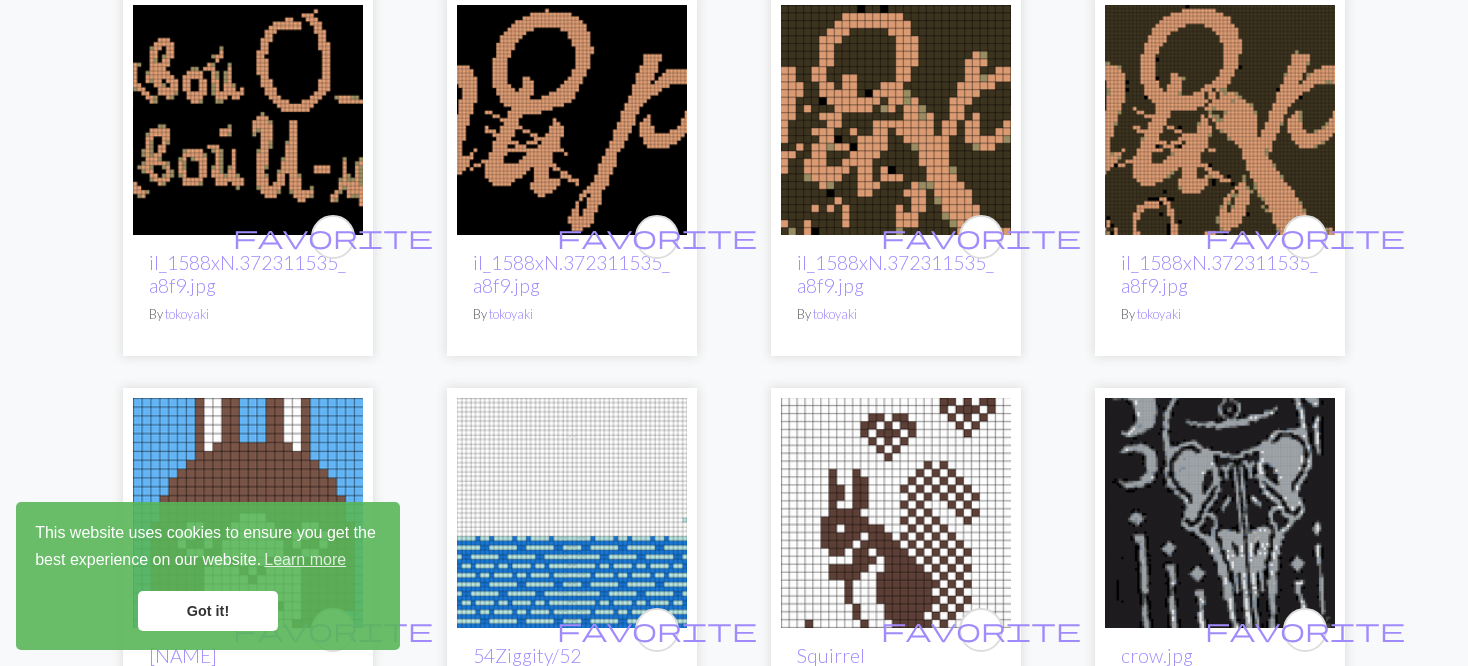 scroll, scrollTop: 1270, scrollLeft: 0, axis: vertical 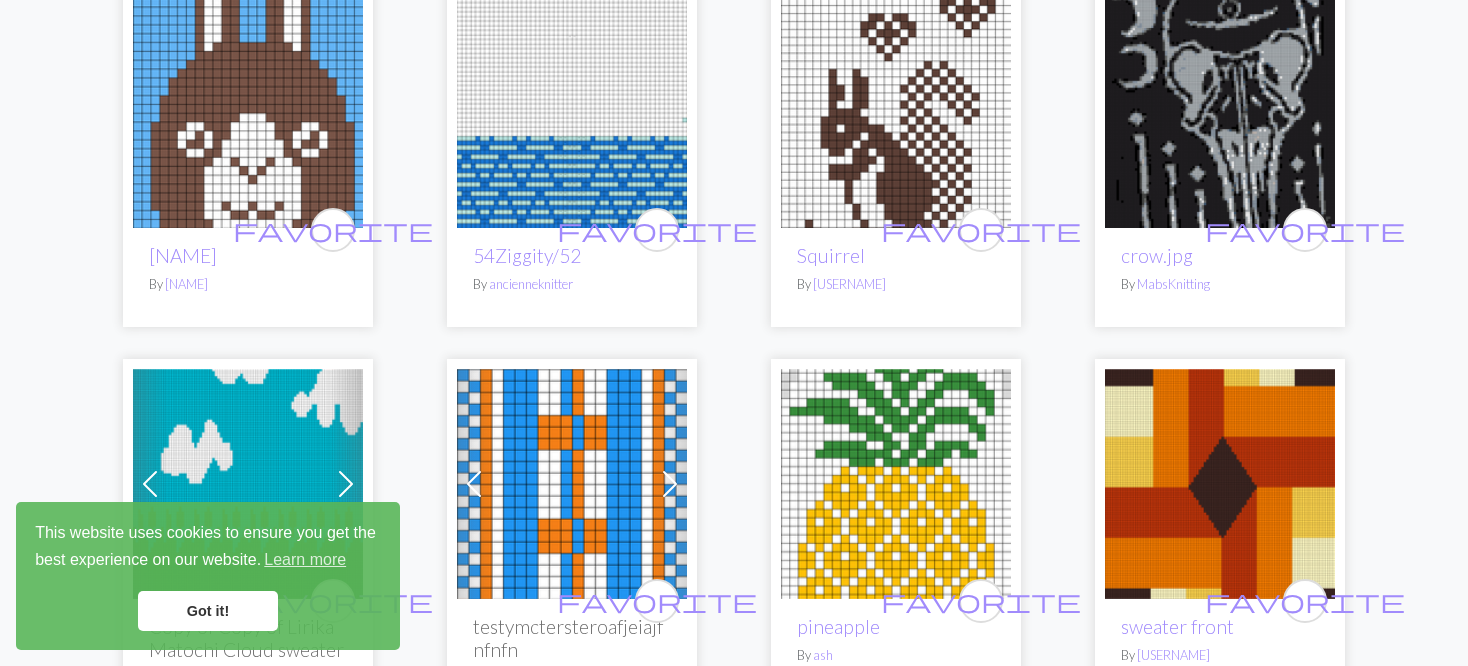 click at bounding box center (896, 113) 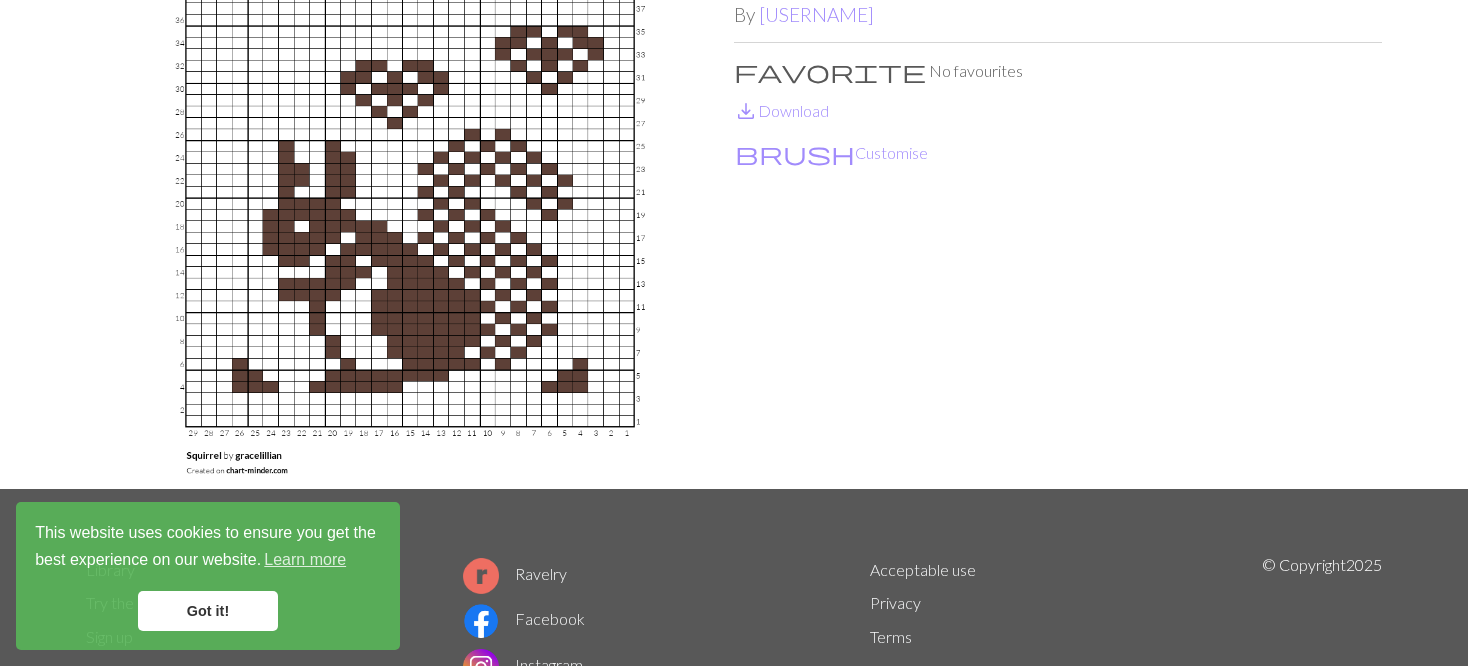 scroll, scrollTop: 200, scrollLeft: 0, axis: vertical 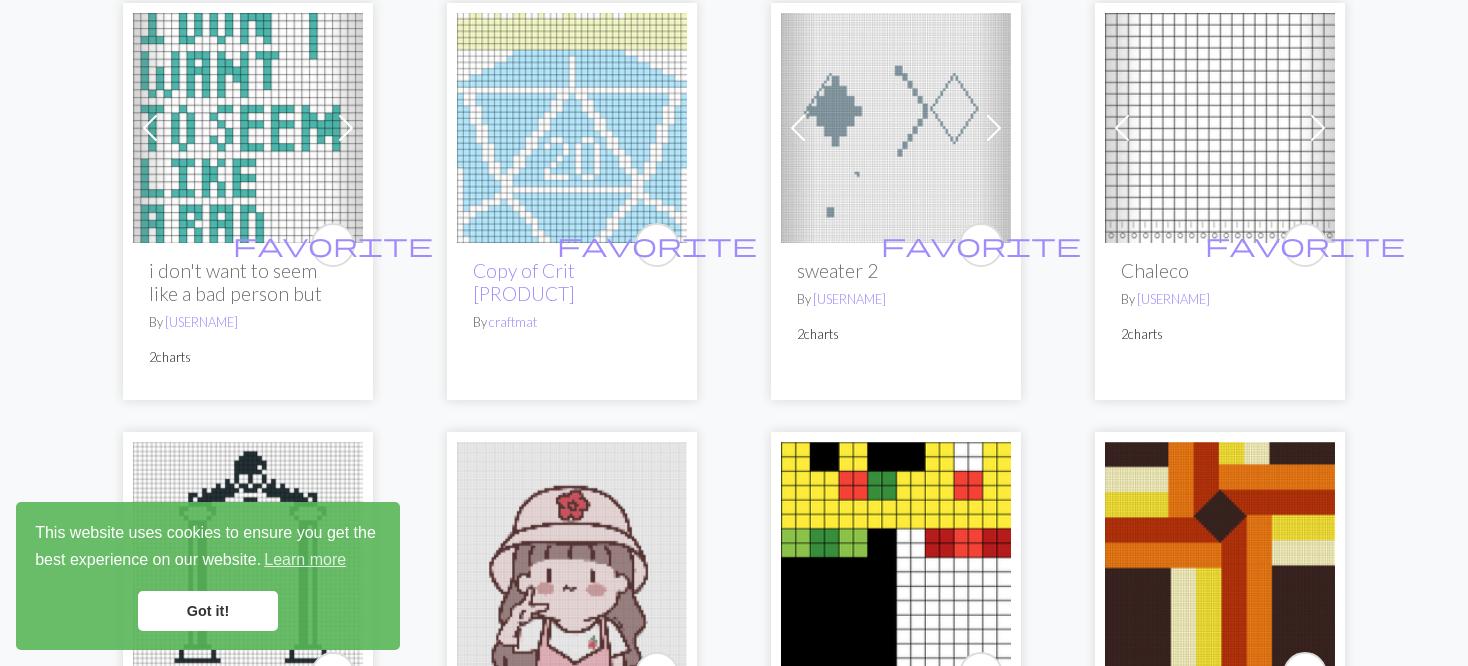 click on "Previous Next favorite Chaleco By Familicriss 2 charts" at bounding box center (1220, 201) 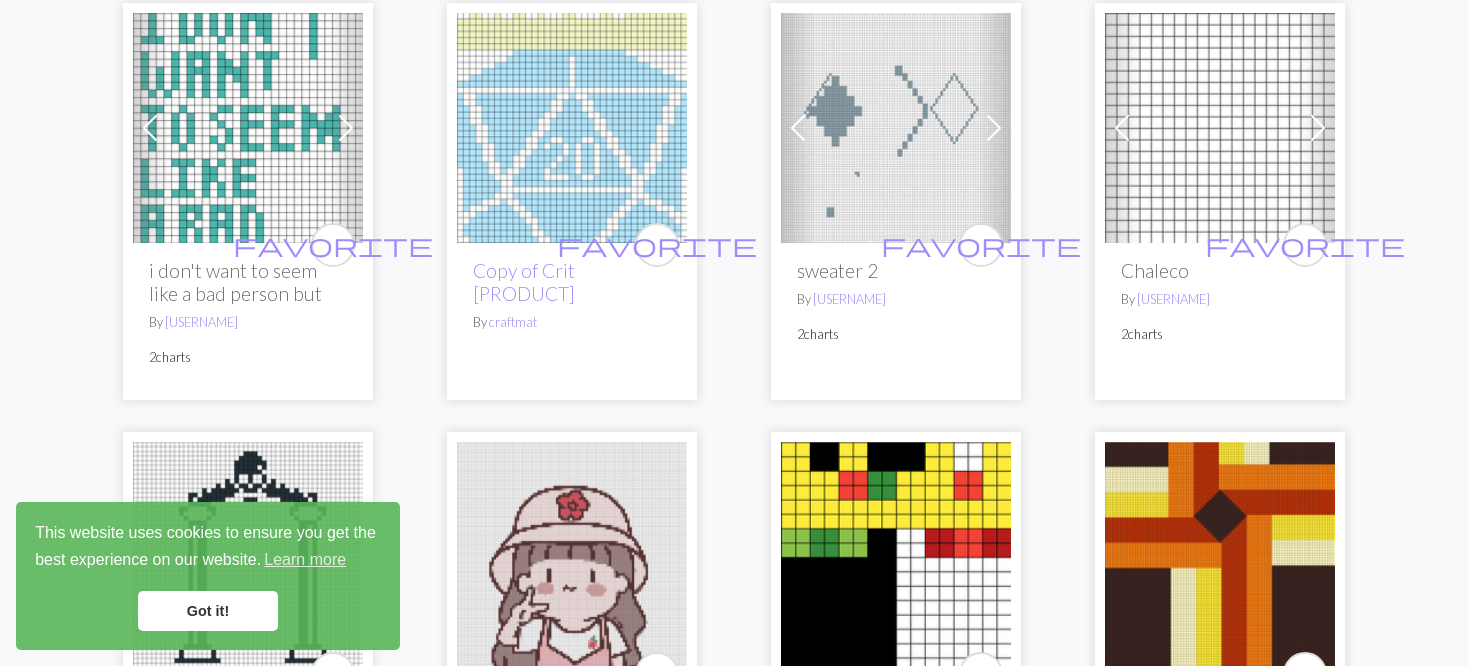 click at bounding box center [1122, 128] 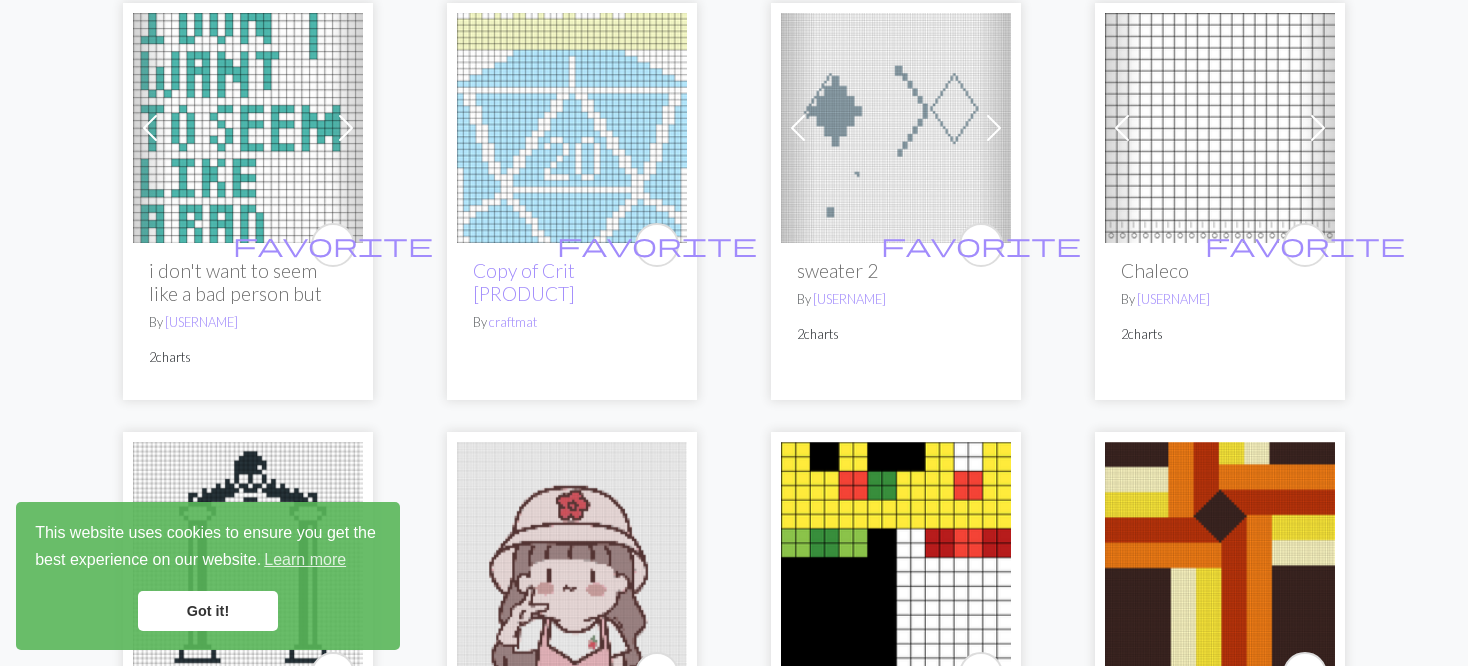 click on "Previous" at bounding box center [1122, 128] 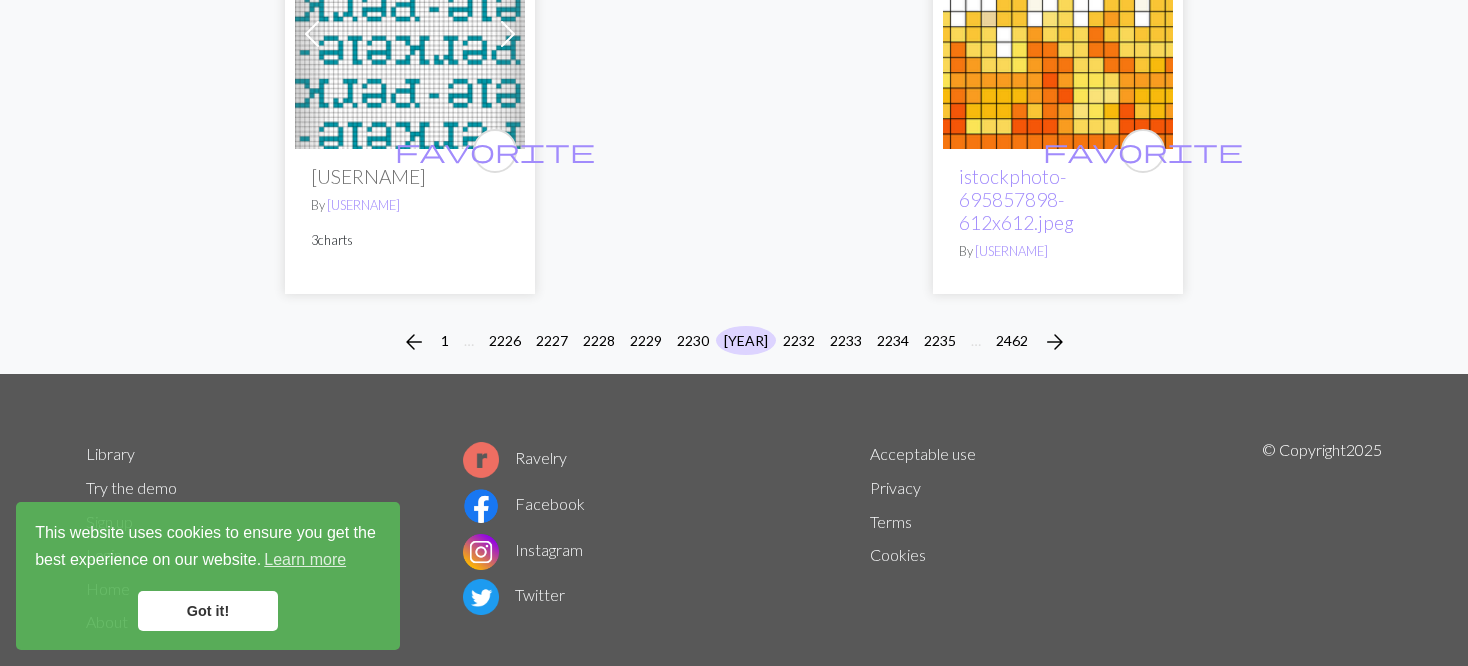 scroll, scrollTop: 5273, scrollLeft: 0, axis: vertical 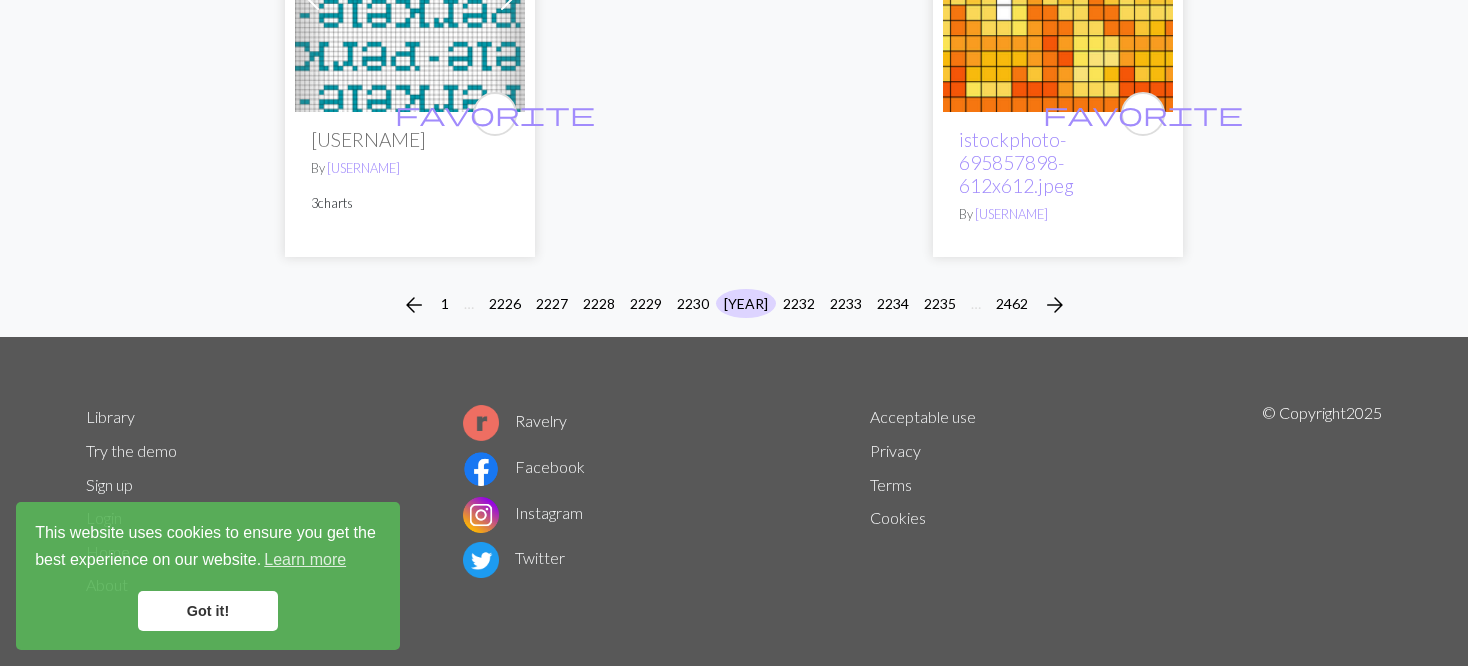 click on "arrow_back 1 … 2226 2227 2228 2229 2230 2231 2232 2233 2234 2235 … 2462 arrow_forward" at bounding box center [734, 305] 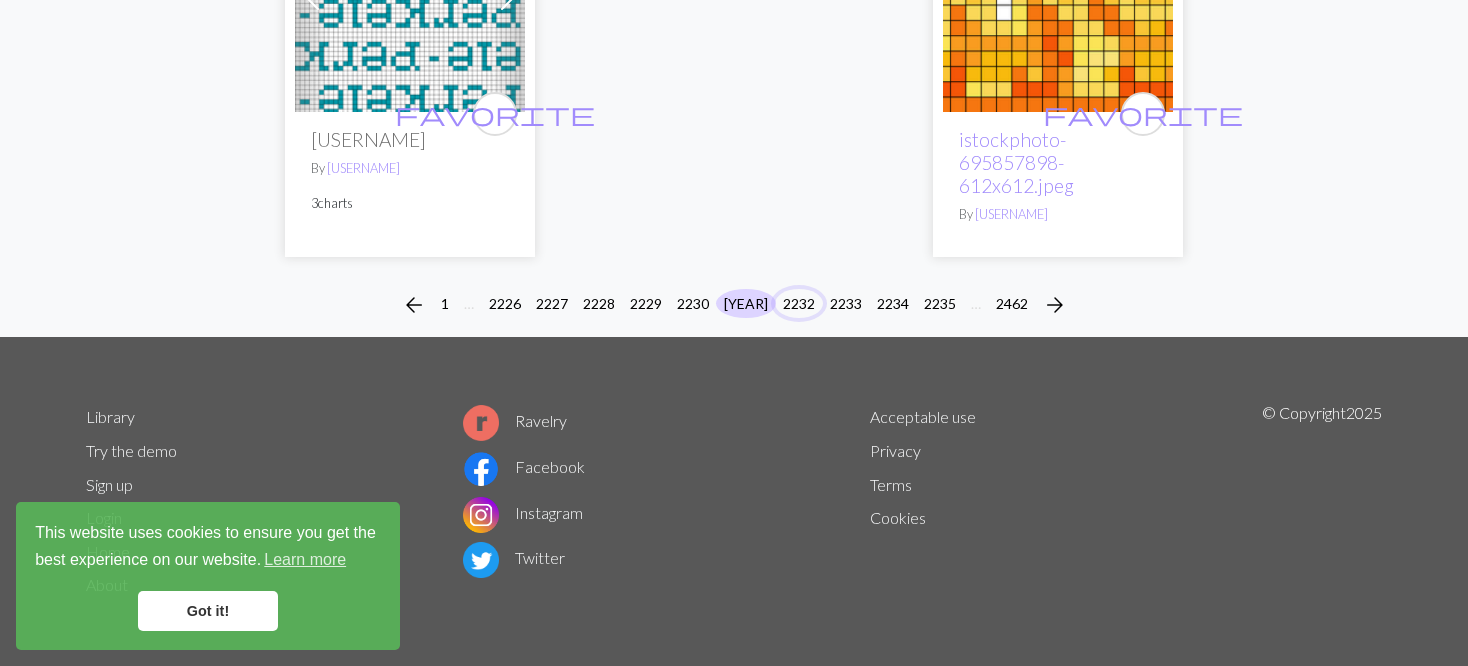 click on "2232" at bounding box center (799, 303) 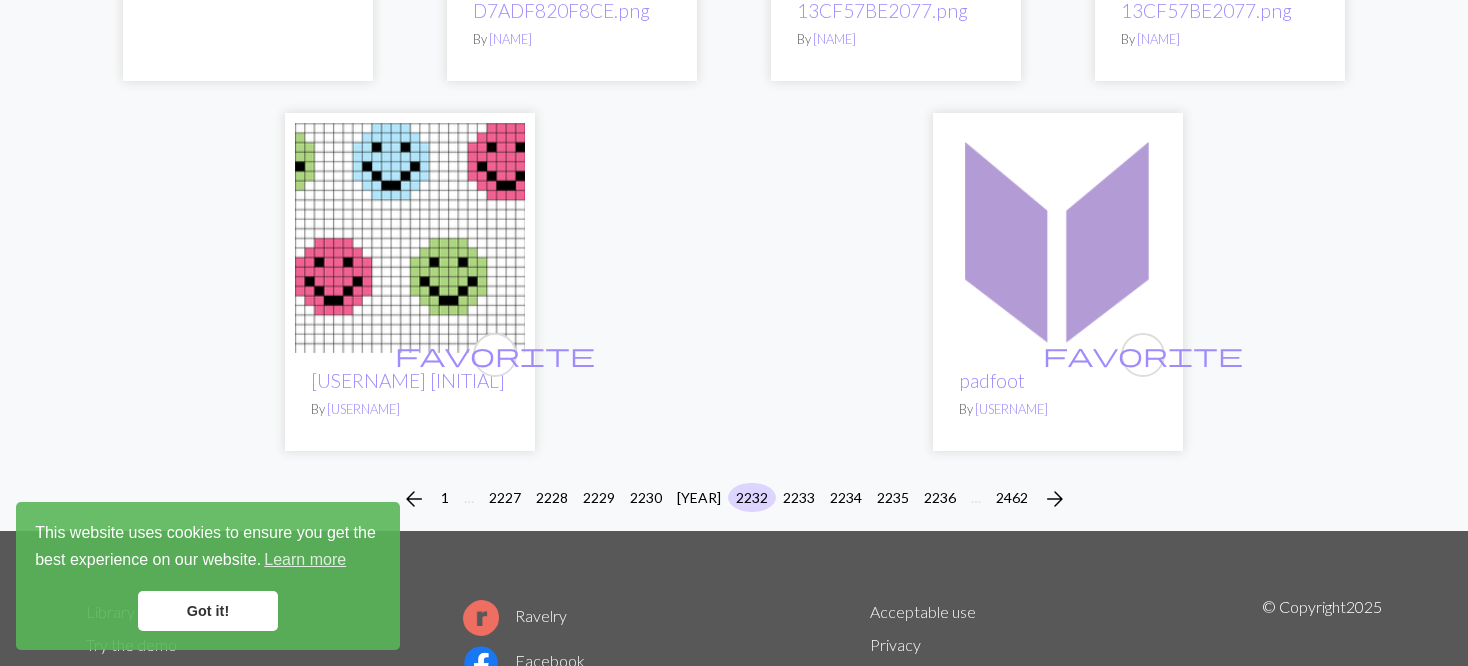 scroll, scrollTop: 5214, scrollLeft: 0, axis: vertical 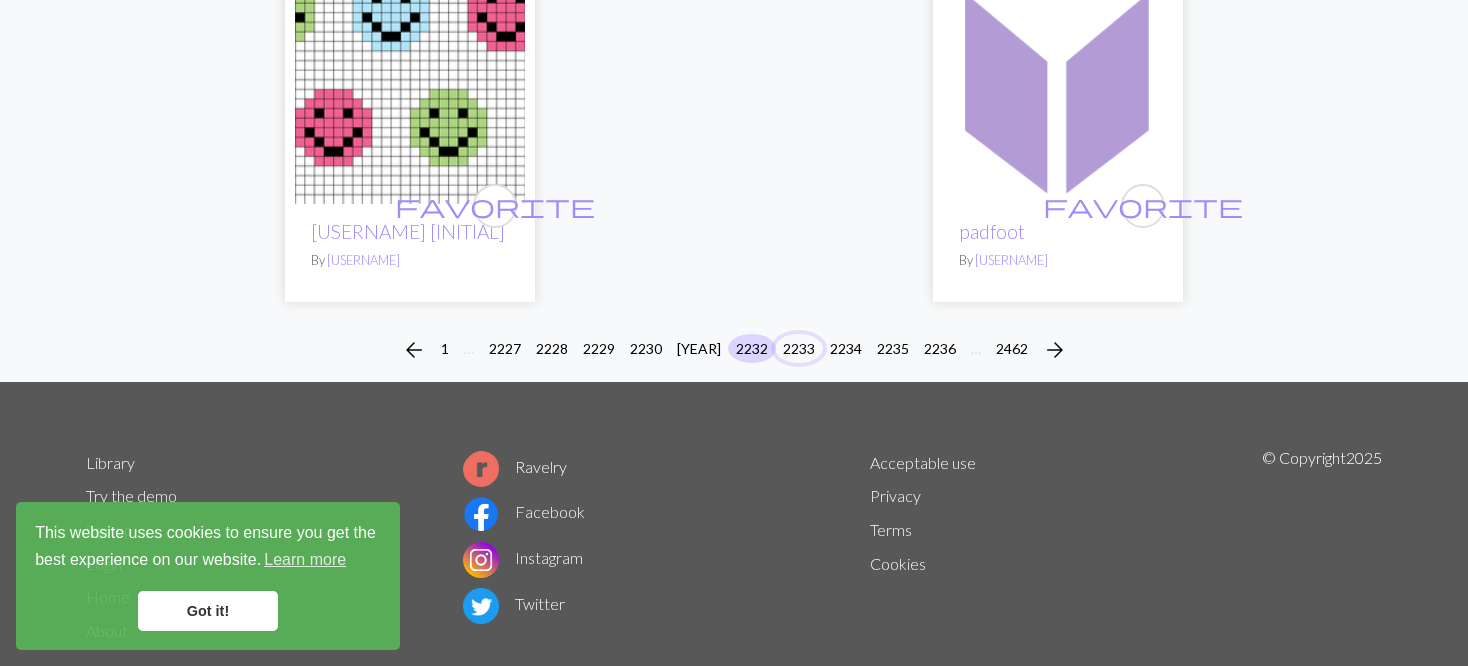 click on "2233" at bounding box center (799, 348) 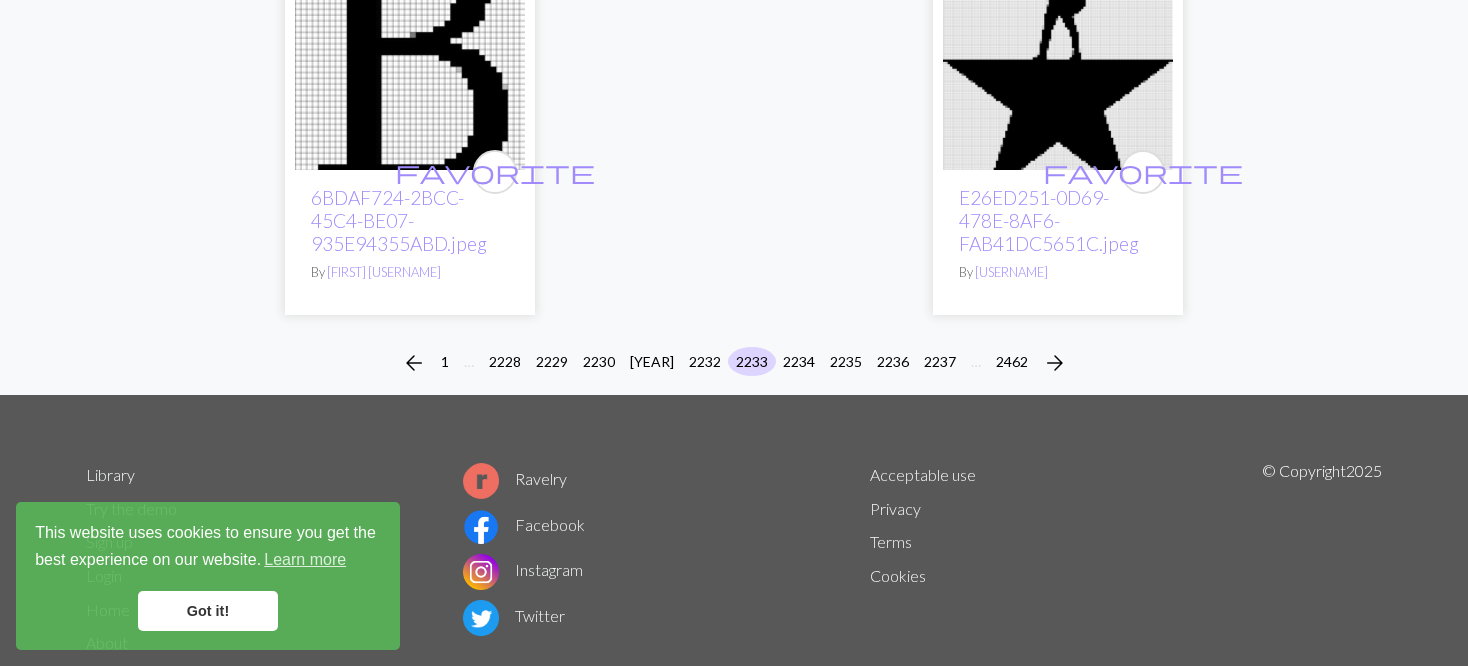 scroll, scrollTop: 5227, scrollLeft: 0, axis: vertical 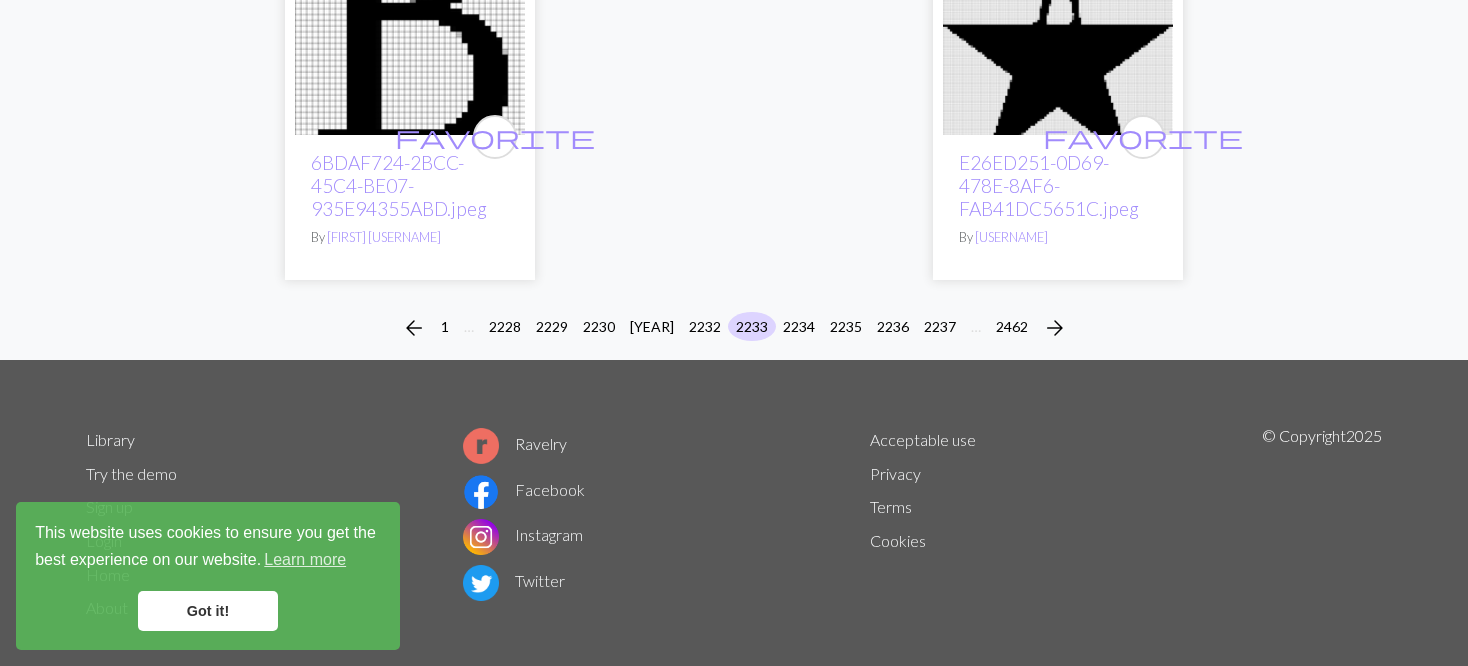 click on "arrow_back 1 … 2228 2229 2230 2231 2232 2233 2234 2235 2236 2237 … 2462 arrow_forward" at bounding box center [734, 328] 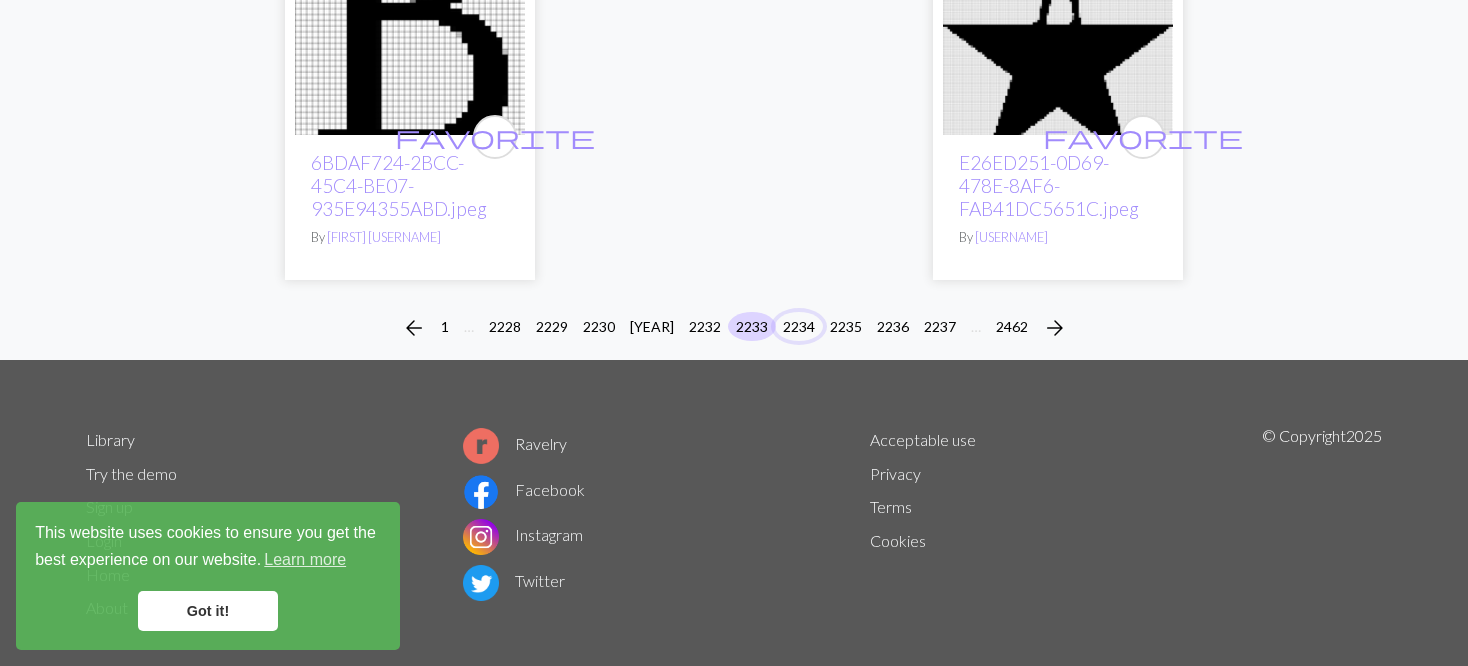 click on "2234" at bounding box center (799, 326) 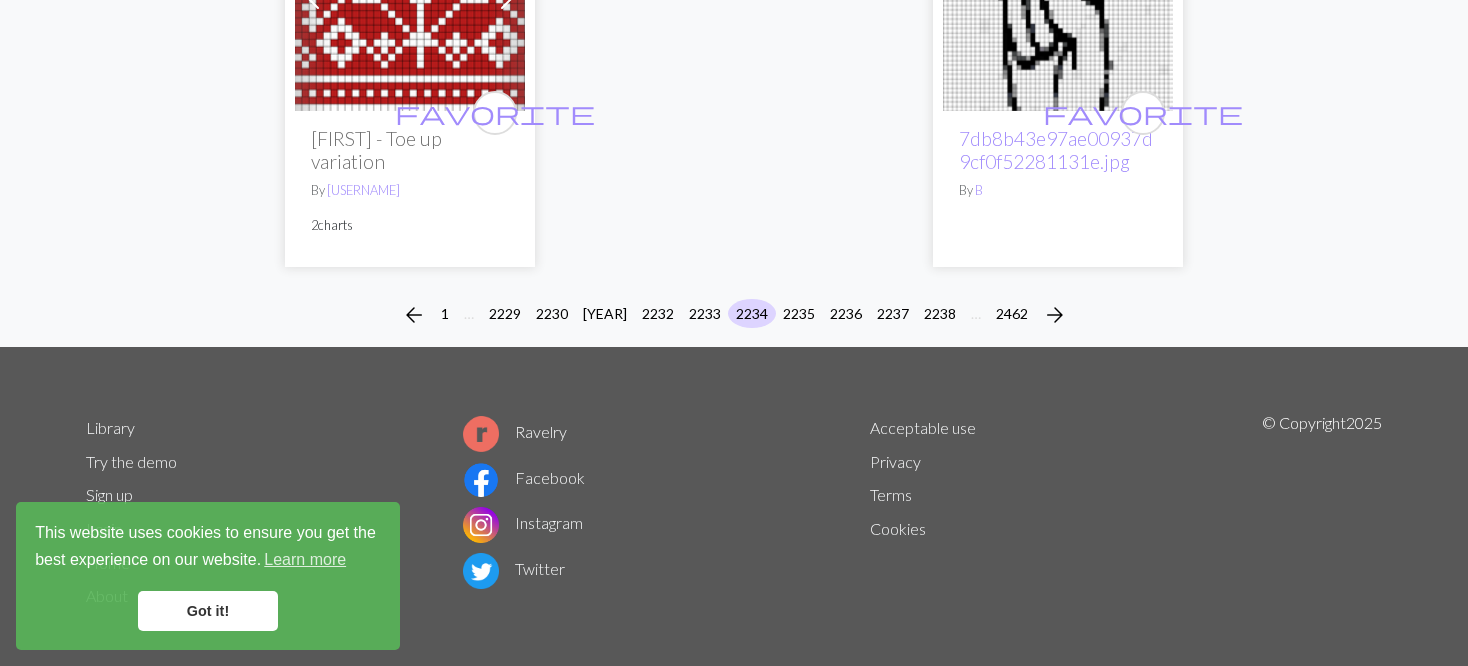 scroll, scrollTop: 5181, scrollLeft: 0, axis: vertical 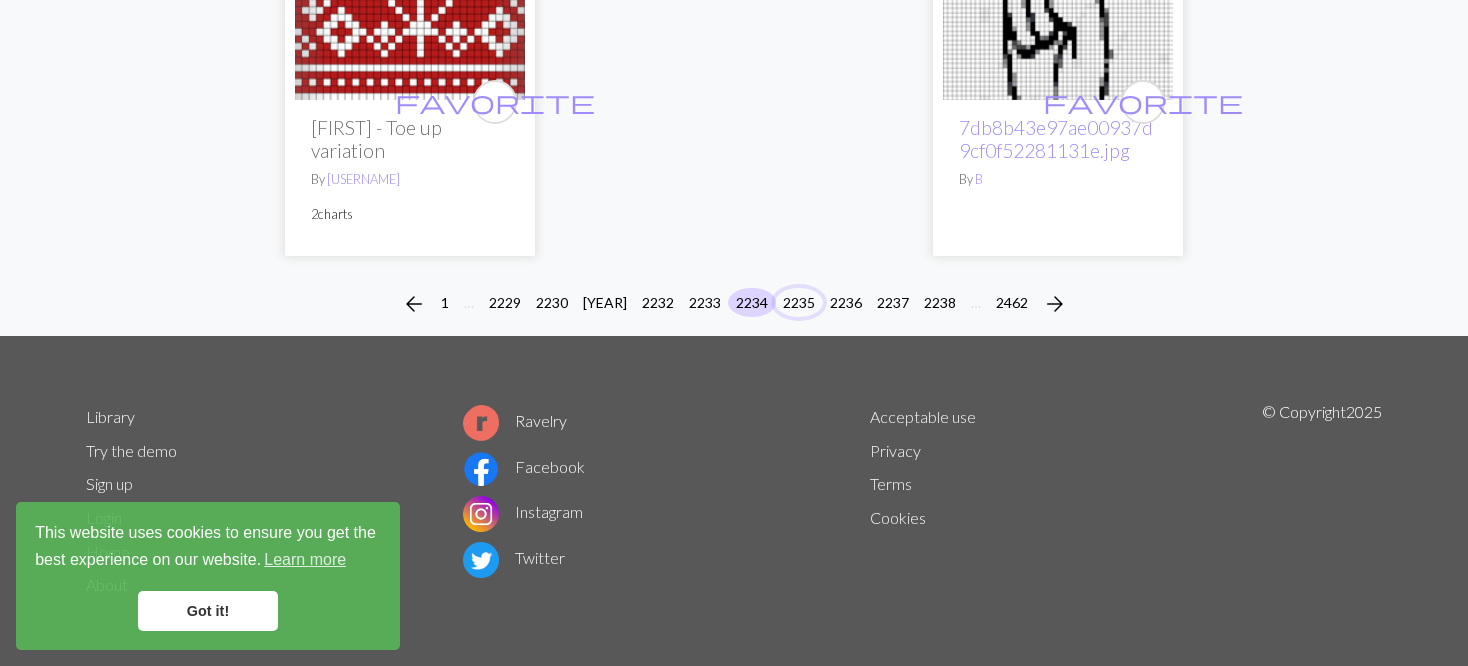 click on "2235" at bounding box center (799, 302) 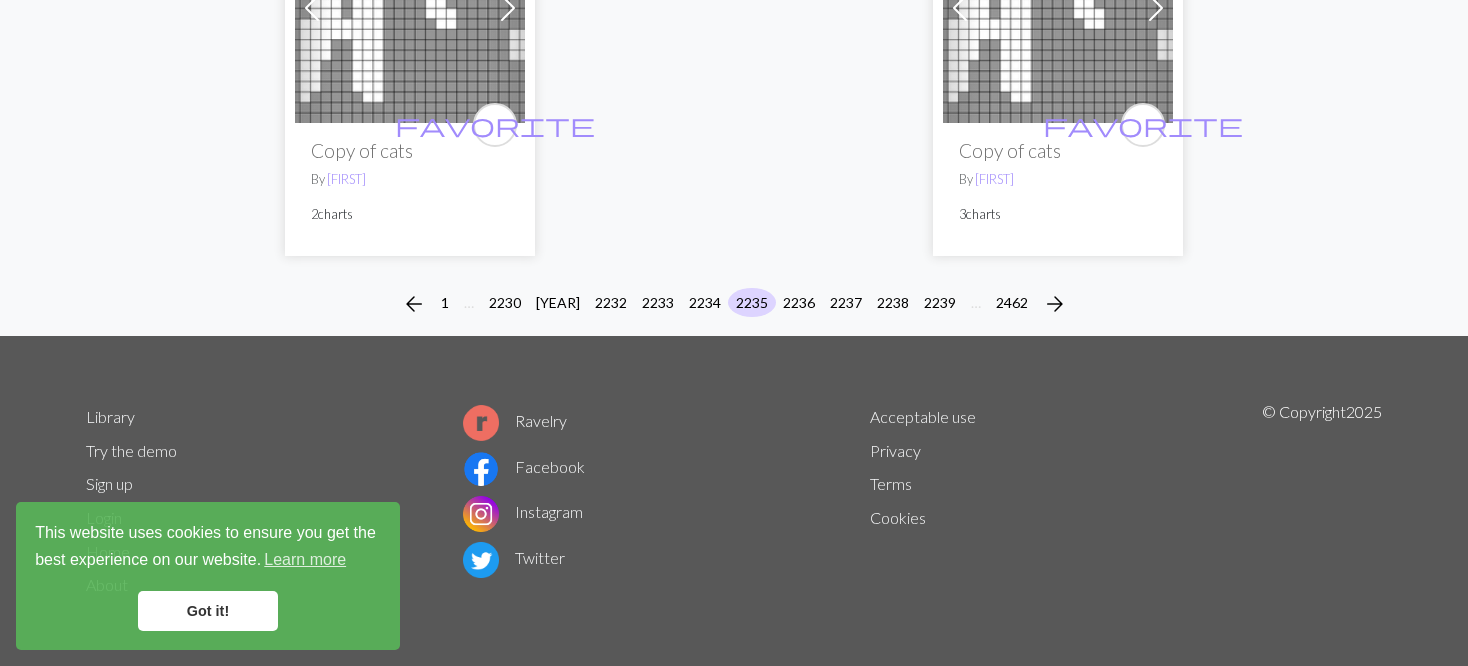 scroll, scrollTop: 5320, scrollLeft: 0, axis: vertical 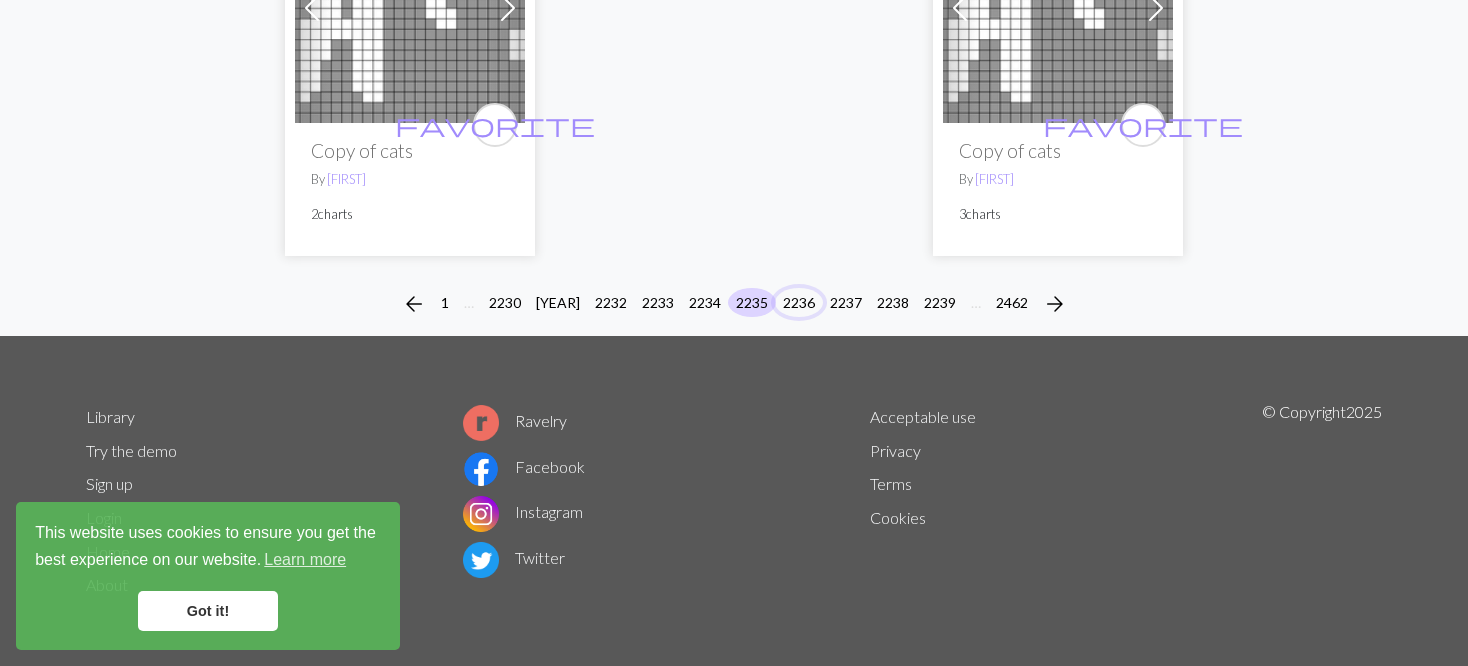click on "2236" at bounding box center [799, 302] 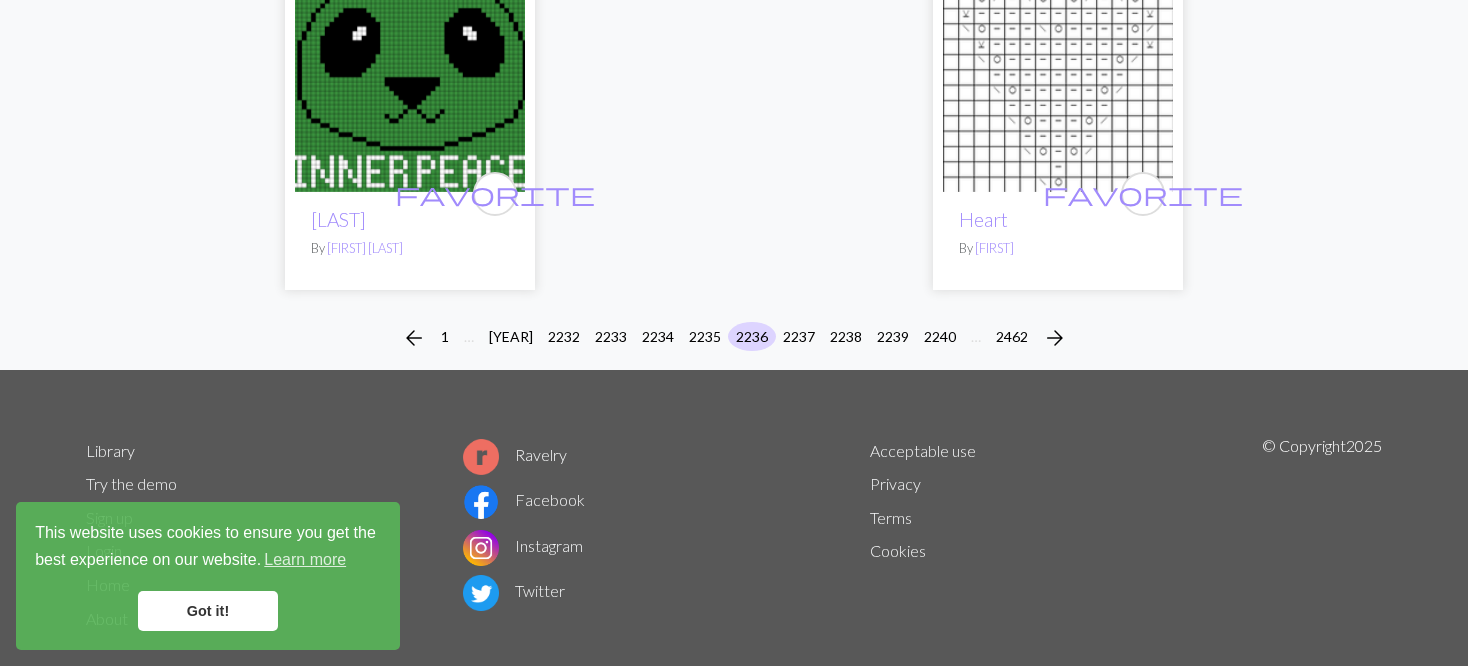 scroll, scrollTop: 5355, scrollLeft: 0, axis: vertical 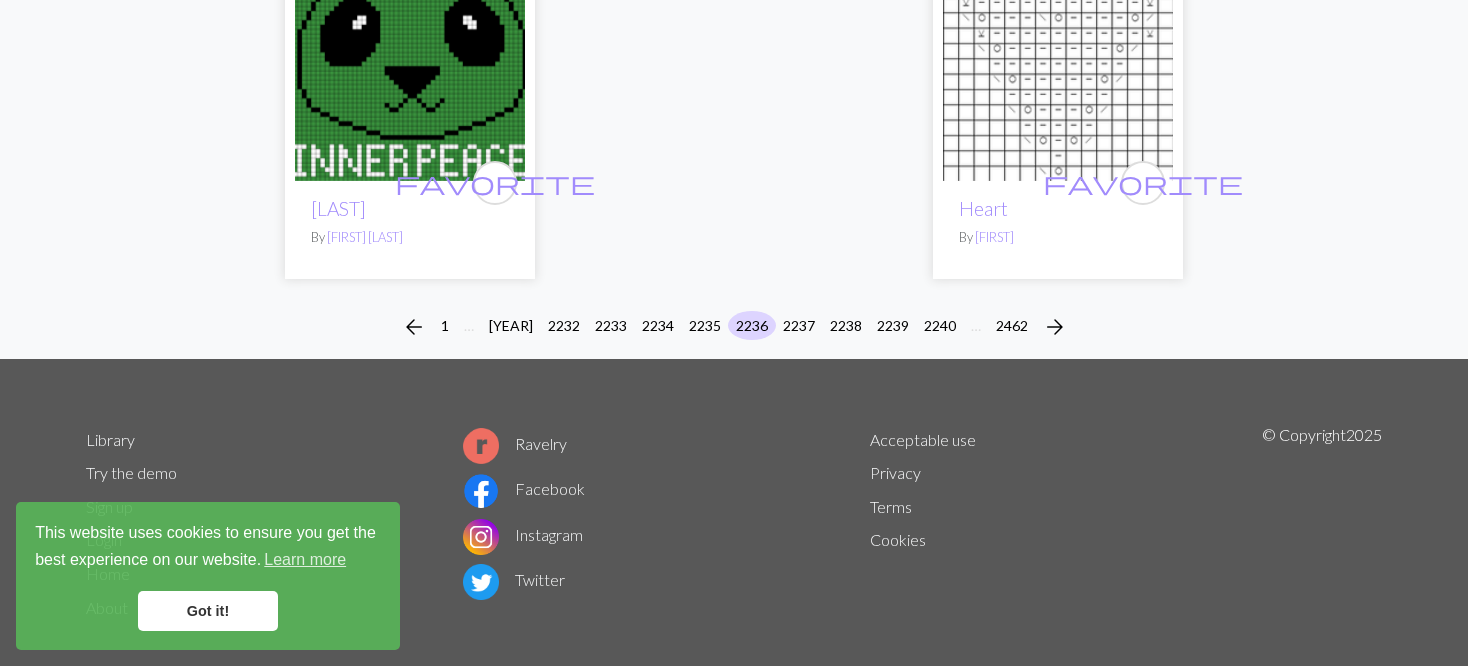 click on "arrow_back 1 … 2231 2232 2233 2234 2235 2236 2237 2238 2239 2240 … 2462 arrow_forward" at bounding box center (734, 327) 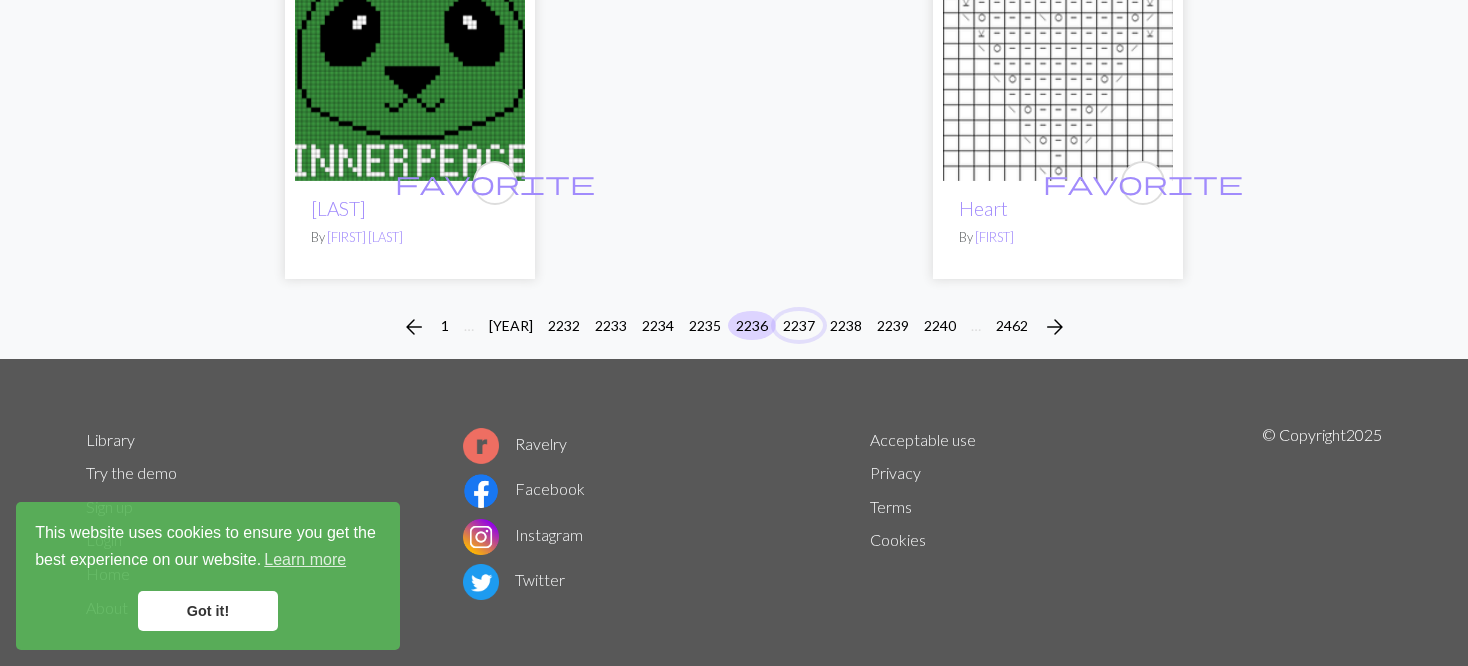 click on "2237" at bounding box center (799, 325) 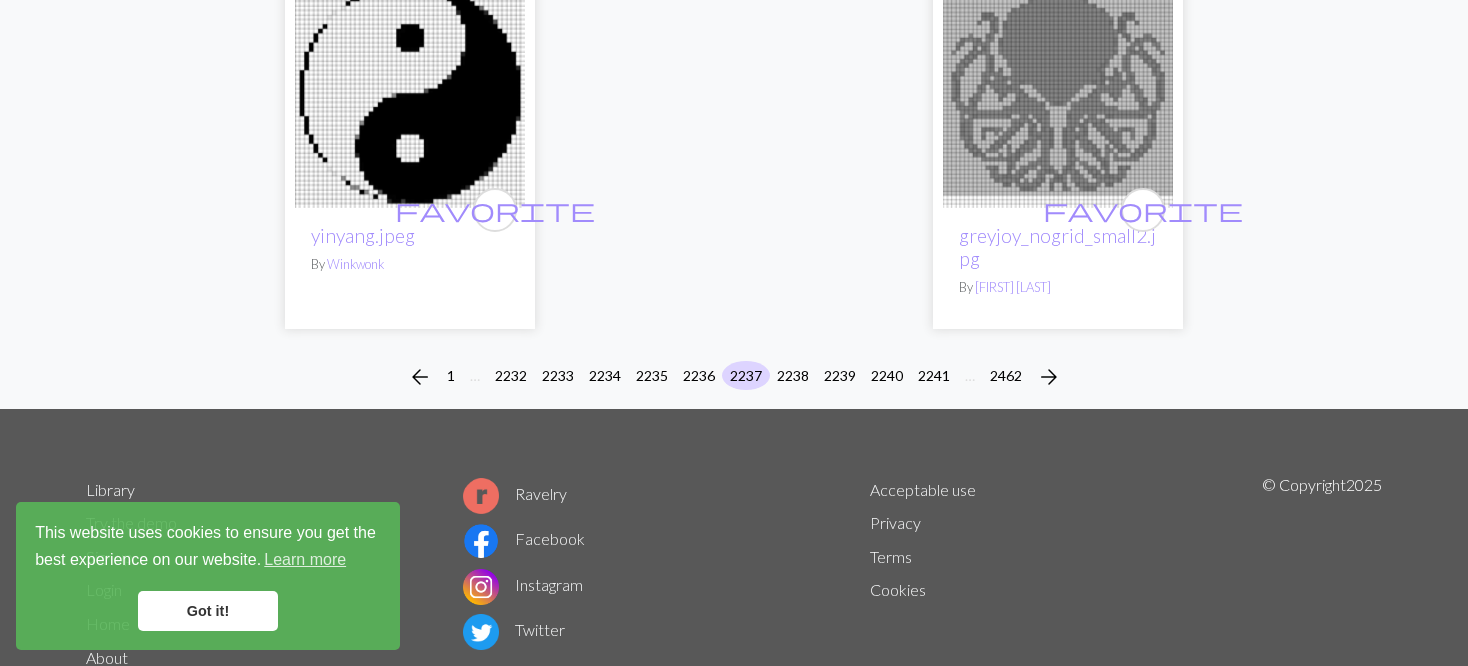 scroll, scrollTop: 5275, scrollLeft: 0, axis: vertical 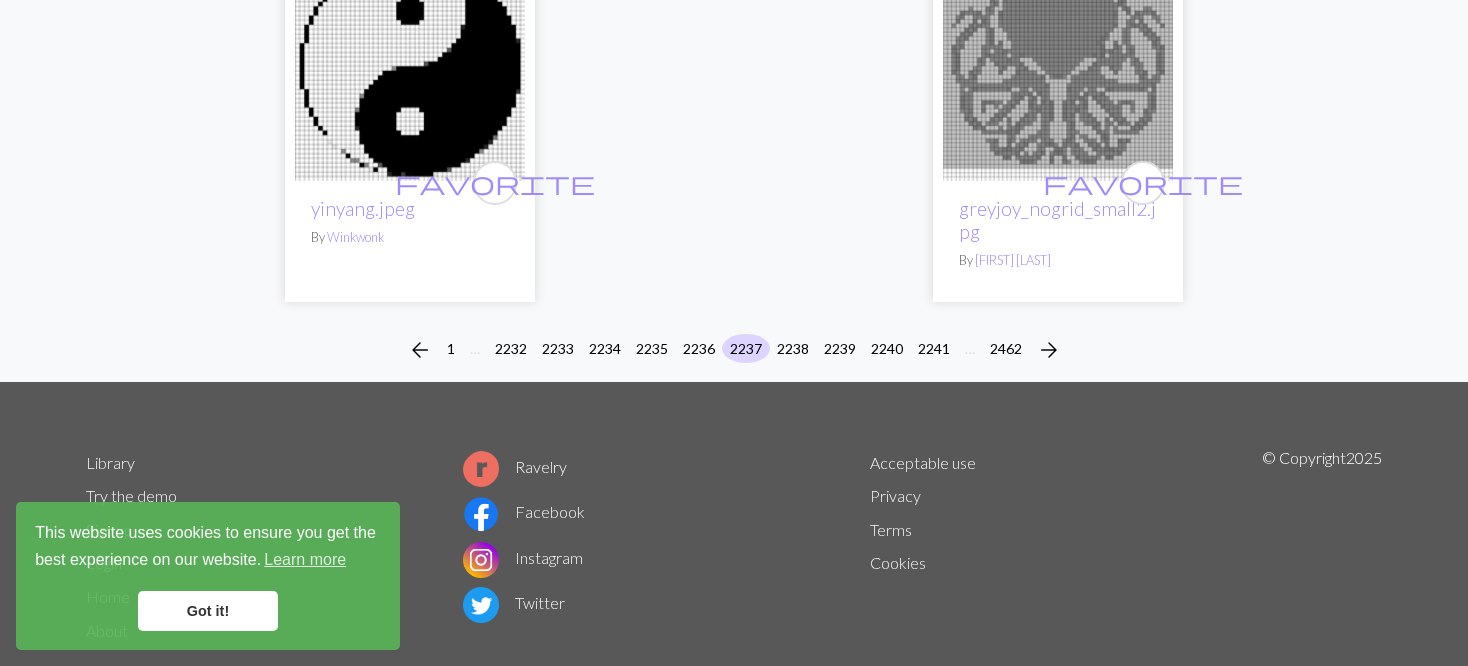 click on "arrow_back 1 … 2232 2233 2234 2235 2236 2237 2238 2239 2240 2241 … 2462 arrow_forward" at bounding box center (734, 350) 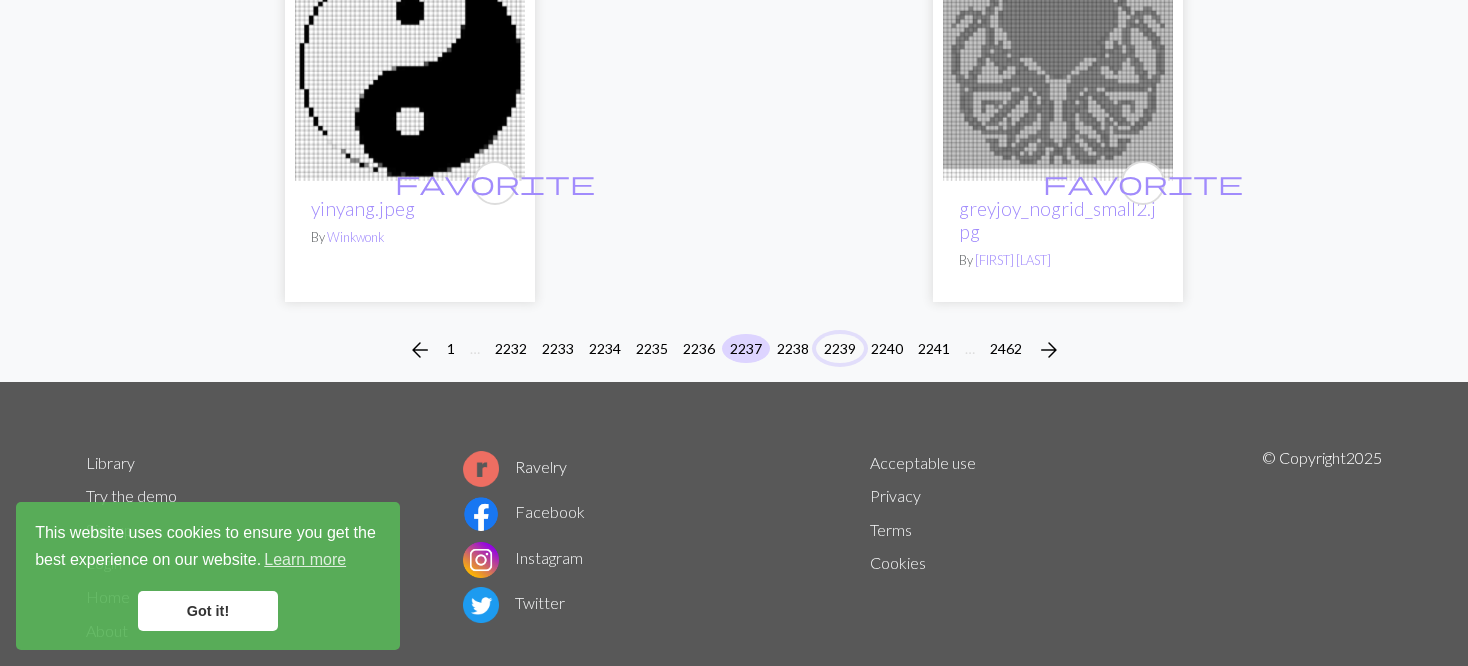 click on "arrow_back 1 … 2232 2233 2234 2235 2236 2237 2238 2239 2240 2241 … 2462 arrow_forward" at bounding box center [734, 350] 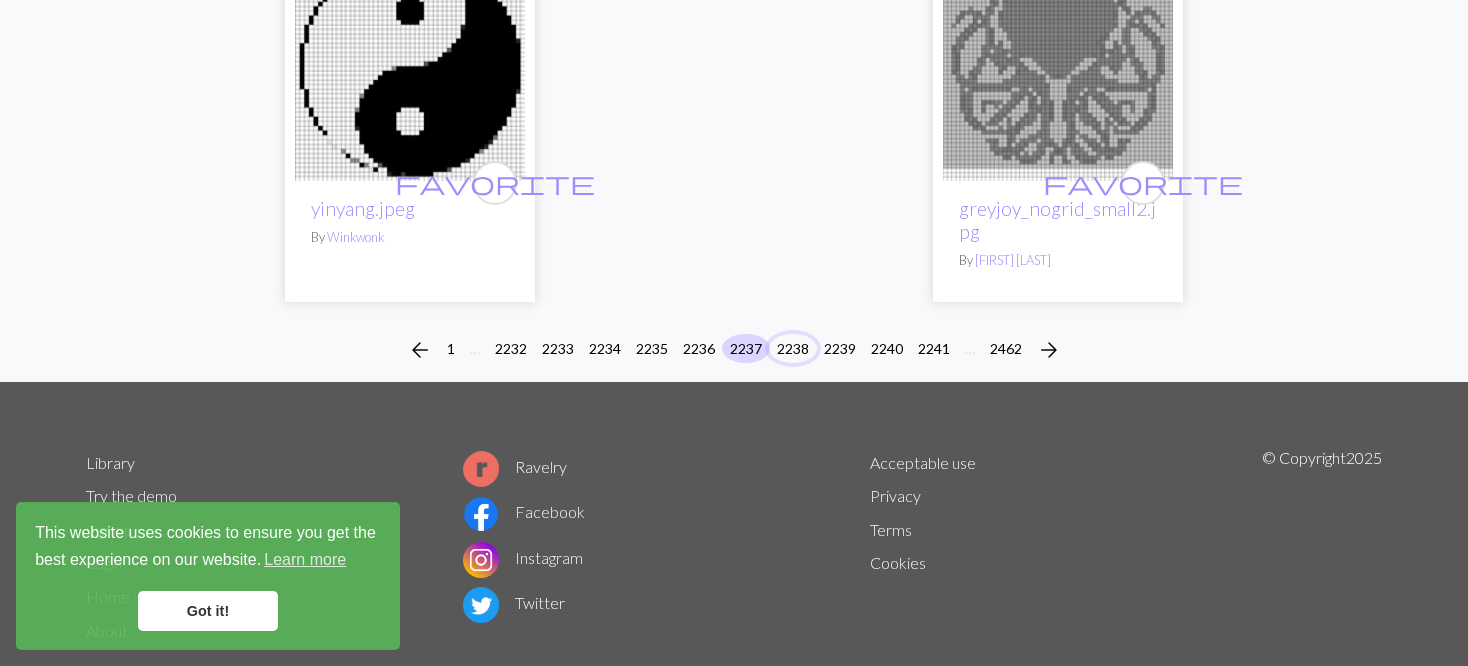 click on "2238" at bounding box center (793, 348) 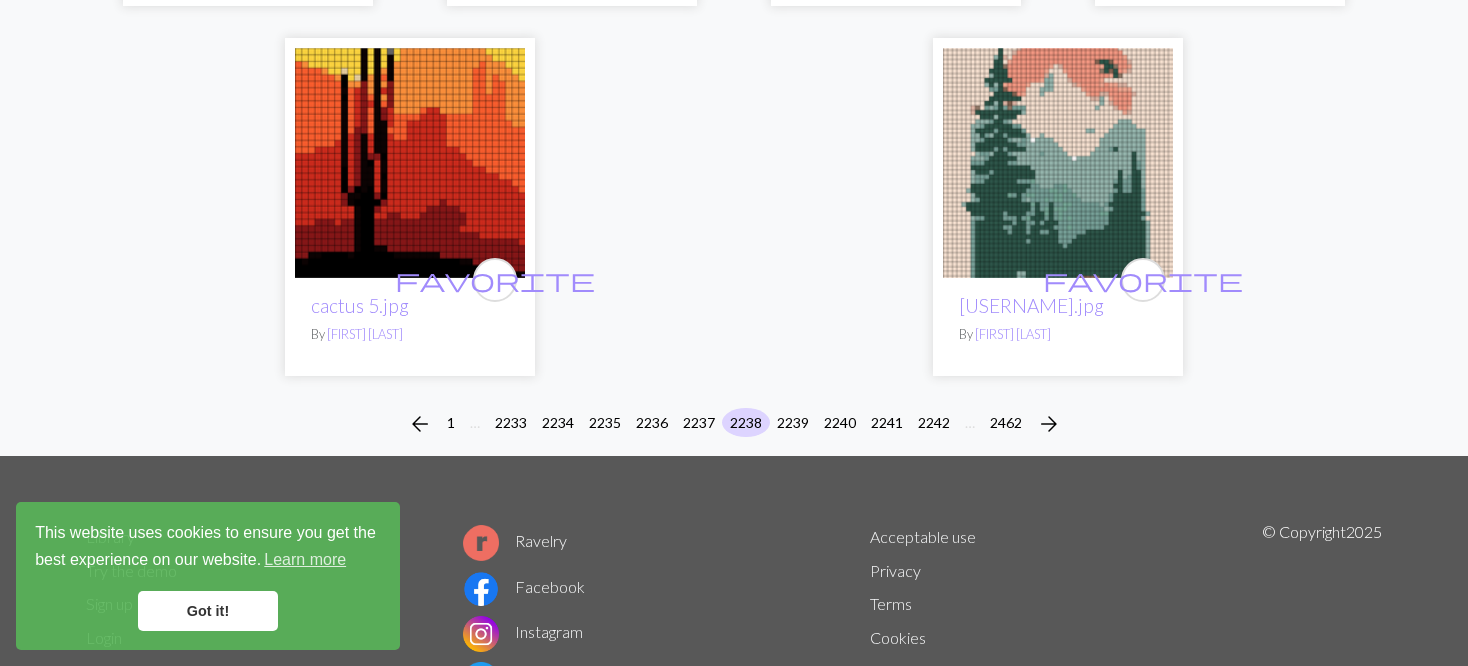 scroll, scrollTop: 5100, scrollLeft: 0, axis: vertical 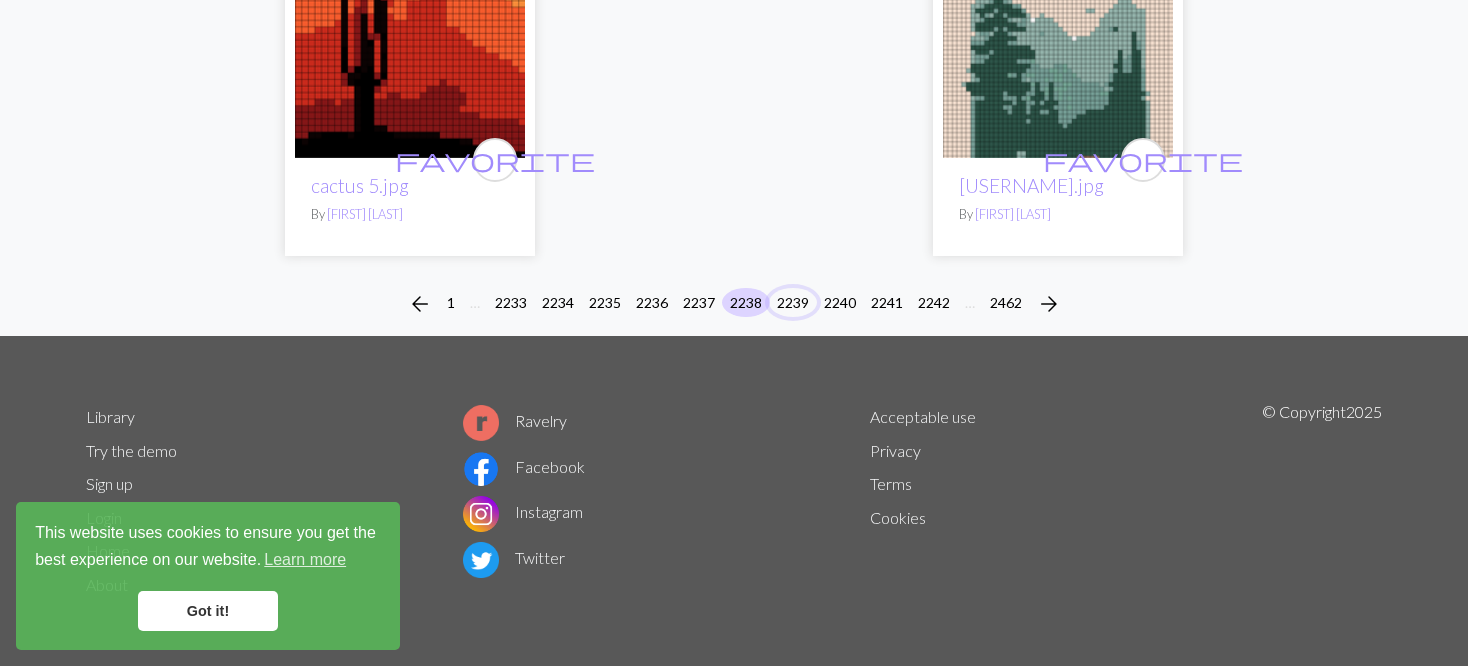 click on "2239" at bounding box center (793, 302) 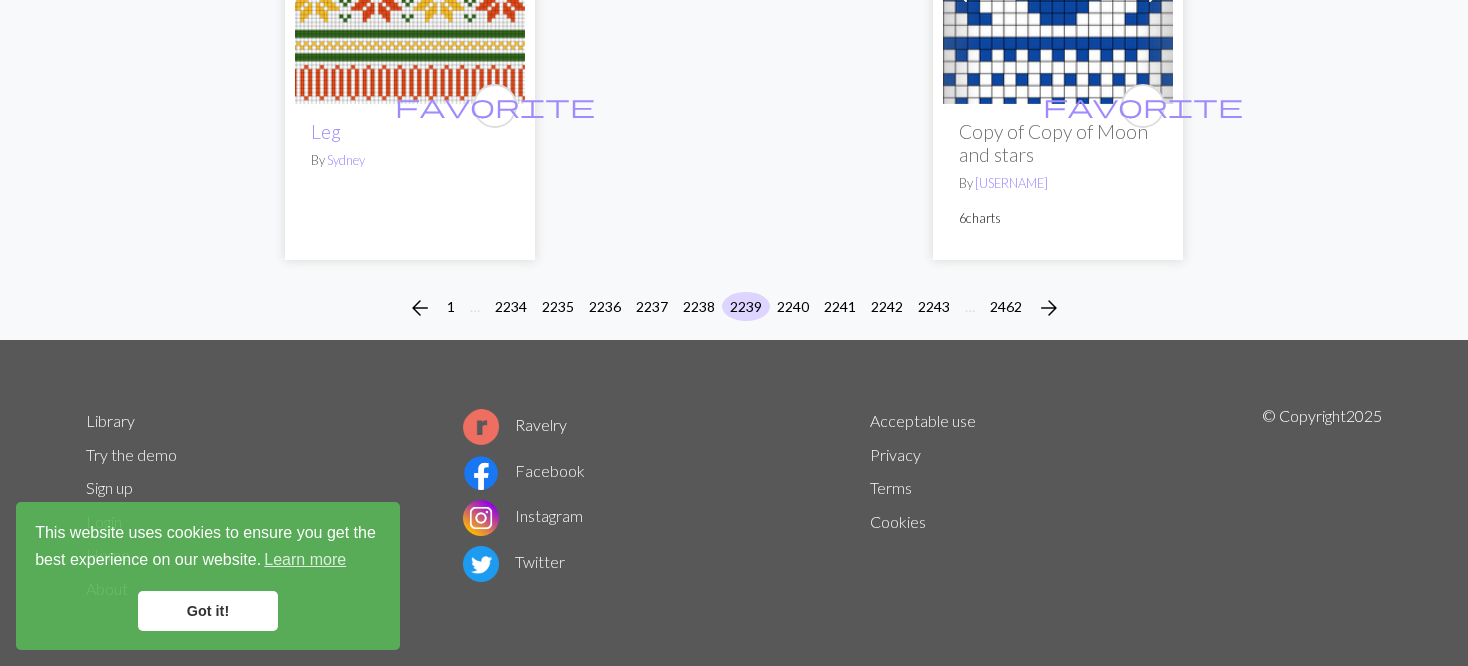 scroll, scrollTop: 5100, scrollLeft: 0, axis: vertical 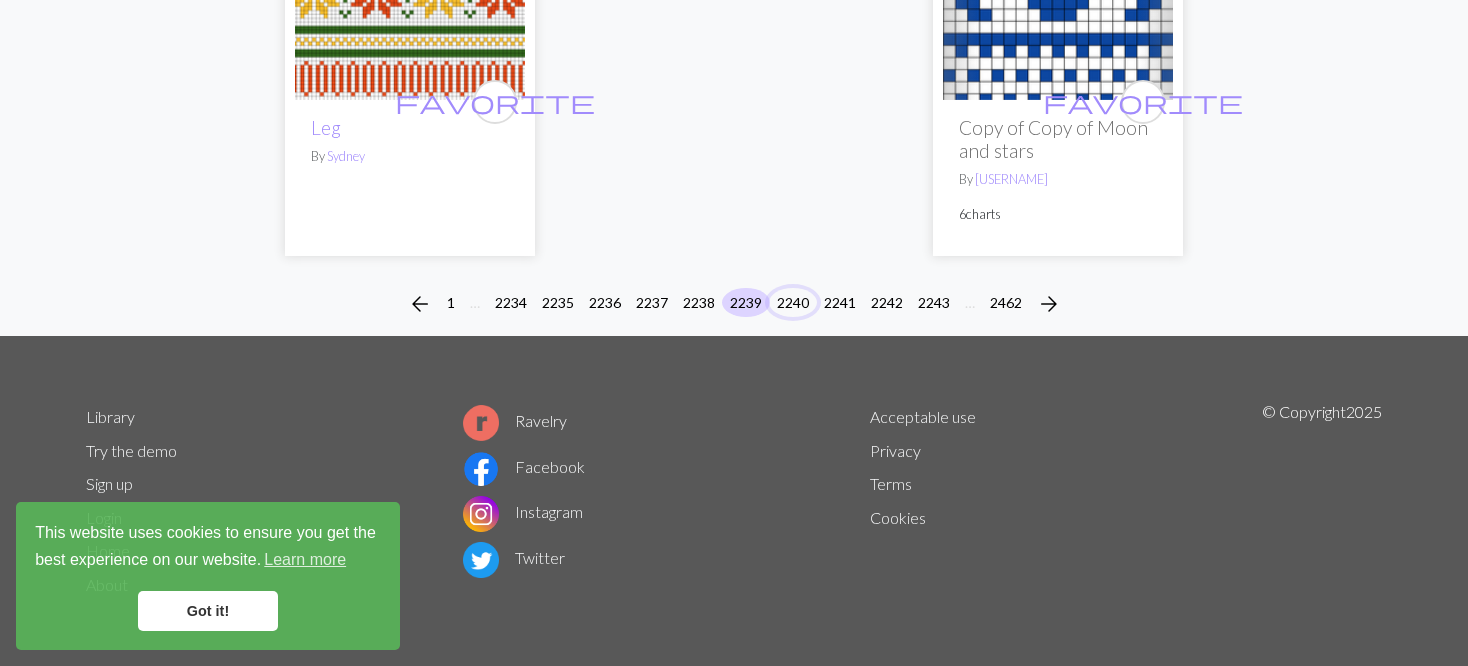 click on "2240" at bounding box center [793, 302] 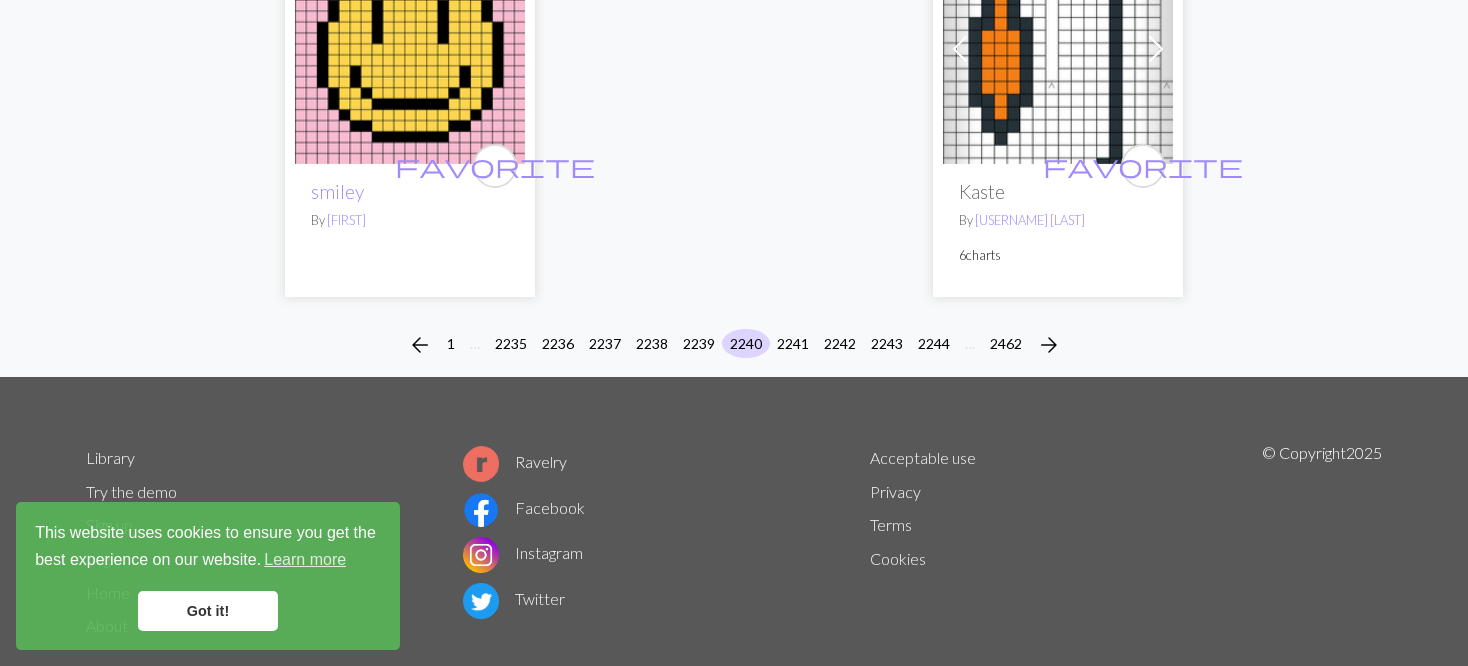 scroll, scrollTop: 5123, scrollLeft: 0, axis: vertical 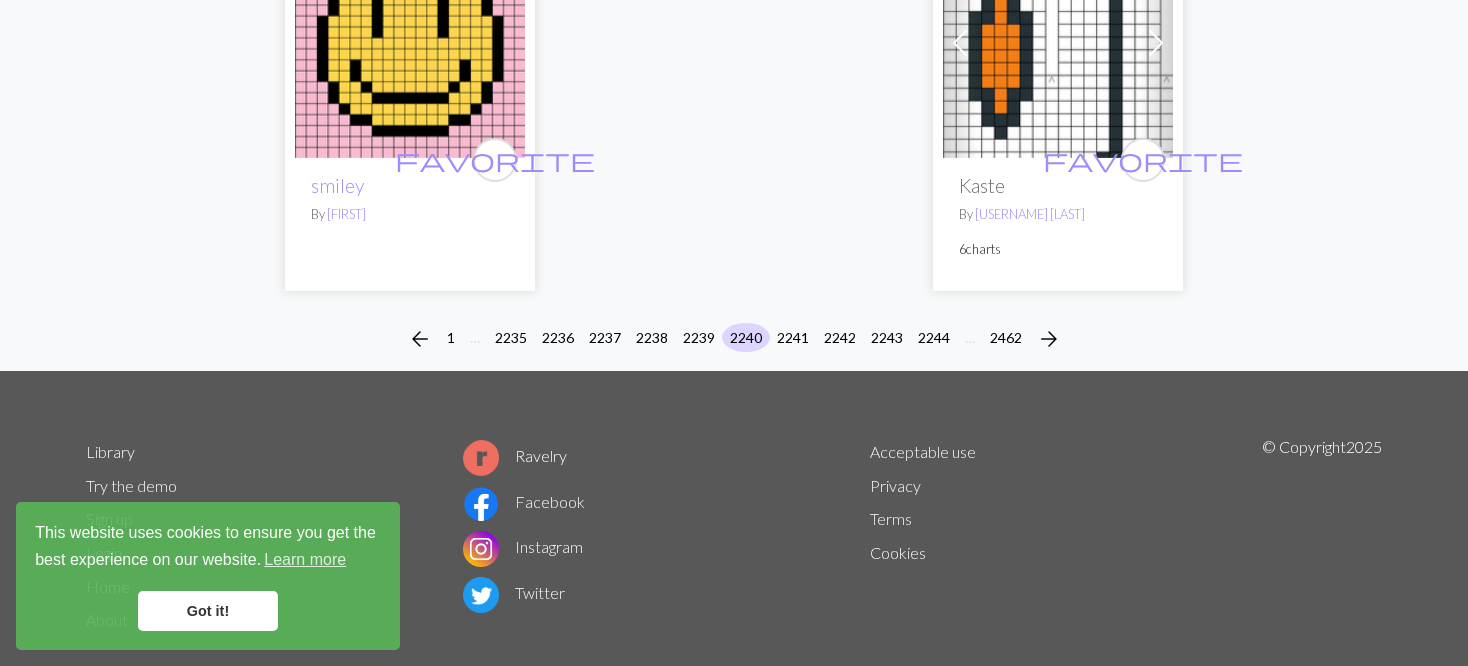 click on "arrow_back 1 … 2235 2236 2237 2238 2239 2240 2241 2242 2243 2244 … 2462 arrow_forward" at bounding box center [734, 339] 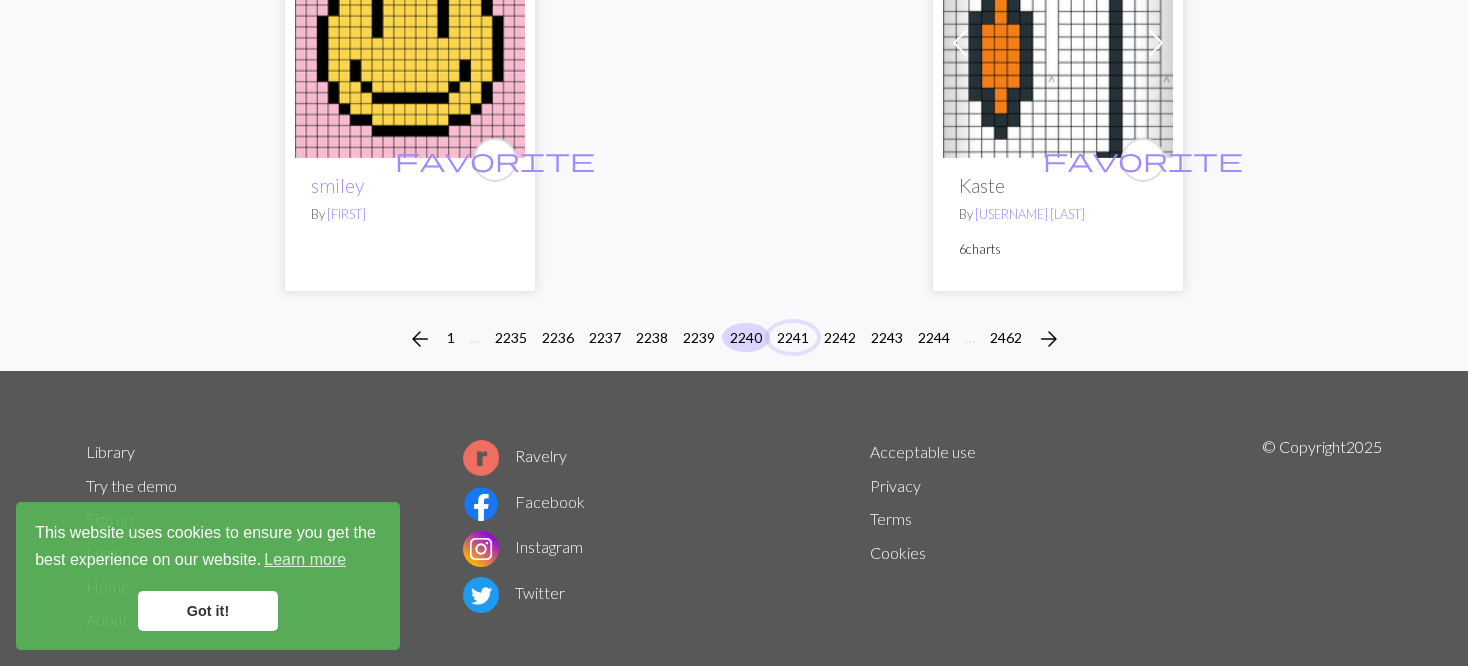click on "2241" at bounding box center (793, 337) 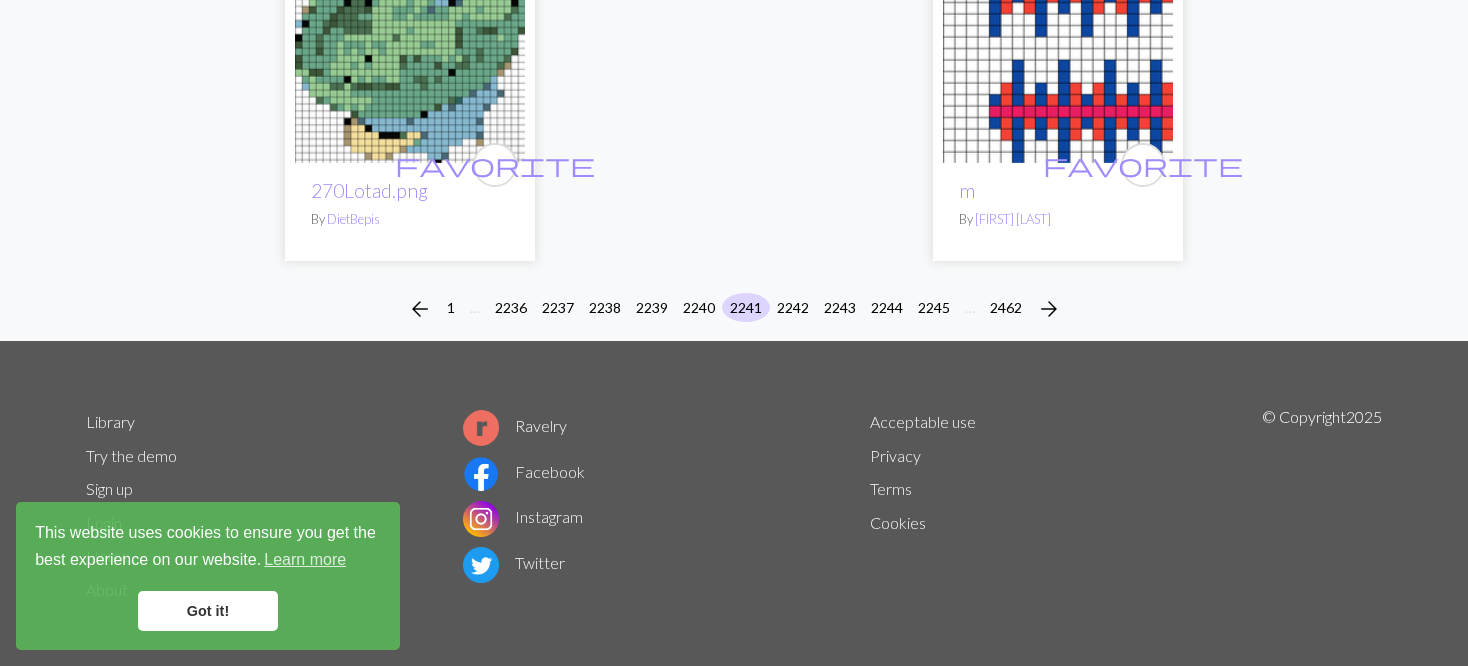 scroll, scrollTop: 5076, scrollLeft: 0, axis: vertical 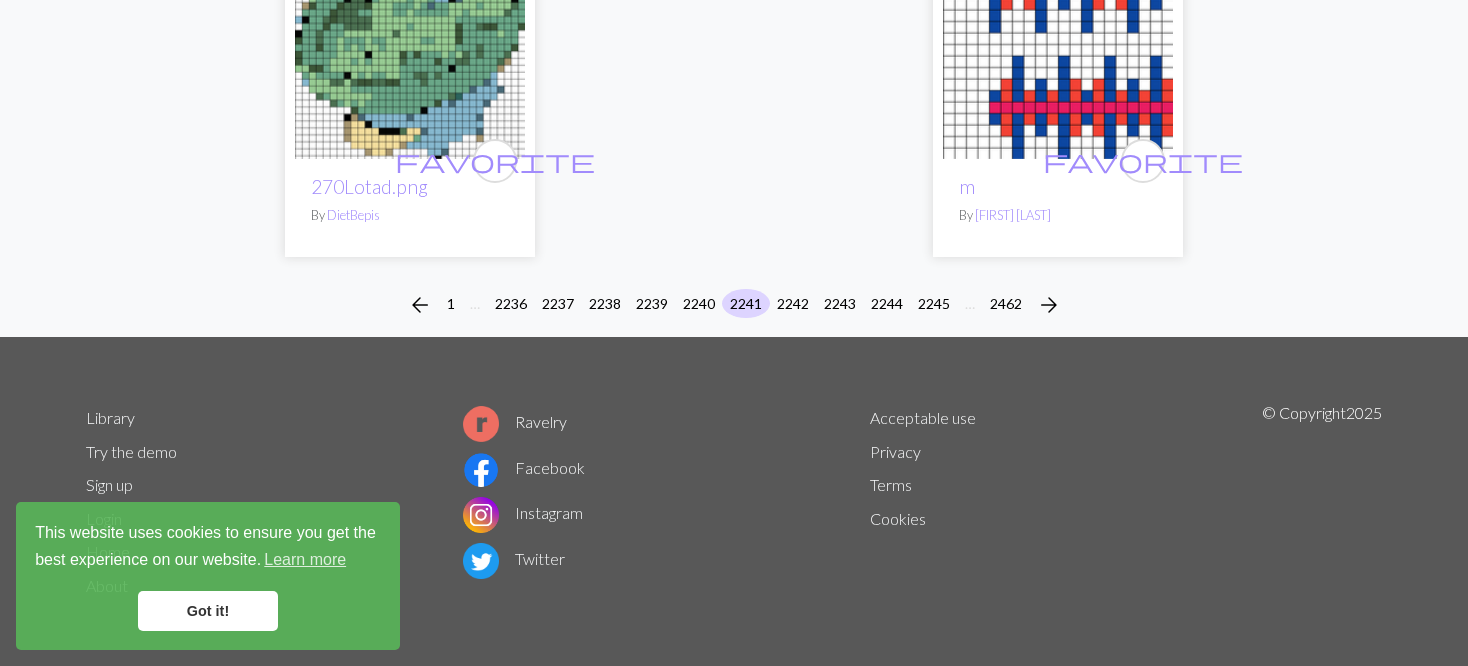 drag, startPoint x: 791, startPoint y: 286, endPoint x: 789, endPoint y: 249, distance: 37.054016 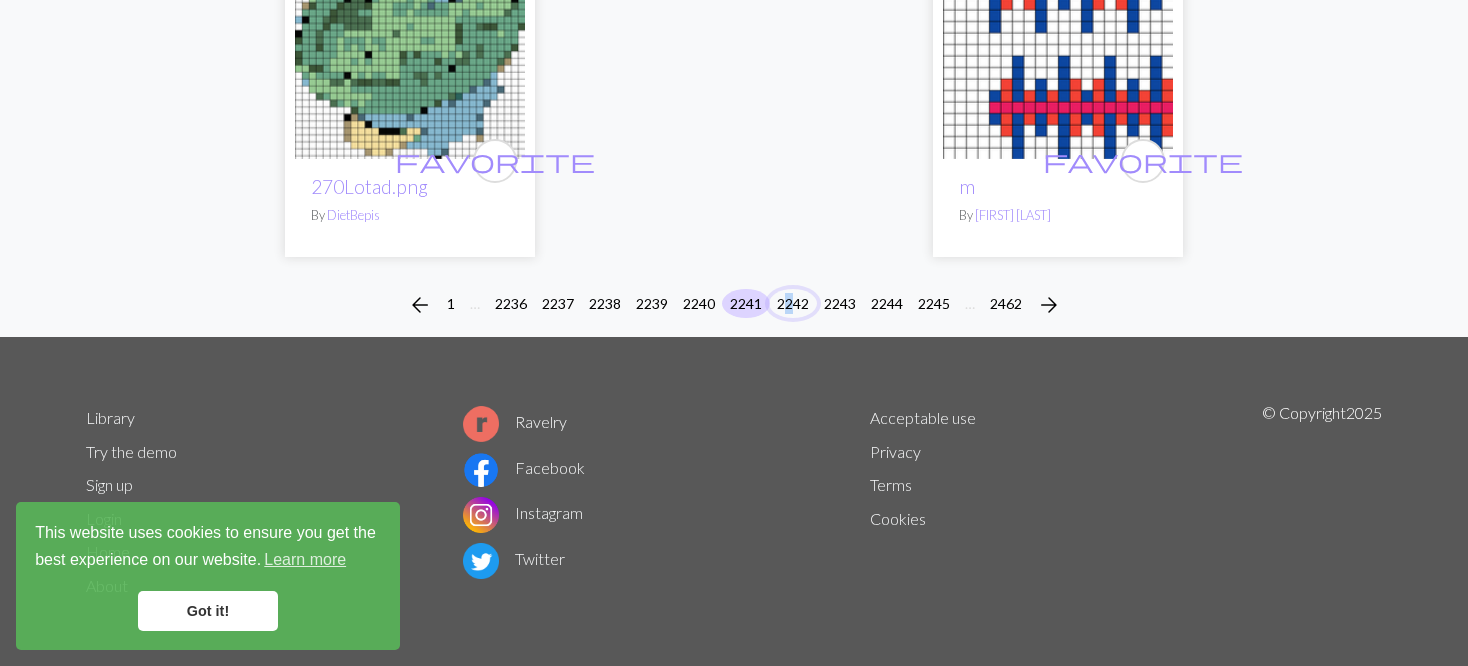 click on "2242" at bounding box center (793, 303) 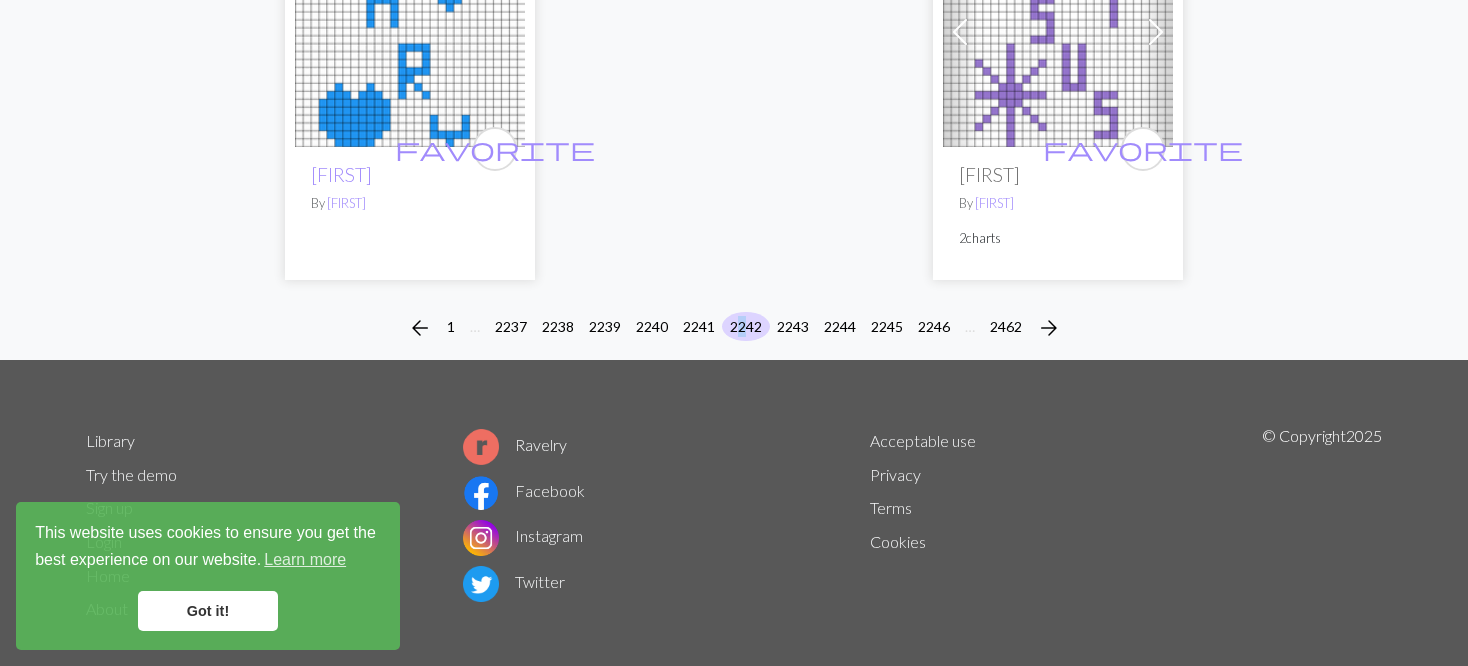 scroll, scrollTop: 5238, scrollLeft: 0, axis: vertical 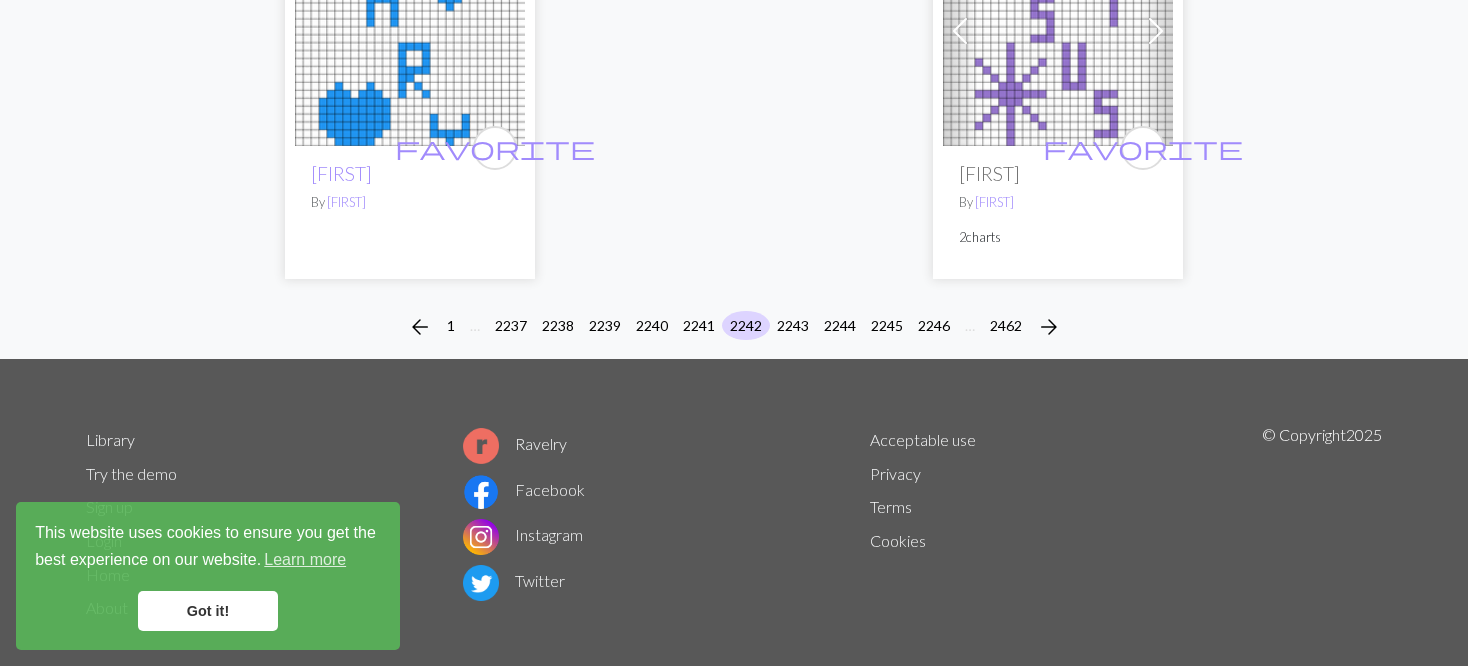 click on "[FAVORITE] [UUID].jpeg By [USERNAME] [FAVORITE] [UUID].jpeg By [USERNAME] [FAVORITE] [UUID].jpeg By [USERNAME] [FAVORITE] [UUID].jpeg By [USERNAME] [FAVORITE] [UUID].jpeg By [USERNAME] [FAVORITE] [UUID].jpeg By [USERNAME] [FAVORITE] [UUID].jpeg By [USERNAME] [FAVORITE] [UUID].jpeg By [USERNAME] [FAVORITE] [UUID].jpeg By [USERNAME] Previous Next [FAVORITE] [LAST] [LAST] By [USERNAME] [NUMBER] [LAST] By [USERNAME] [FAVORITE] [LAST] By [USERNAME] [FAVORITE] [LAST] By [USERNAME] [LAST] [NUMBER] [LAST] By [USERNAME] [FAVORITE] Copy of Copy of [LAST] tote By [USERNAME] [FAVORITE] Hi By [USERNAME] Previous Next [FAVORITE] Copy of Daniel’s [LAST] By [USERNAME] [NUMBER] [LAST] By [USERNAME]" at bounding box center [734, -2349] 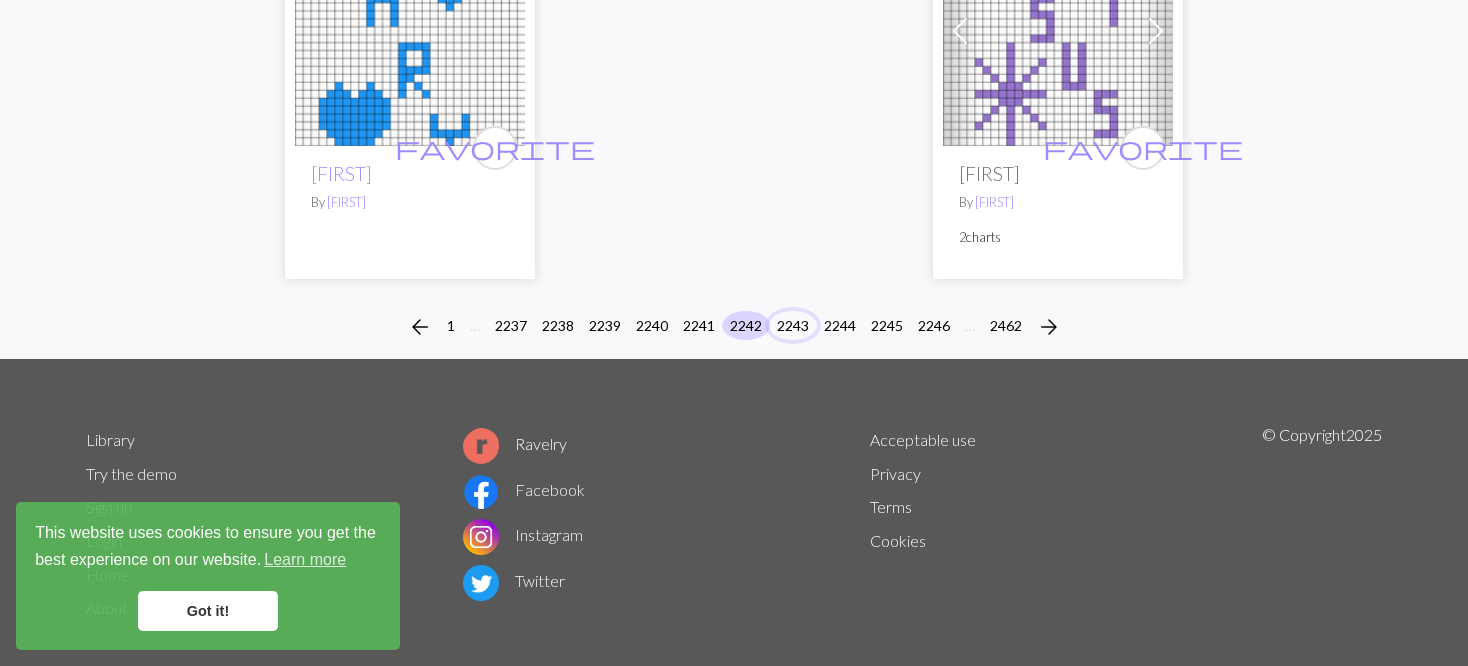 click on "2243" at bounding box center (793, 325) 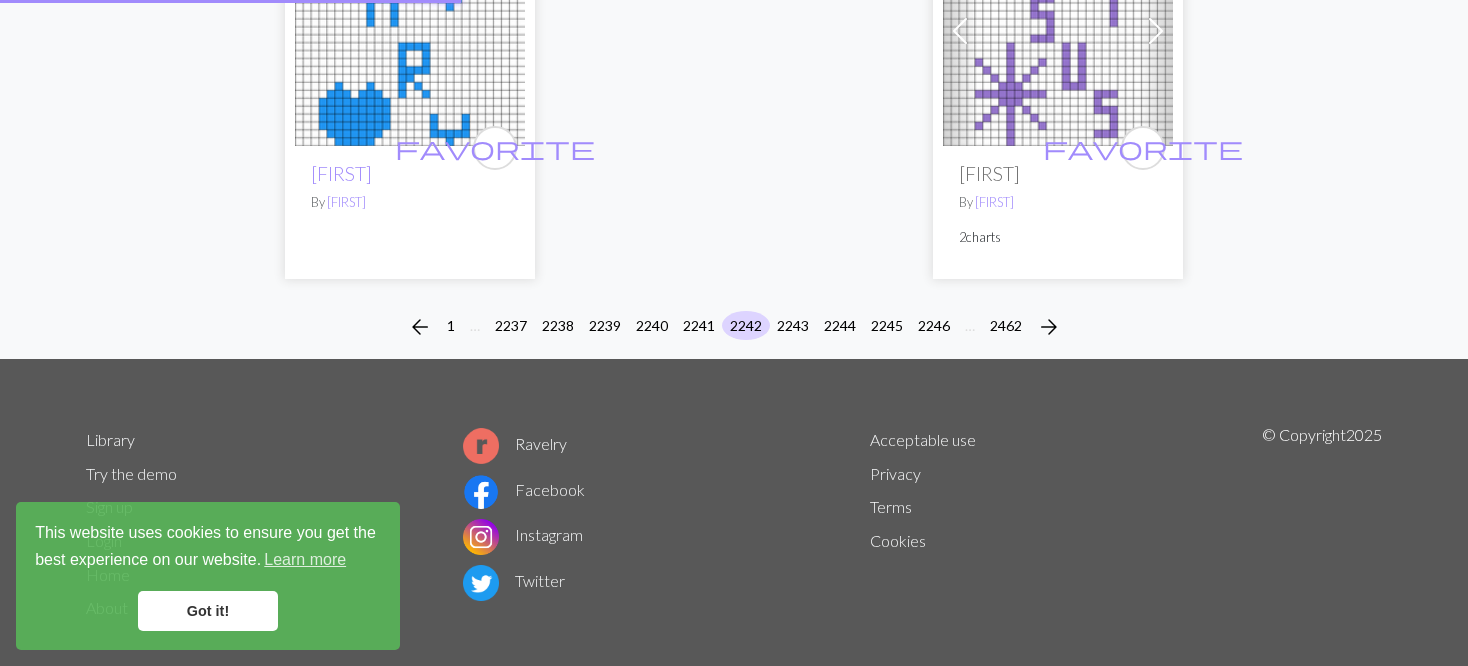 click on "[DIRECTION] [NUMBER] … [NUMBERS] … [NUMBER] [DIRECTION] [FAVORITE] [UUID].jpeg By [USERNAME] [FAVORITE] [UUID].jpeg By [USERNAME] [FAVORITE] [UUID].jpeg By [USERNAME] [FAVORITE] [UUID].jpeg By [USERNAME] [FAVORITE] [UUID].jpeg By [USERNAME] [FAVORITE] [UUID].jpeg By [USERNAME] [FAVORITE] [UUID].jpeg By [USERNAME] [FAVORITE] [UUID].jpeg By [USERNAME] [FAVORITE] [UUID].jpeg By [USERNAME] Previous Next [FAVORITE] [LAST] [LAST] By [USERNAME] [NUMBER] [LAST] [FAVORITE] [LAST] By [USERNAME] [FAVORITE] [LAST] By [USERNAME] [FAVORITE] [LAST] By [USERNAME] [LAST] [NUMBER] [LAST] [STREET] By [USERNAME] [FAVORITE] Copy of Copy of [LAST] tote By [USERNAME] [FAVORITE] Hi By [USERNAME] Previous Next [FAVORITE] Copy of Daniel’s [LAST] By [NUMBER] [LAST] By [USERNAME] [NUMBER] [LAST] By [USERNAME]" at bounding box center [734, -2349] 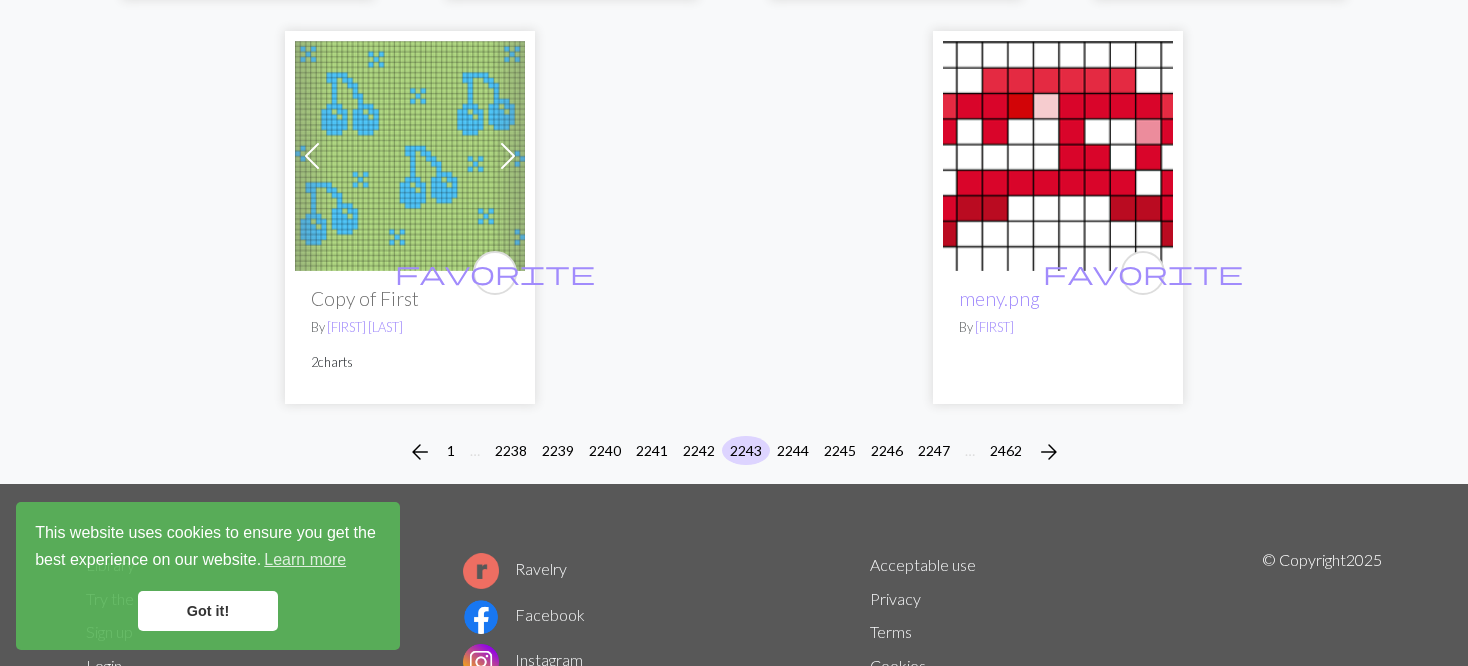 scroll, scrollTop: 5300, scrollLeft: 0, axis: vertical 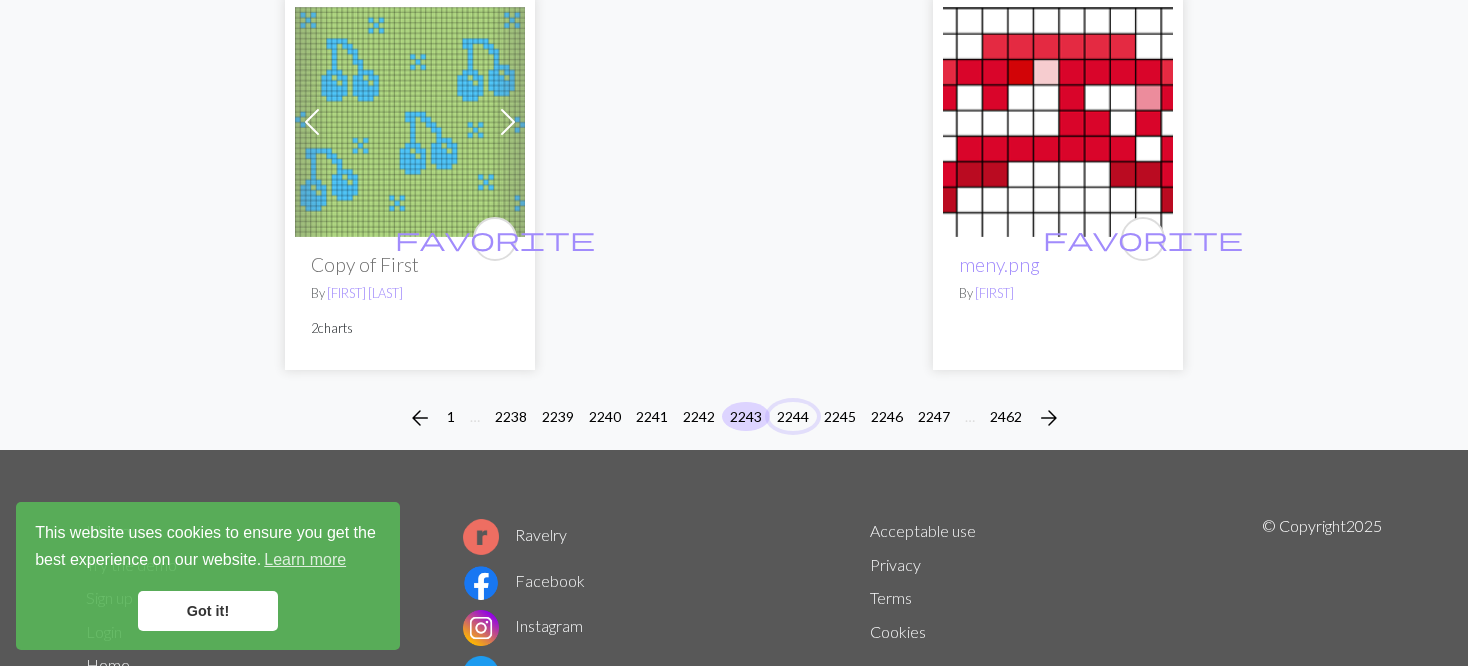 click on "2244" at bounding box center [793, 416] 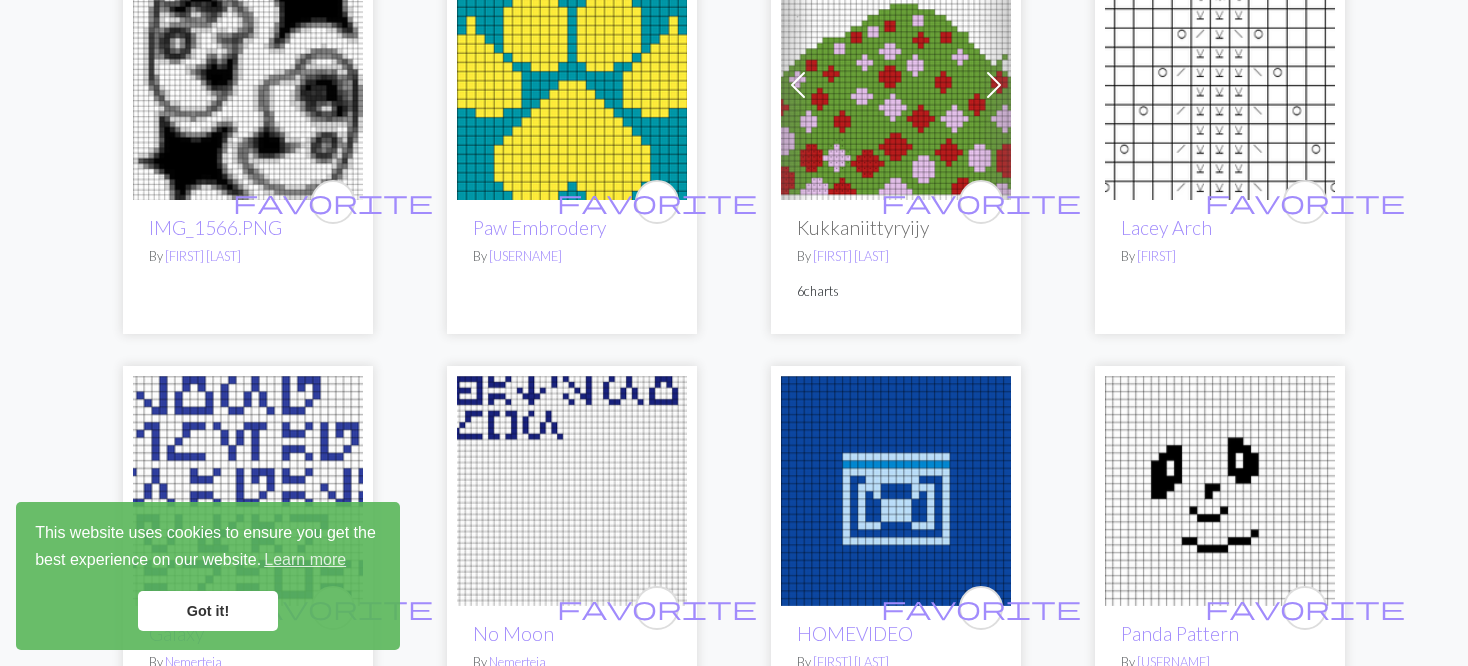 scroll, scrollTop: 3500, scrollLeft: 0, axis: vertical 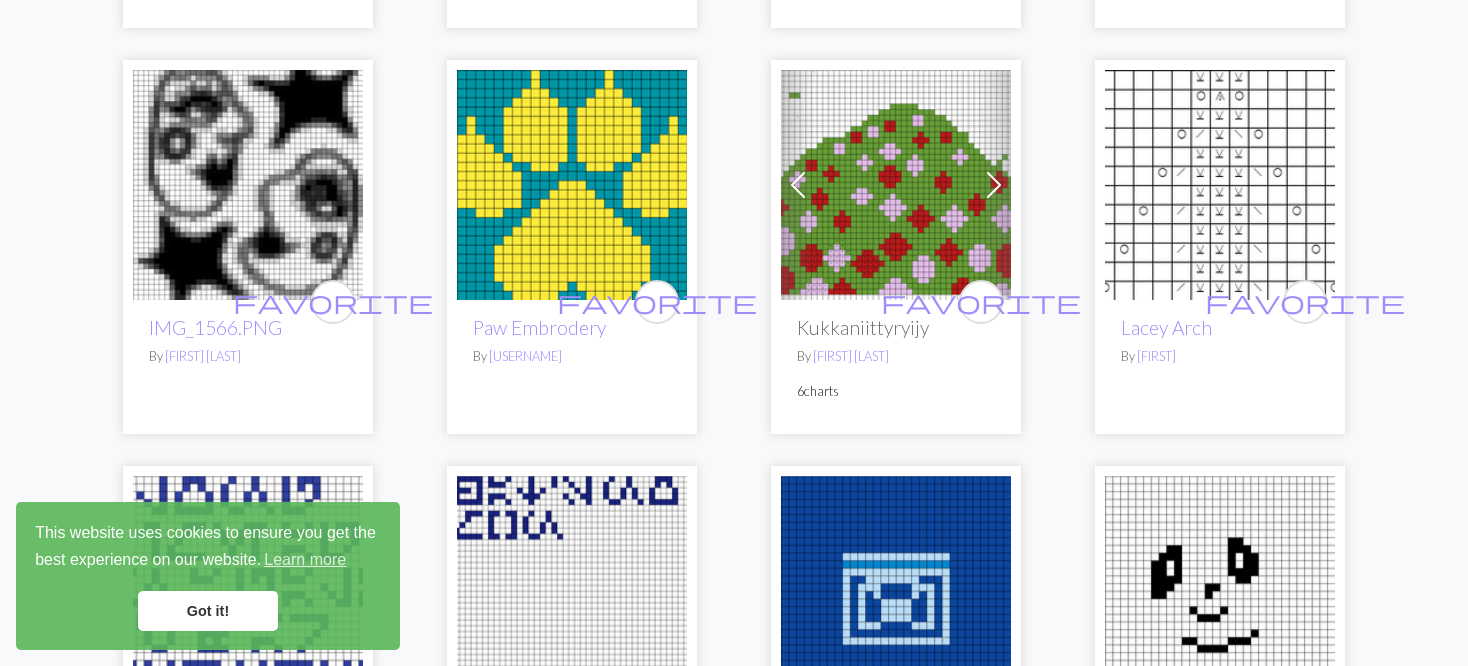 click at bounding box center [994, 185] 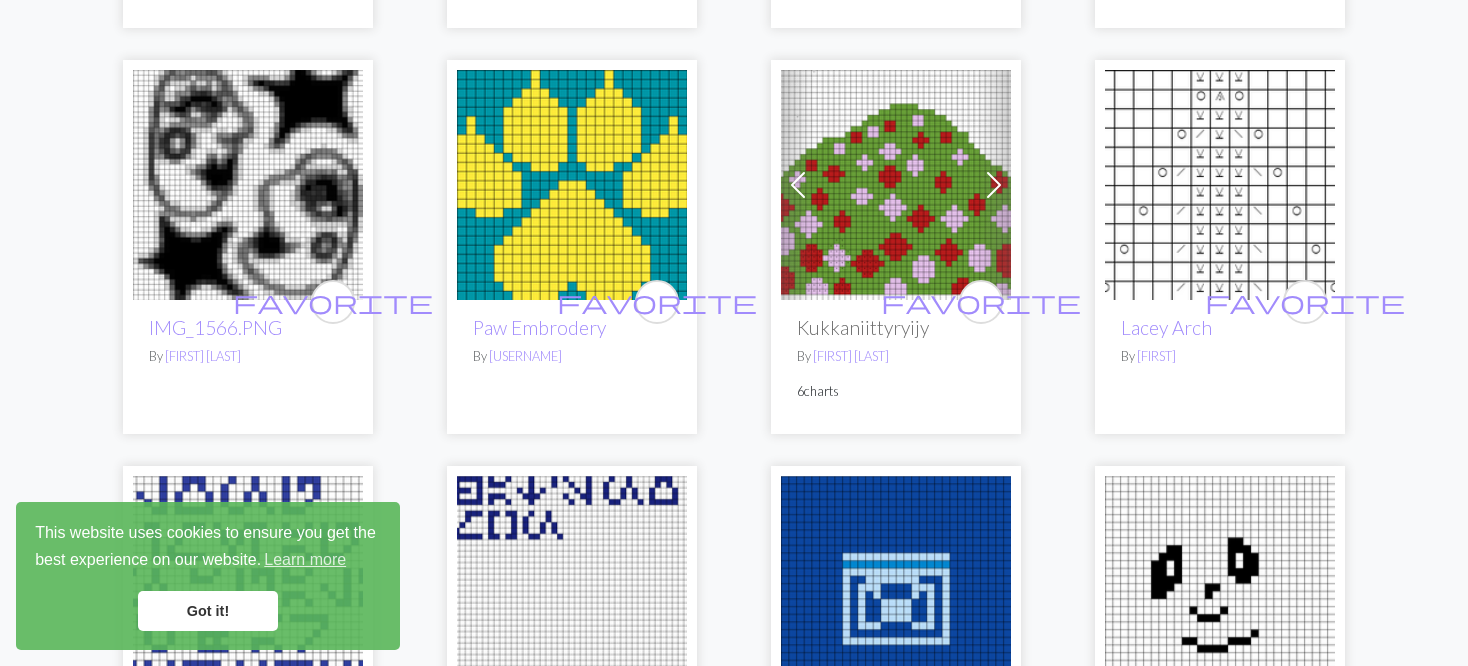 click at bounding box center (994, 185) 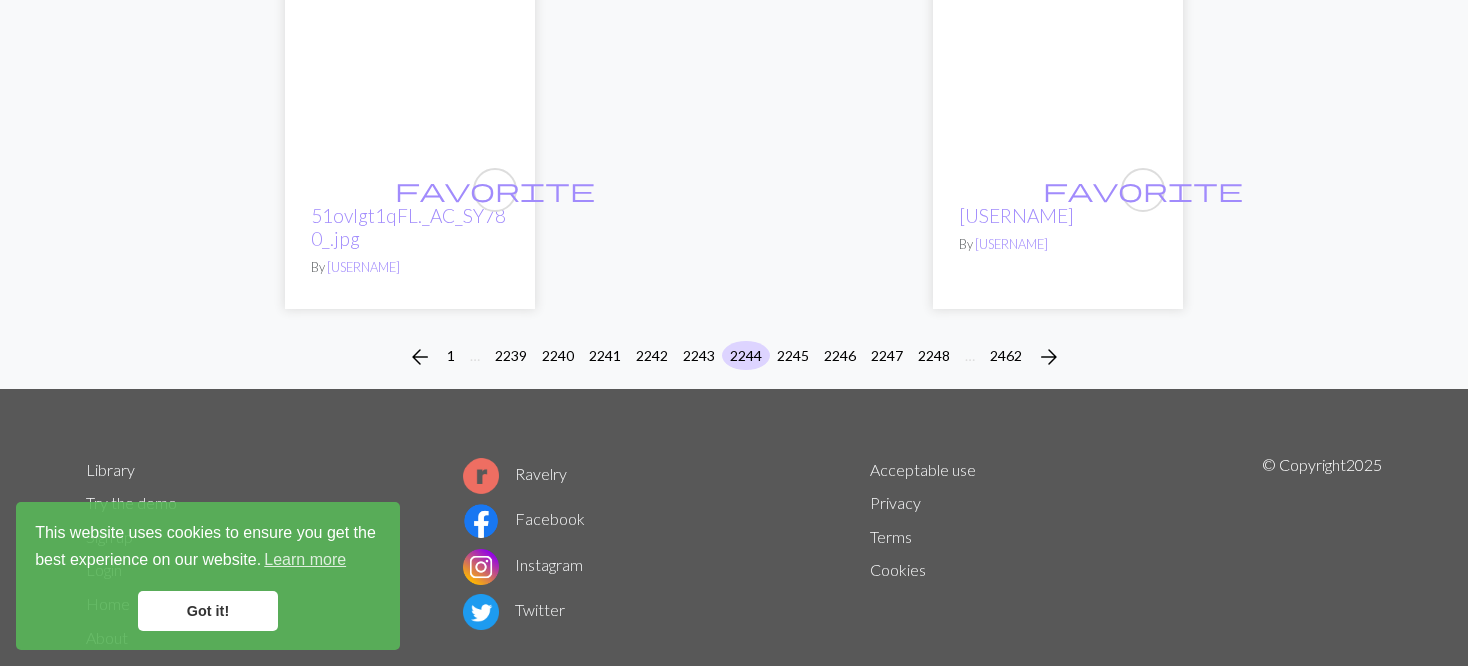 scroll, scrollTop: 5252, scrollLeft: 0, axis: vertical 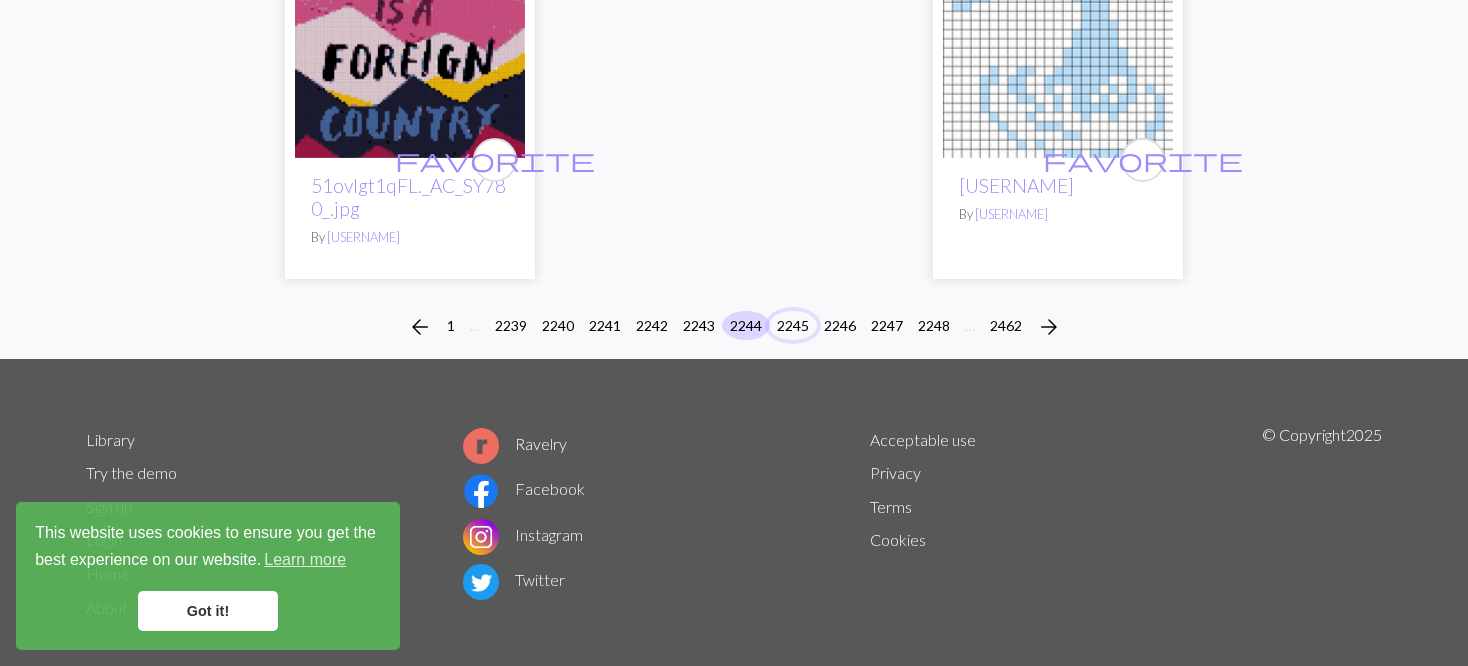 click on "2245" at bounding box center [793, 325] 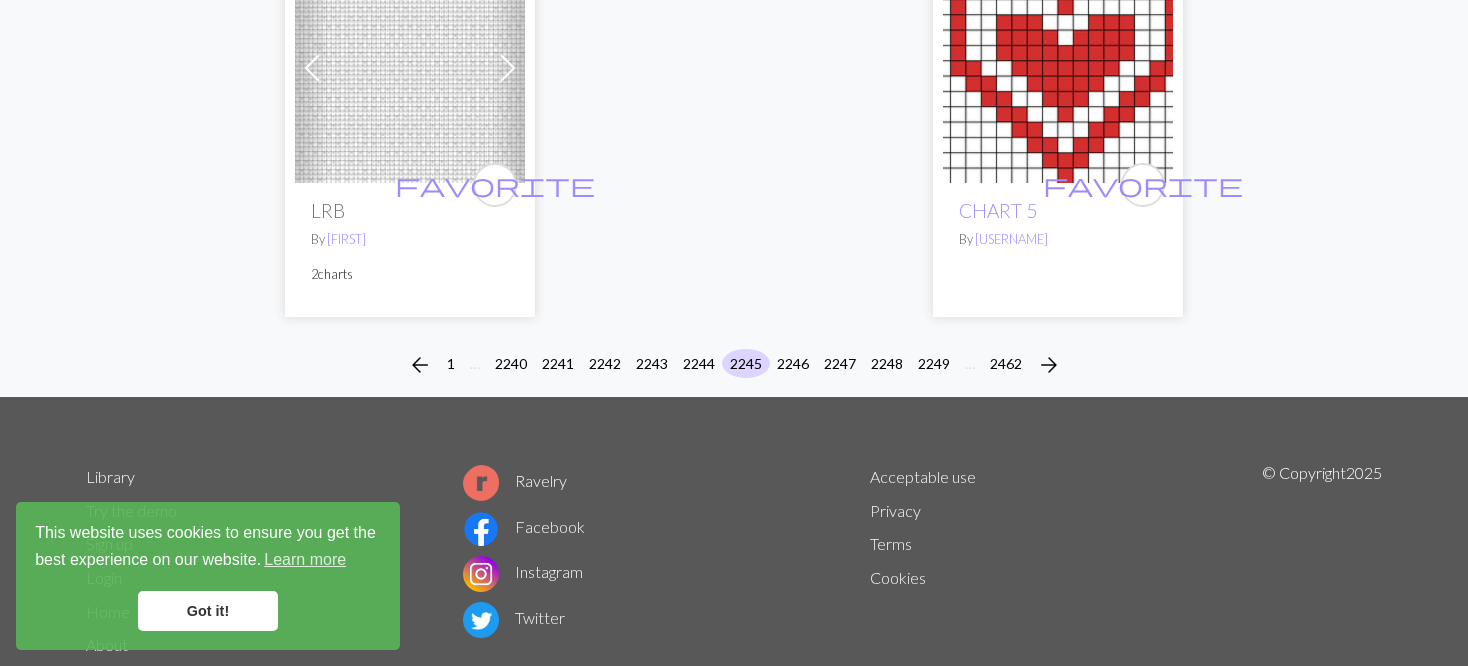 scroll, scrollTop: 5200, scrollLeft: 0, axis: vertical 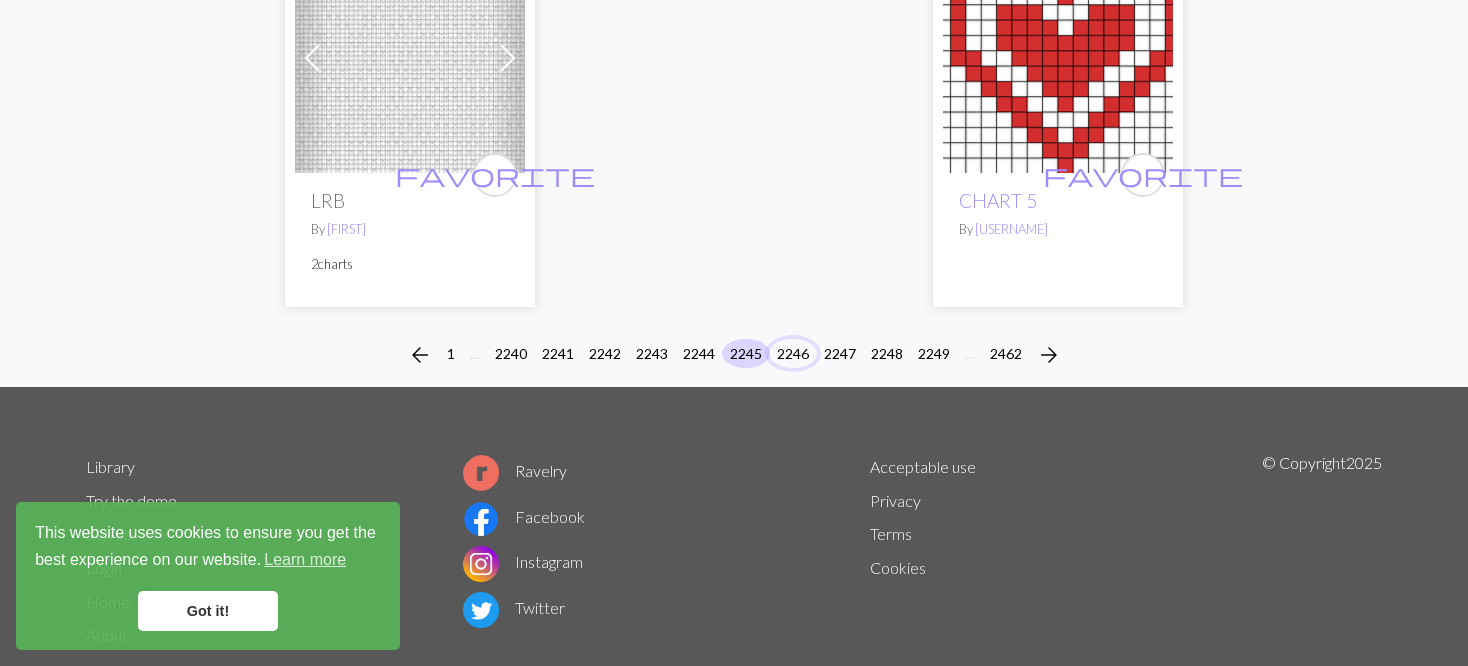 click on "2246" at bounding box center [793, 353] 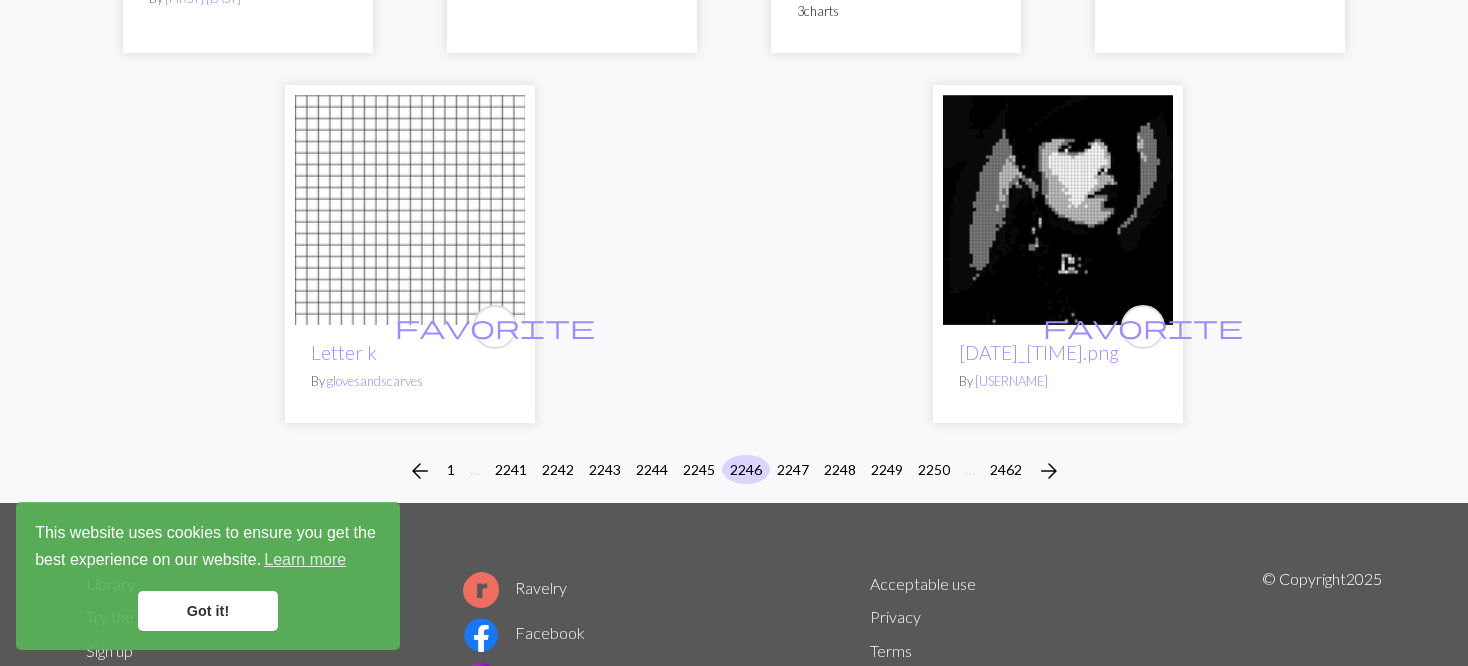 scroll, scrollTop: 4984, scrollLeft: 0, axis: vertical 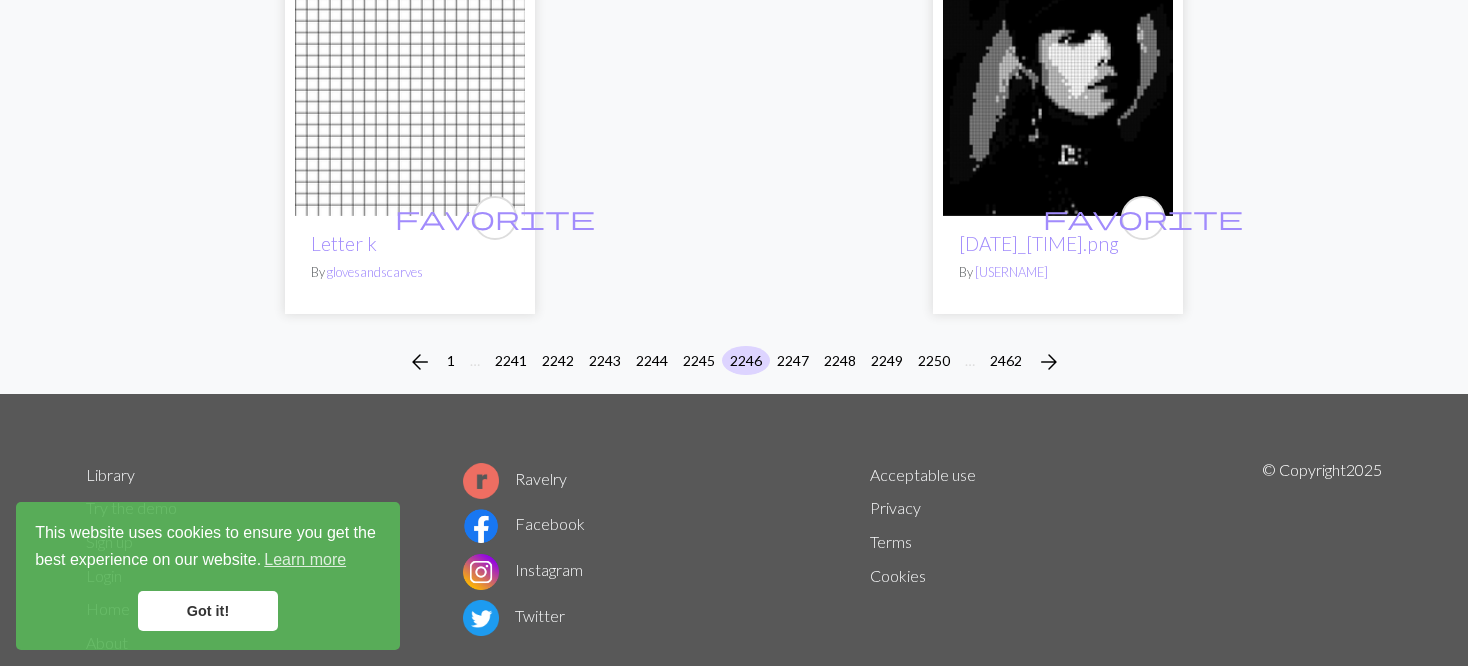 click on "arrow_back 1 … 2241 2242 2243 2244 2245 2246 2247 2248 2249 2250 … 2462 arrow_forward" at bounding box center (734, 362) 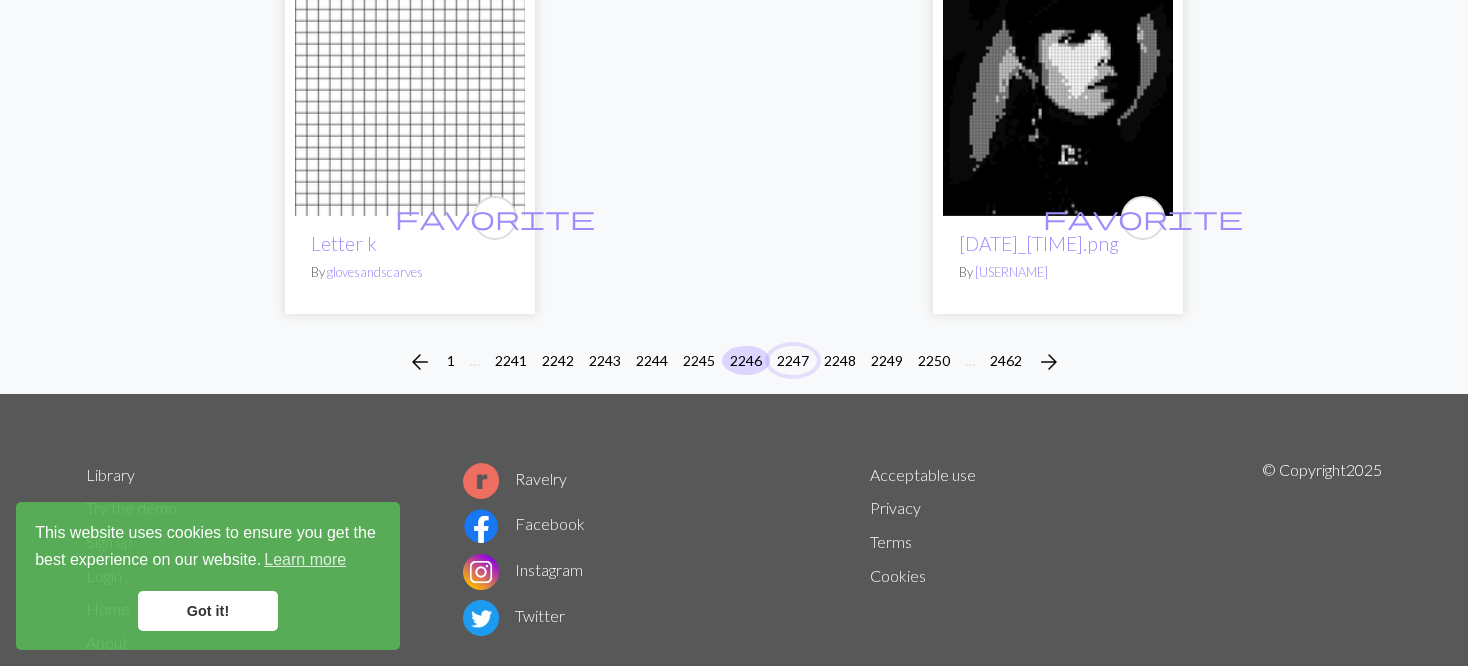 click on "2247" at bounding box center (793, 360) 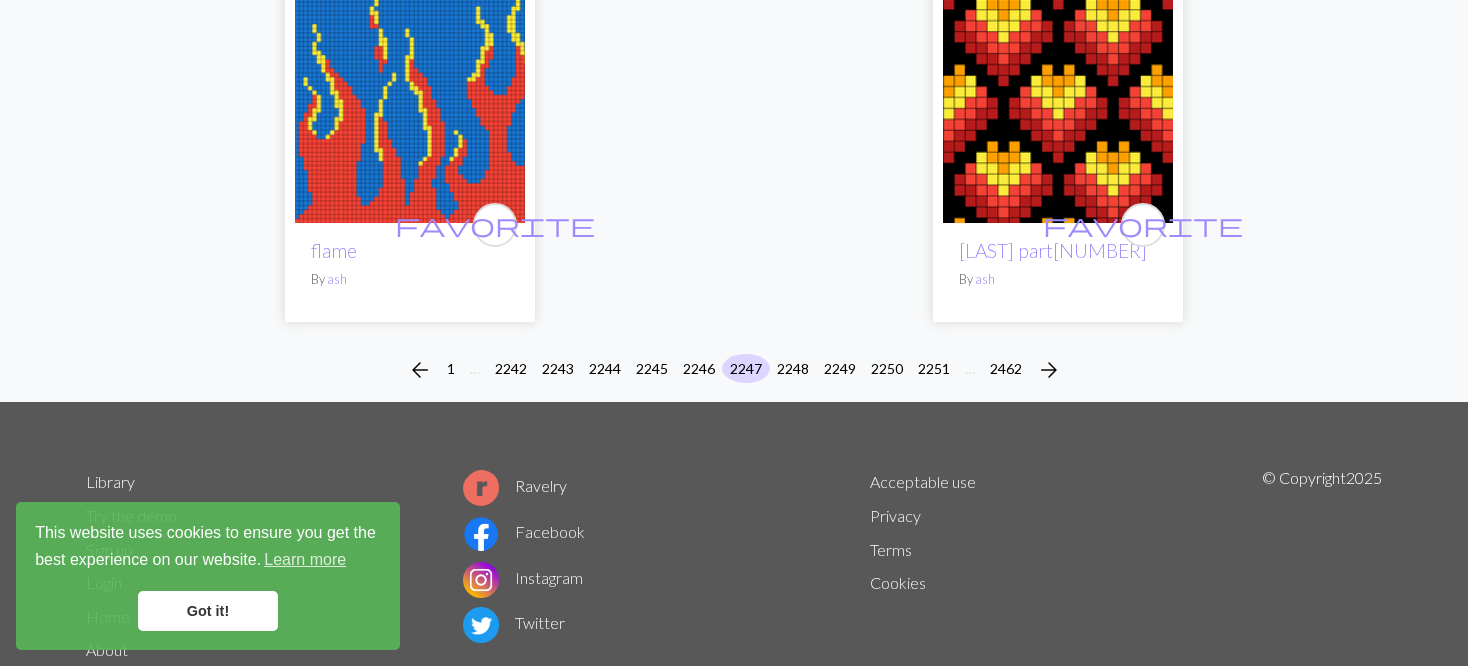 scroll, scrollTop: 5240, scrollLeft: 0, axis: vertical 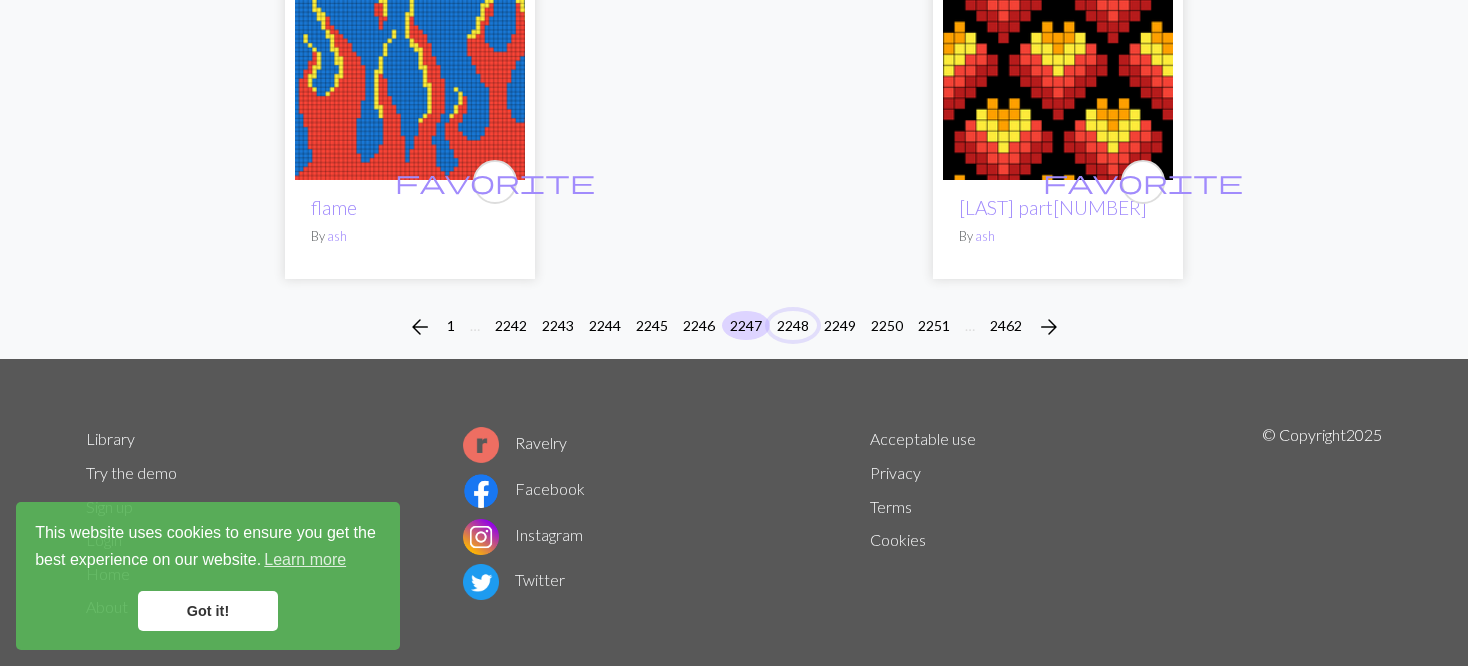 click on "2248" at bounding box center (793, 325) 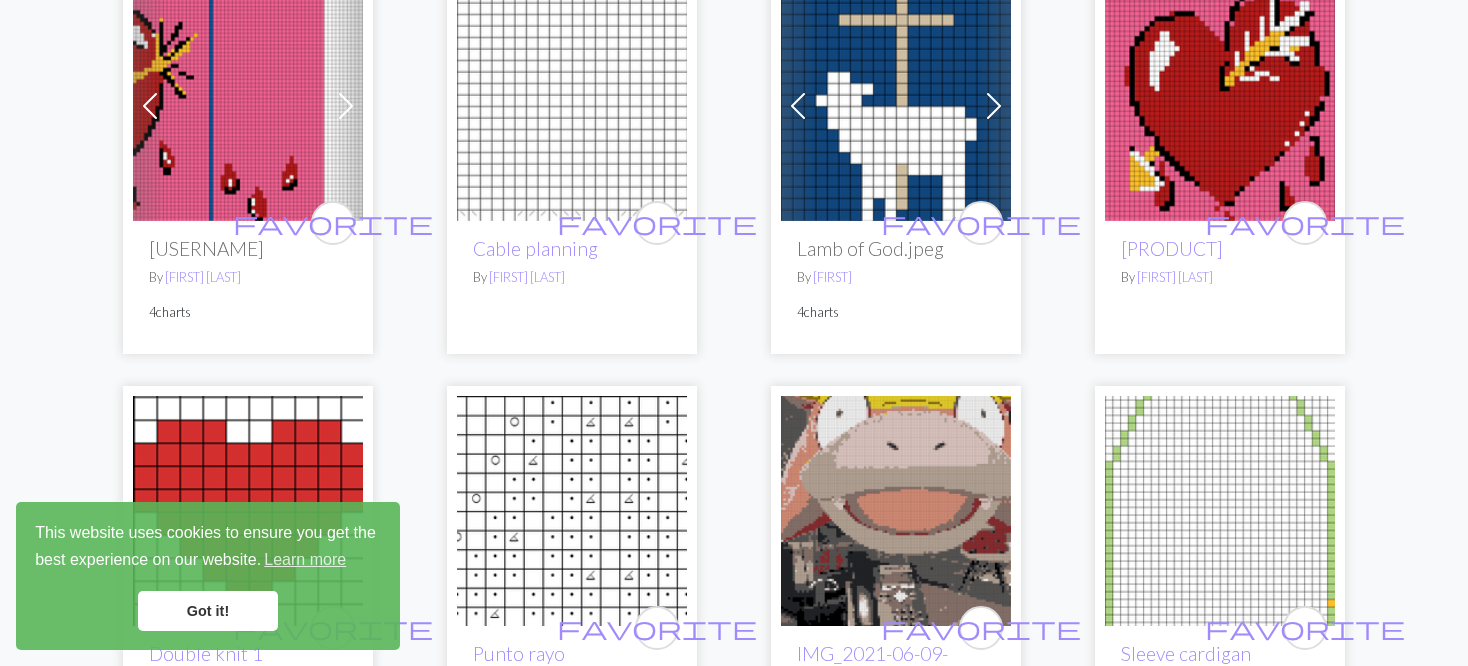 scroll, scrollTop: 3800, scrollLeft: 0, axis: vertical 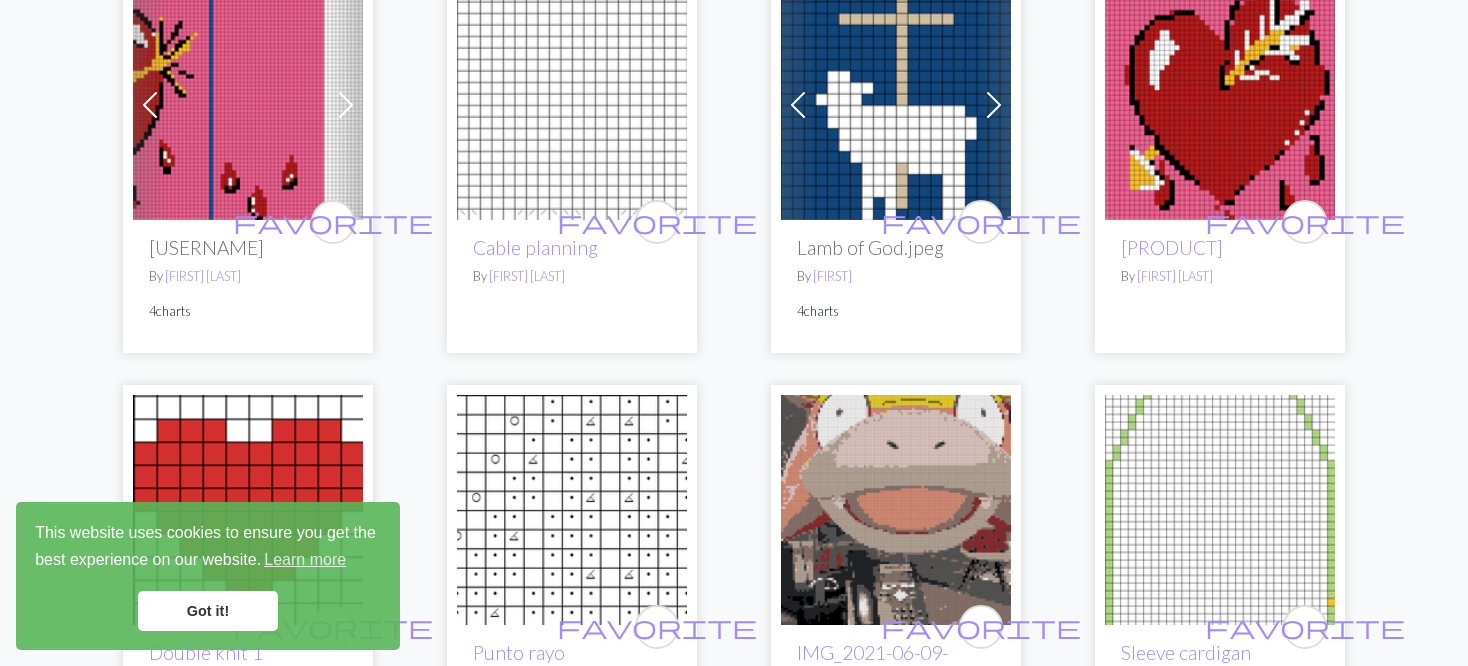 click at bounding box center (248, 105) 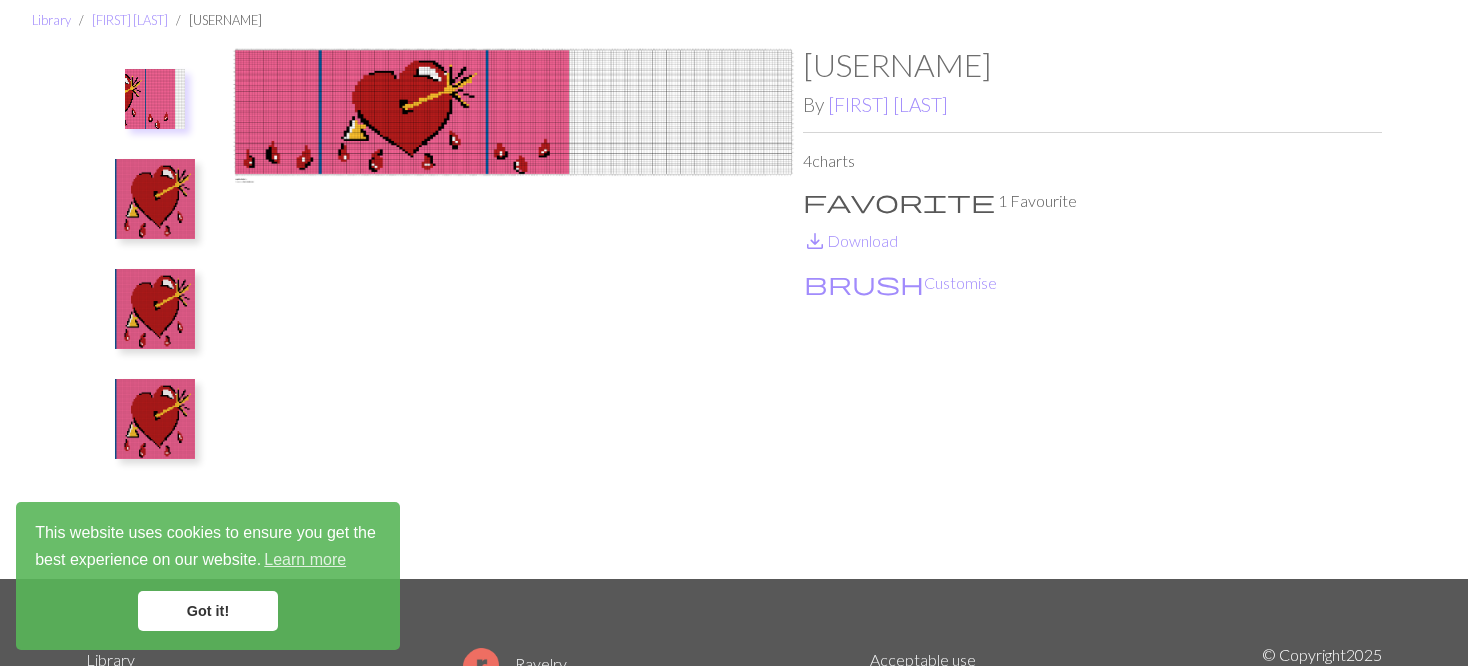 scroll, scrollTop: 100, scrollLeft: 0, axis: vertical 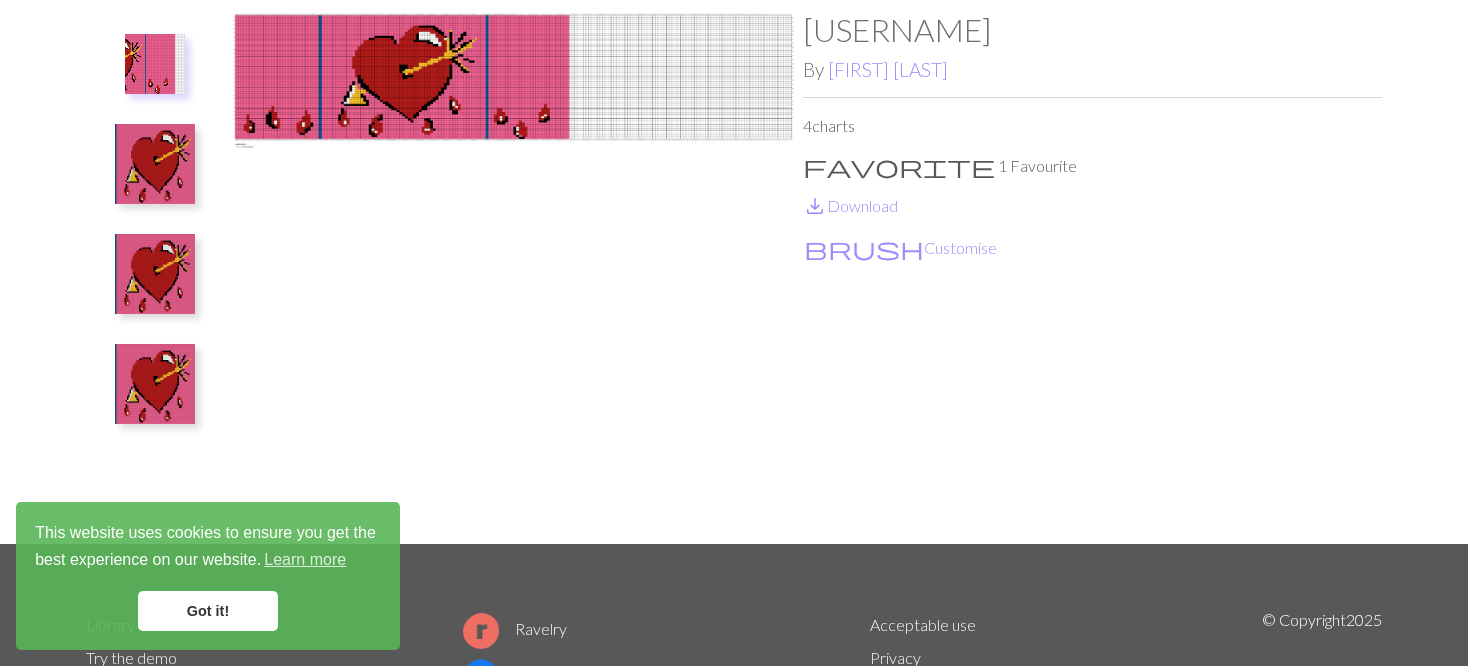 click at bounding box center [155, 384] 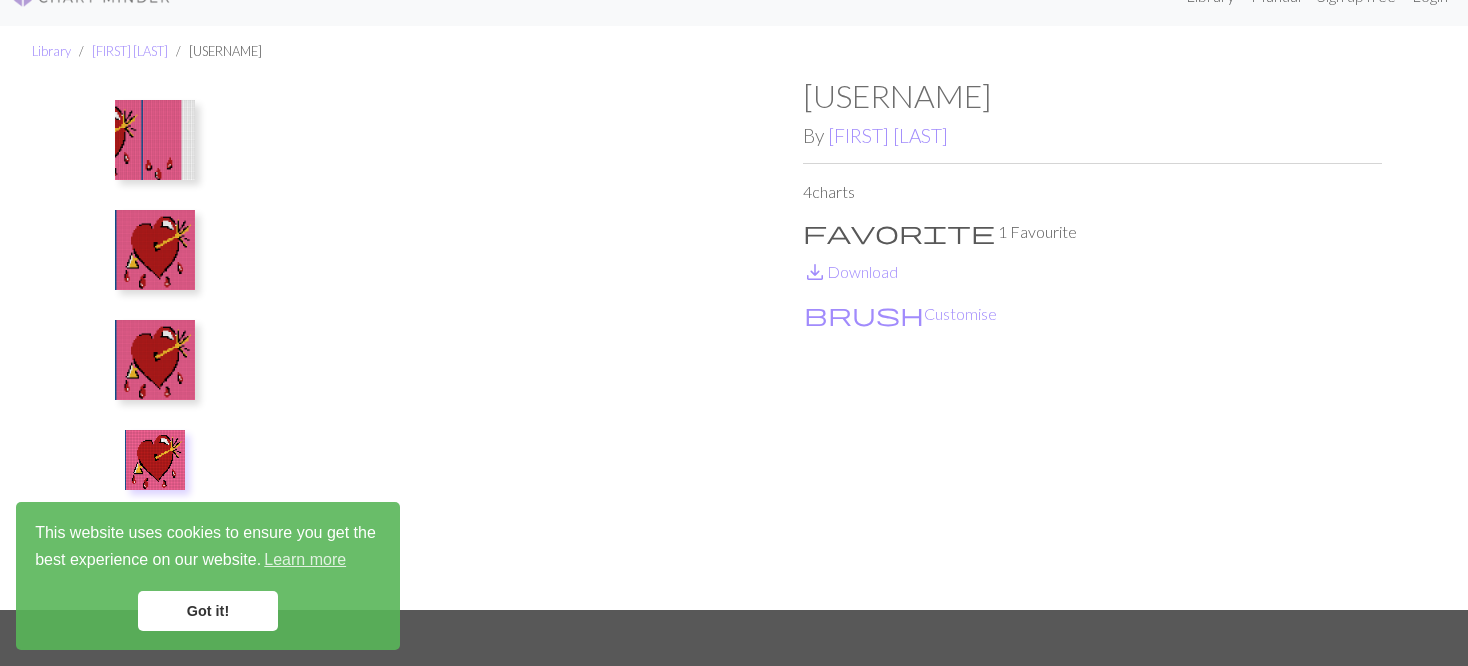 scroll, scrollTop: 0, scrollLeft: 0, axis: both 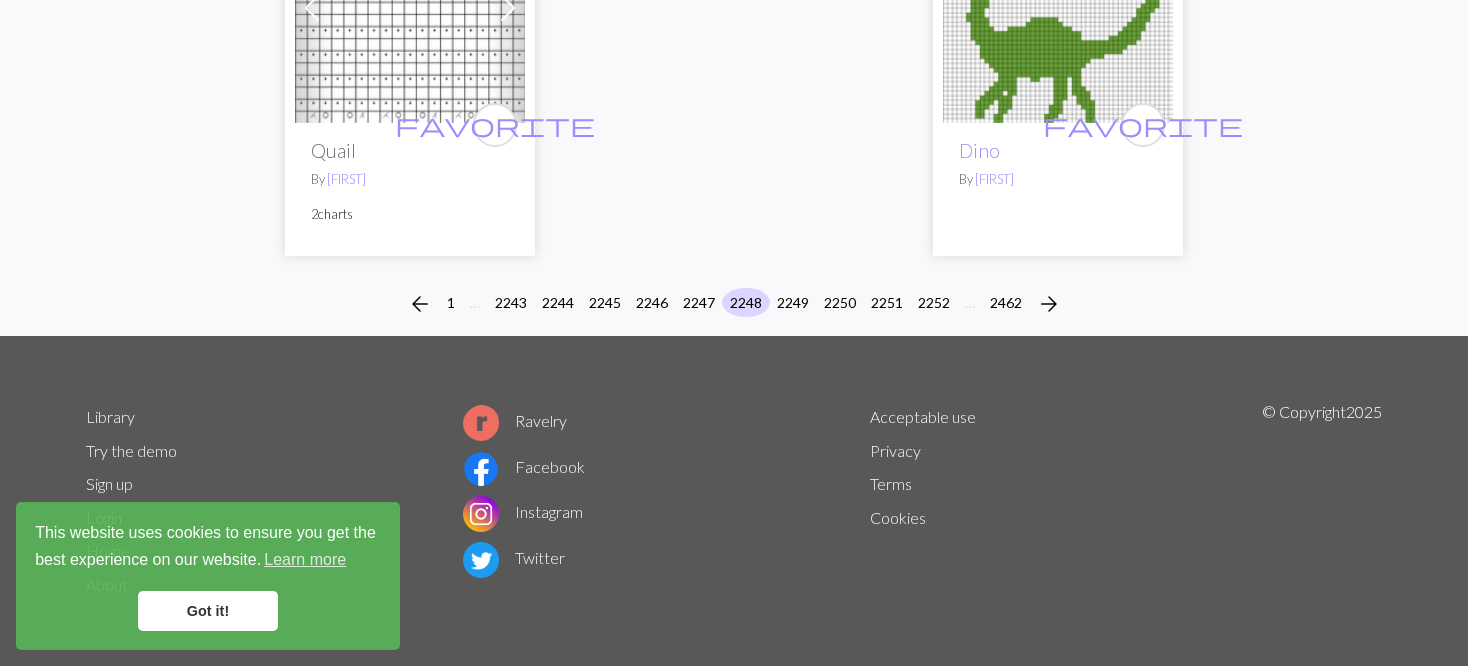 click on "2249" at bounding box center [793, 304] 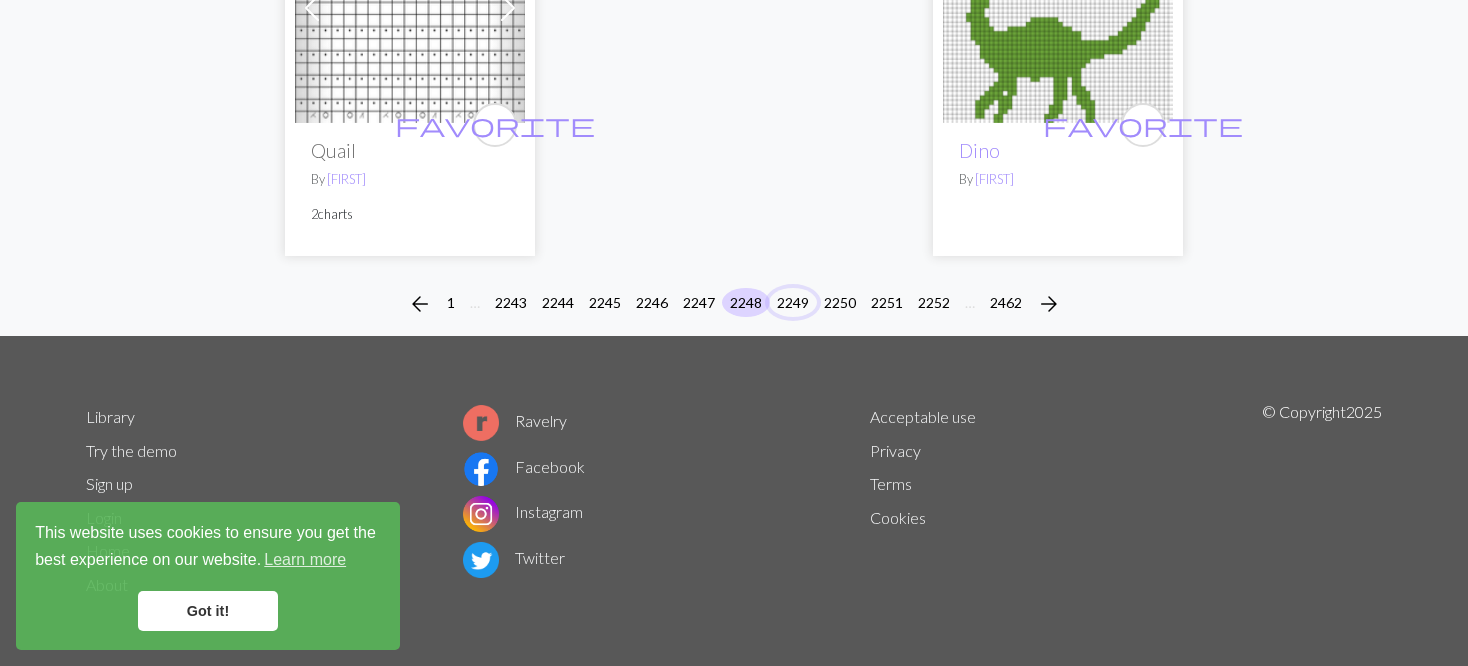 click on "2249" at bounding box center [793, 302] 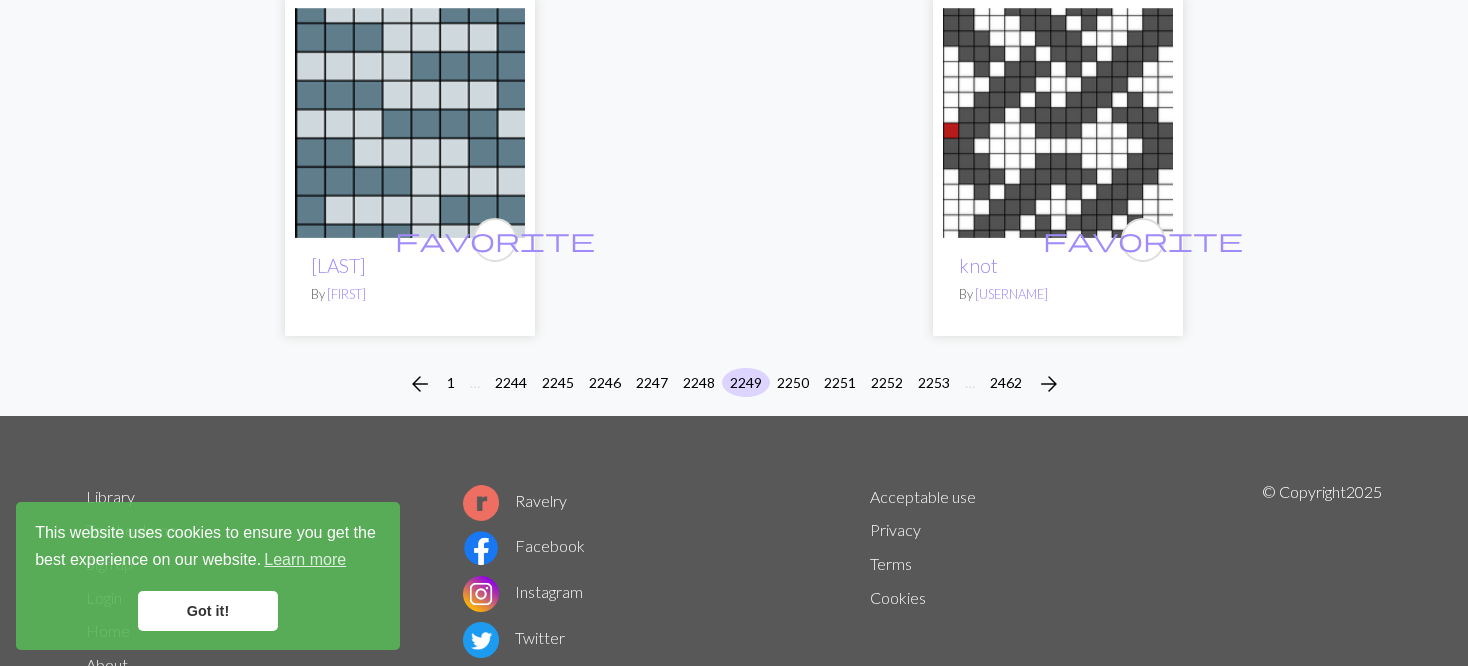 scroll, scrollTop: 5283, scrollLeft: 0, axis: vertical 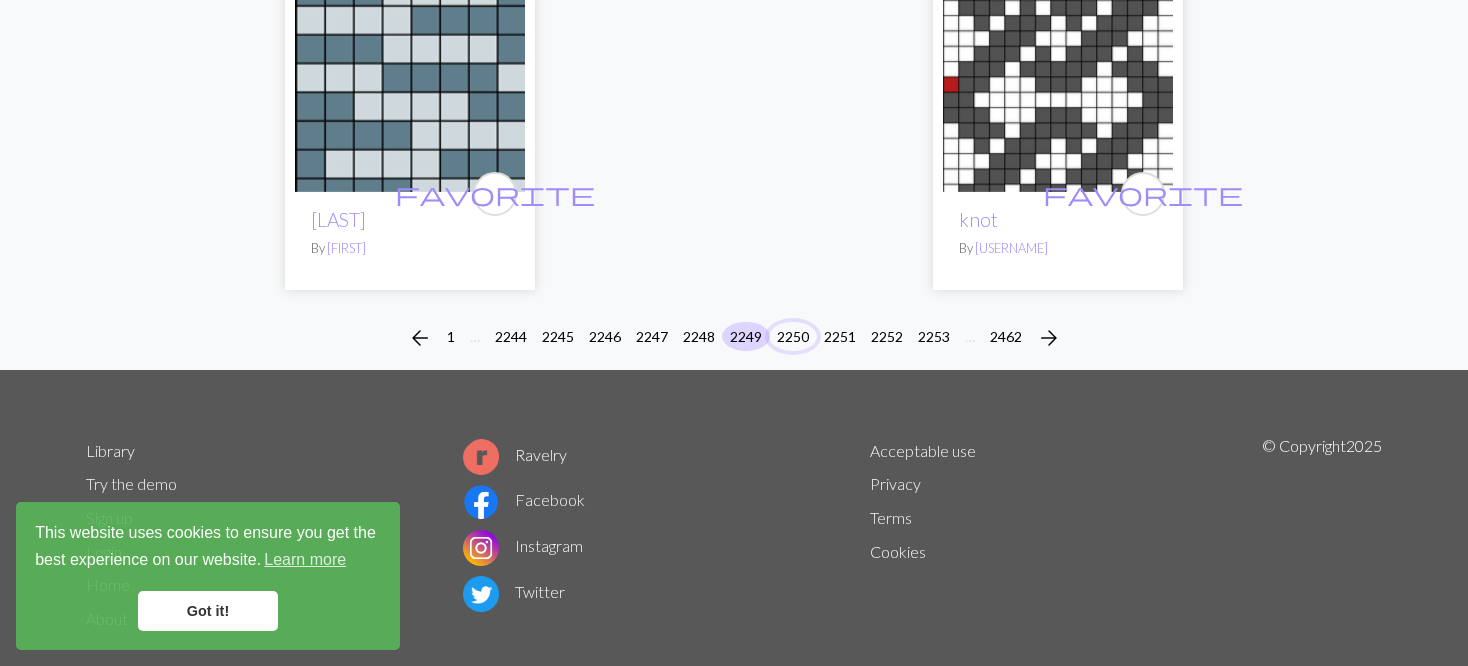 click on "2250" at bounding box center [793, 336] 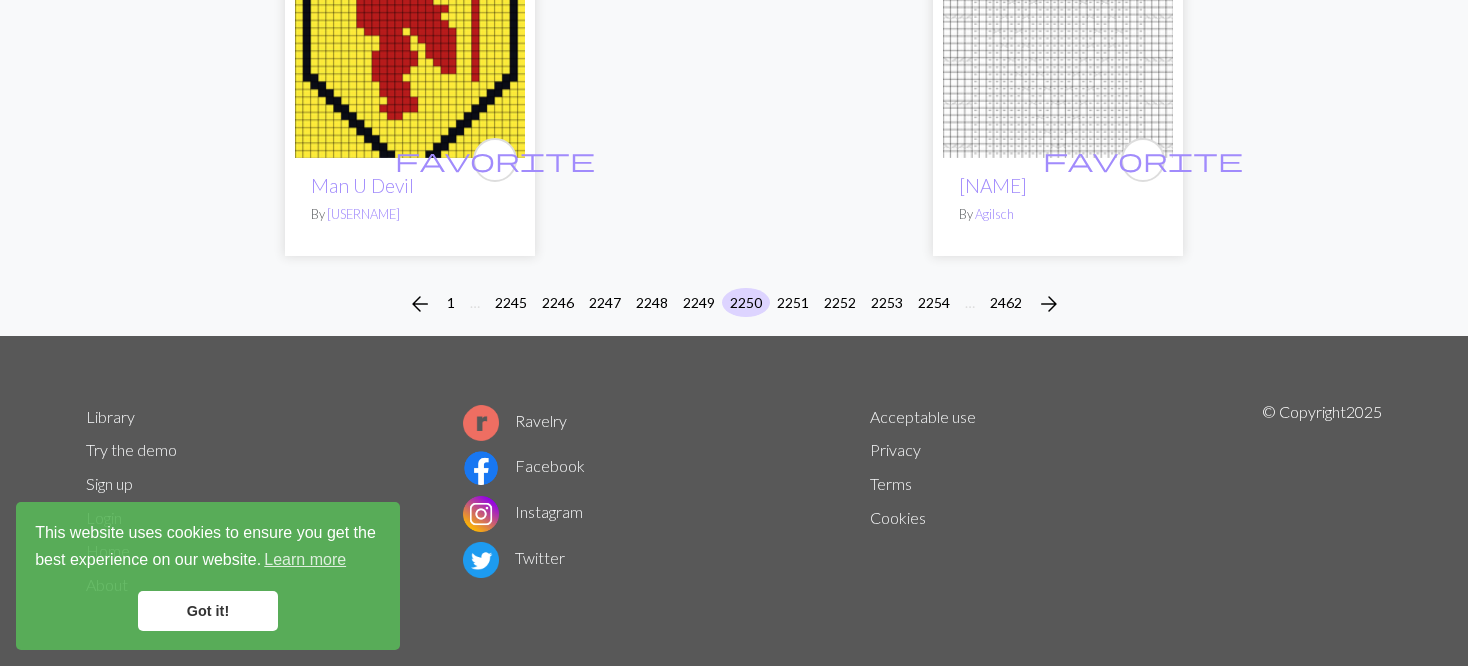 scroll, scrollTop: 5121, scrollLeft: 0, axis: vertical 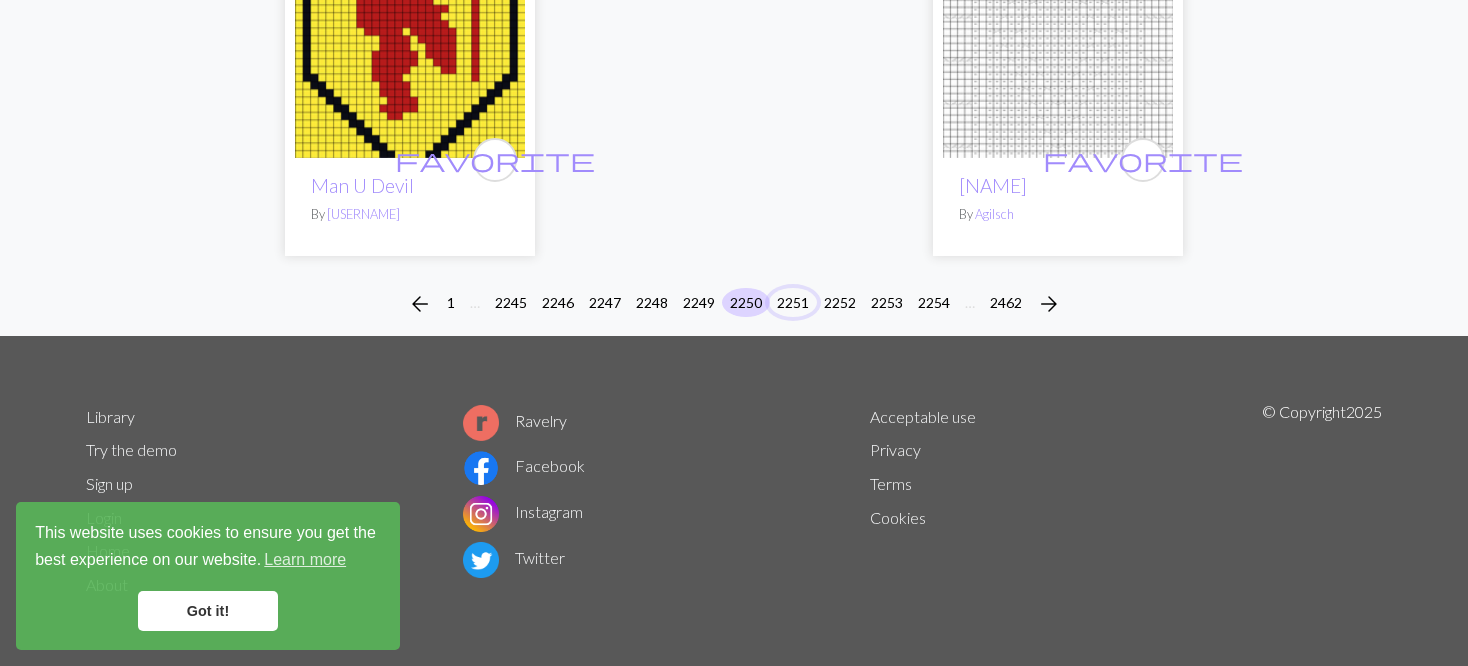 click on "2251" at bounding box center (793, 302) 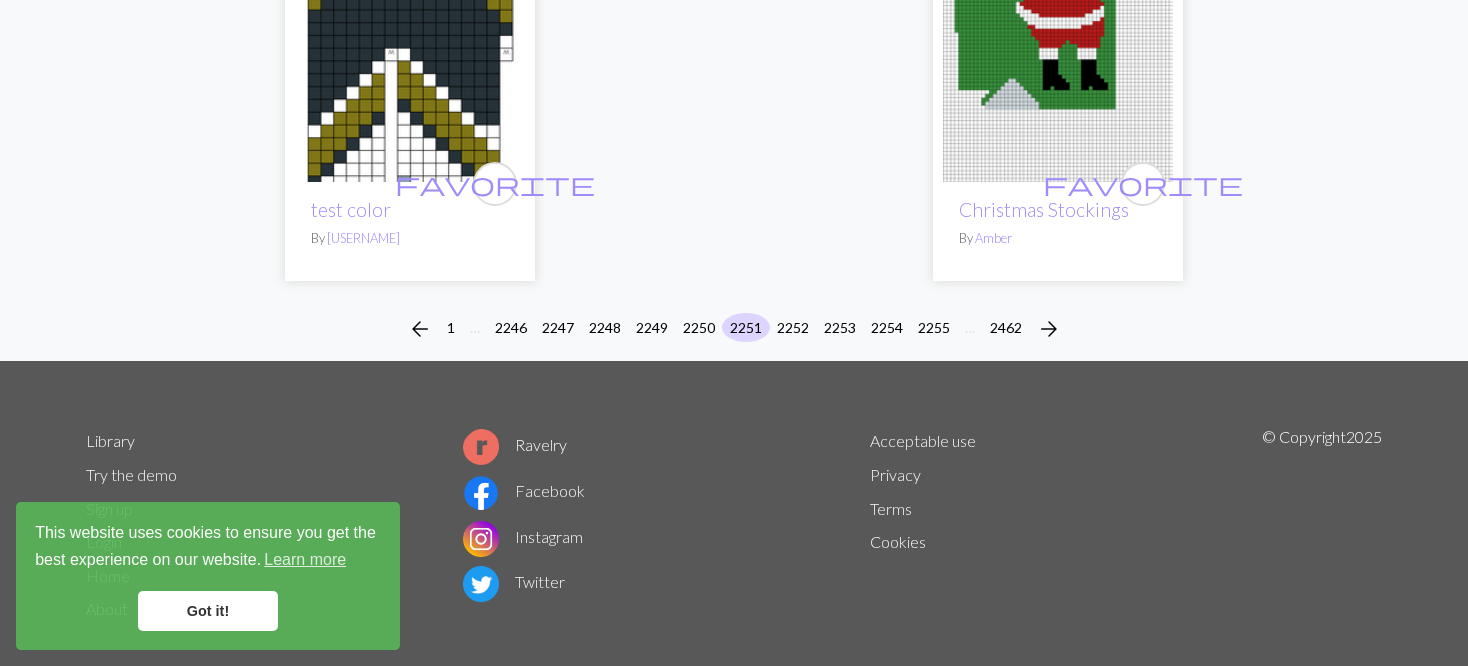 scroll, scrollTop: 5250, scrollLeft: 0, axis: vertical 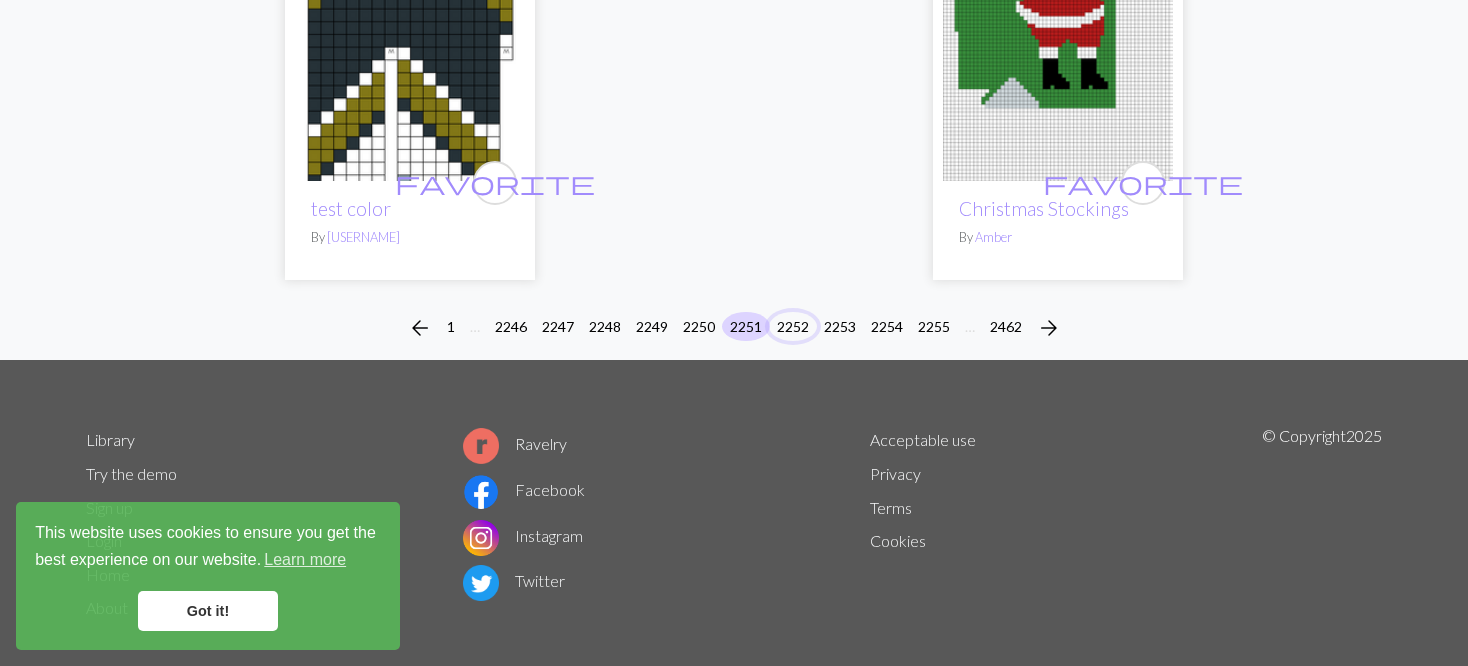 click on "2252" at bounding box center [793, 326] 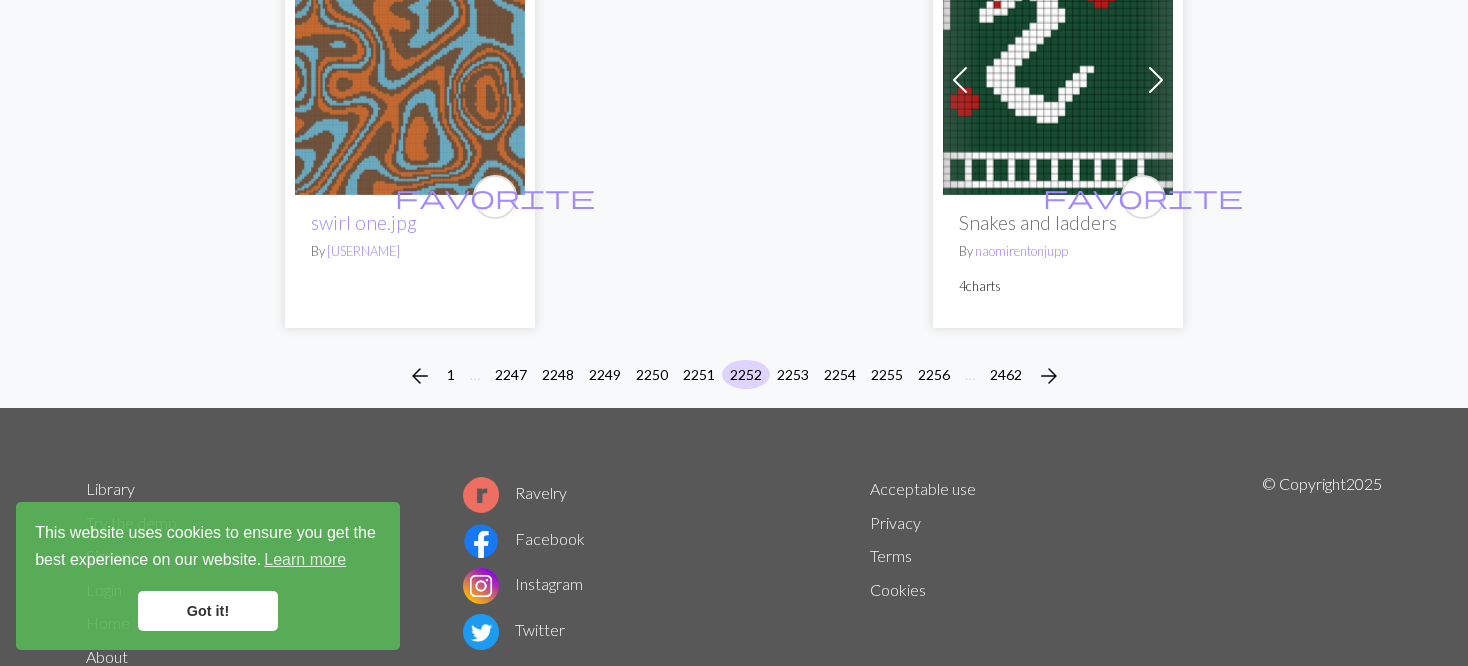 scroll, scrollTop: 5192, scrollLeft: 0, axis: vertical 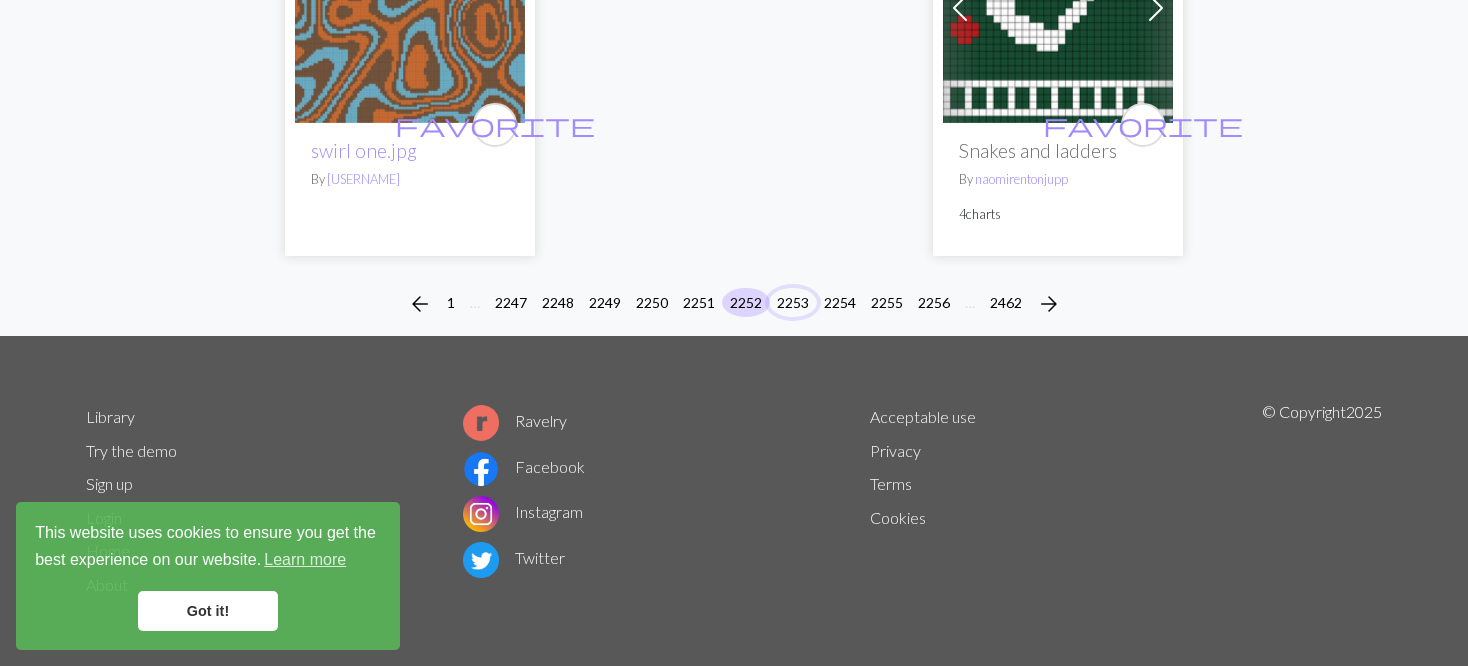 click on "2253" at bounding box center [793, 302] 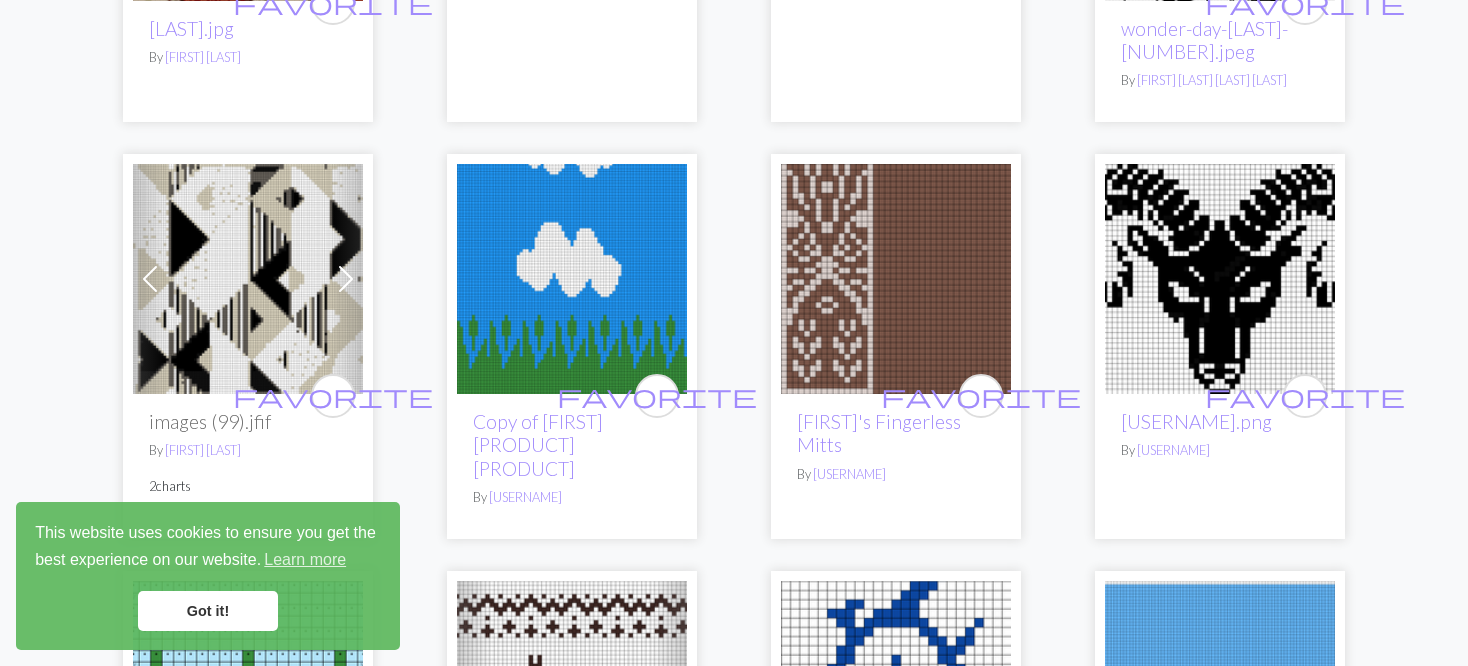 scroll, scrollTop: 600, scrollLeft: 0, axis: vertical 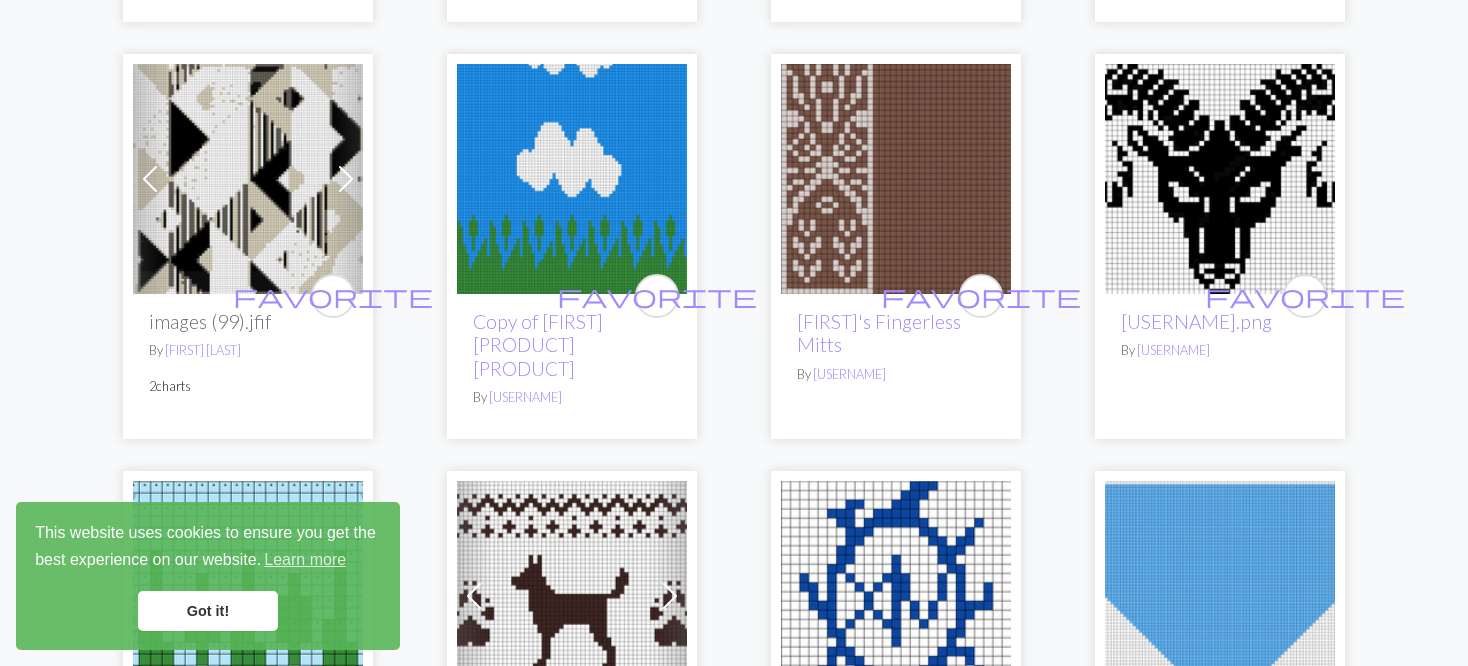 click at bounding box center (896, 179) 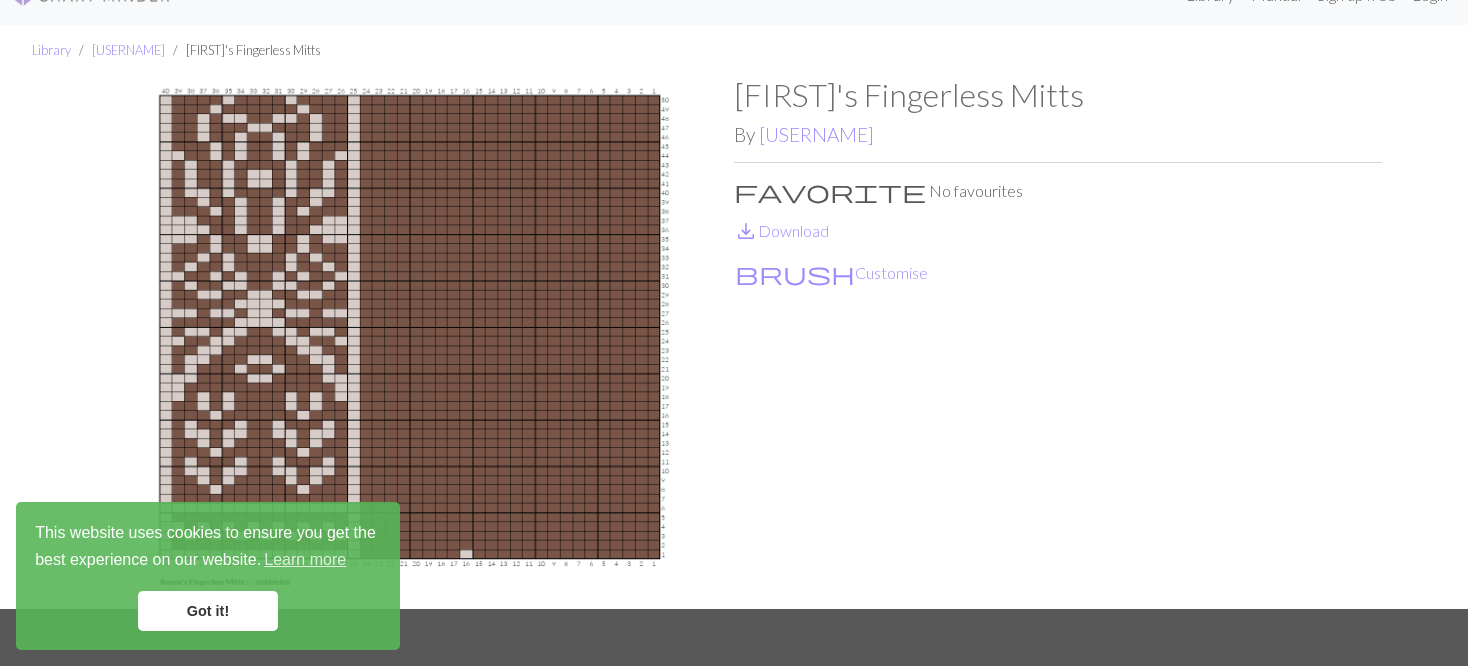 scroll, scrollTop: 0, scrollLeft: 0, axis: both 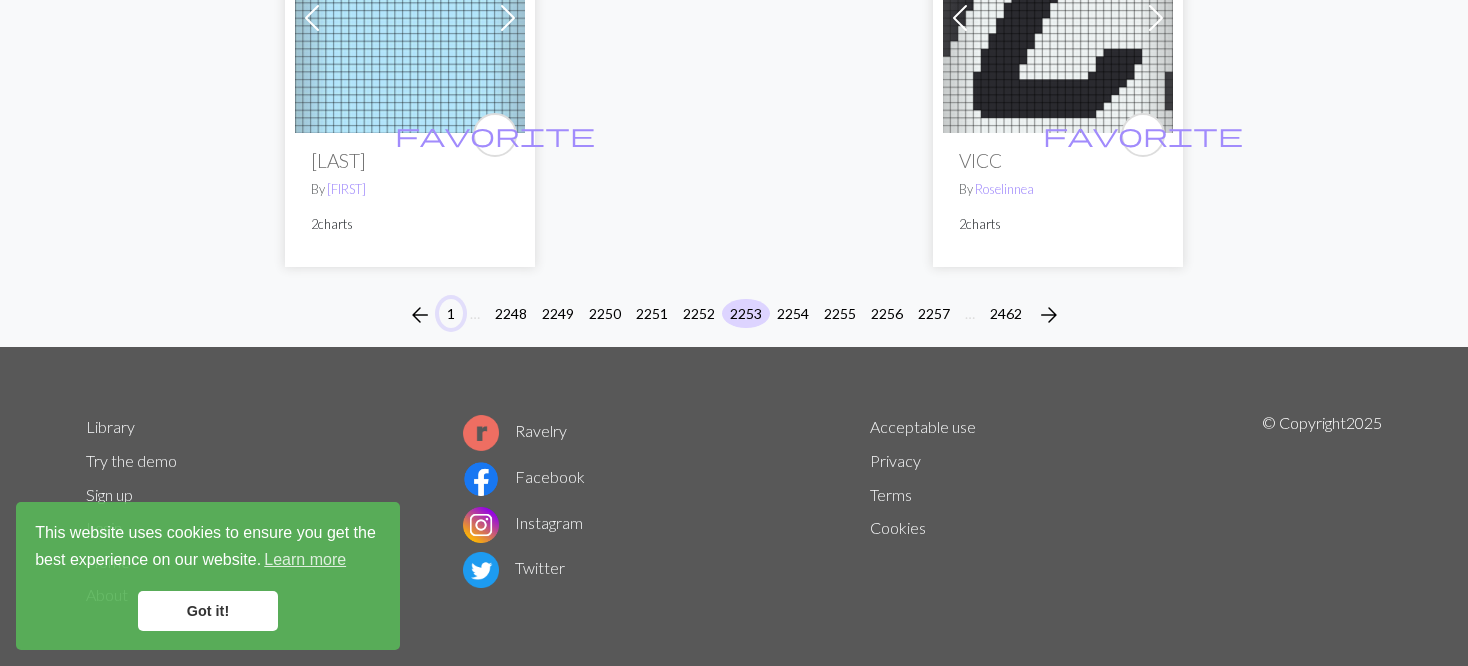 click on "1" at bounding box center [451, 313] 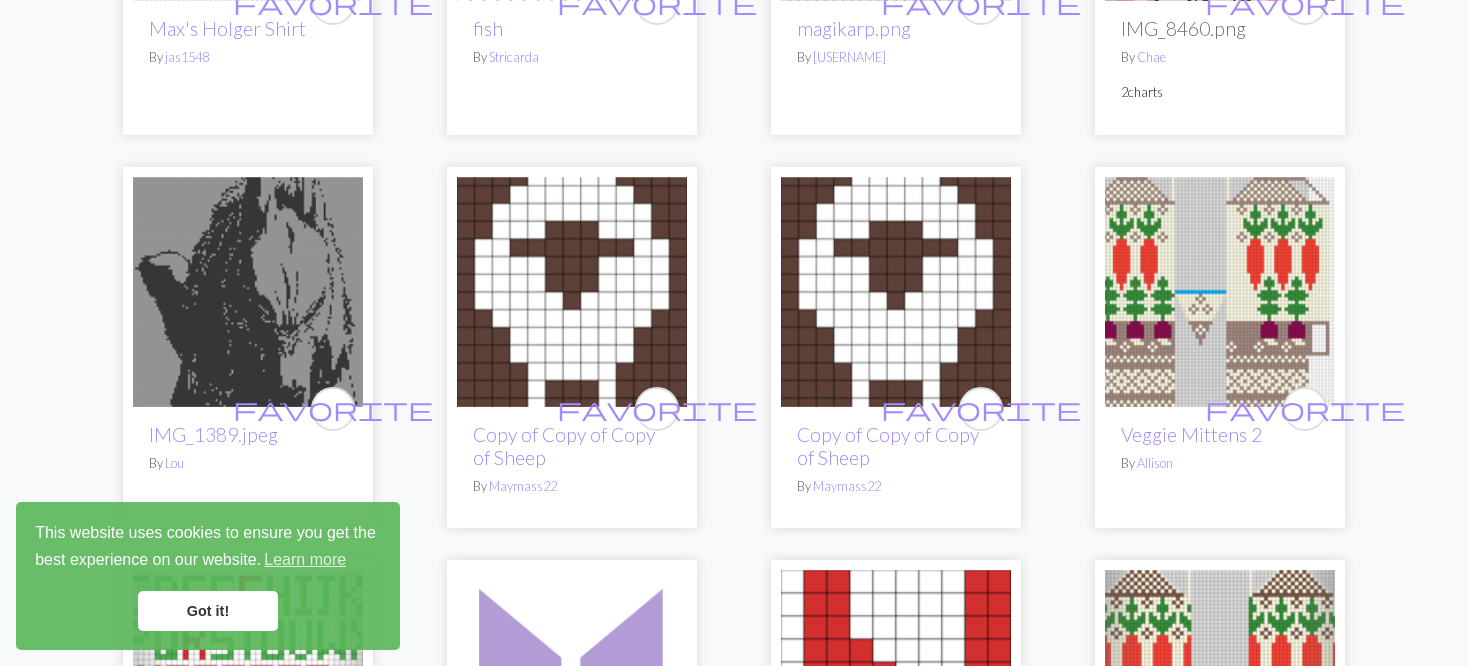 scroll, scrollTop: 600, scrollLeft: 0, axis: vertical 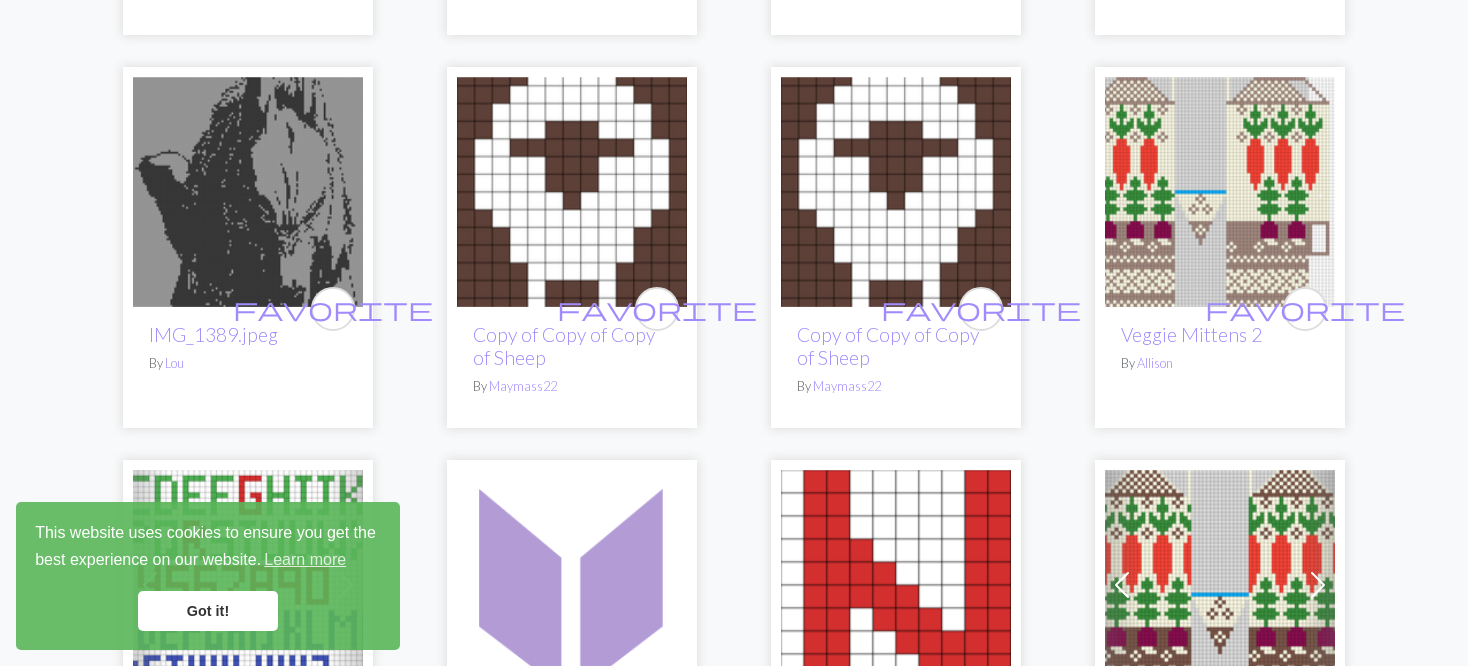 click at bounding box center [1220, 192] 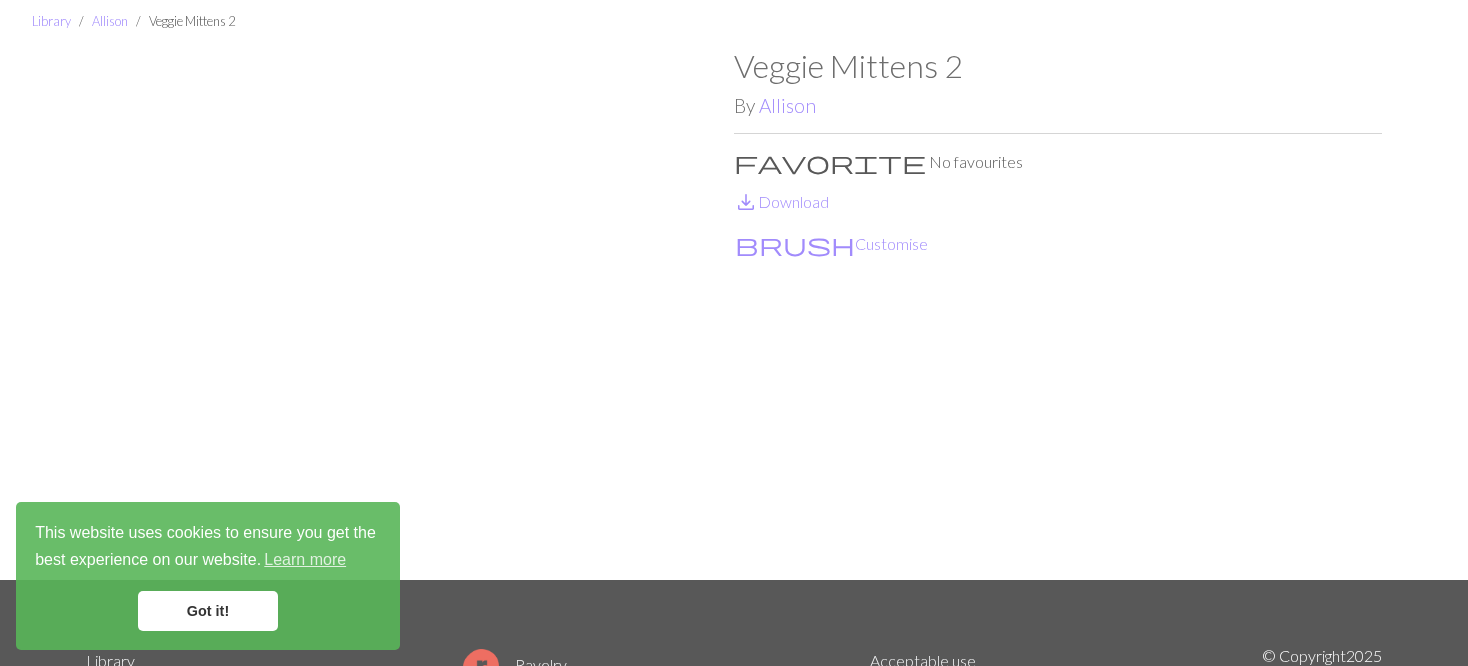scroll, scrollTop: 100, scrollLeft: 0, axis: vertical 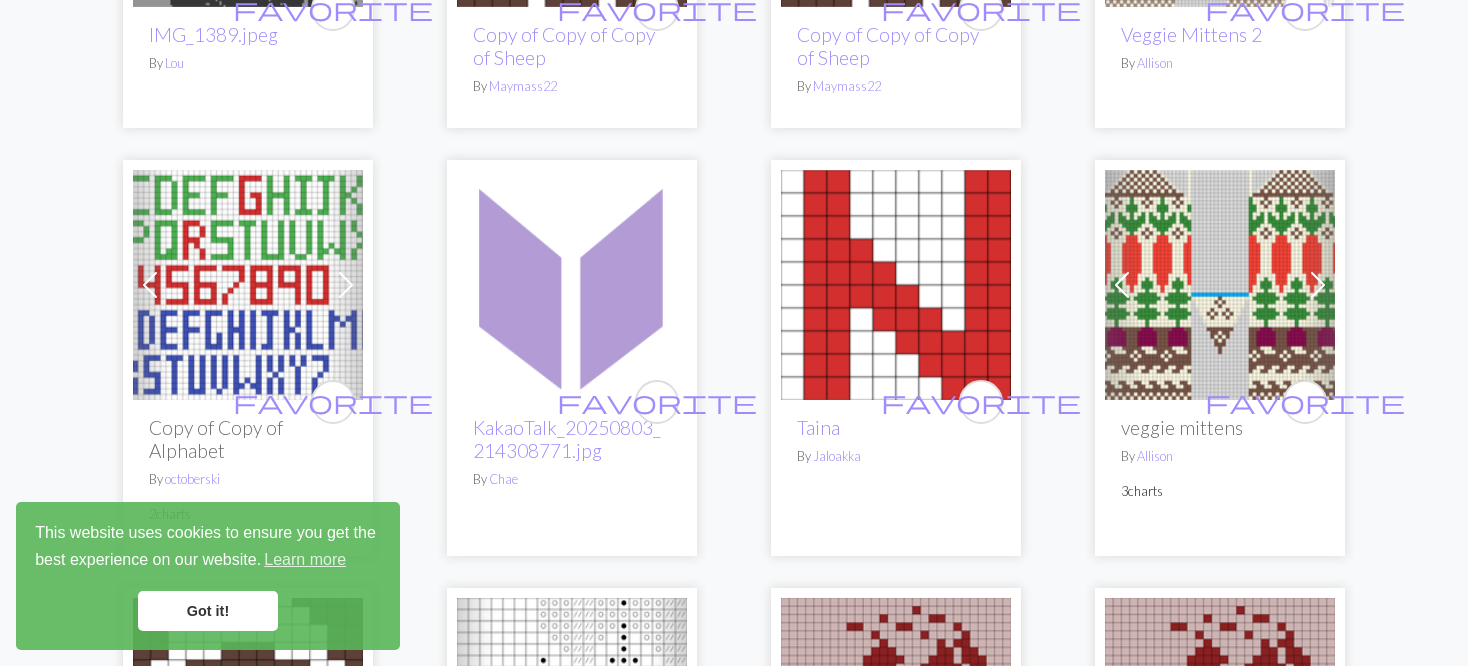 click at bounding box center [1220, 285] 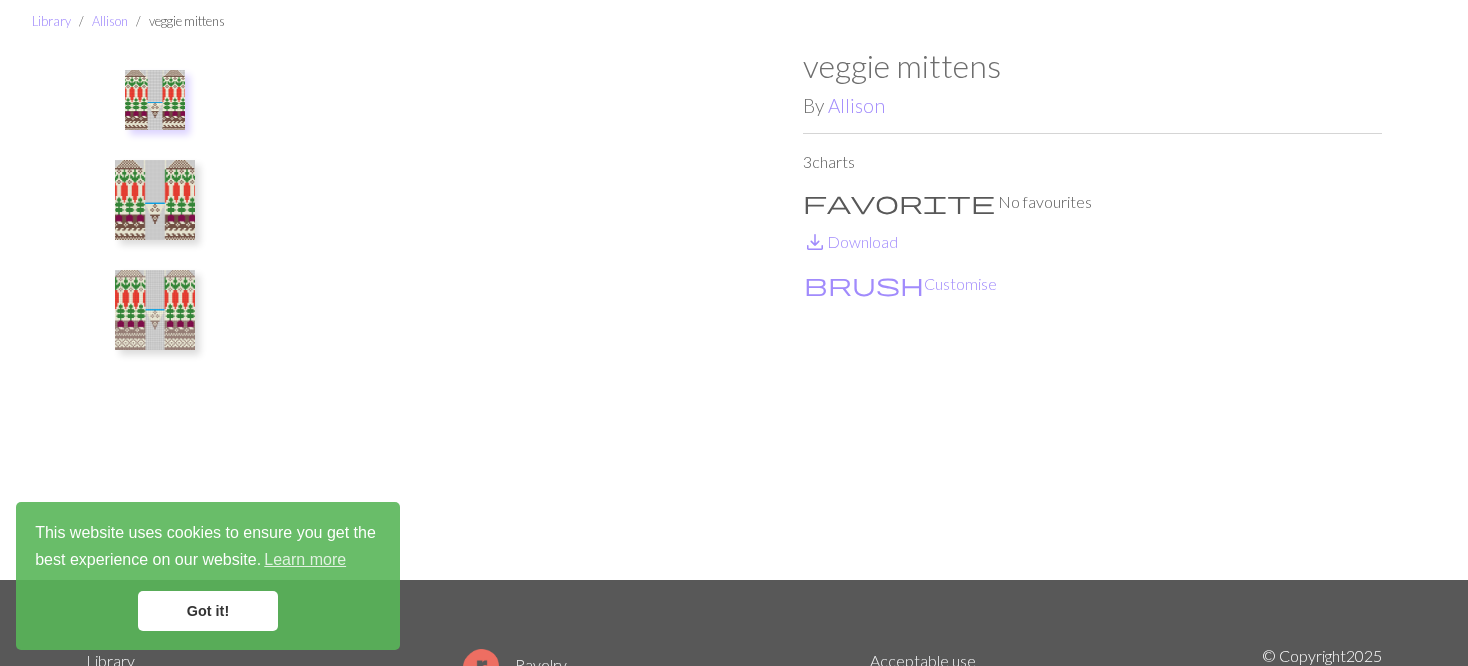 scroll, scrollTop: 100, scrollLeft: 0, axis: vertical 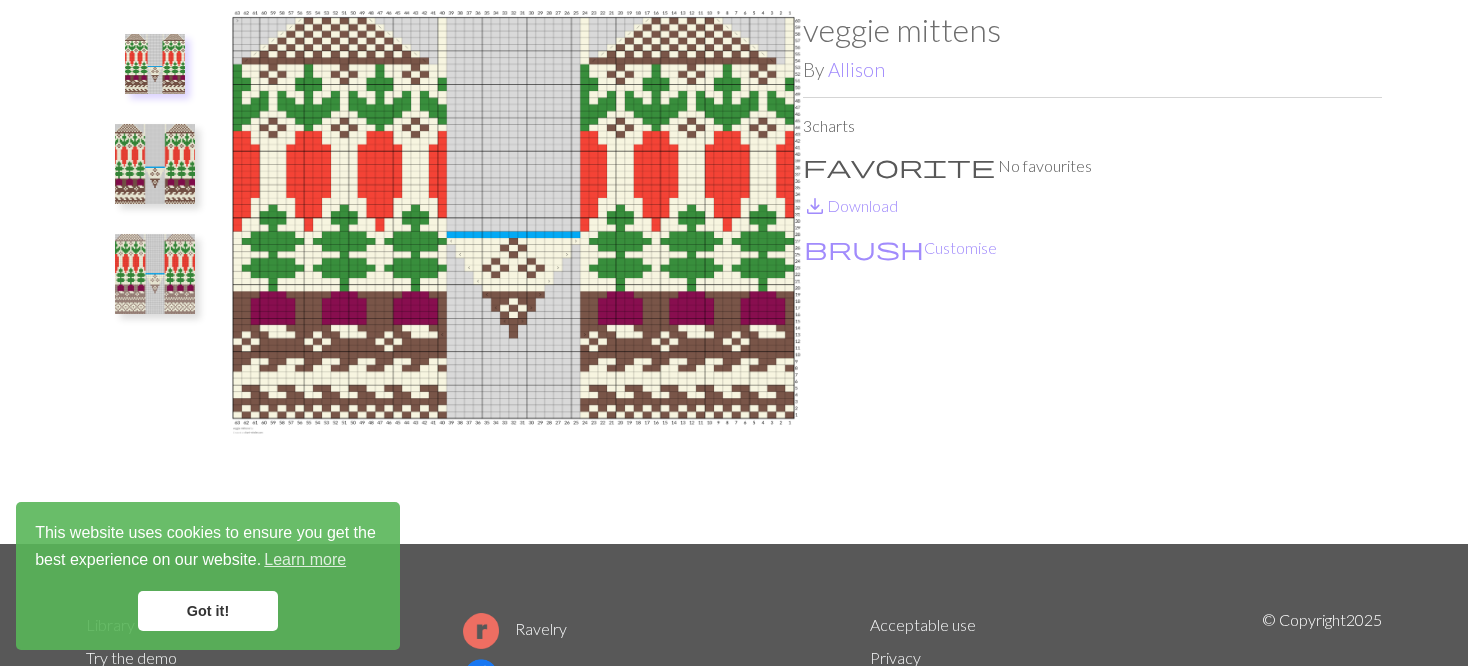 click at bounding box center (155, 274) 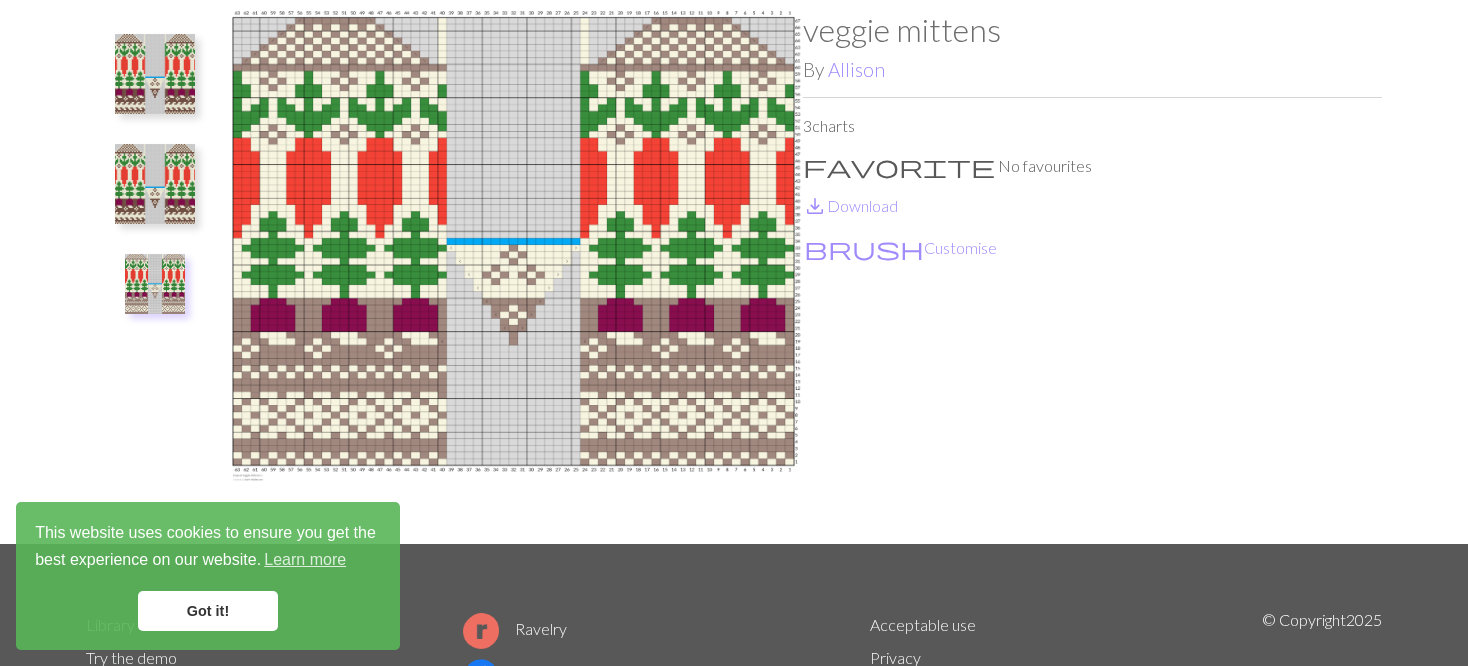 click at bounding box center (155, 184) 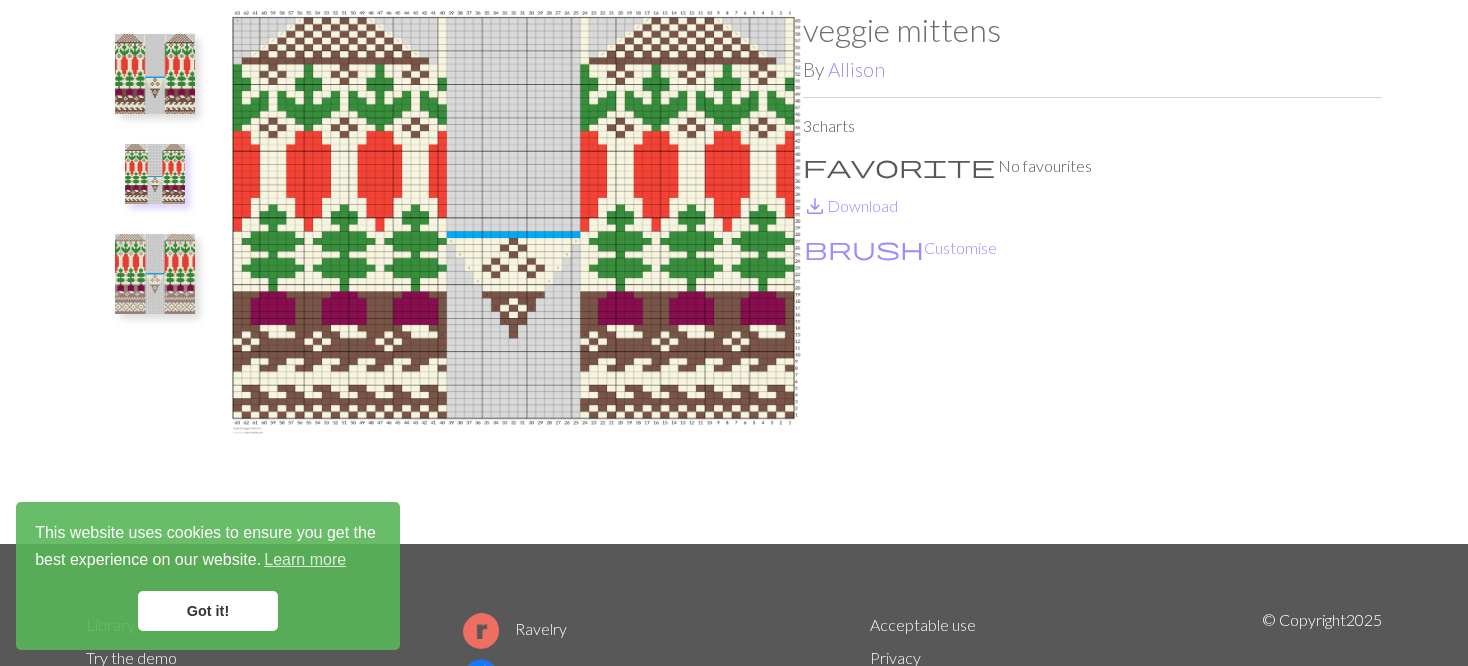 click at bounding box center [155, 74] 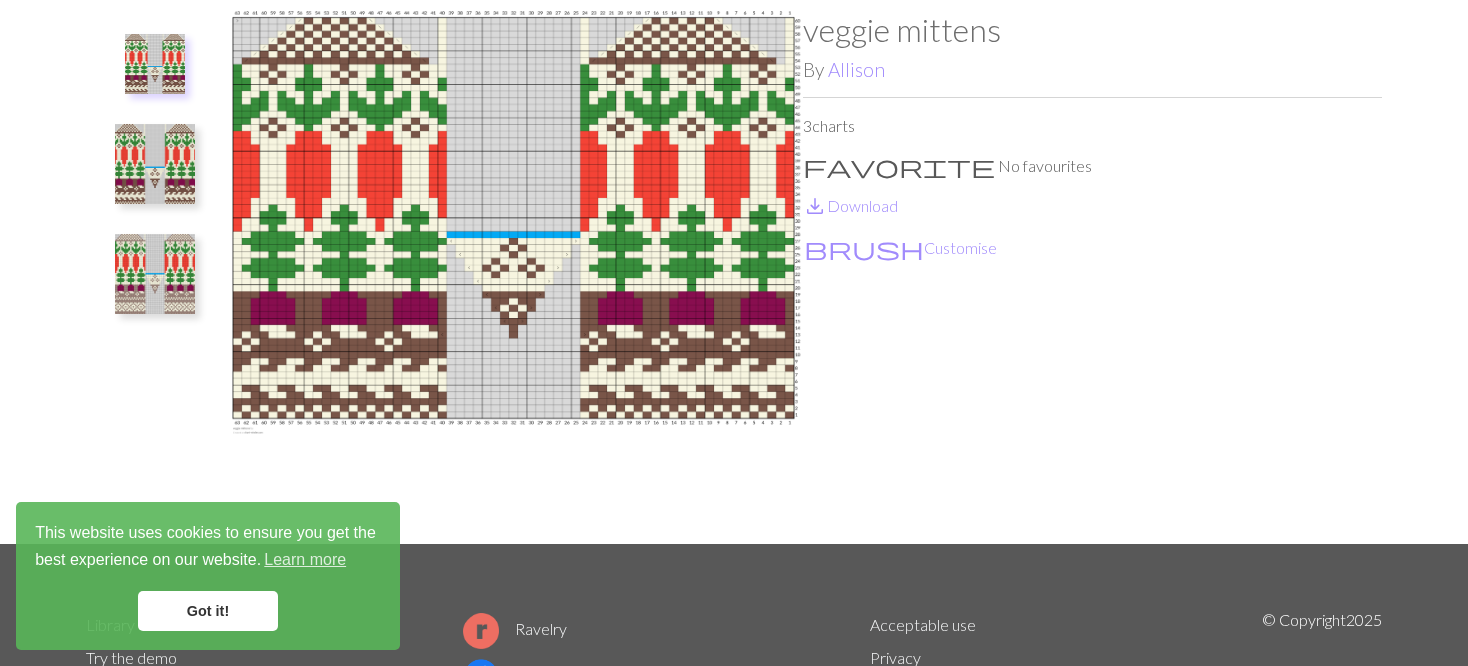 click at bounding box center [155, 64] 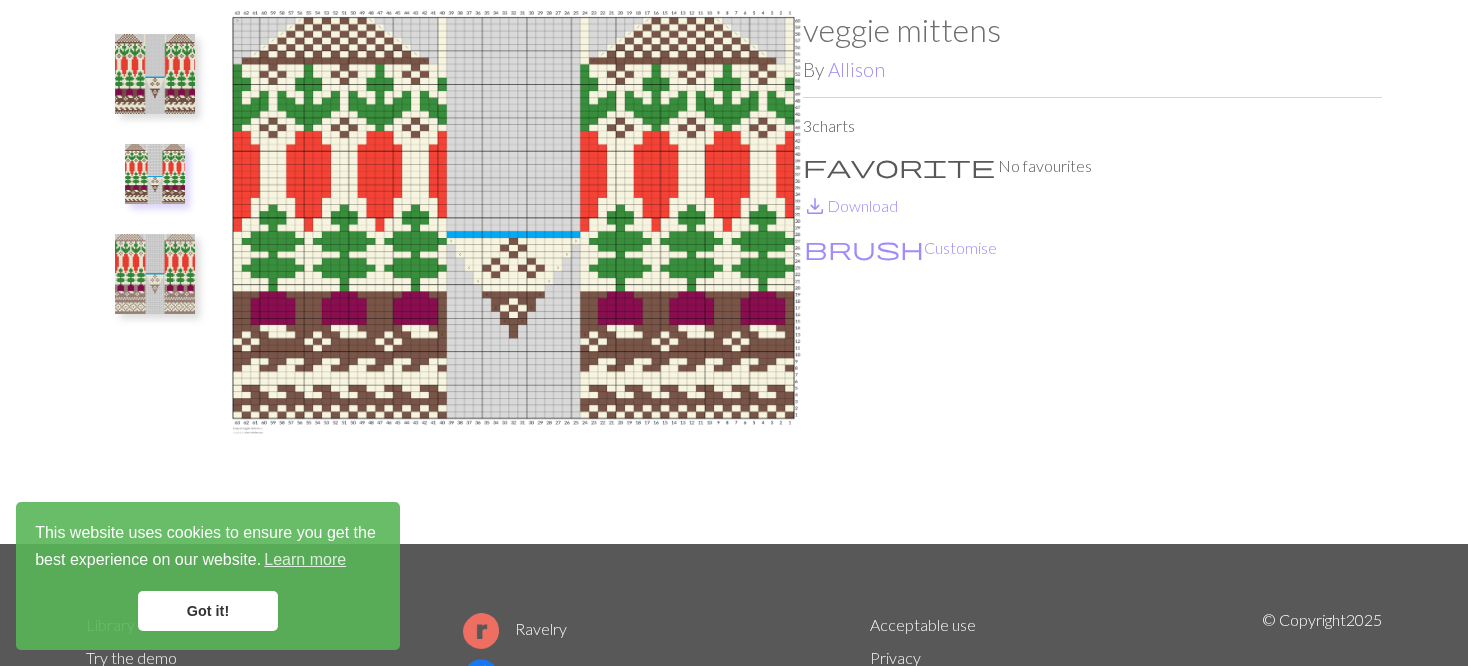 click at bounding box center [155, 274] 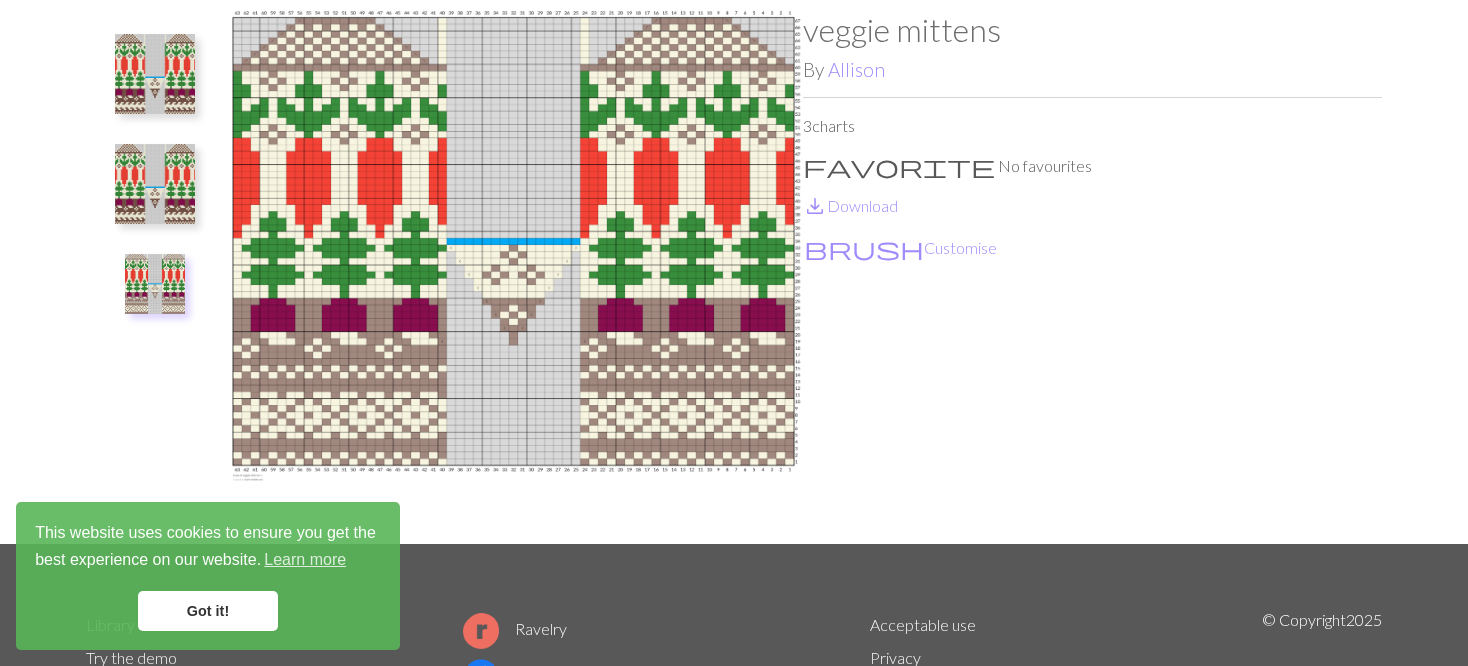 click at bounding box center (155, 74) 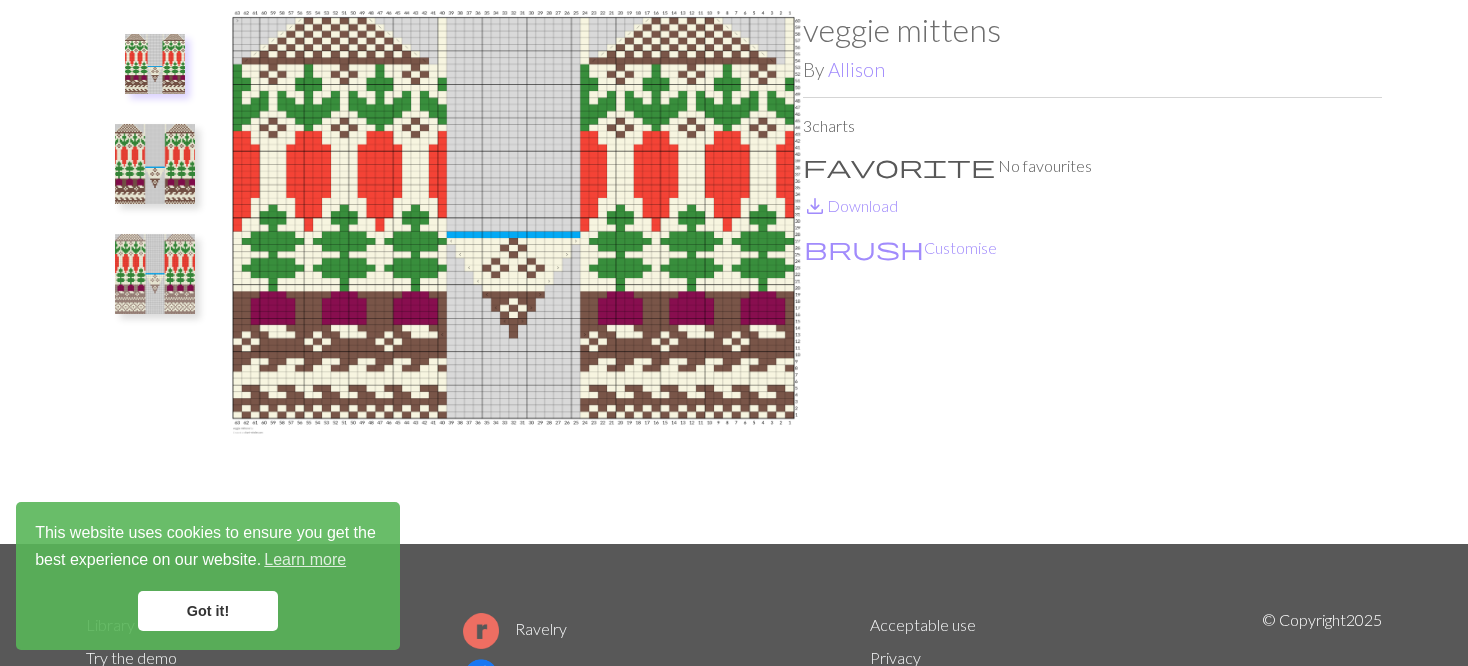click at bounding box center [155, 164] 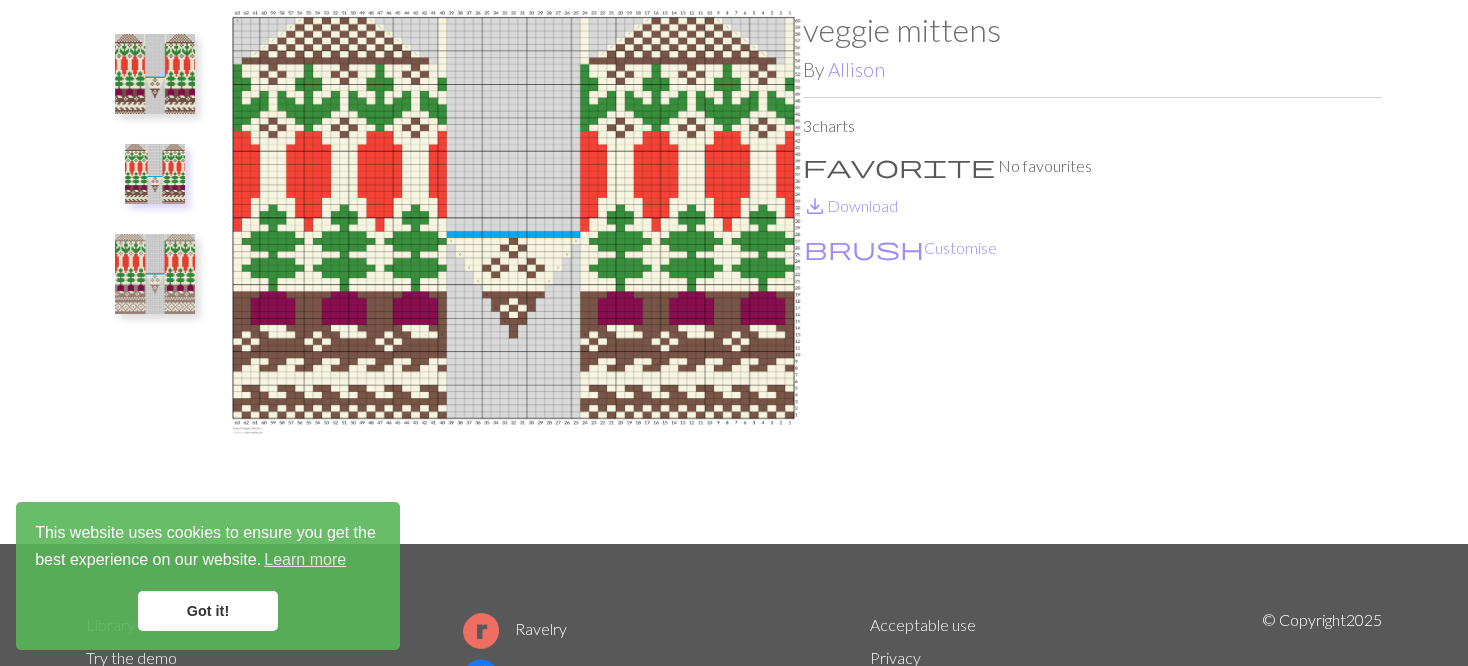 click at bounding box center [155, 274] 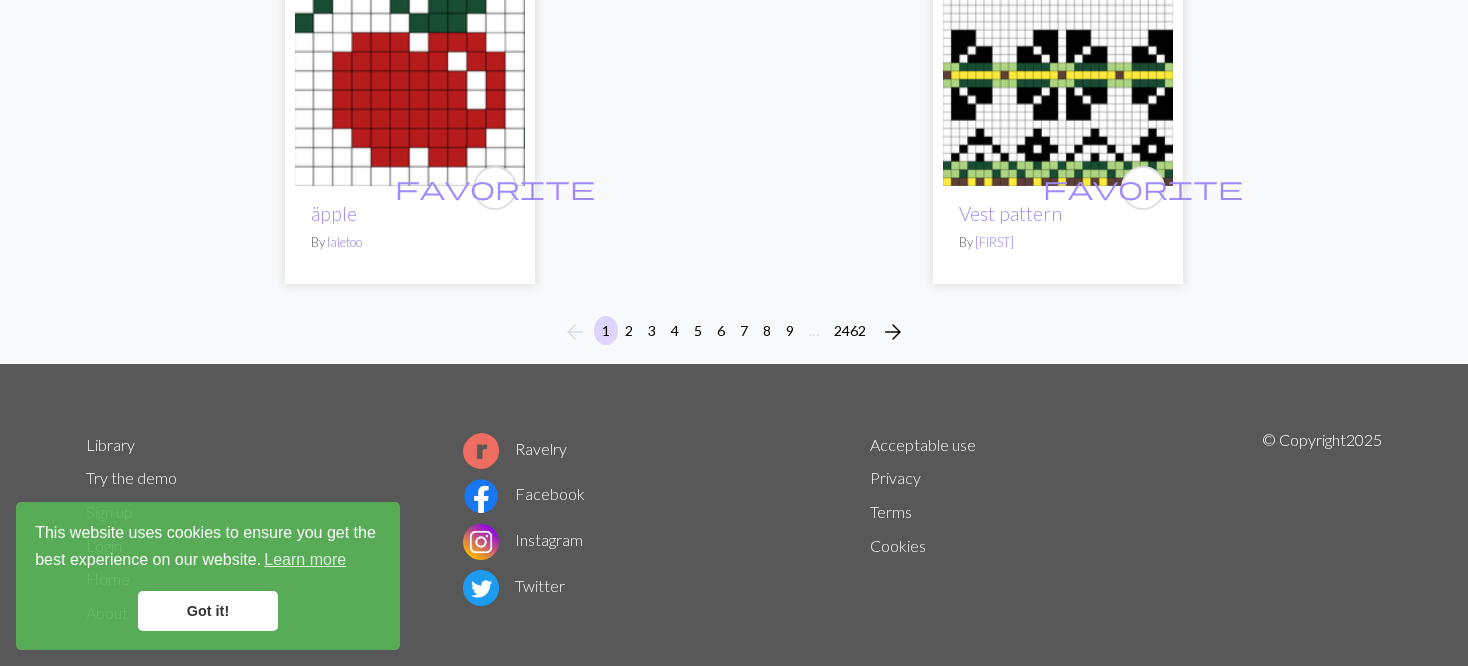 scroll, scrollTop: 5276, scrollLeft: 0, axis: vertical 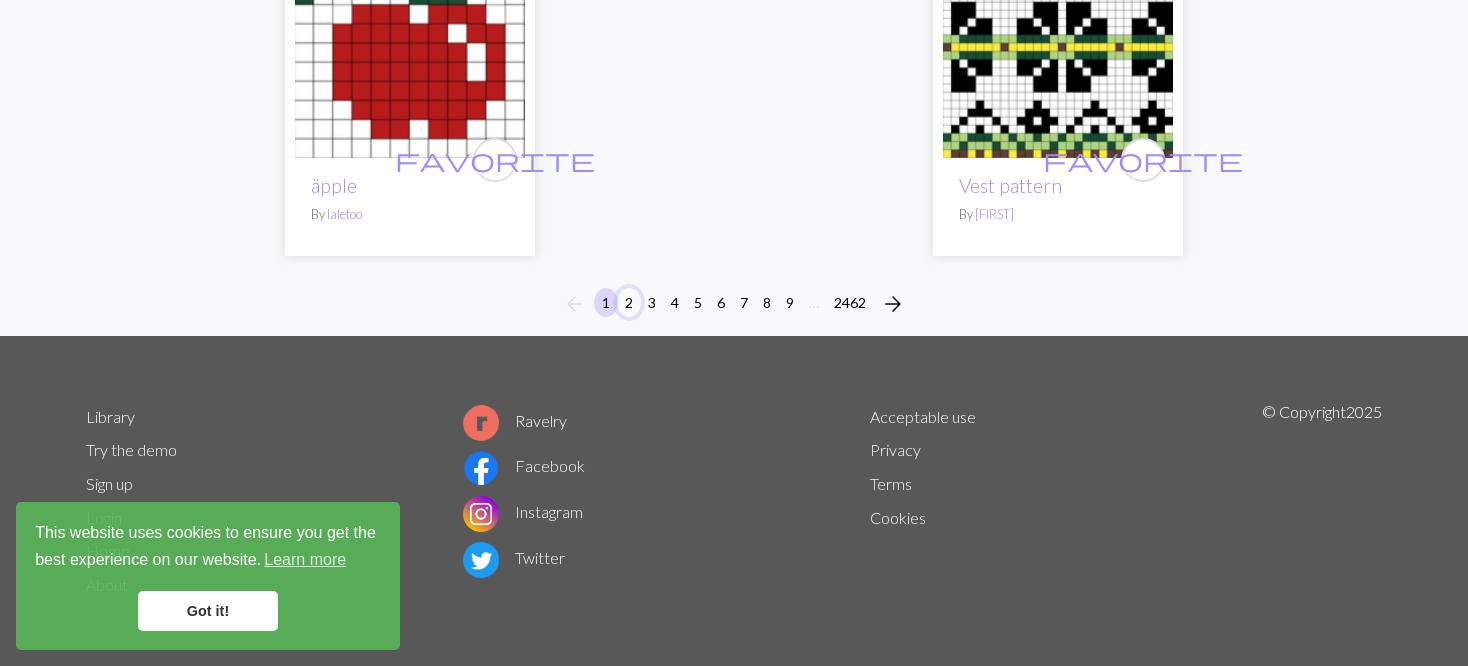 click on "2" at bounding box center (629, 302) 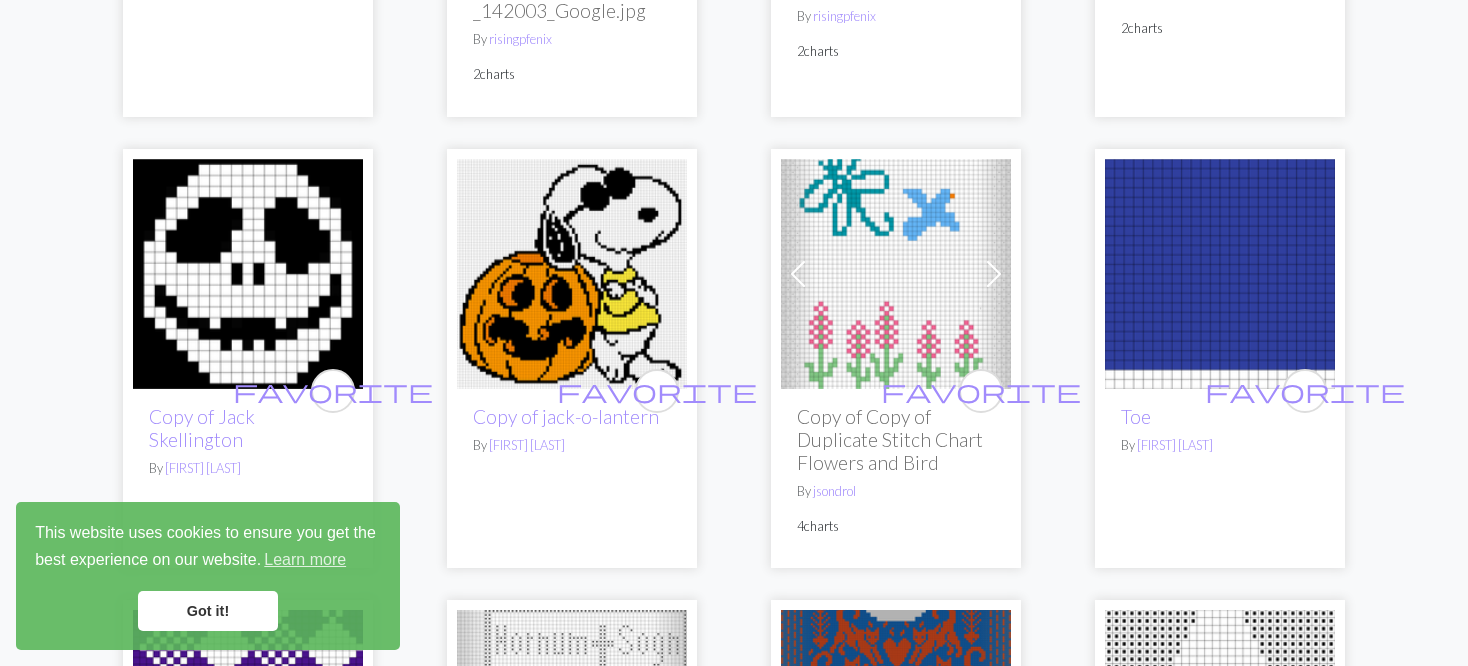 scroll, scrollTop: 600, scrollLeft: 0, axis: vertical 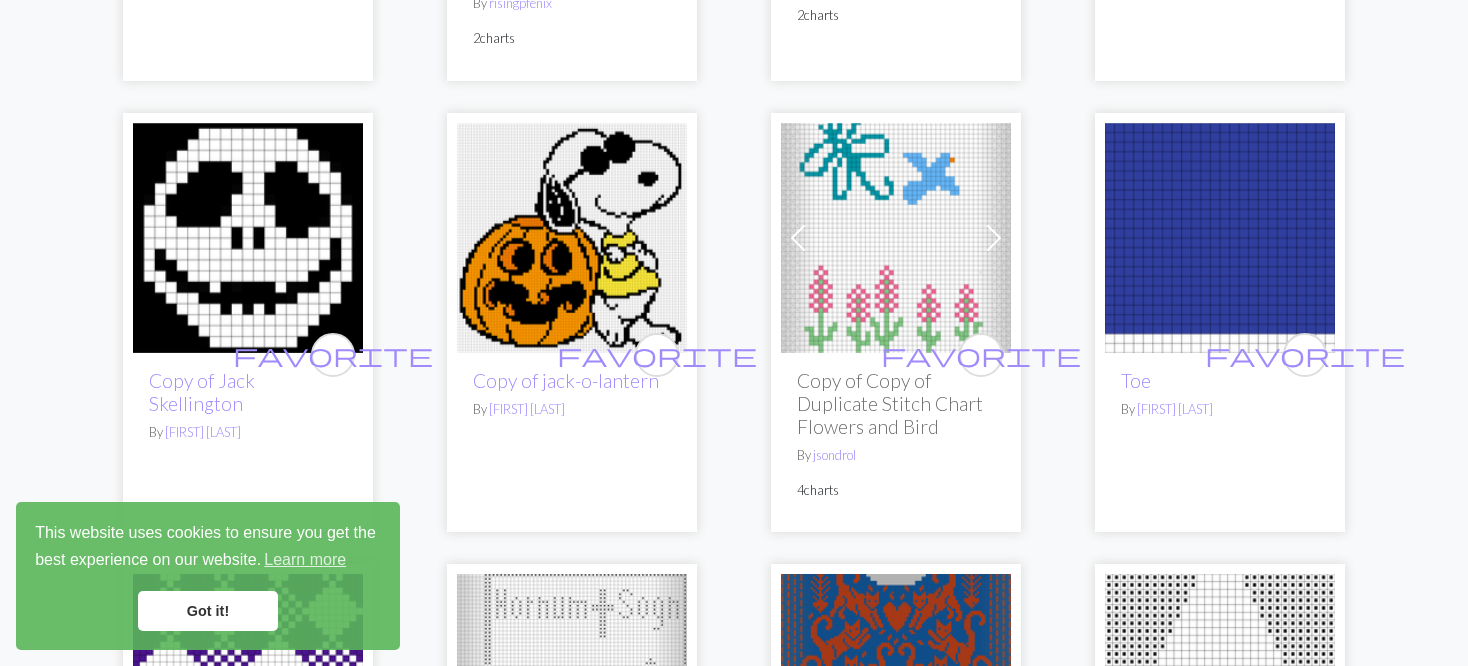 click at bounding box center (896, 238) 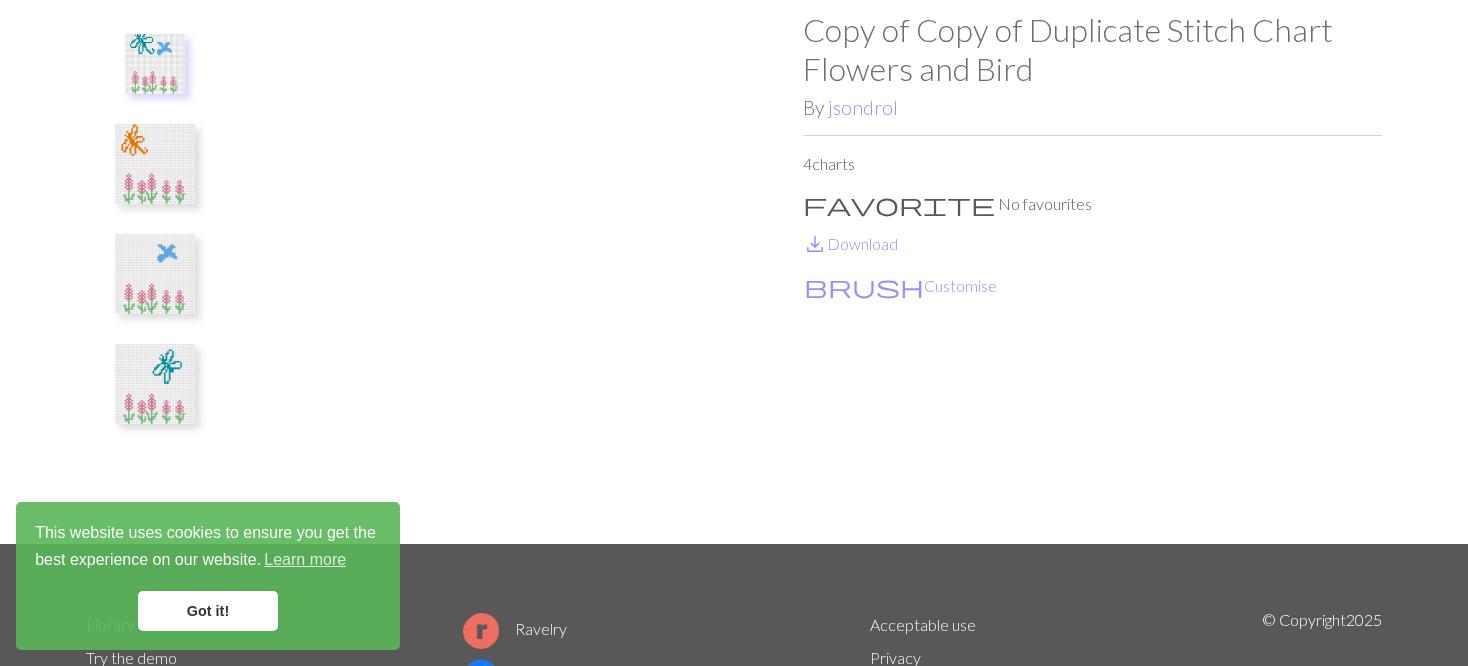 scroll, scrollTop: 200, scrollLeft: 0, axis: vertical 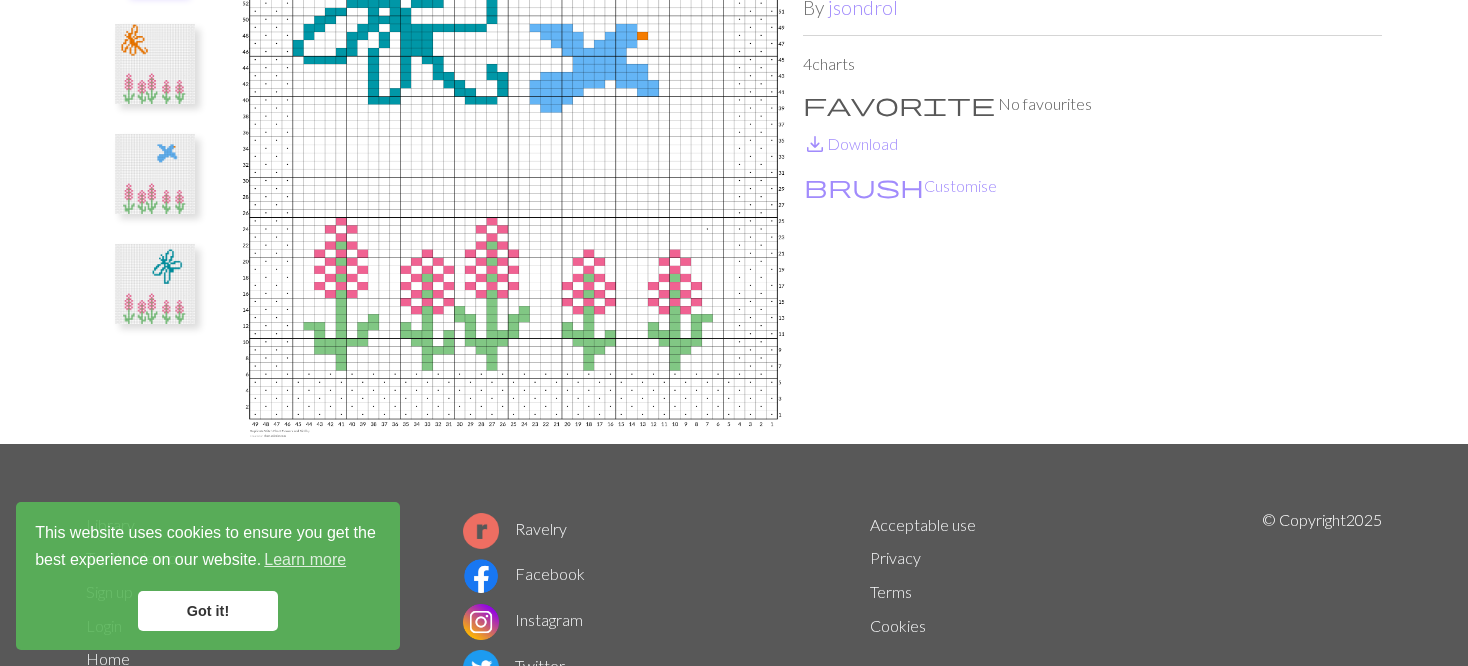 click at bounding box center [155, 174] 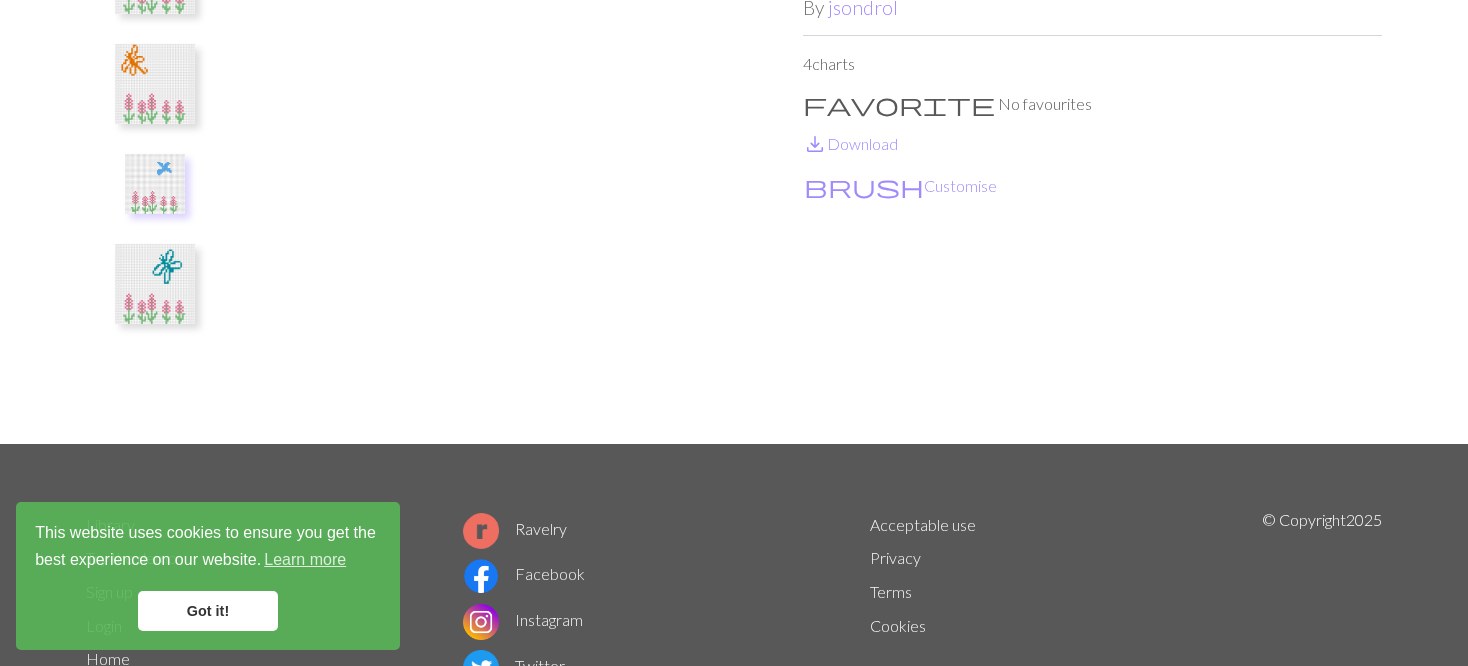 scroll, scrollTop: 0, scrollLeft: 0, axis: both 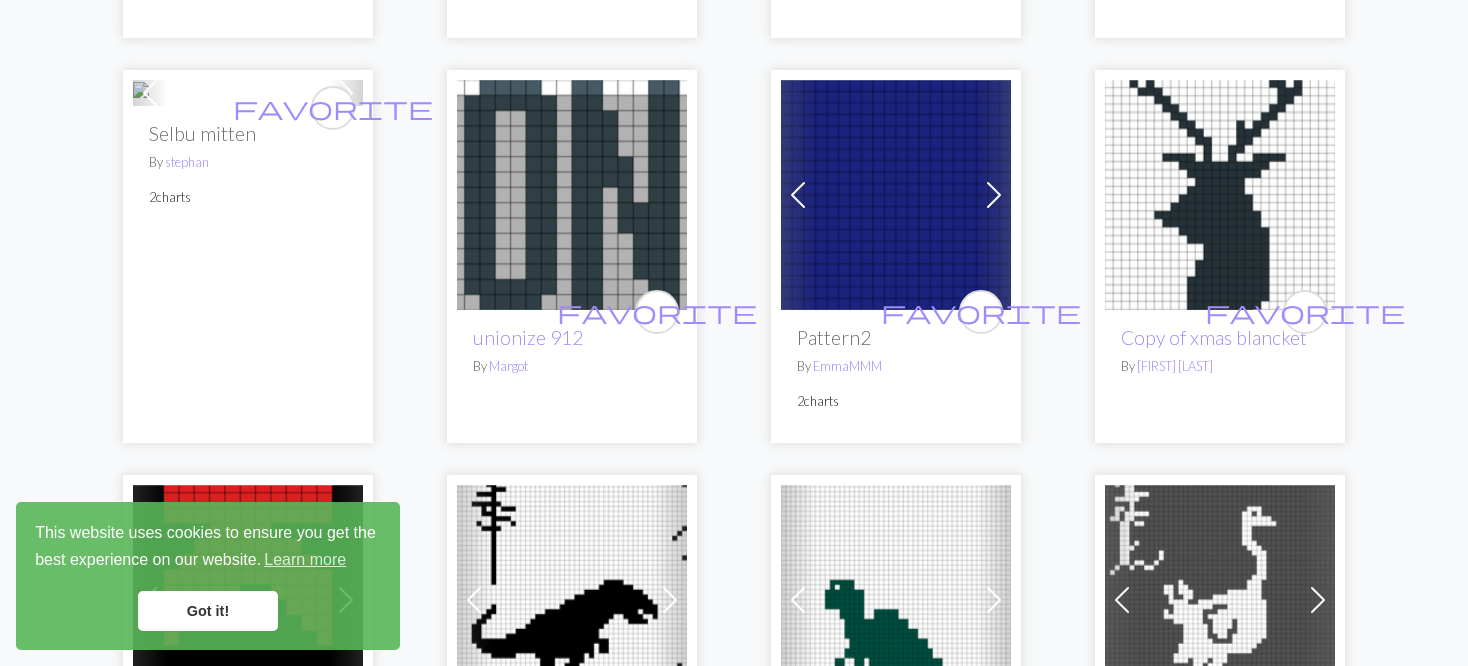 click at bounding box center [896, 195] 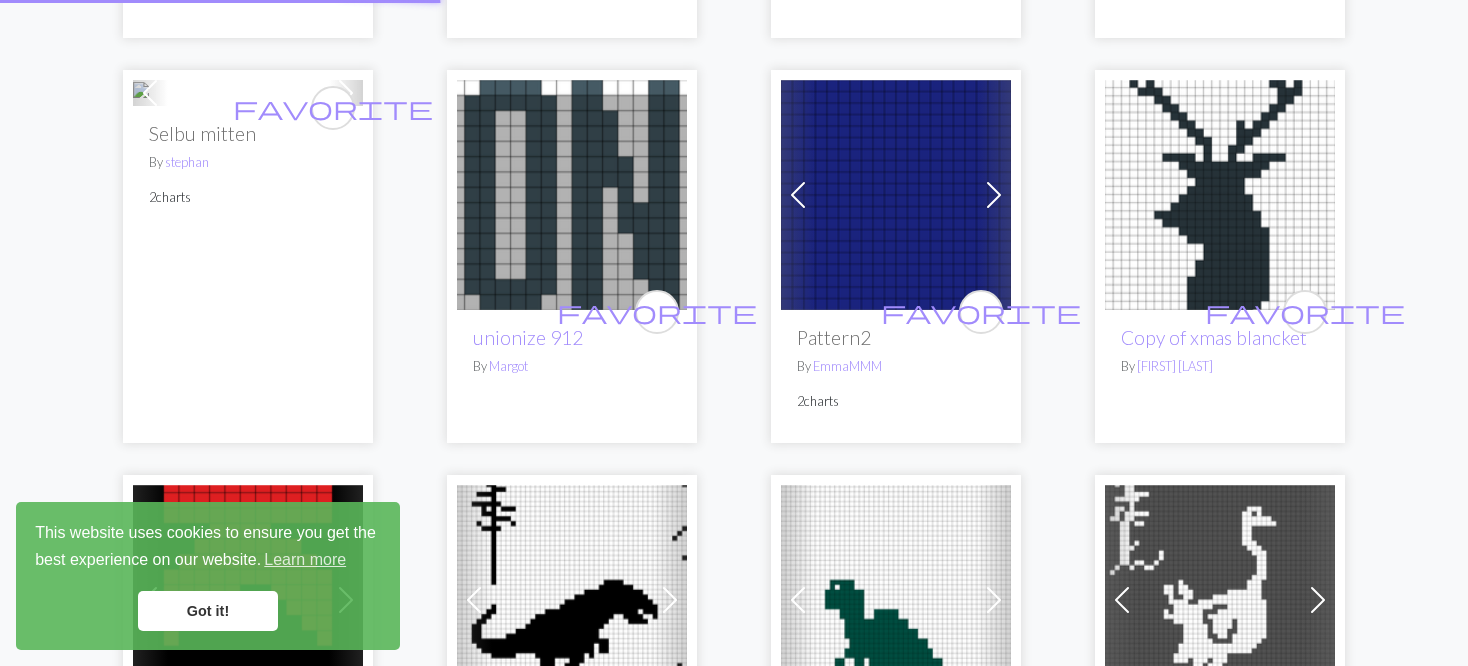 scroll, scrollTop: 0, scrollLeft: 0, axis: both 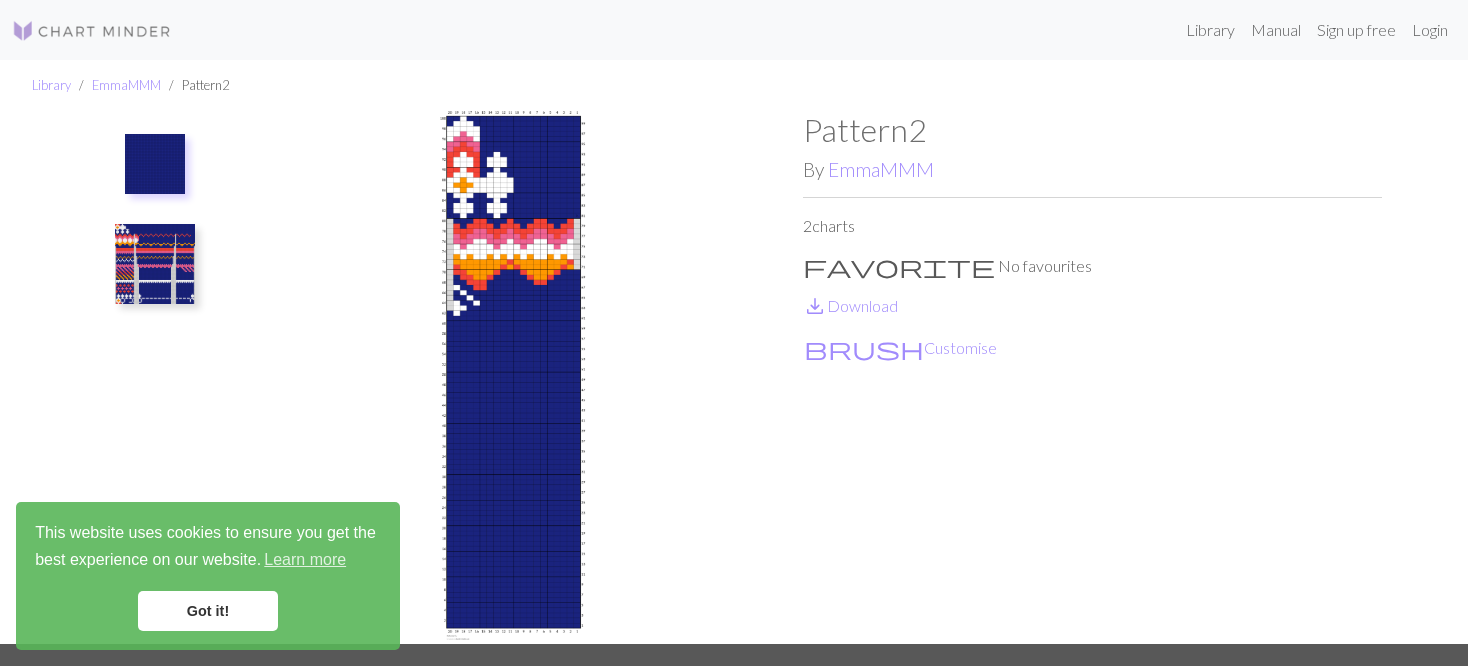 click at bounding box center [155, 369] 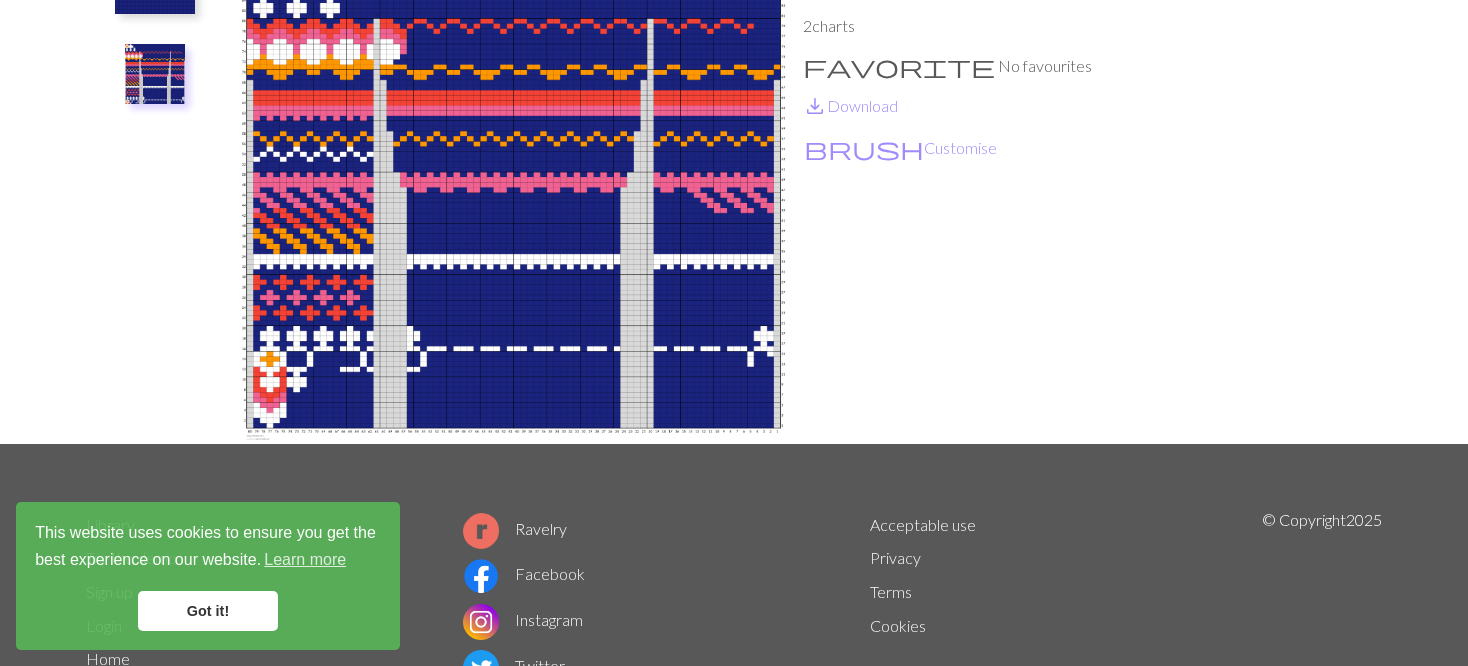 scroll, scrollTop: 100, scrollLeft: 0, axis: vertical 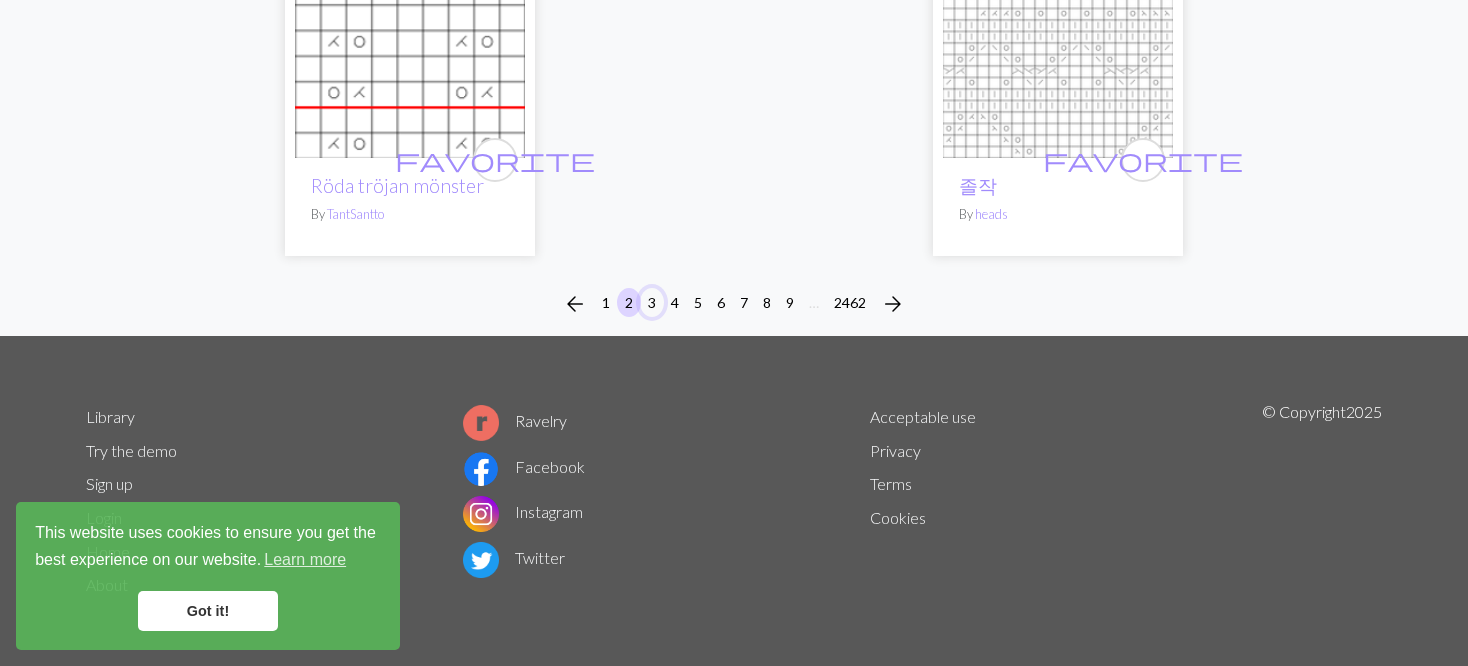 click on "3" at bounding box center (652, 302) 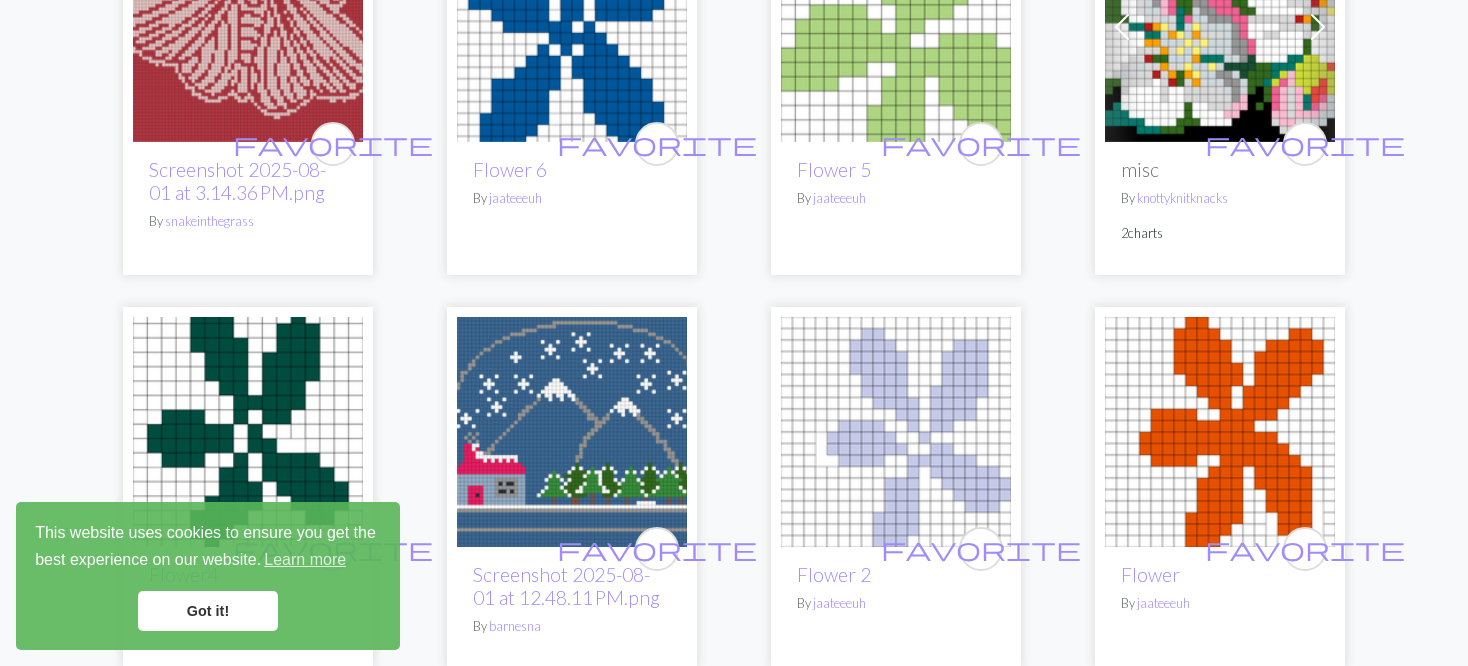 scroll, scrollTop: 3200, scrollLeft: 0, axis: vertical 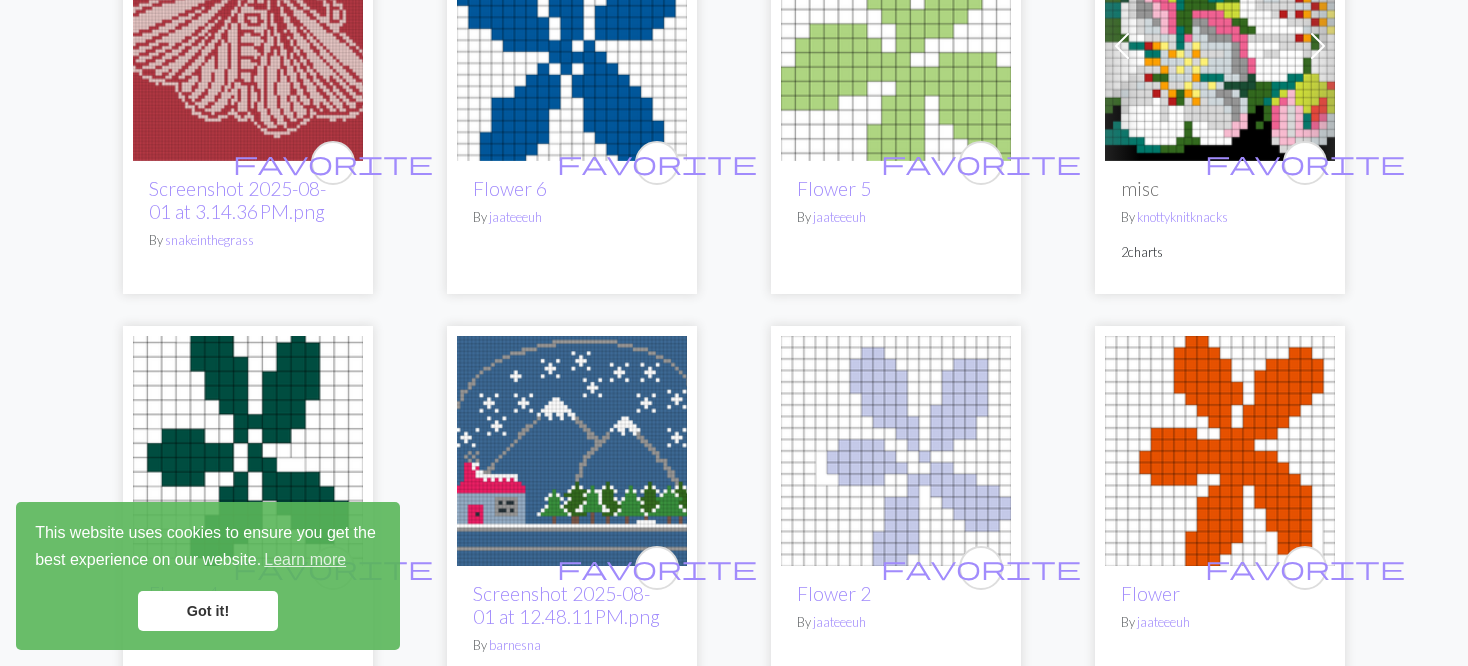click at bounding box center [1220, 46] 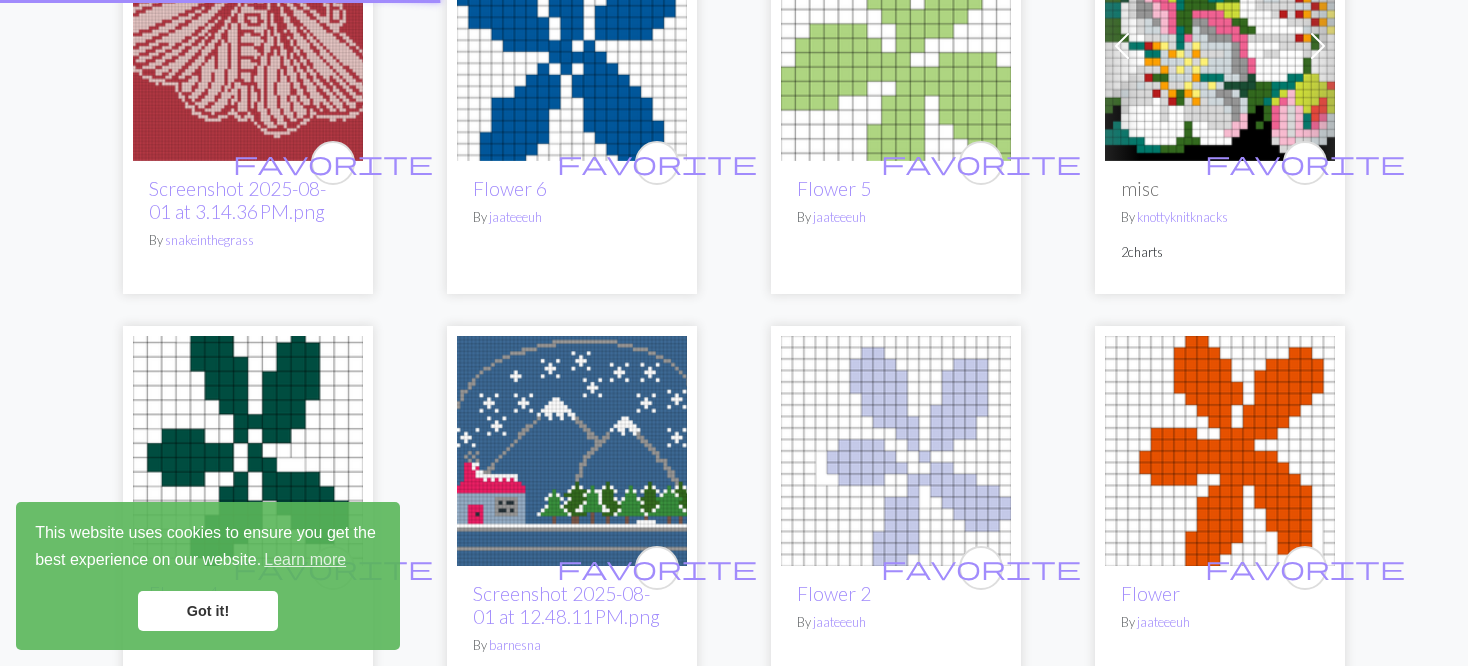 scroll, scrollTop: 0, scrollLeft: 0, axis: both 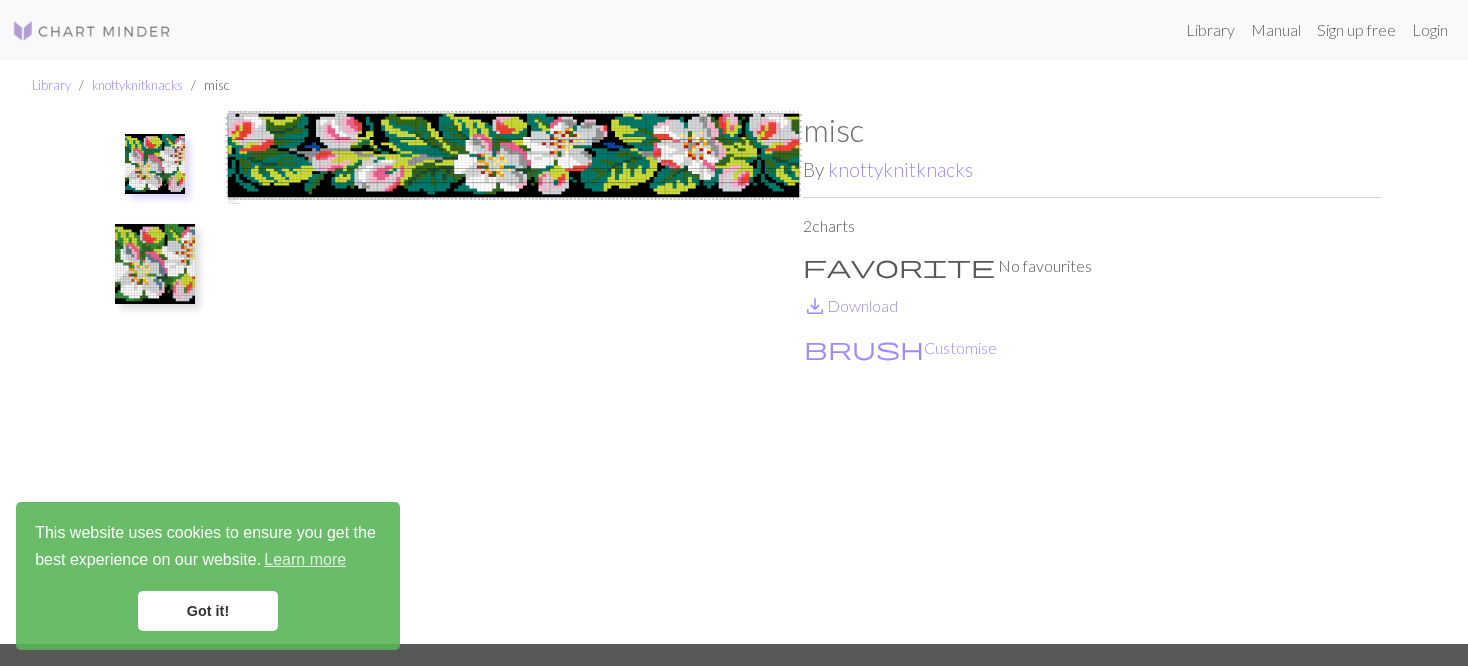 click at bounding box center [155, 264] 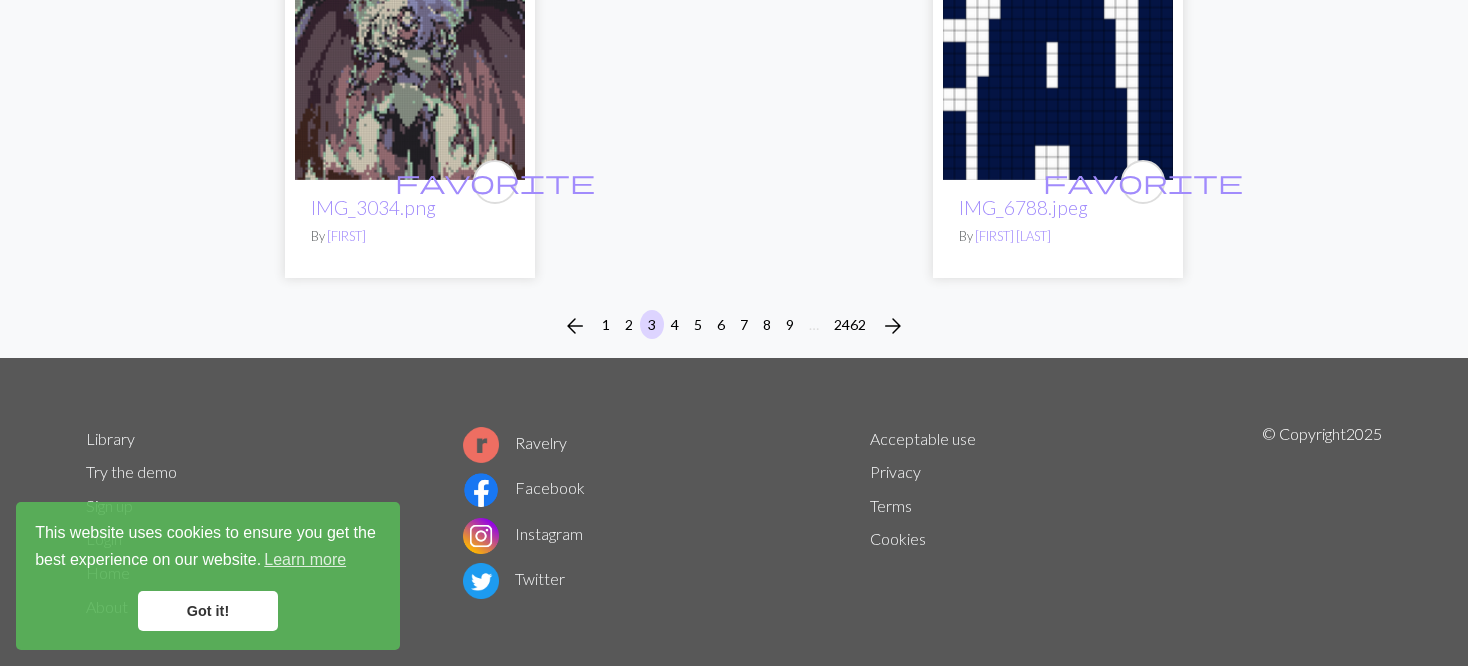 scroll, scrollTop: 5320, scrollLeft: 0, axis: vertical 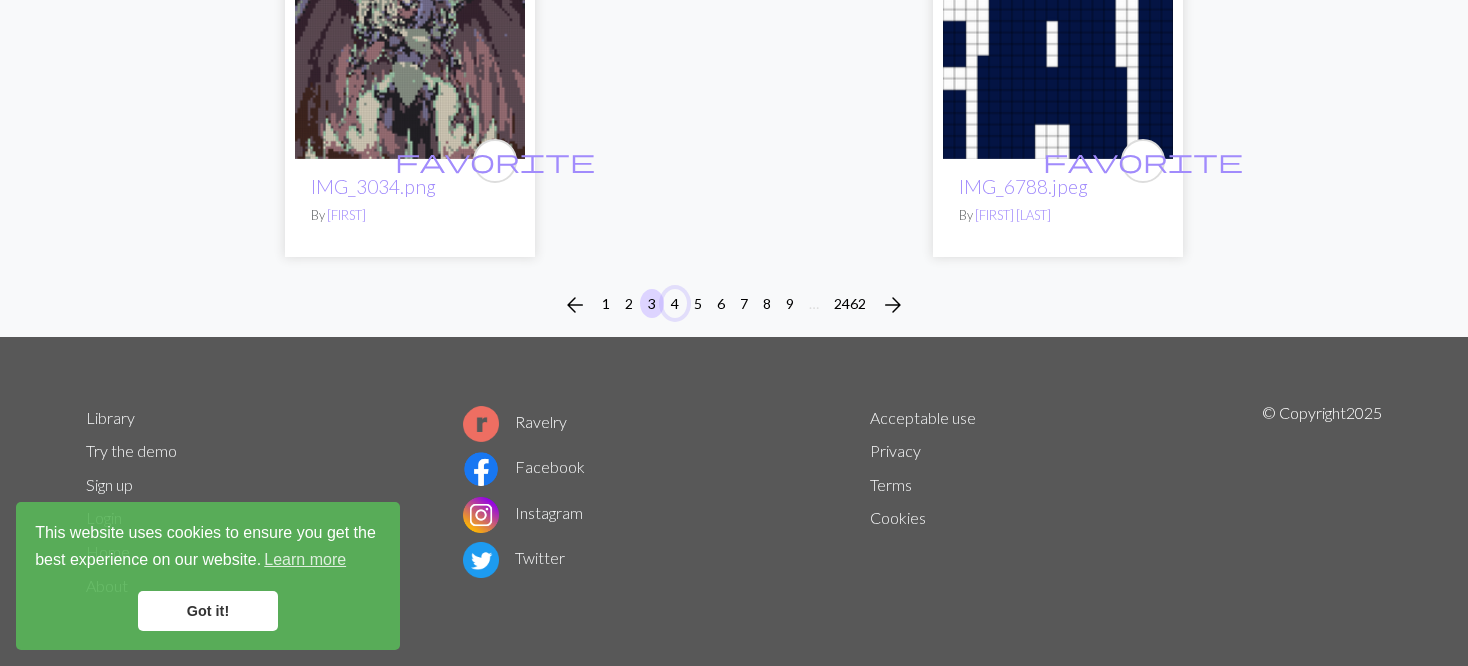 click on "4" at bounding box center [675, 303] 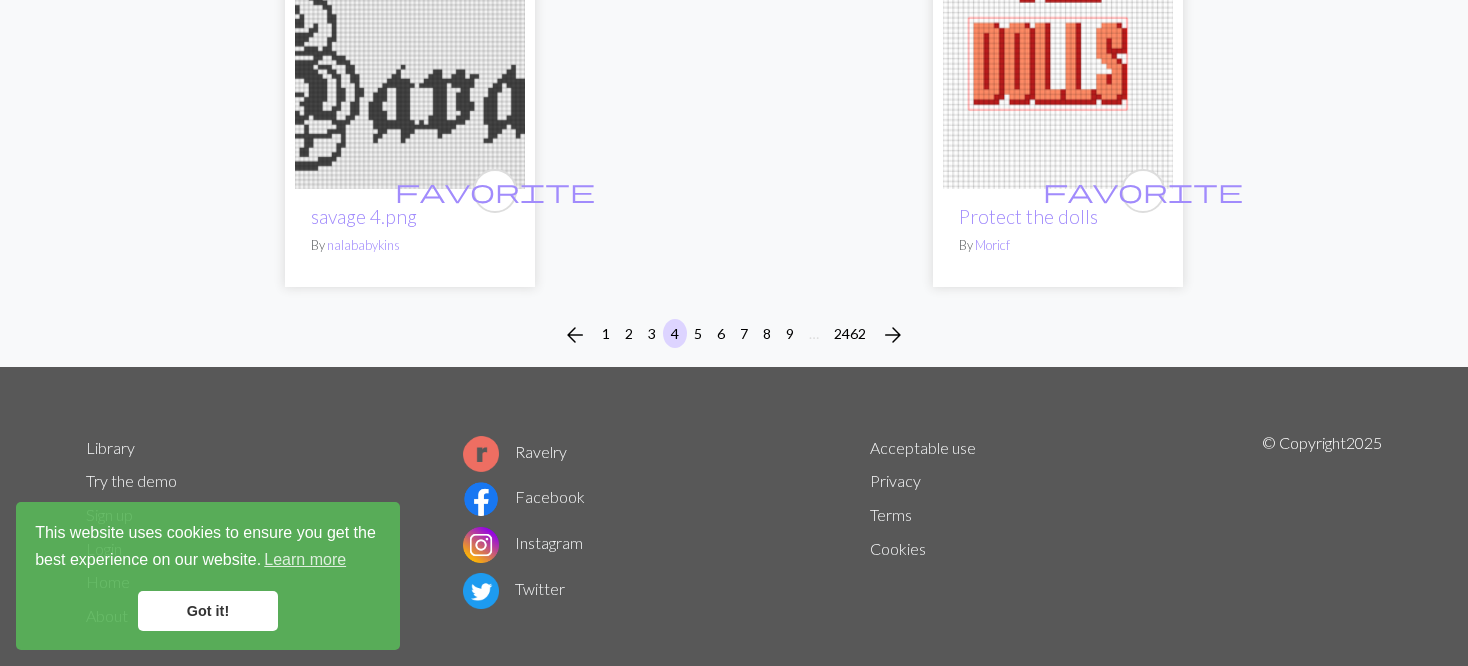 scroll, scrollTop: 5332, scrollLeft: 0, axis: vertical 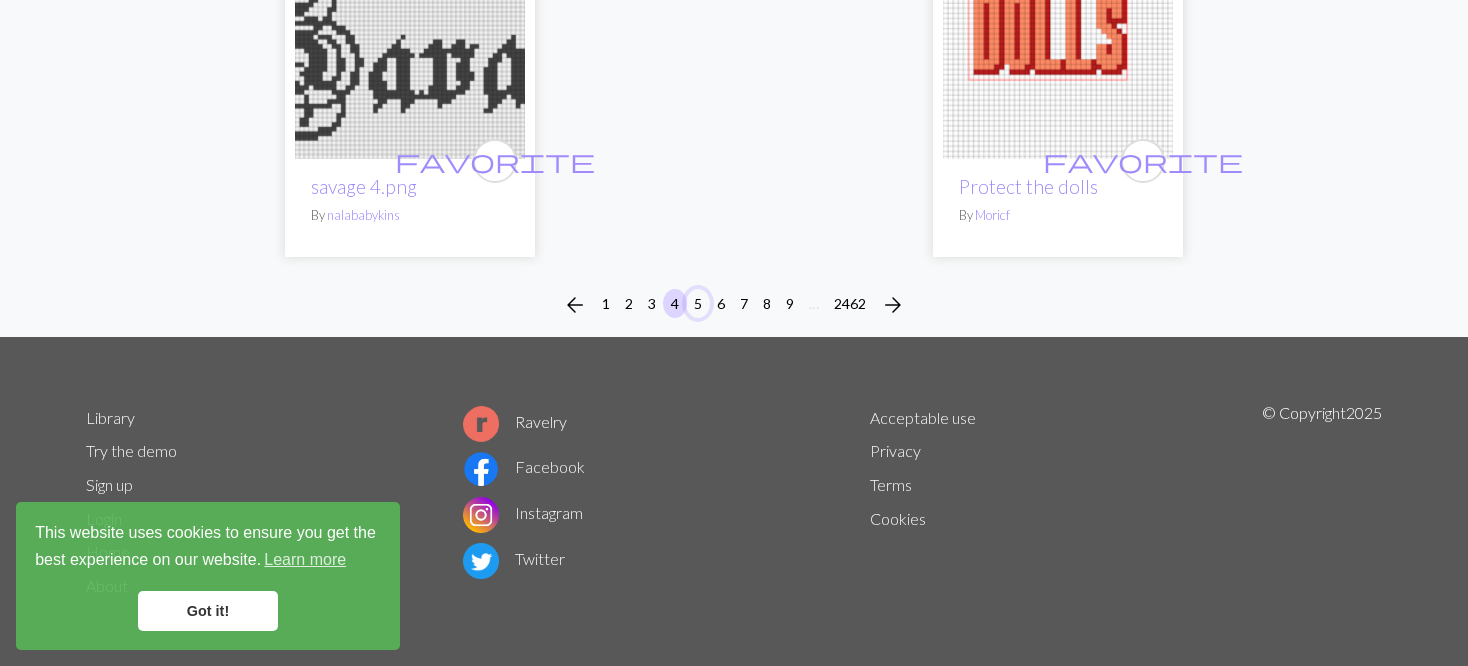 click on "5" at bounding box center (698, 303) 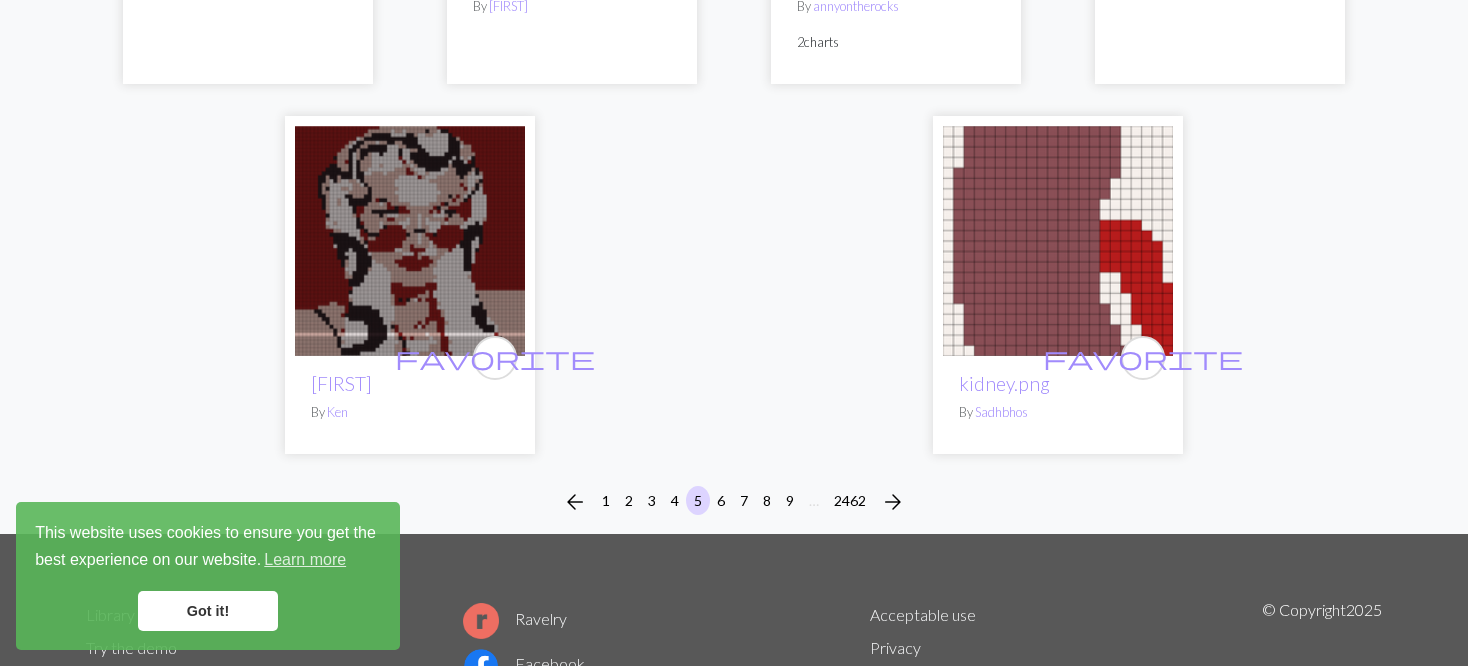 scroll, scrollTop: 5200, scrollLeft: 0, axis: vertical 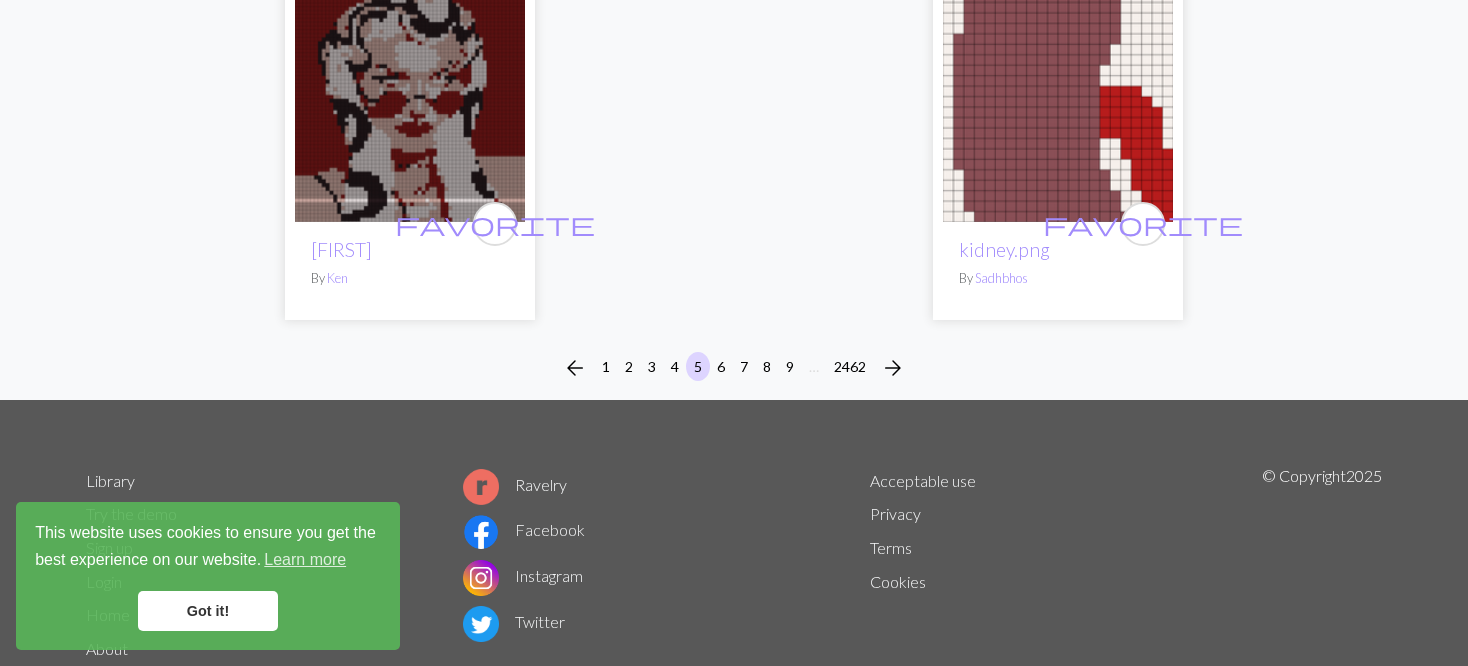 click on "favorite [LAST] [LAST] By [PERSON] Previous Next favorite Copy of Copy of Copy of Copy of Fishy to scale By [PERSON] 2 charts favorite Copy of [FILENAME] By [PERSON] favorite Copy of [FILENAME] By [PERSON] favorite [FILENAME] By [PERSON] favorite [NUMBER].jpg By [PERSON] Previous Next favorite Copy of Fish Skeletons By [PERSON] 3 charts favorite [PERSON] Sweater By [PERSON] favorite Copy of Copy of Copy of Copy of Fishy to scale By [PERSON] favorite Copy of PIKMIN By [PERSON] favorite Copy of Fishy to scale By [PERSON] favorite [PERSON] By [PERSON] Previous Next favorite Copy of cozy cabin.jpg By [PERSON] 2 charts favorite PIKMIN By [PERSON] favorite [PERSON] By [PERSON] favorite [PERSON] By [PERSON] favorite [FILENAME] By [PERSON] Previous Next favorite Copy of [PERSON] By [PERSON] favorite [PERSON] By [PERSON] favorite [PERSON] By [PERSON] favorite [PERSON] By [PERSON] favorite [FILENAME] By [PERSON] By [PERSON]" at bounding box center [734, -2310] 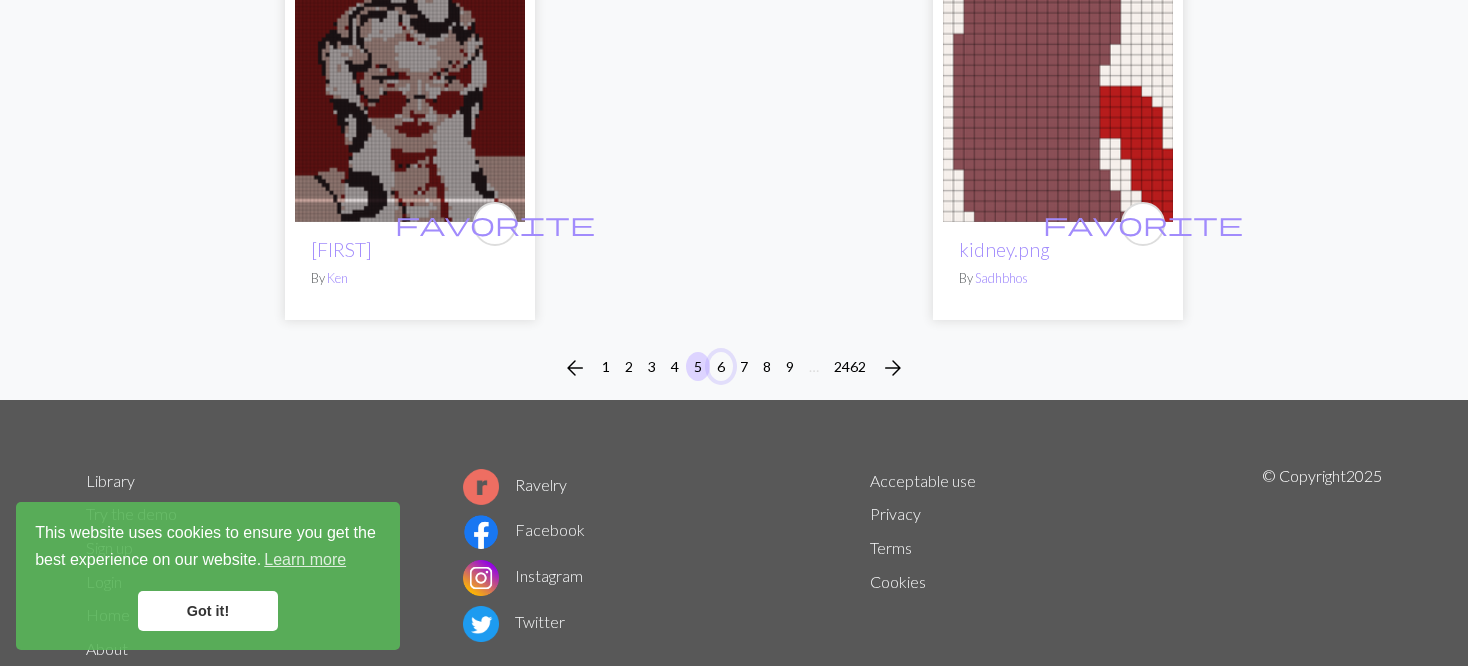 click on "6" at bounding box center (721, 366) 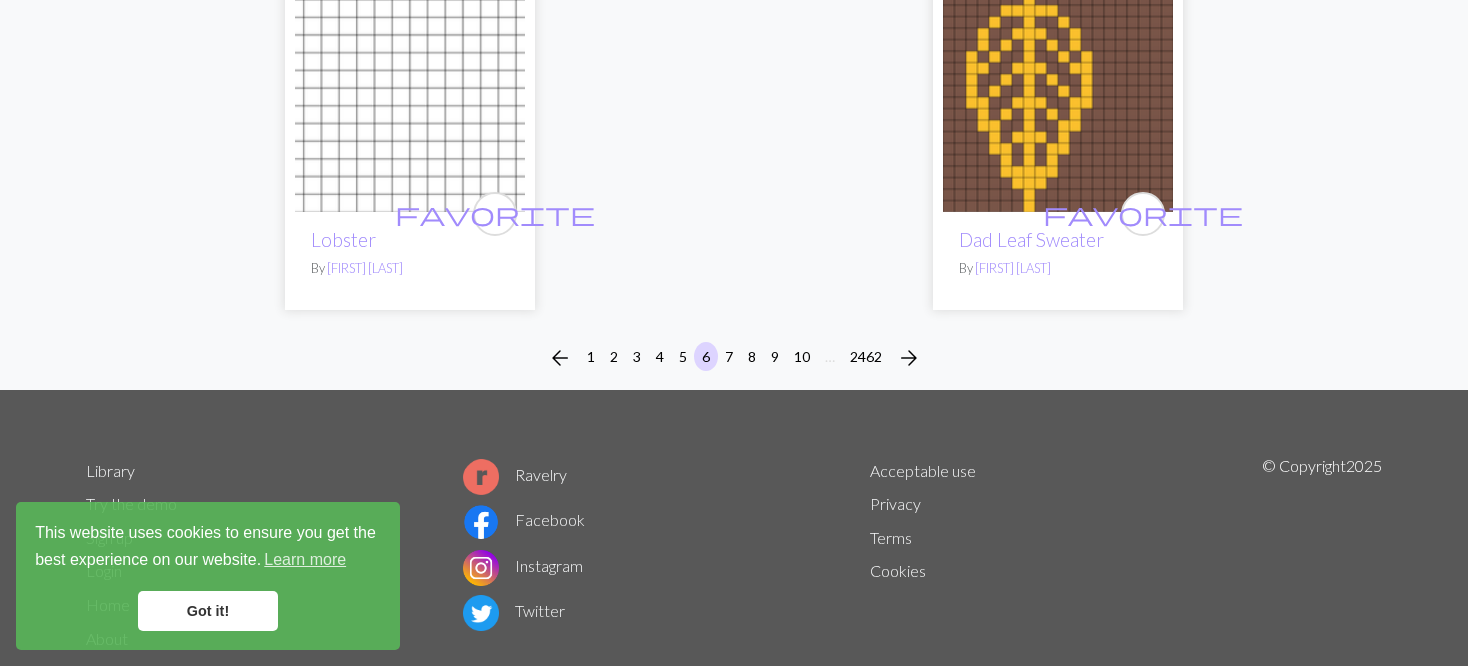 scroll, scrollTop: 5217, scrollLeft: 0, axis: vertical 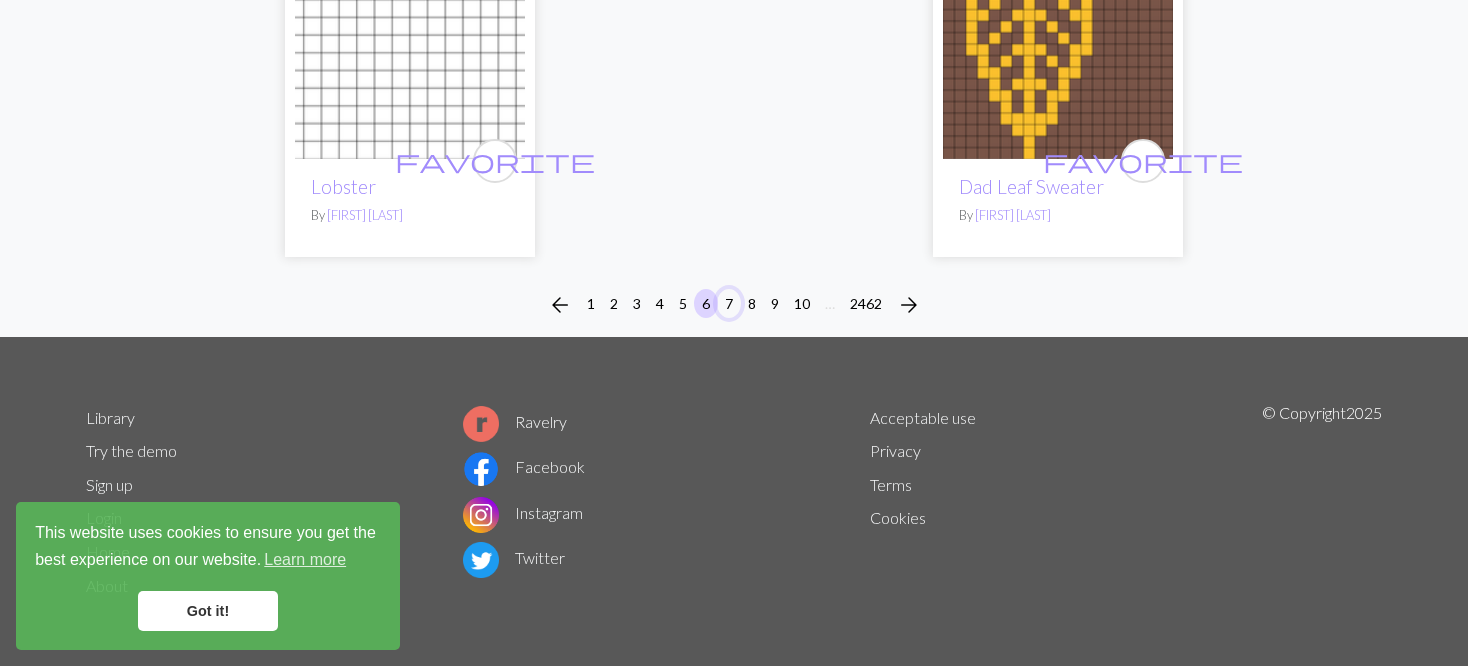 click on "7" at bounding box center [729, 303] 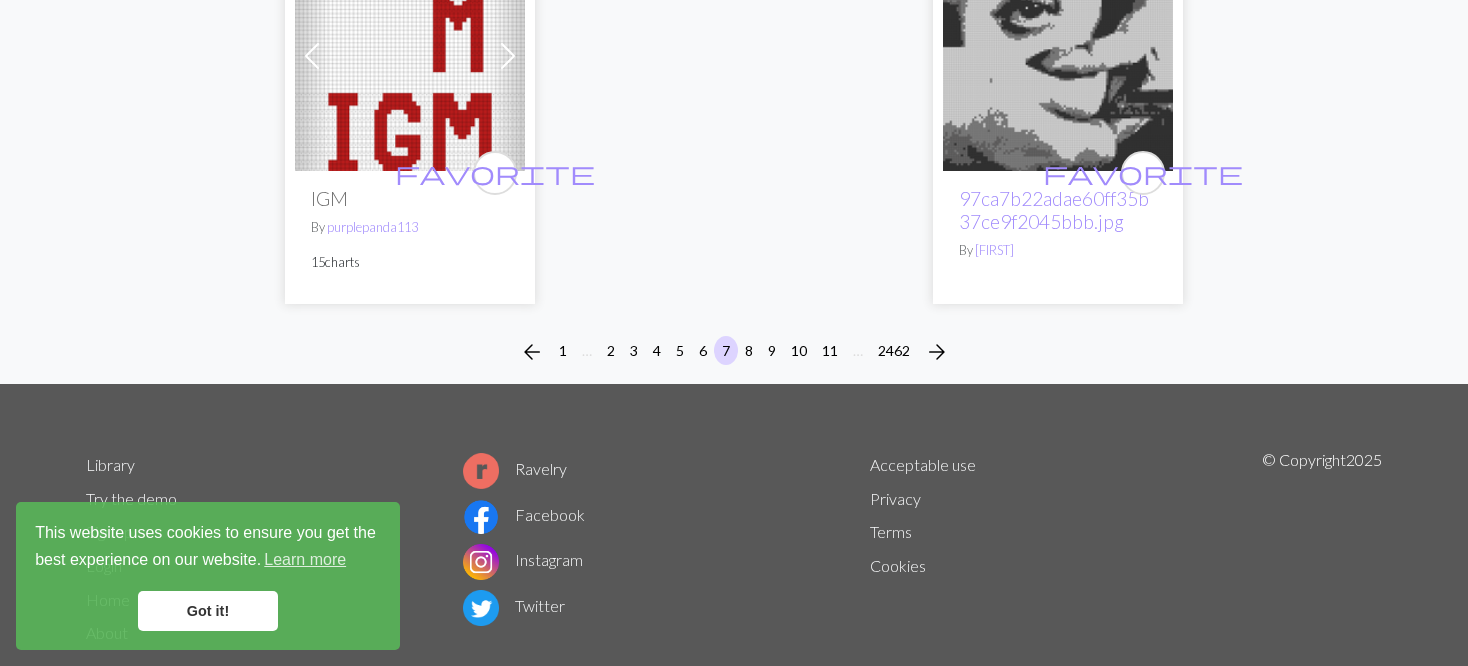 scroll, scrollTop: 5261, scrollLeft: 0, axis: vertical 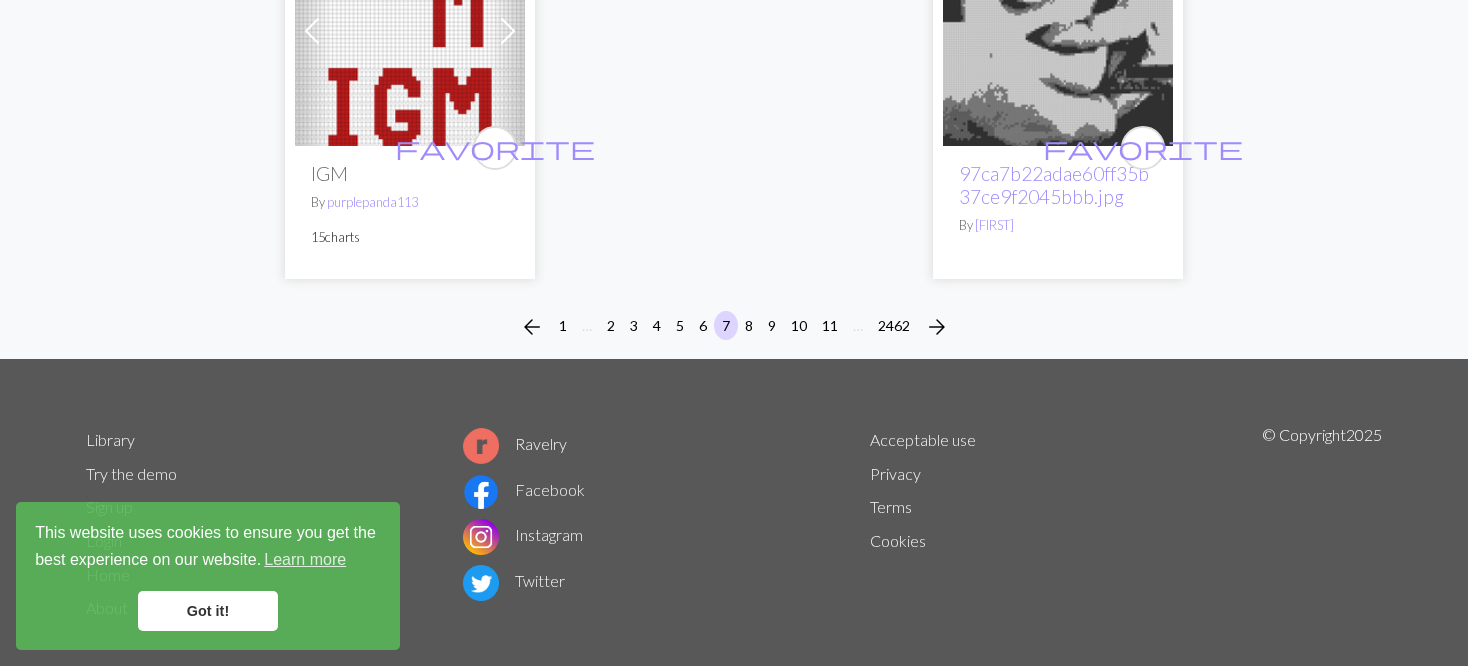 click on "arrow_back 1 … 2 3 4 5 6 7 8 9 10 11 … 2462 arrow_forward" at bounding box center [734, 327] 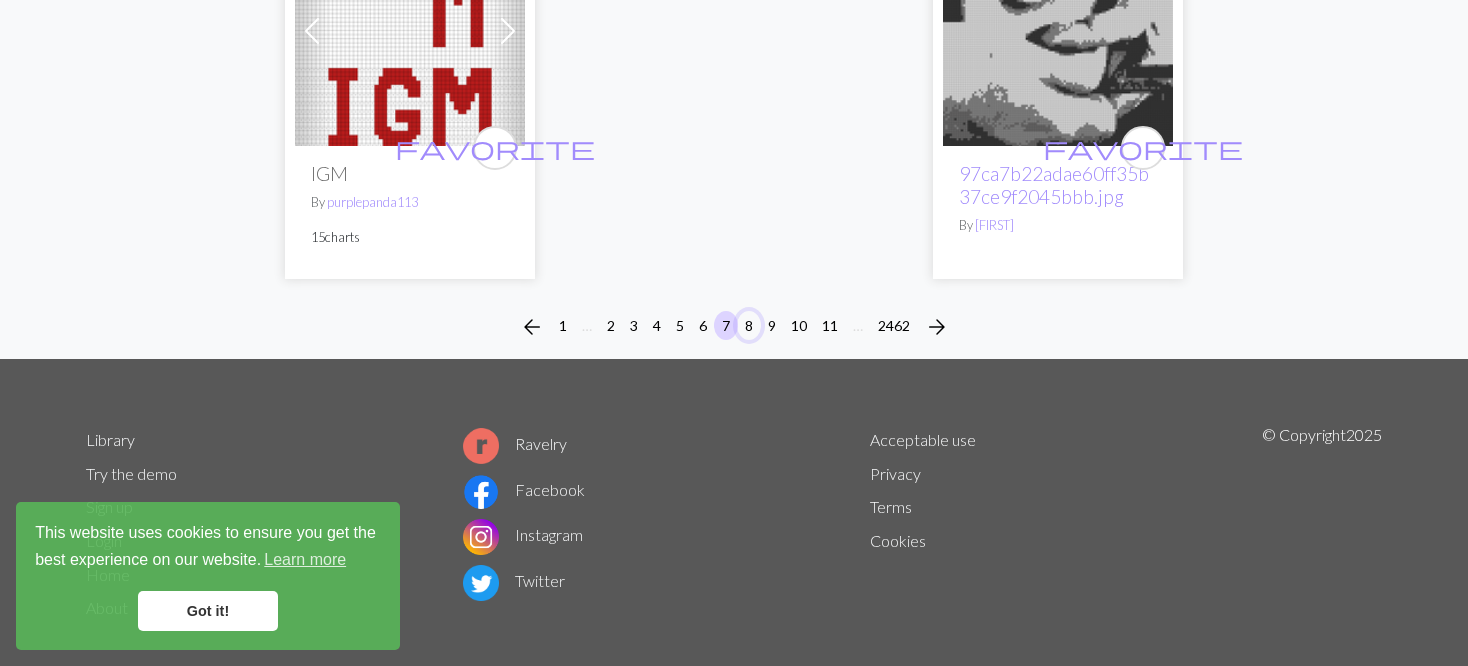 click on "8" at bounding box center (749, 325) 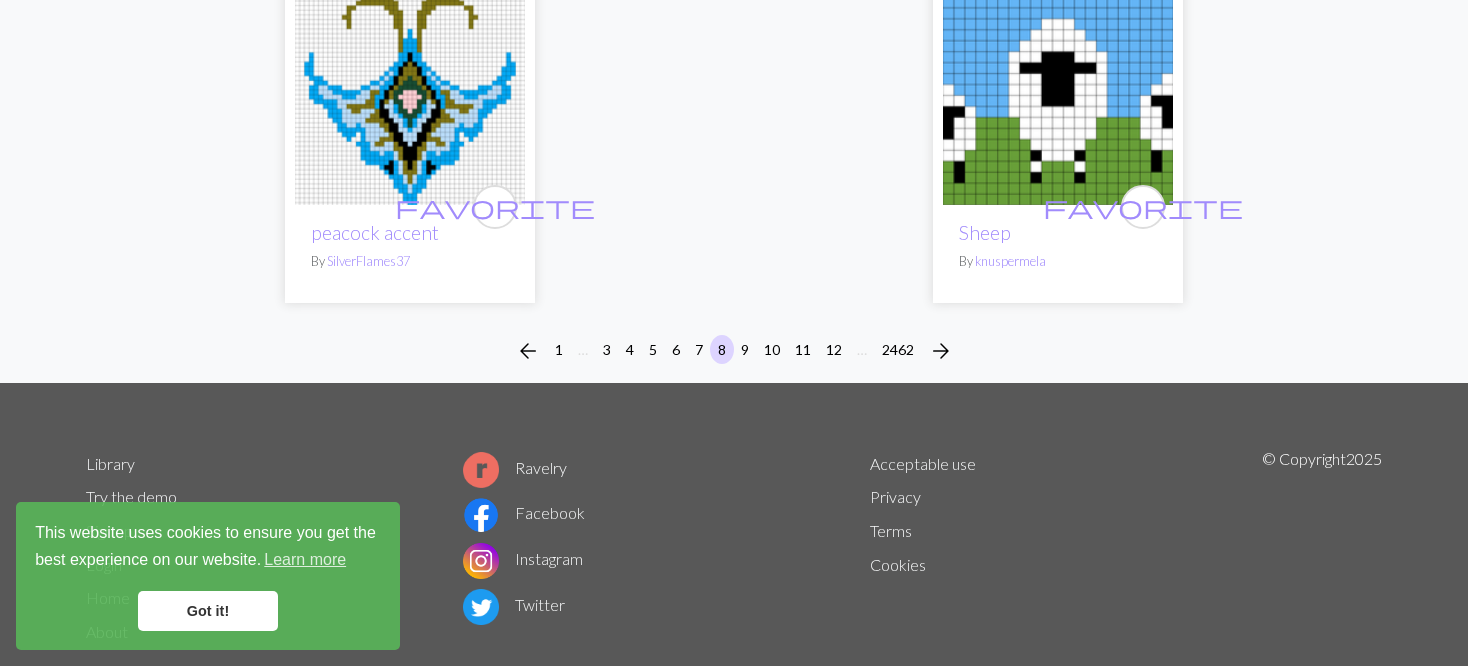 scroll, scrollTop: 5367, scrollLeft: 0, axis: vertical 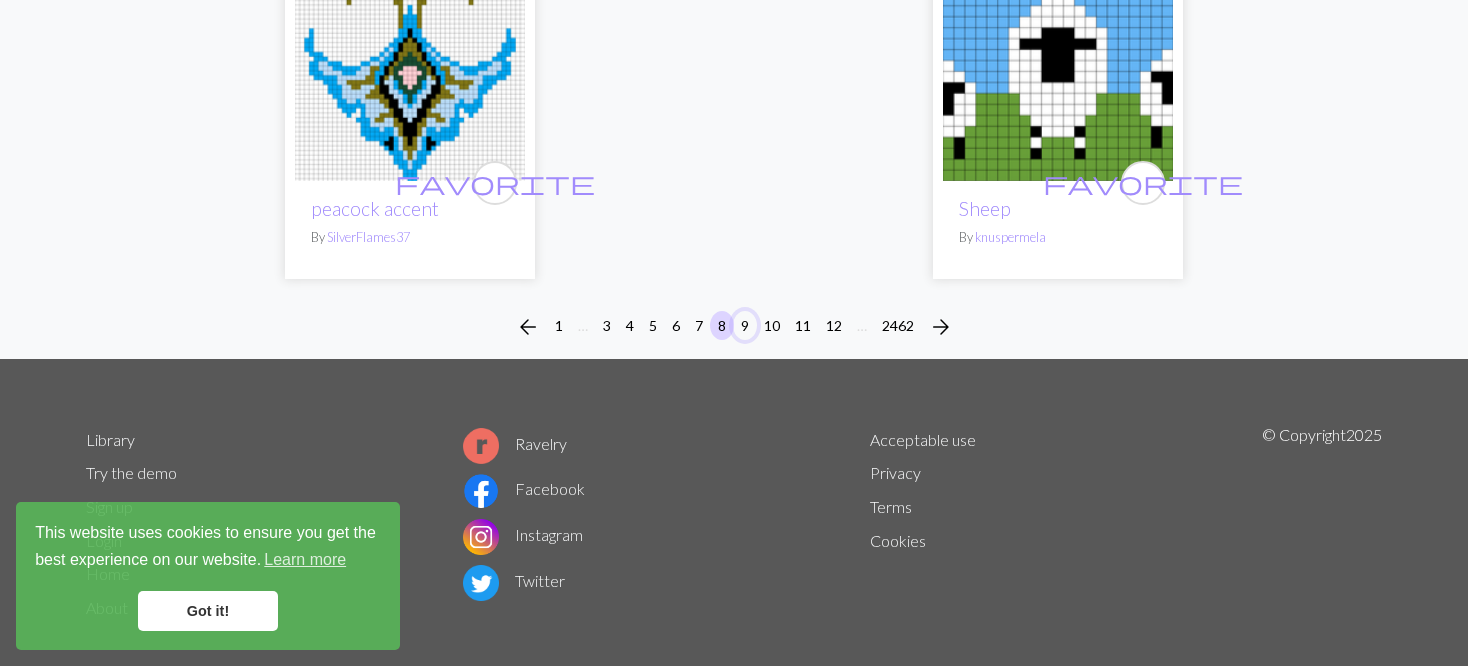 click on "9" at bounding box center [745, 325] 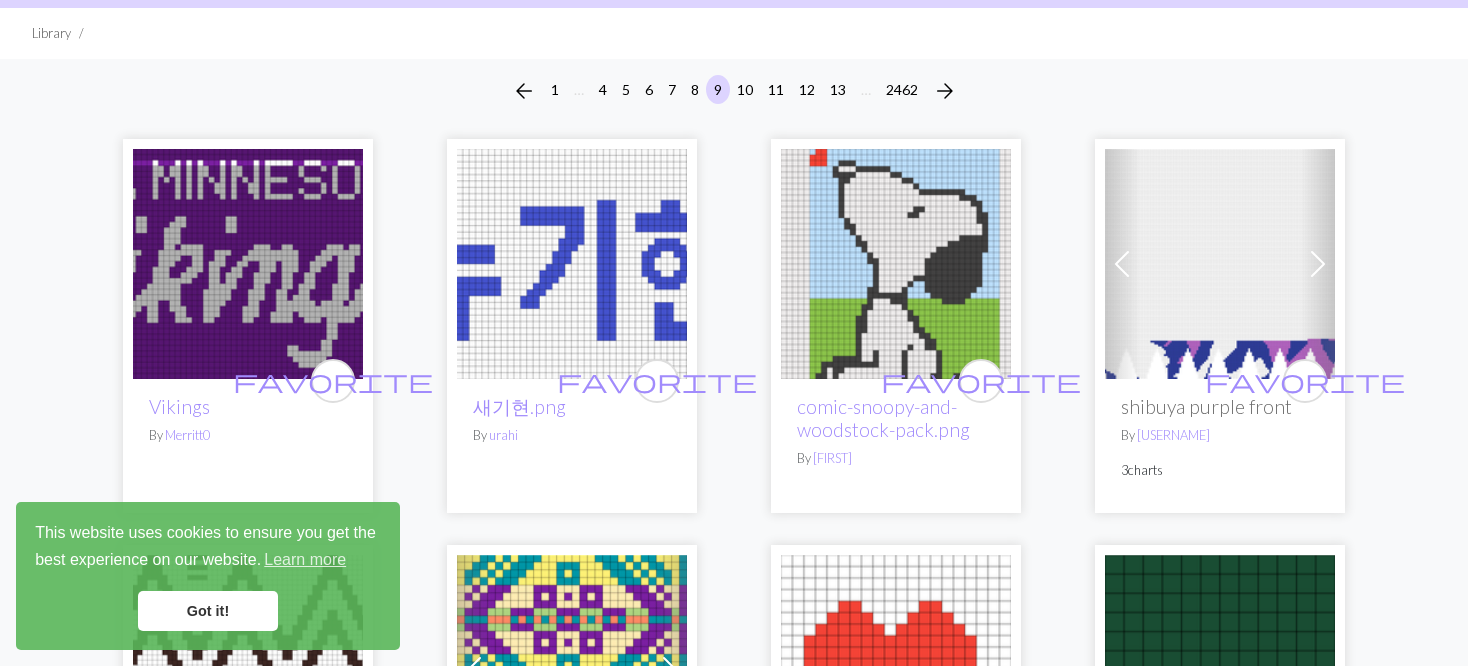 scroll, scrollTop: 100, scrollLeft: 0, axis: vertical 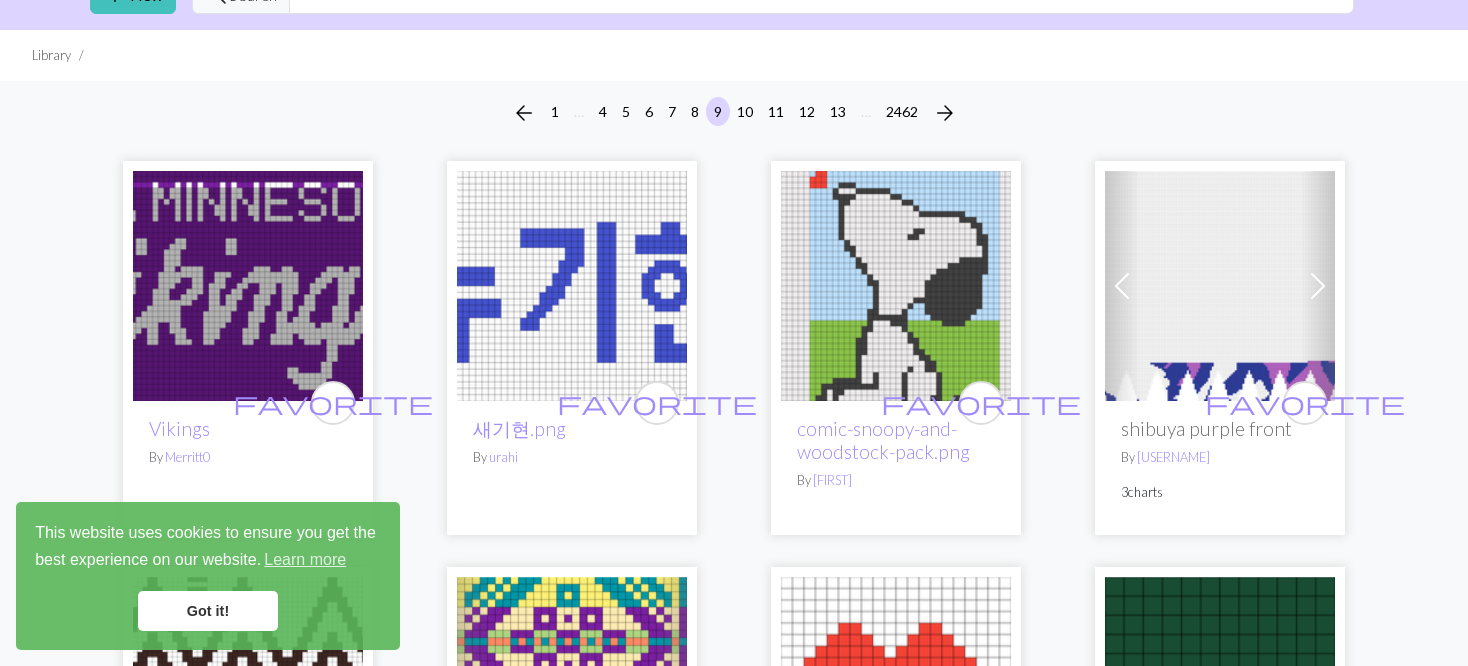 click at bounding box center [1122, 286] 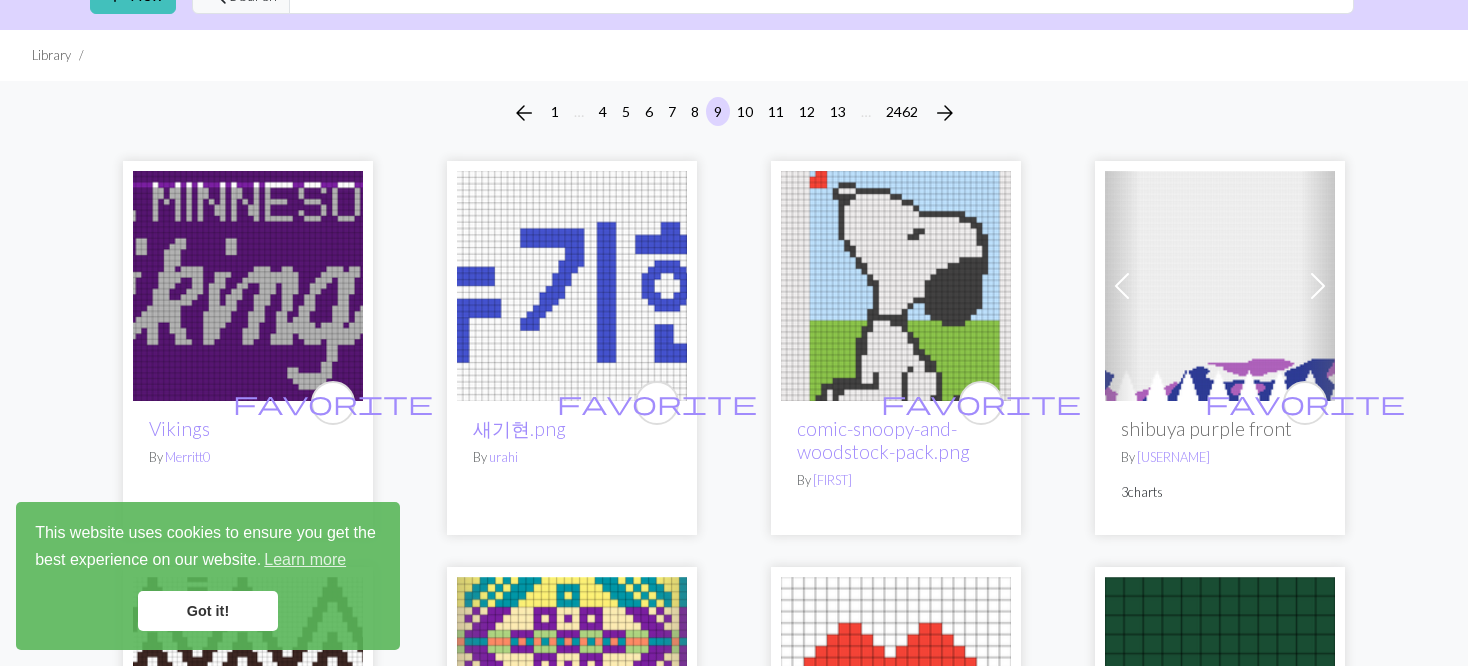 click at bounding box center [1122, 286] 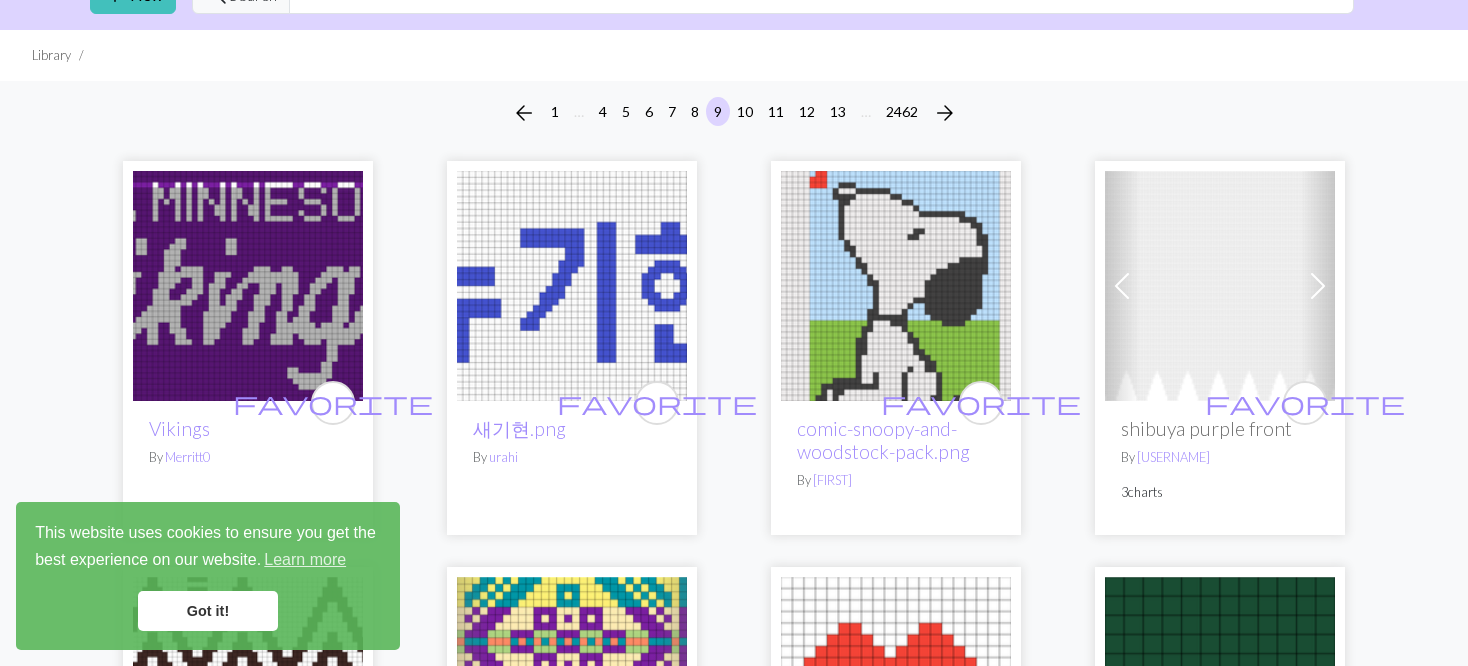 click at bounding box center [1122, 286] 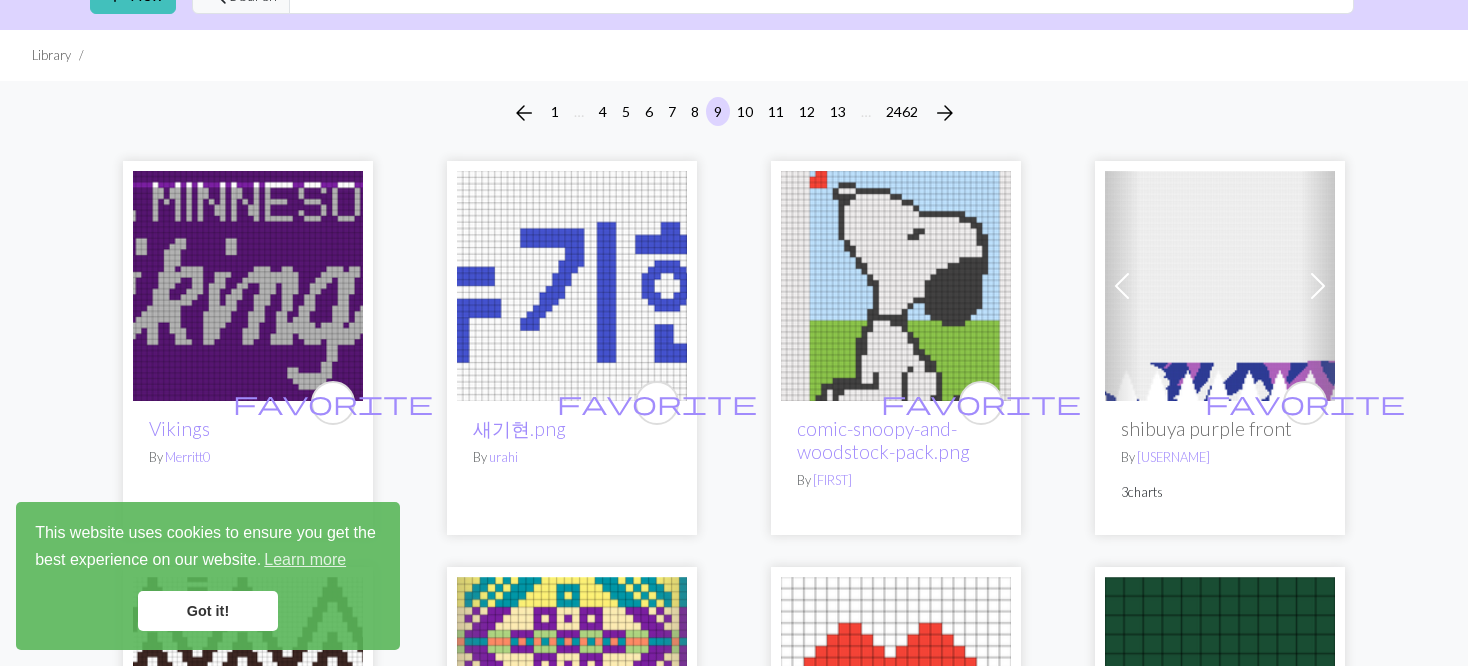 click at bounding box center [1122, 286] 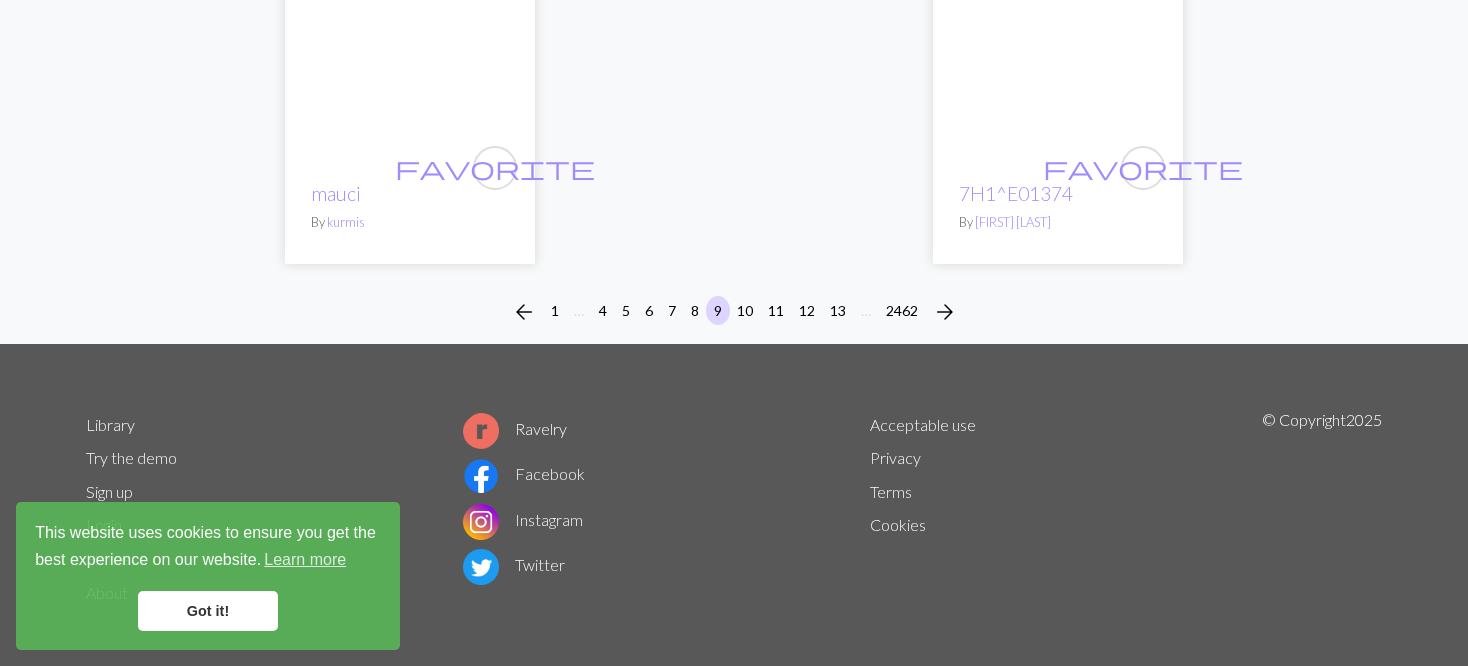 scroll, scrollTop: 5228, scrollLeft: 0, axis: vertical 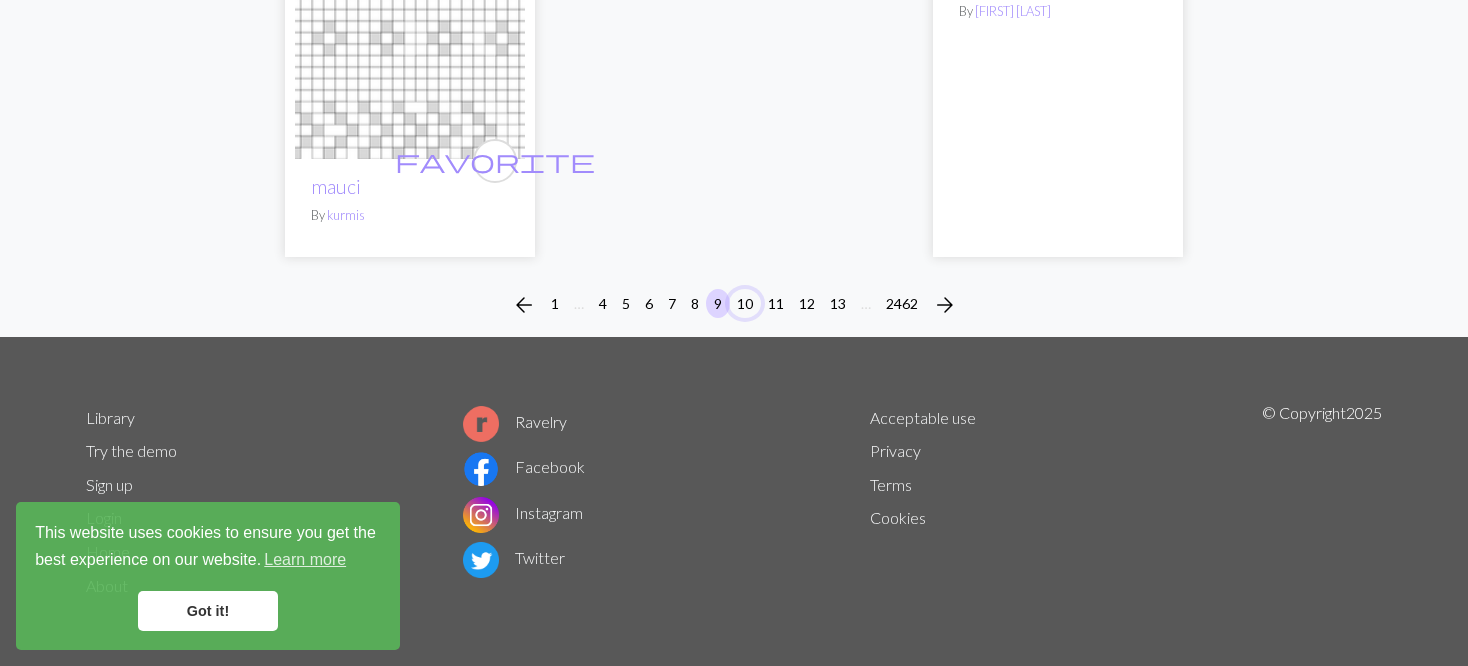 click on "10" at bounding box center (745, 303) 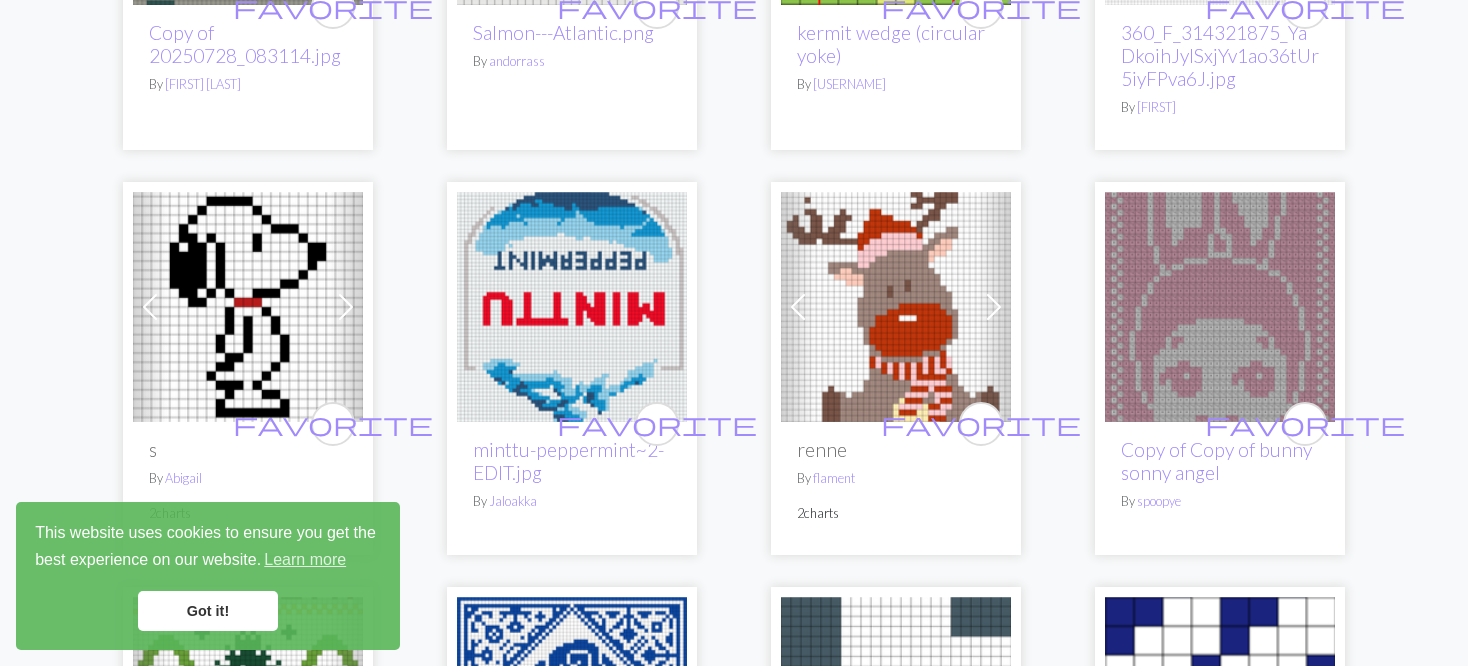 scroll, scrollTop: 1800, scrollLeft: 0, axis: vertical 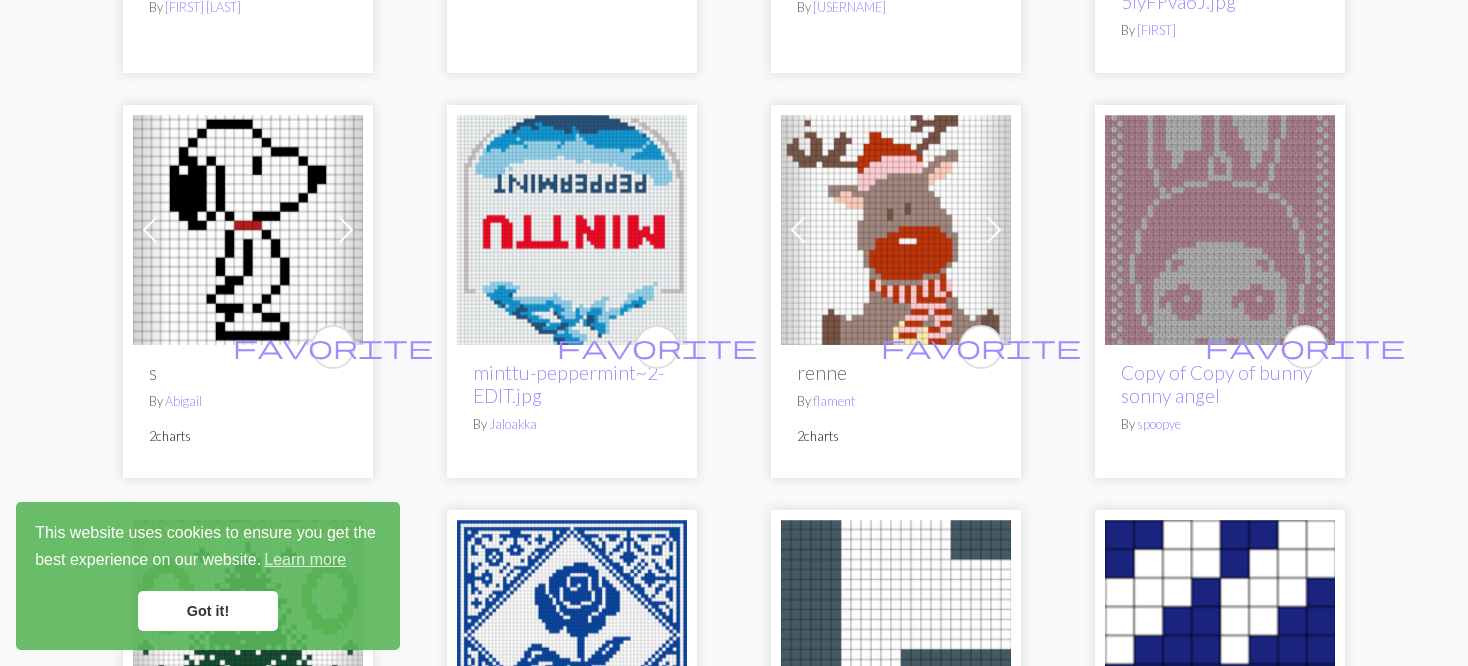 click at bounding box center [896, 230] 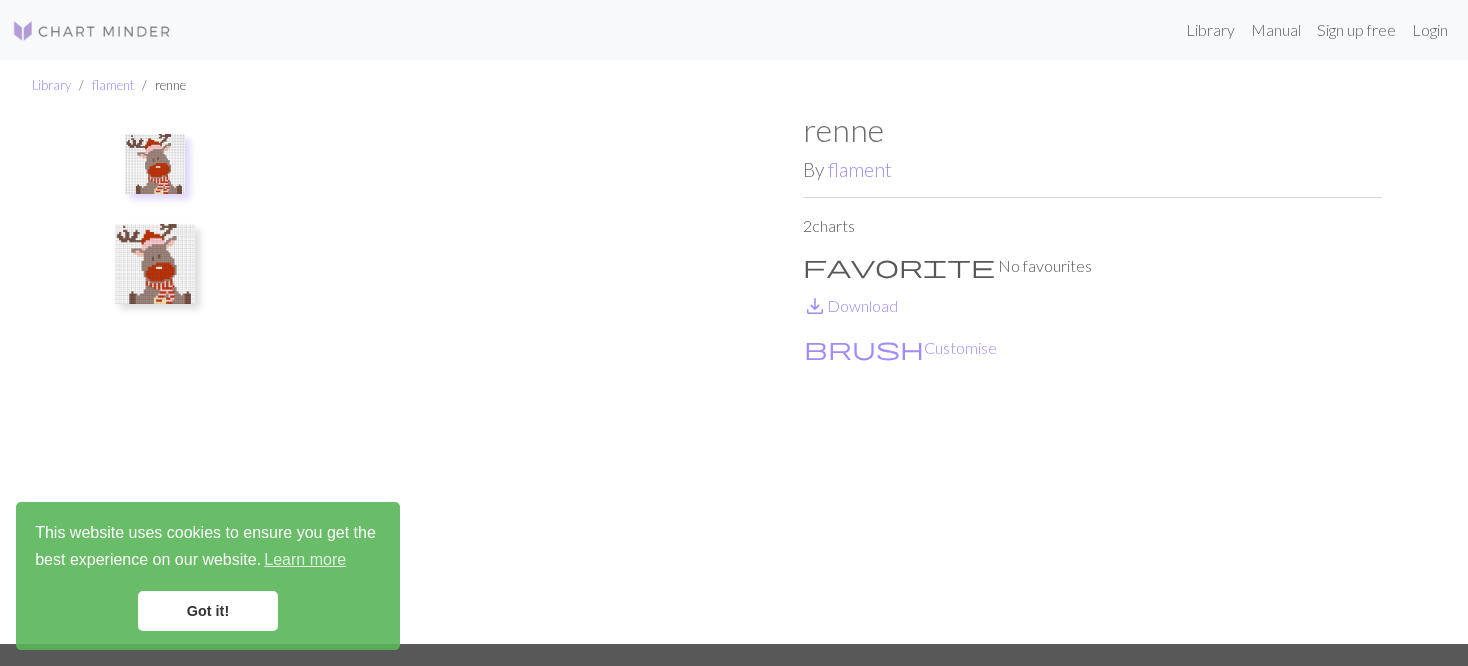 scroll, scrollTop: 100, scrollLeft: 0, axis: vertical 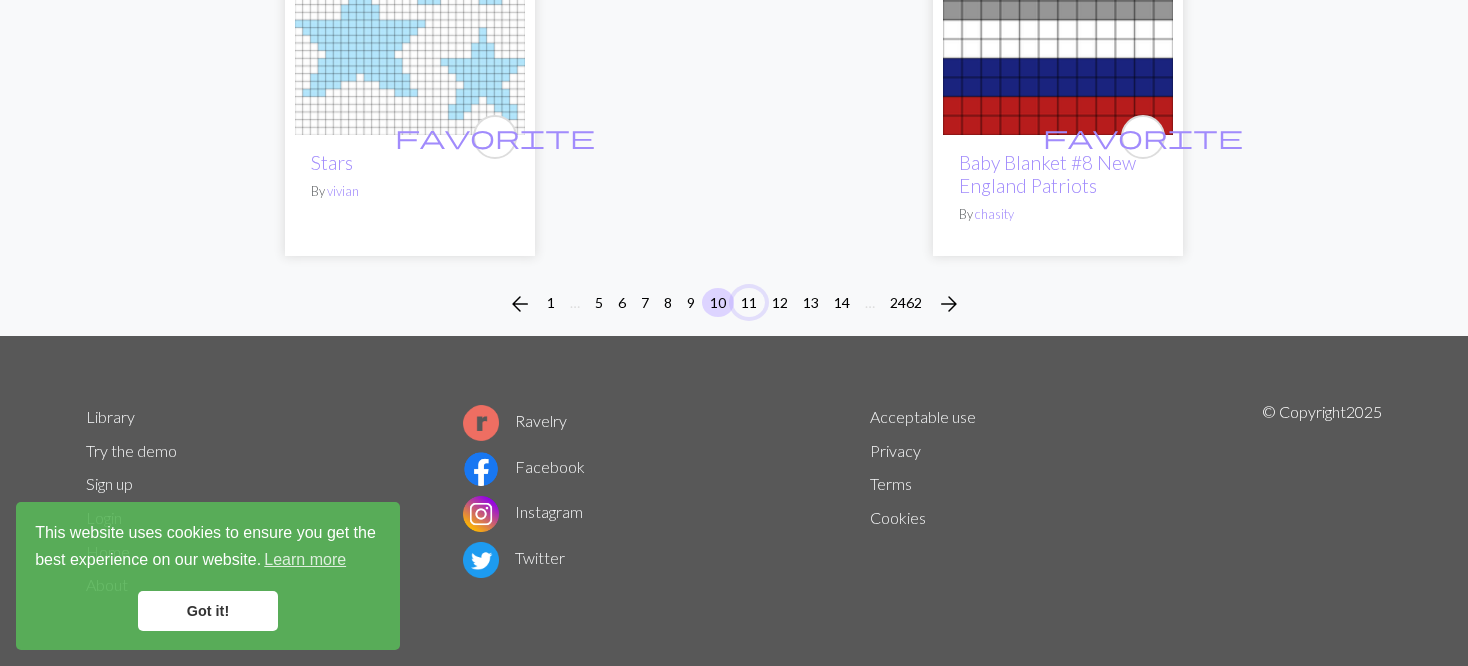 click on "11" at bounding box center [749, 302] 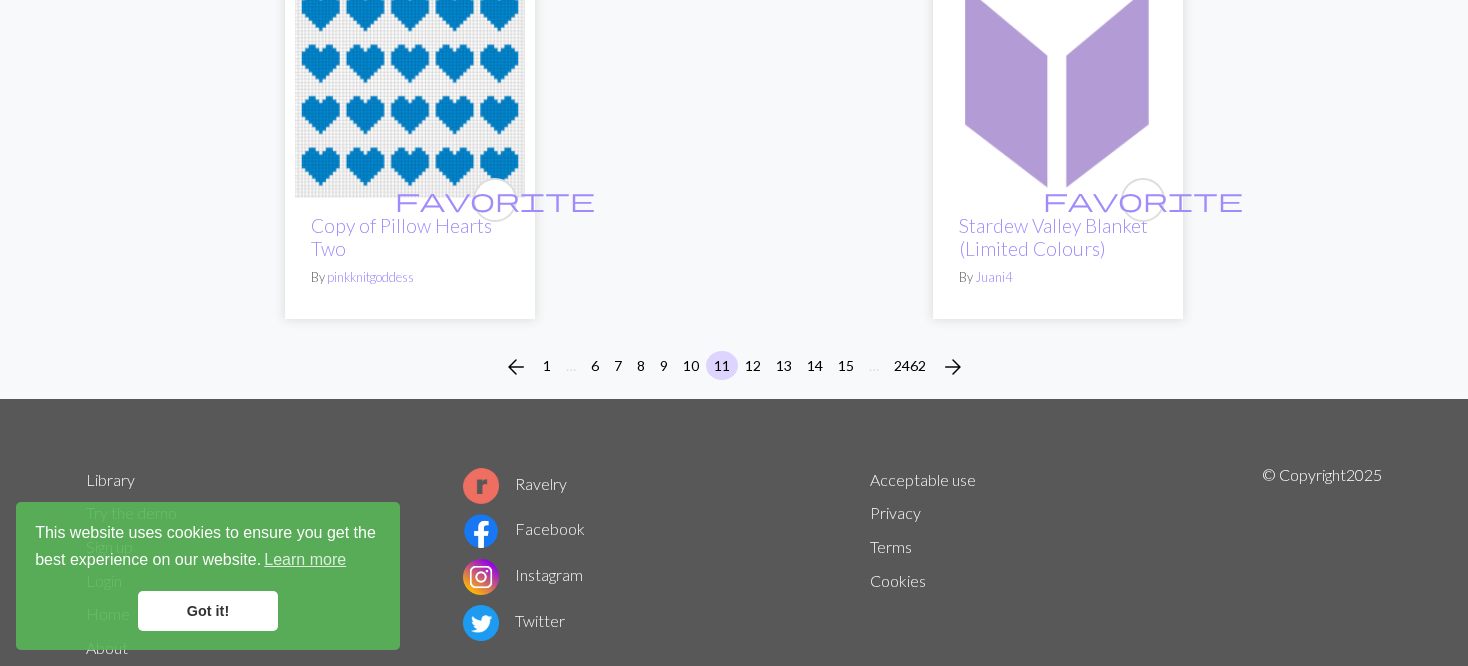 scroll, scrollTop: 5144, scrollLeft: 0, axis: vertical 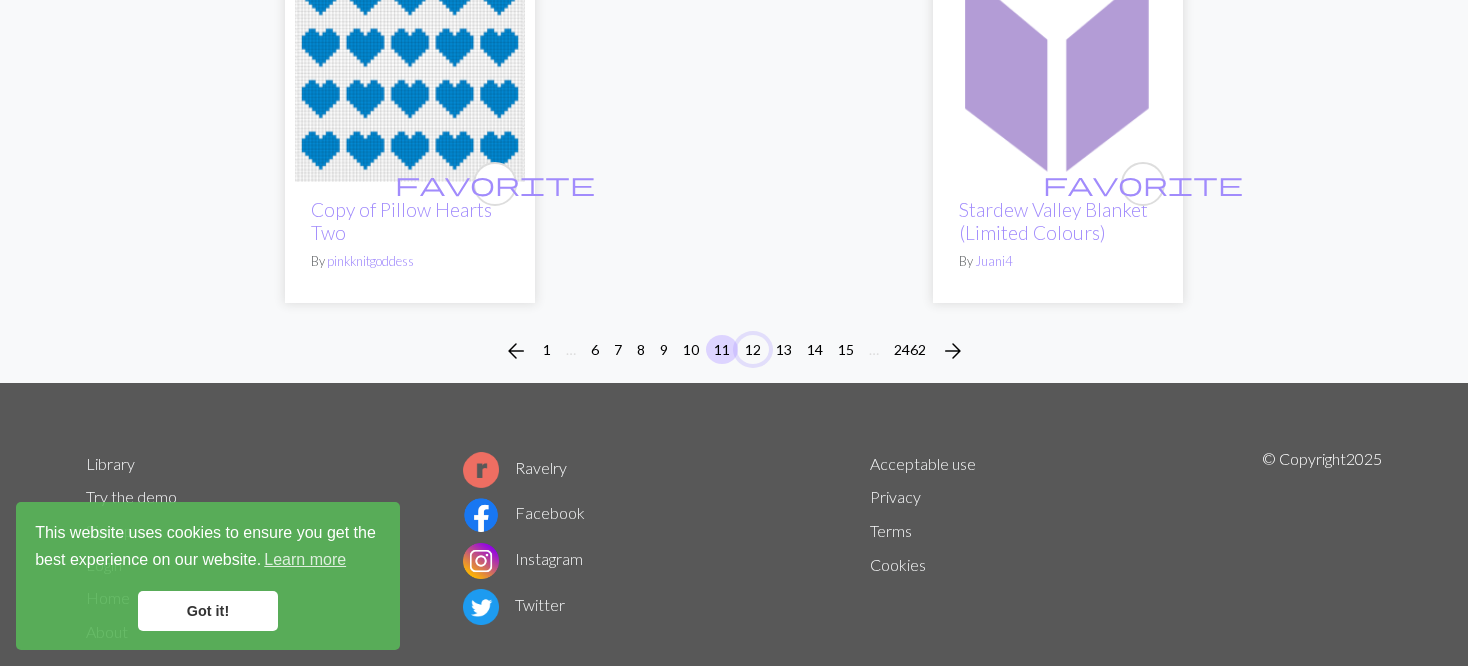 click on "12" at bounding box center [753, 349] 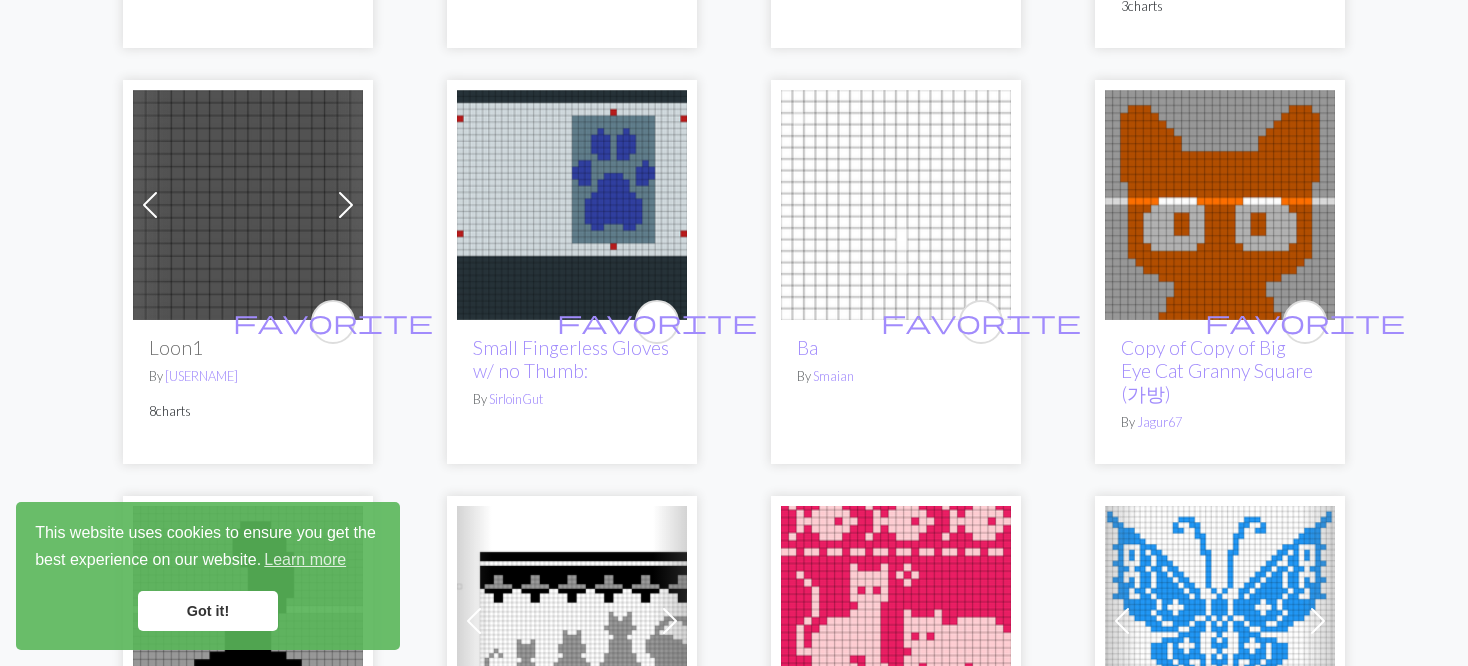 scroll, scrollTop: 3100, scrollLeft: 0, axis: vertical 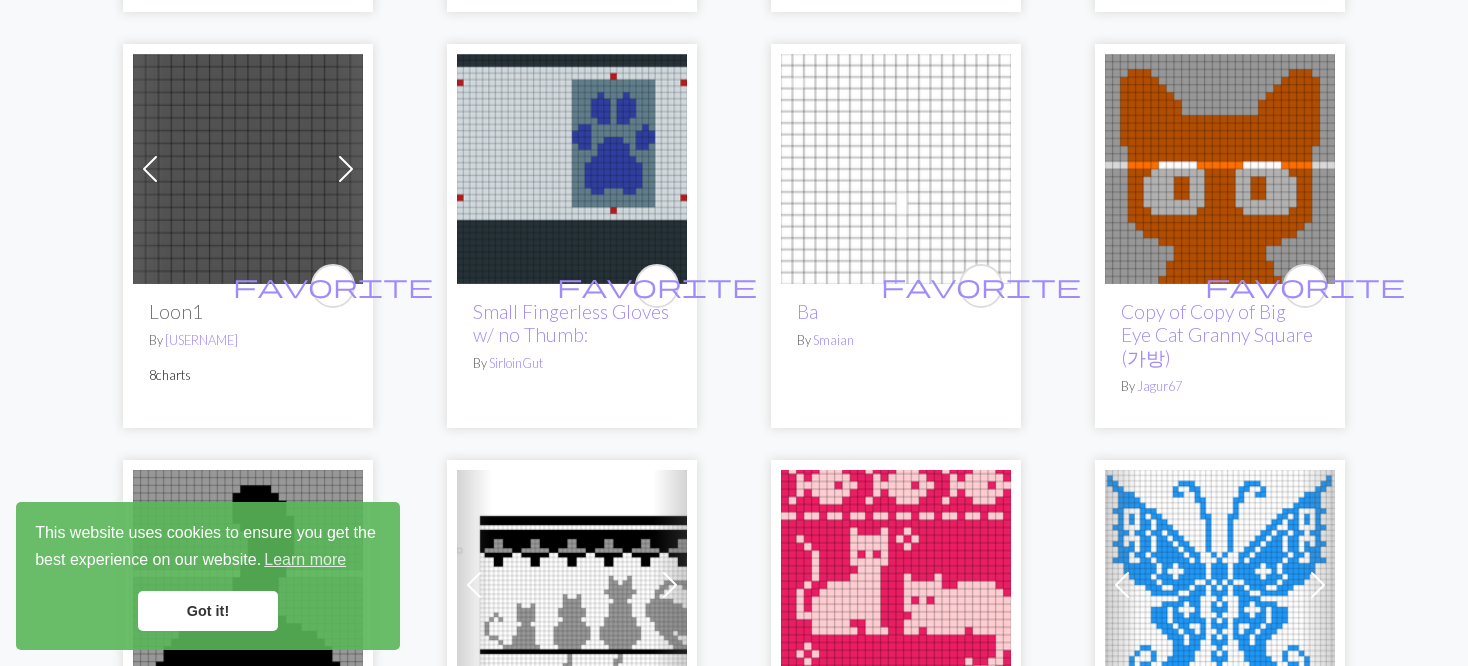 click at bounding box center (346, 169) 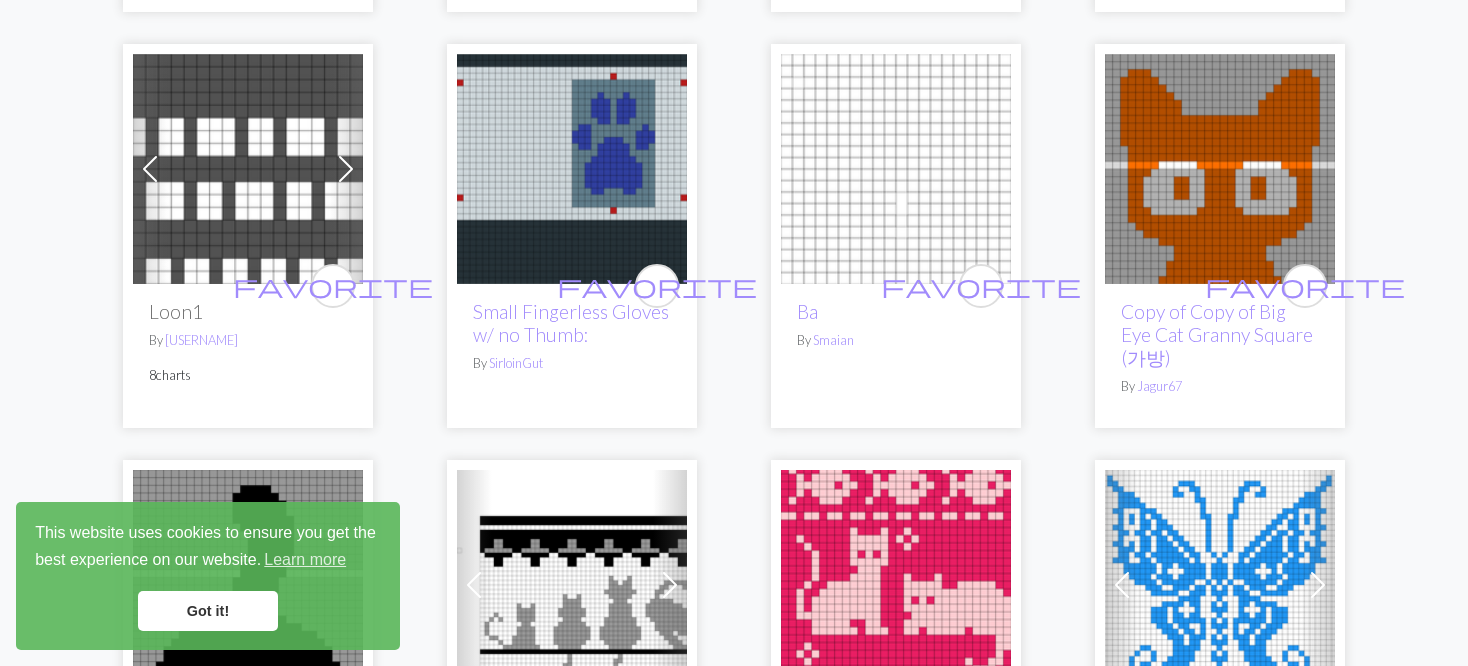 click at bounding box center (346, 169) 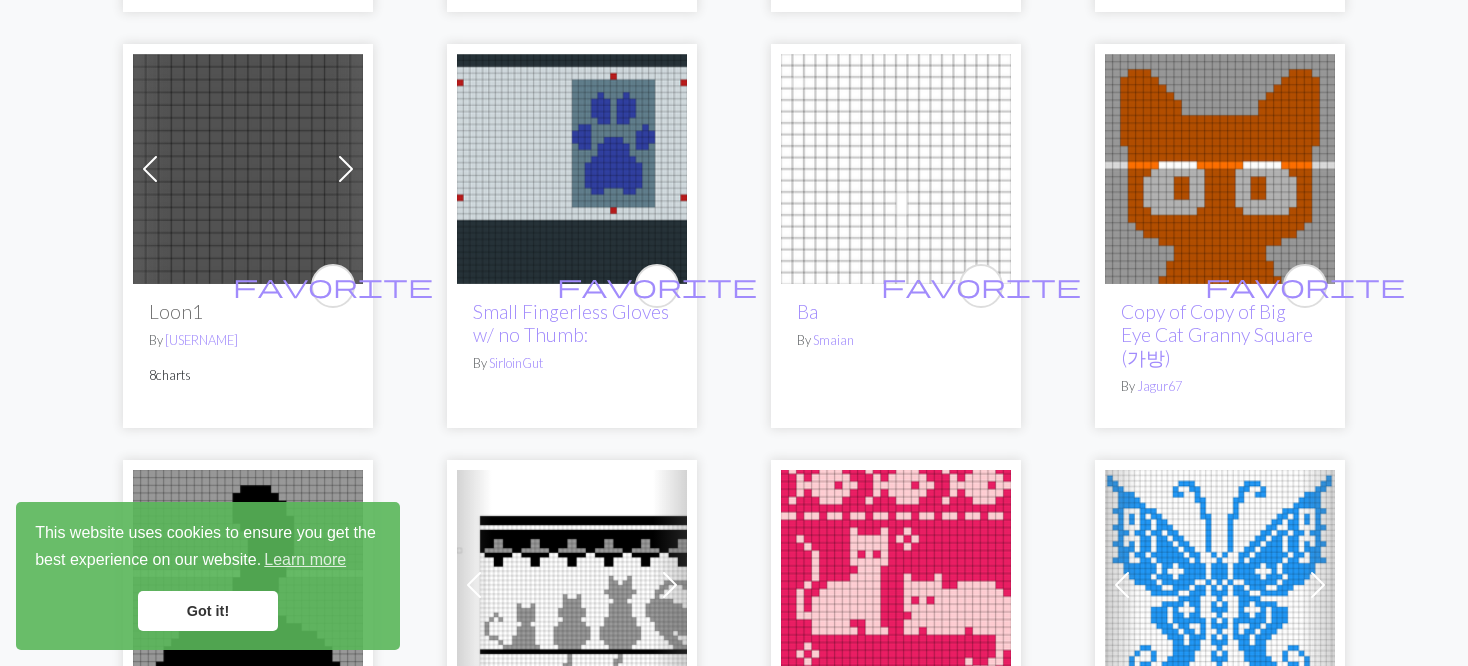 click at bounding box center [346, 169] 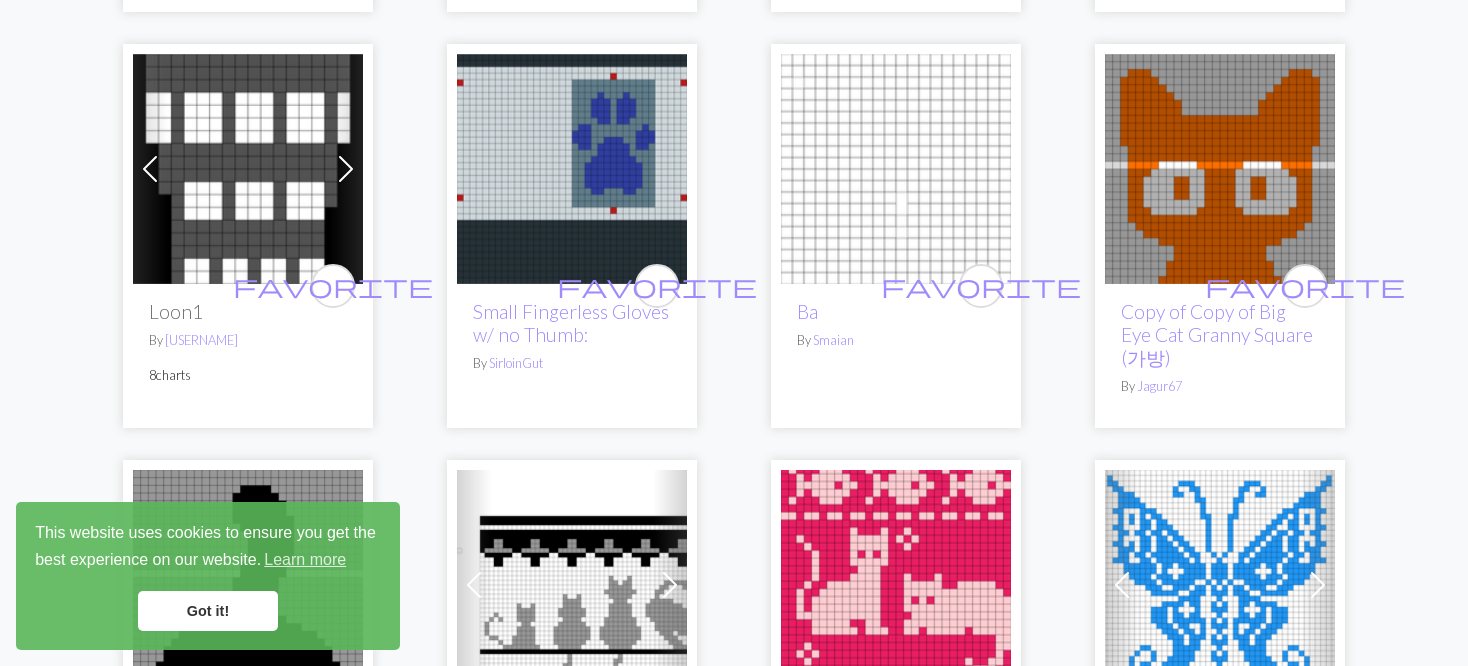 click at bounding box center (346, 169) 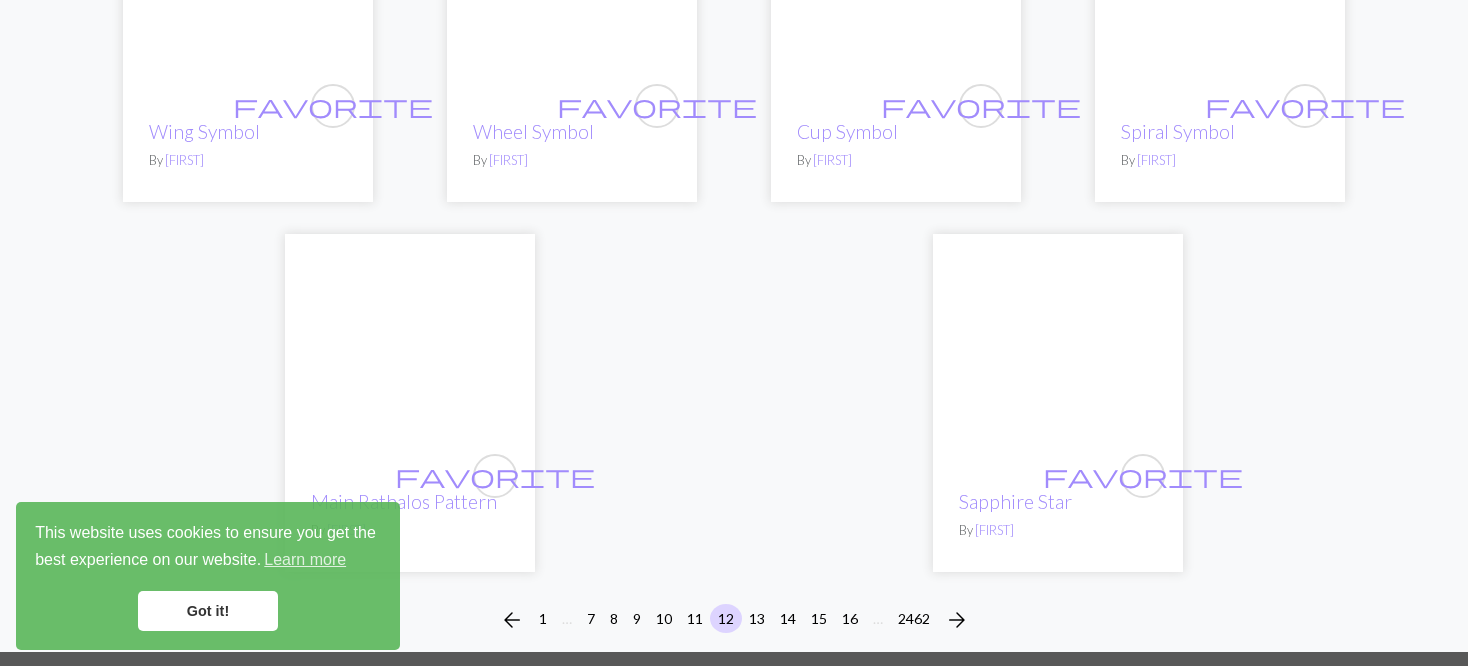 scroll, scrollTop: 5200, scrollLeft: 0, axis: vertical 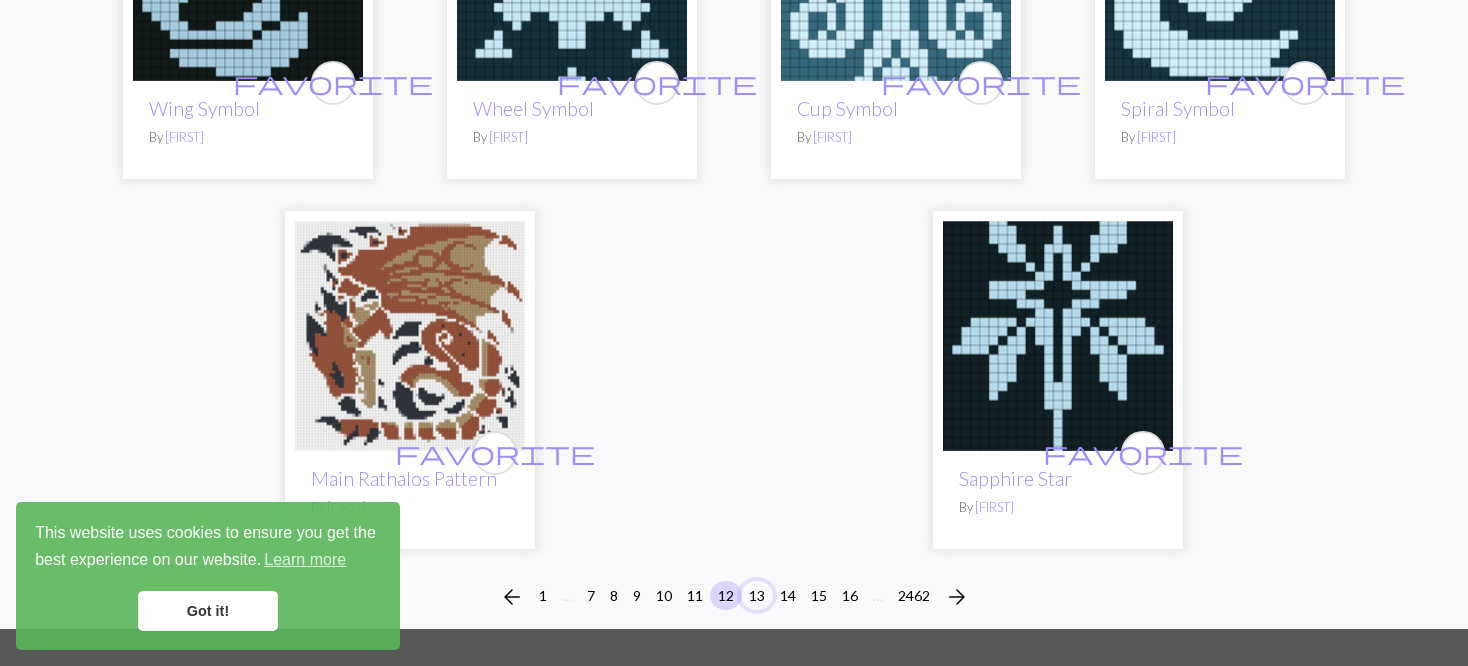 click on "13" at bounding box center [757, 595] 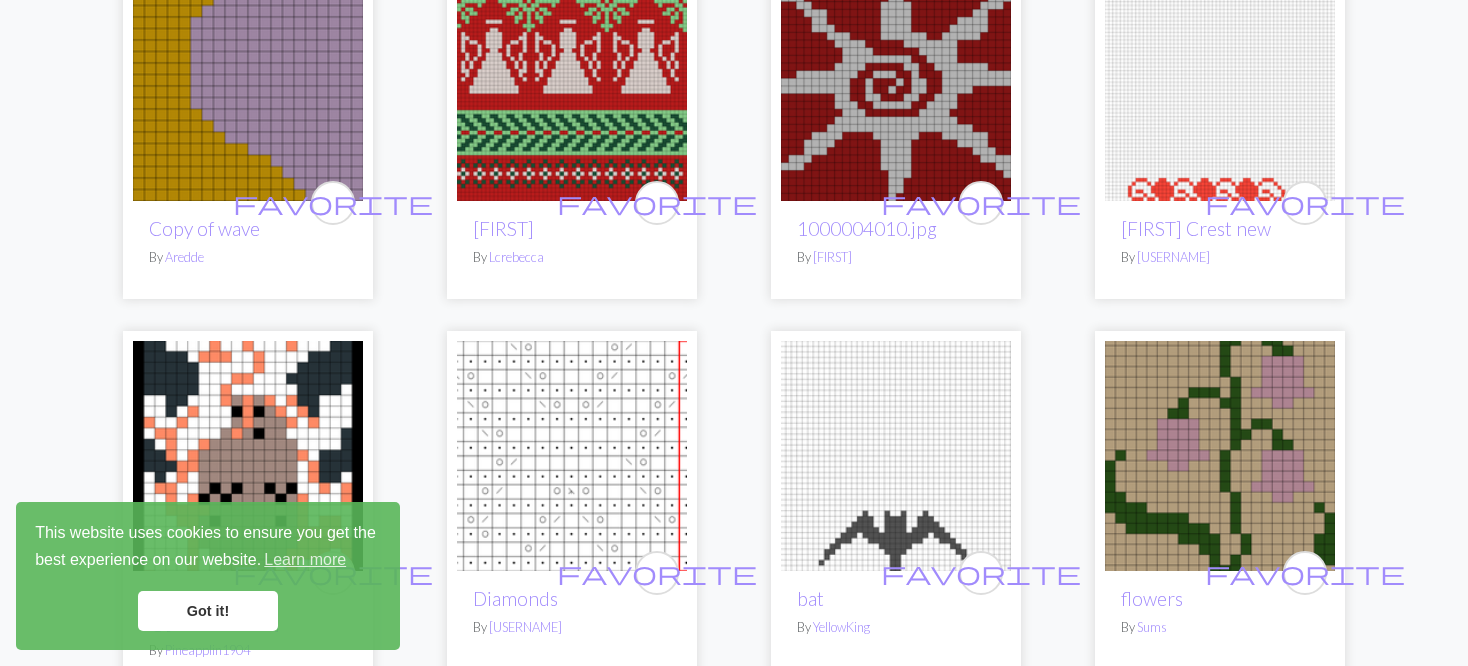 scroll, scrollTop: 200, scrollLeft: 0, axis: vertical 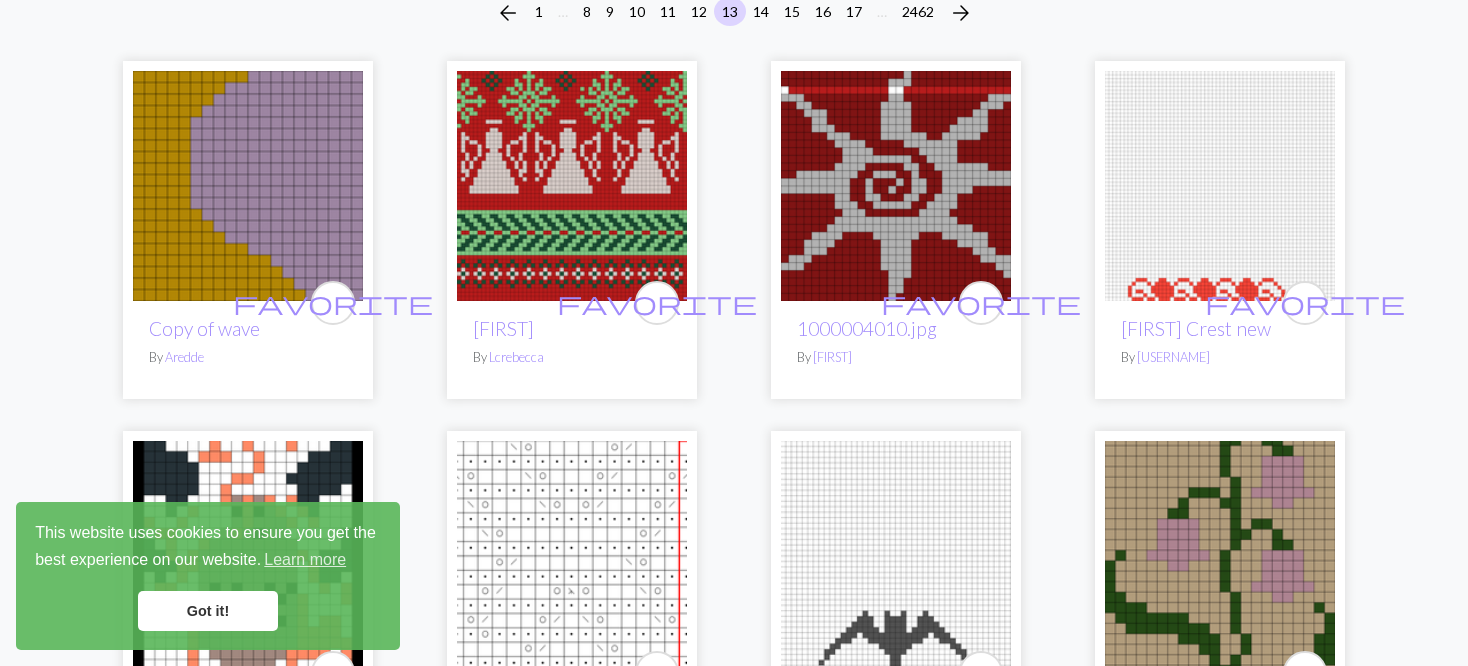 click at bounding box center [572, 186] 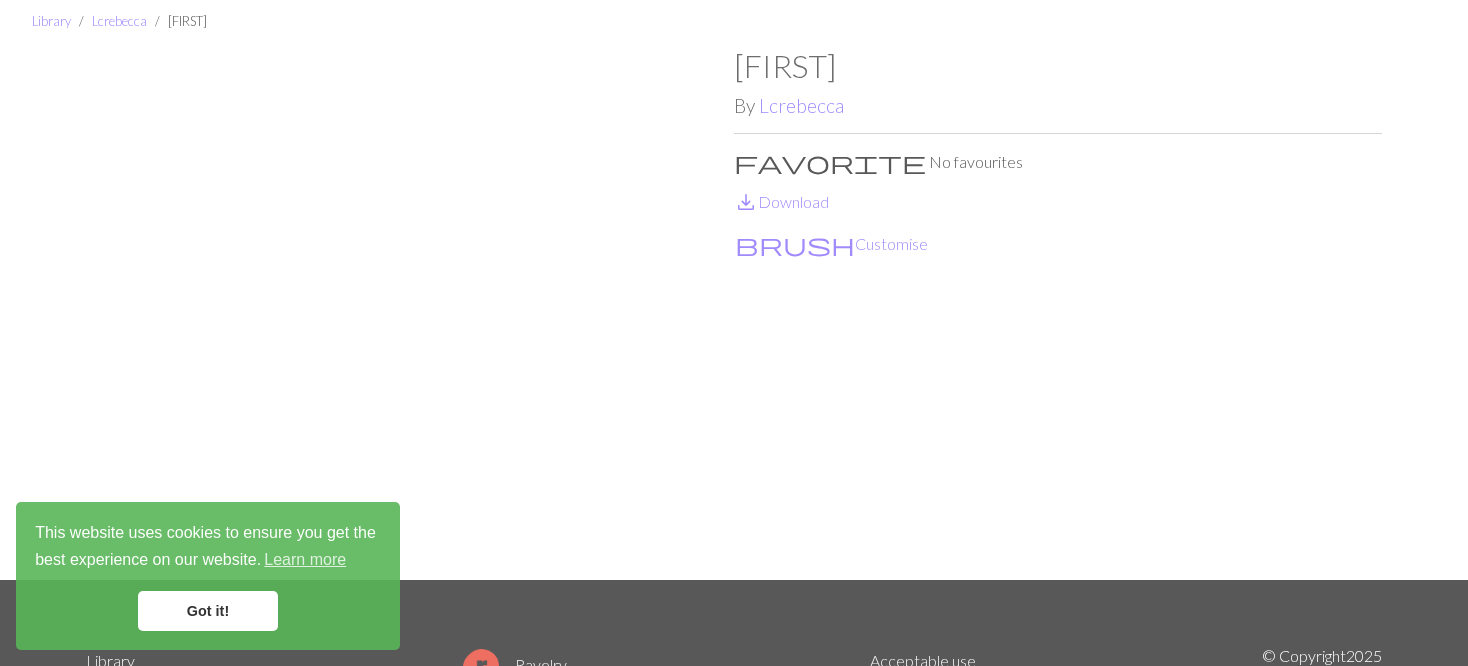 scroll, scrollTop: 100, scrollLeft: 0, axis: vertical 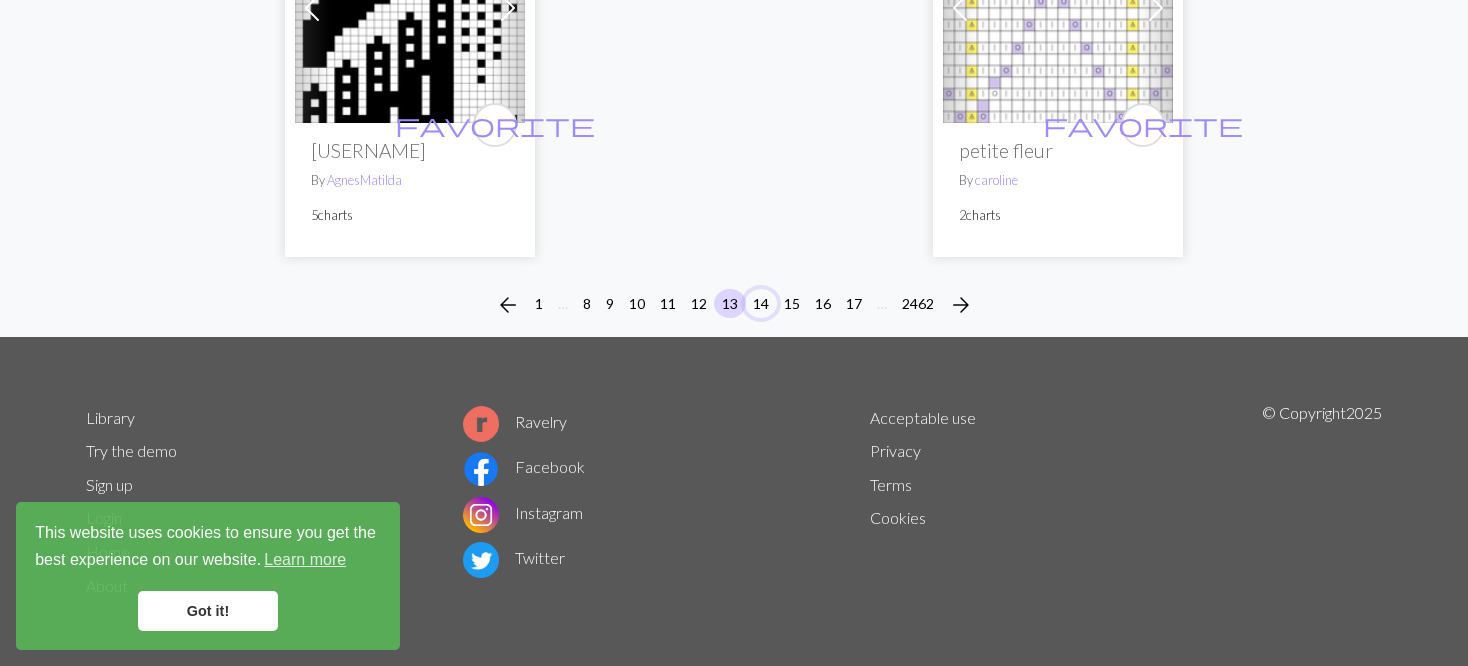 click on "14" at bounding box center [761, 303] 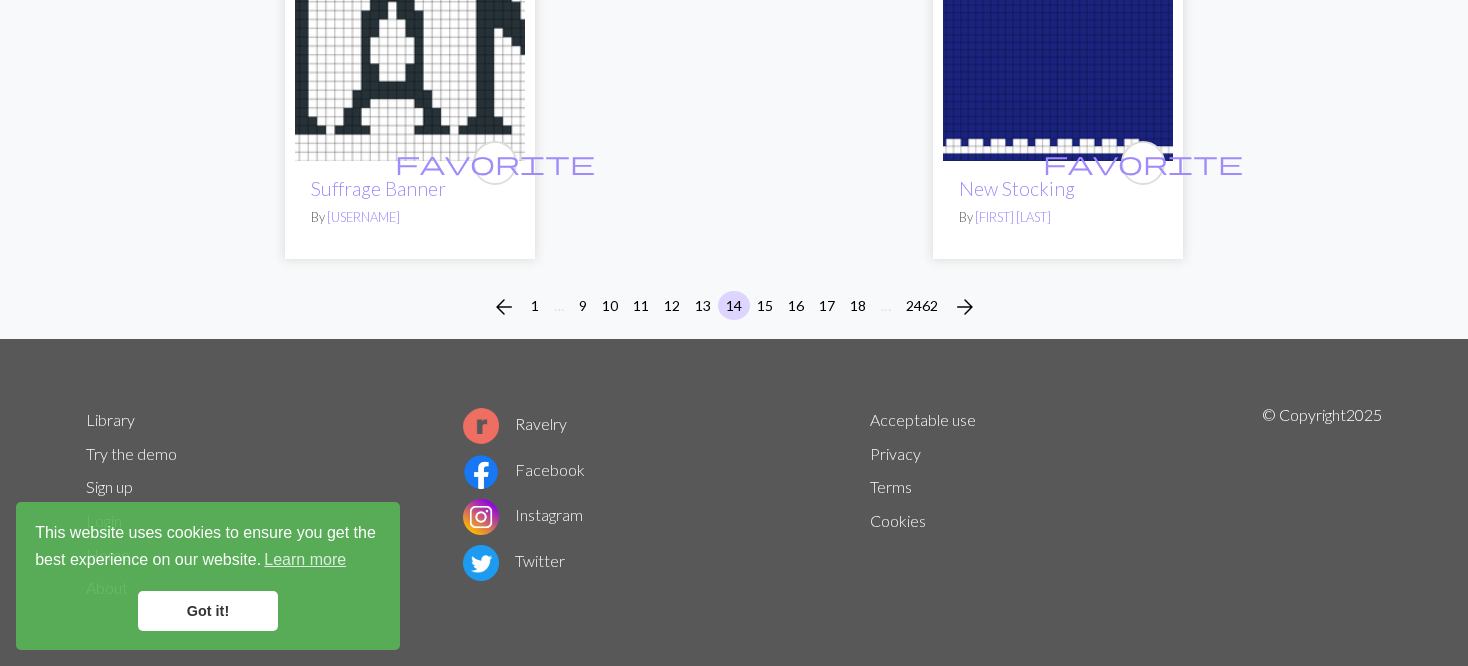 scroll, scrollTop: 5227, scrollLeft: 0, axis: vertical 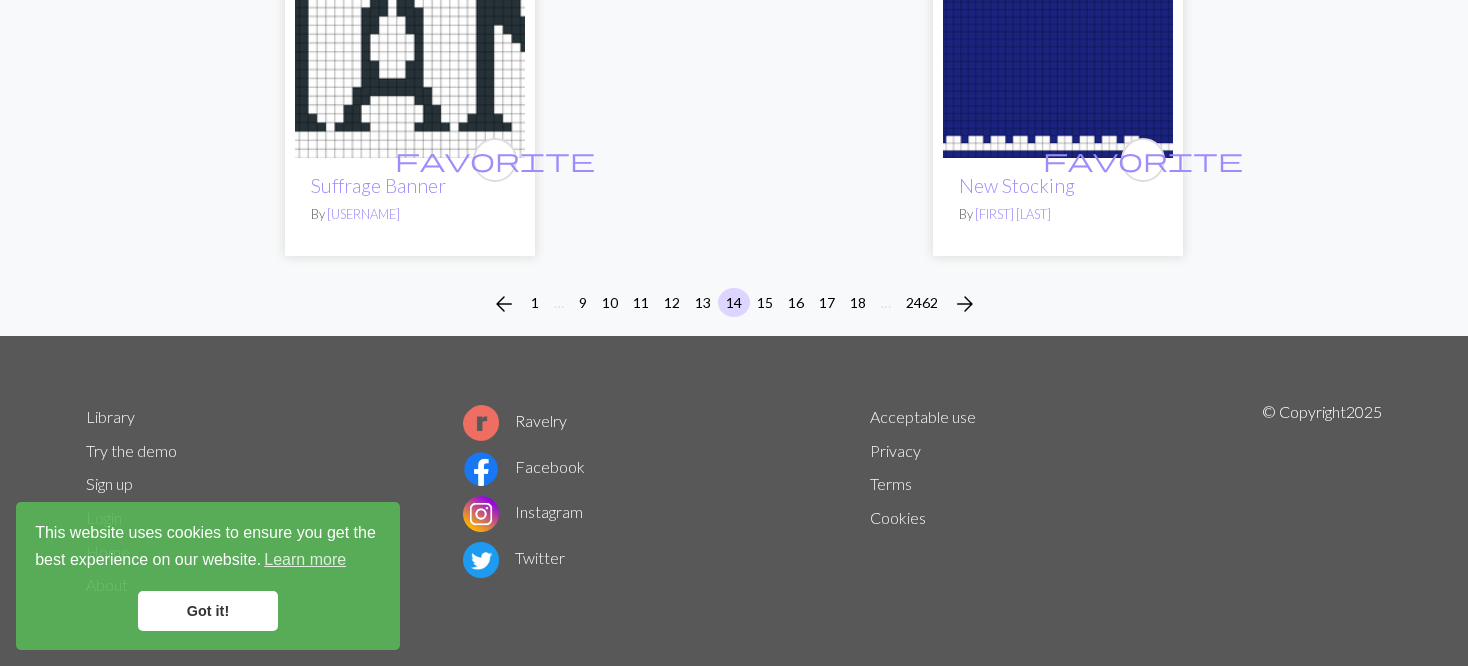 click on "15" at bounding box center [765, 304] 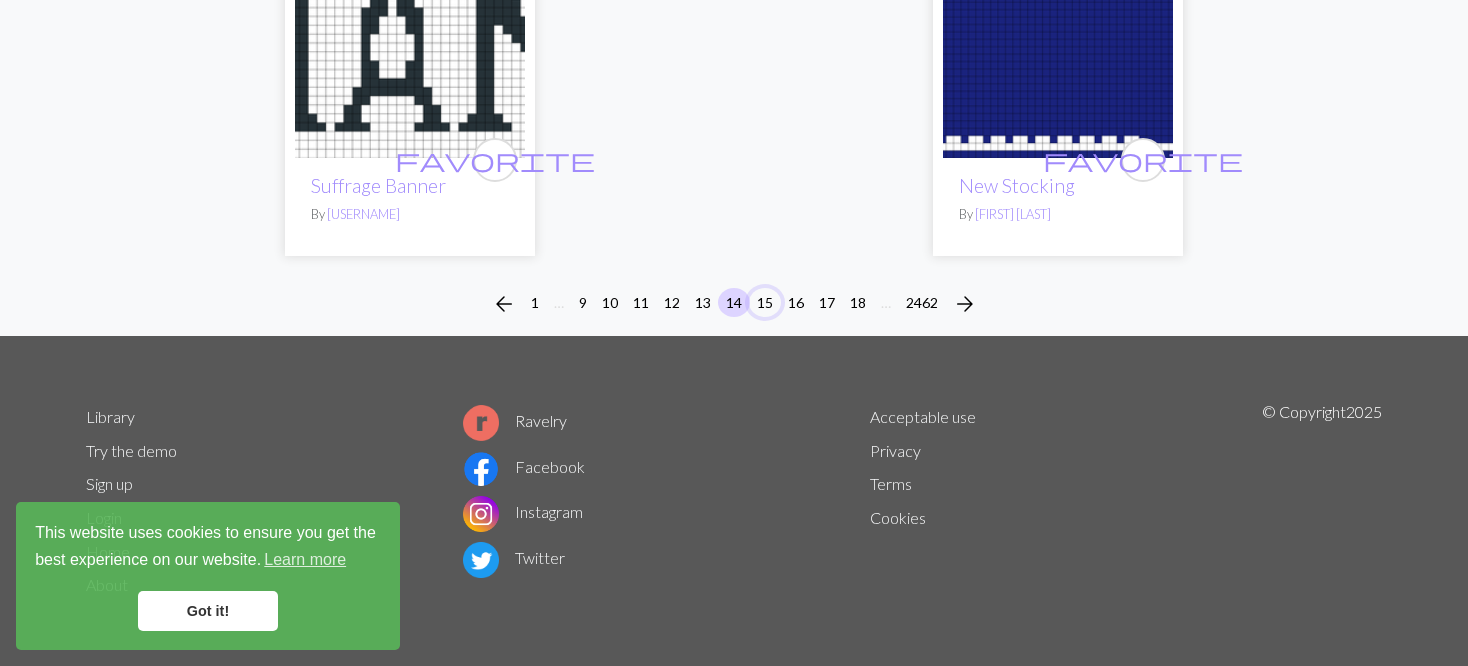 click on "15" at bounding box center (765, 302) 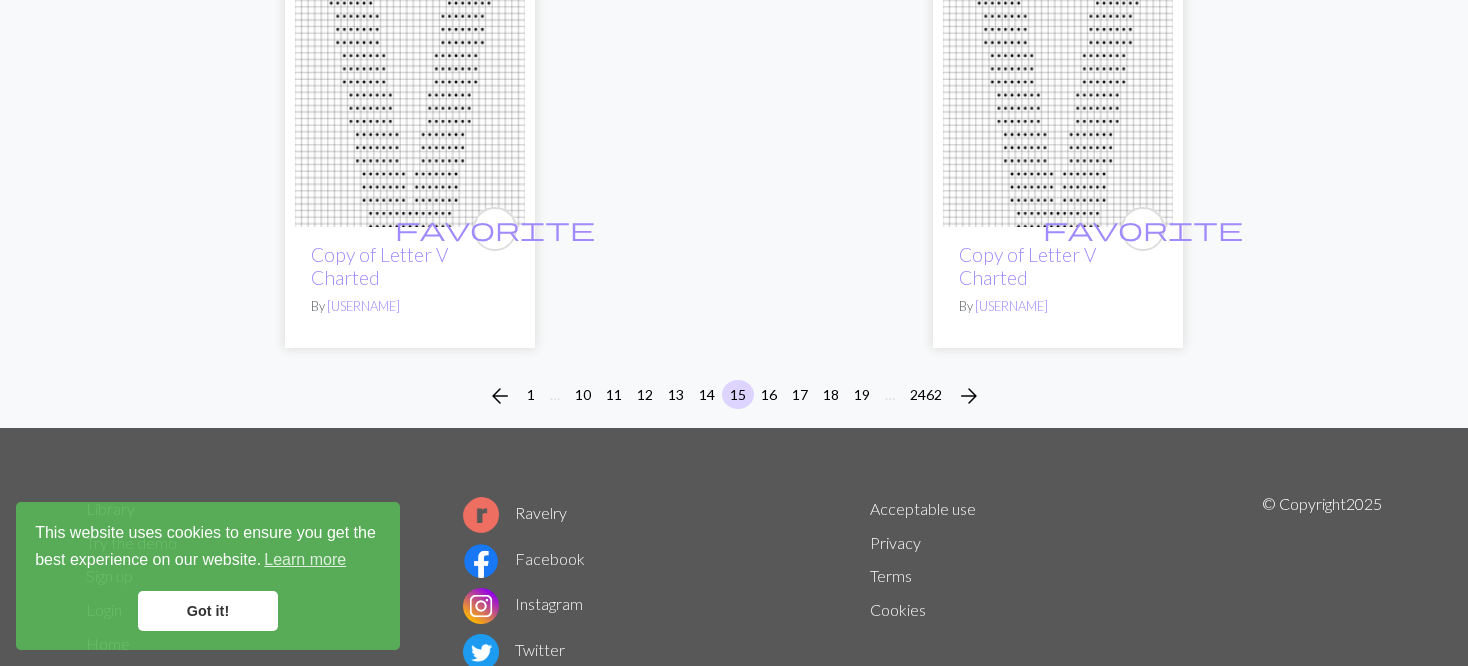 scroll, scrollTop: 5158, scrollLeft: 0, axis: vertical 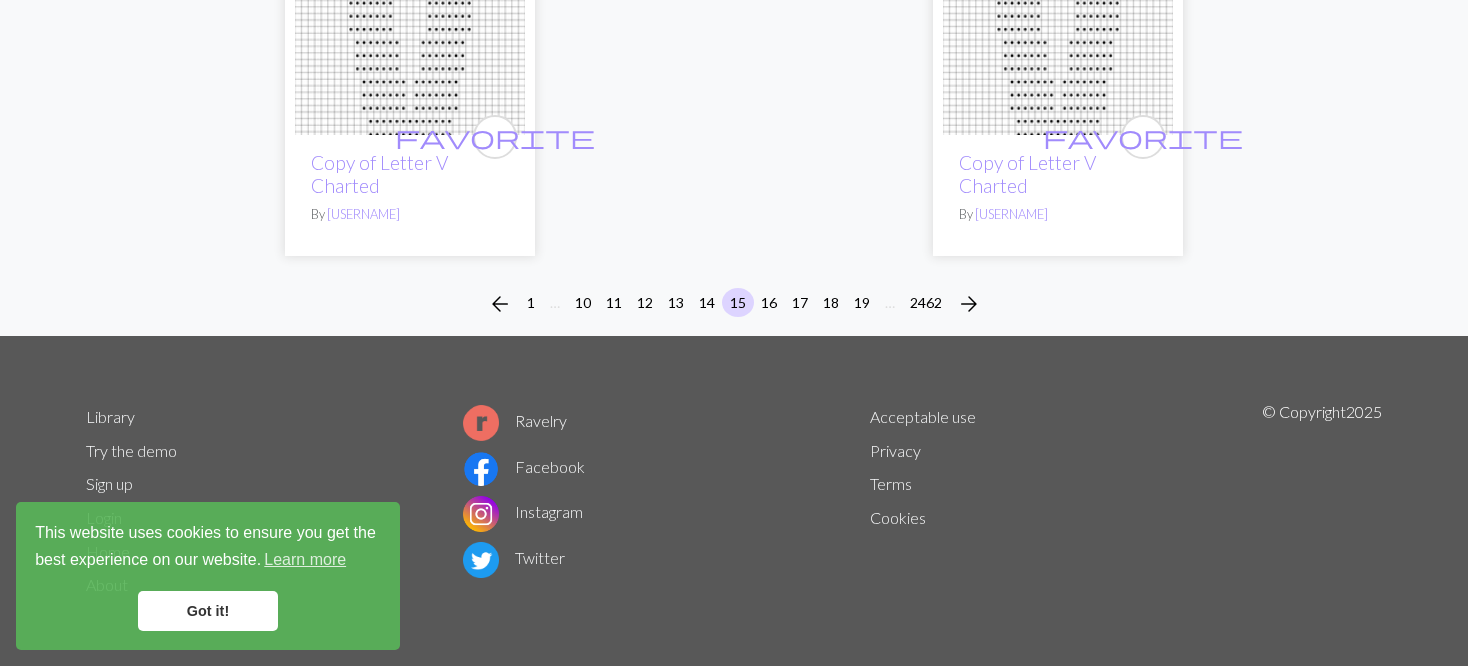 click on "arrow_back 1 … 10 11 12 13 14 15 16 17 18 19 … 2462 arrow_forward" at bounding box center [734, 304] 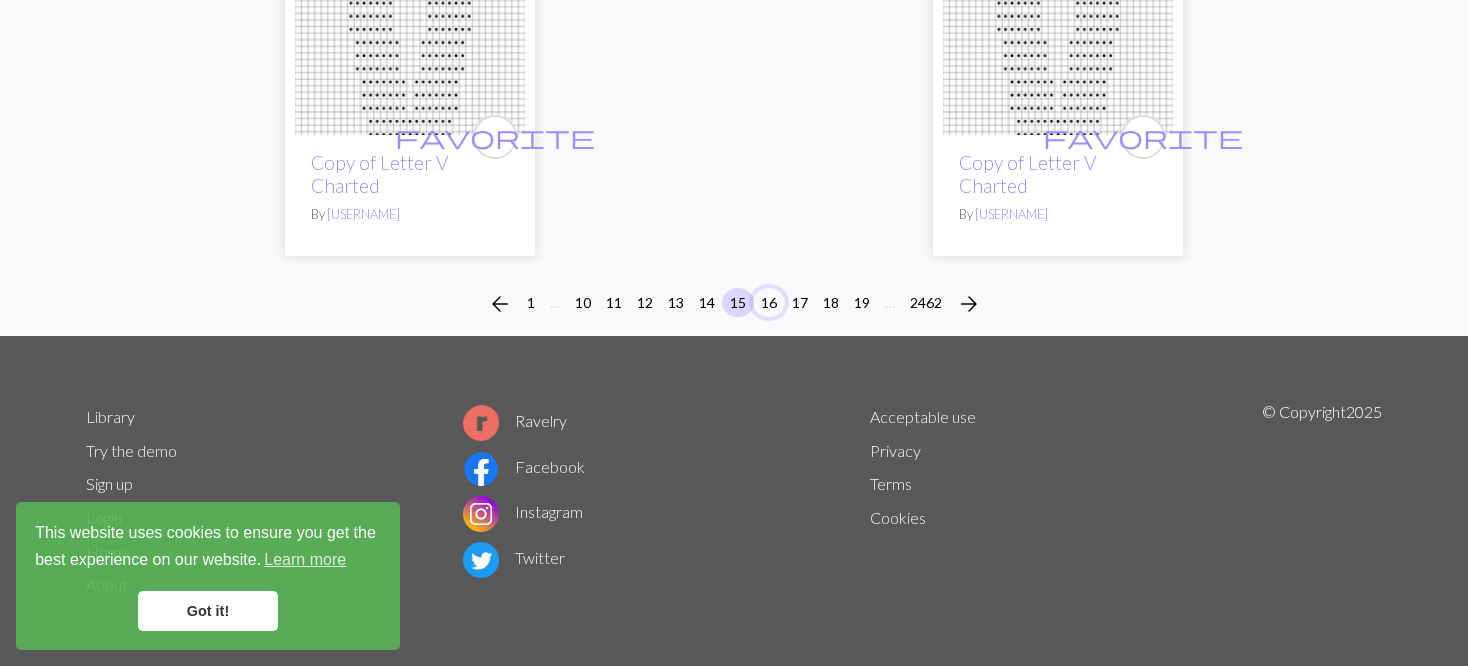 click on "16" at bounding box center (769, 302) 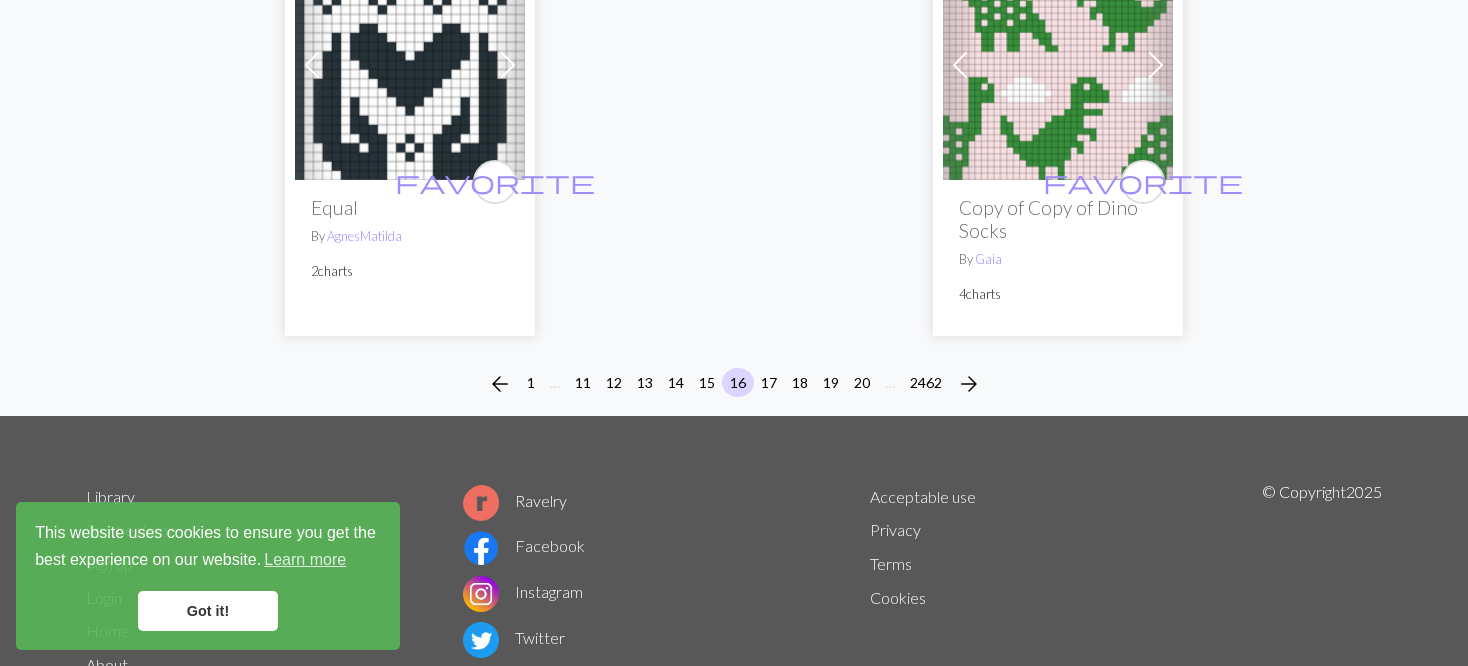 scroll, scrollTop: 5264, scrollLeft: 0, axis: vertical 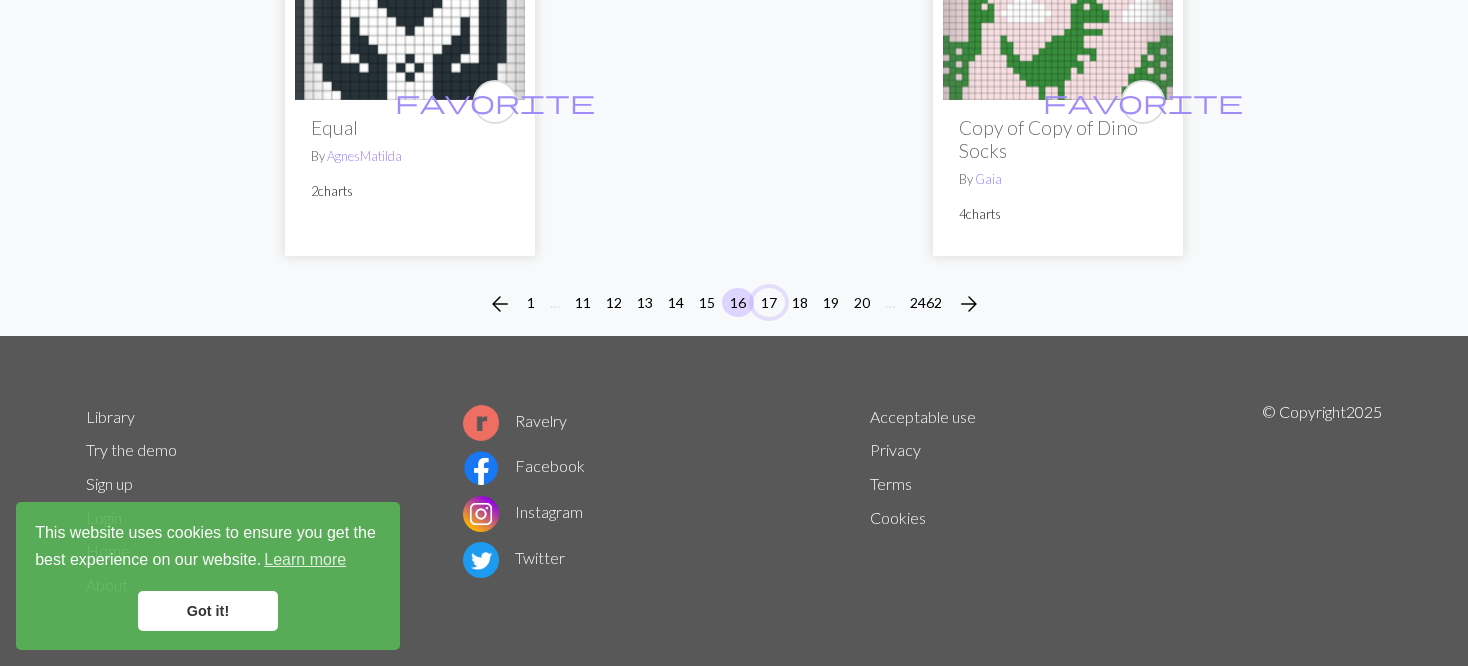 click on "17" at bounding box center (769, 304) 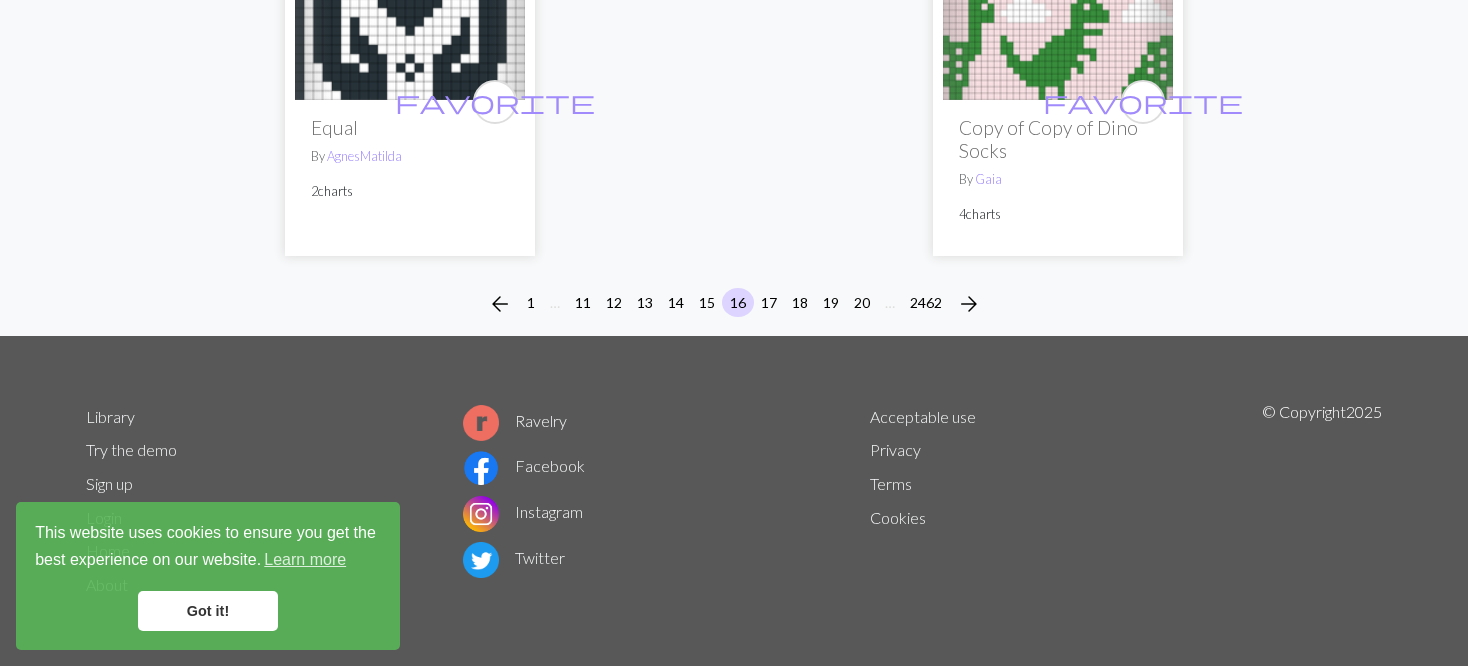click on "arrow_back 1 … 11 12 13 14 15 16 17 18 19 20 … 2462 arrow_forward" at bounding box center (734, 304) 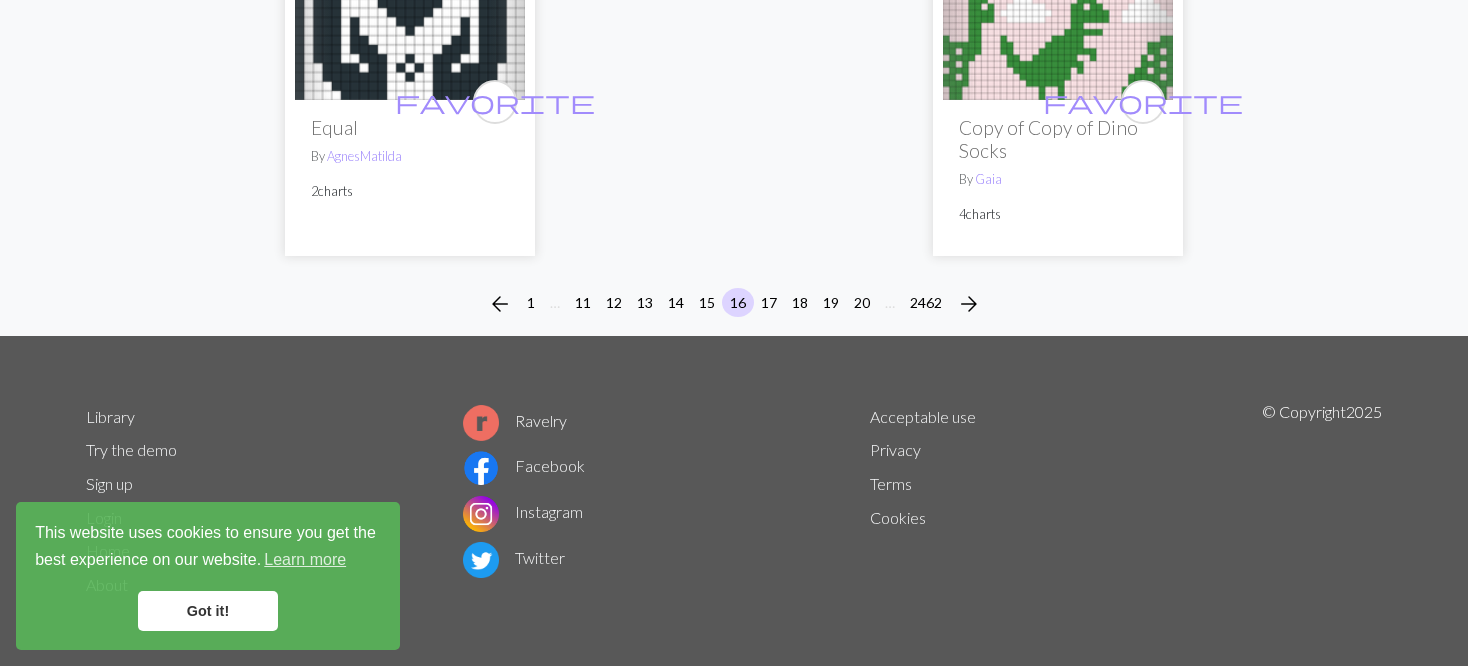 click on "Previous Next favorite photo_2025-07-26_00-38-00.jpg By may 2 charts favorite Luna.jpg By Maguus Previous Next favorite Copy of Copy of Copy of Copy of Songbird Mittens By hanan 4 charts favorite Owls N Coffee By Leigh2ann favorite images.jpeg By Rfenti6 favorite images.jpeg By Rfenti6 Previous Next favorite Menorah By kevinhorst 7 charts favorite Bobs trui By ctenwolde Previous Next favorite Våg By AgnesMatilda 2 charts favorite Sweater rojo By Conny favorite mouse By Hannah favorite horse By Hannah favorite kageyama.jpeg By jorge favorite top band By Jessicafairlie favorite left sheep By mooryhistory favorite right sheet By mooryhistory Previous Next favorite IMG_1120.jpeg By Izabella 2 charts Previous Next favorite Copy of butterfly By Kayla 3 charts Previous Next favorite Copy of butterfly By Kayla 3 charts favorite Copy of 1000062602.png By ariadna favorite 1000062602.png By ariadna favorite Screenshot 2025-07-25 at 11.54.12 AM.png By cnfish" at bounding box center [734, -2374] 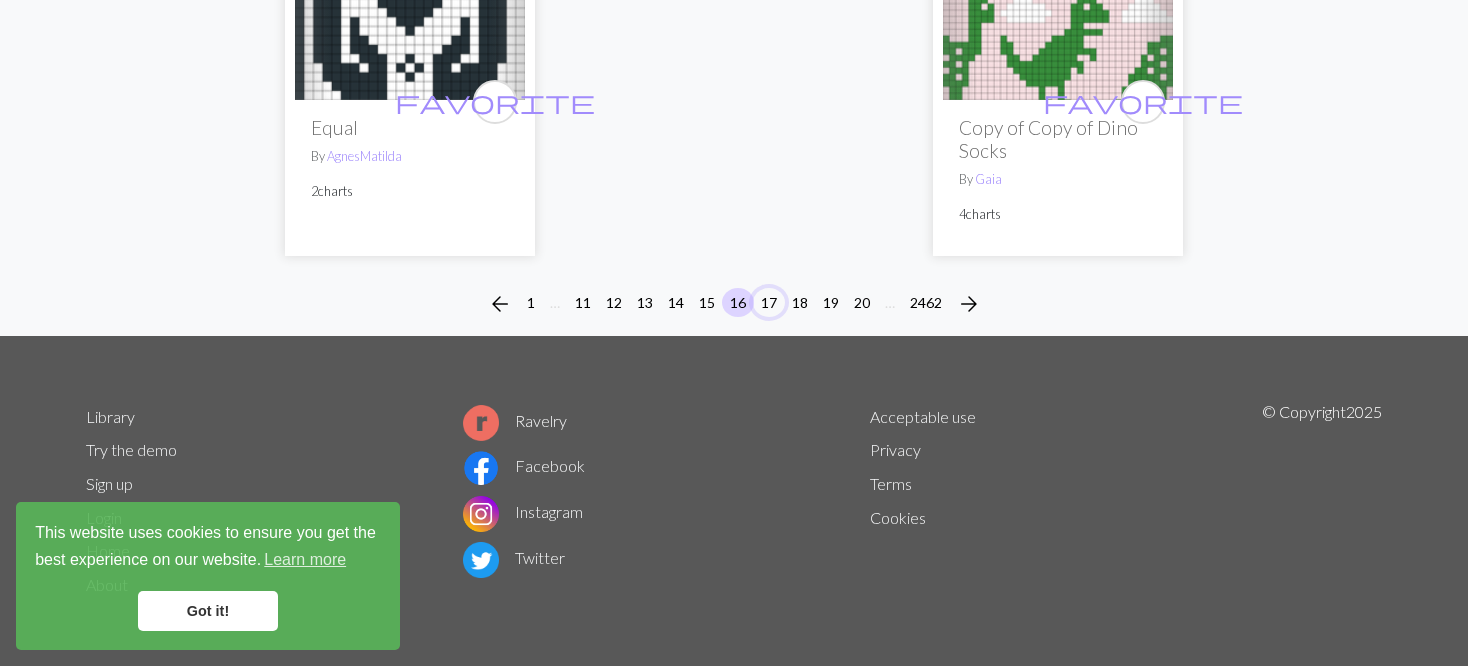 click on "17" at bounding box center (769, 302) 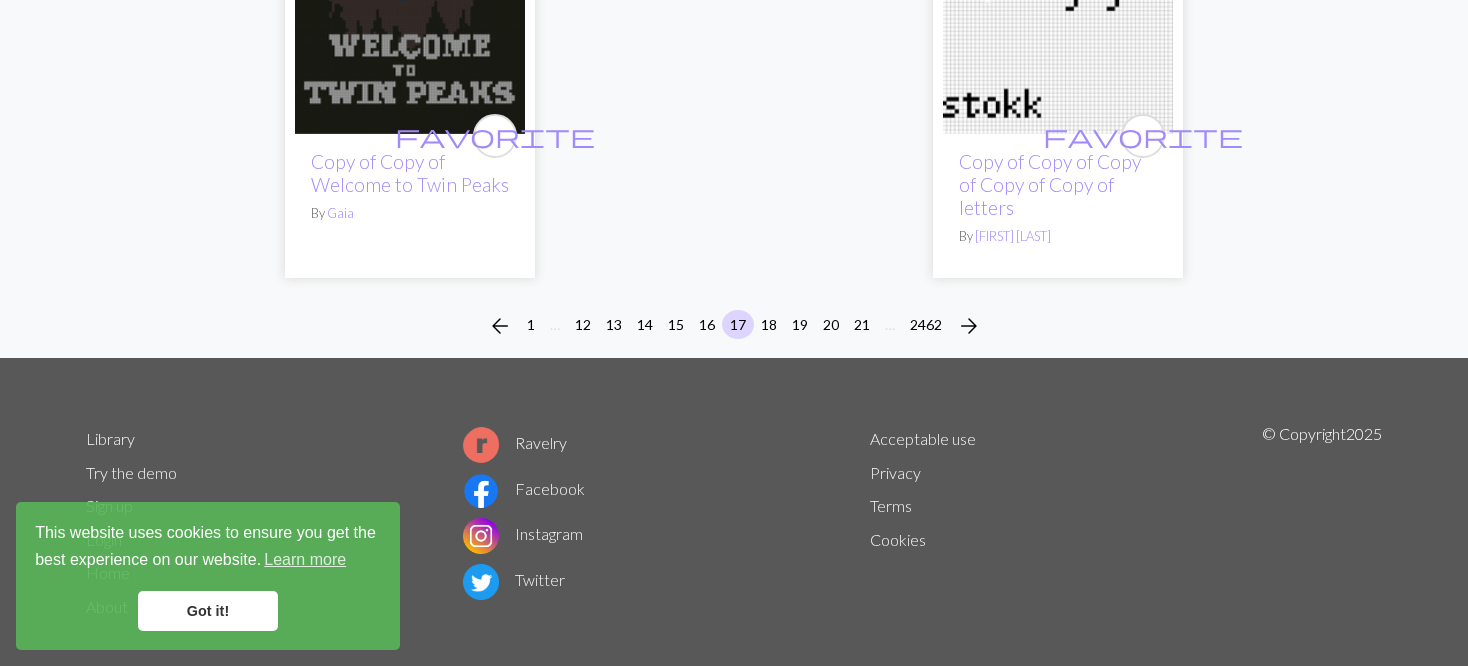 scroll, scrollTop: 5402, scrollLeft: 0, axis: vertical 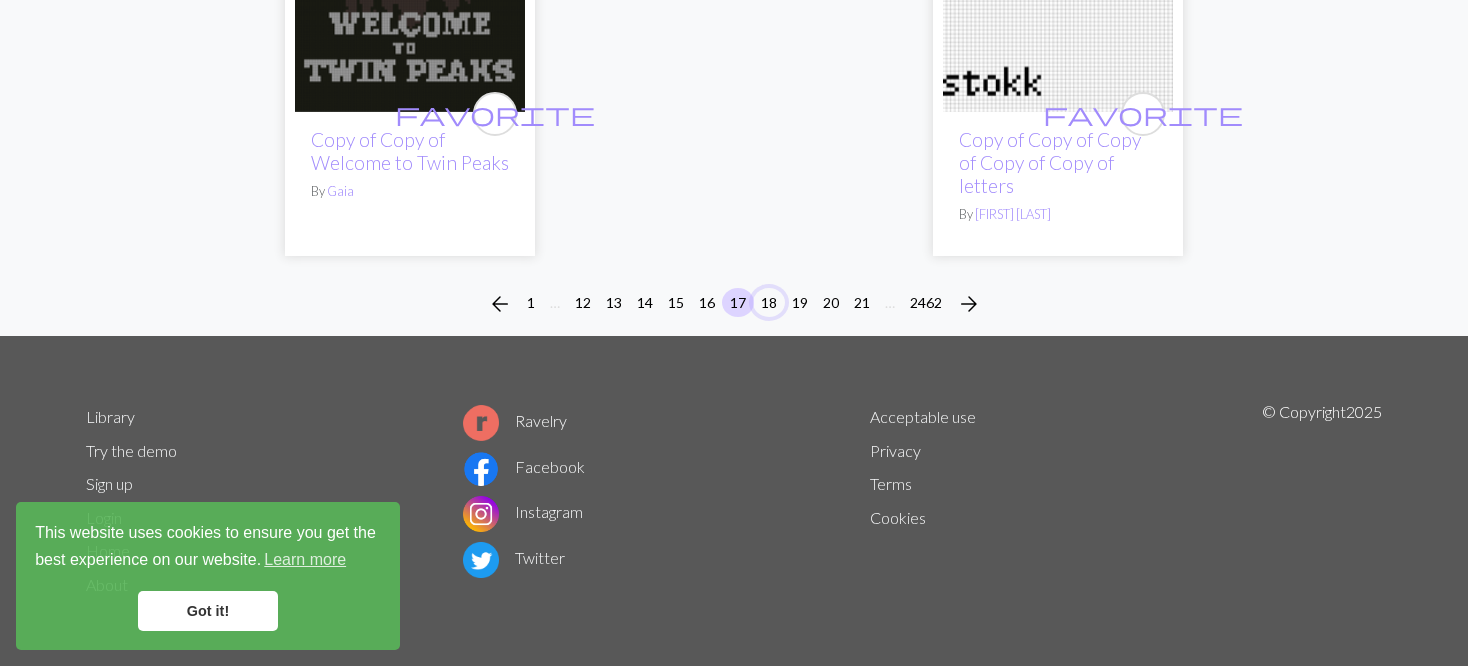 click on "18" at bounding box center [769, 302] 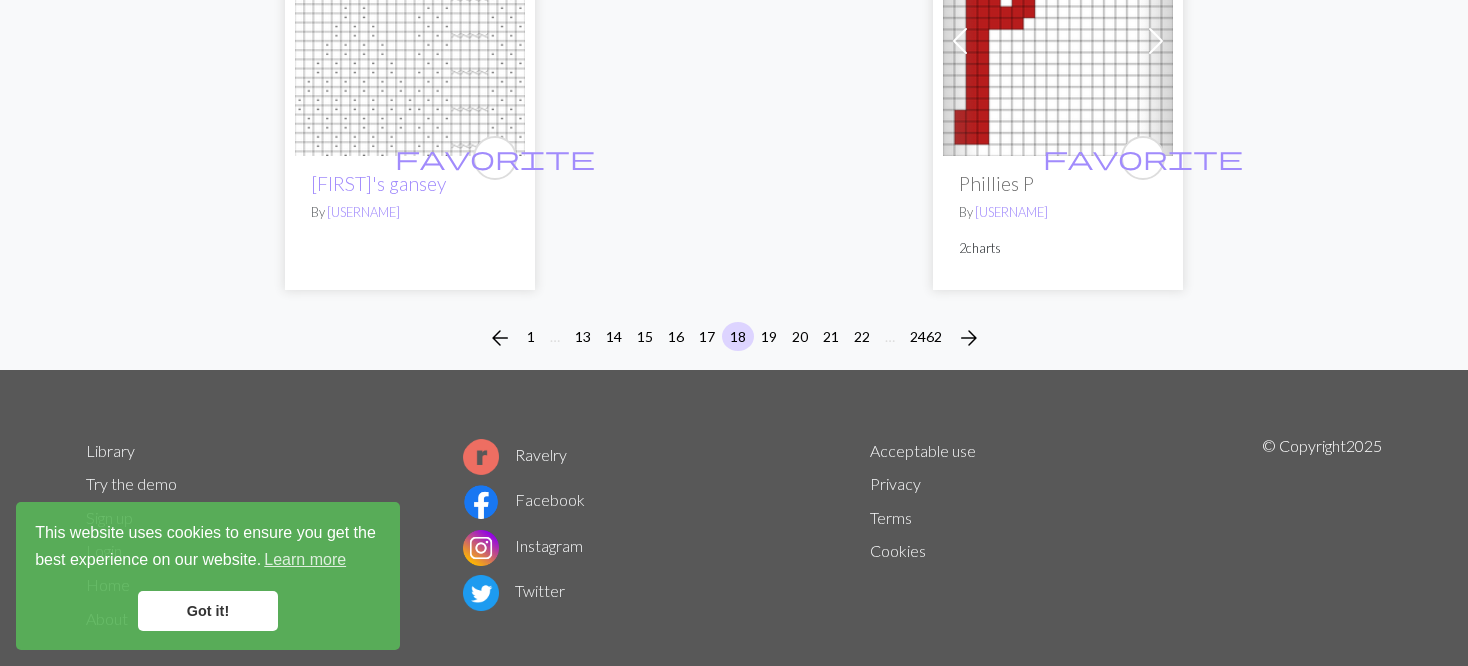 scroll, scrollTop: 5275, scrollLeft: 0, axis: vertical 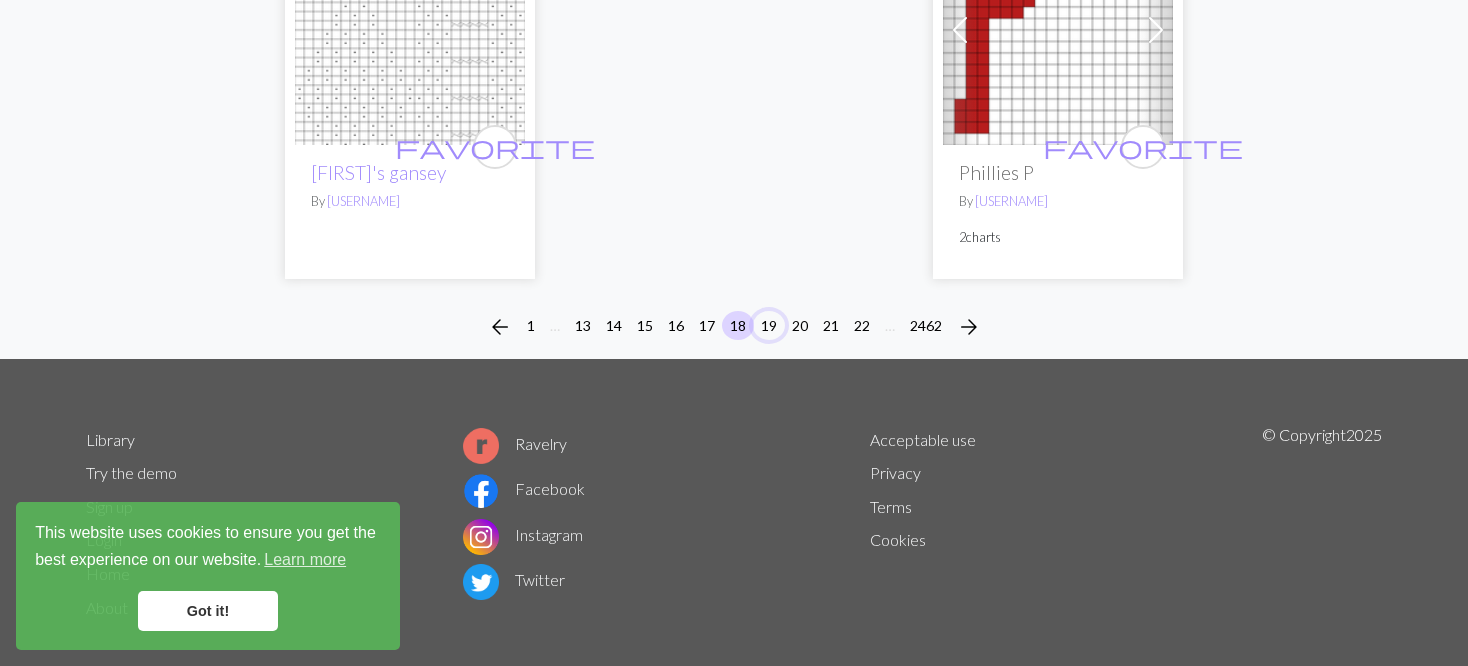 click on "19" at bounding box center [769, 325] 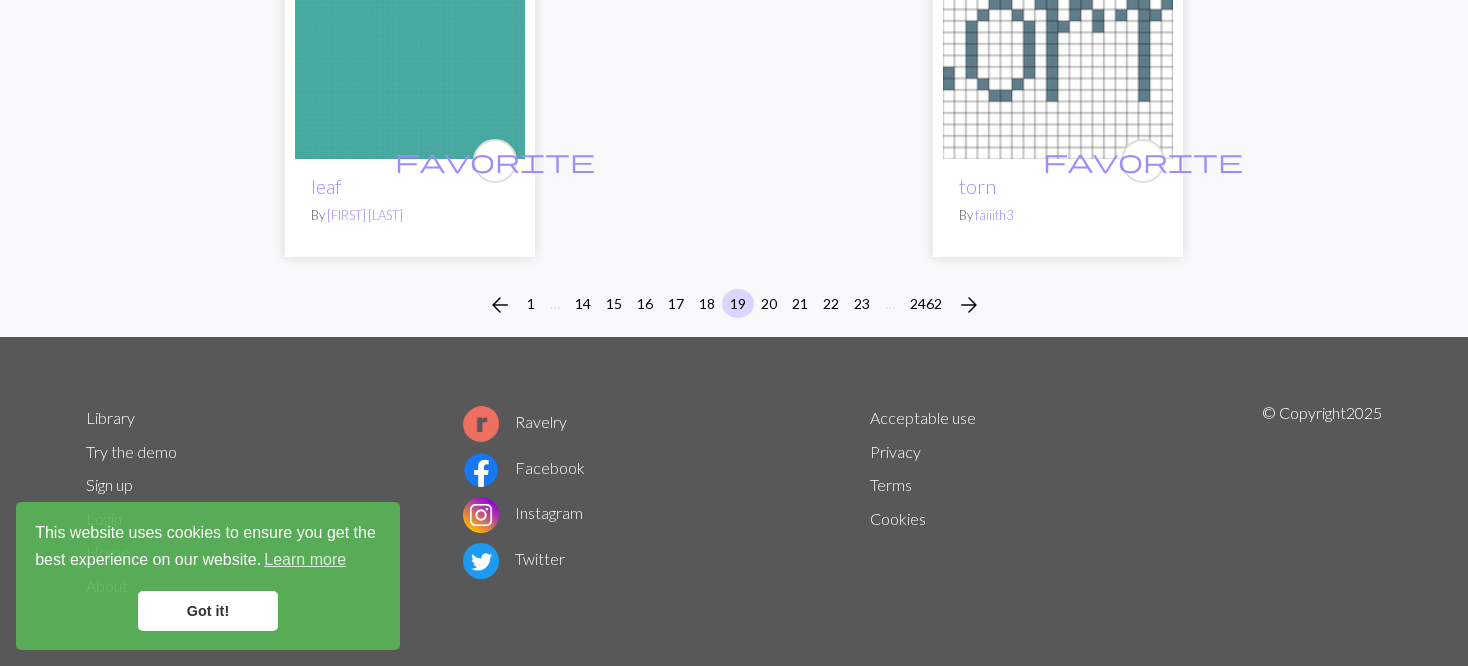 scroll, scrollTop: 5215, scrollLeft: 0, axis: vertical 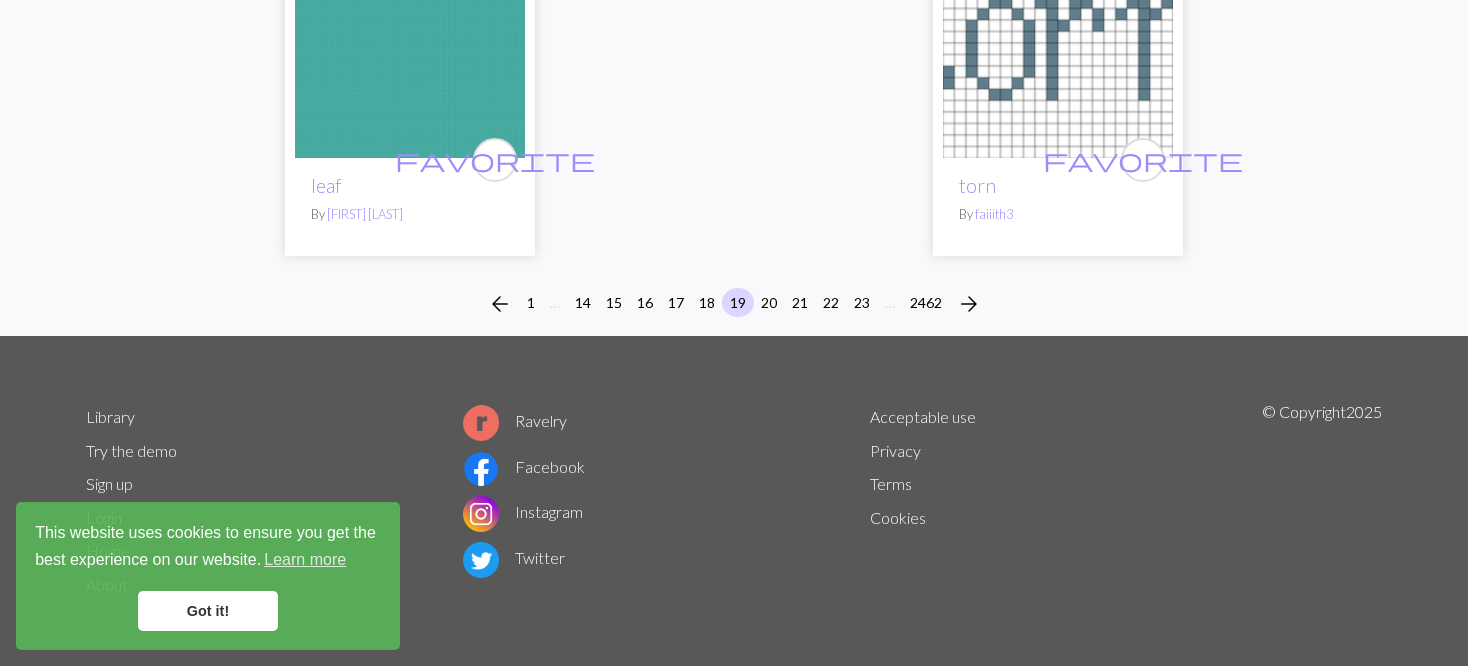 click on "arrow_back 1 … 14 15 16 17 18 19 20 21 22 23 … 2462 arrow_forward" at bounding box center [734, 304] 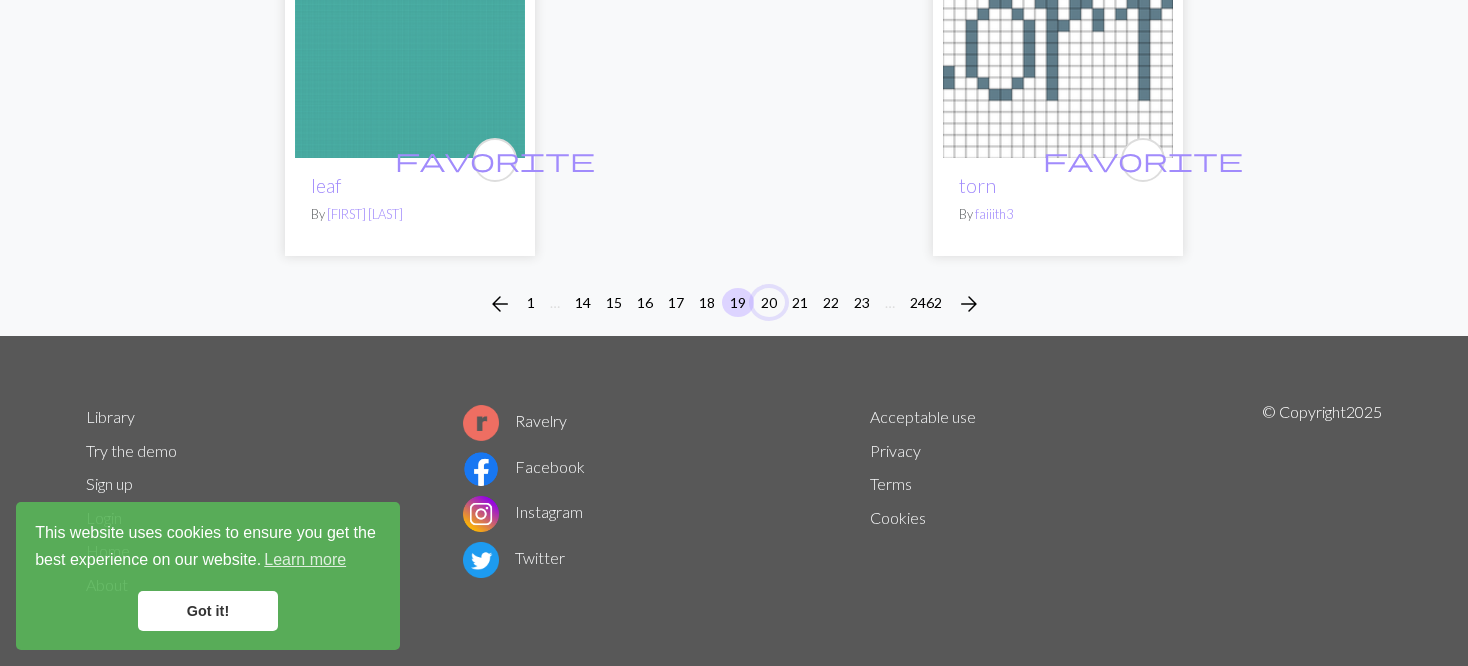 click on "20" at bounding box center (769, 302) 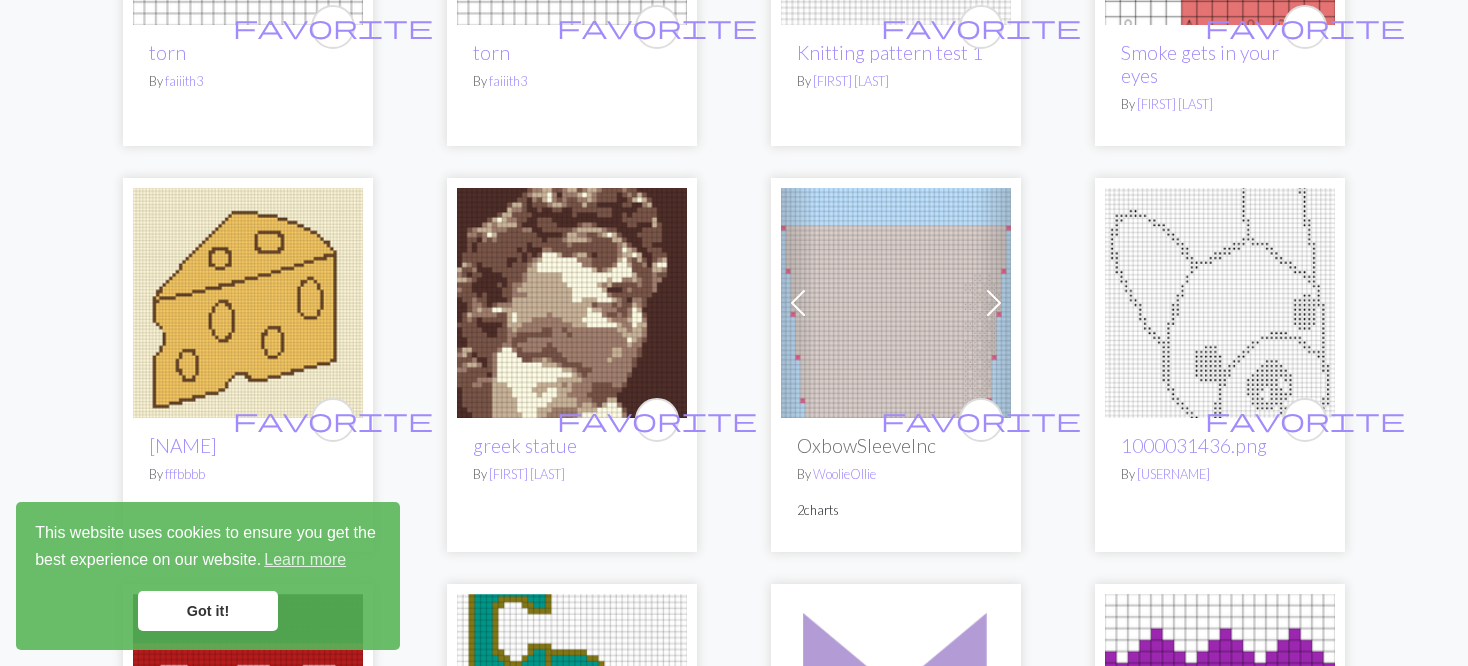 scroll, scrollTop: 600, scrollLeft: 0, axis: vertical 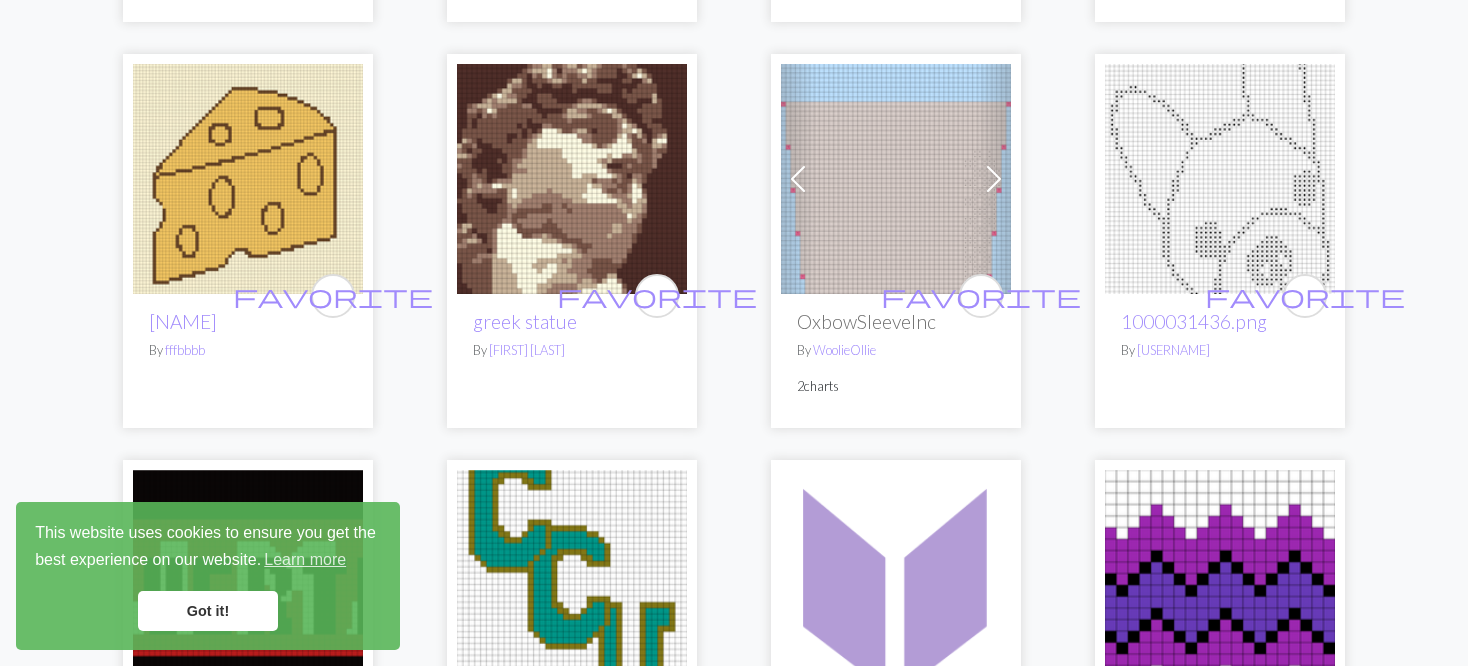 click at bounding box center (798, 179) 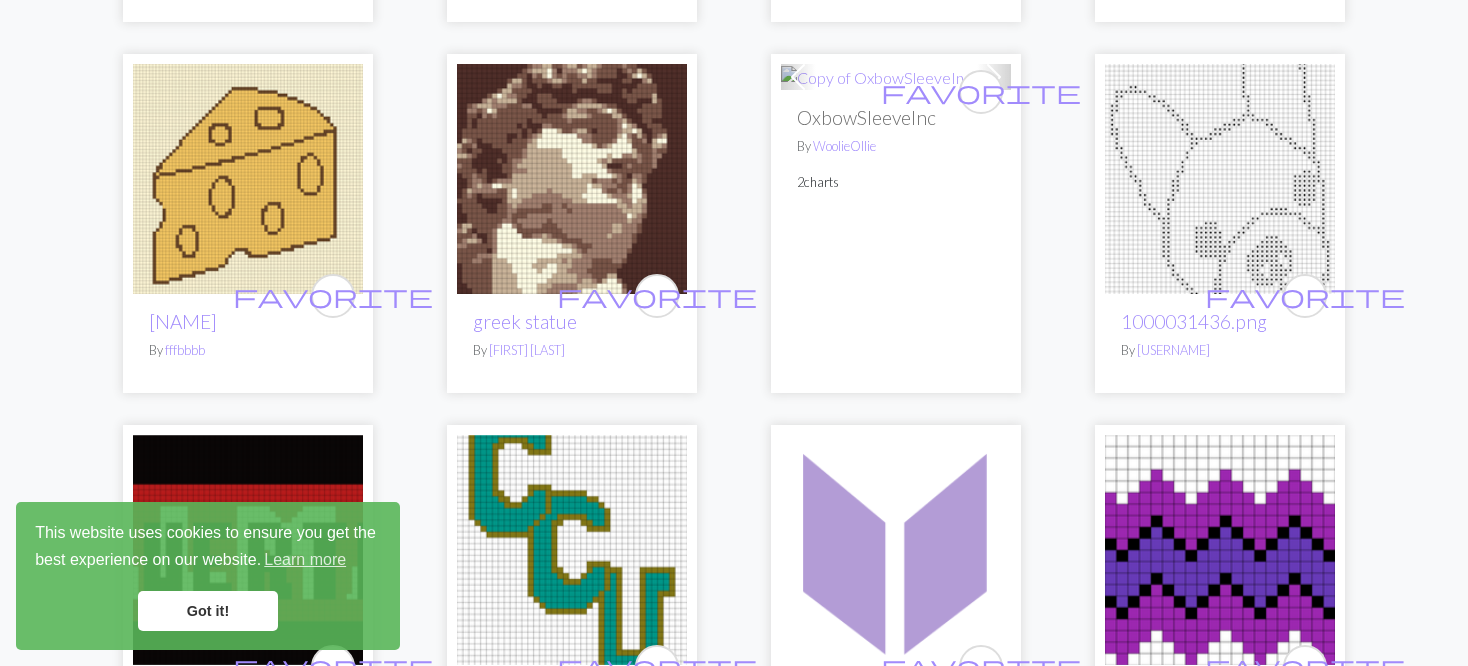 click on "2  charts" at bounding box center [896, 182] 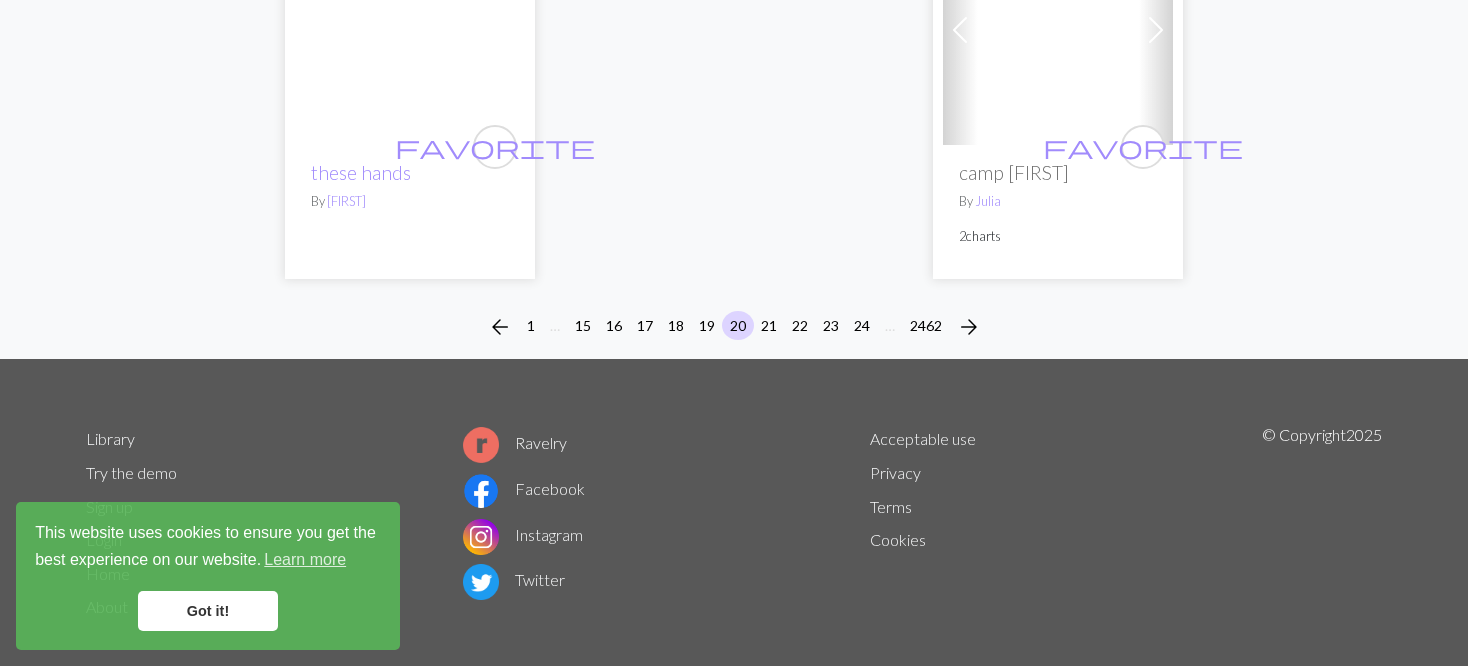 scroll, scrollTop: 5330, scrollLeft: 0, axis: vertical 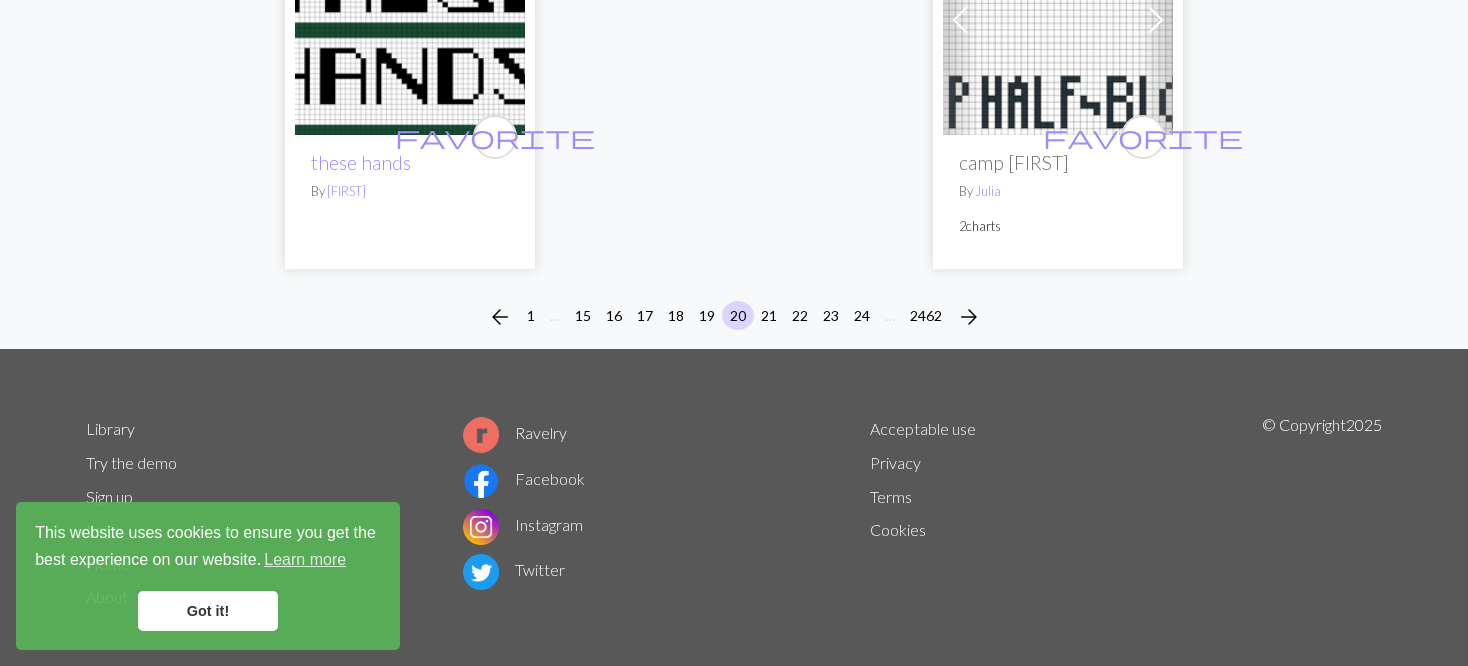 click on "arrow_back 1 … 15 16 17 18 19 20 21 22 23 24 … 2462 arrow_forward" at bounding box center [734, 317] 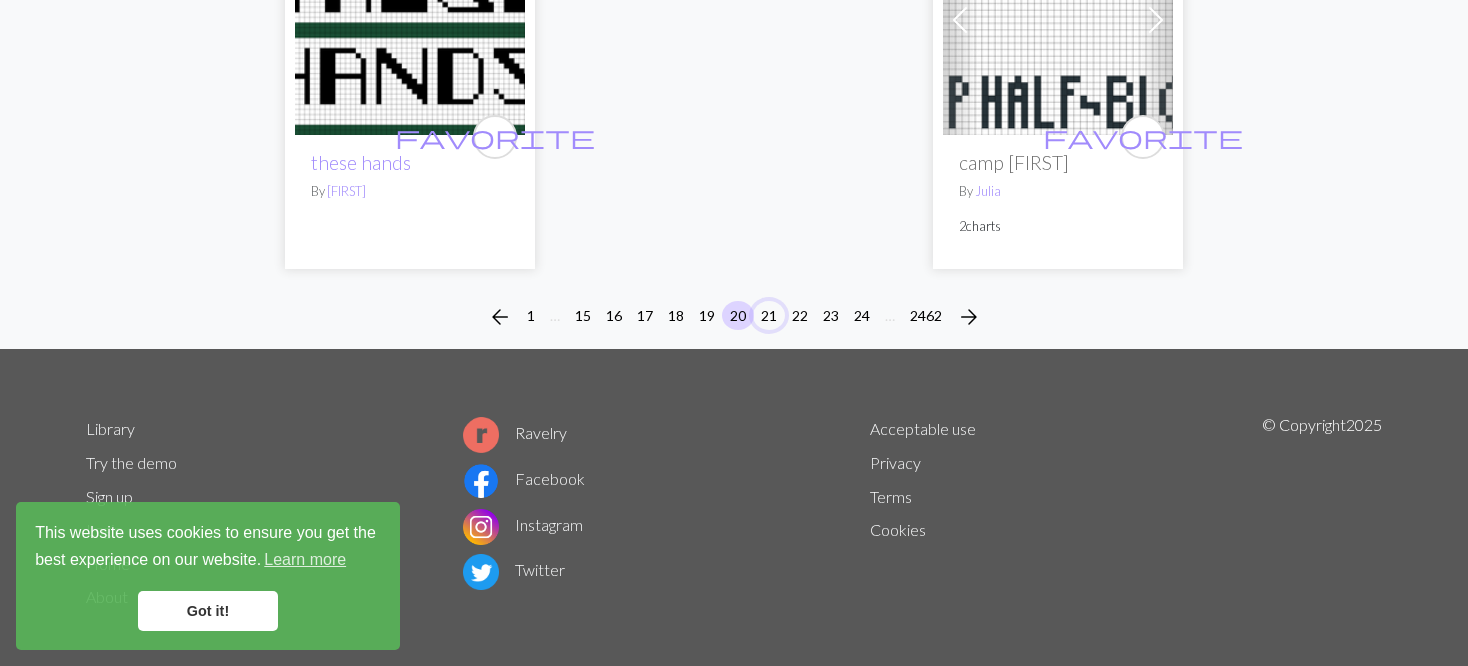 click on "21" at bounding box center [769, 315] 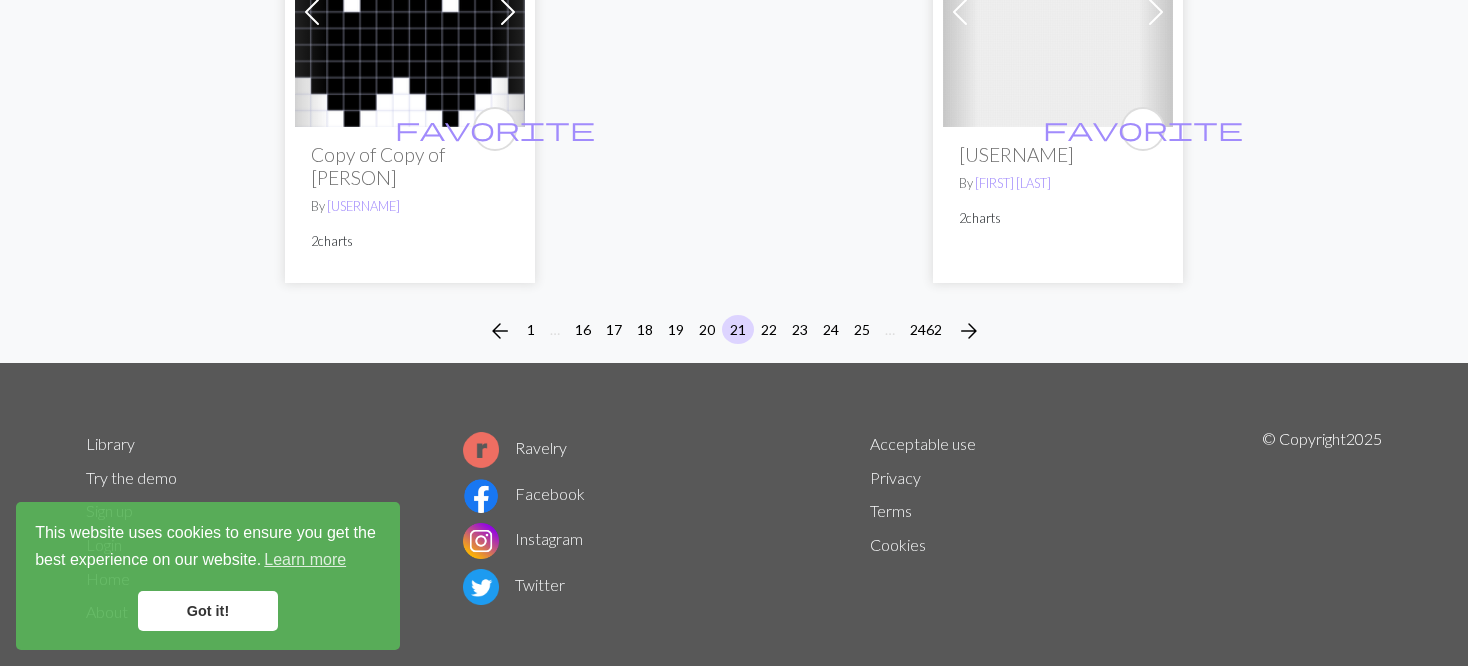 scroll, scrollTop: 5460, scrollLeft: 0, axis: vertical 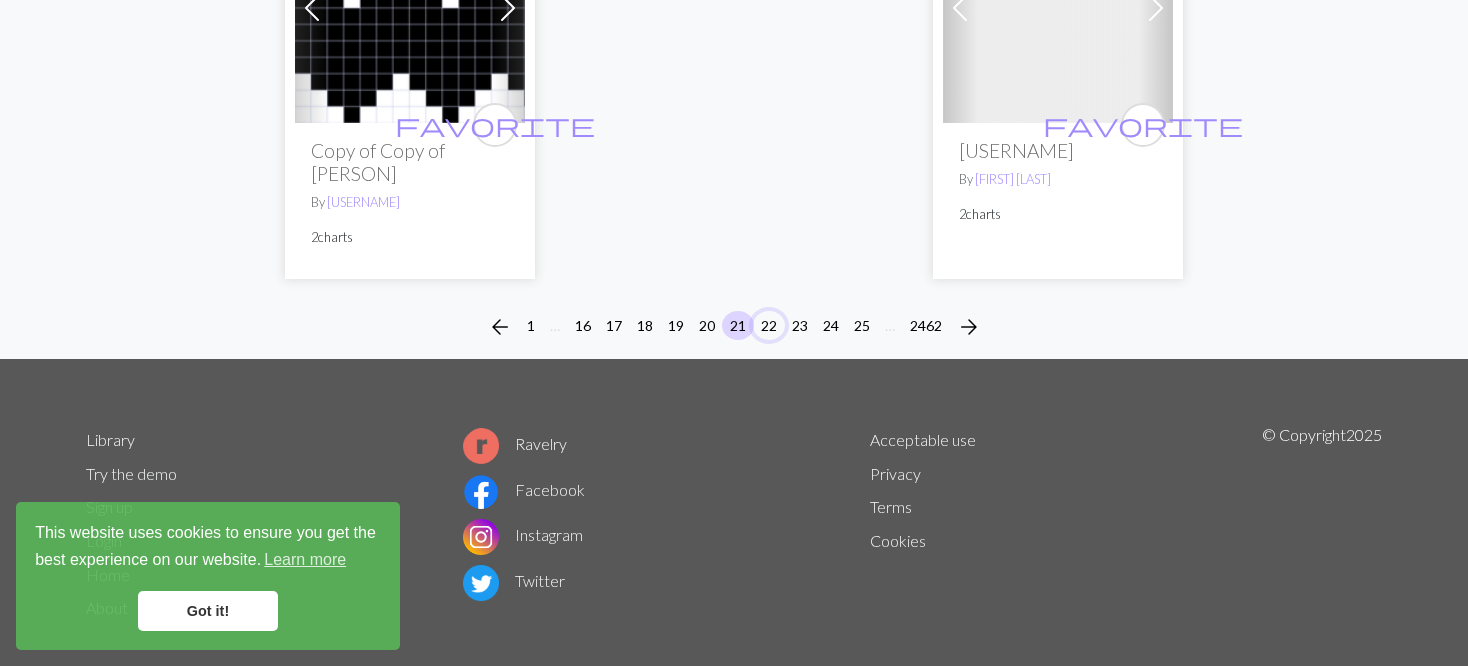 click on "22" at bounding box center (769, 325) 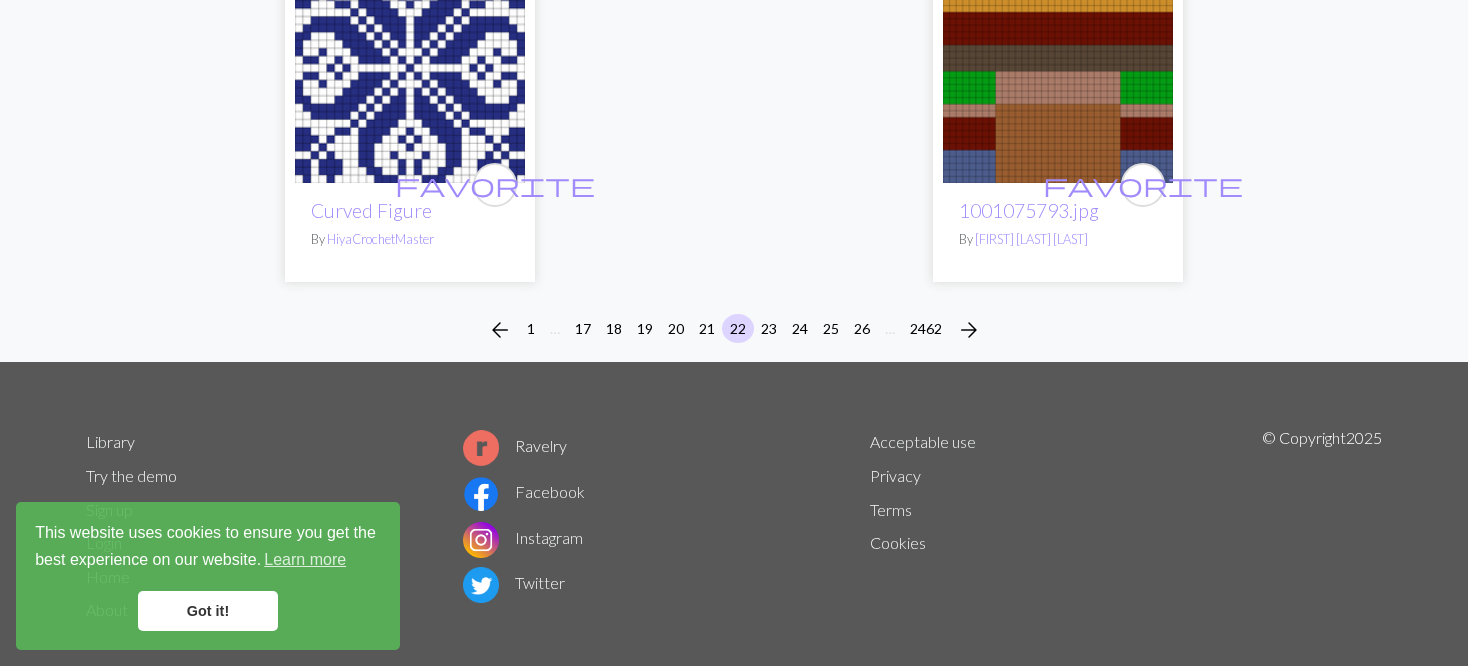 scroll, scrollTop: 5228, scrollLeft: 0, axis: vertical 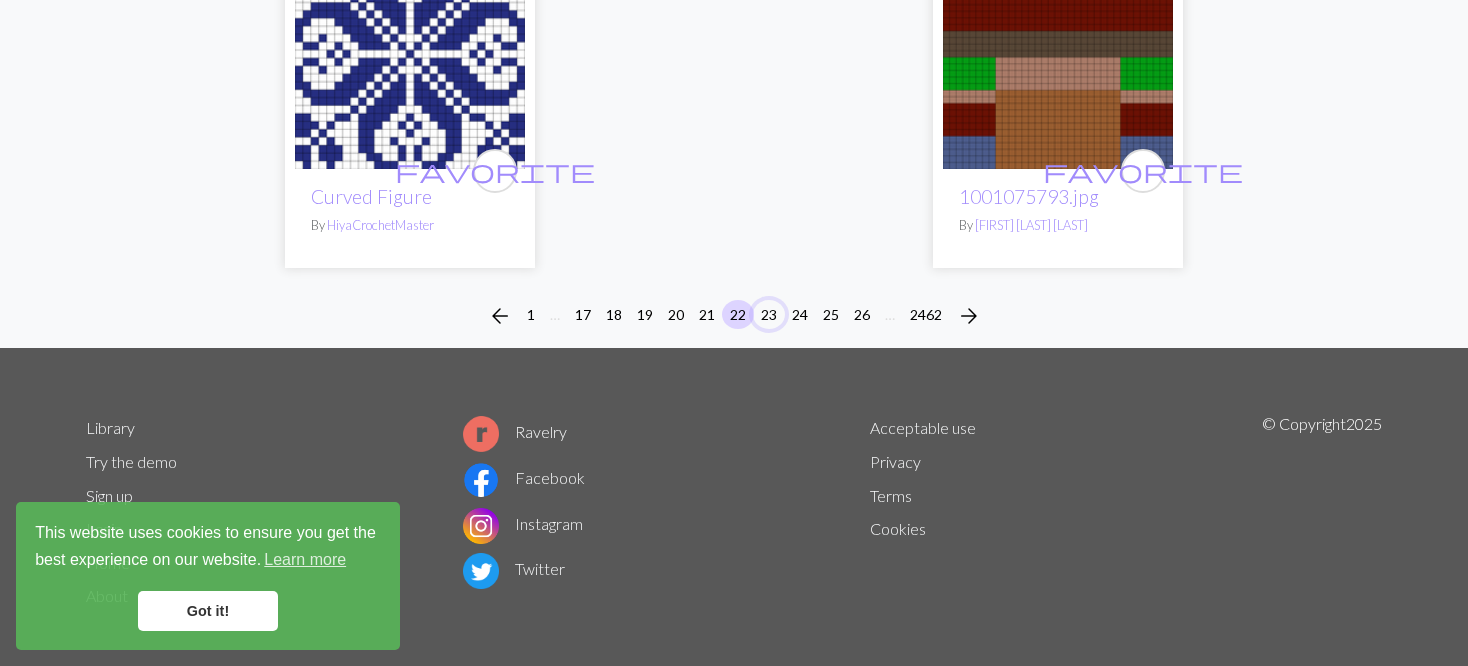click on "23" at bounding box center (769, 314) 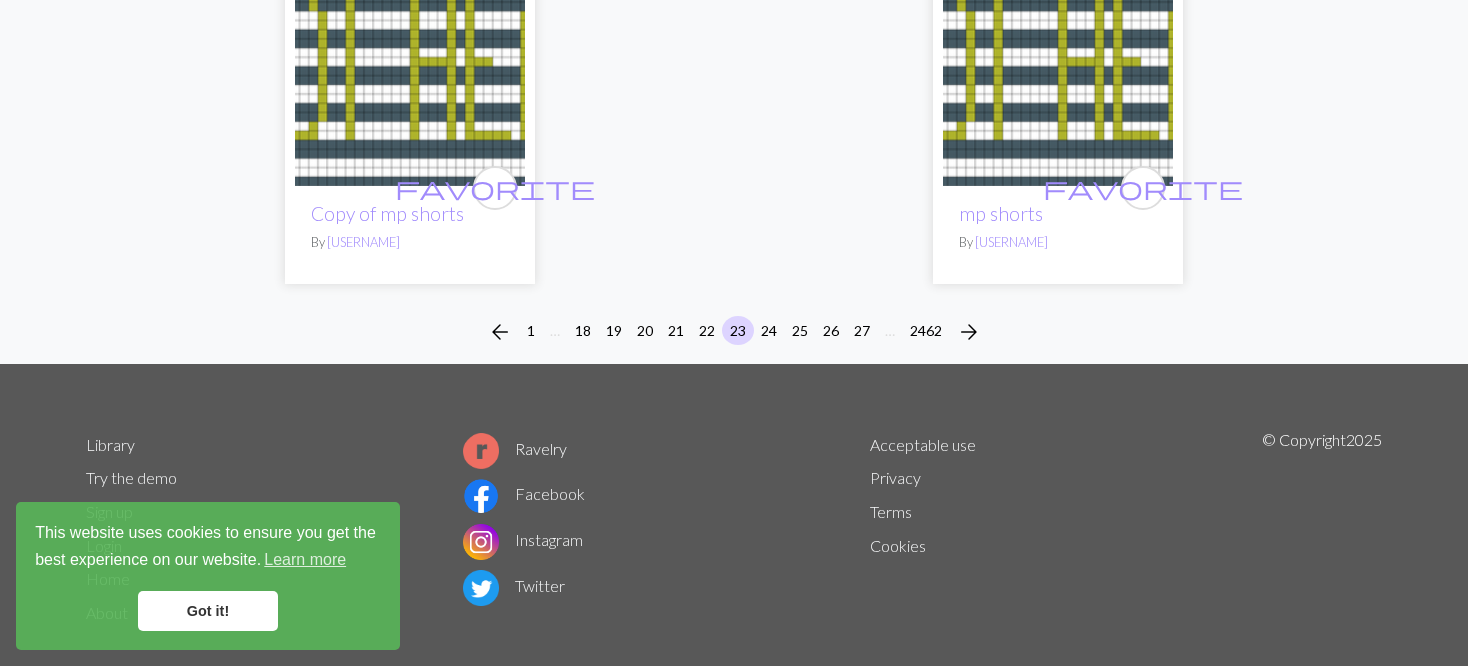 scroll, scrollTop: 5249, scrollLeft: 0, axis: vertical 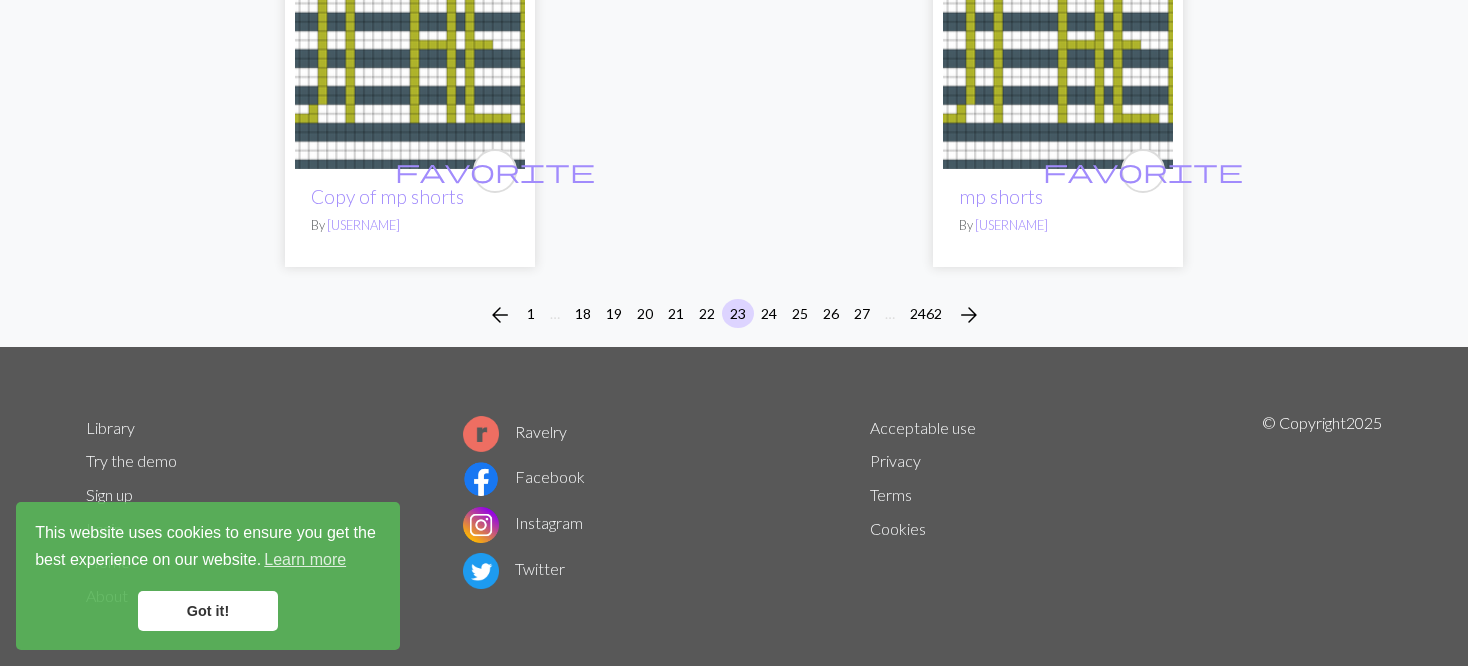click on "arrow_back 1 … 18 19 20 21 22 23 24 25 26 27 … 2462 arrow_forward" at bounding box center [734, 315] 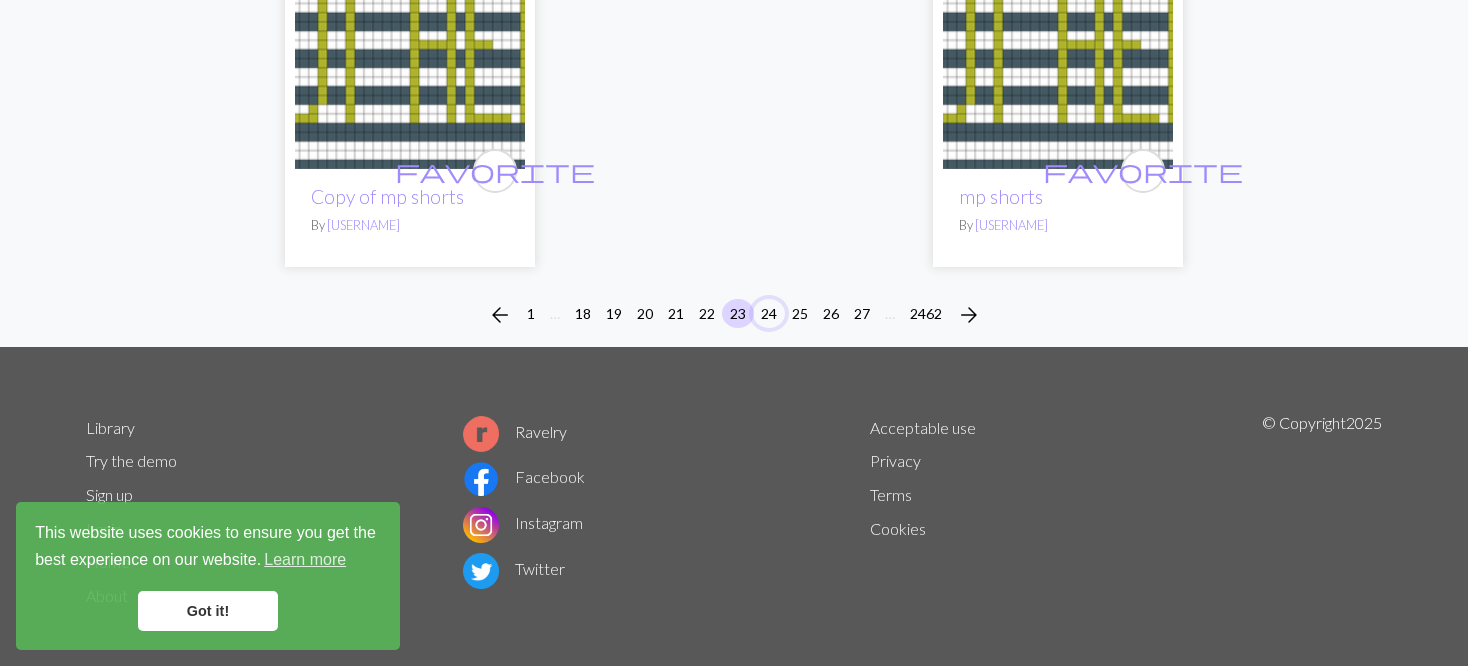 click on "24" at bounding box center (769, 313) 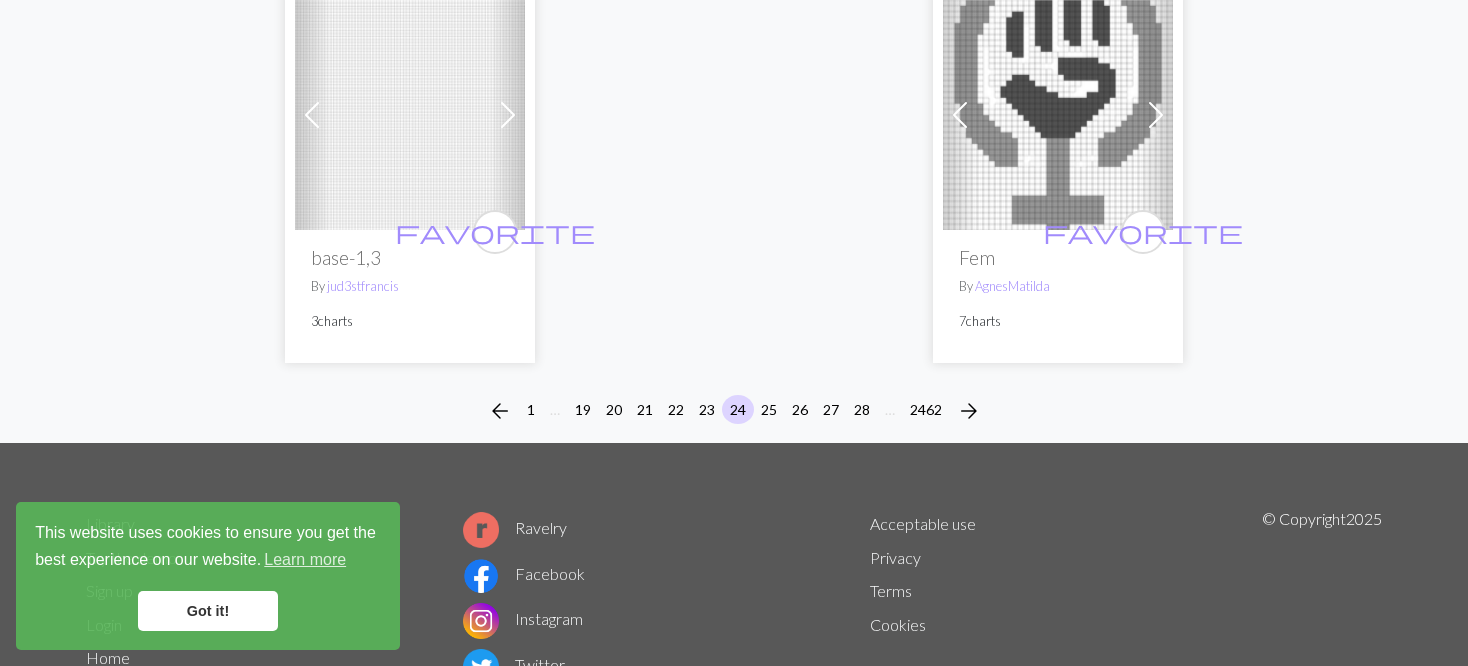 scroll, scrollTop: 5402, scrollLeft: 0, axis: vertical 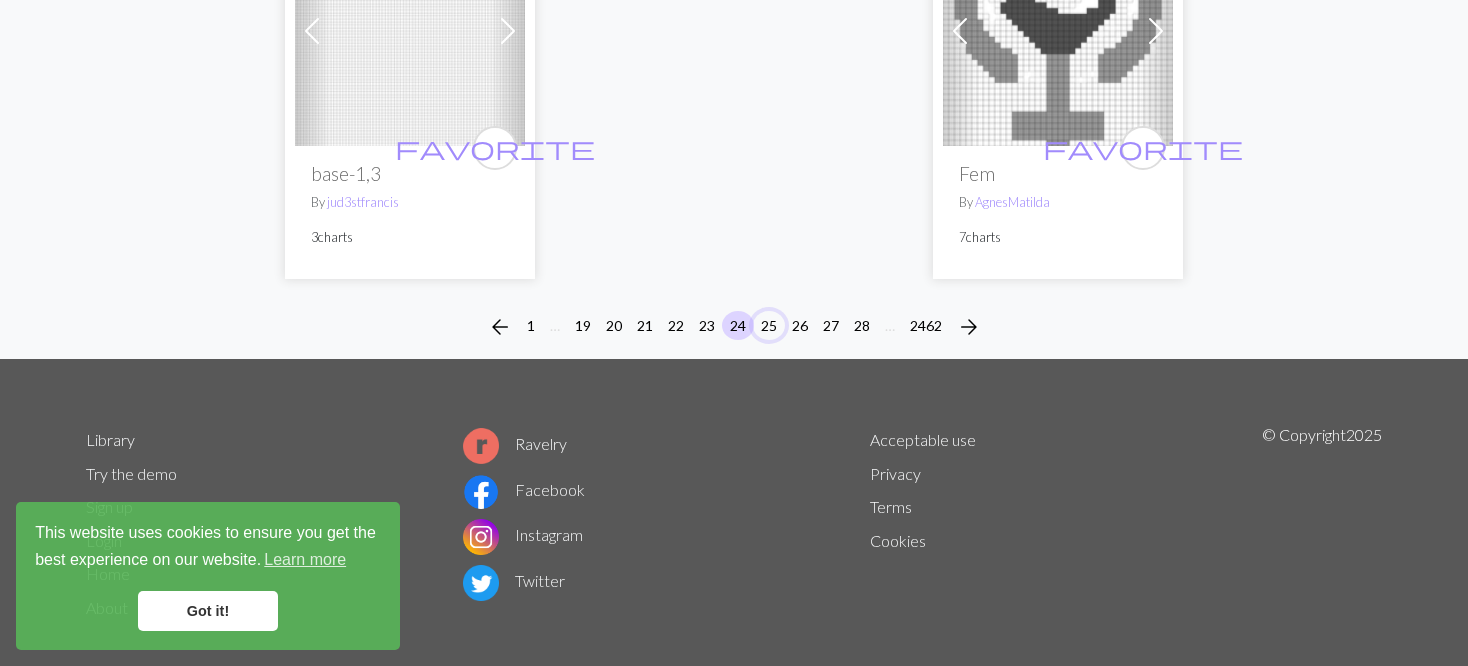 click on "25" at bounding box center (769, 325) 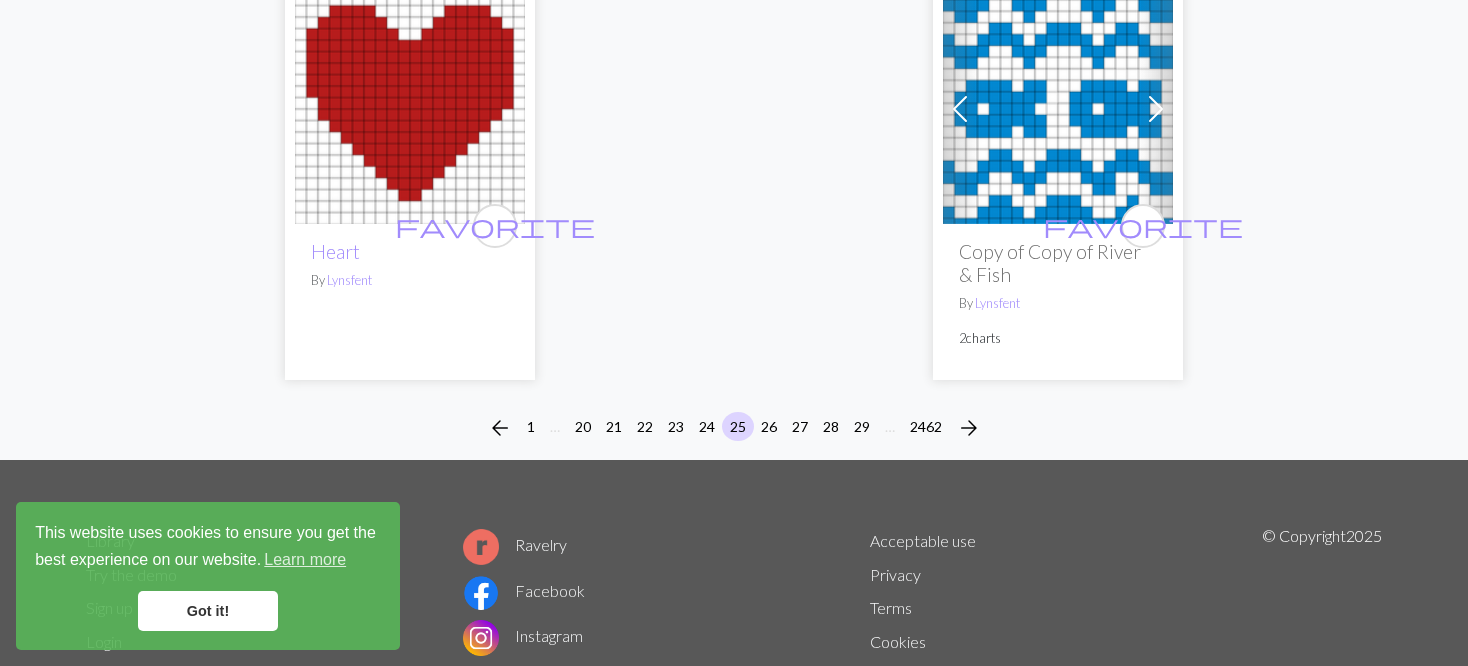 scroll, scrollTop: 5203, scrollLeft: 0, axis: vertical 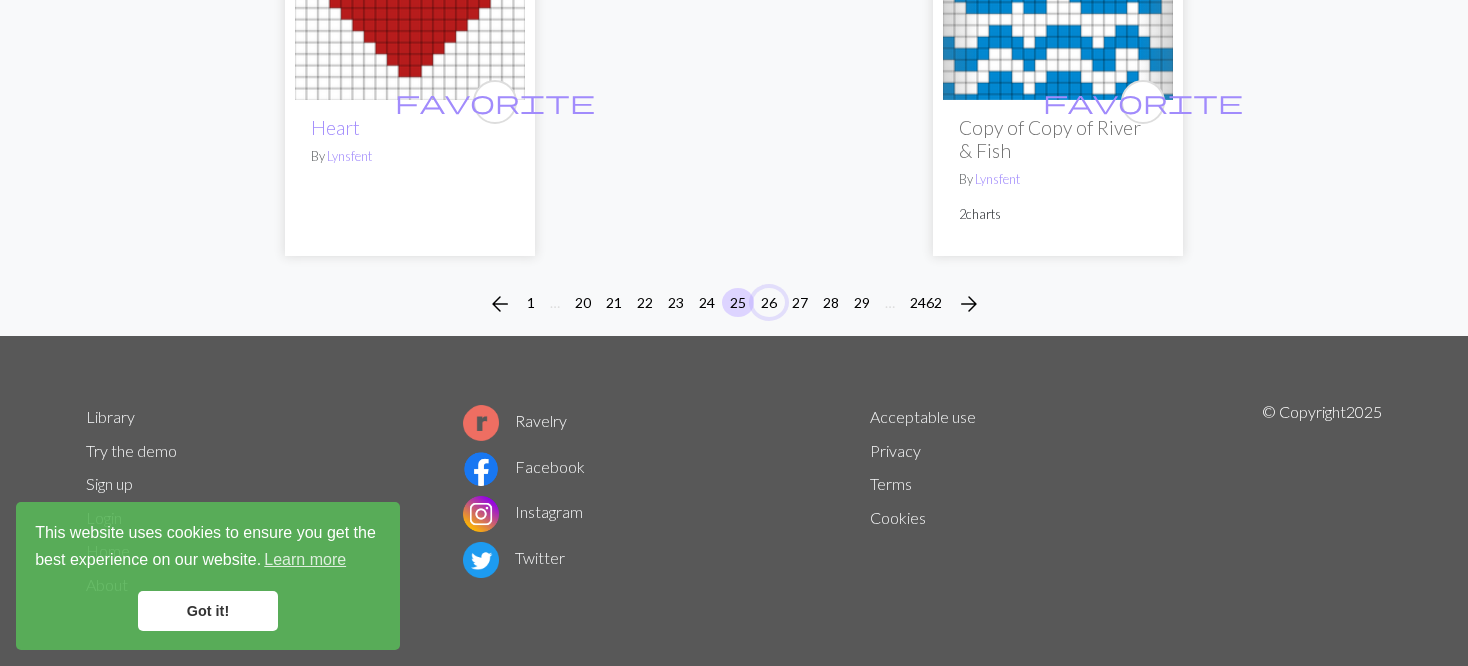 click on "26" at bounding box center [769, 302] 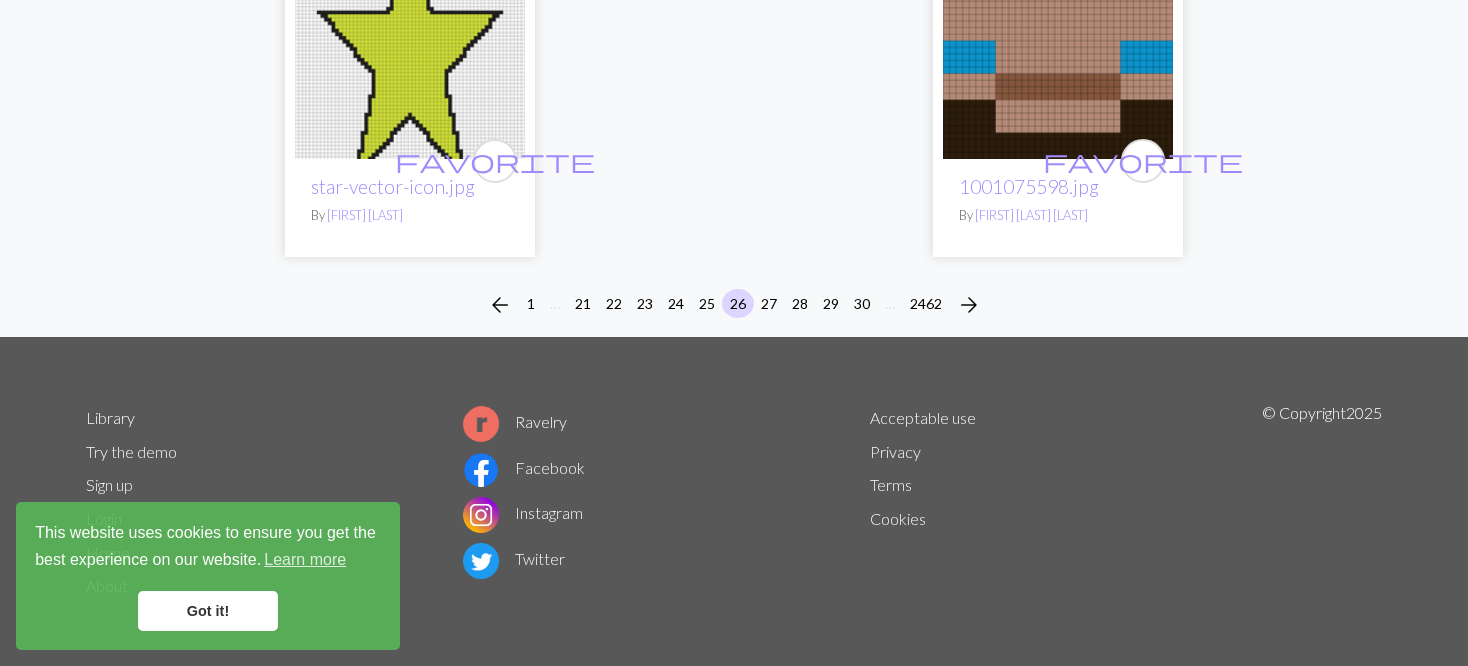 scroll, scrollTop: 5307, scrollLeft: 0, axis: vertical 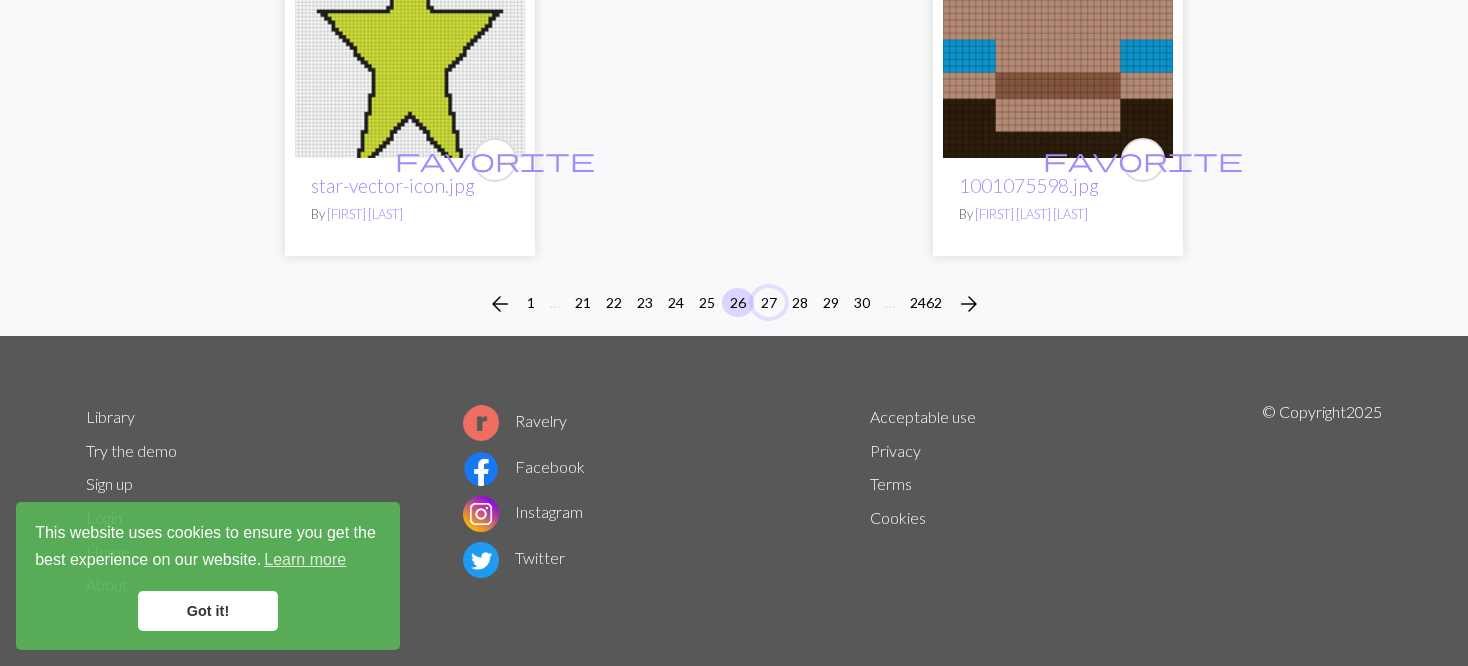 click on "27" at bounding box center (769, 302) 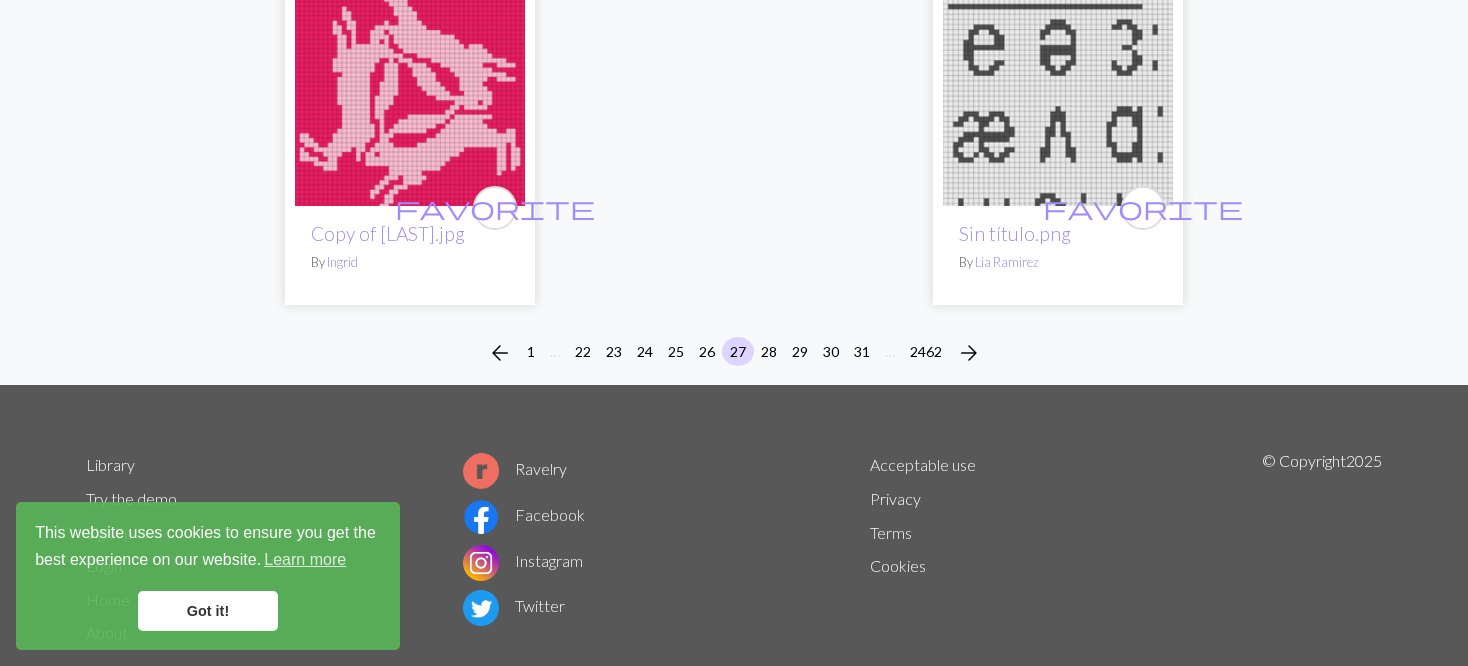 scroll, scrollTop: 5250, scrollLeft: 0, axis: vertical 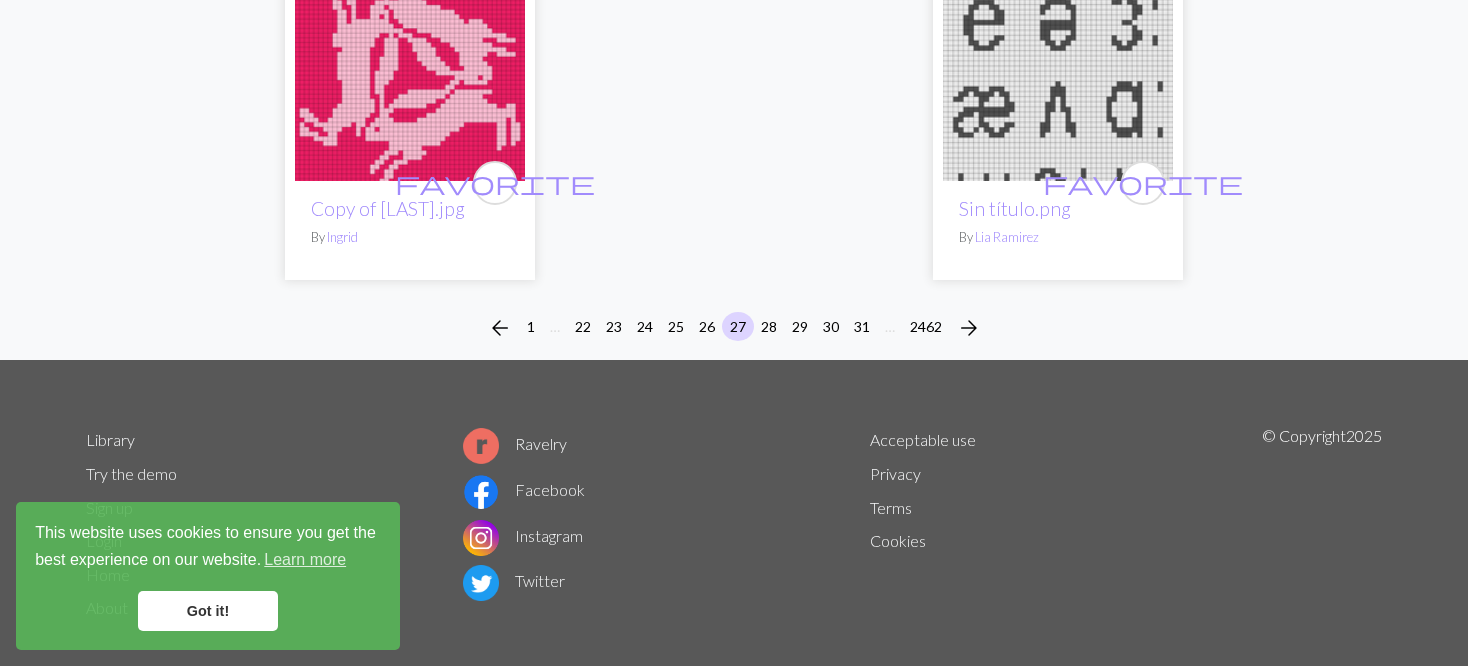 click on "arrow_back 1 … 22 23 24 25 26 27 28 29 30 31 … 2462 arrow_forward" at bounding box center (734, 328) 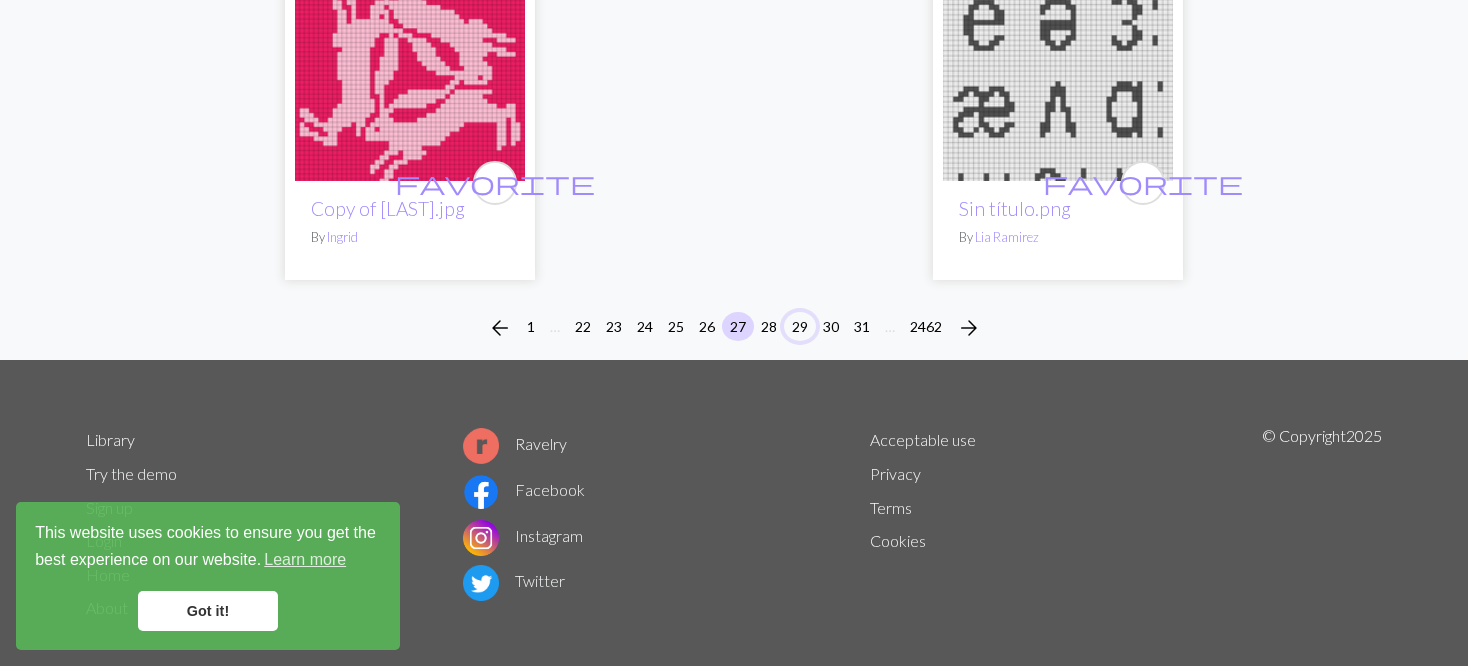 click on "29" at bounding box center [800, 326] 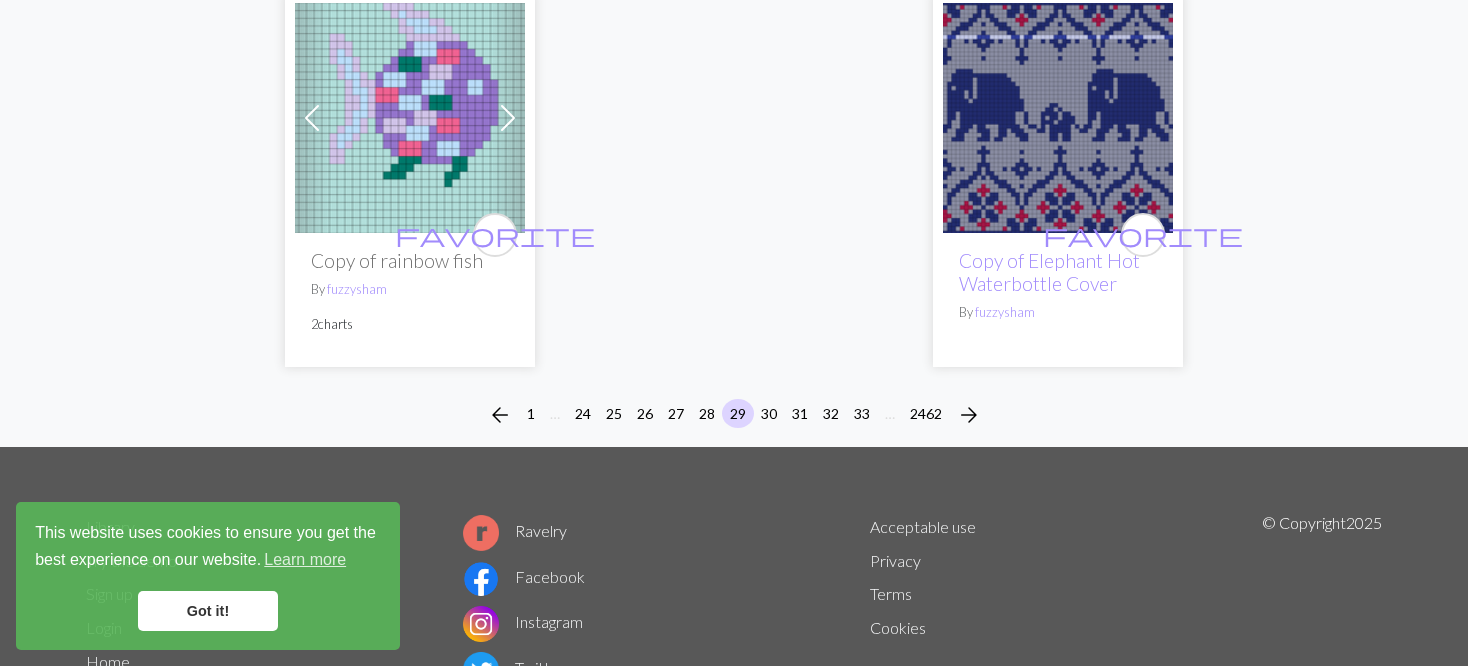scroll, scrollTop: 5500, scrollLeft: 0, axis: vertical 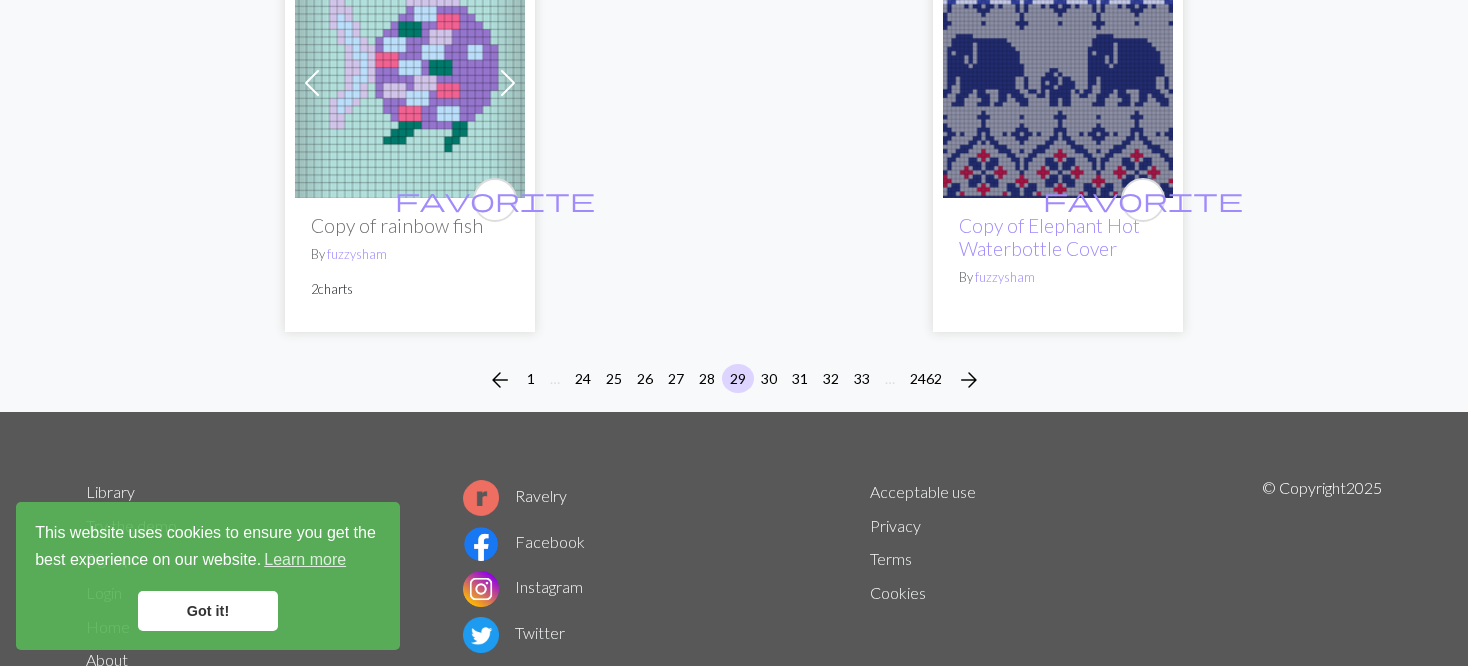 click on "arrow_back 1 … 24 25 26 27 28 29 30 31 32 33 … 2462 arrow_forward" at bounding box center [734, 380] 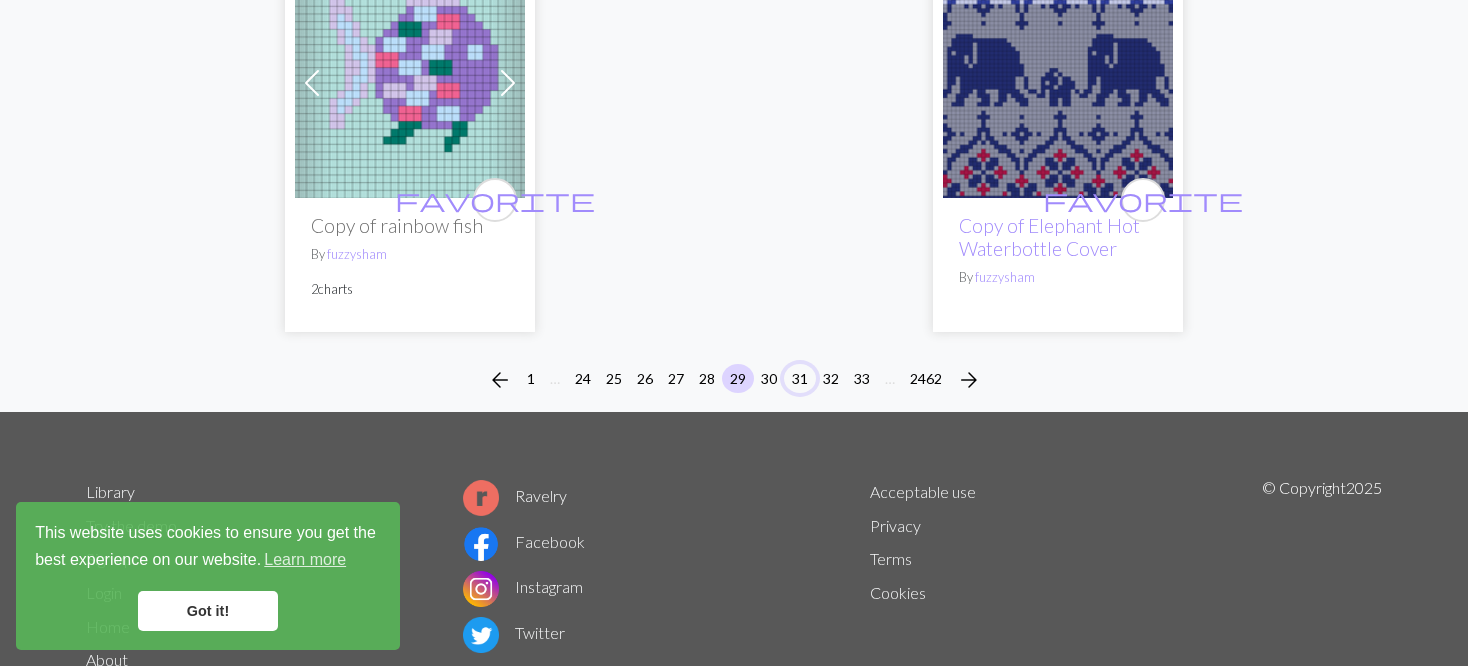 click on "31" at bounding box center (800, 378) 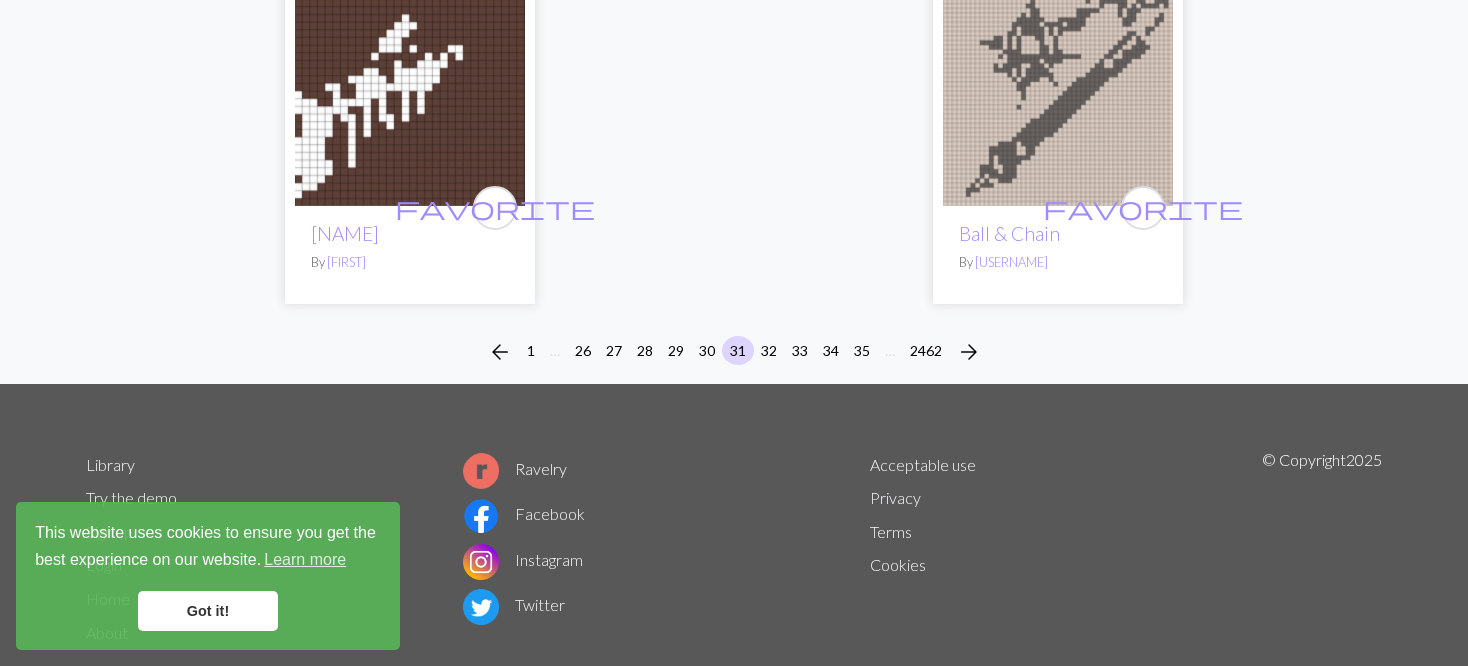 scroll, scrollTop: 5308, scrollLeft: 0, axis: vertical 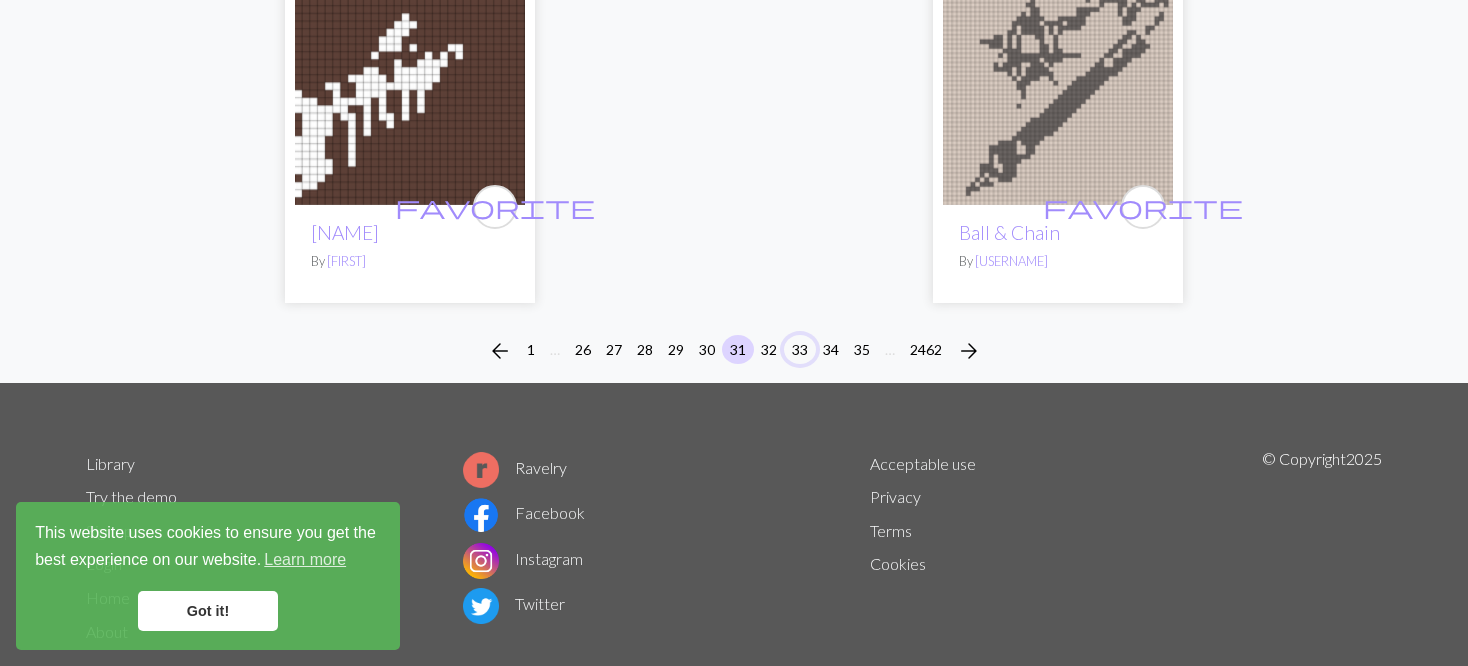 click on "33" at bounding box center (800, 349) 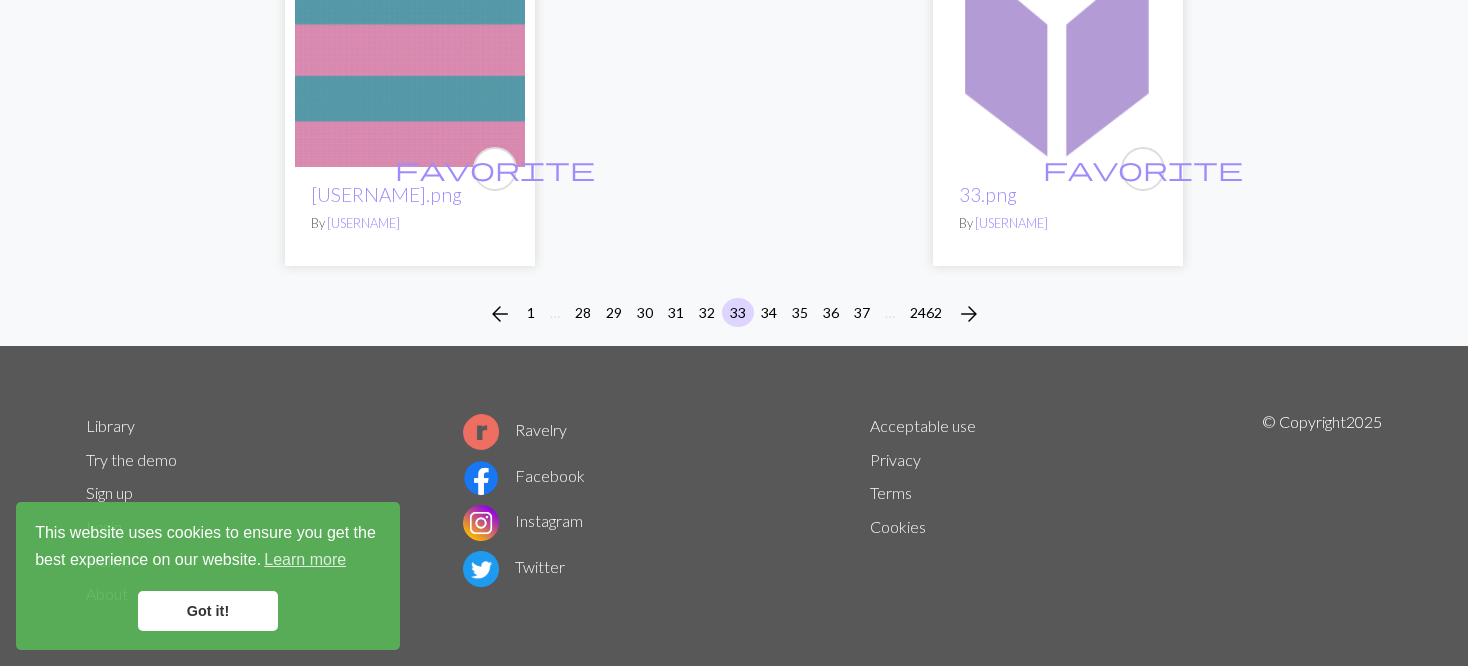 scroll, scrollTop: 5147, scrollLeft: 0, axis: vertical 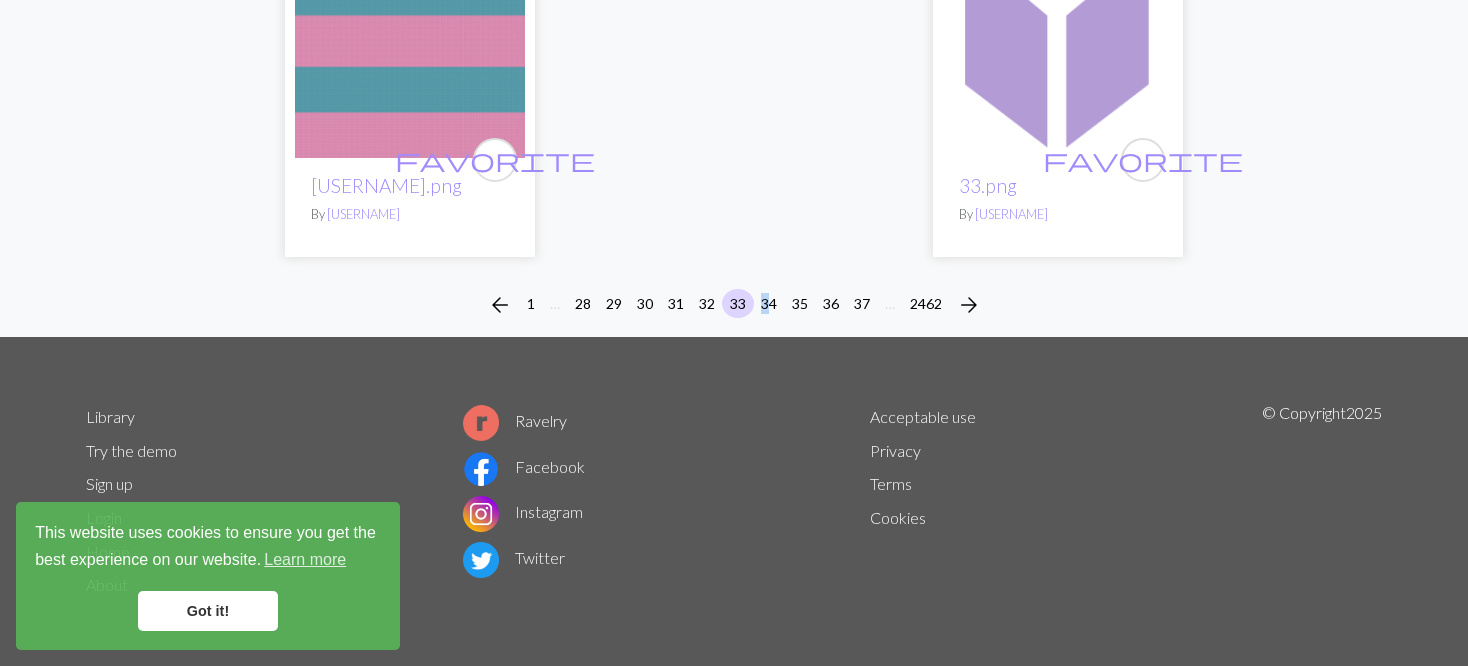 click on "arrow_back 1 … 28 29 30 31 32 33 34 35 36 37 … 2462 arrow_forward" at bounding box center [734, 305] 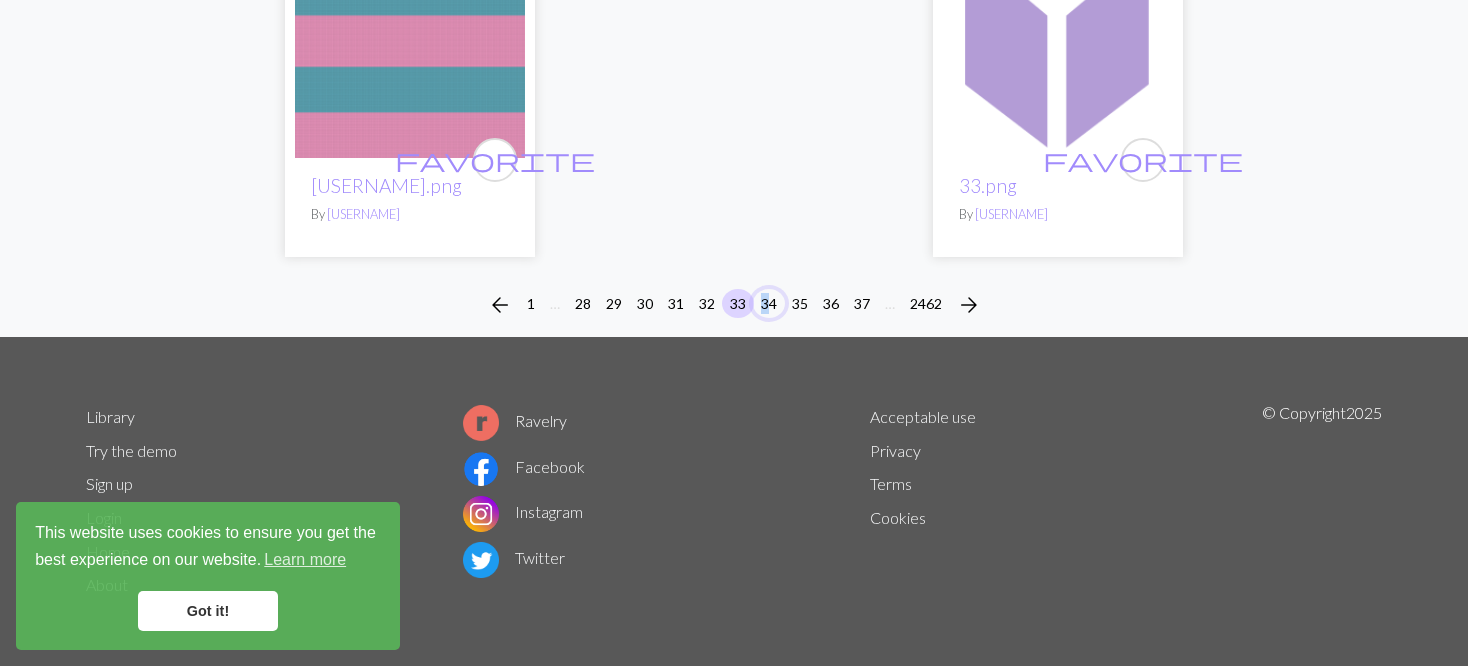 click on "34" at bounding box center [769, 303] 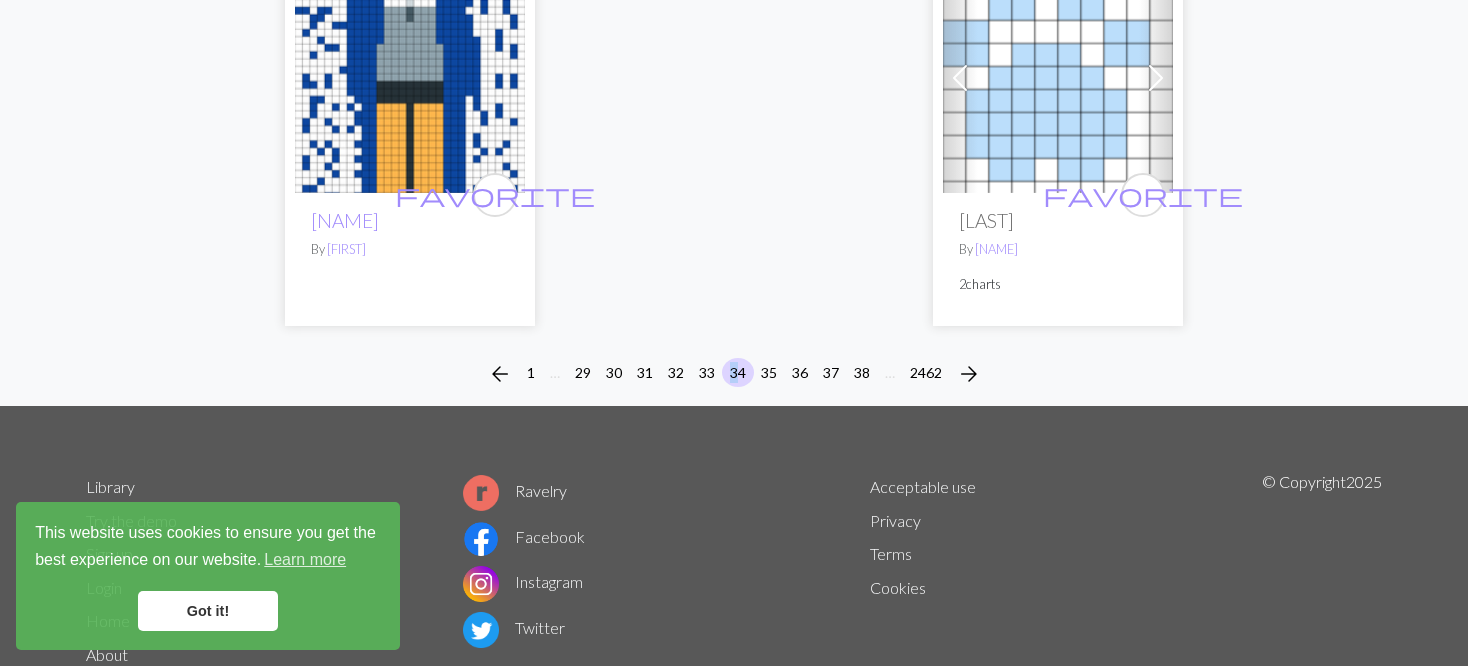 scroll, scrollTop: 5322, scrollLeft: 0, axis: vertical 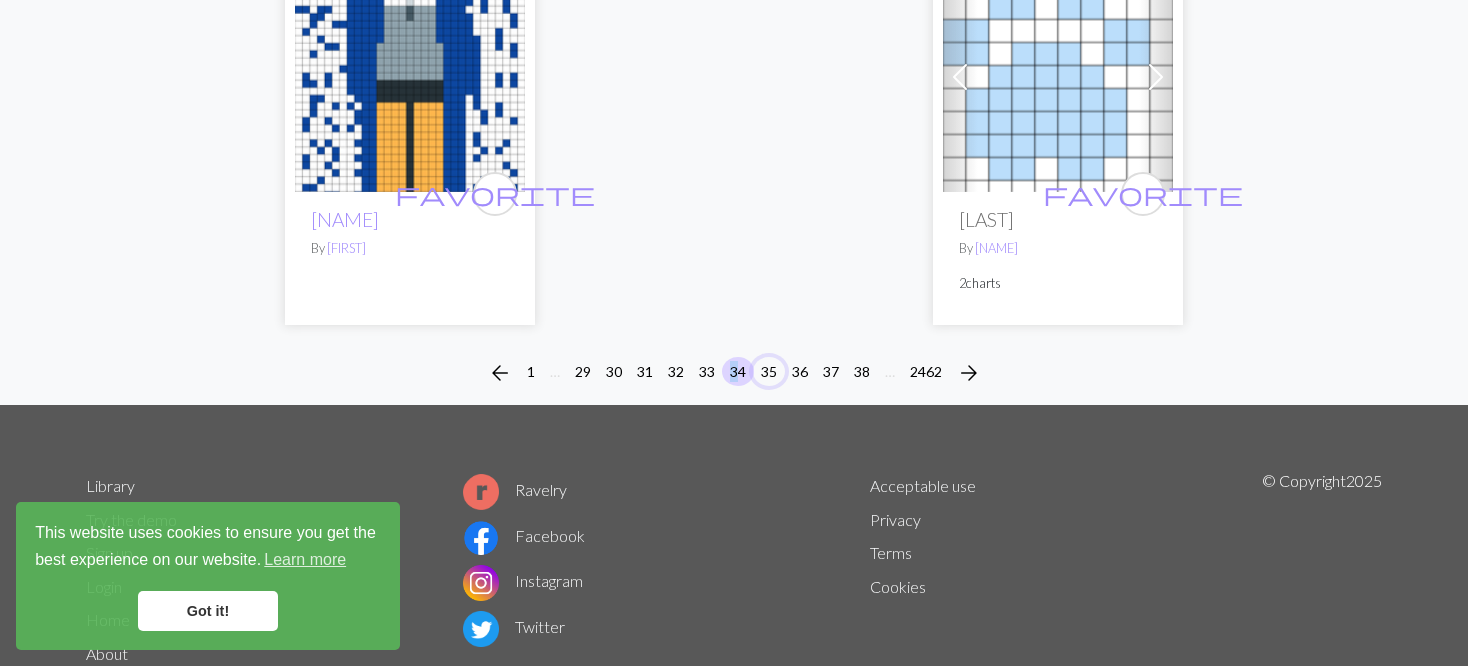 click on "35" at bounding box center (769, 371) 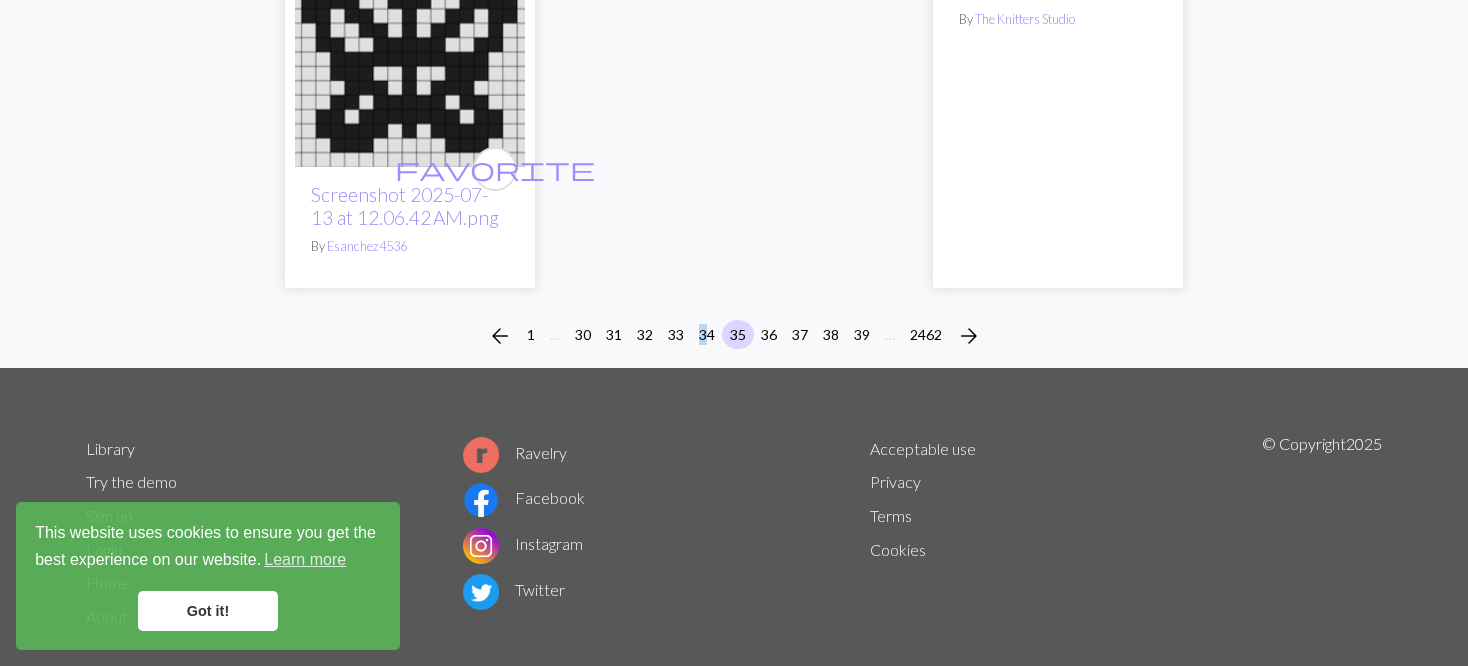 scroll, scrollTop: 5390, scrollLeft: 0, axis: vertical 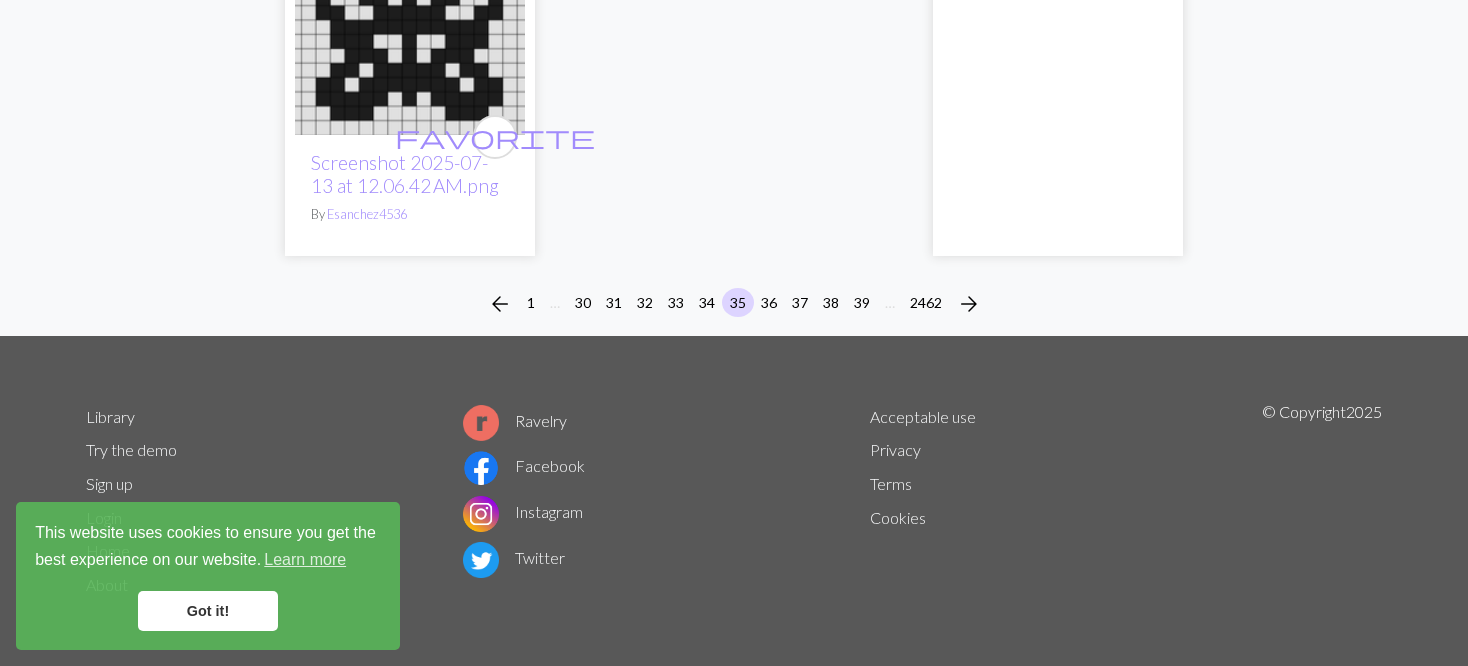 click on "arrow_back 1 … 30 31 32 33 34 35 36 37 38 39 … 2462 arrow_forward" at bounding box center (734, 304) 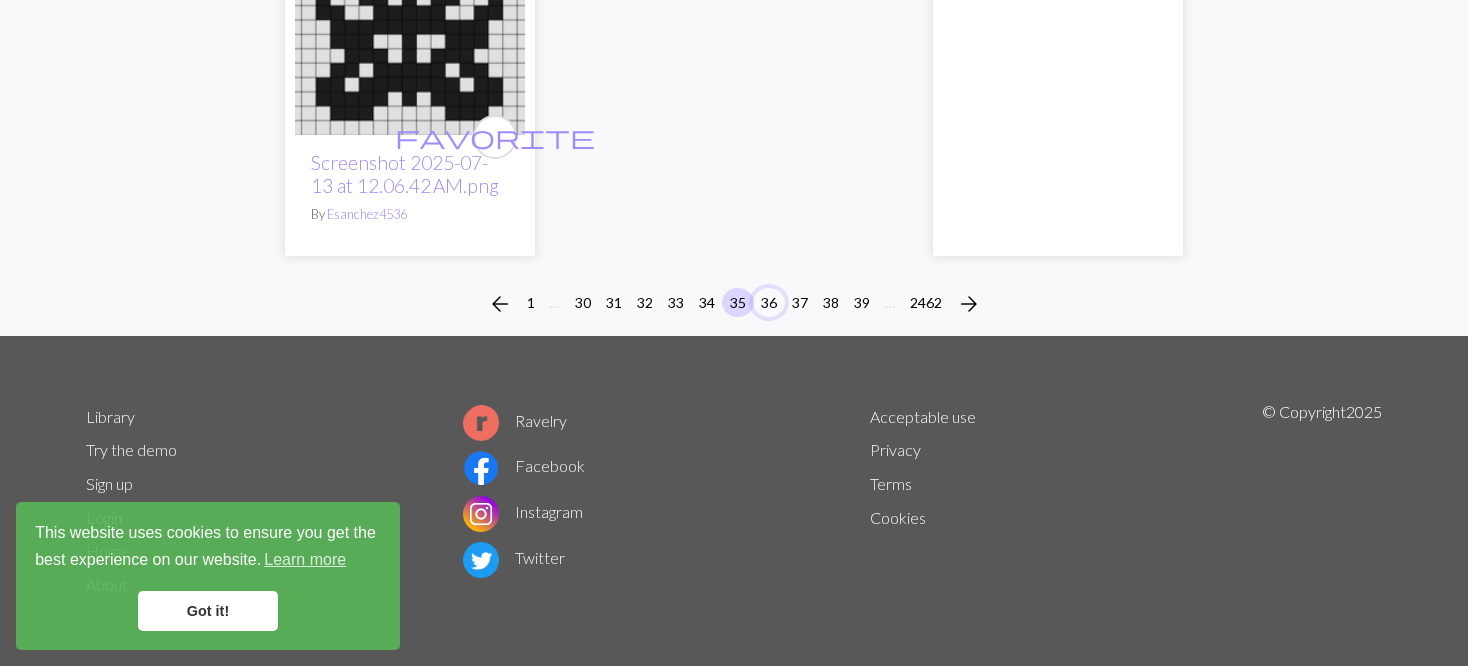 click on "36" at bounding box center (769, 302) 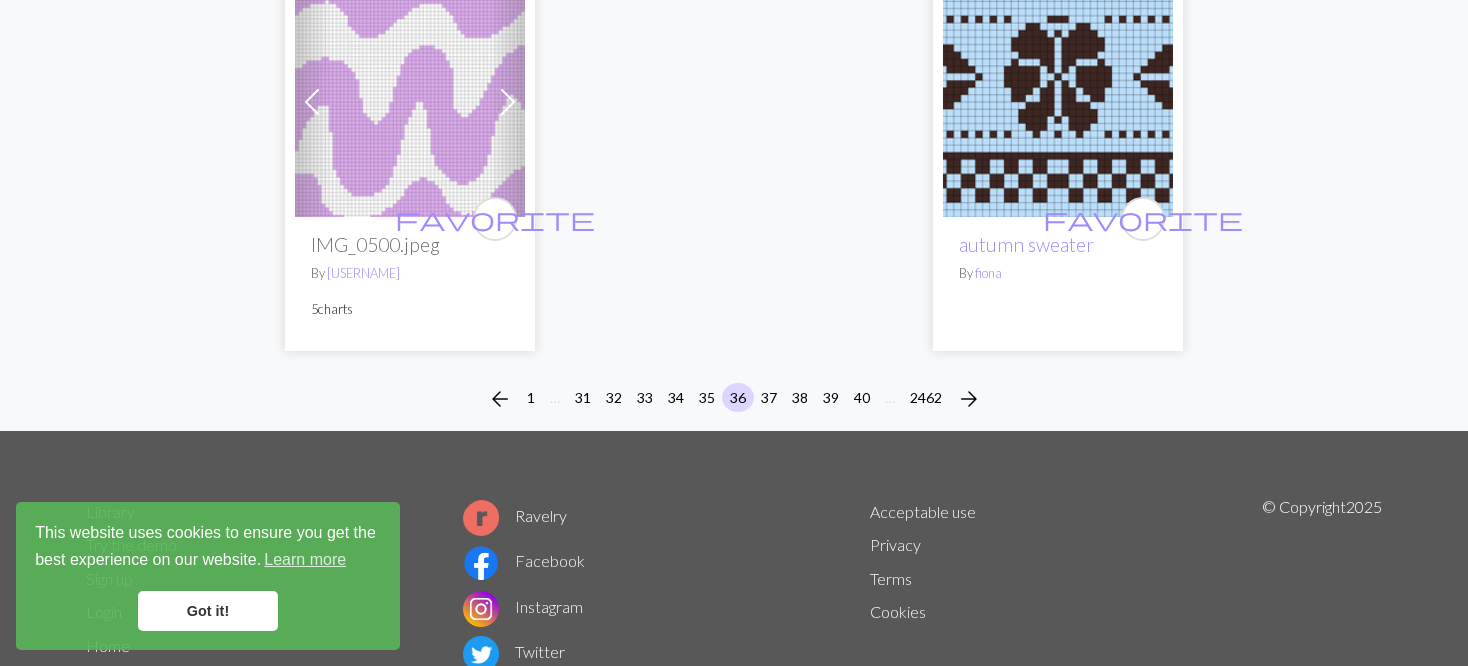 scroll, scrollTop: 5262, scrollLeft: 0, axis: vertical 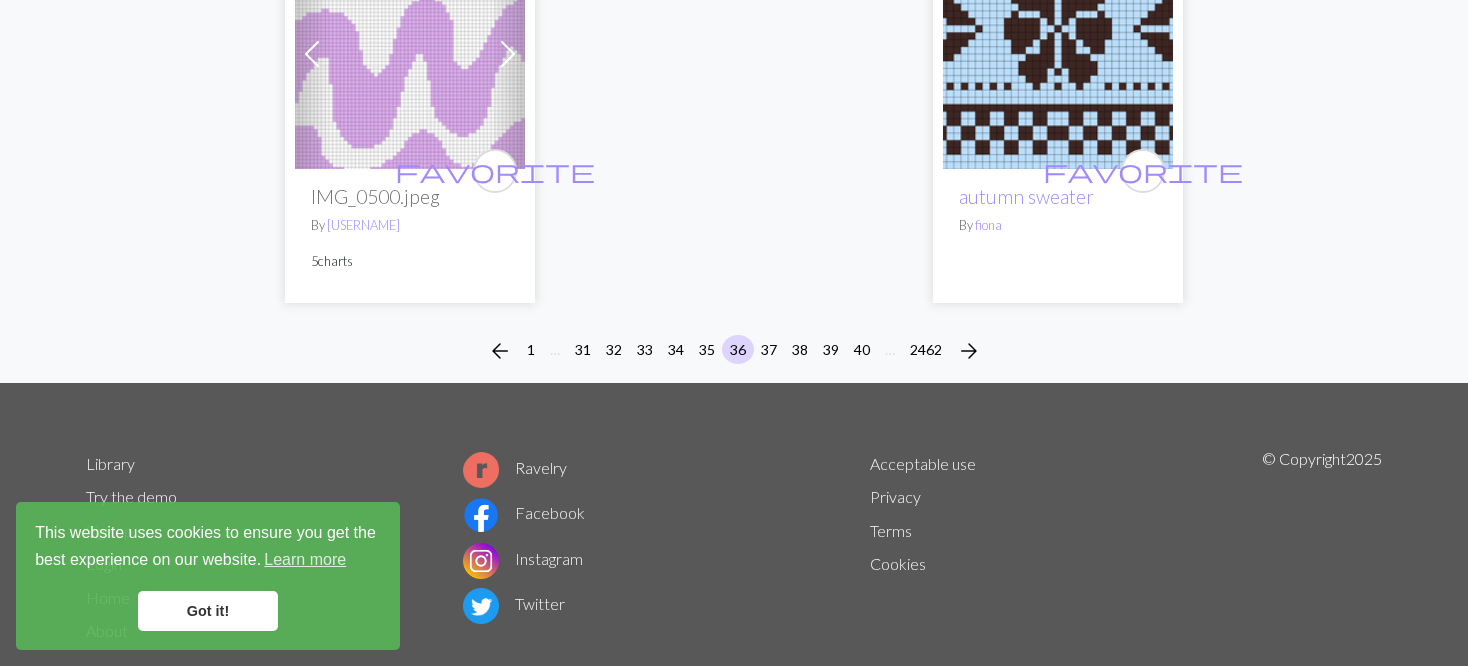 click on "arrow_back 1 … 31 32 33 34 35 36 37 38 39 40 … 2462 arrow_forward" at bounding box center (734, 351) 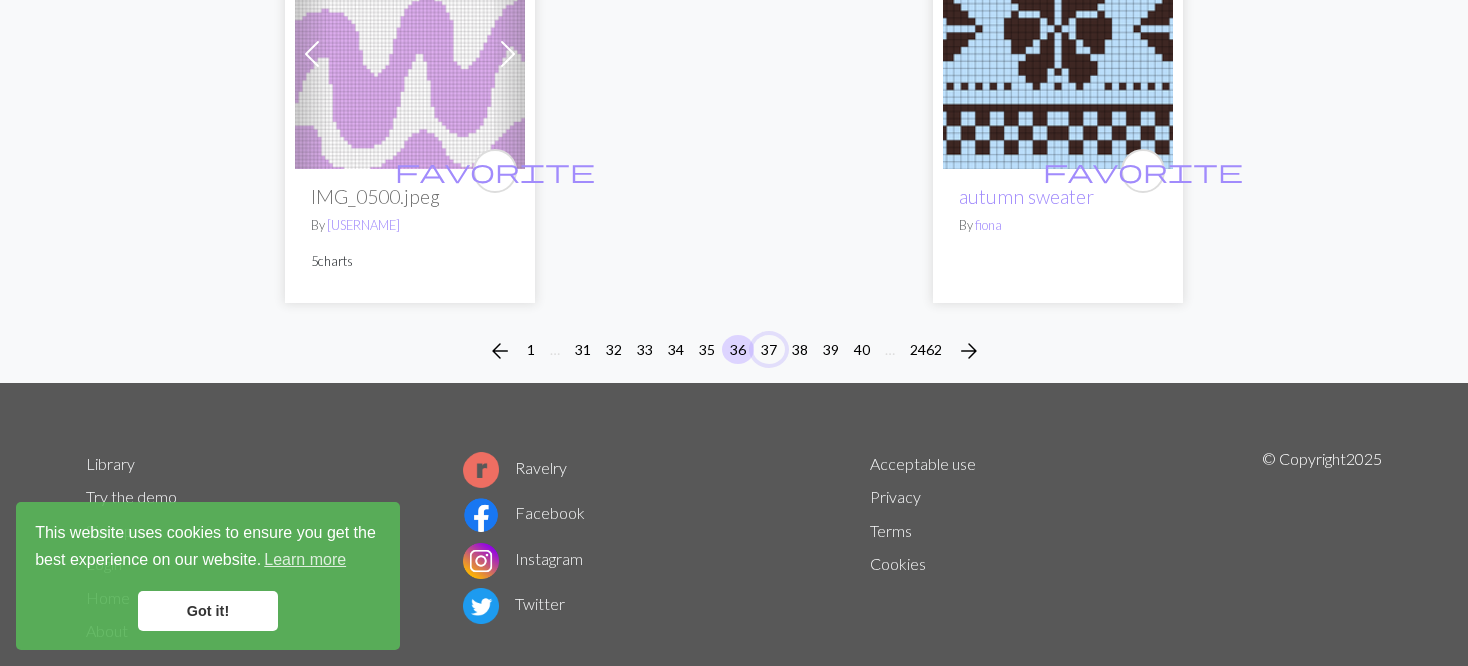 click on "37" at bounding box center (769, 349) 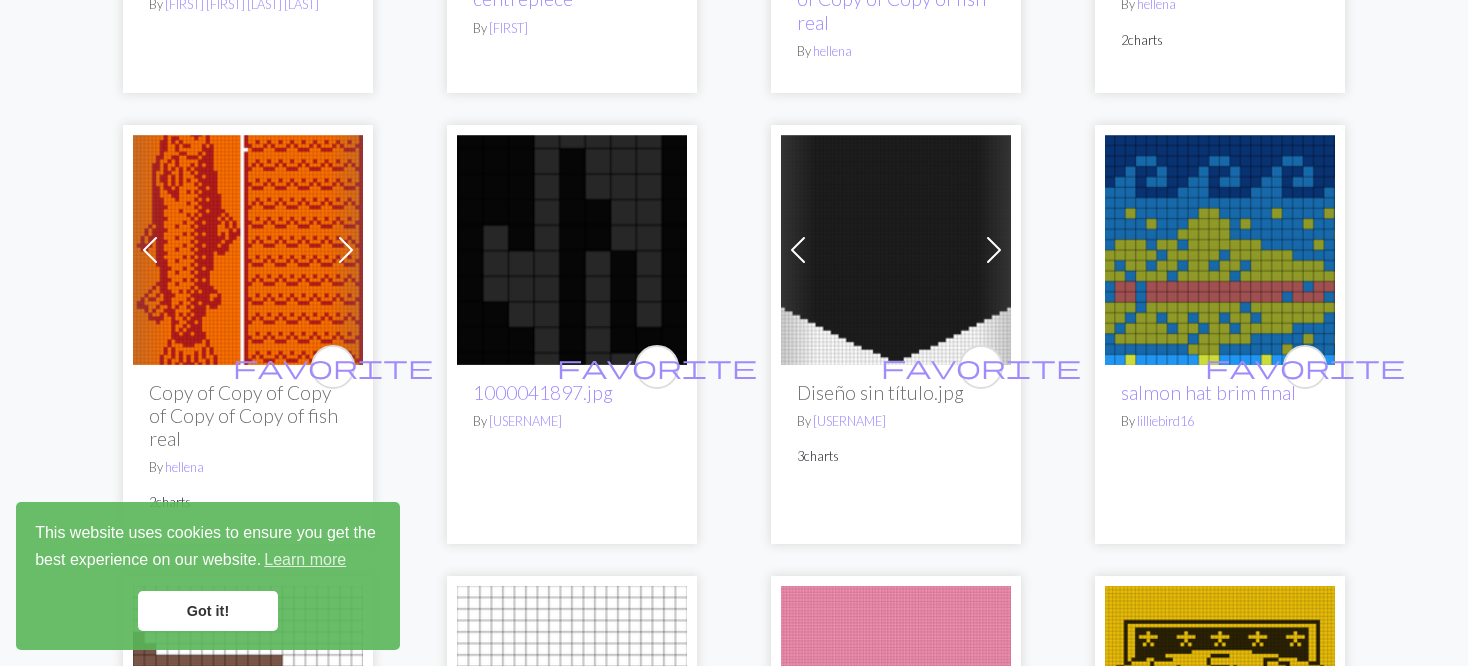 scroll, scrollTop: 3400, scrollLeft: 0, axis: vertical 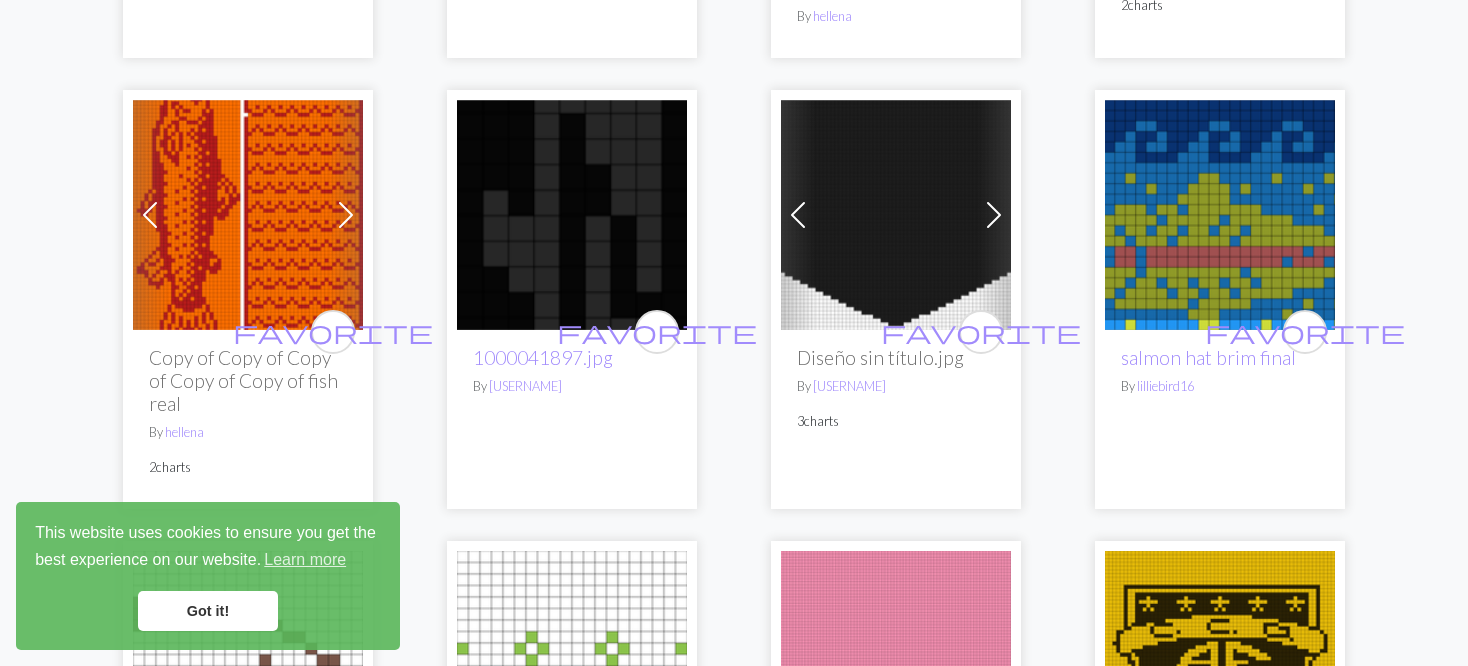 click at bounding box center [896, 215] 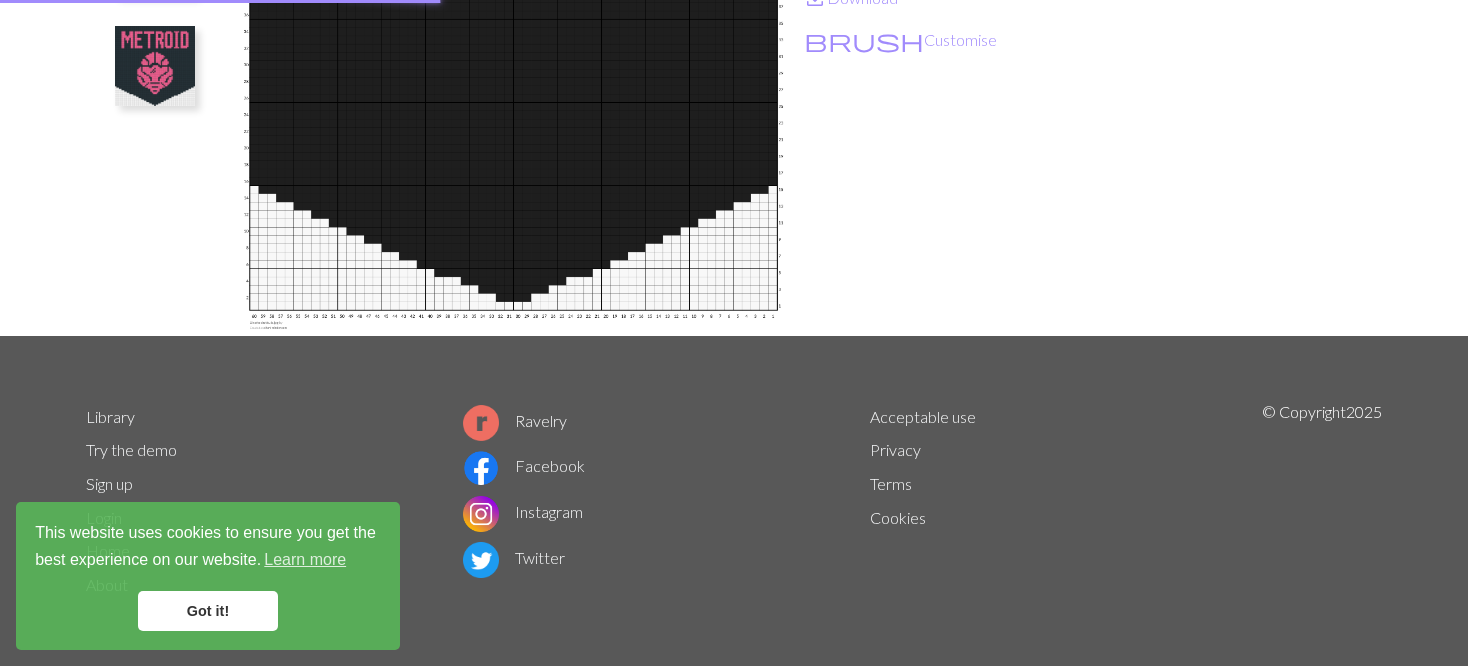 scroll, scrollTop: 0, scrollLeft: 0, axis: both 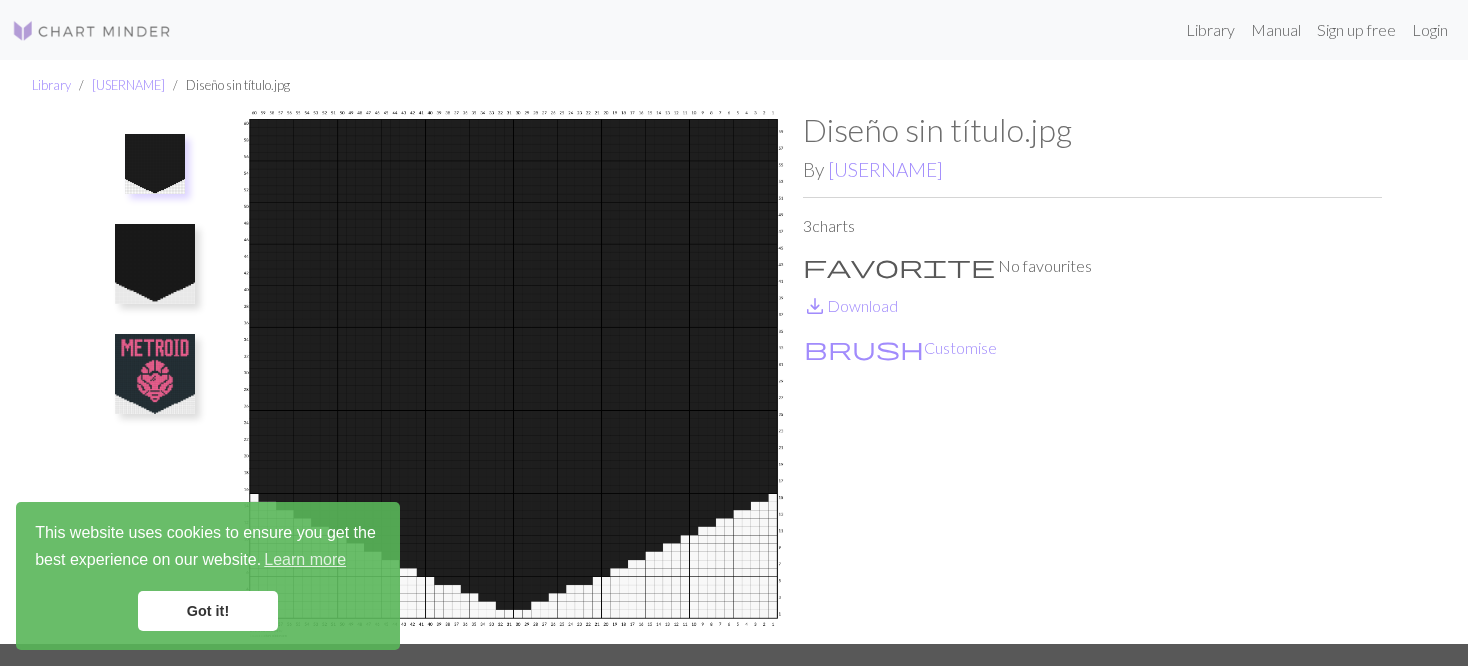 click at bounding box center (155, 374) 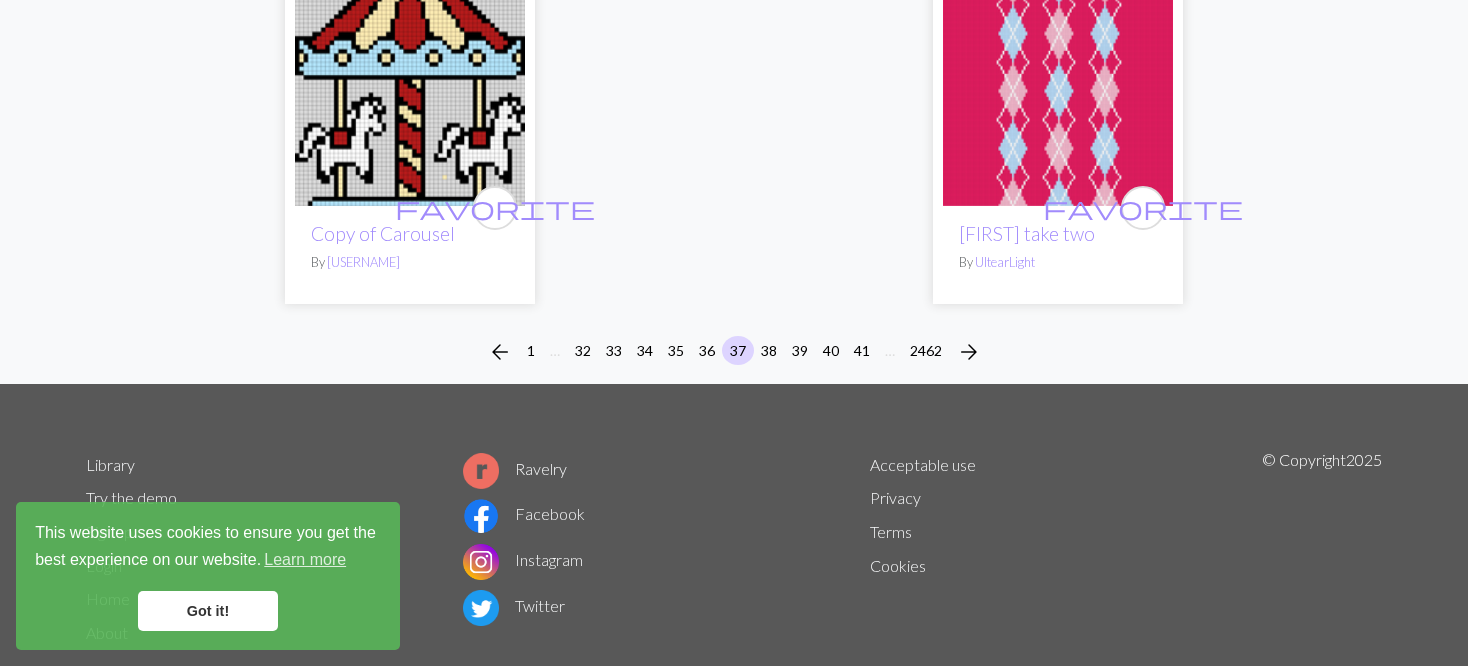 scroll, scrollTop: 5572, scrollLeft: 0, axis: vertical 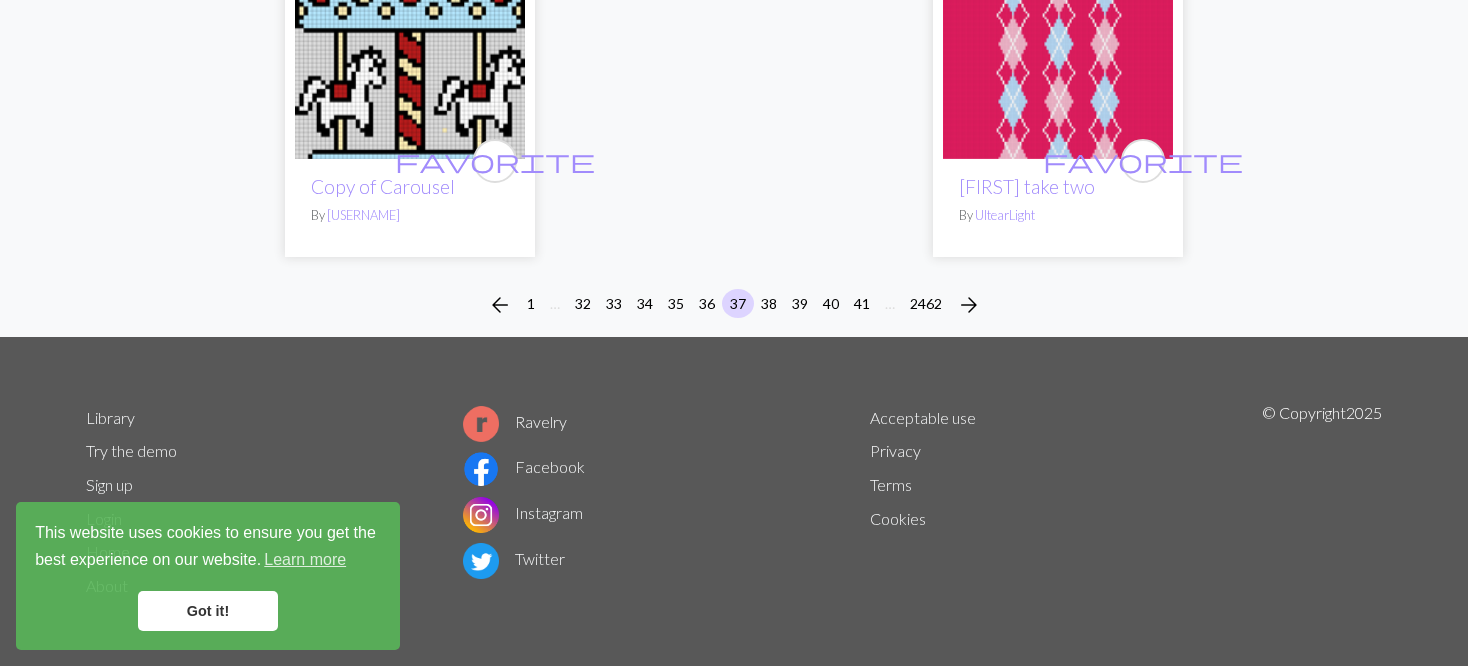 click on "arrow_back 1 … 32 33 34 35 36 37 38 39 40 41 … 2462 arrow_forward" at bounding box center (734, 305) 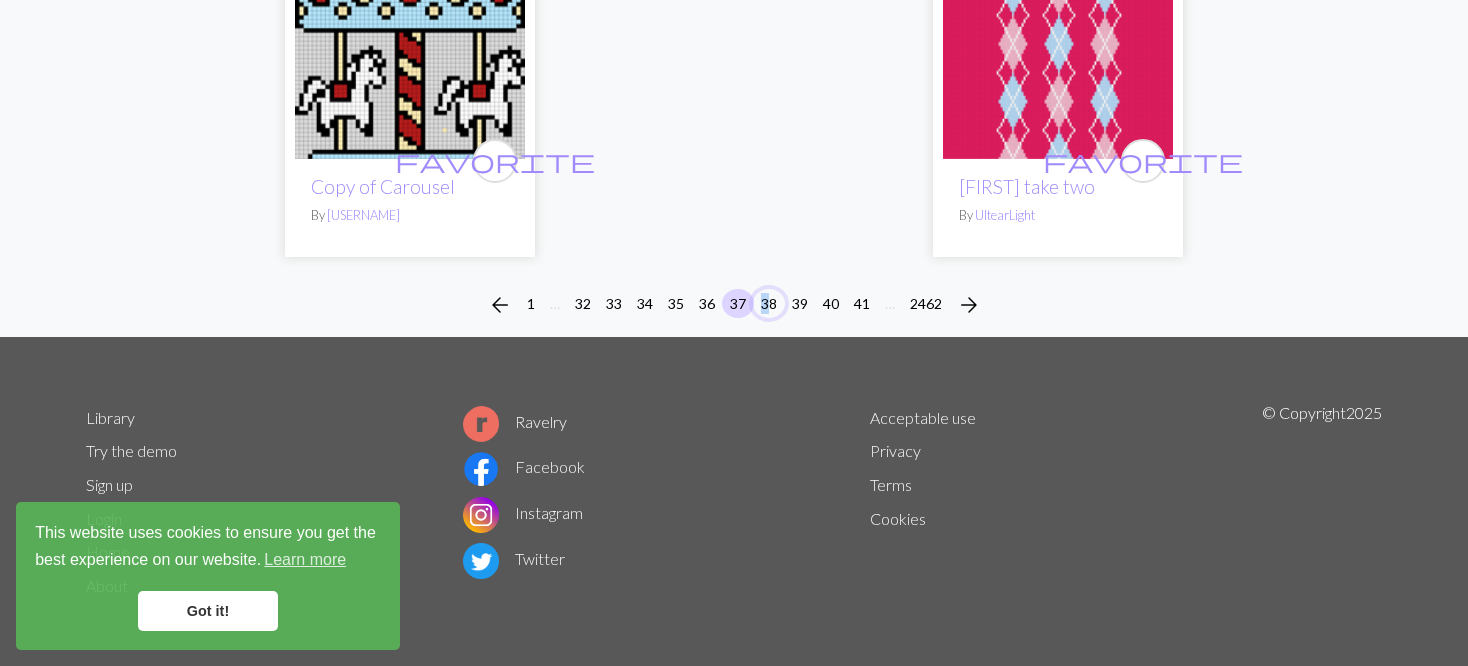 click on "38" at bounding box center (769, 303) 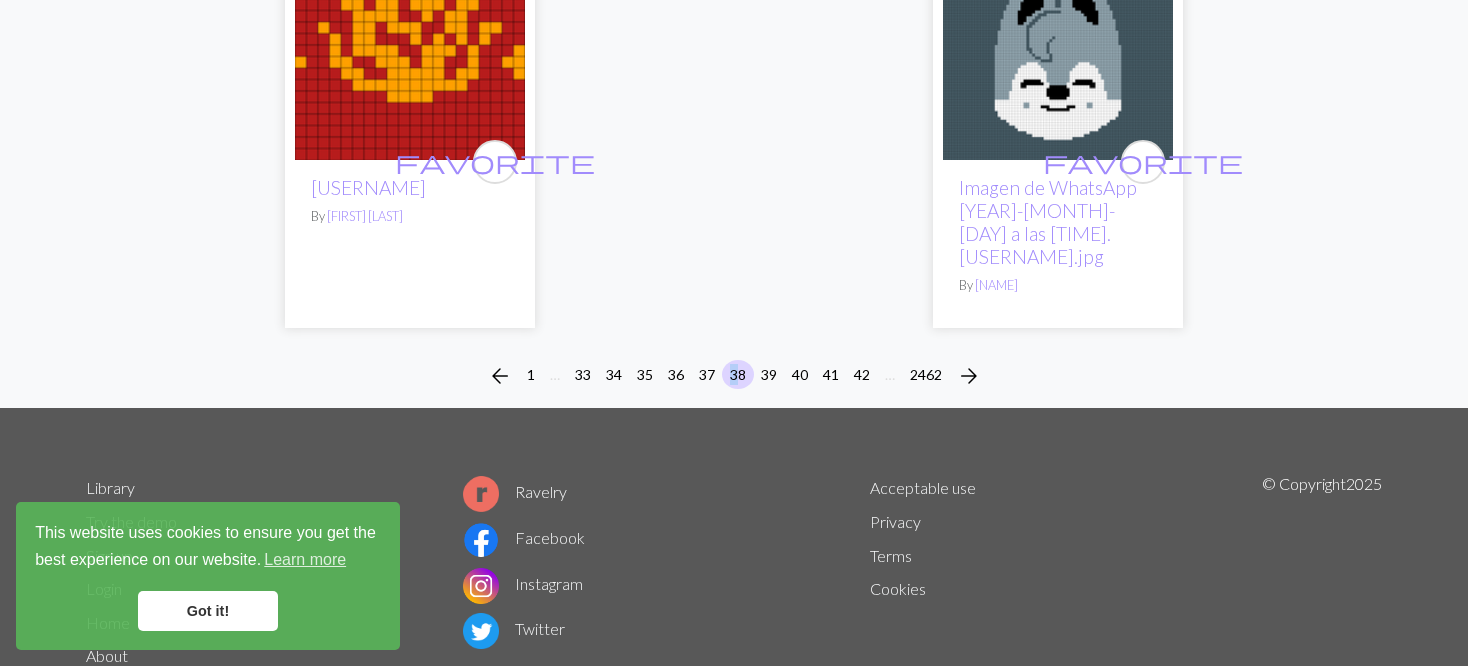 scroll, scrollTop: 5376, scrollLeft: 0, axis: vertical 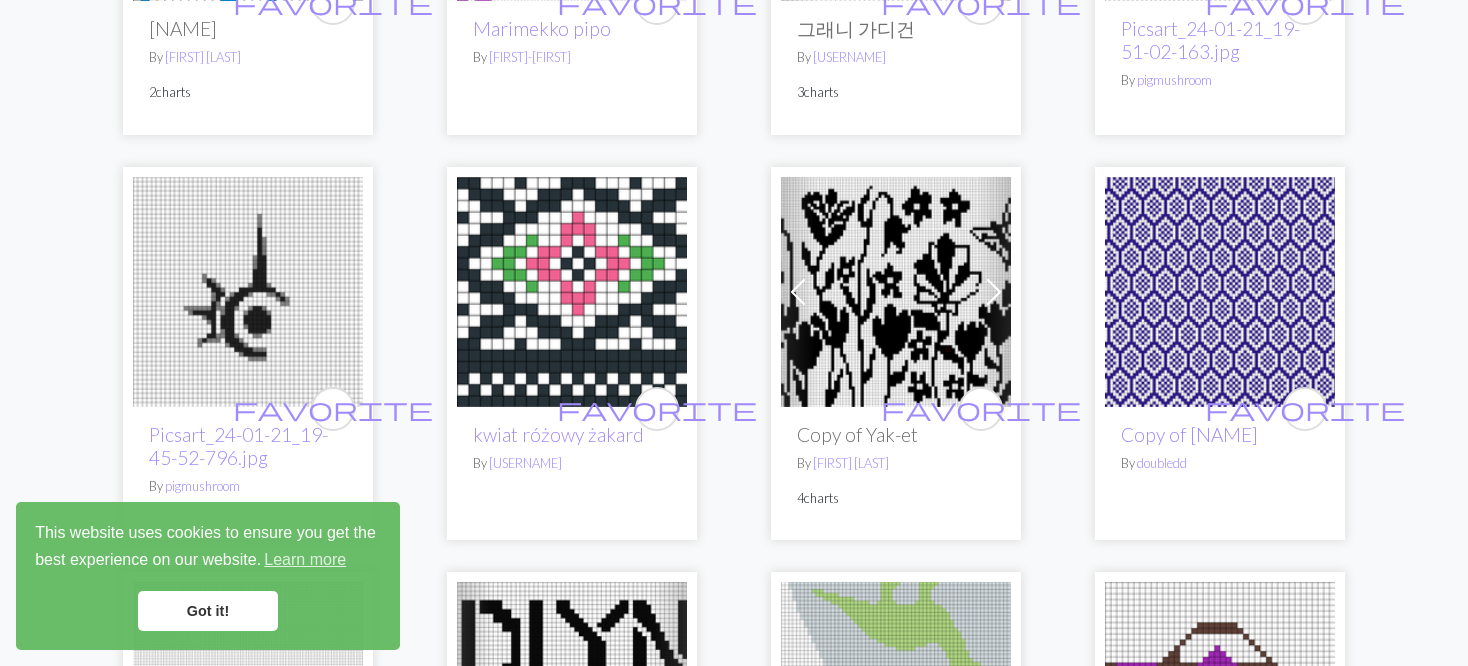 click at bounding box center (896, 292) 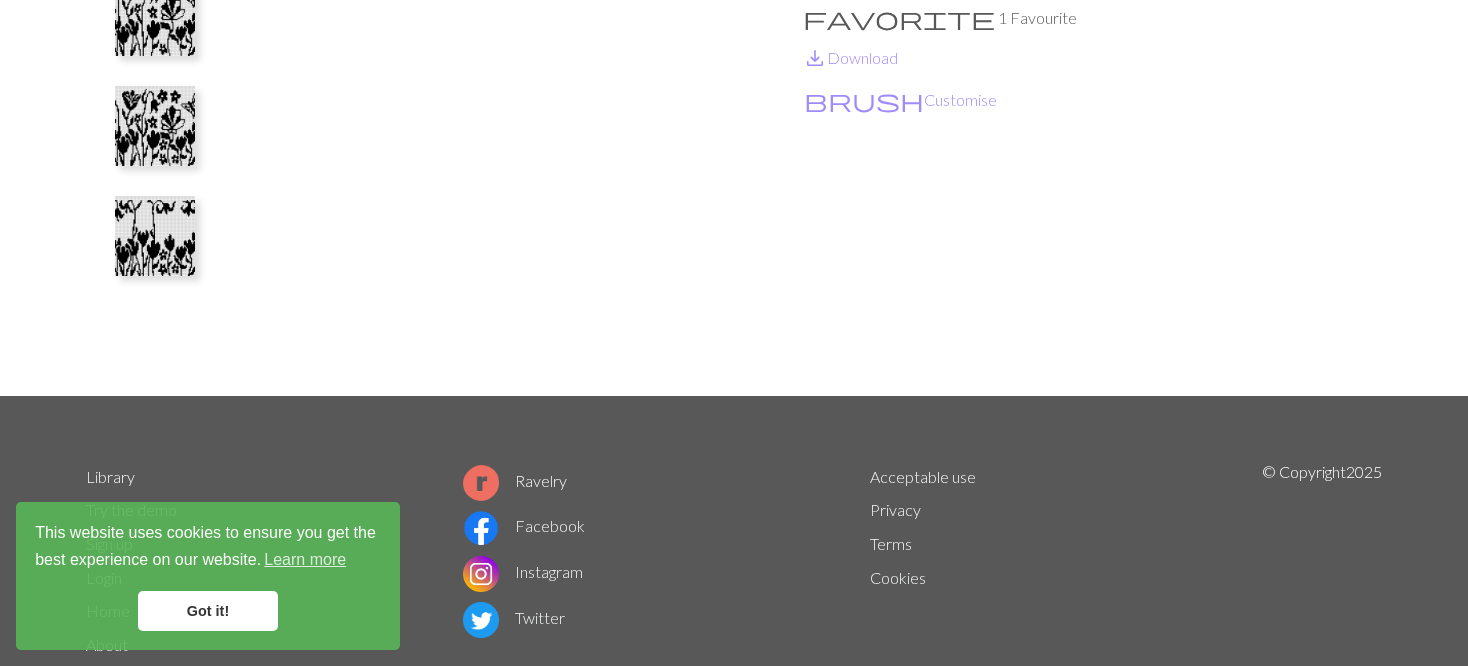 scroll, scrollTop: 300, scrollLeft: 0, axis: vertical 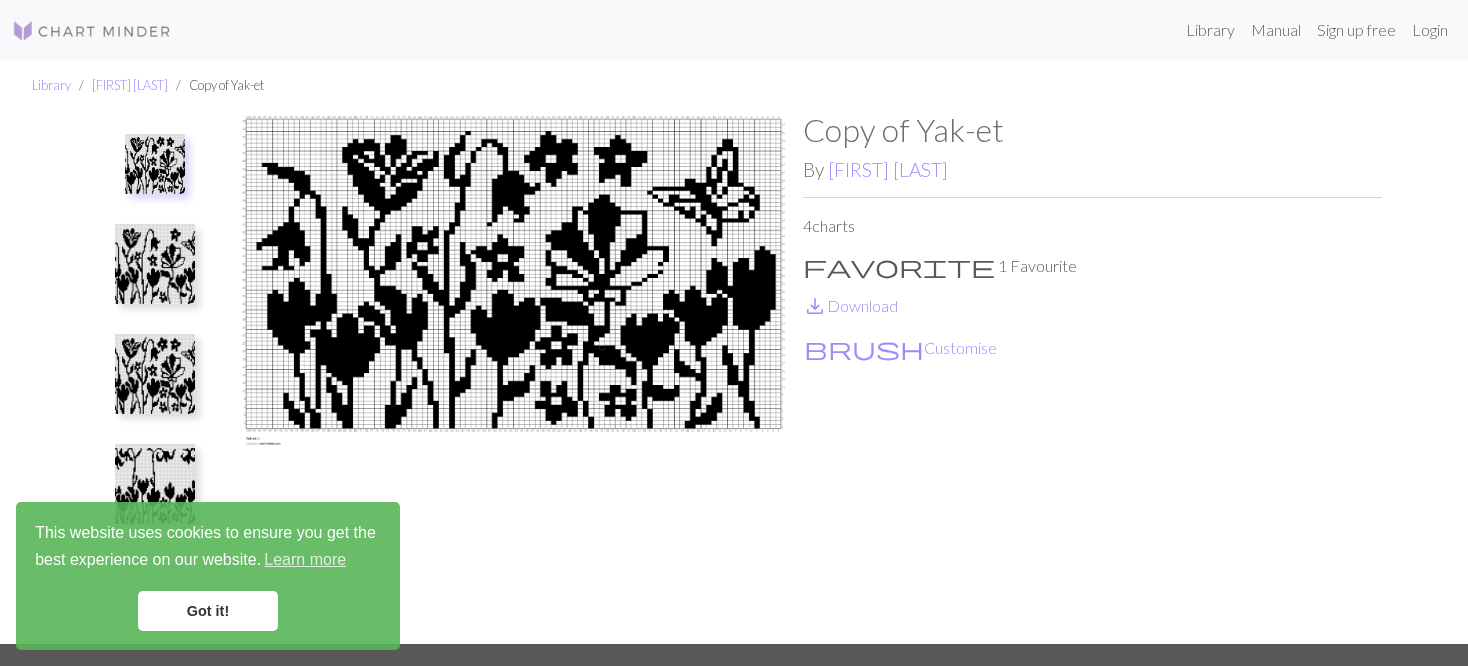 click at bounding box center [155, 374] 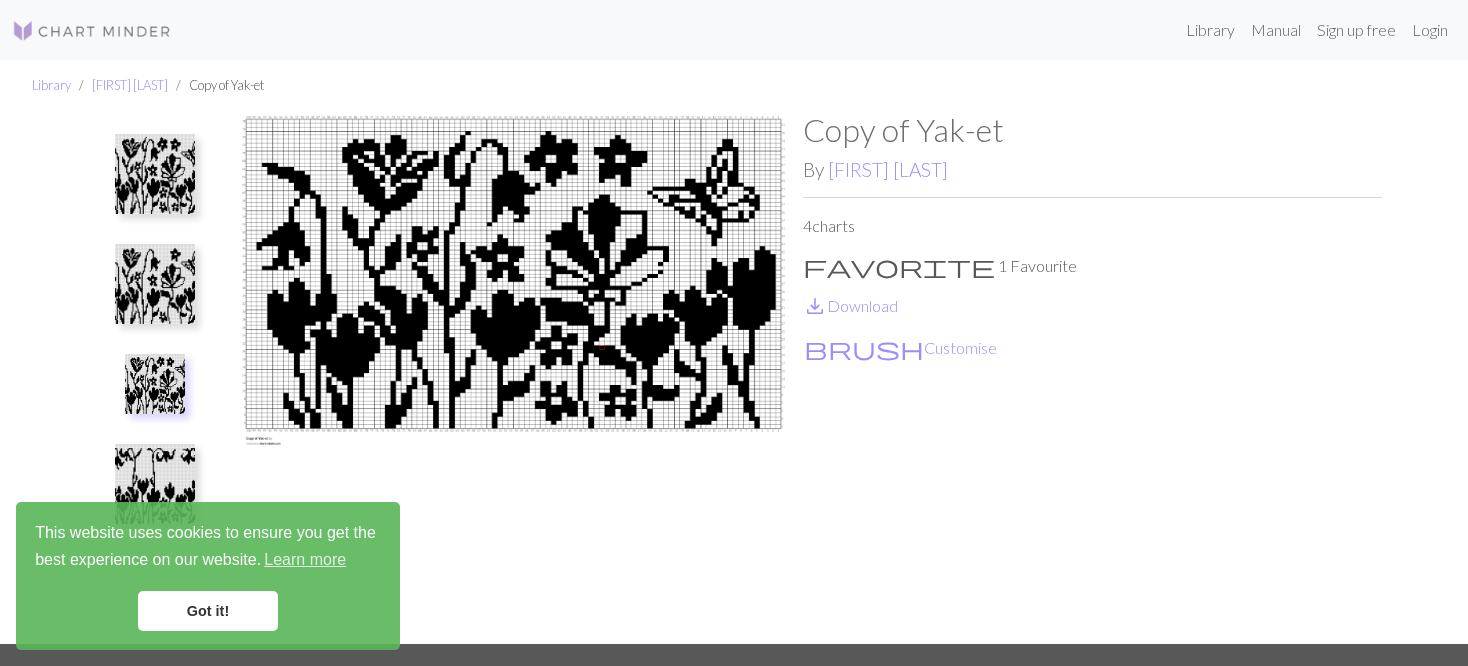 click at bounding box center (155, 284) 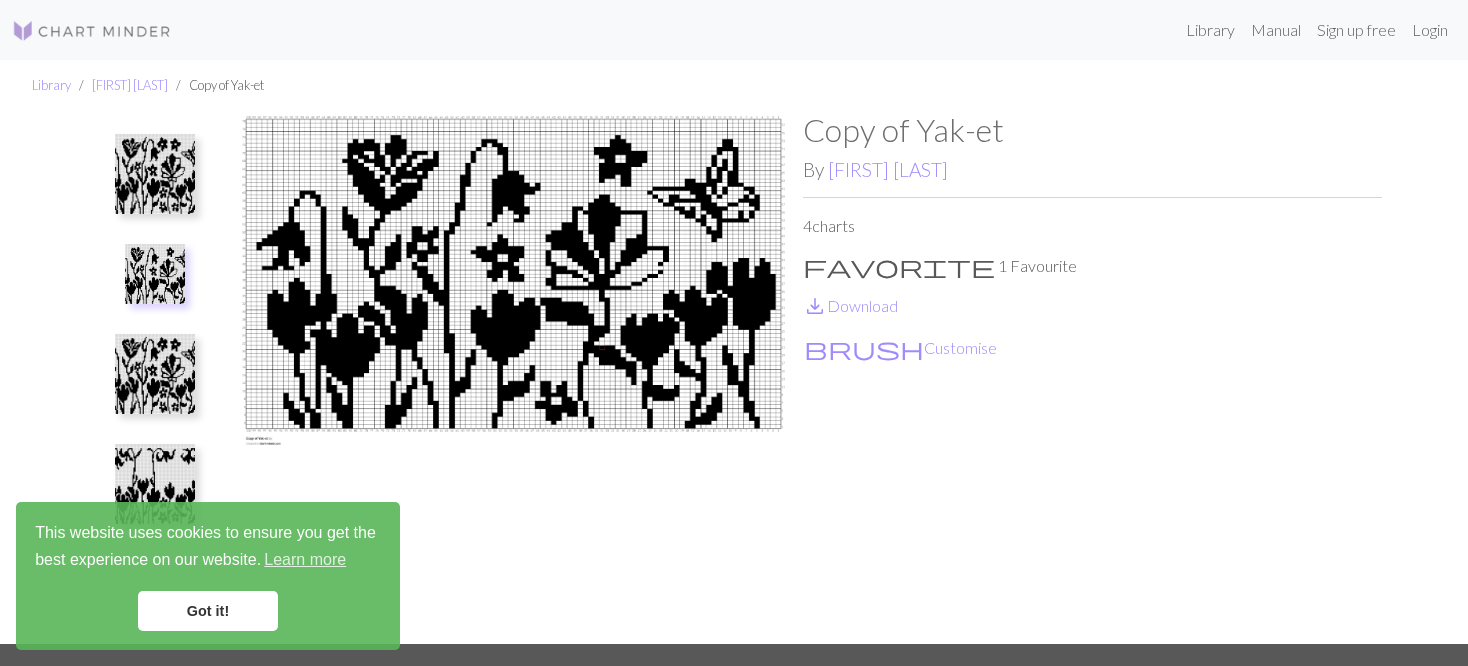 click at bounding box center (155, 174) 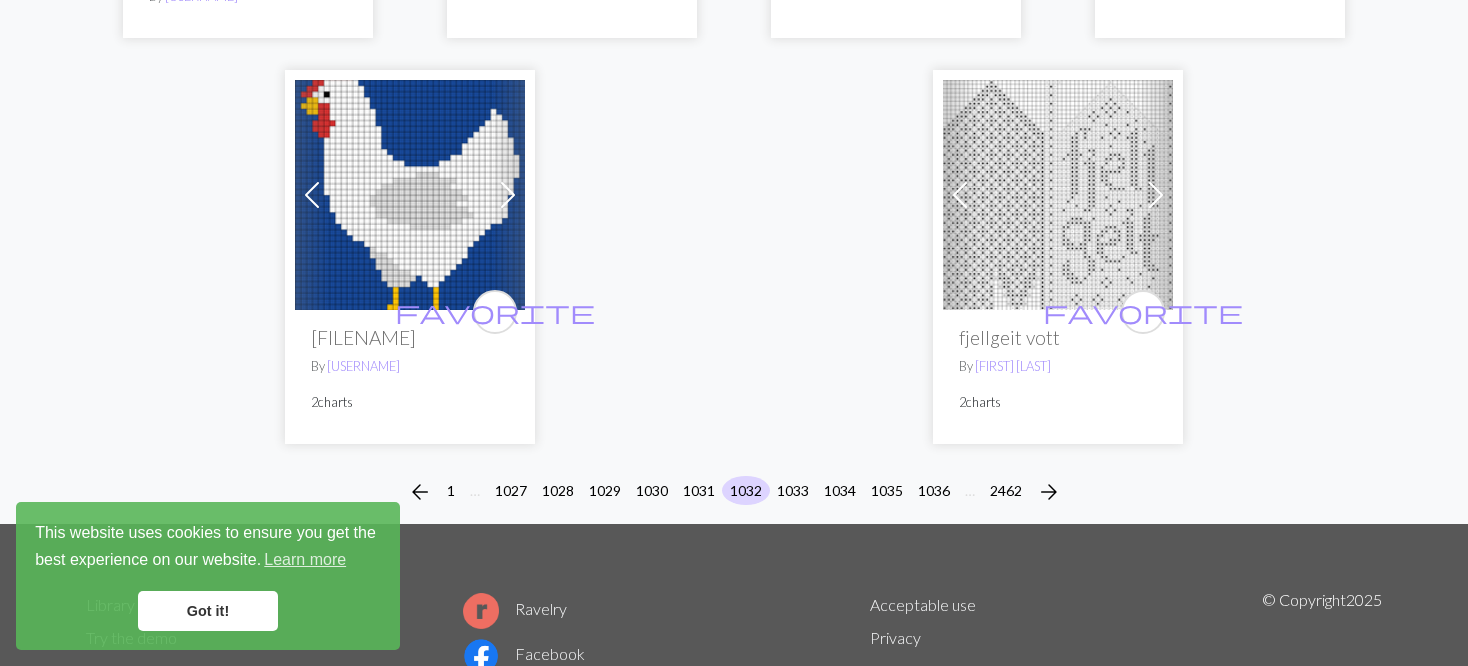 scroll, scrollTop: 5100, scrollLeft: 0, axis: vertical 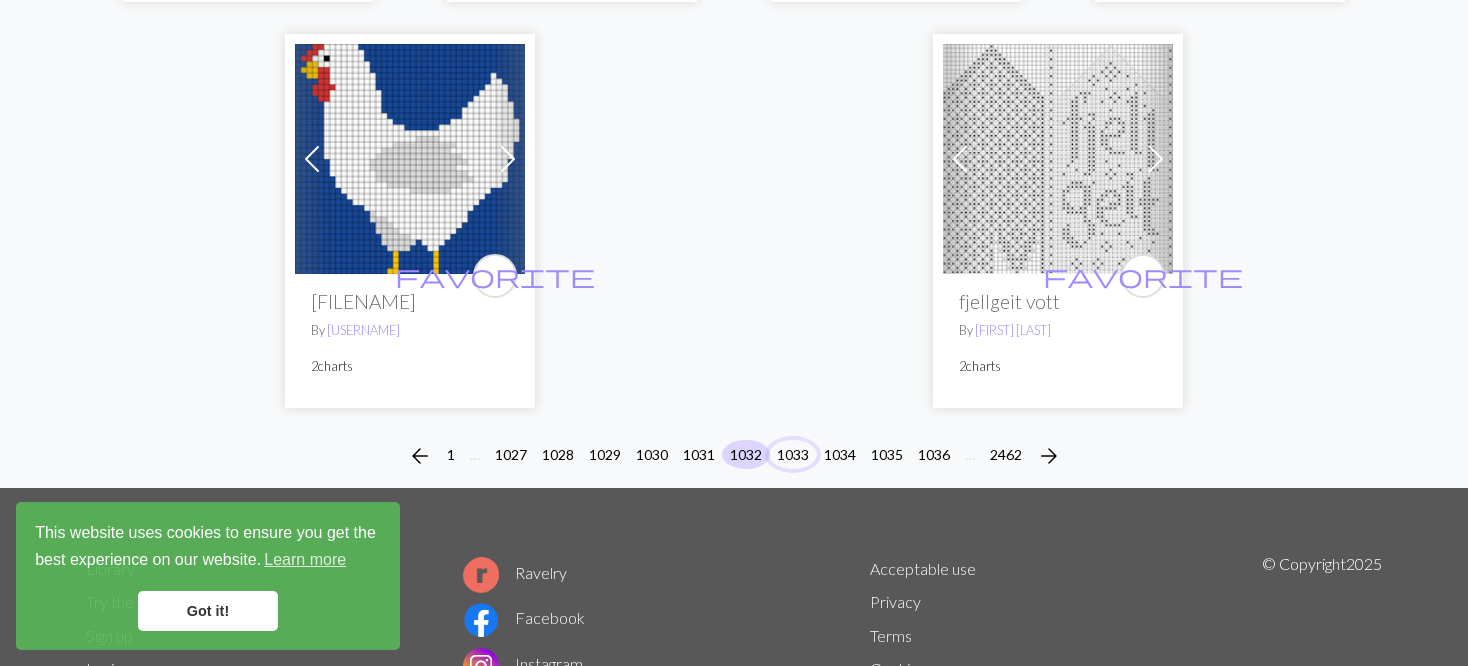 click on "1033" at bounding box center (793, 454) 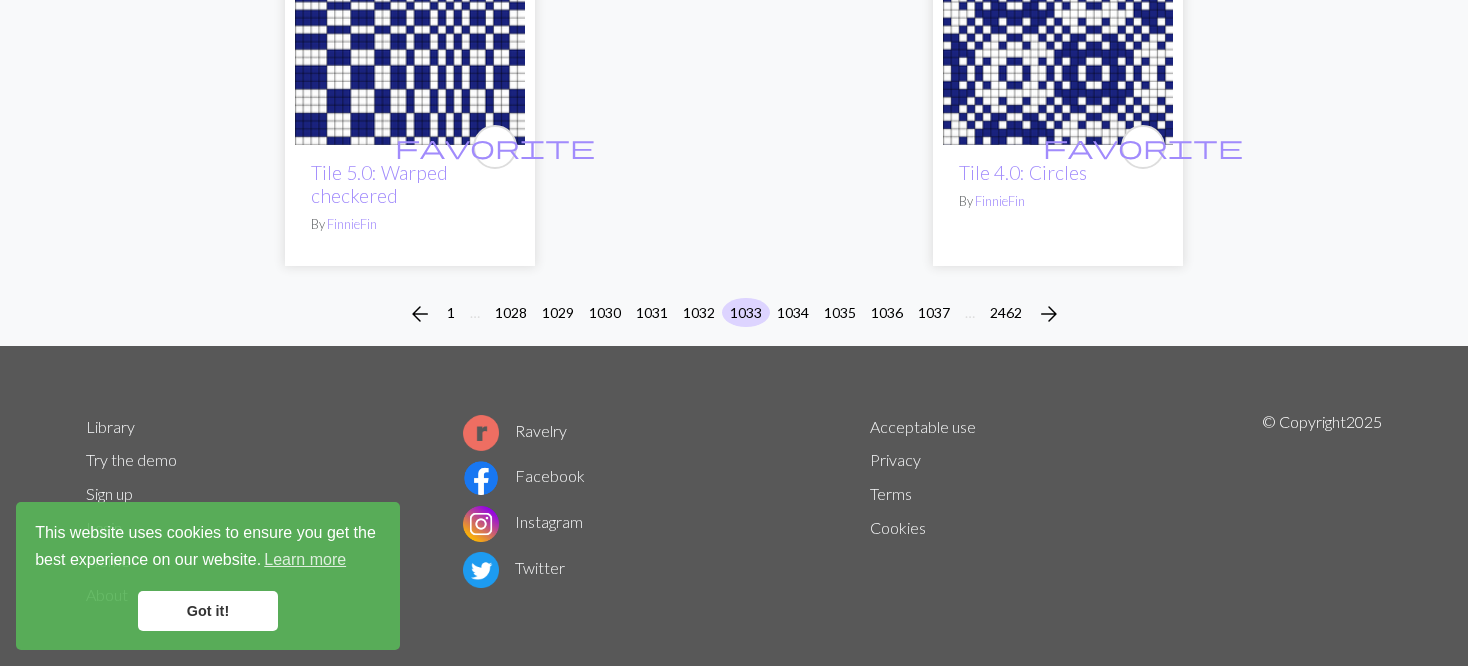 scroll, scrollTop: 5310, scrollLeft: 0, axis: vertical 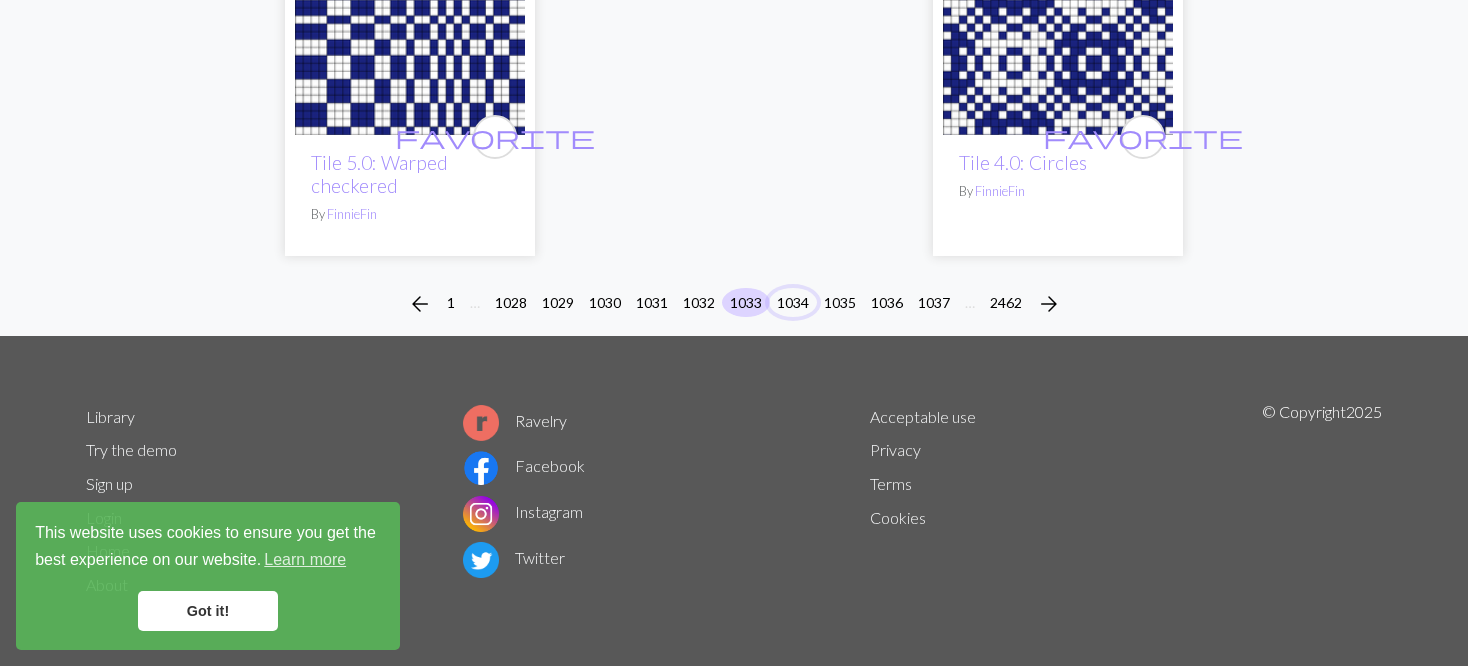 click on "1034" at bounding box center (793, 302) 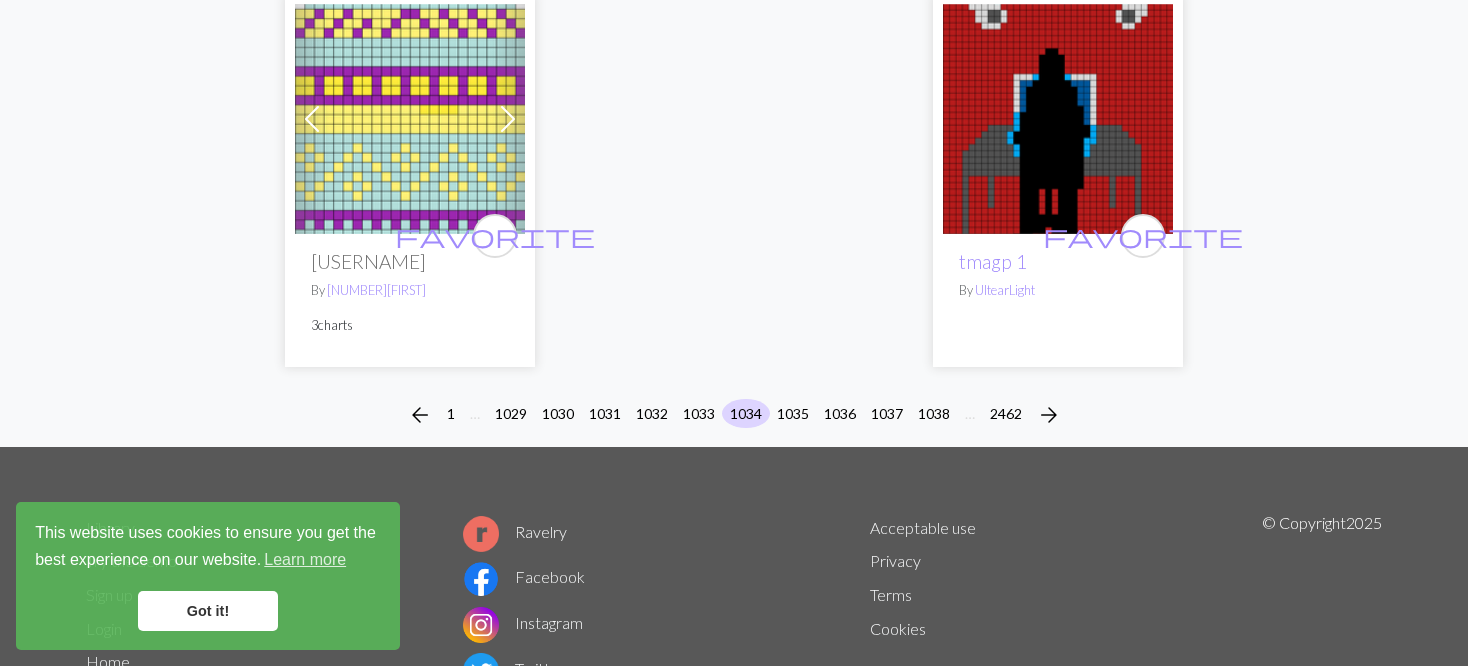 scroll, scrollTop: 5287, scrollLeft: 0, axis: vertical 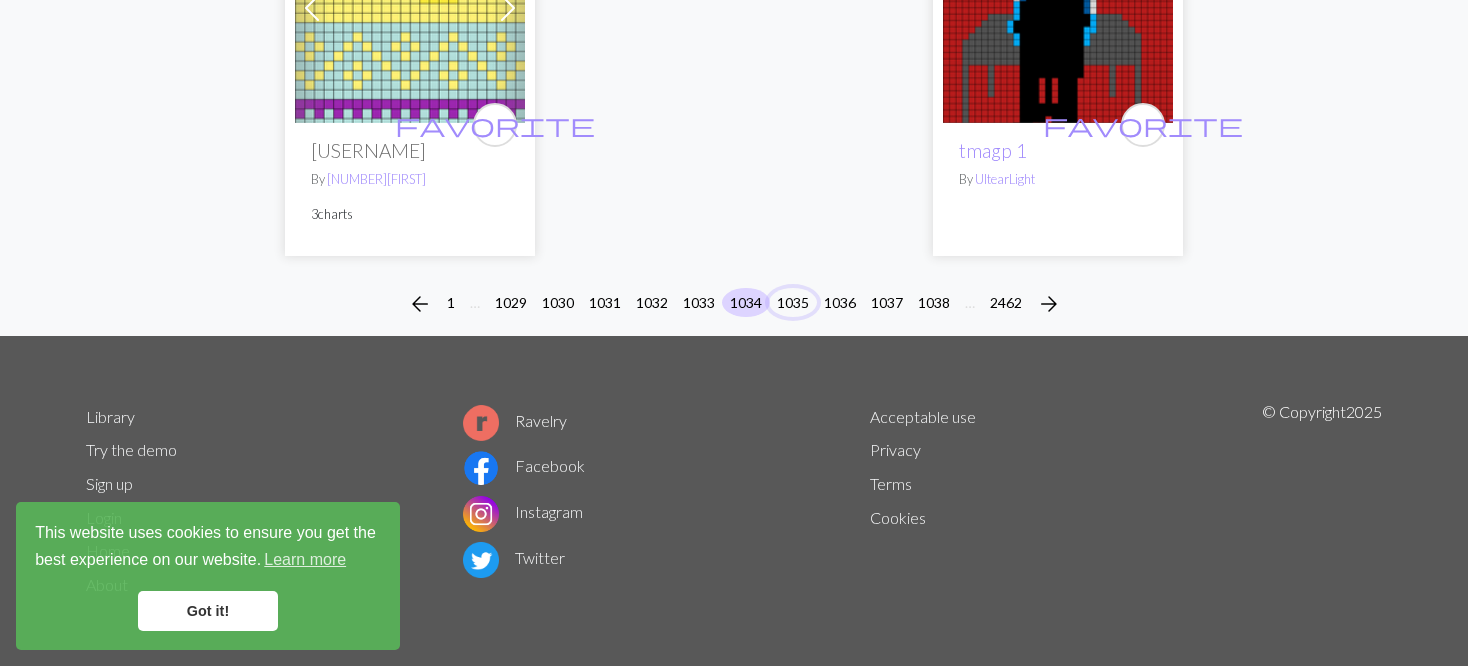 click on "1035" at bounding box center [793, 302] 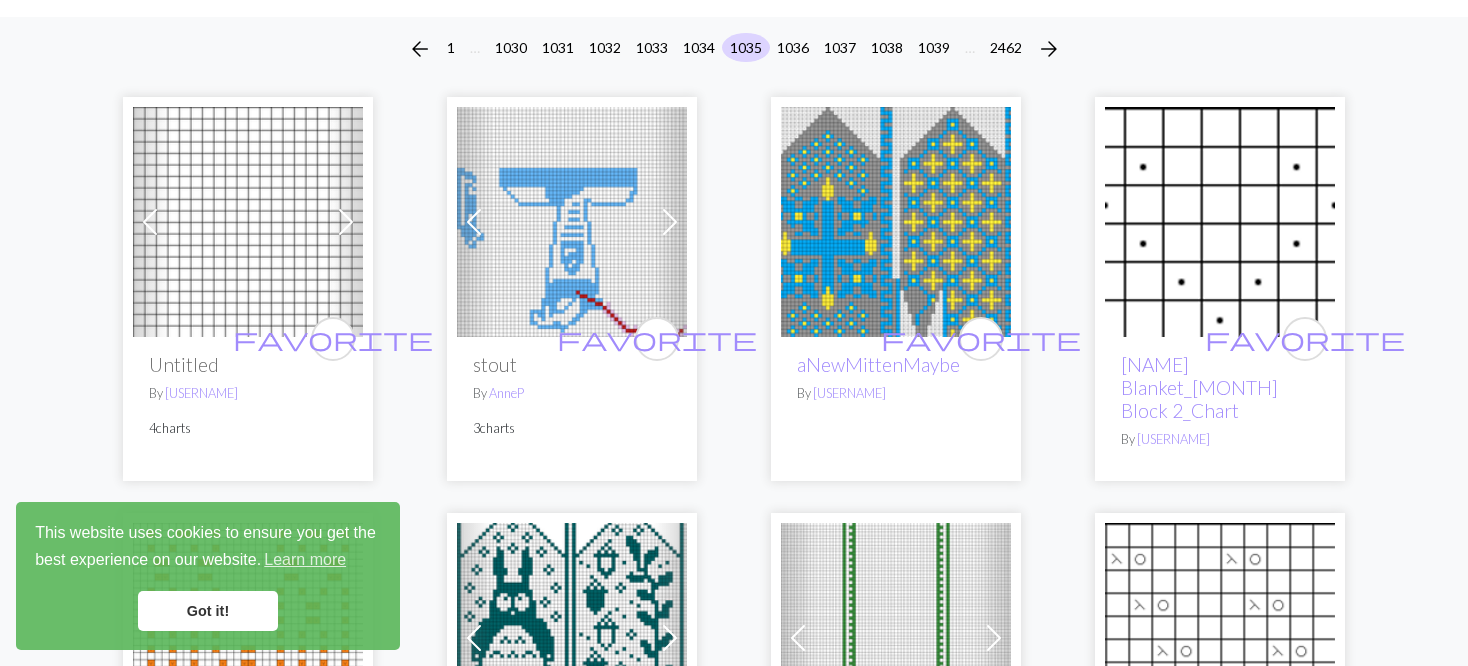 scroll, scrollTop: 200, scrollLeft: 0, axis: vertical 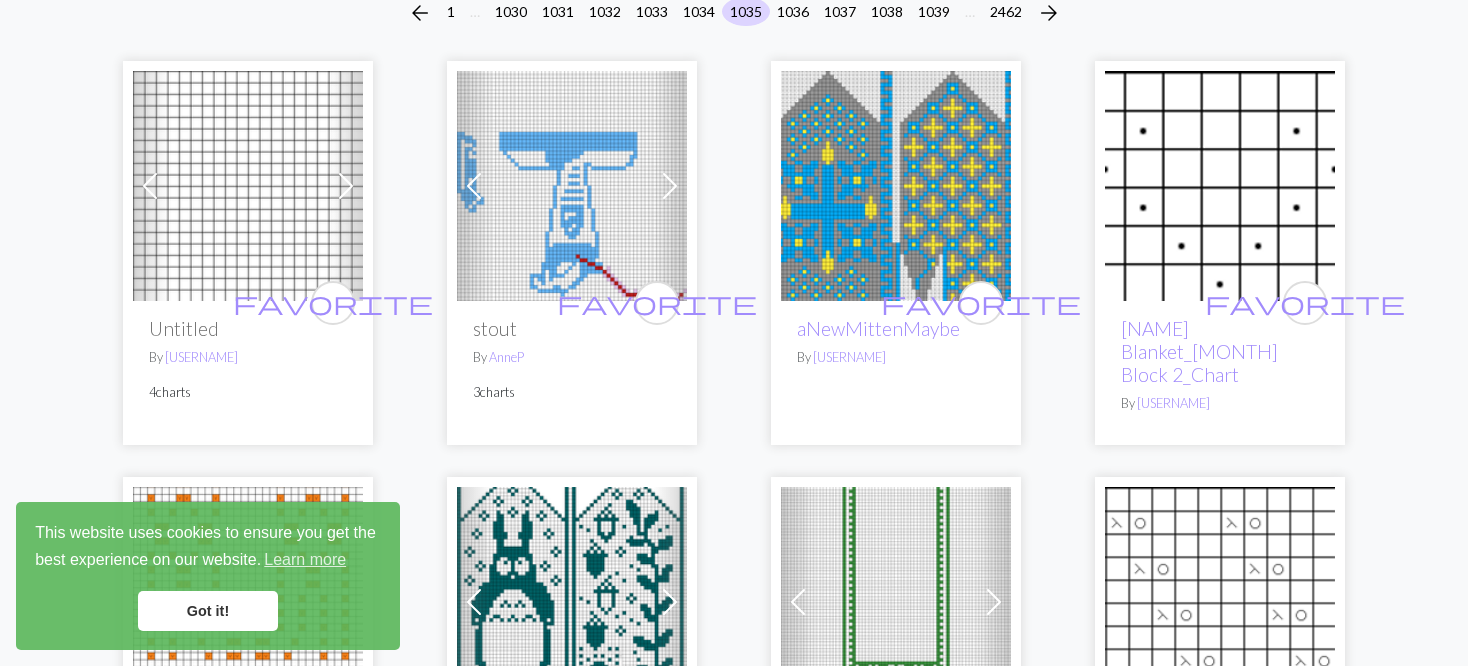 click at bounding box center [896, 186] 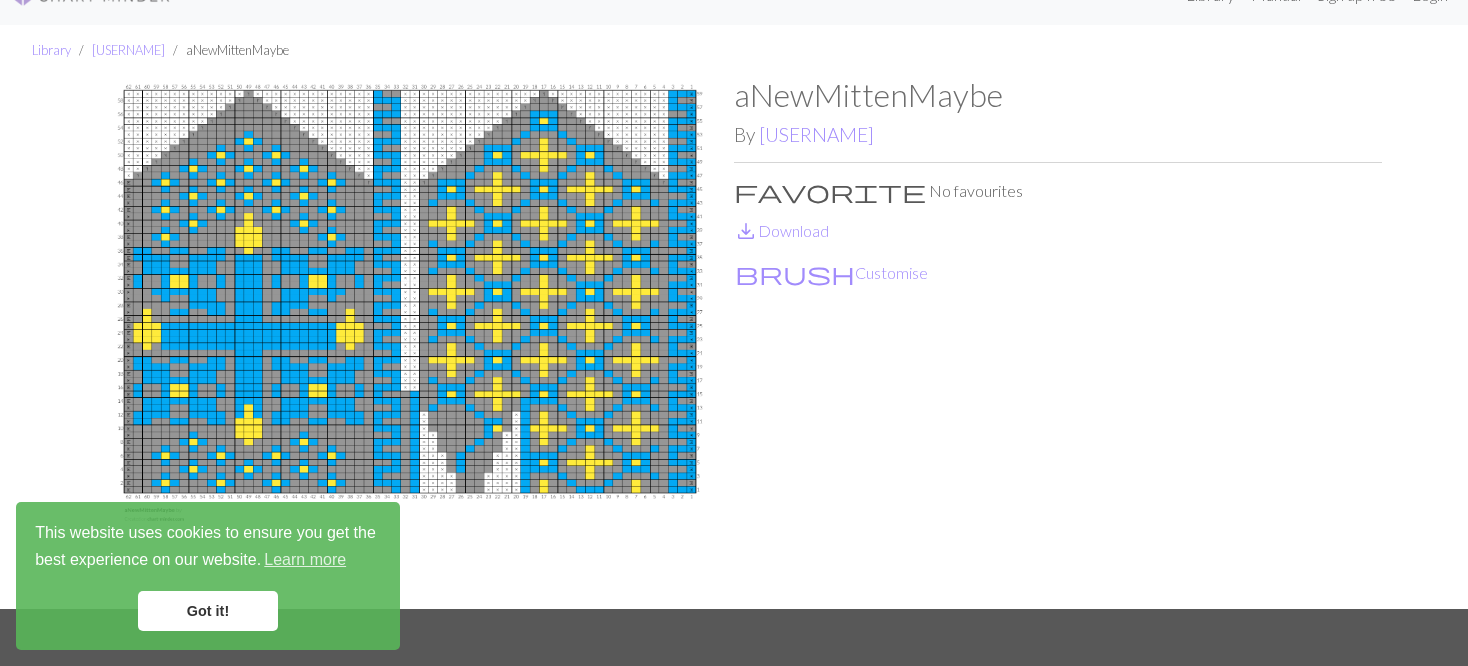 scroll, scrollTop: 0, scrollLeft: 0, axis: both 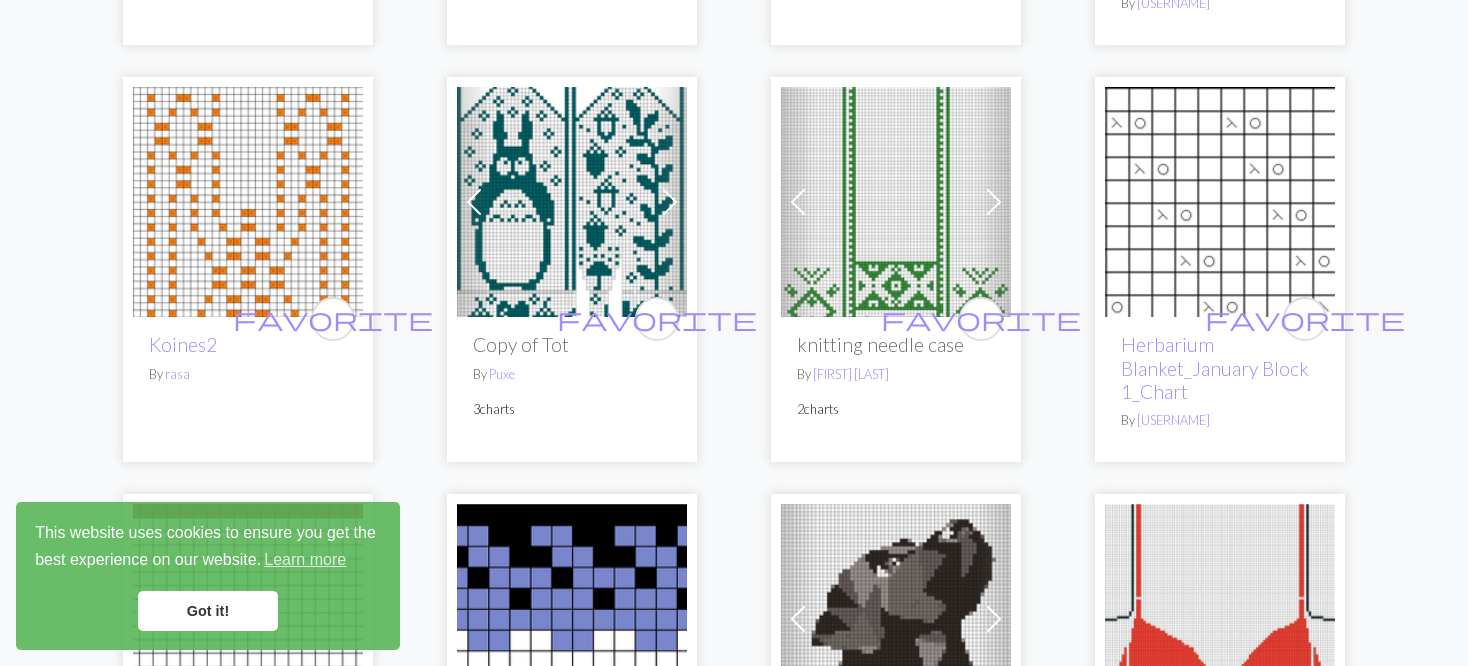 click at bounding box center [798, 202] 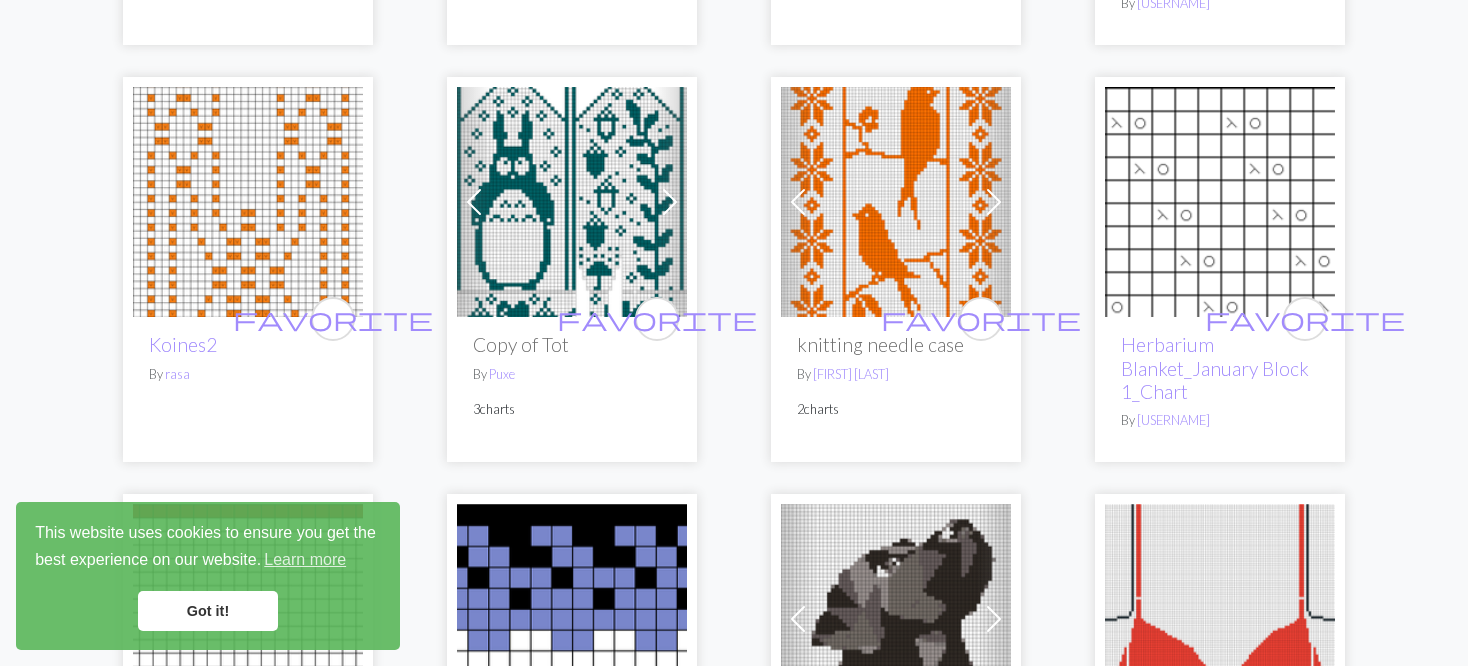 click at bounding box center (798, 202) 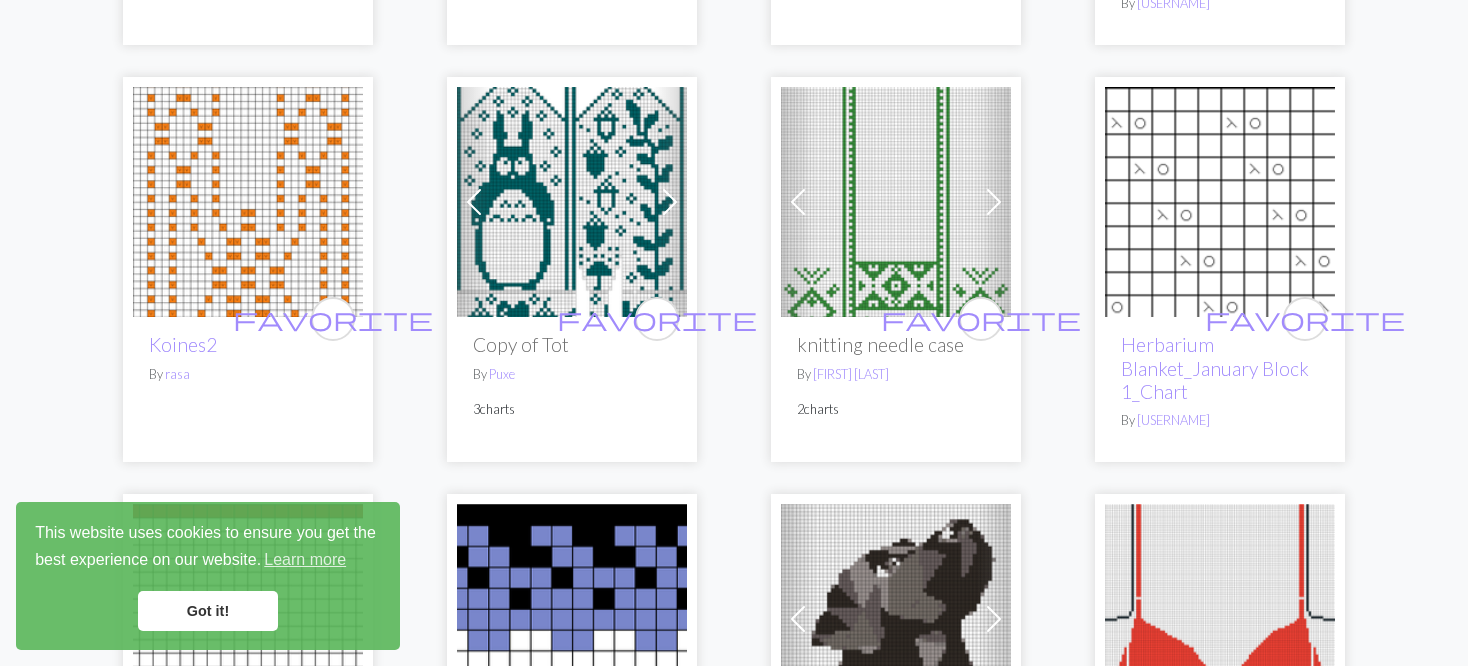 click at bounding box center [896, 202] 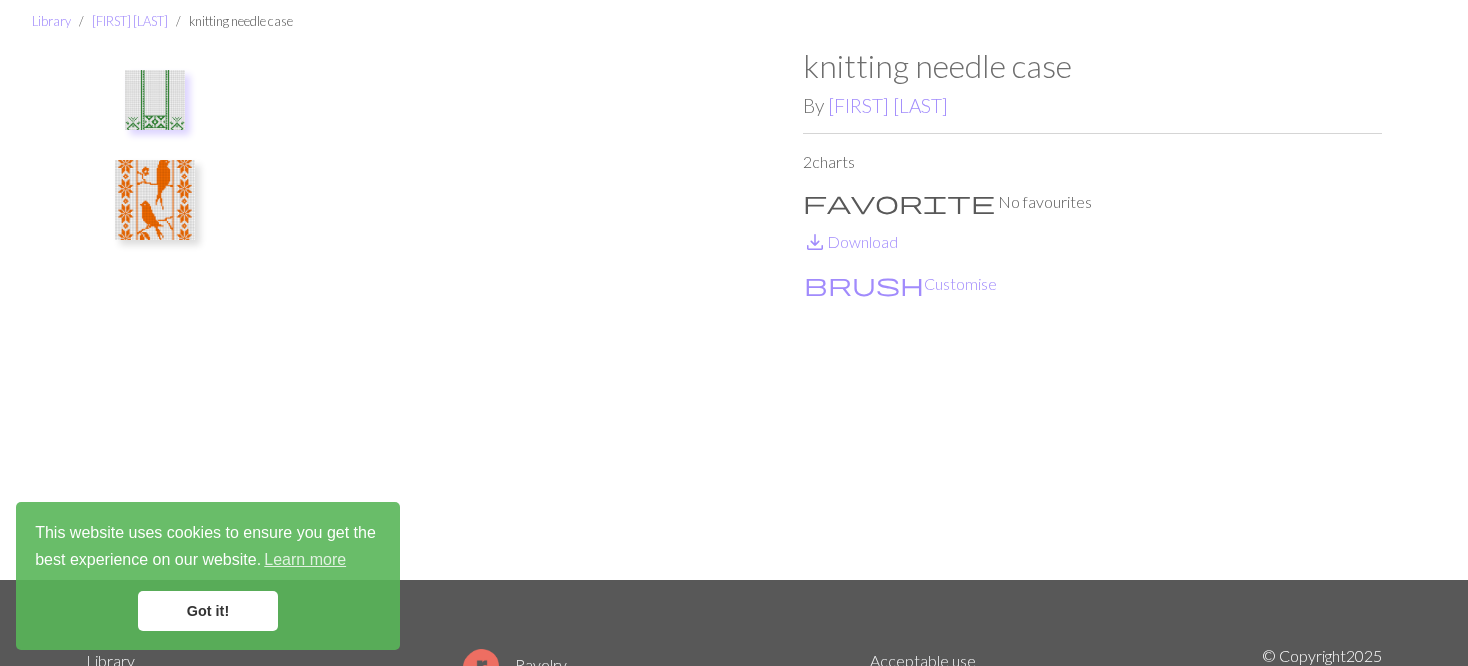 scroll, scrollTop: 100, scrollLeft: 0, axis: vertical 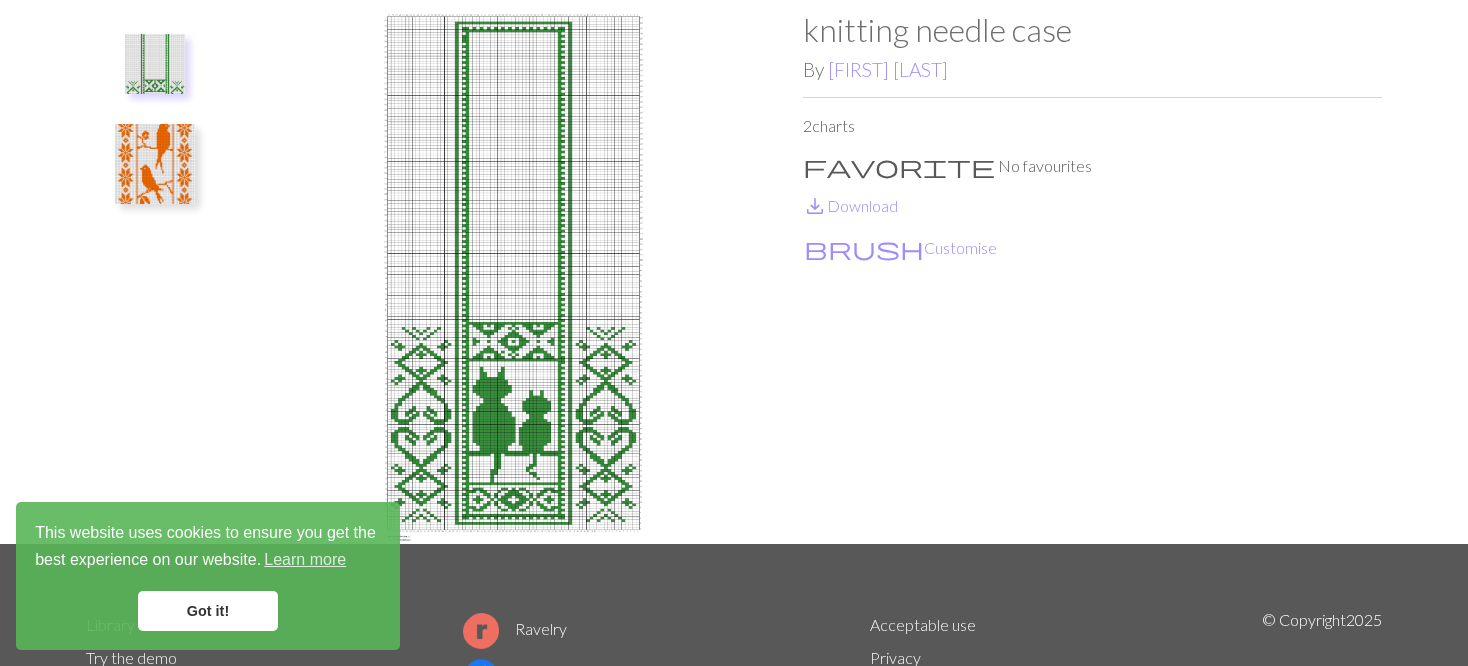 click at bounding box center [155, 164] 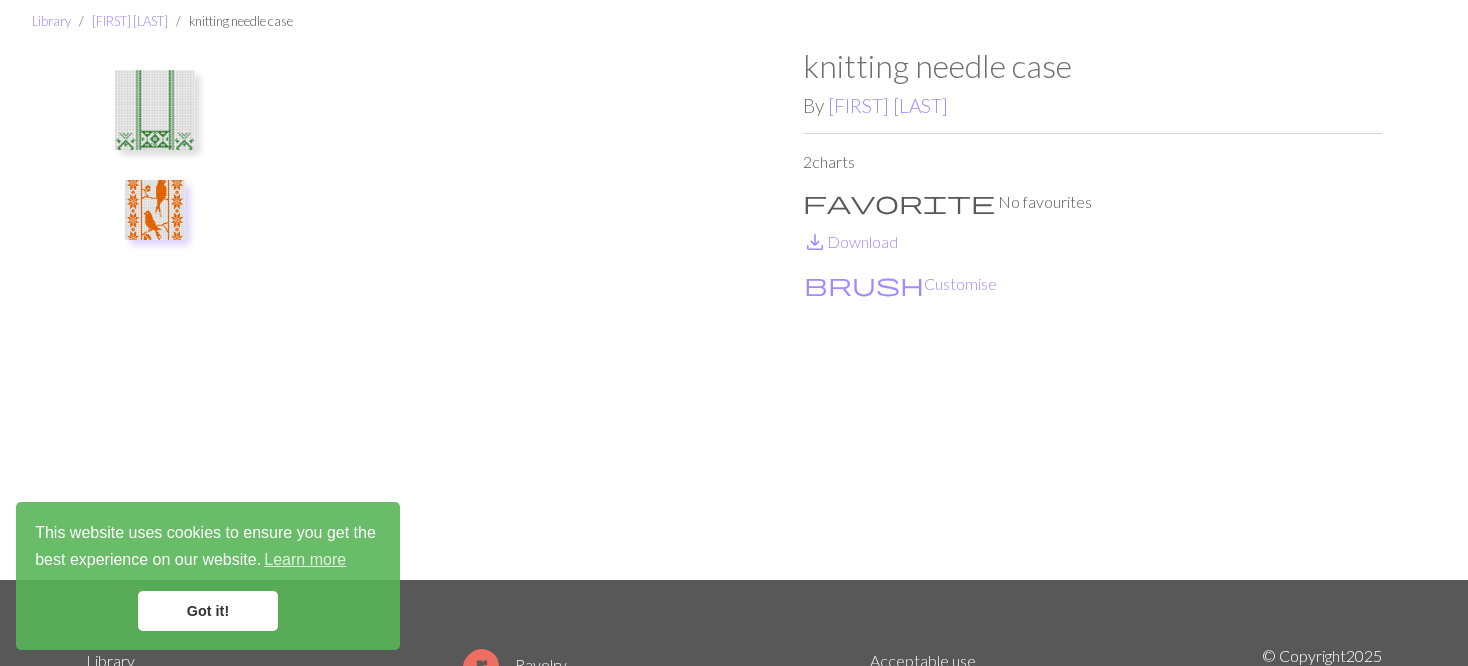 scroll, scrollTop: 100, scrollLeft: 0, axis: vertical 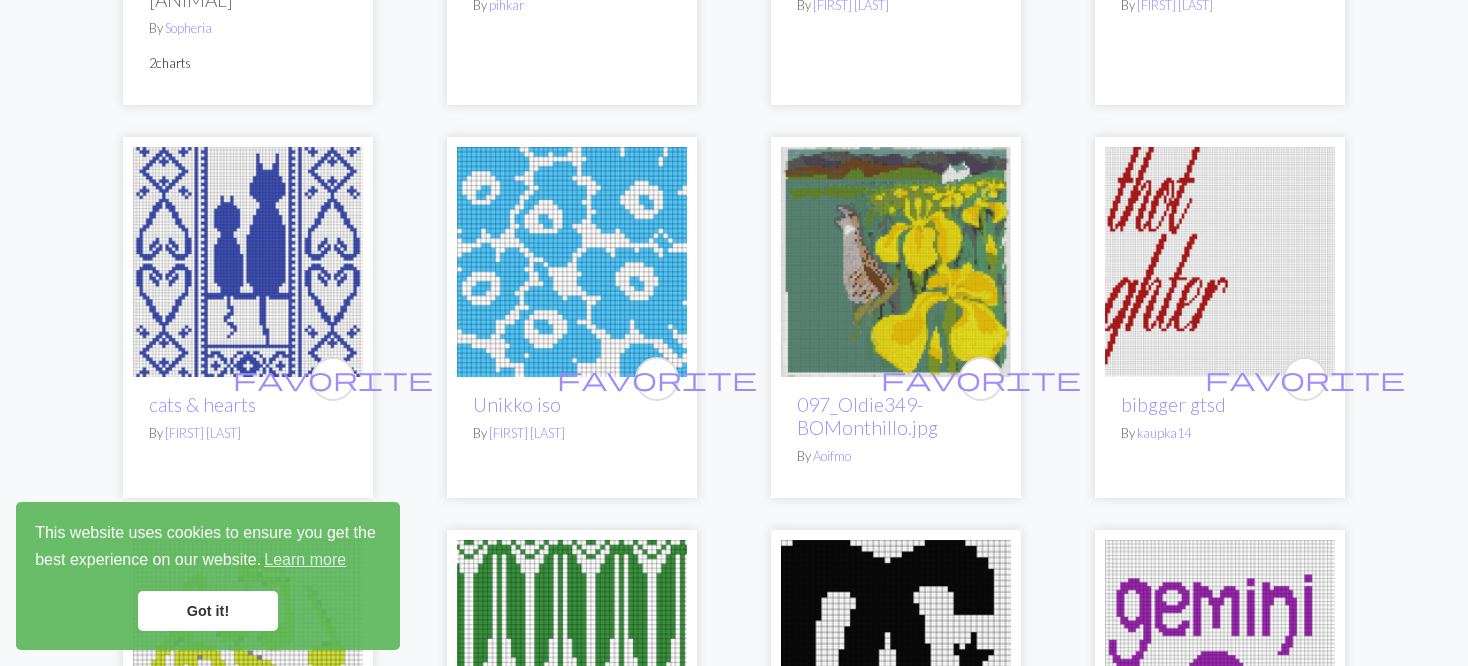 click at bounding box center [248, 262] 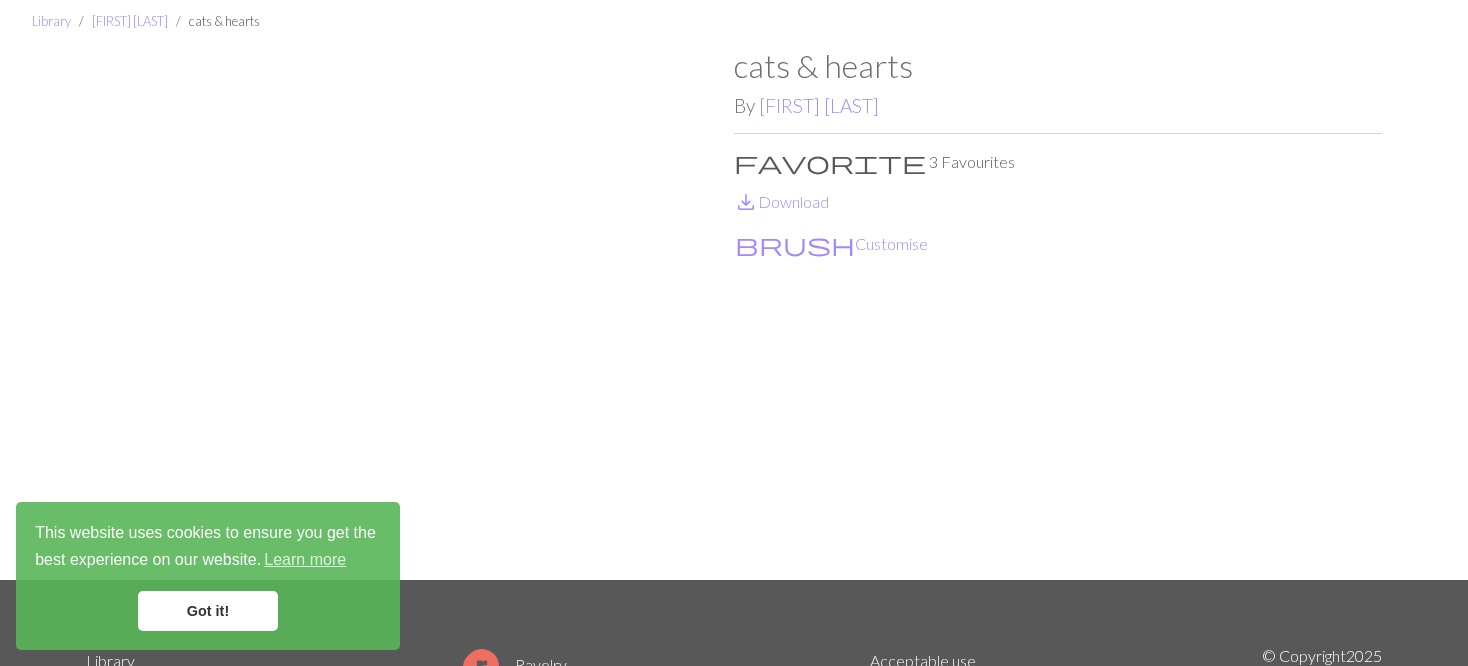 scroll, scrollTop: 100, scrollLeft: 0, axis: vertical 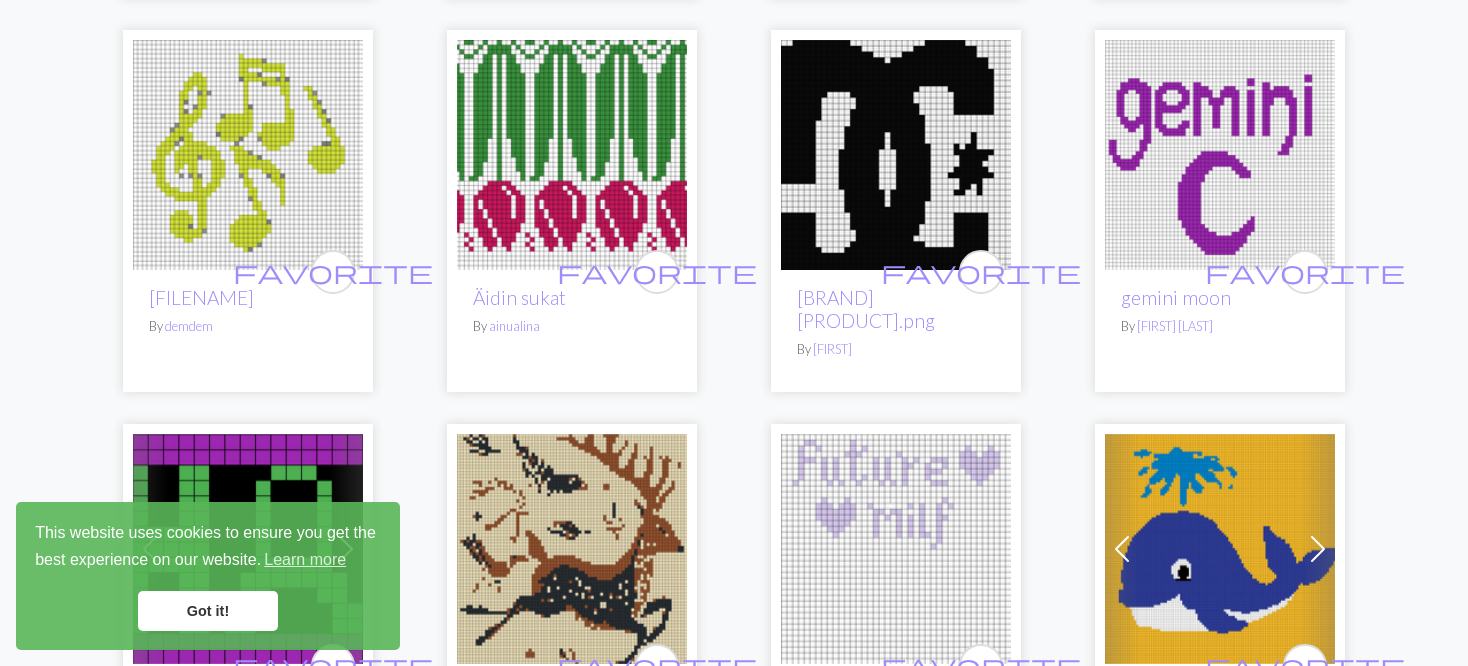 click at bounding box center (572, 155) 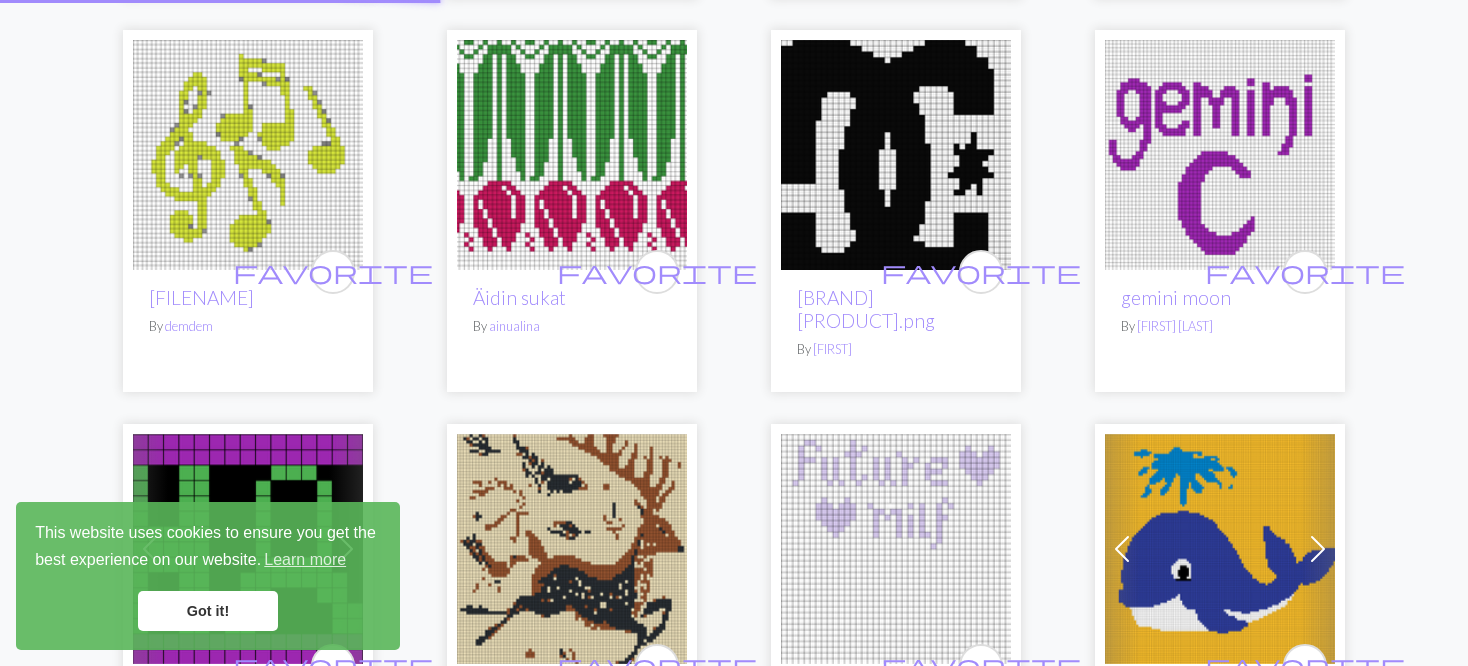 scroll, scrollTop: 0, scrollLeft: 0, axis: both 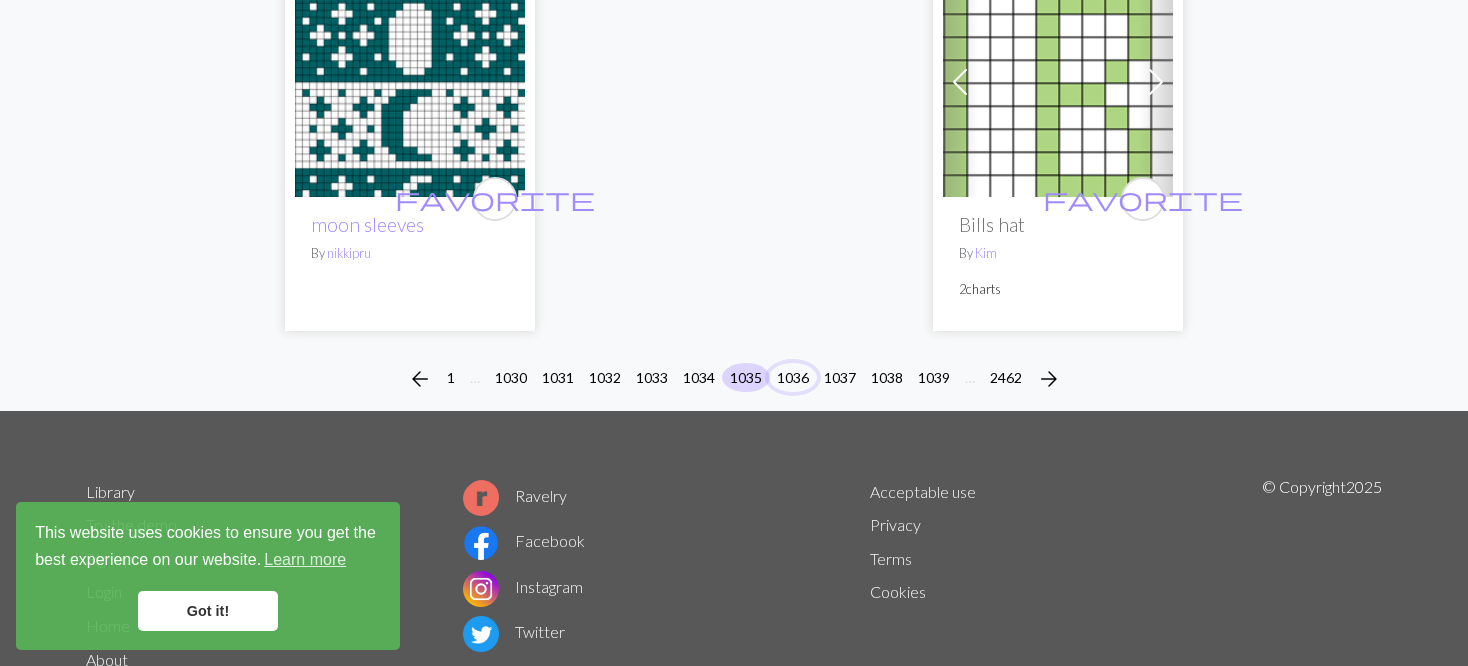 click on "1036" at bounding box center [793, 377] 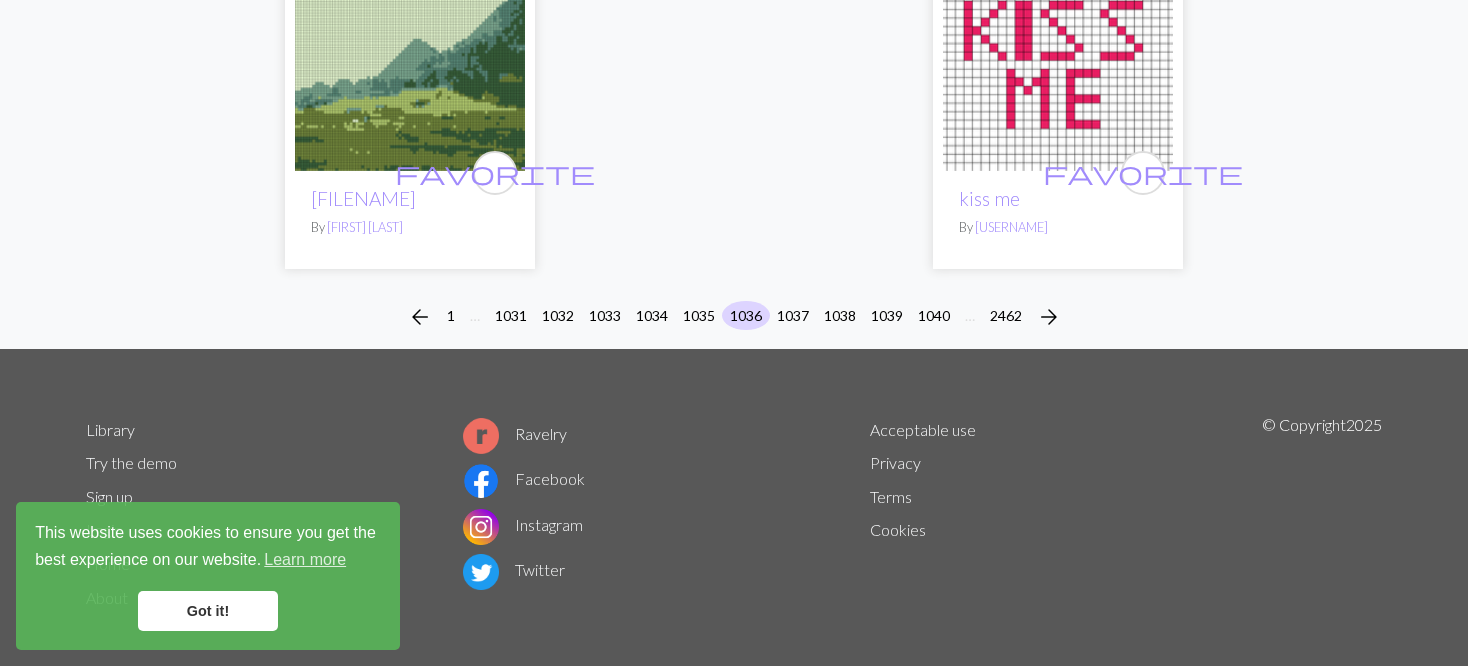 scroll, scrollTop: 5275, scrollLeft: 0, axis: vertical 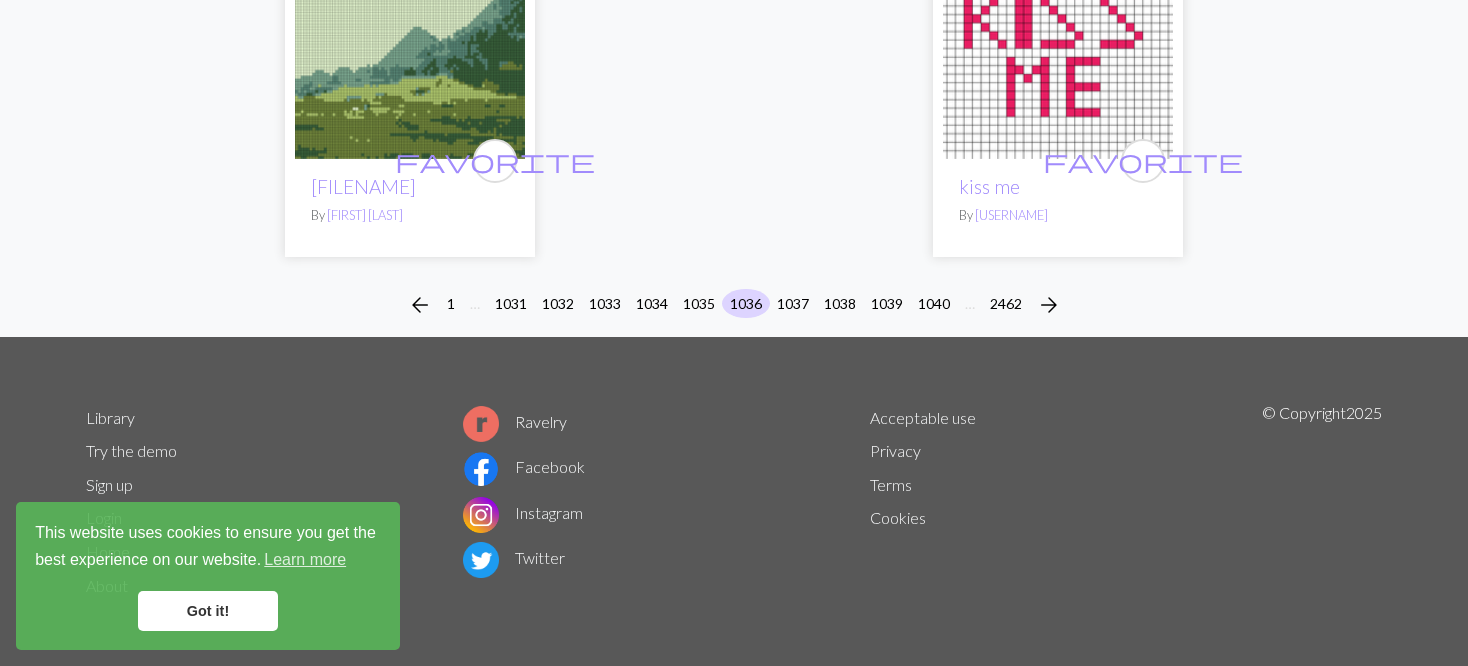 click on "arrow_back 1 … 1031 1032 1033 1034 1035 1036 1037 1038 1039 1040 … 2462 arrow_forward" at bounding box center [734, 305] 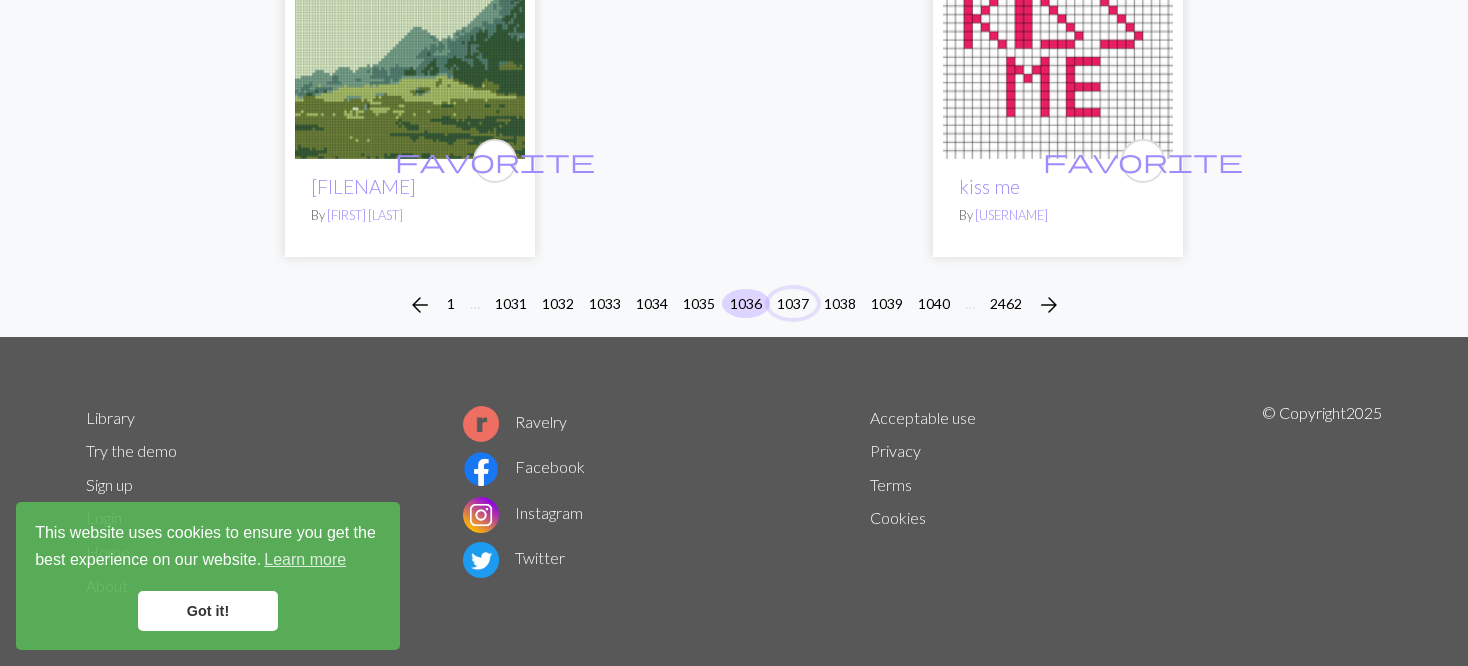click on "1037" at bounding box center [793, 303] 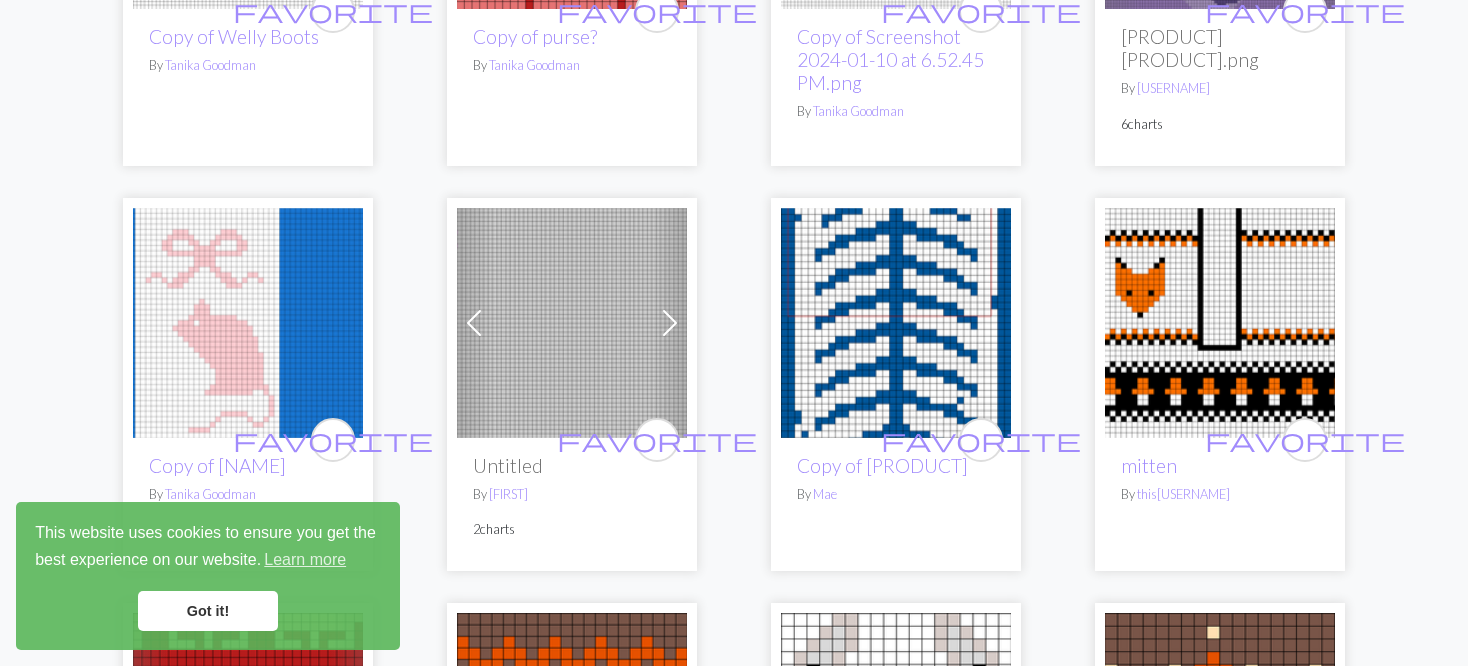 scroll, scrollTop: 3000, scrollLeft: 0, axis: vertical 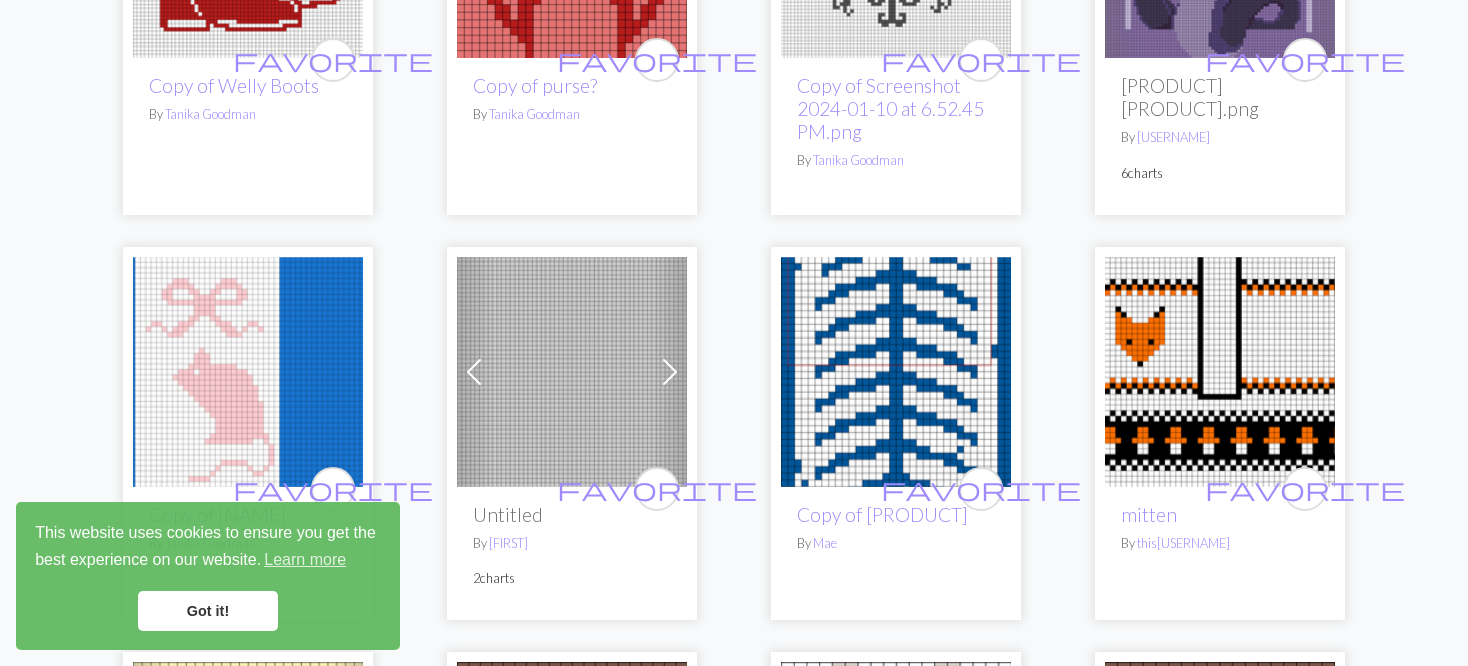click at bounding box center (1220, 372) 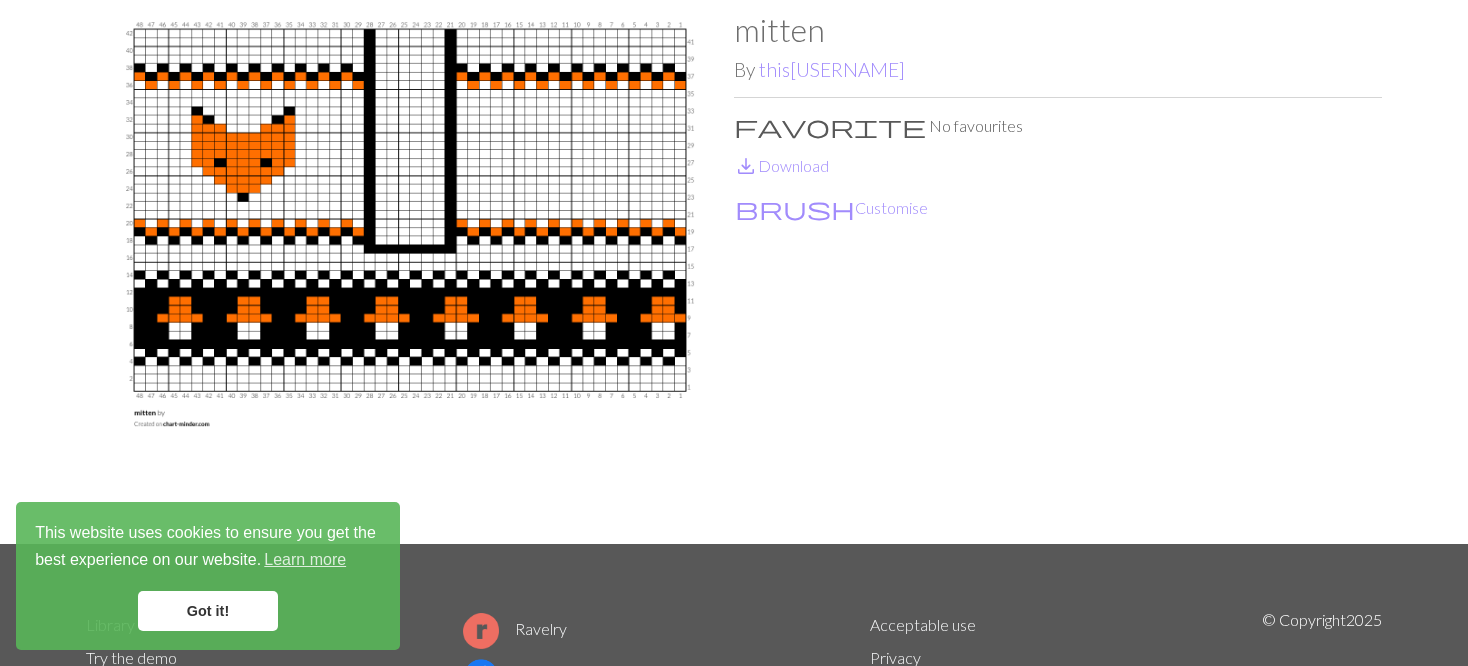 scroll, scrollTop: 0, scrollLeft: 0, axis: both 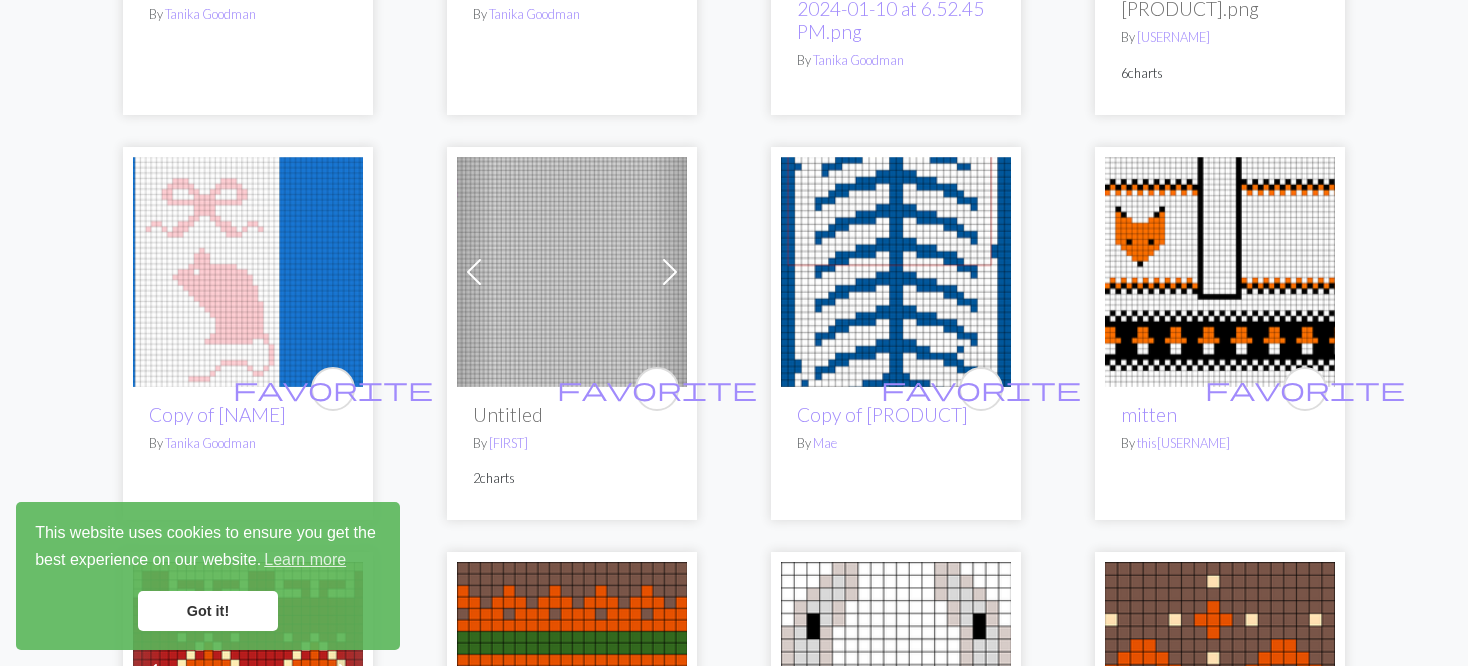 click at bounding box center (670, 272) 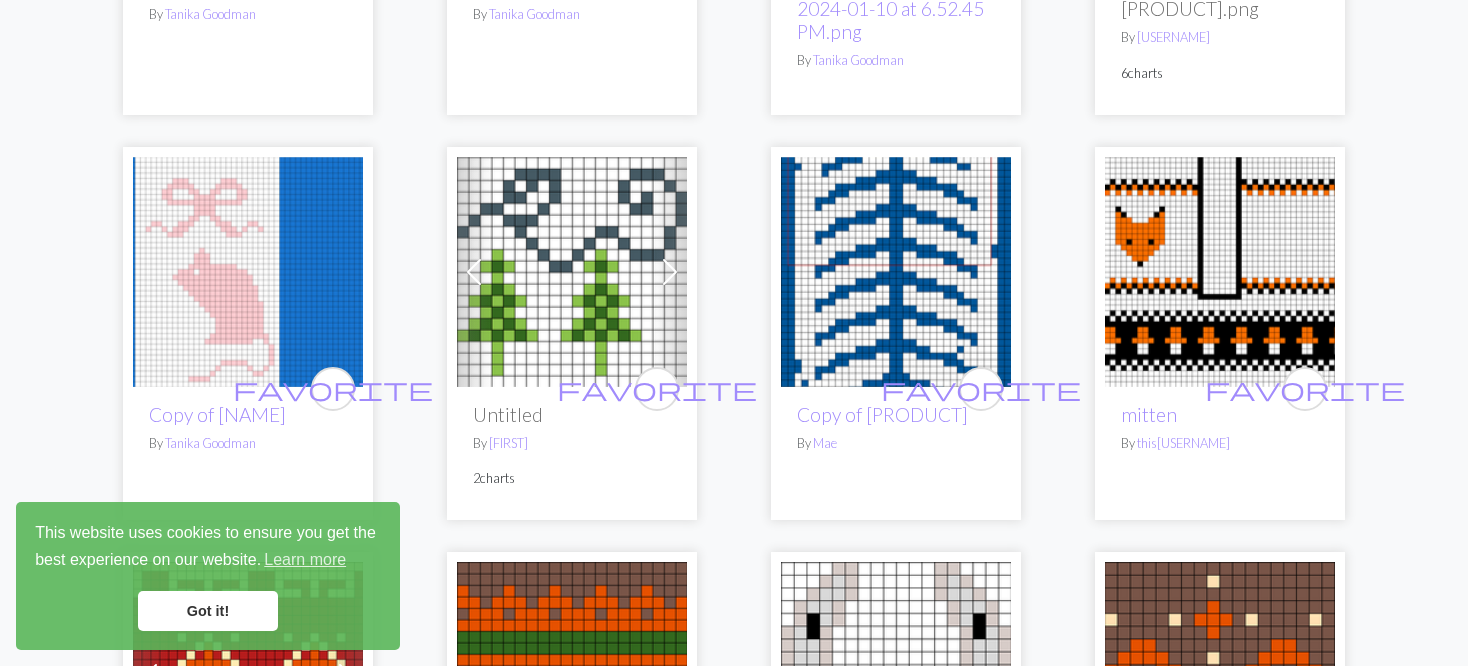 click at bounding box center [670, 272] 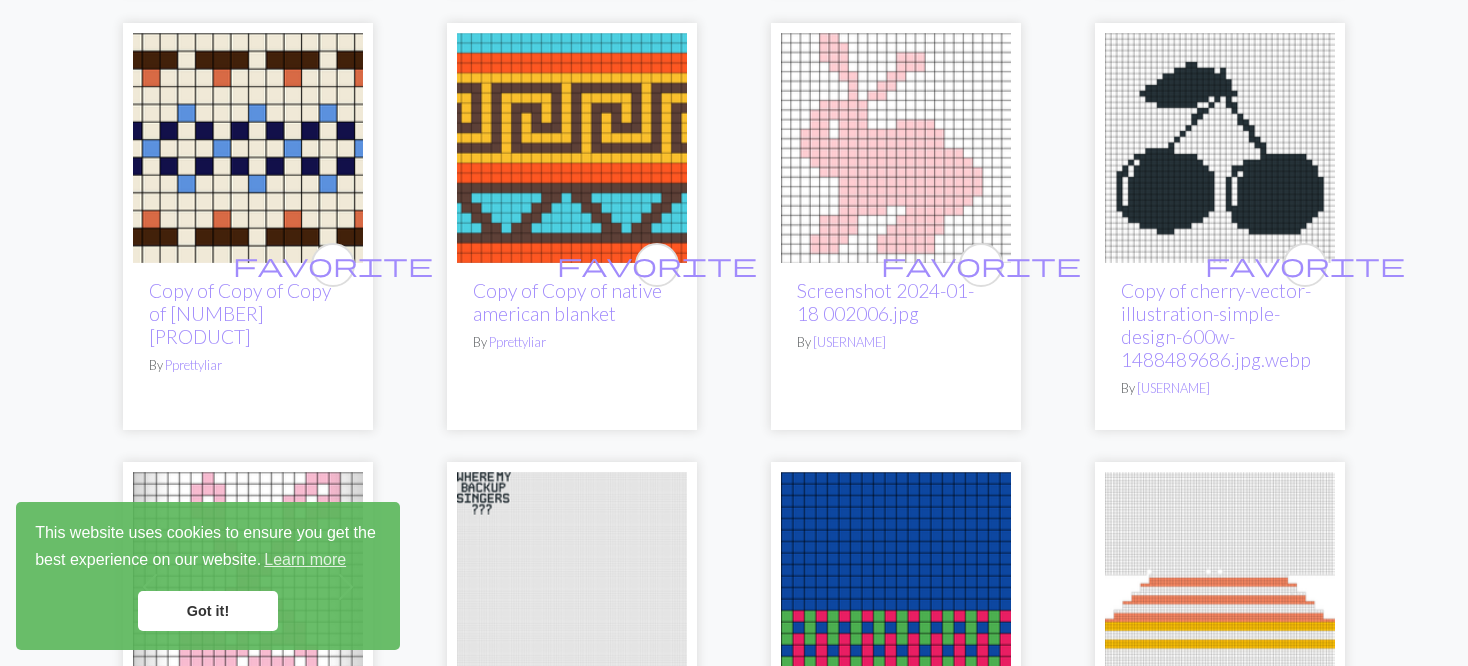 scroll, scrollTop: 4000, scrollLeft: 0, axis: vertical 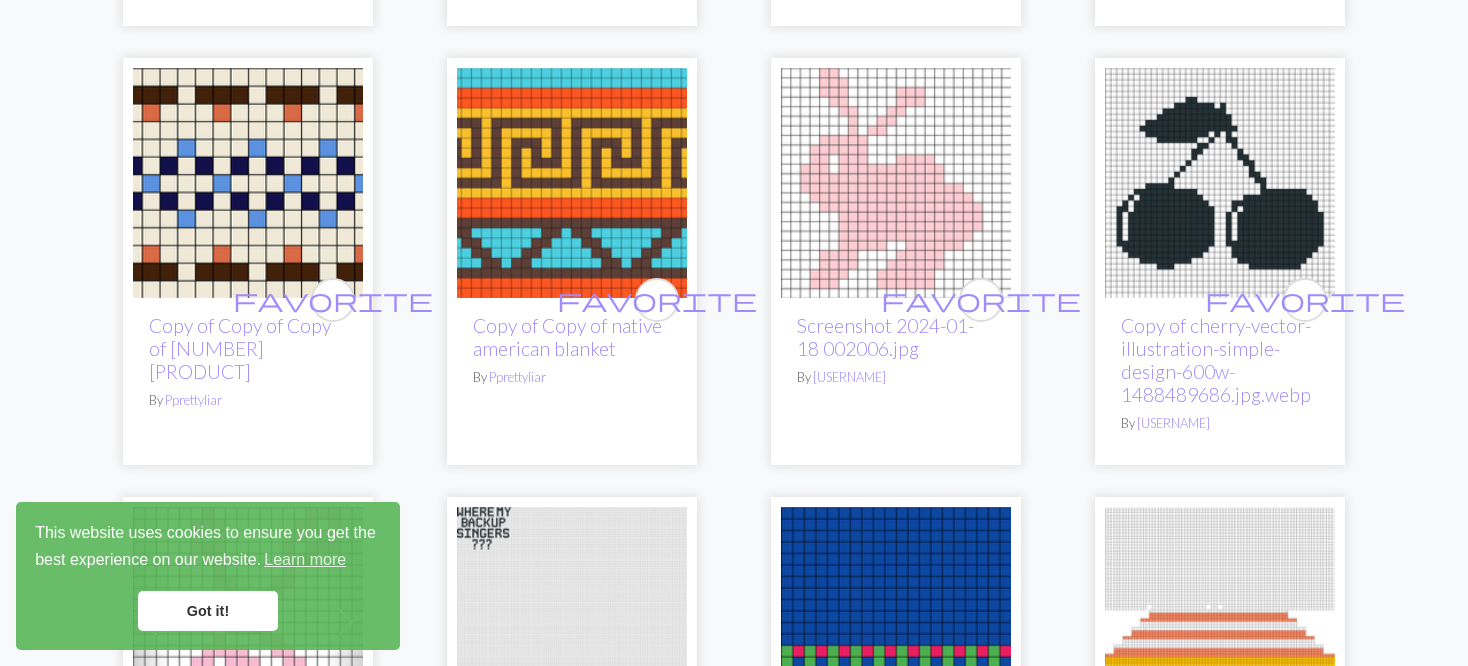 click at bounding box center (1220, 183) 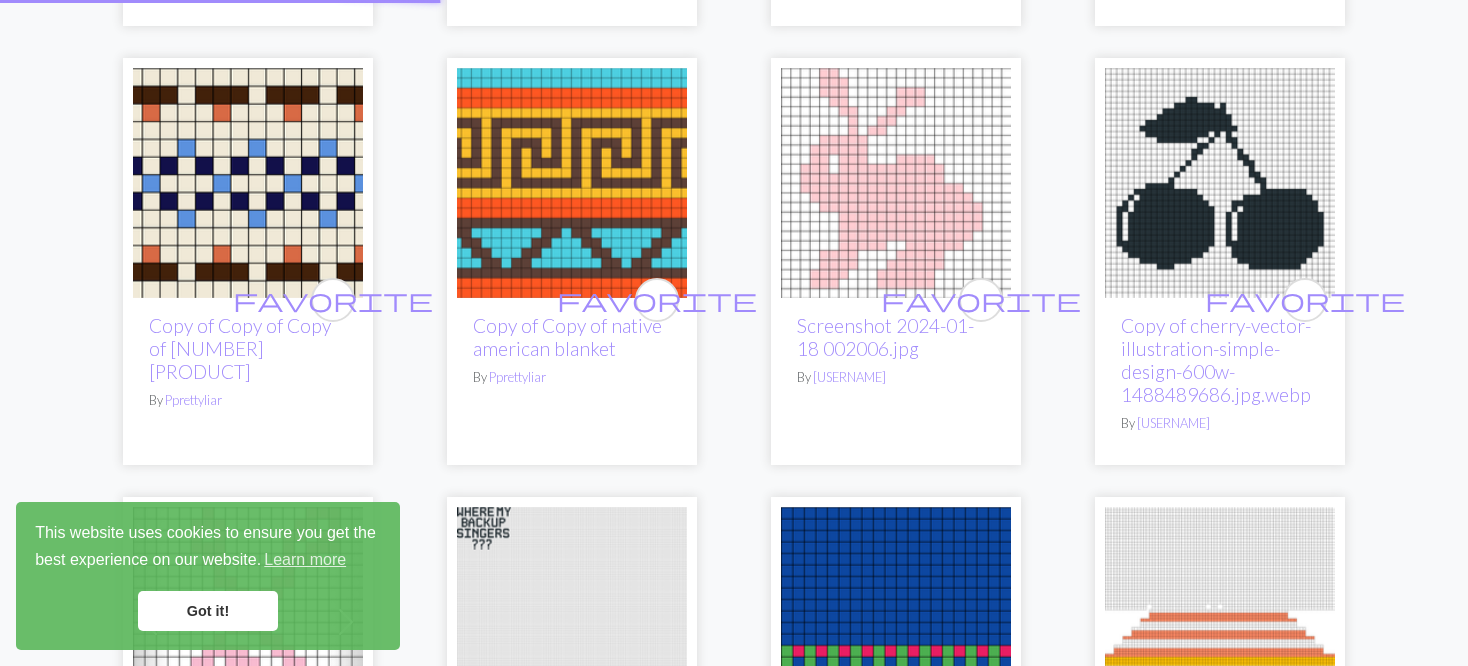 scroll, scrollTop: 0, scrollLeft: 0, axis: both 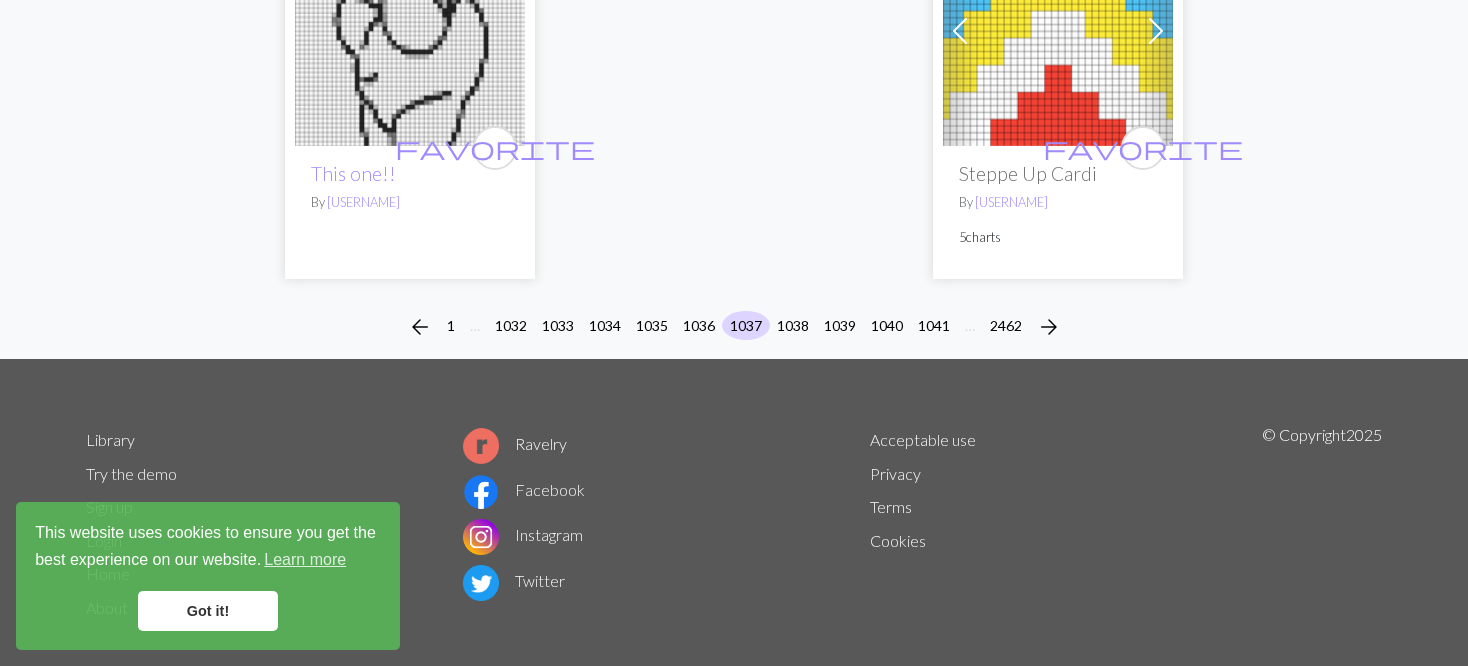 click on "arrow_back 1 … 1032 1033 1034 1035 1036 1037 1038 1039 1040 1041 … 2462 arrow_forward" at bounding box center (734, 327) 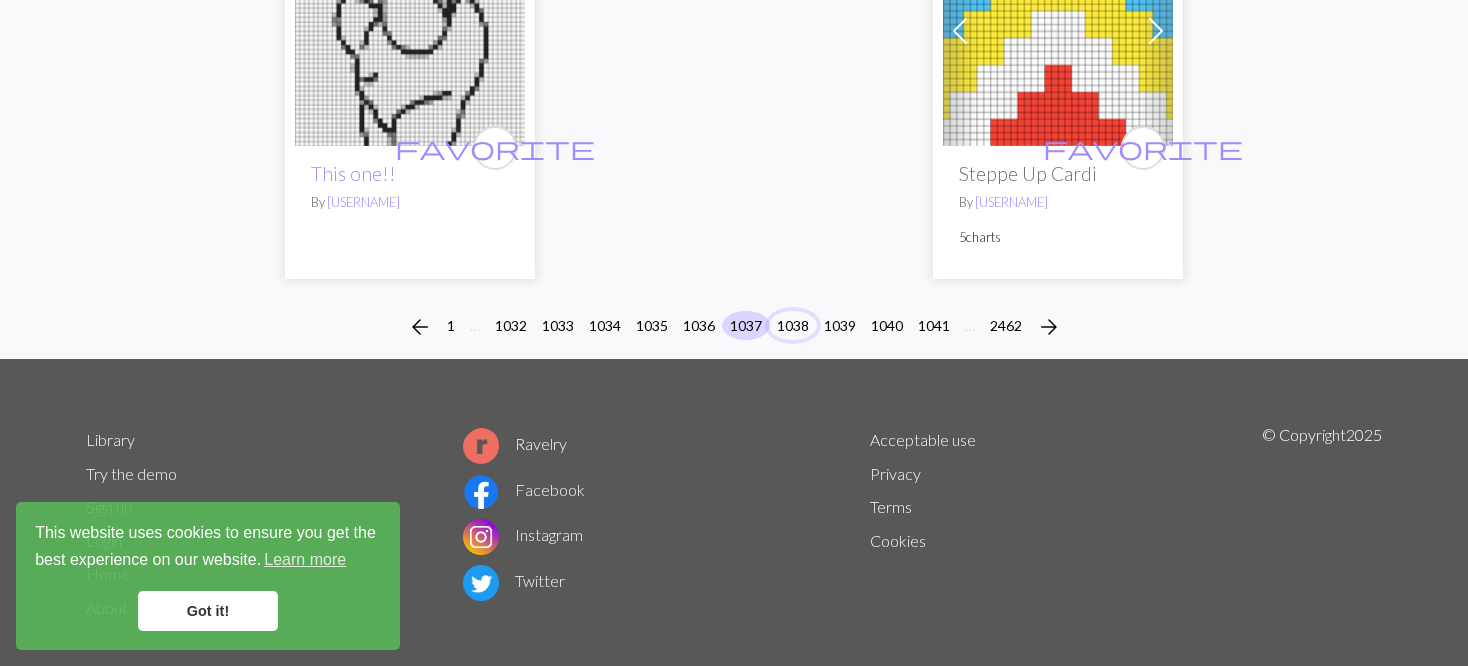 click on "1038" at bounding box center [793, 325] 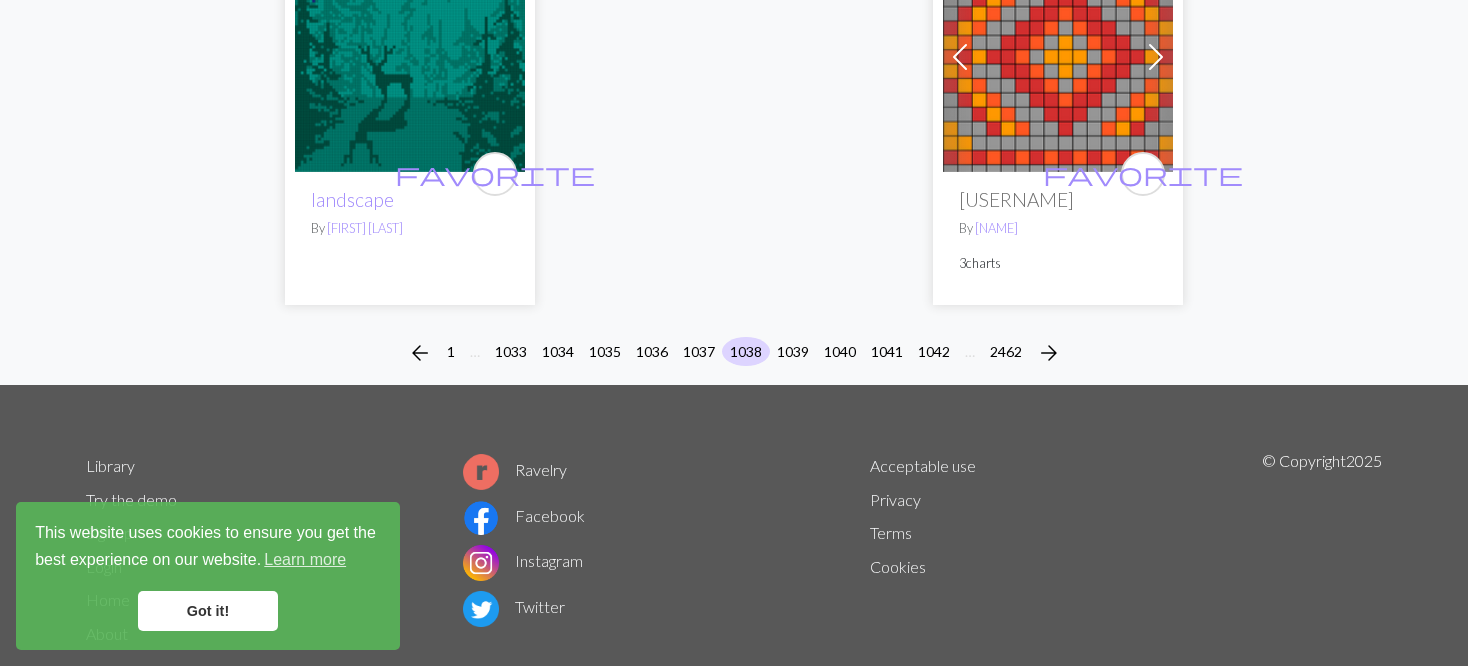 scroll, scrollTop: 5400, scrollLeft: 0, axis: vertical 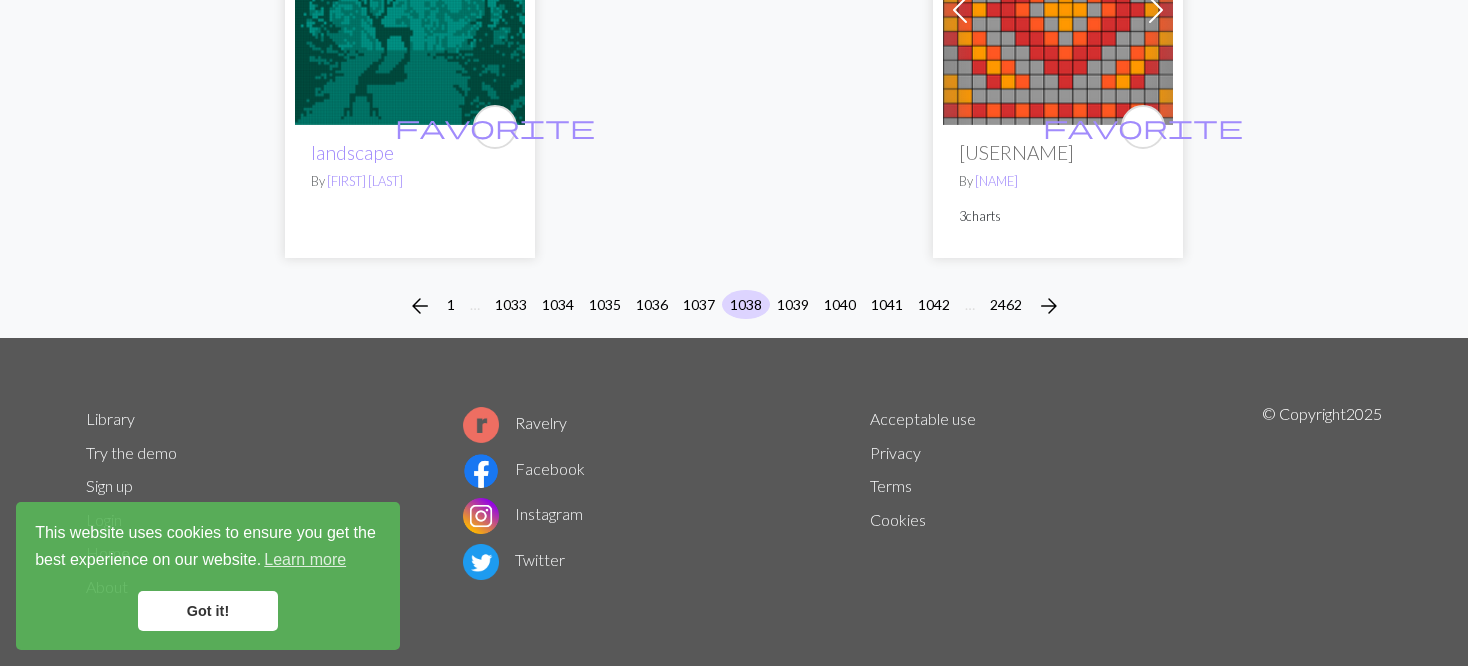 click on "arrow_back 1 … 1033 1034 1035 1036 1037 1038 1039 1040 1041 1042 … 2462 arrow_forward" at bounding box center [734, 306] 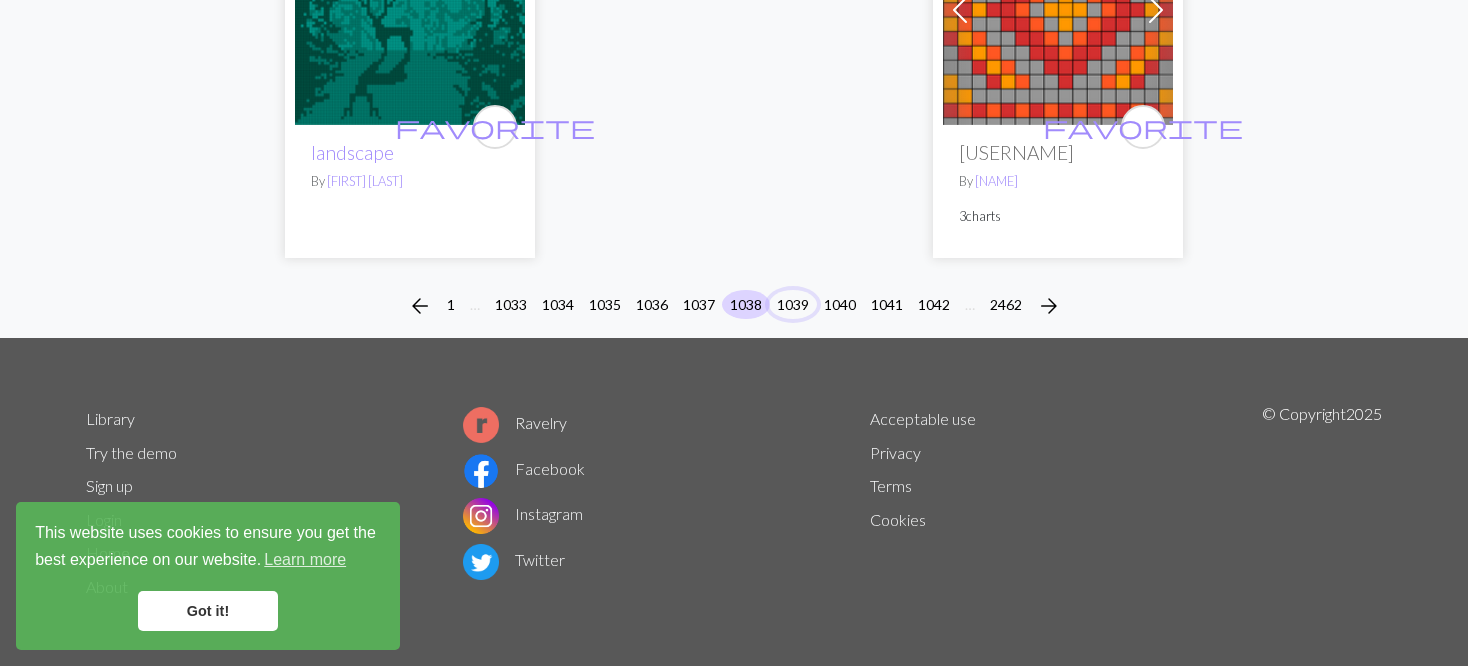 click on "arrow_back 1 … 1033 1034 1035 1036 1037 1038 1039 1040 1041 1042 … 2462 arrow_forward" at bounding box center (734, 306) 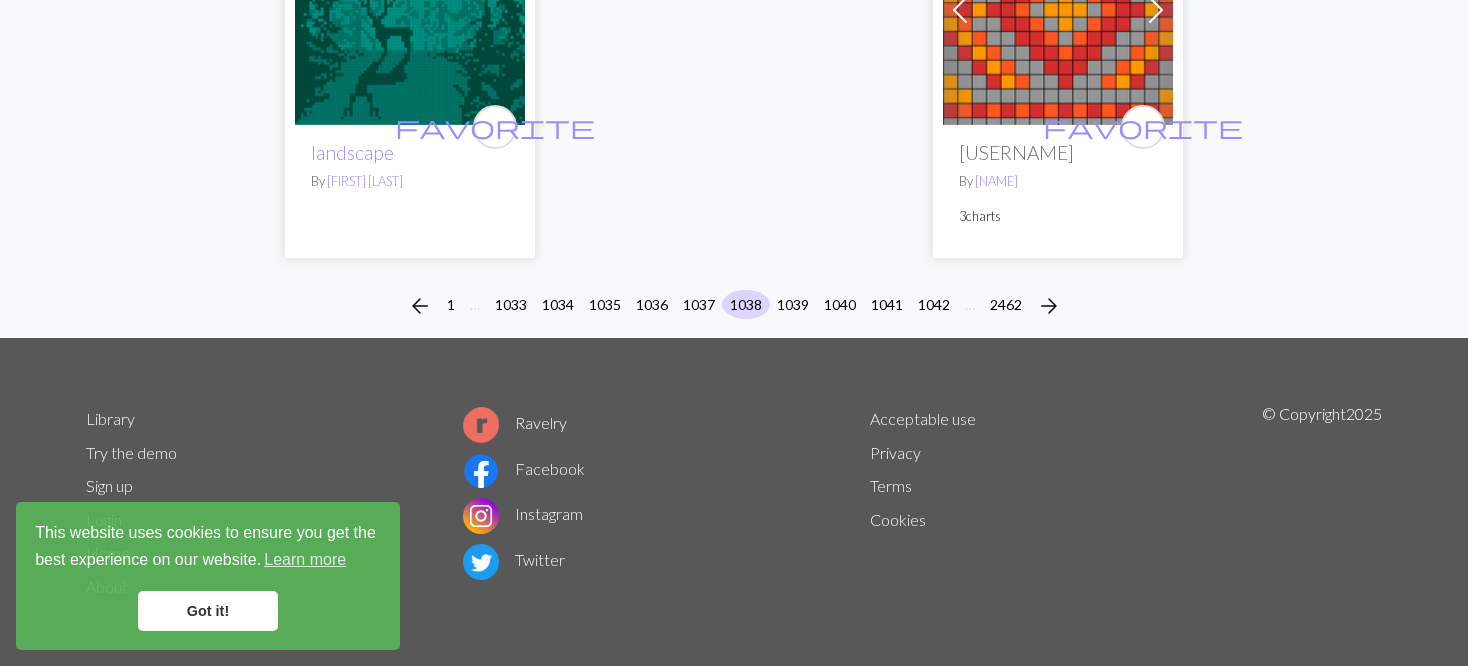click on "arrow_back 1 … 1033 1034 1035 1036 1037 1038 1039 1040 1041 1042 … 2462 arrow_forward" at bounding box center (734, 306) 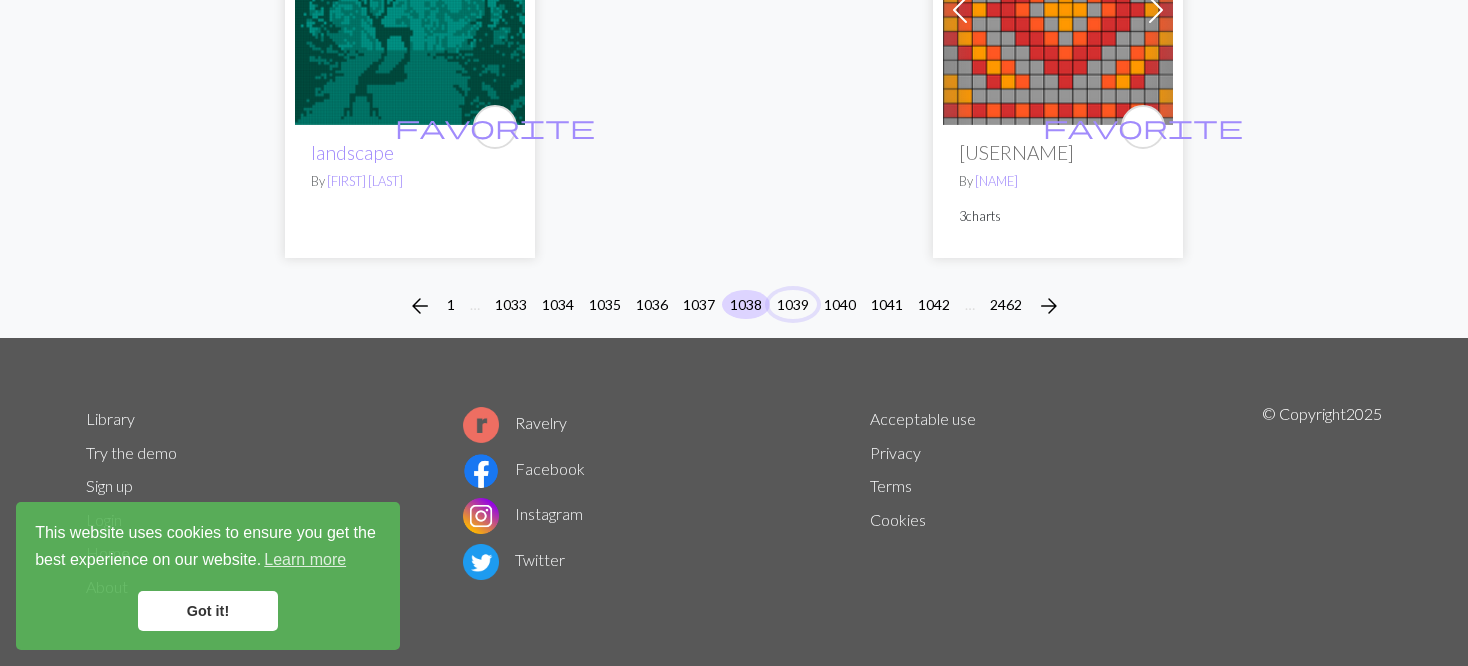 click on "1039" at bounding box center [793, 304] 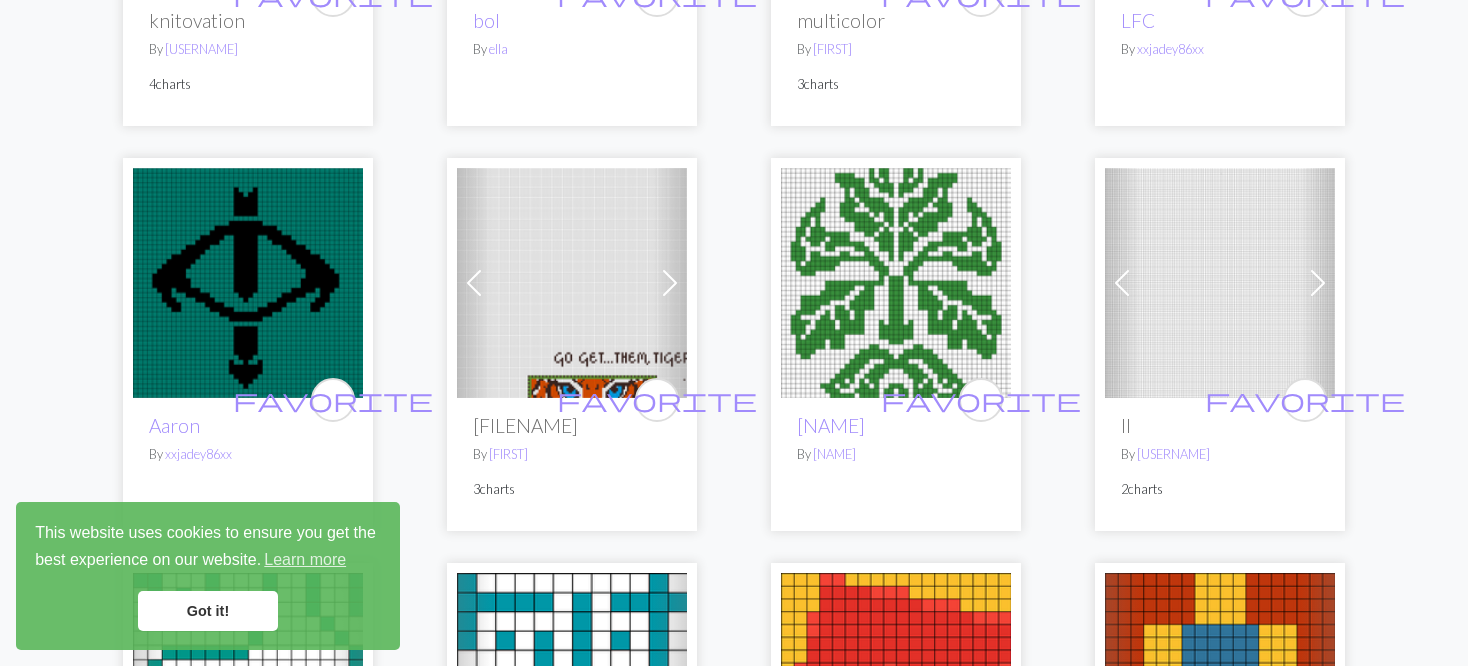scroll, scrollTop: 2500, scrollLeft: 0, axis: vertical 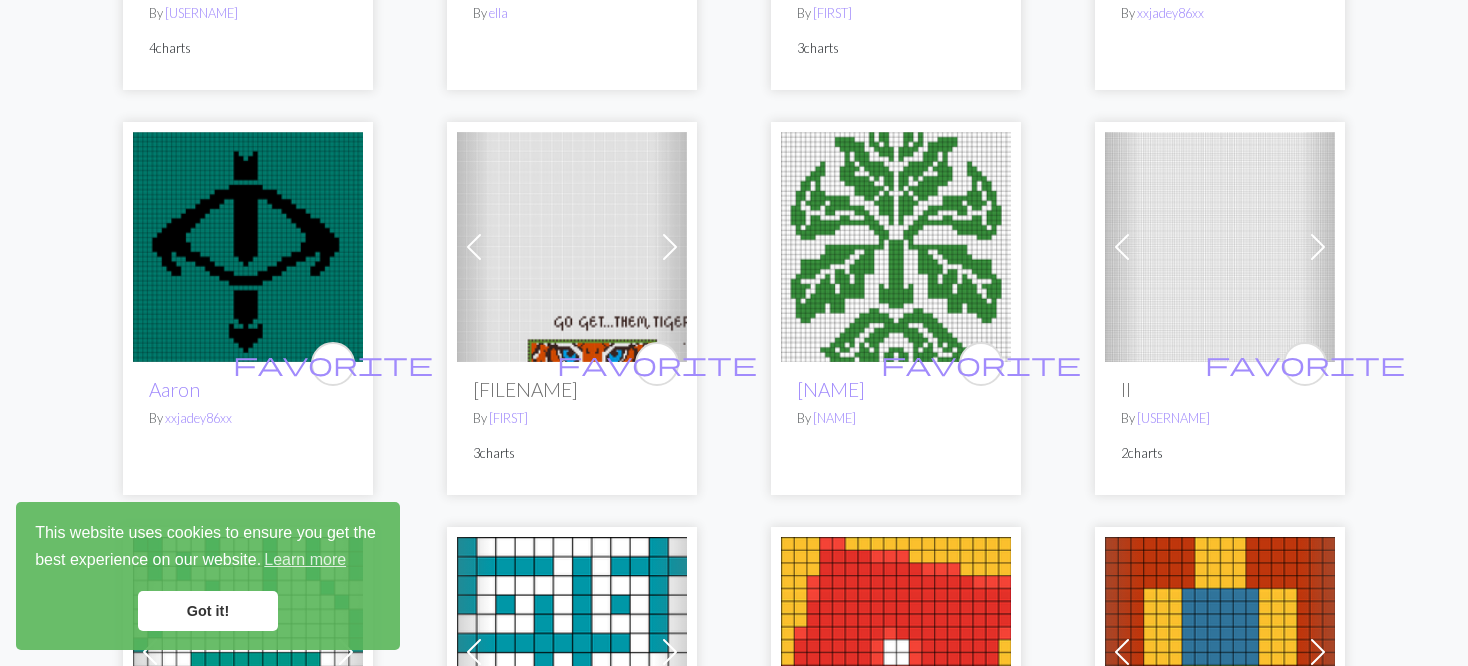 click at bounding box center (1220, 247) 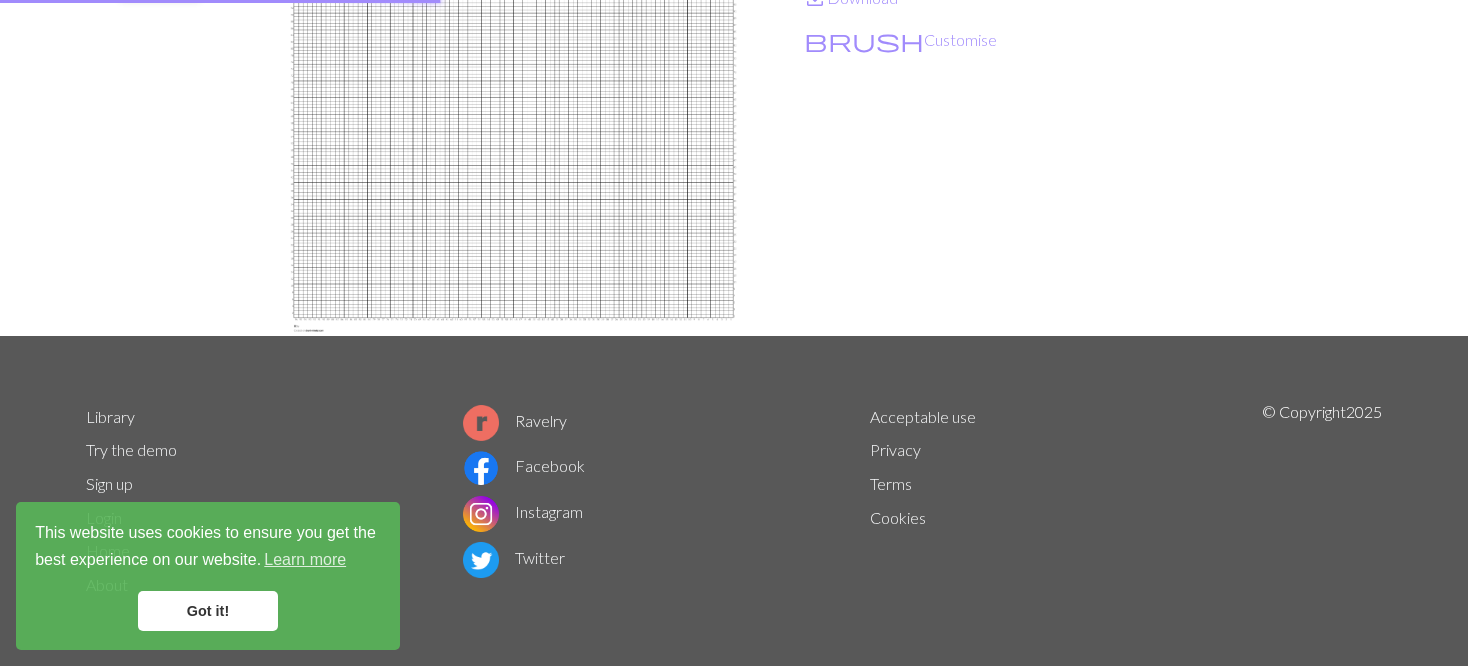 scroll, scrollTop: 0, scrollLeft: 0, axis: both 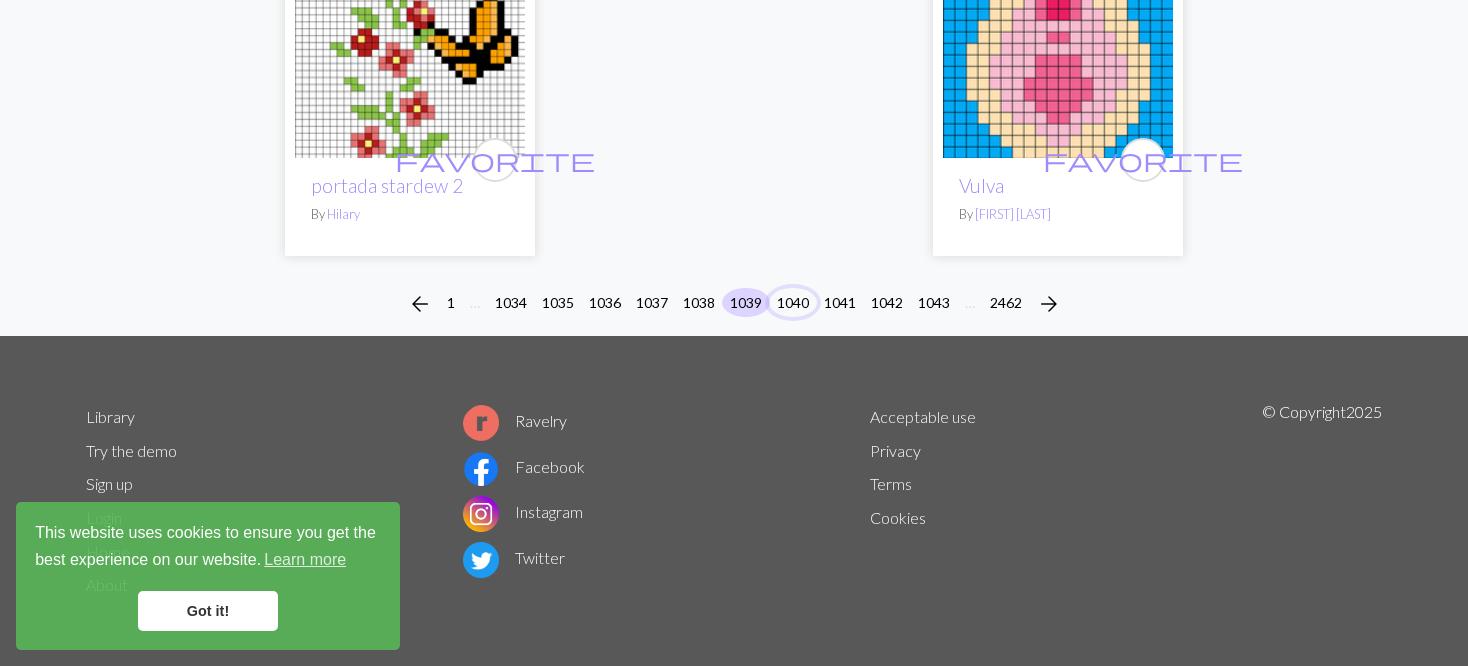 click on "1040" at bounding box center (793, 302) 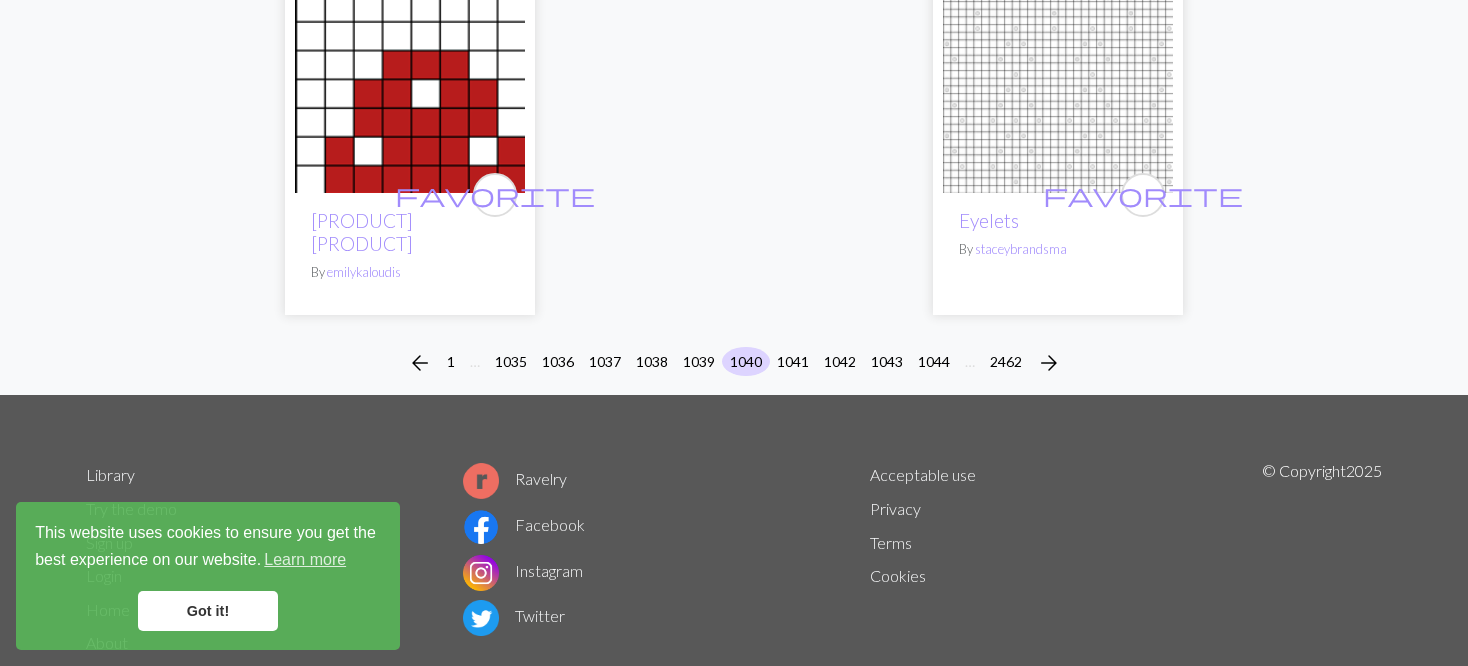 scroll, scrollTop: 5240, scrollLeft: 0, axis: vertical 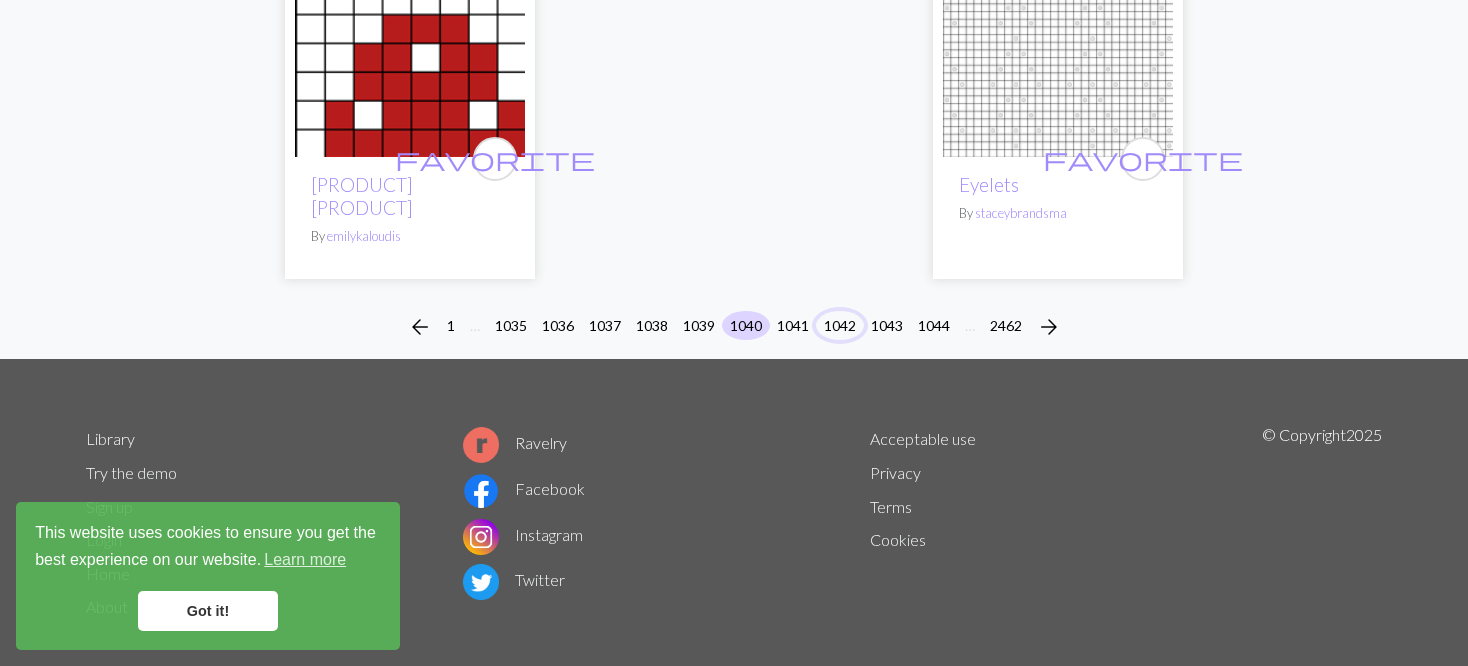 click on "1042" at bounding box center (840, 325) 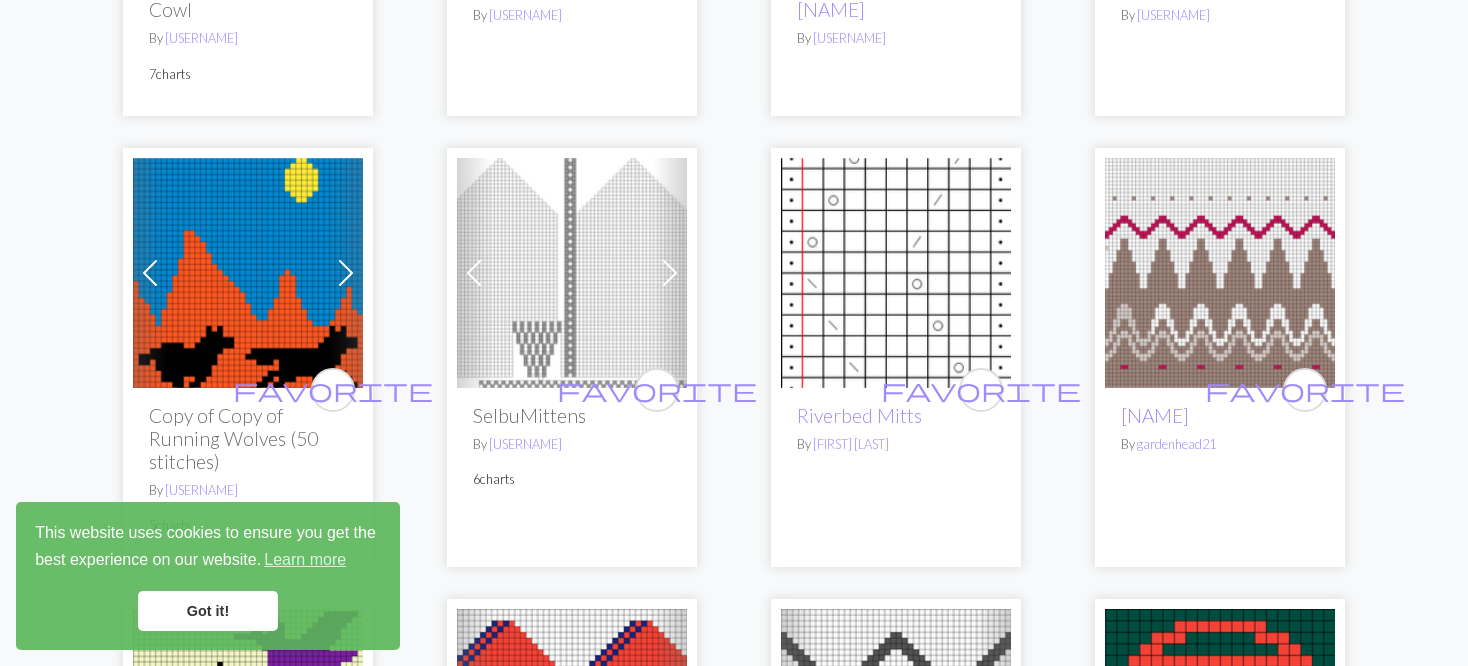 scroll, scrollTop: 2800, scrollLeft: 0, axis: vertical 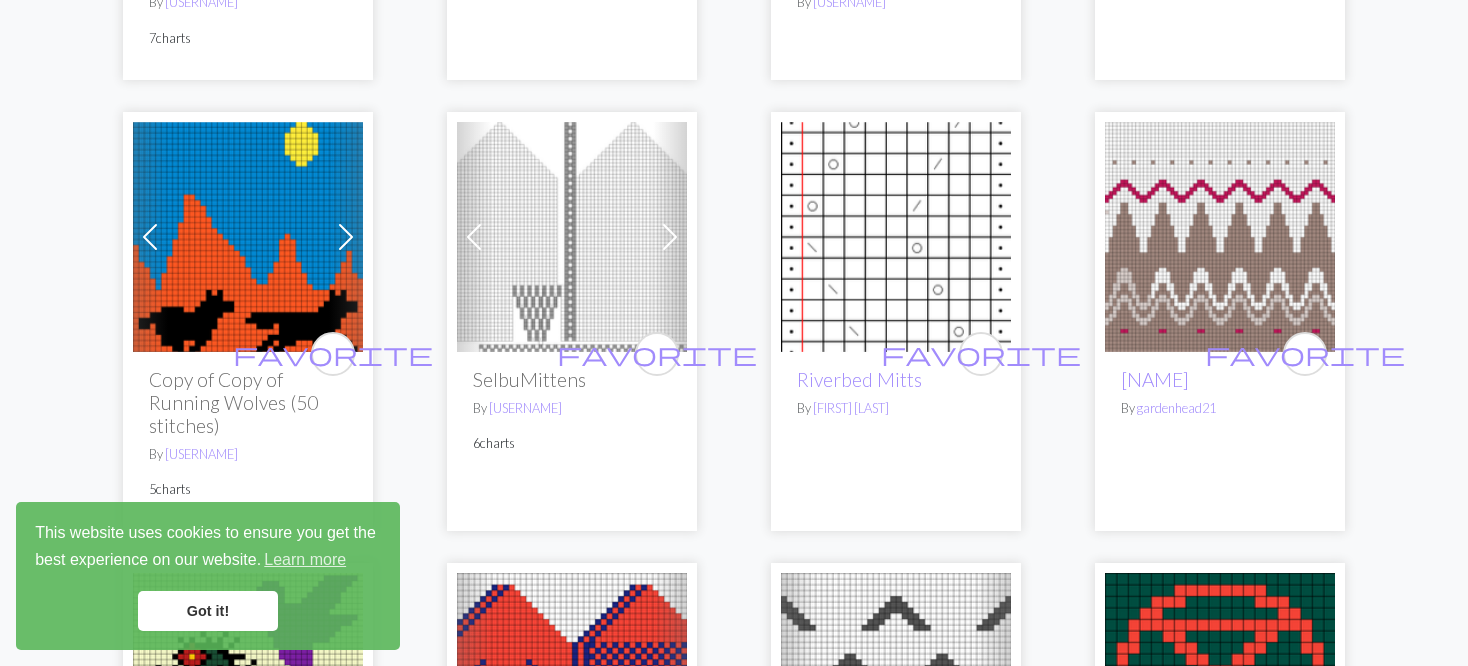 click at bounding box center [474, 237] 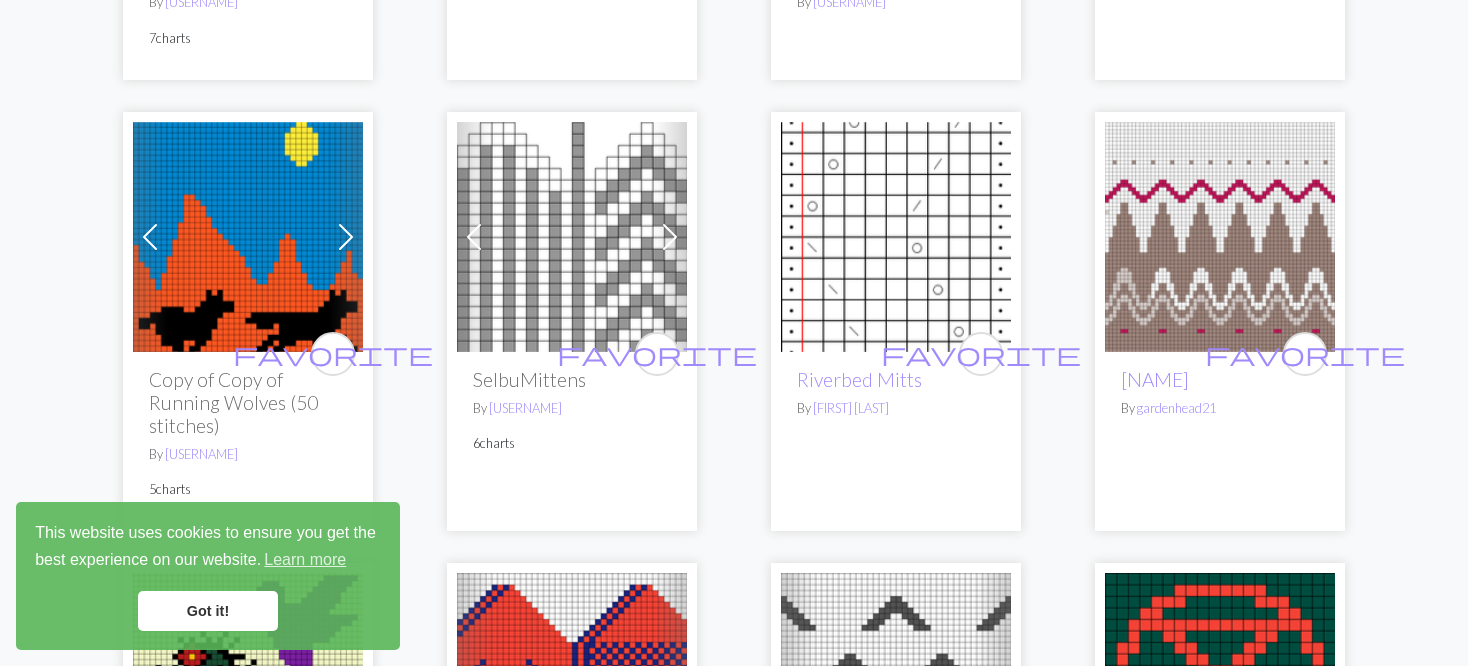 click at bounding box center [474, 237] 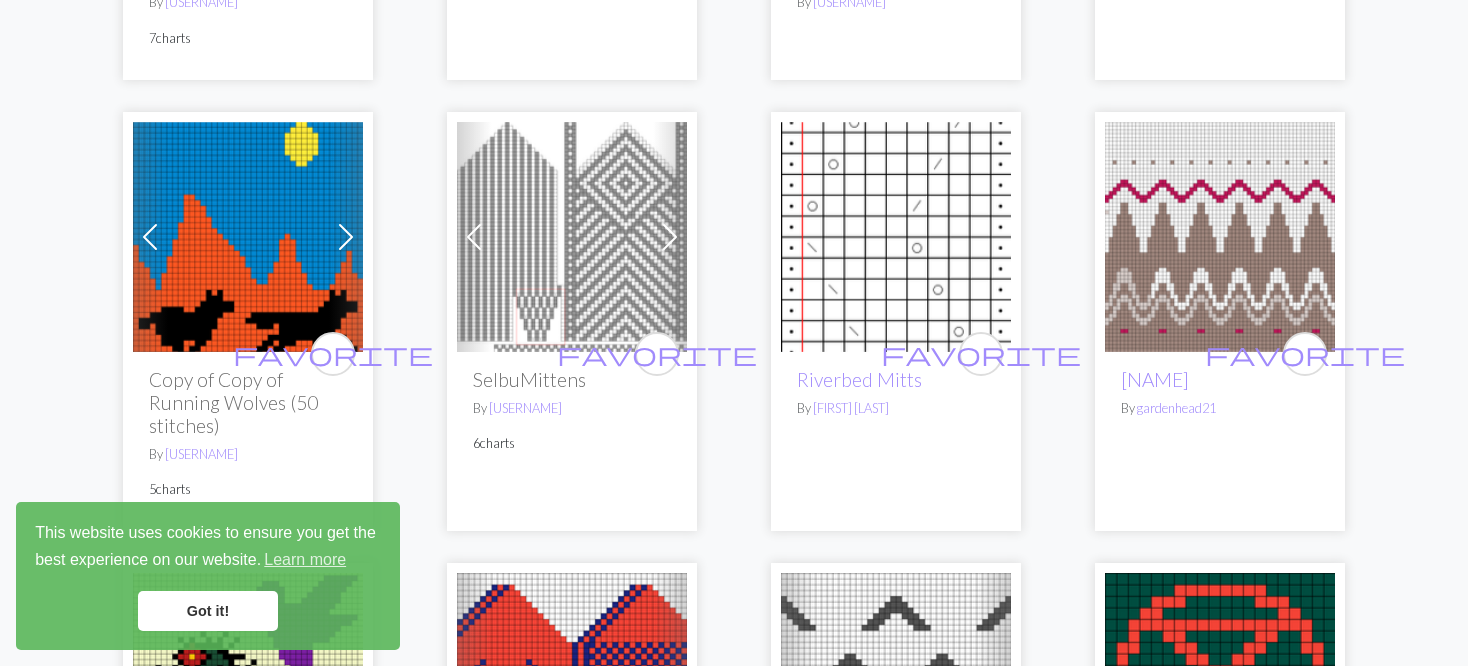 click at bounding box center [474, 237] 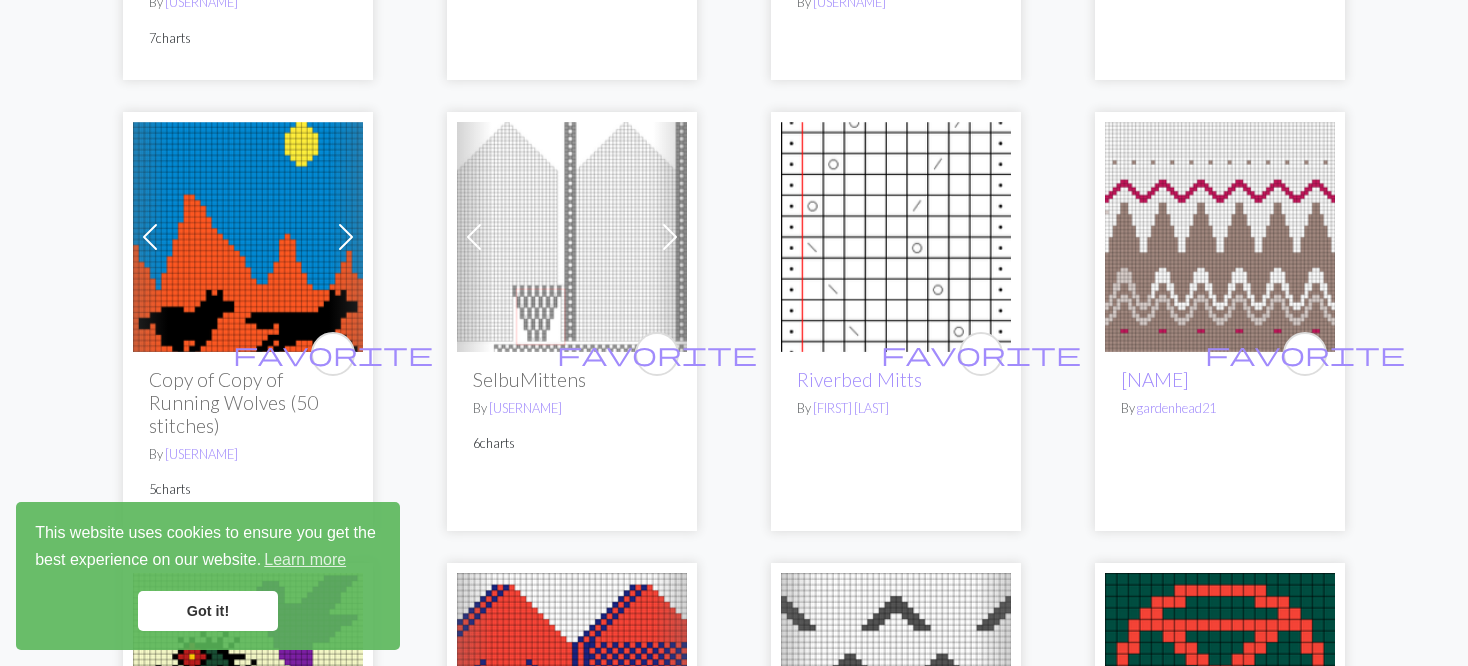 click on "Previous Next favorite Copy of Copy of Running Wolves (50 stitches) By   carenandmike 5  charts" at bounding box center [248, 321] 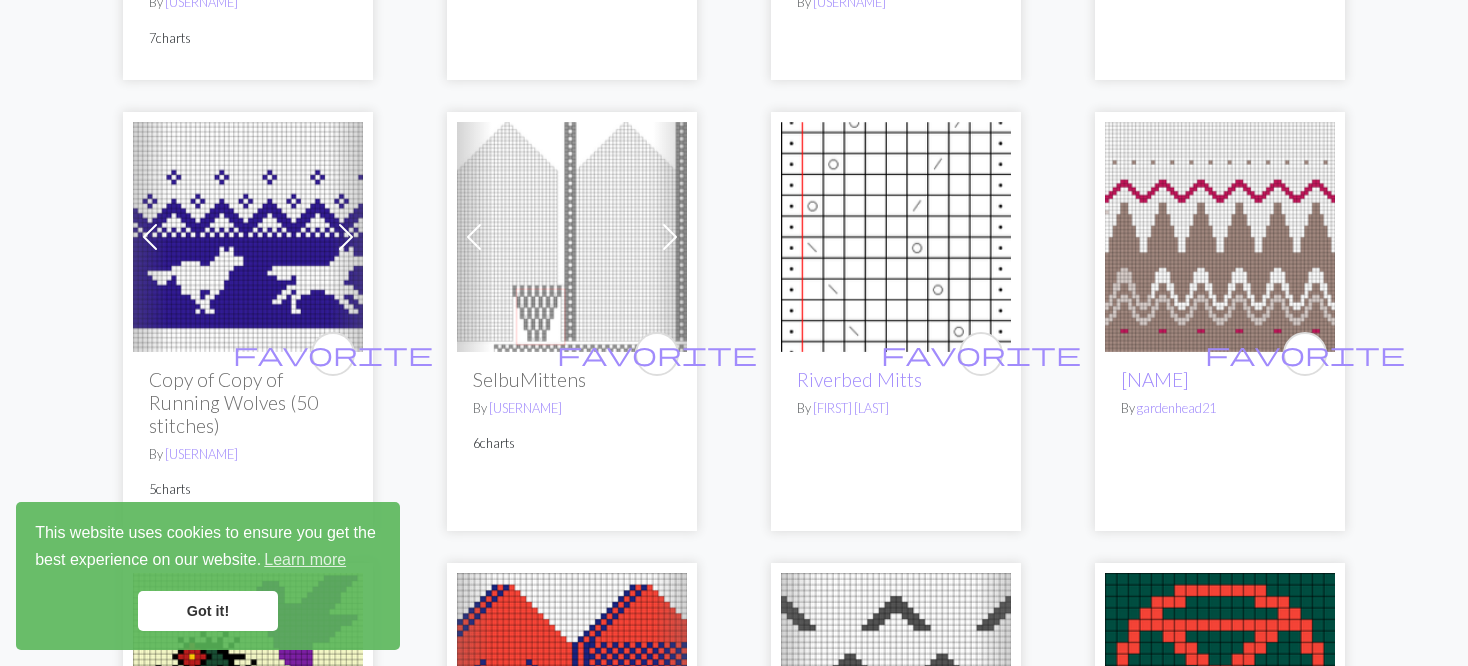 click on "Previous" at bounding box center (150, 237) 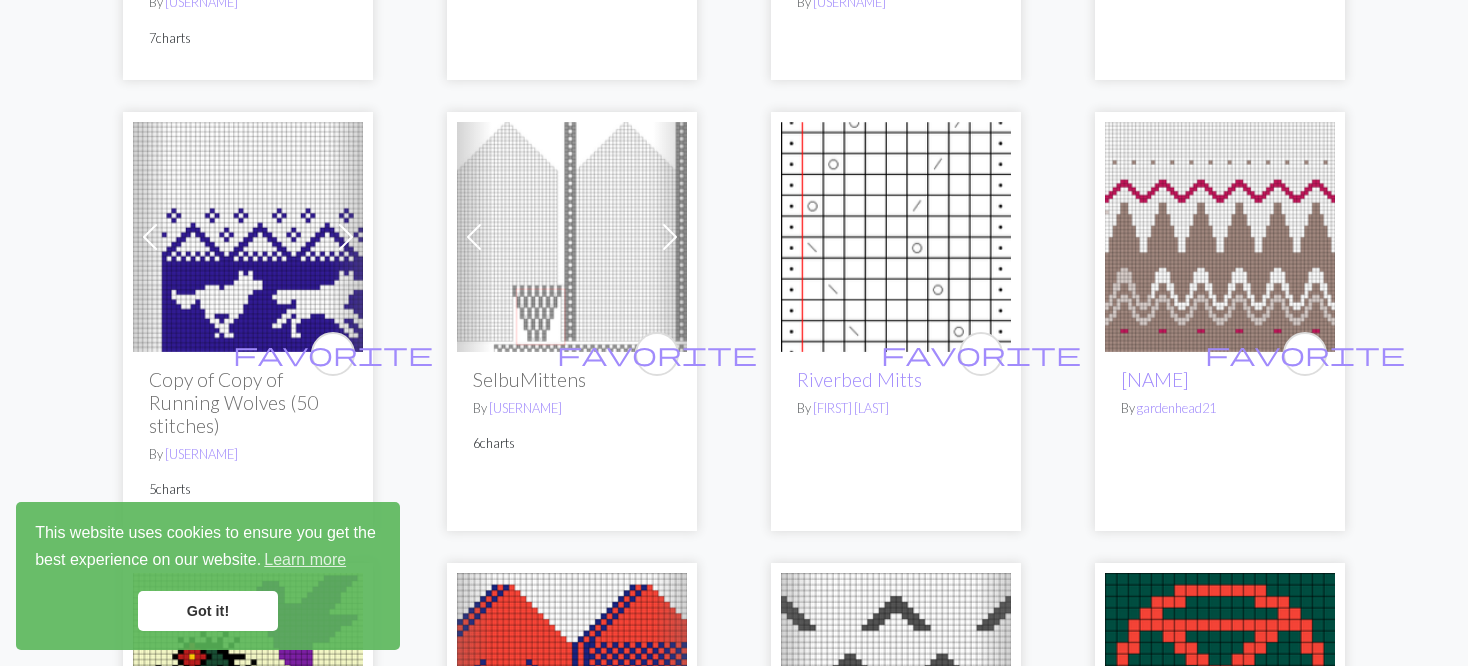 click on "Previous" at bounding box center [150, 237] 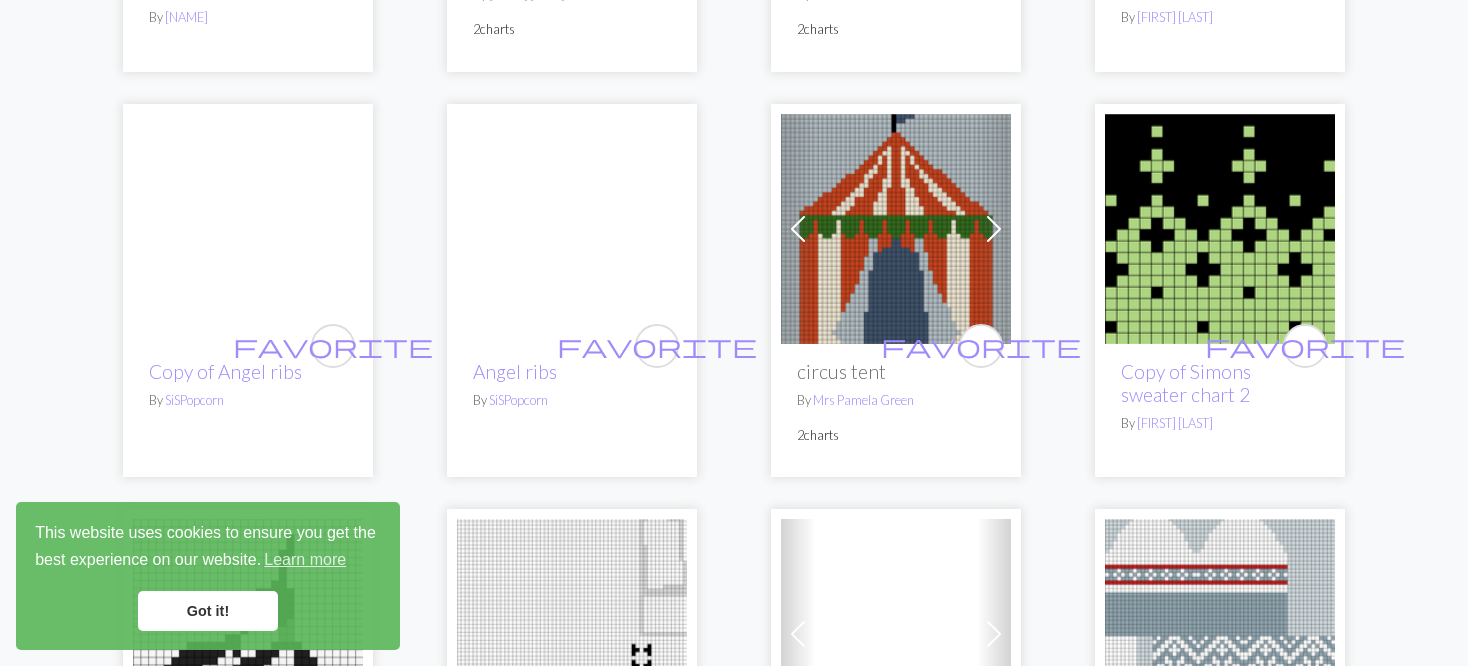 scroll, scrollTop: 4500, scrollLeft: 0, axis: vertical 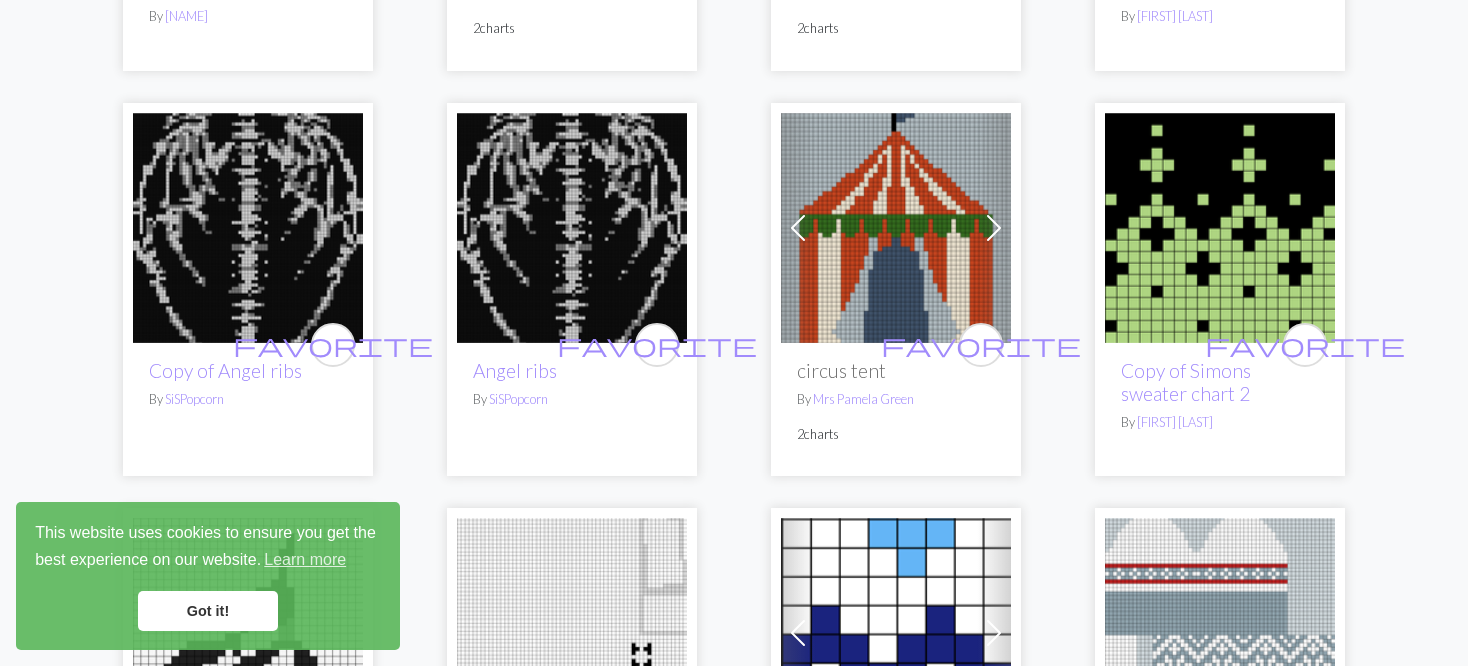 click at bounding box center [994, 228] 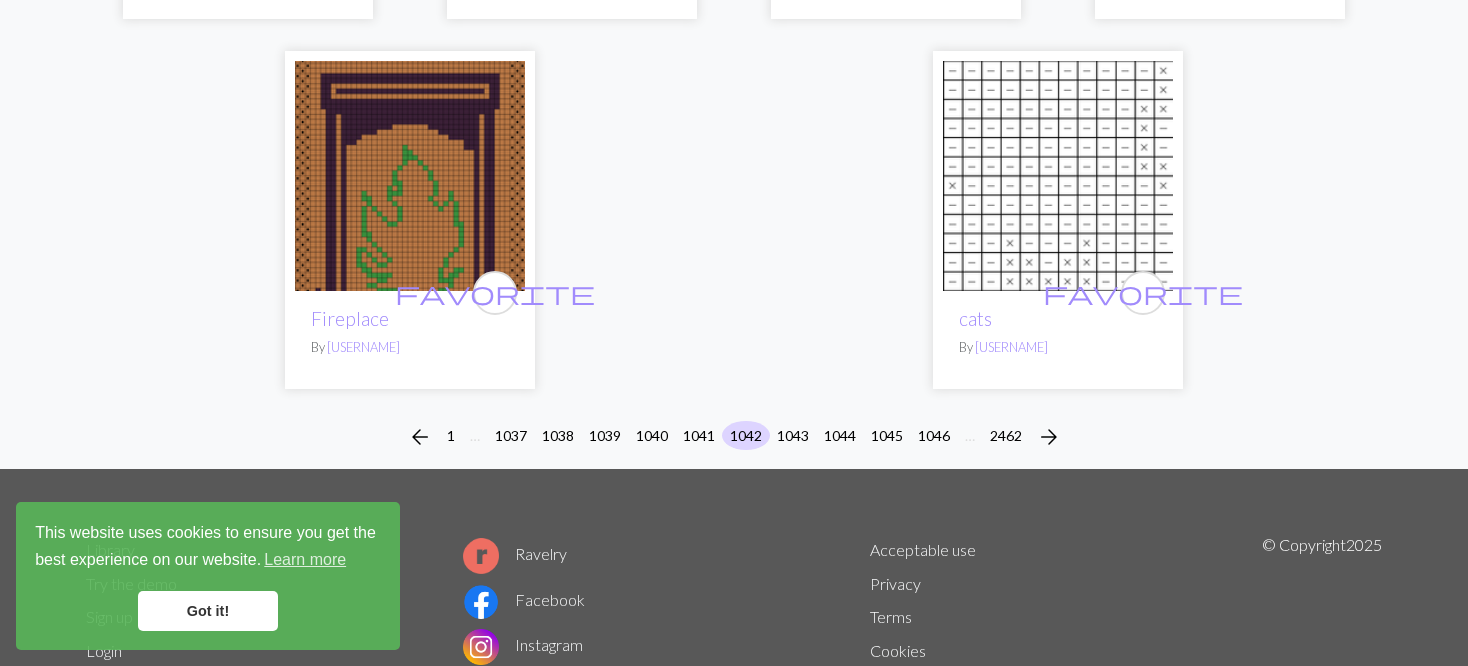 scroll, scrollTop: 5483, scrollLeft: 0, axis: vertical 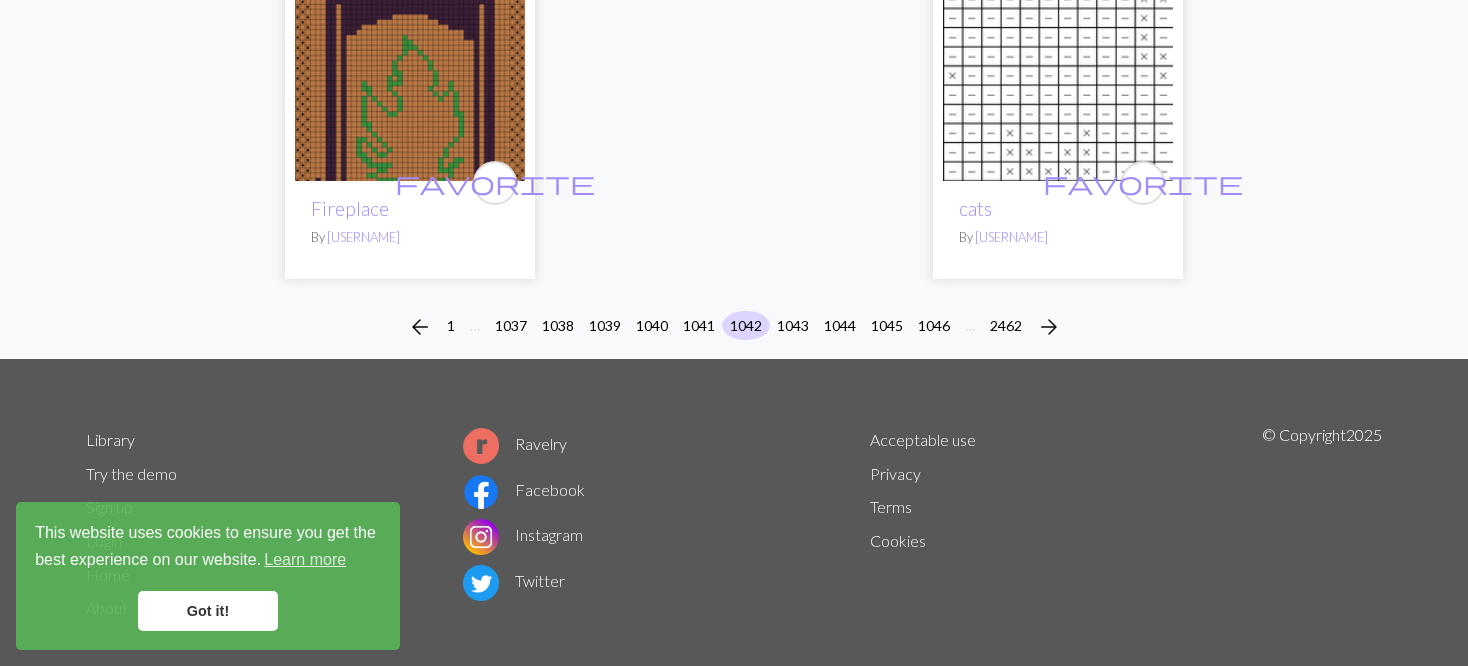 click on "arrow_back 1 … 1037 1038 1039 1040 1041 1042 1043 1044 1045 1046 … 2462 arrow_forward" at bounding box center [734, 327] 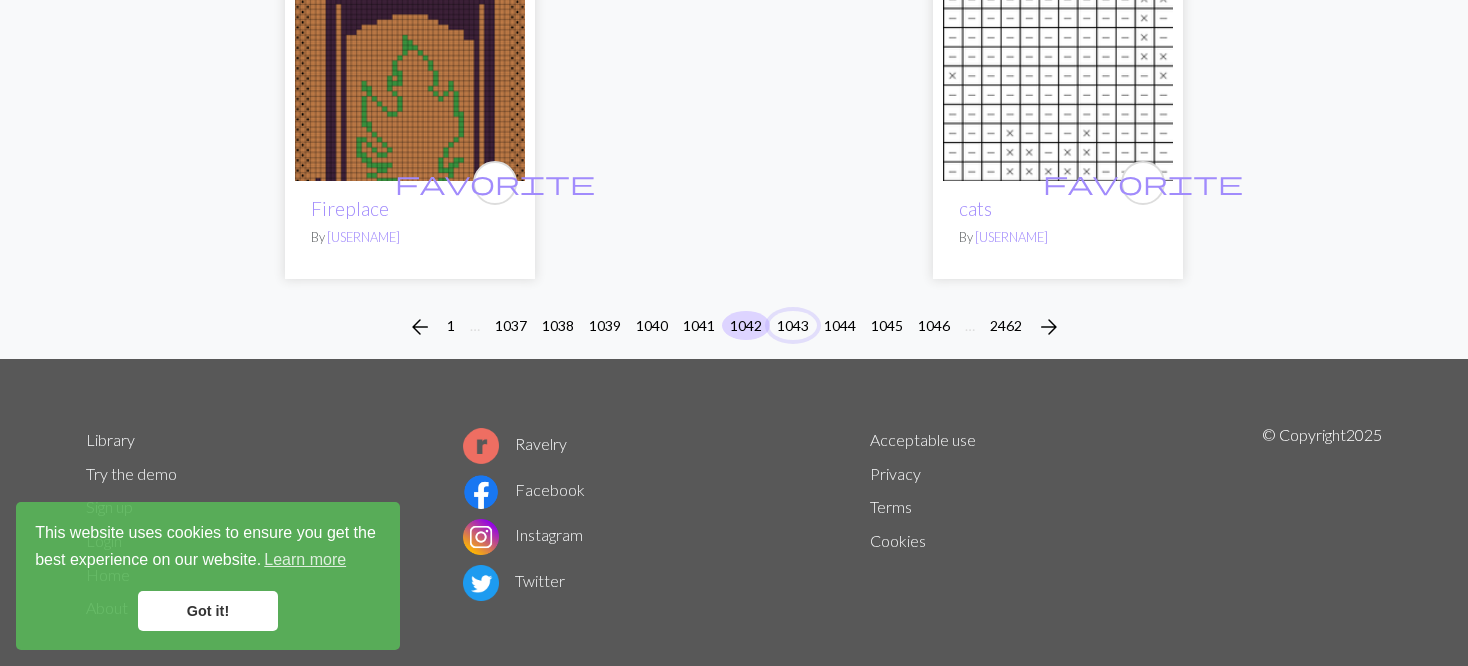 click on "1043" at bounding box center (793, 325) 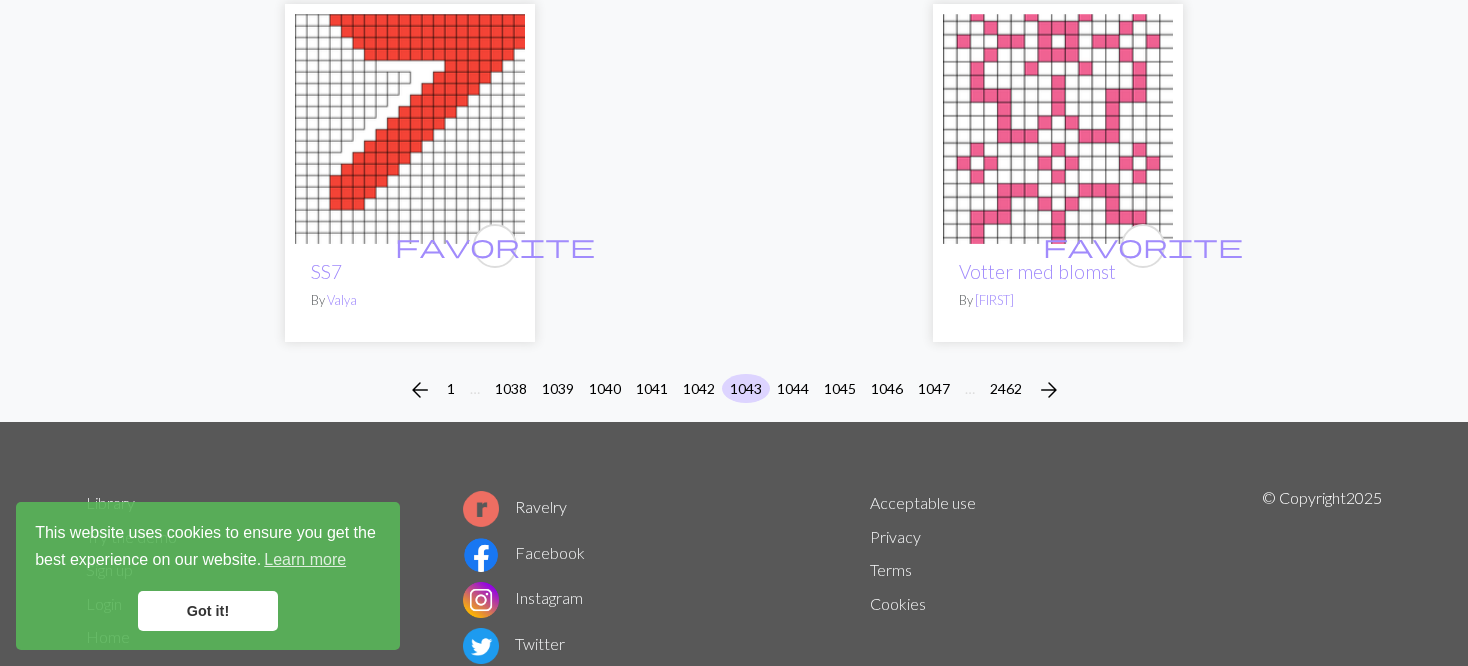 scroll, scrollTop: 5180, scrollLeft: 0, axis: vertical 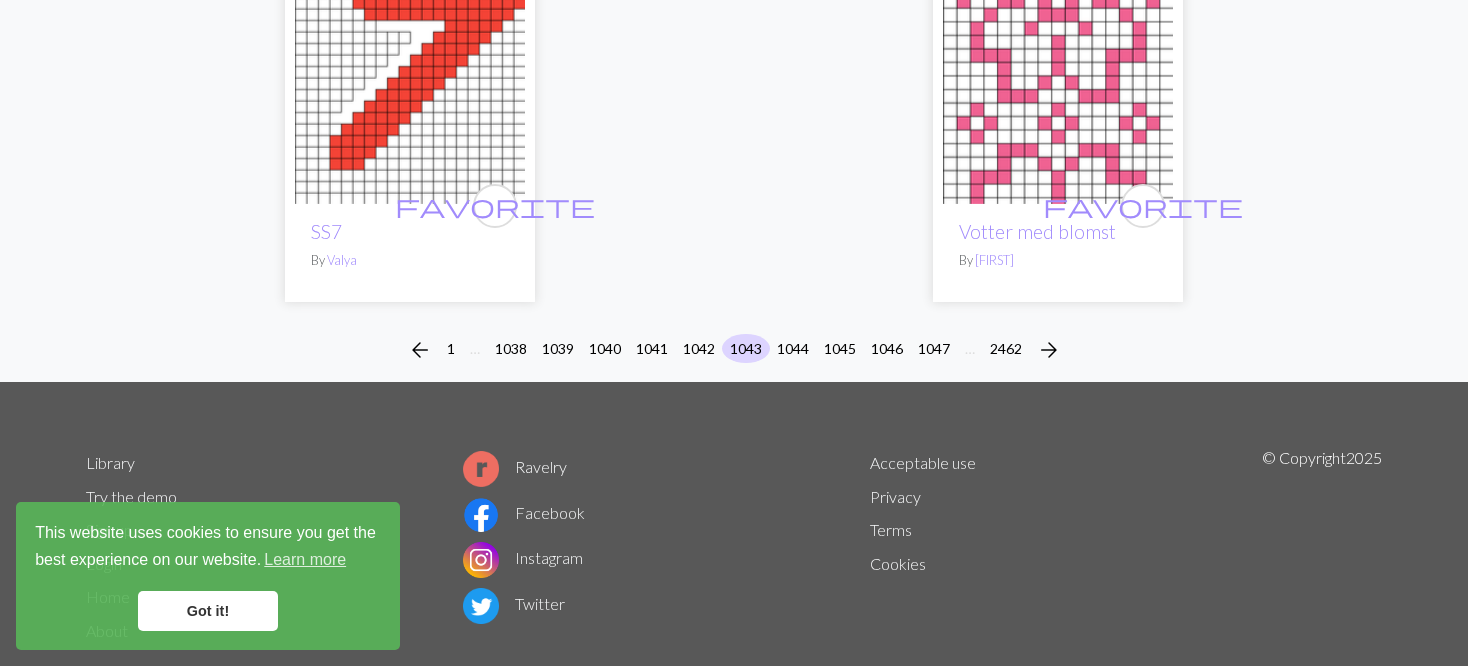 click on "arrow_back 1 … 1038 1039 1040 1041 1042 1043 1044 1045 1046 1047 … 2462 arrow_forward" at bounding box center [734, 350] 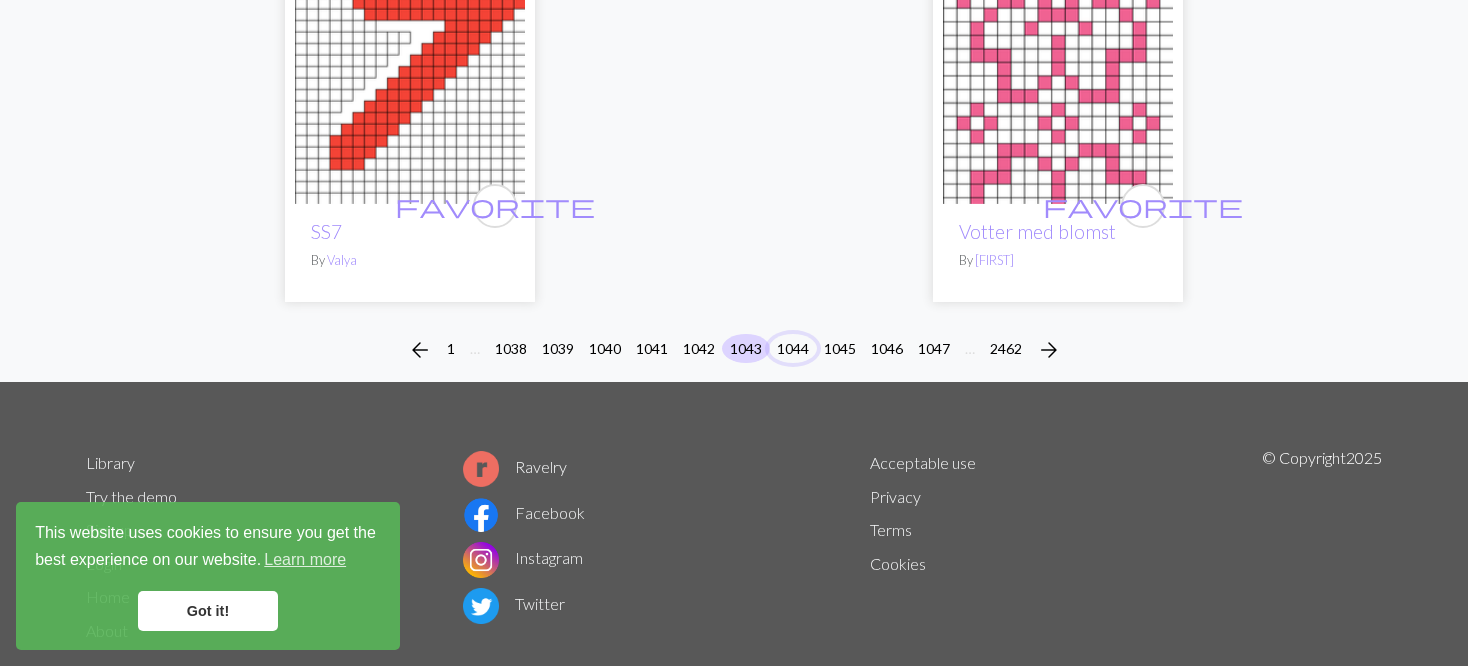 click on "1044" at bounding box center [793, 348] 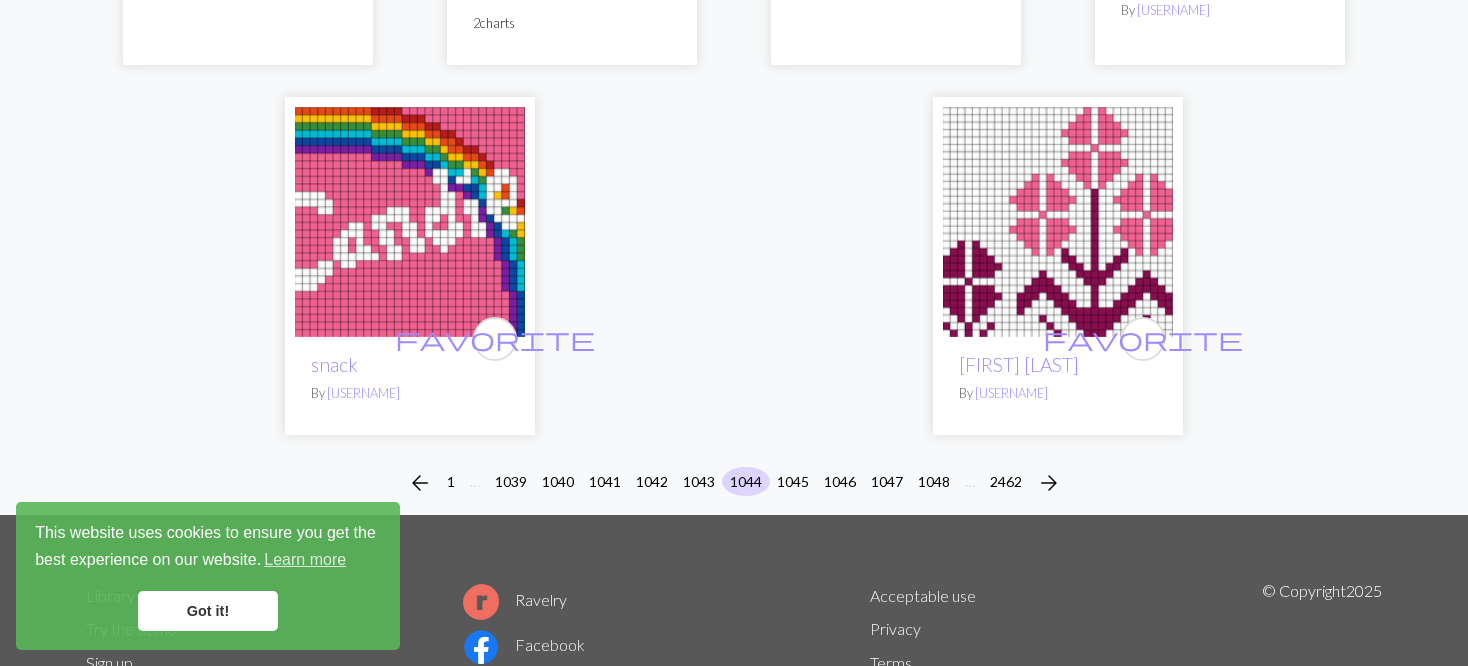 scroll, scrollTop: 5264, scrollLeft: 0, axis: vertical 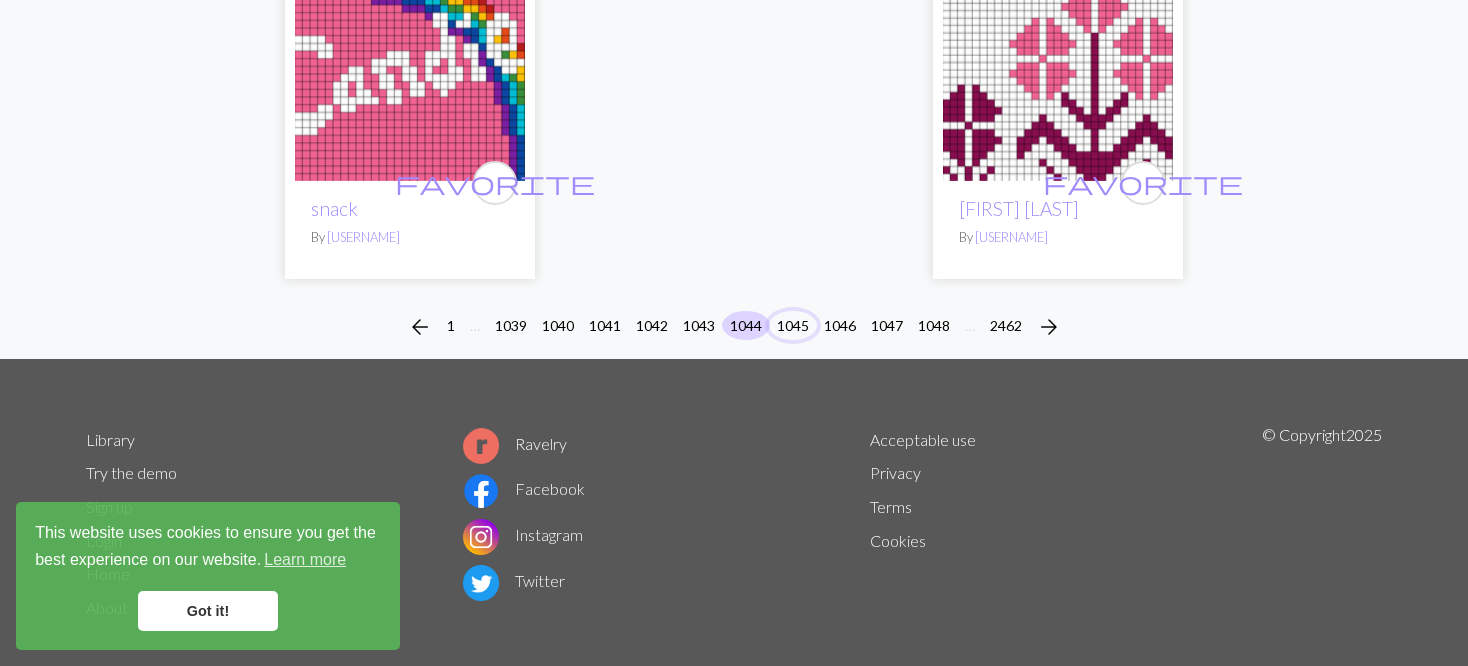 click on "1045" at bounding box center (793, 325) 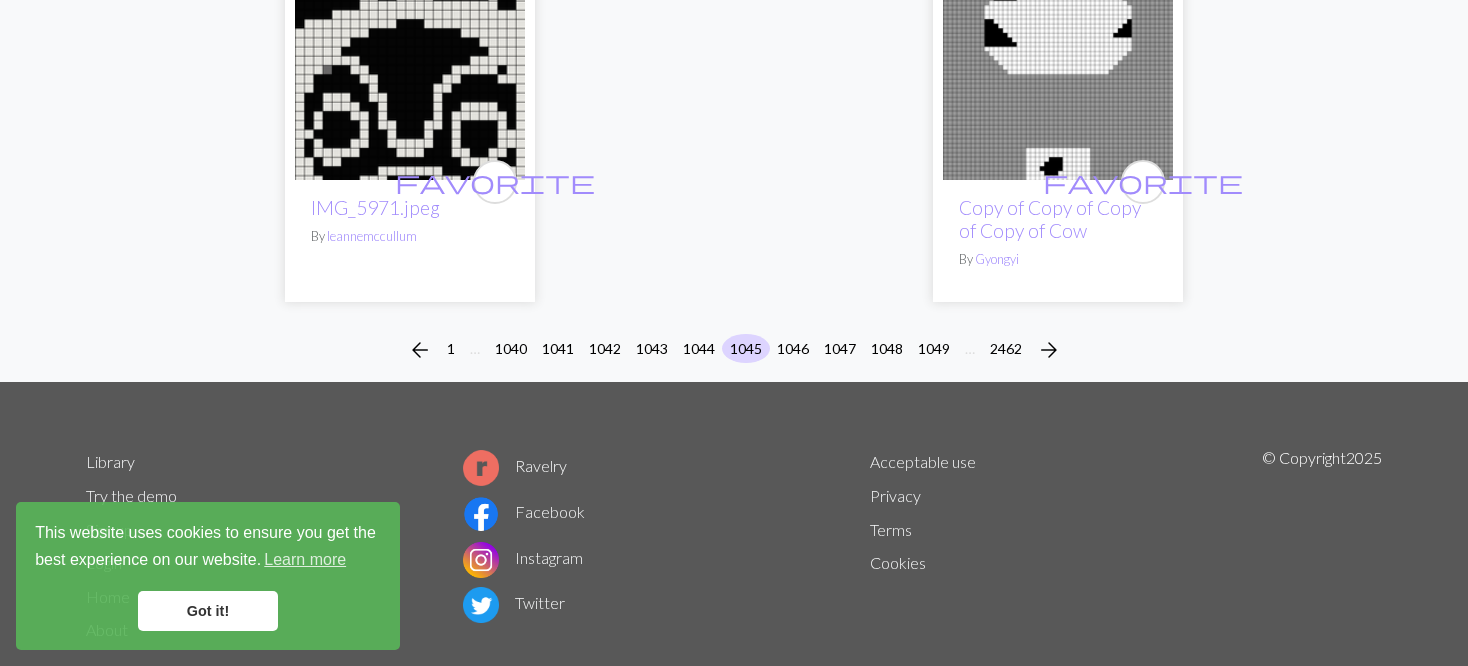 scroll, scrollTop: 5193, scrollLeft: 0, axis: vertical 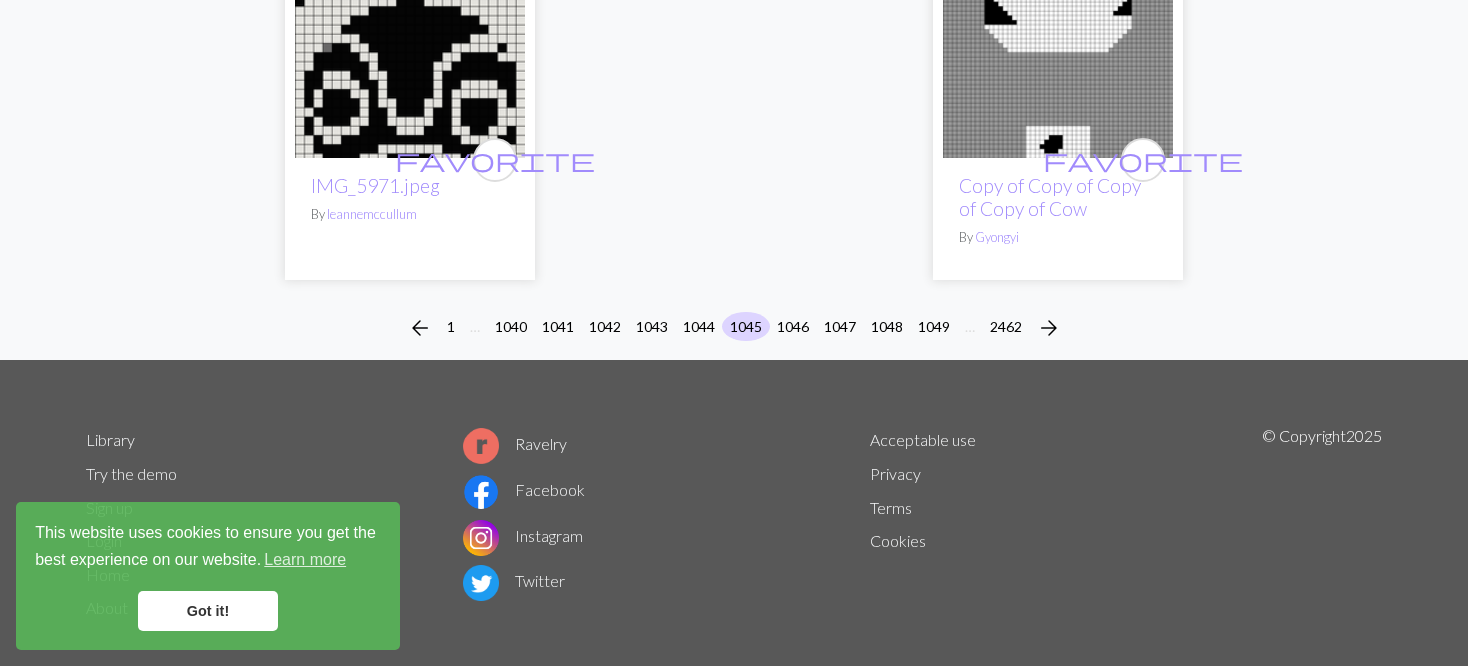 click on "arrow_back 1 … 1040 1041 1042 1043 1044 1045 1046 1047 1048 1049 … 2462 arrow_forward" at bounding box center (734, 328) 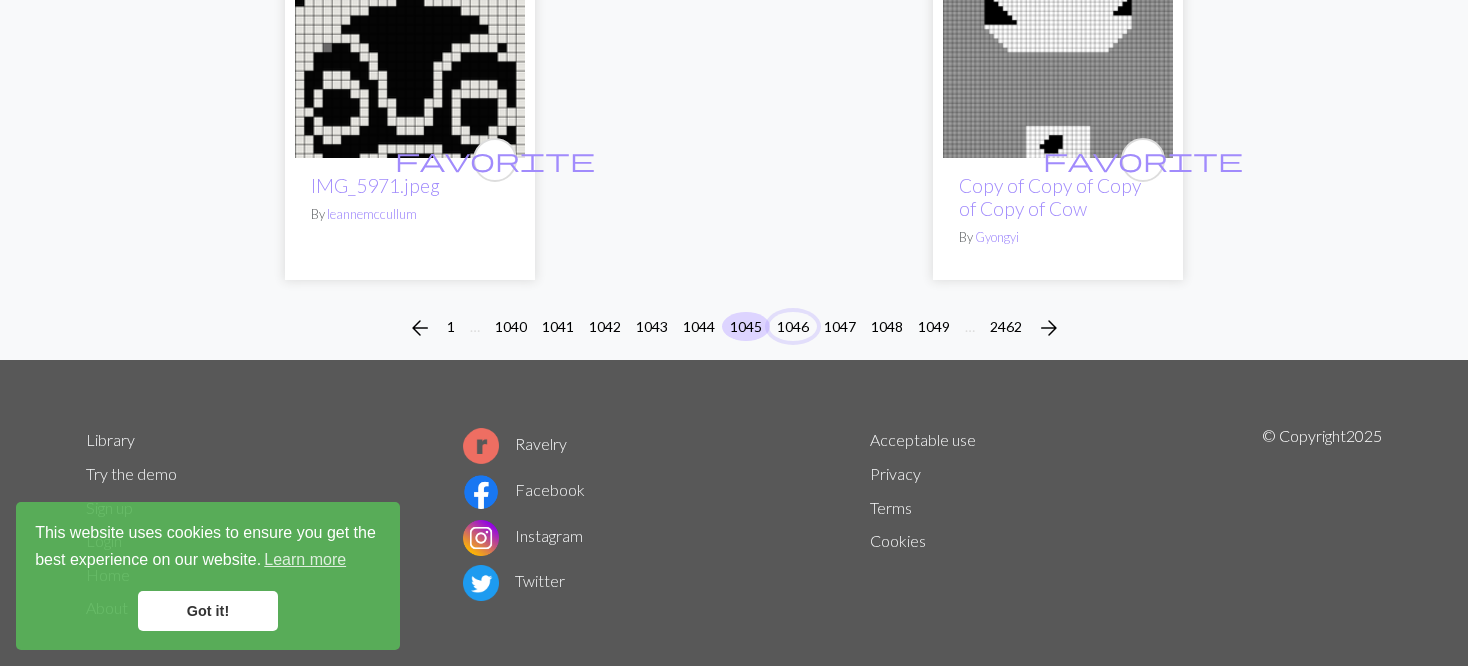 click on "1046" at bounding box center (793, 326) 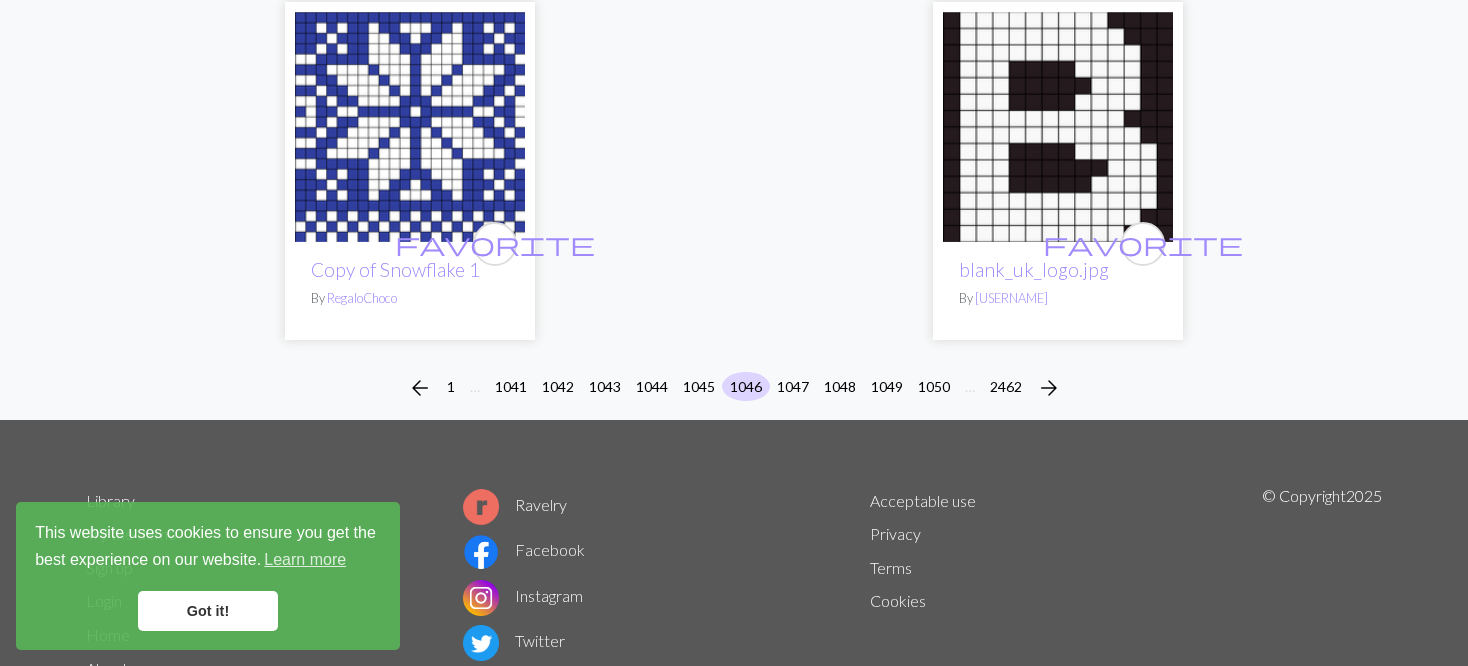 scroll, scrollTop: 5252, scrollLeft: 0, axis: vertical 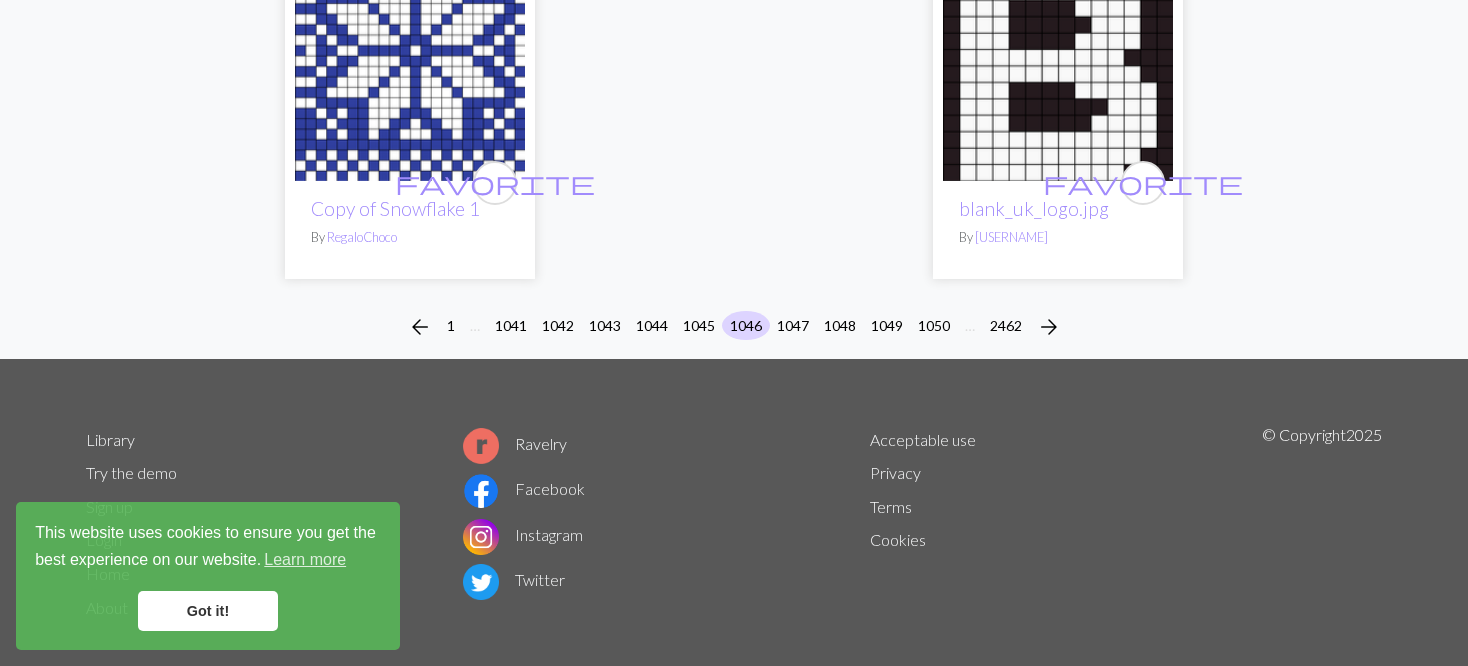 click on "arrow_back 1 … 1041 1042 1043 1044 1045 1046 1047 1048 1049 1050 … 2462 arrow_forward" at bounding box center [734, 327] 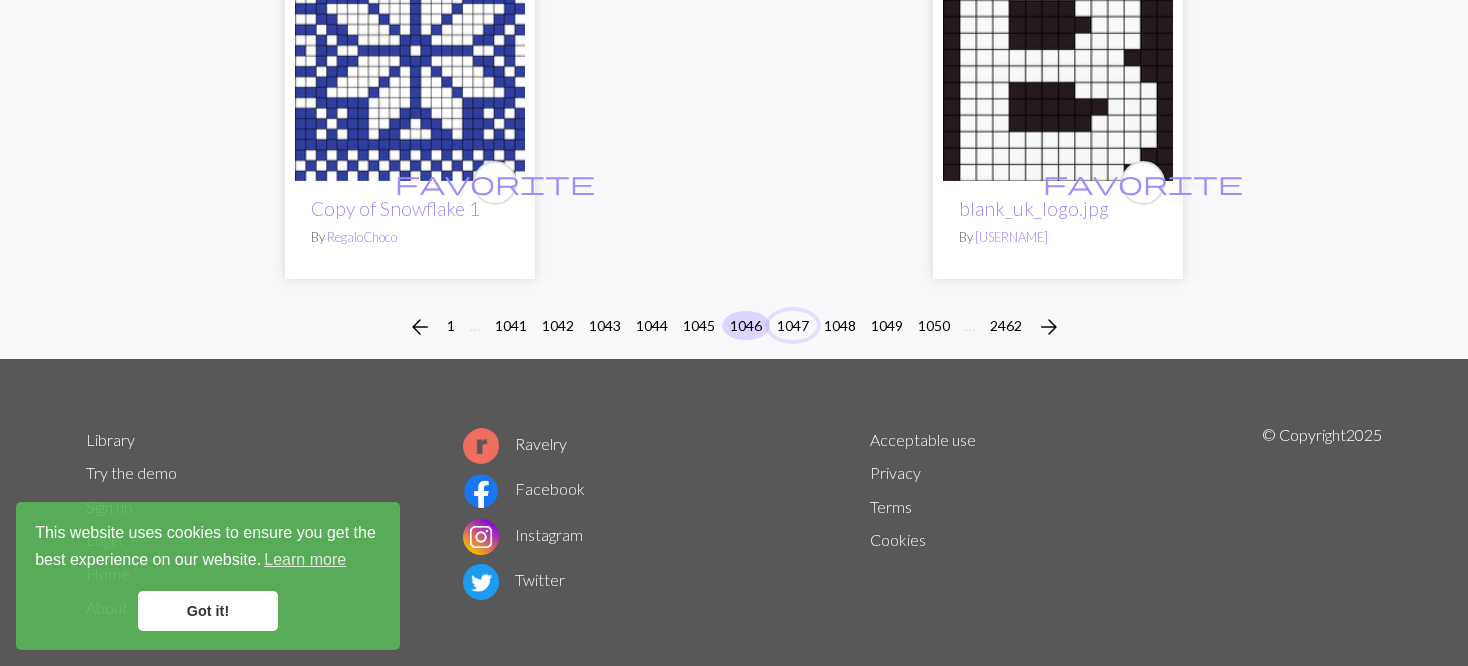 click on "1047" at bounding box center [793, 325] 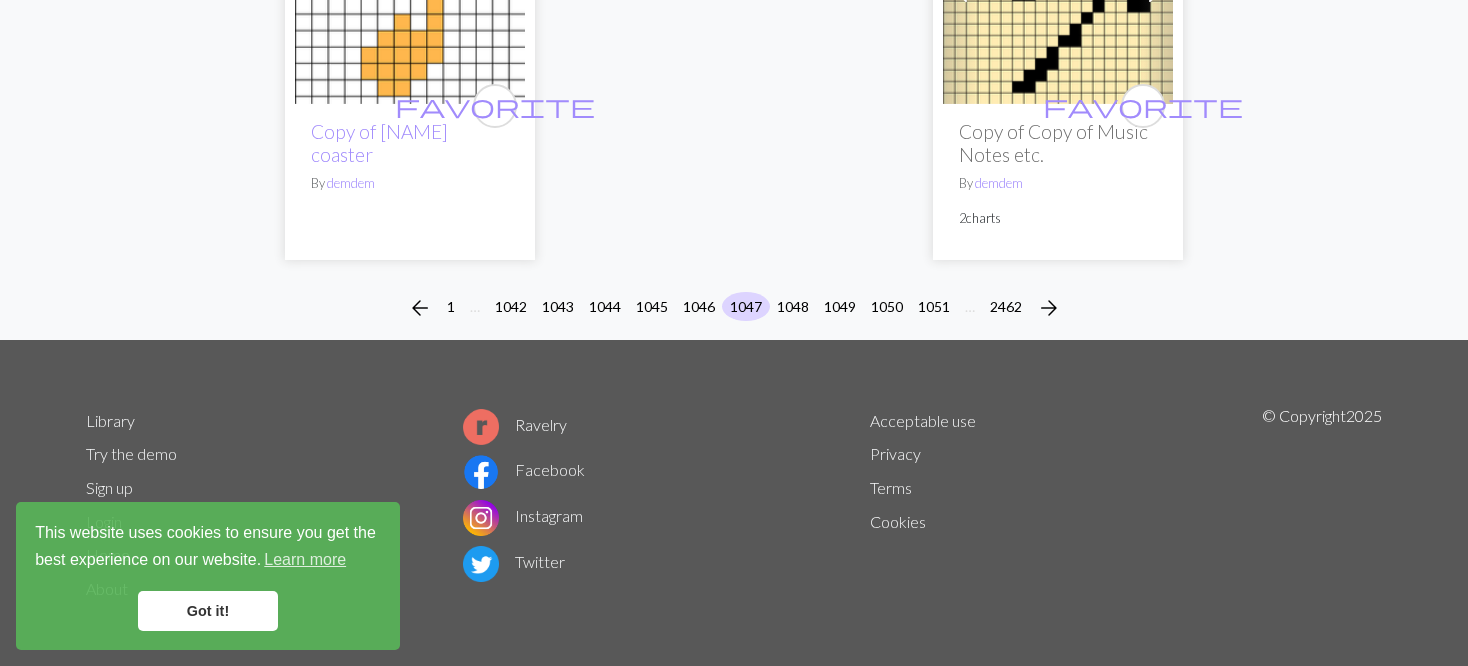 scroll, scrollTop: 5264, scrollLeft: 0, axis: vertical 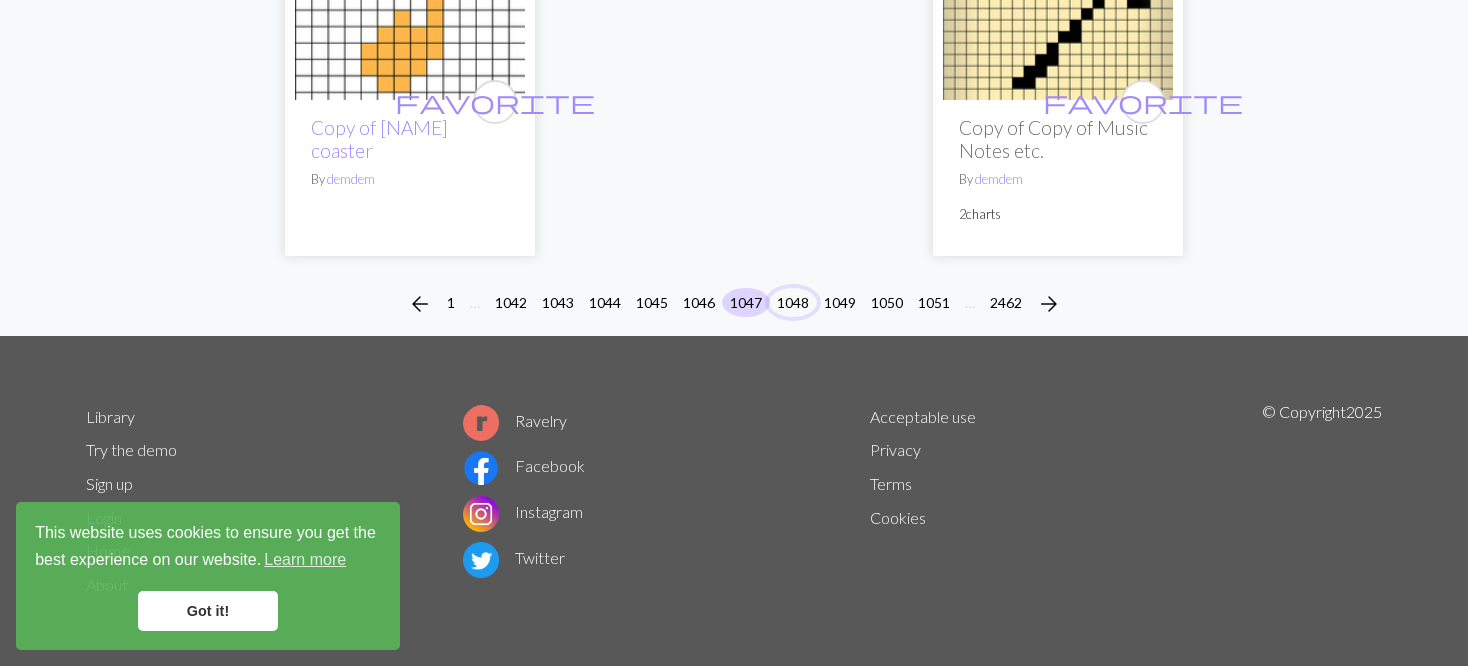 drag, startPoint x: 787, startPoint y: 294, endPoint x: 777, endPoint y: 275, distance: 21.470911 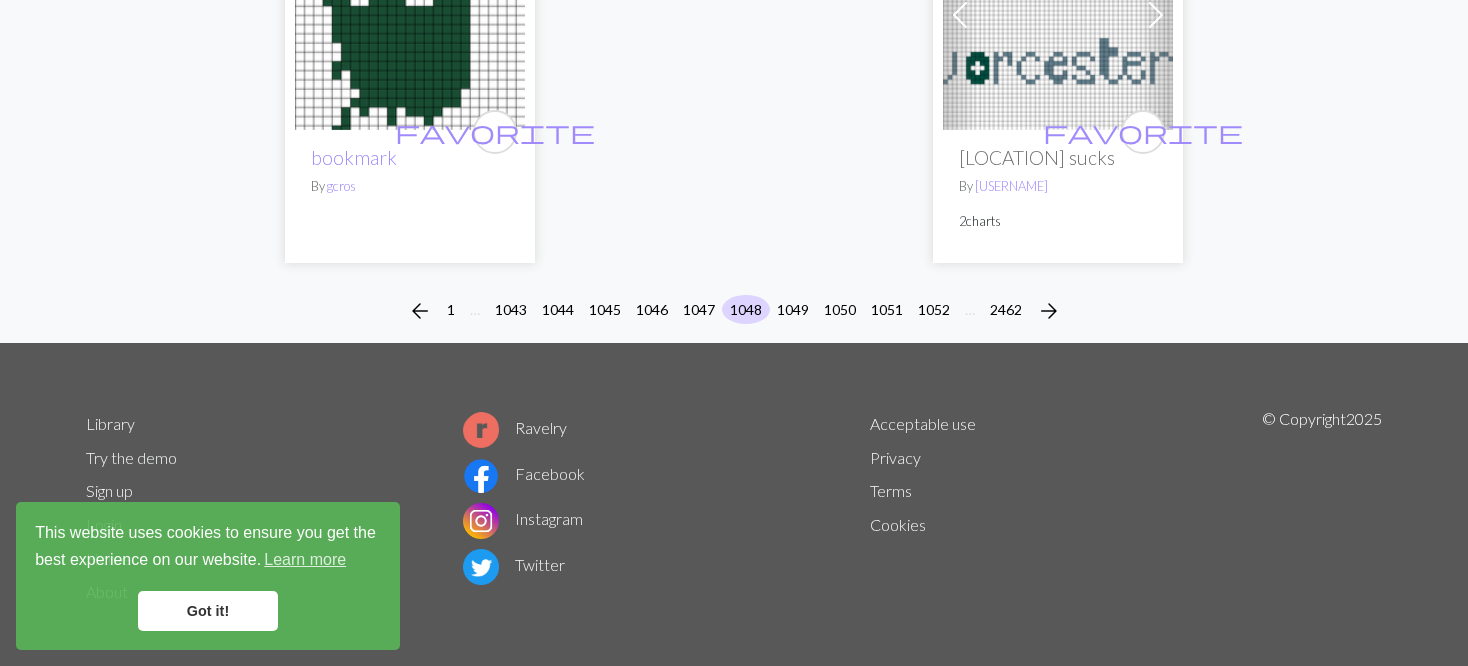scroll, scrollTop: 5135, scrollLeft: 0, axis: vertical 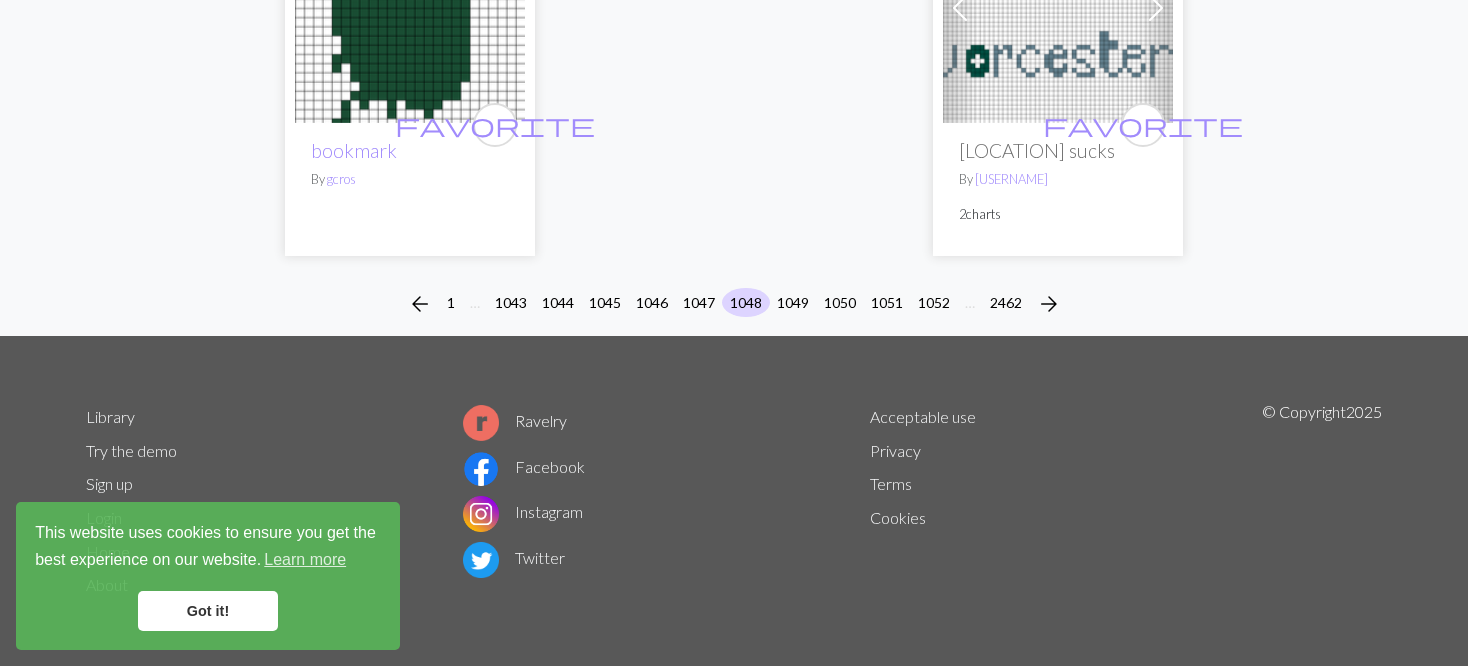 click on "arrow_back 1 … 1043 1044 1045 1046 1047 1048 1049 1050 1051 1052 … 2462 arrow_forward" at bounding box center (734, 304) 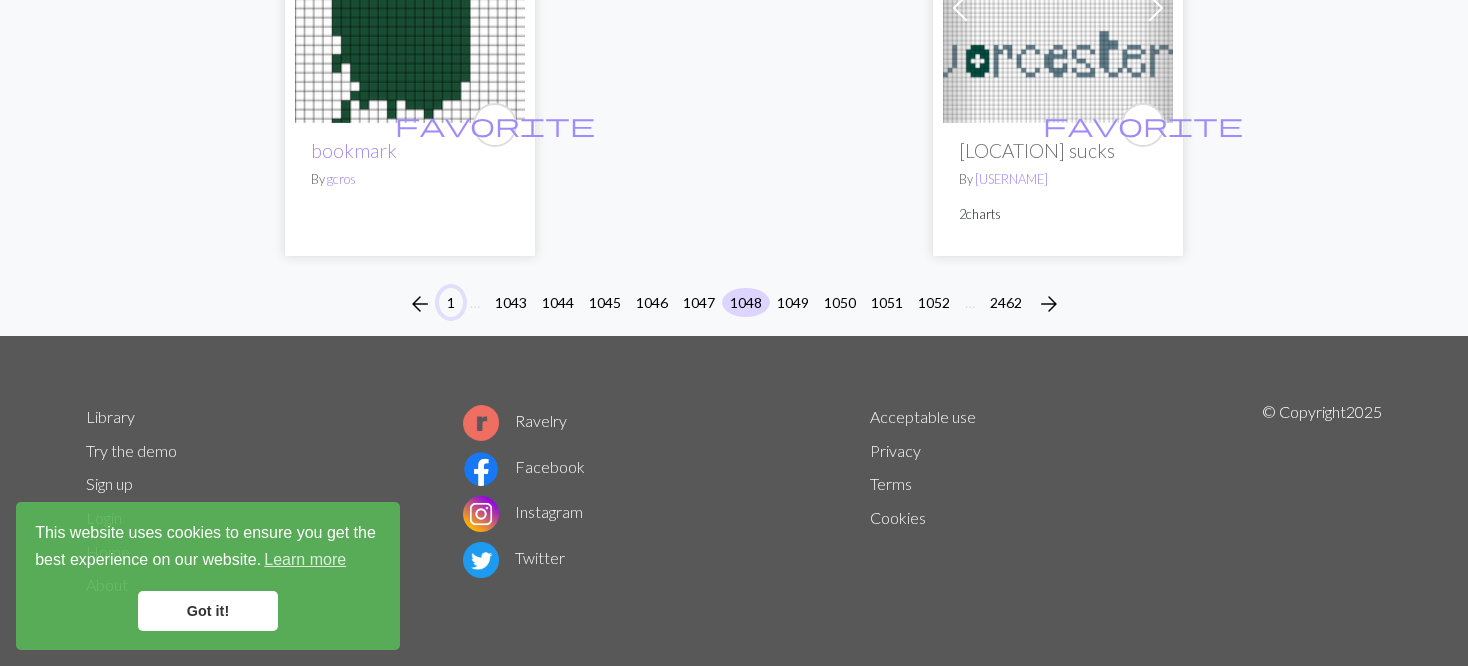 click on "1" at bounding box center (451, 302) 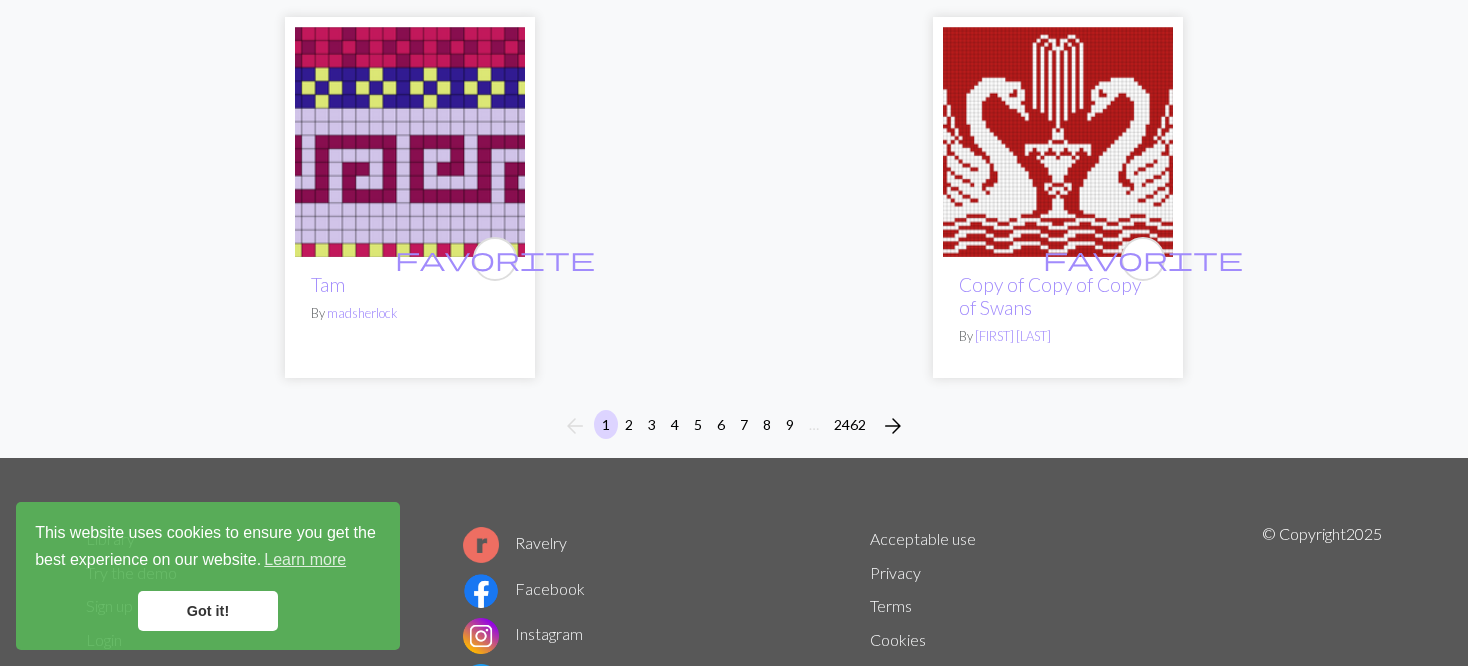 scroll, scrollTop: 5368, scrollLeft: 0, axis: vertical 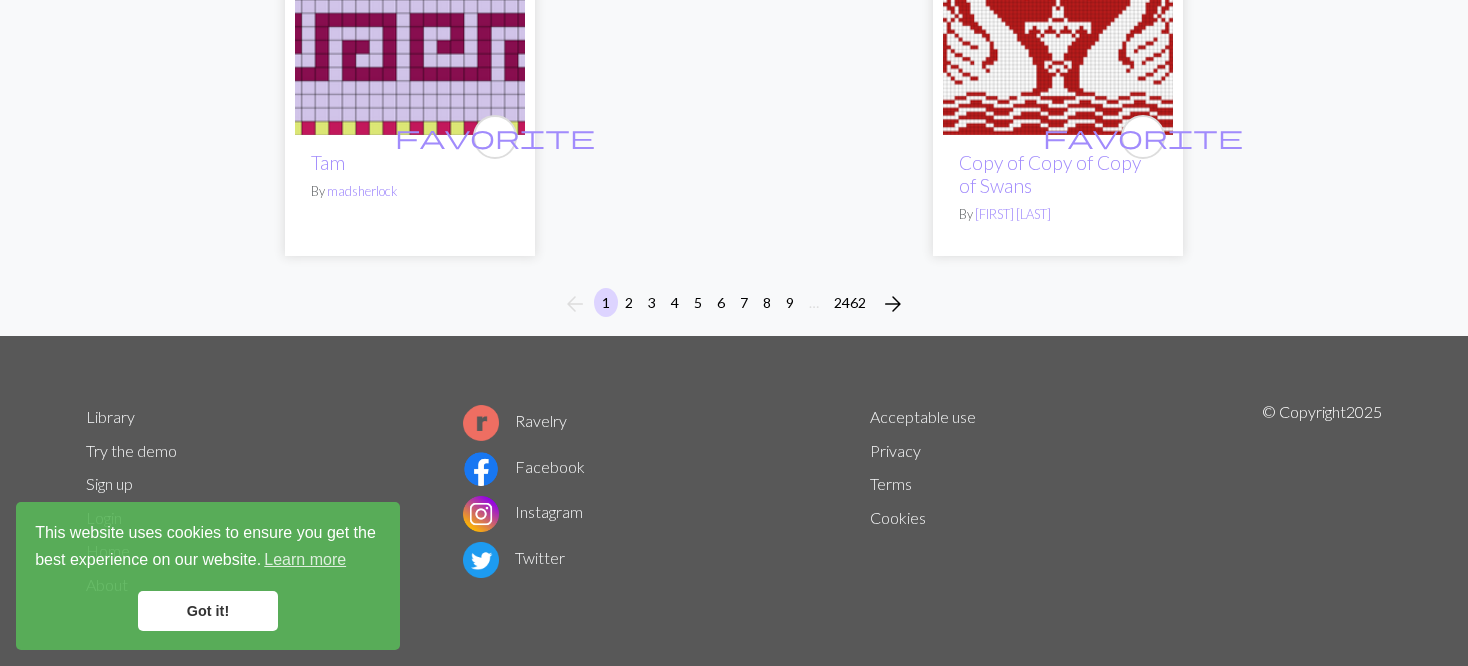 click on "arrow_back 1 2 3 4 5 6 7 8 9 … 2462 arrow_forward" at bounding box center (734, 304) 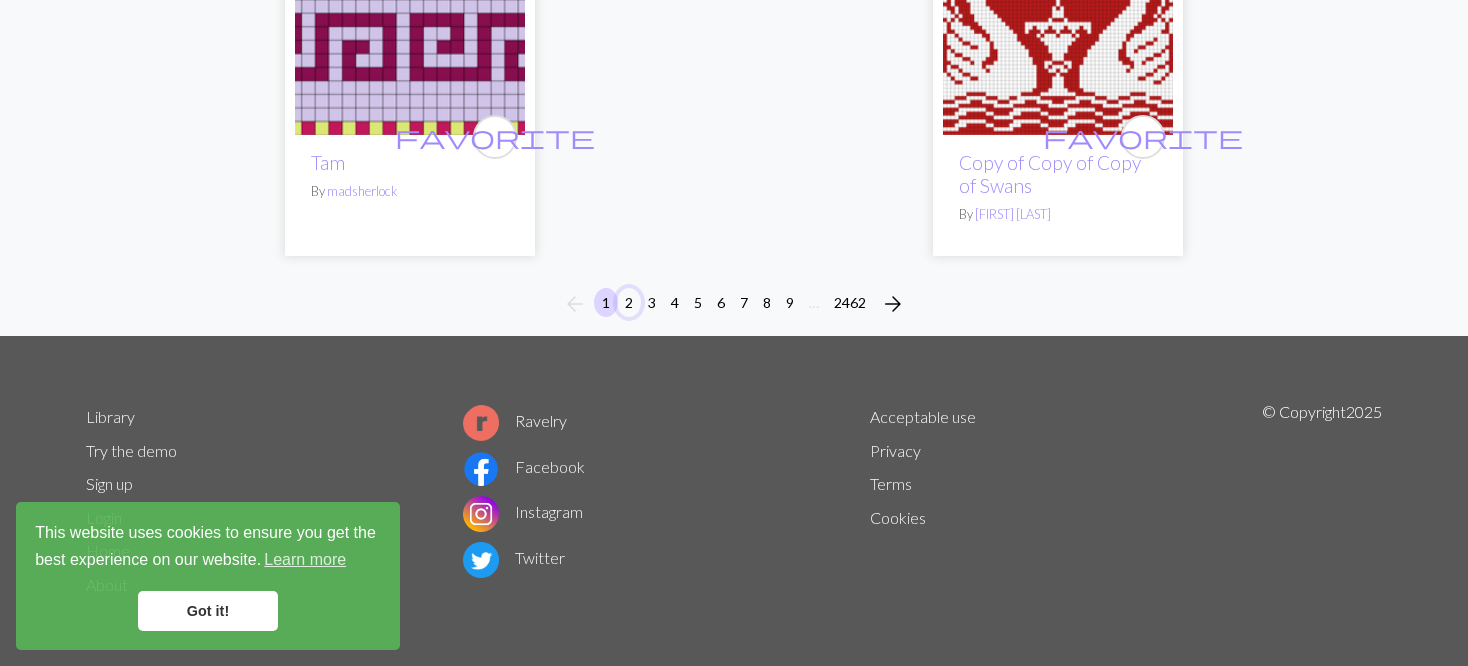 click on "2" at bounding box center [629, 302] 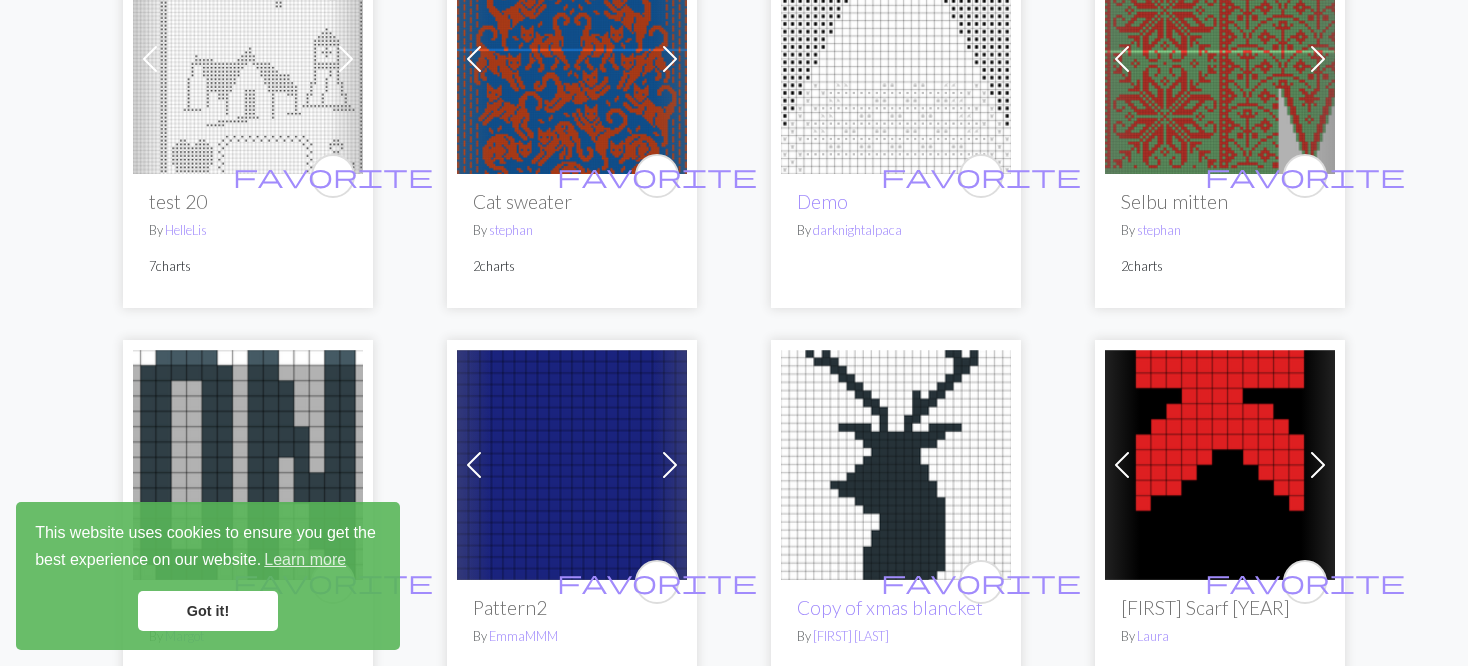 scroll, scrollTop: 1500, scrollLeft: 0, axis: vertical 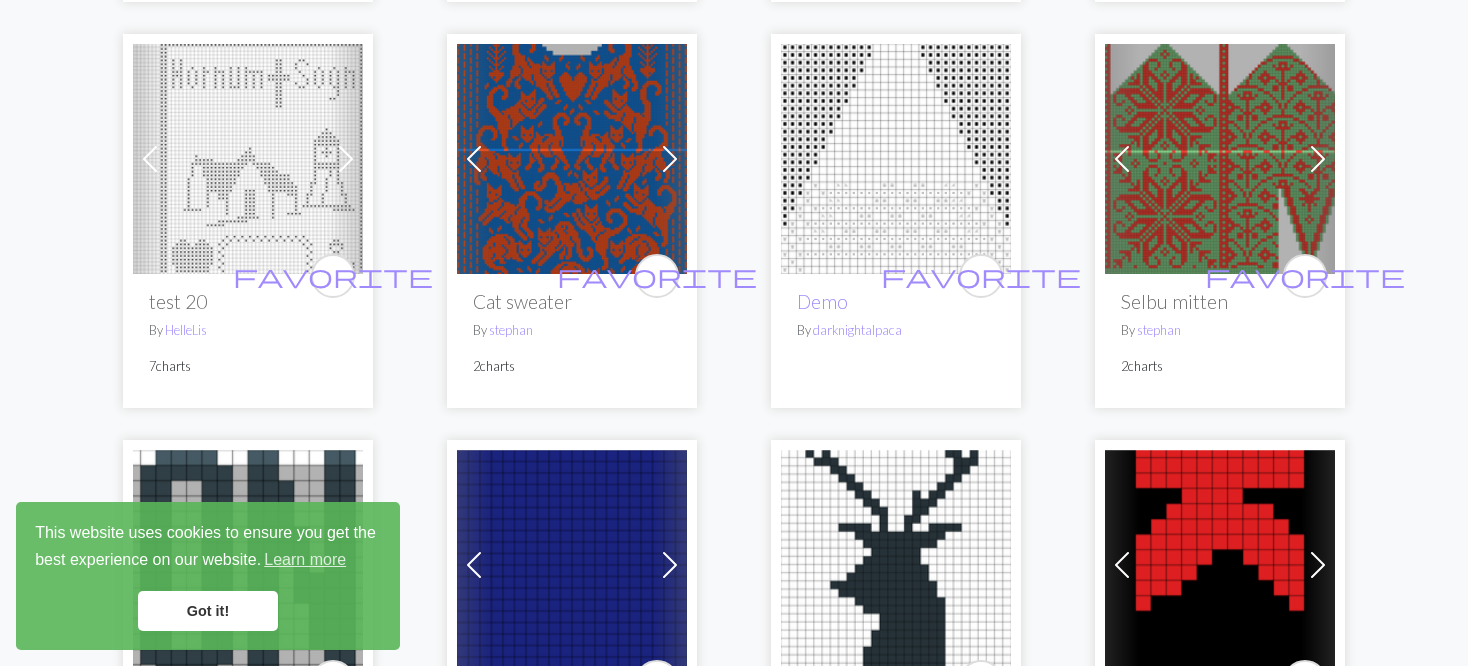 click at bounding box center (1122, 159) 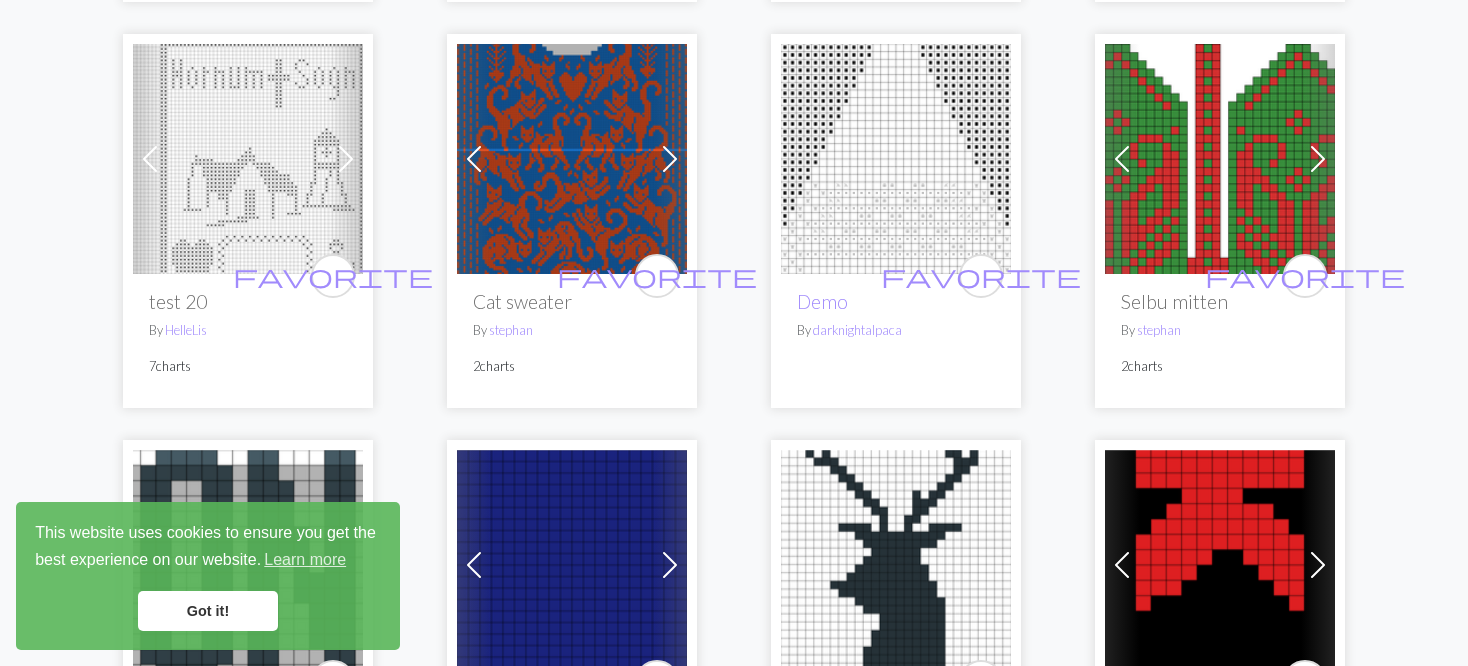 click at bounding box center [1122, 159] 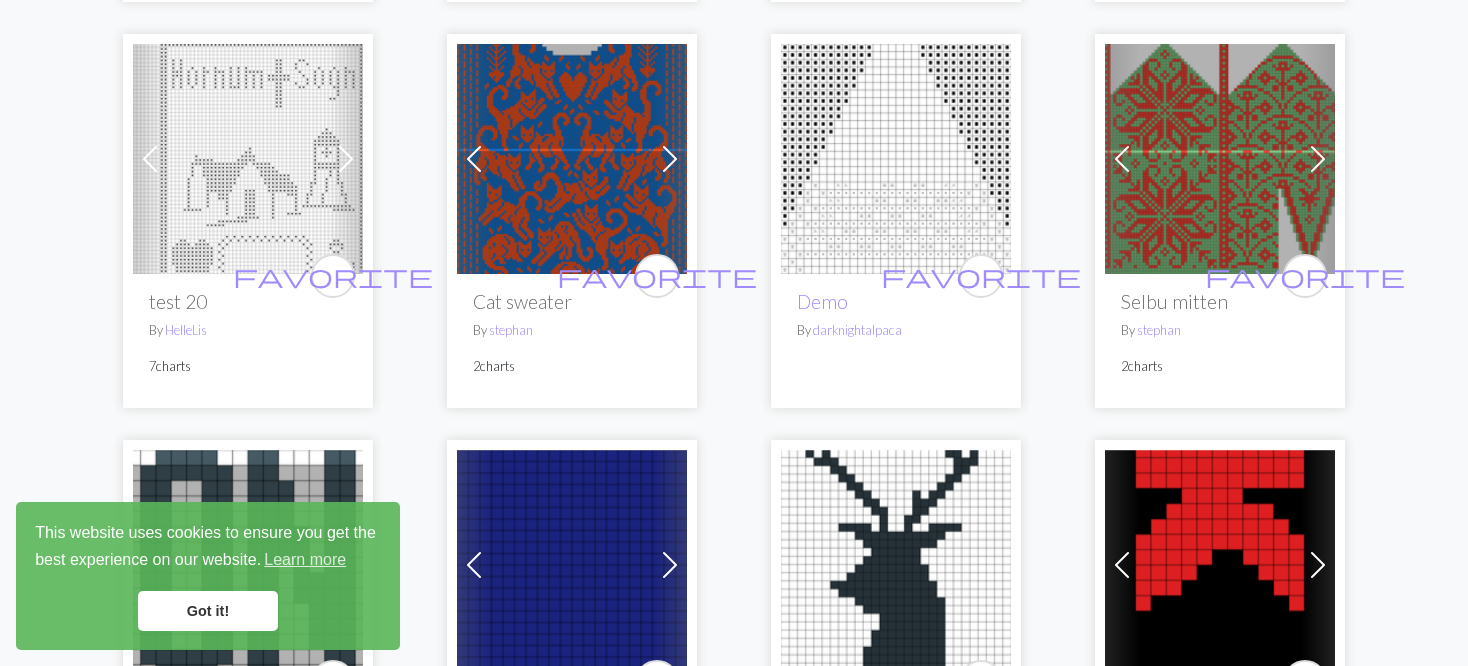 click on "Next" at bounding box center (670, 159) 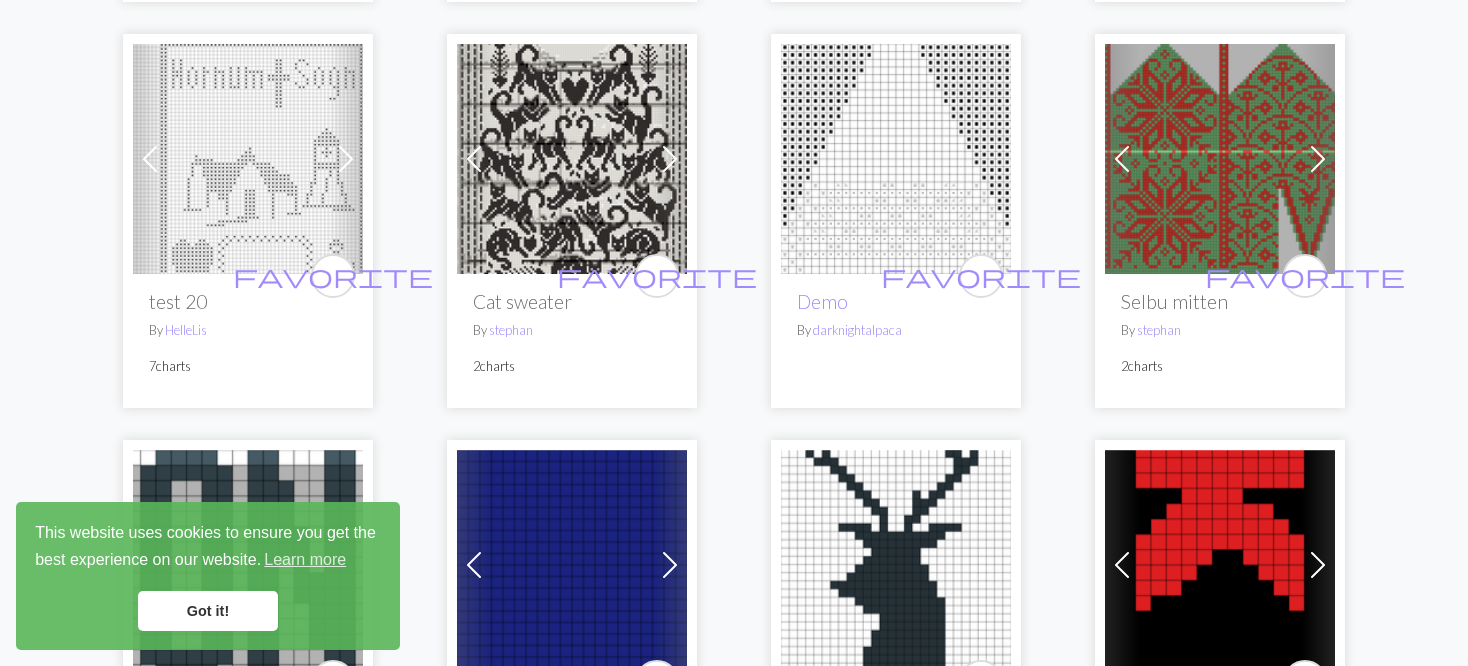 click on "Next" at bounding box center (670, 159) 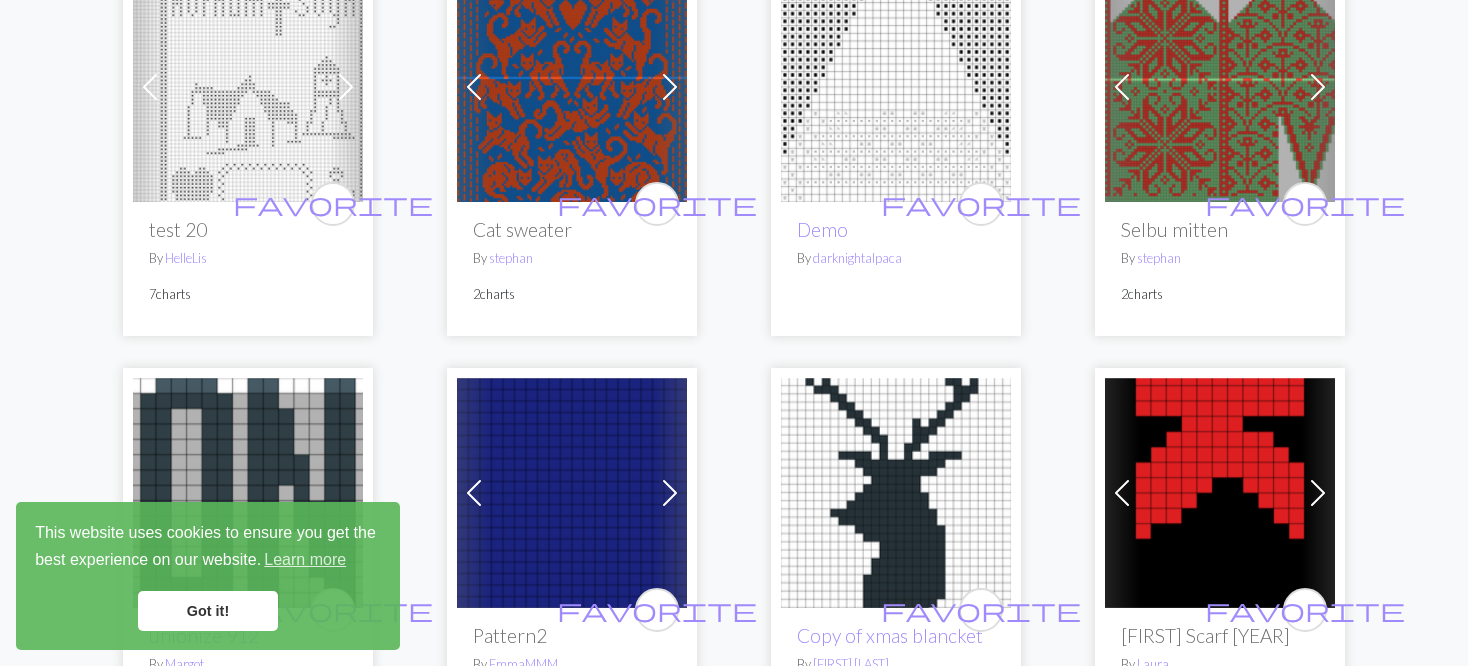 scroll, scrollTop: 1800, scrollLeft: 0, axis: vertical 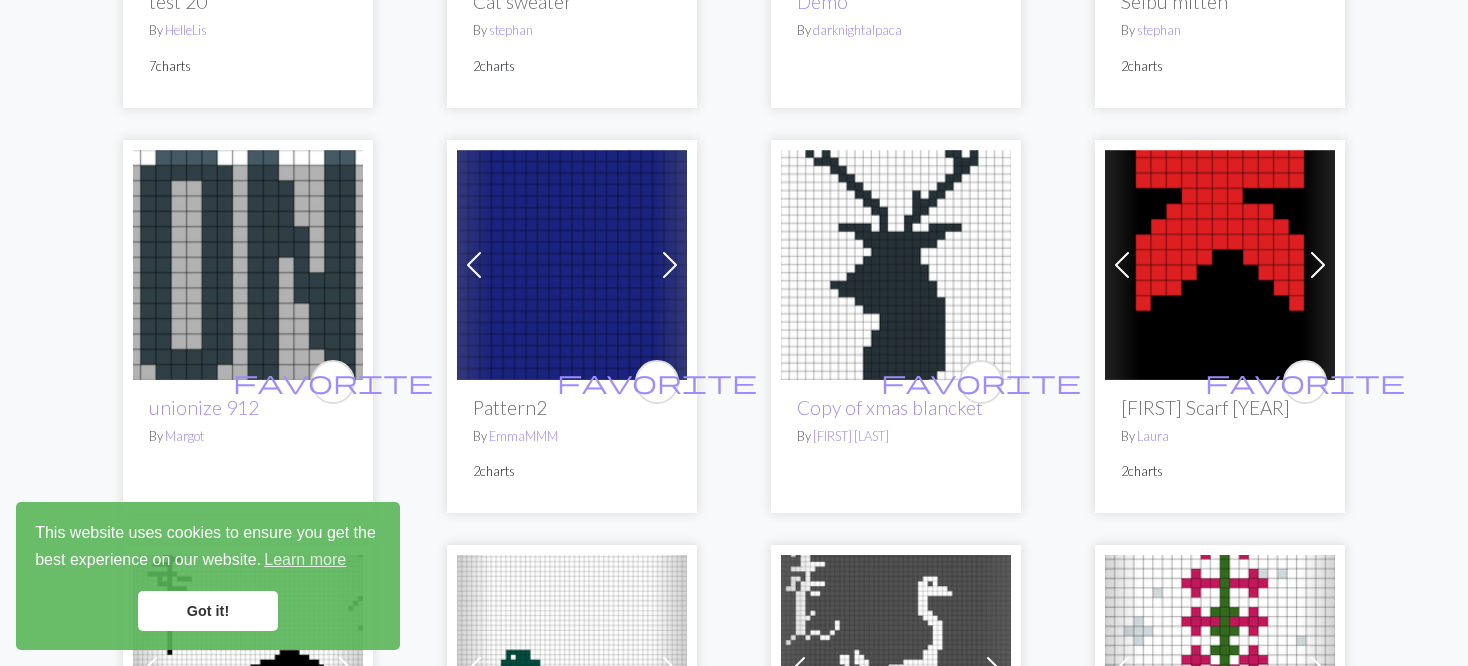 click at bounding box center [474, 265] 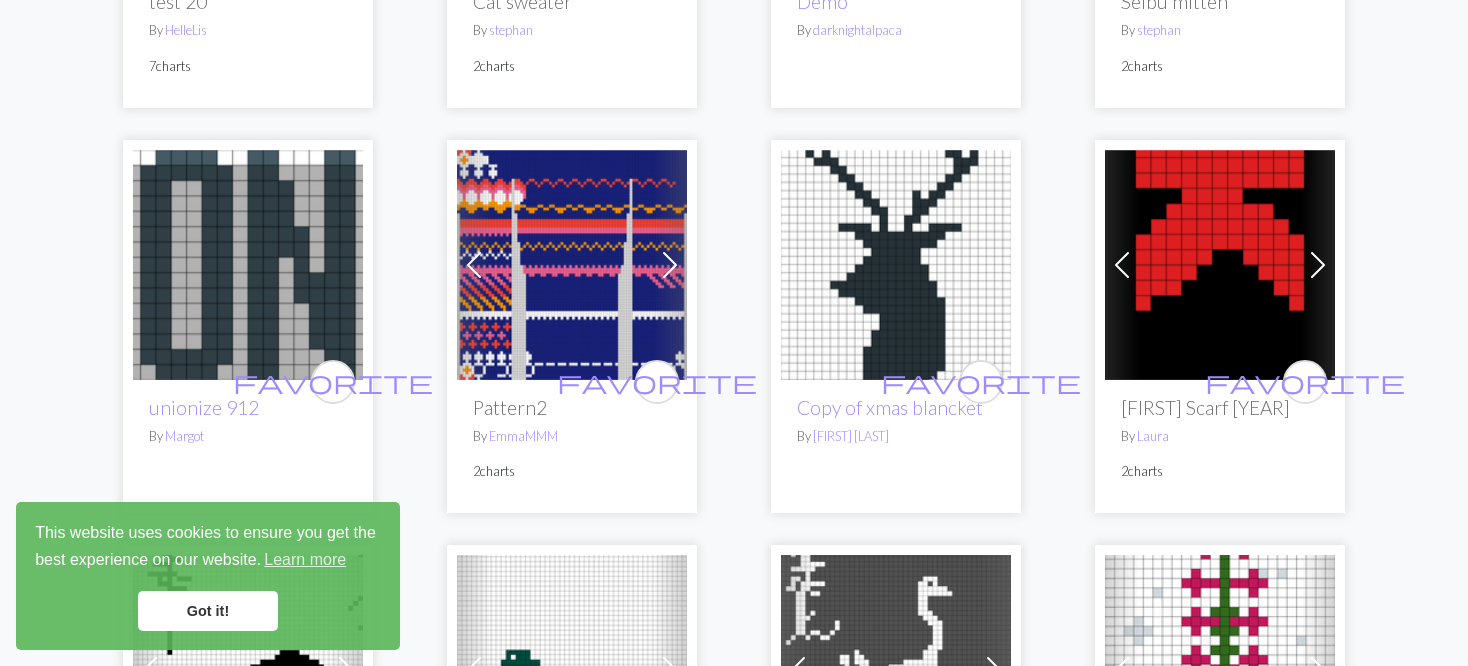 click at bounding box center [474, 265] 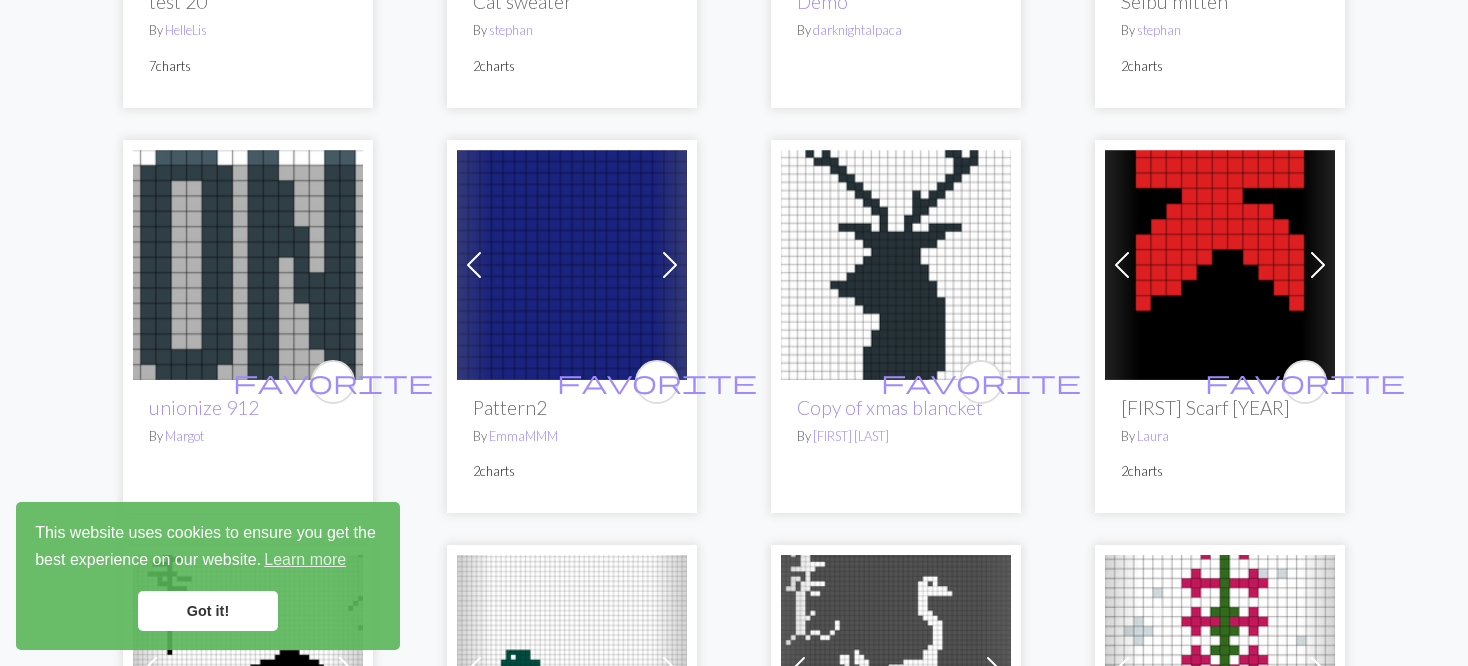 click at bounding box center (1122, 265) 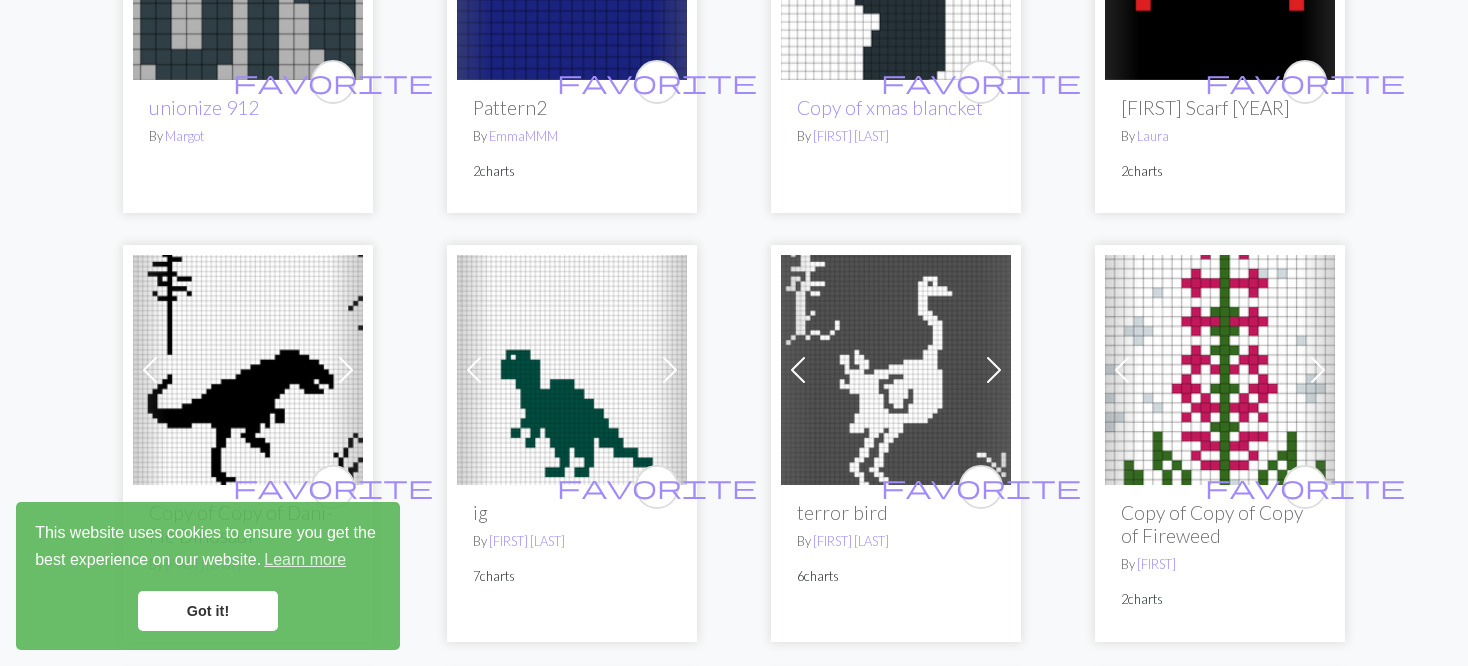 scroll, scrollTop: 2200, scrollLeft: 0, axis: vertical 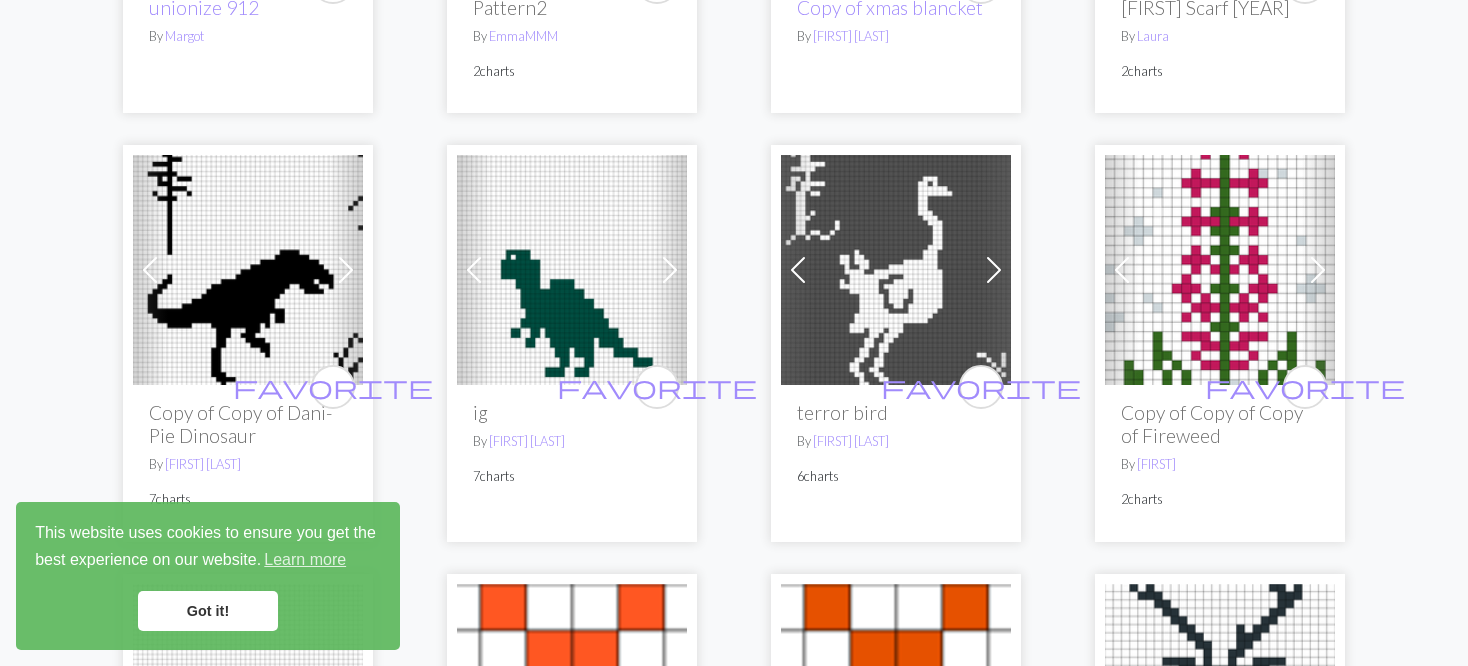 click at bounding box center (994, 270) 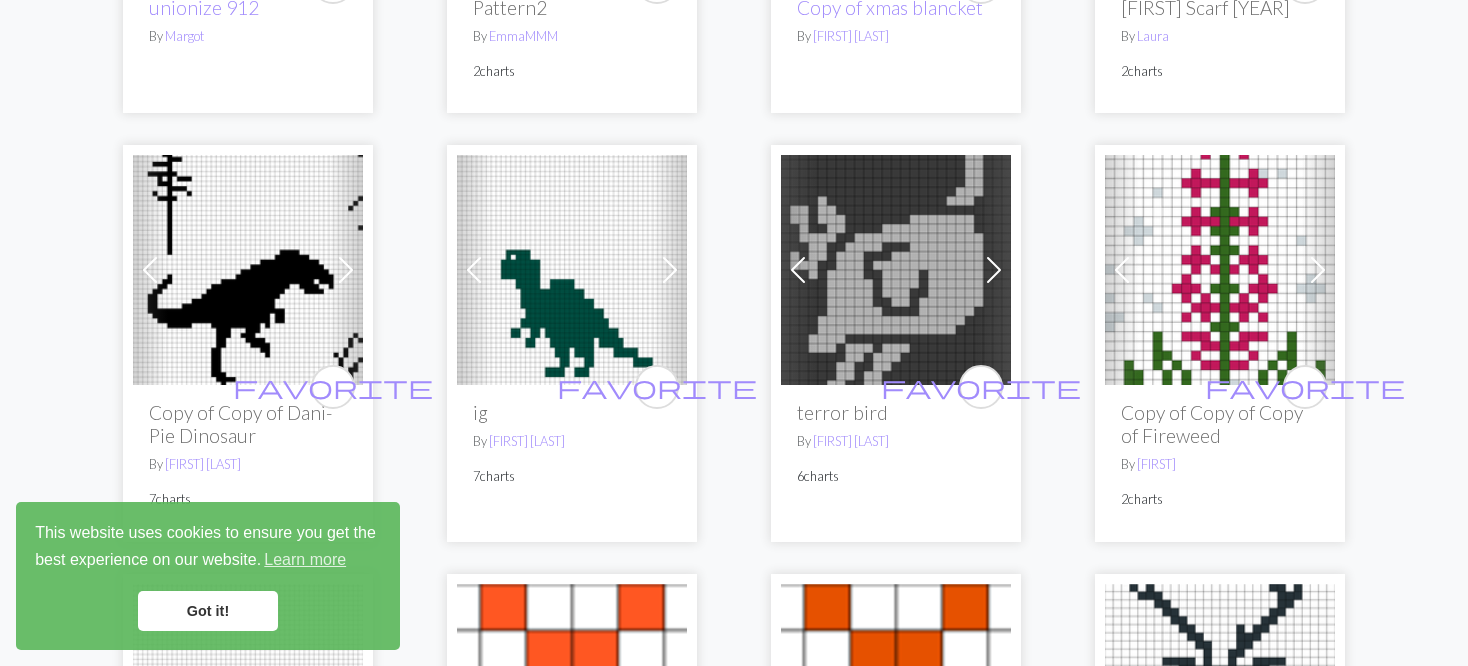 click at bounding box center (994, 270) 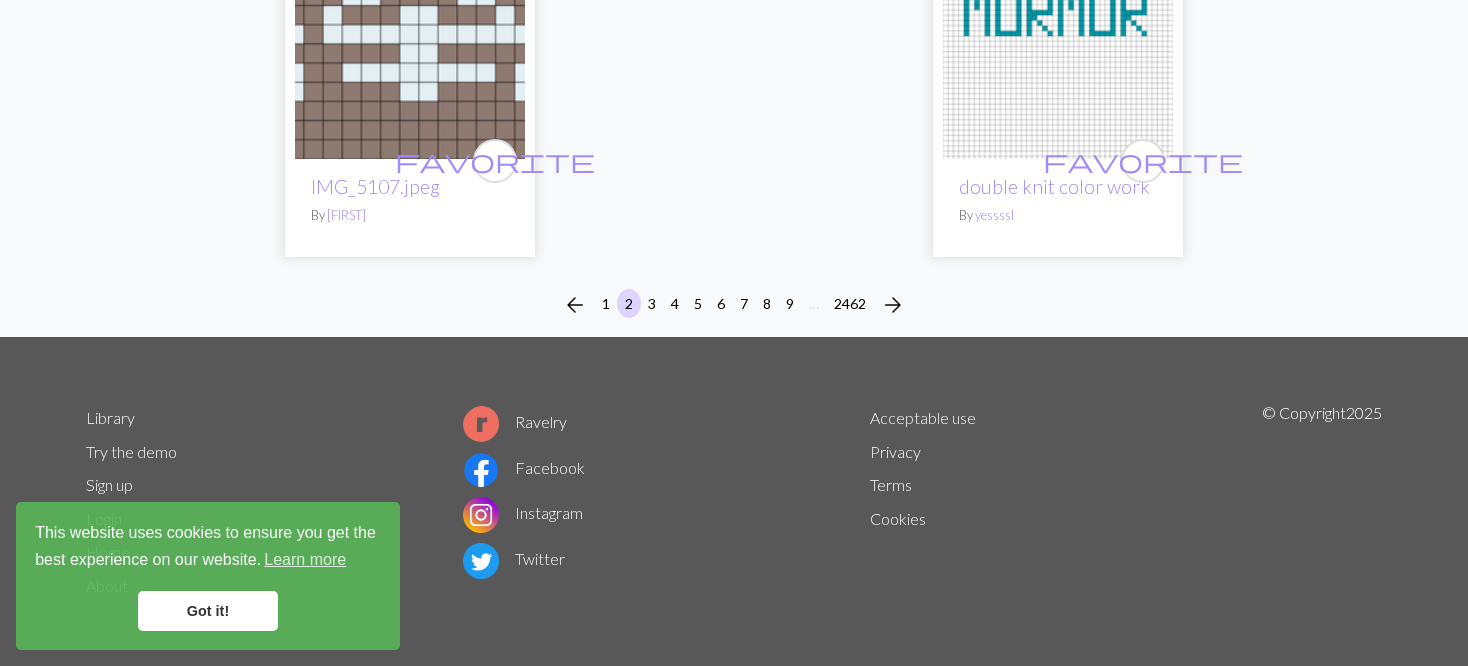 scroll, scrollTop: 5437, scrollLeft: 0, axis: vertical 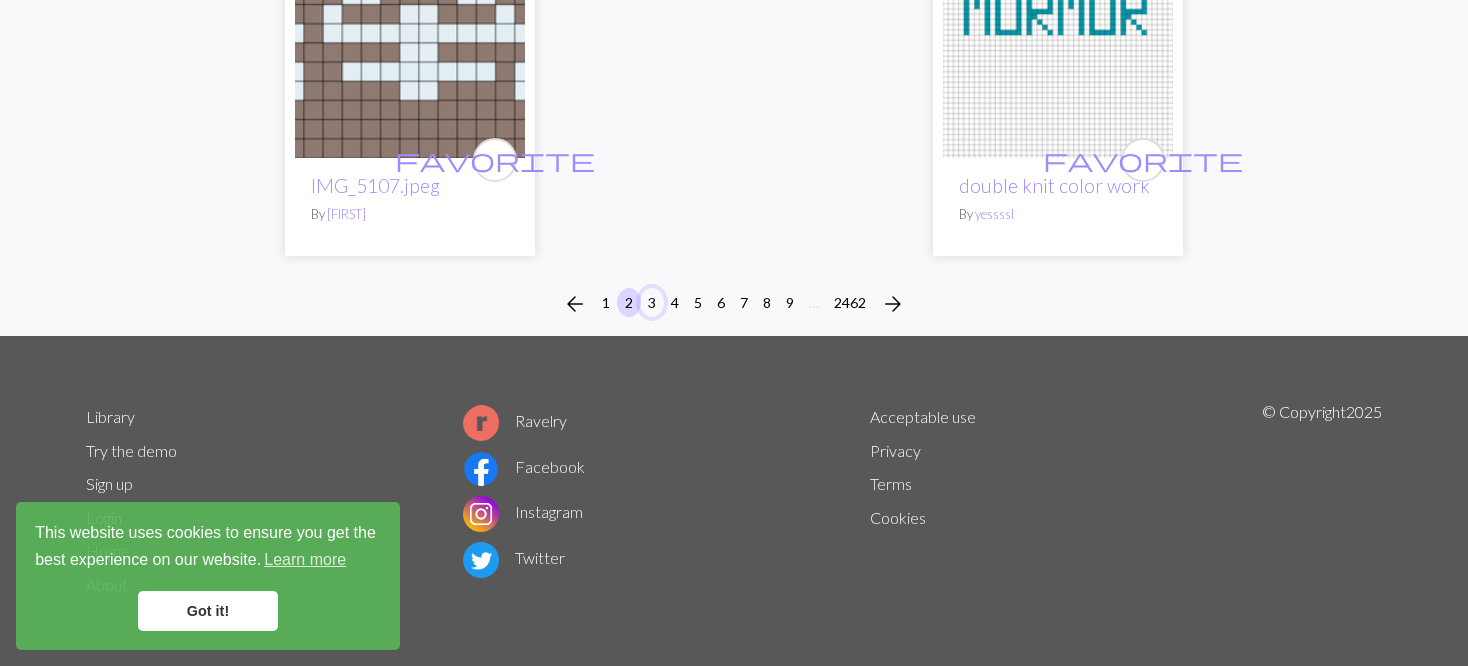 click on "3" at bounding box center [652, 302] 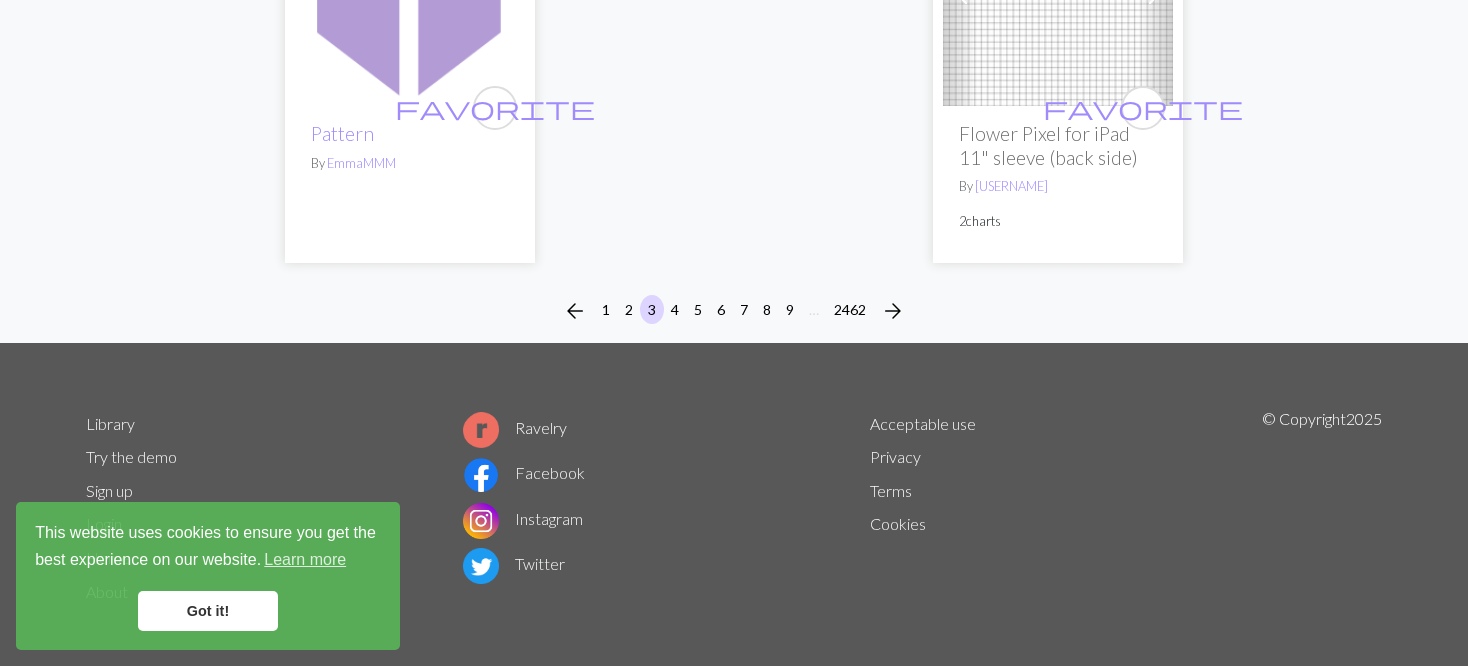 scroll, scrollTop: 5344, scrollLeft: 0, axis: vertical 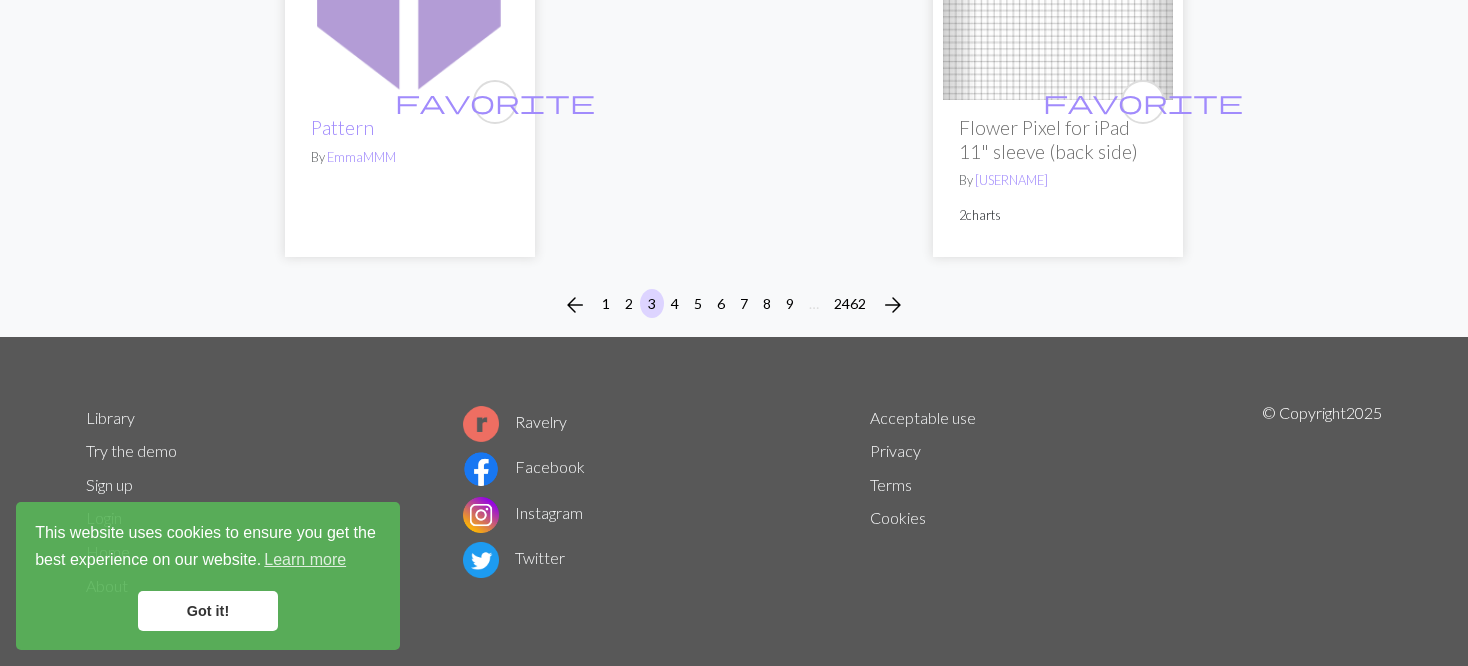 click on "4" at bounding box center [675, 305] 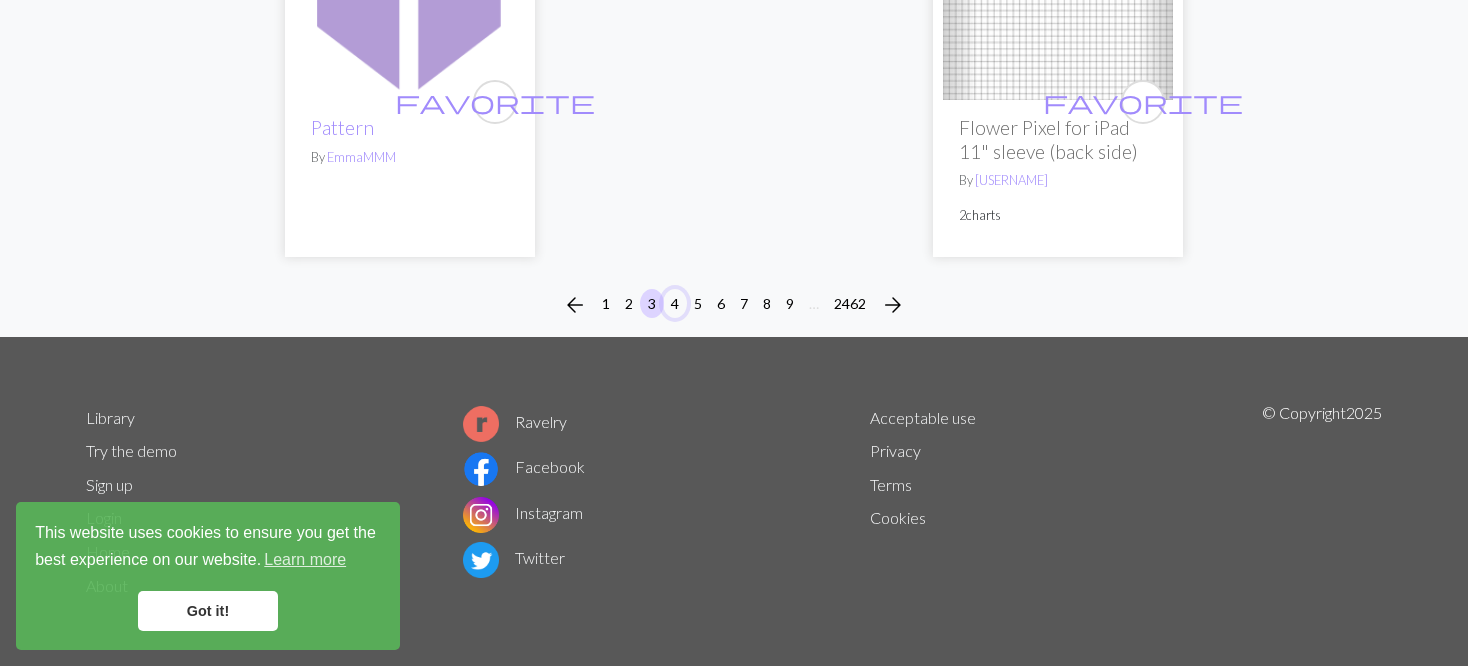 click on "4" at bounding box center (675, 303) 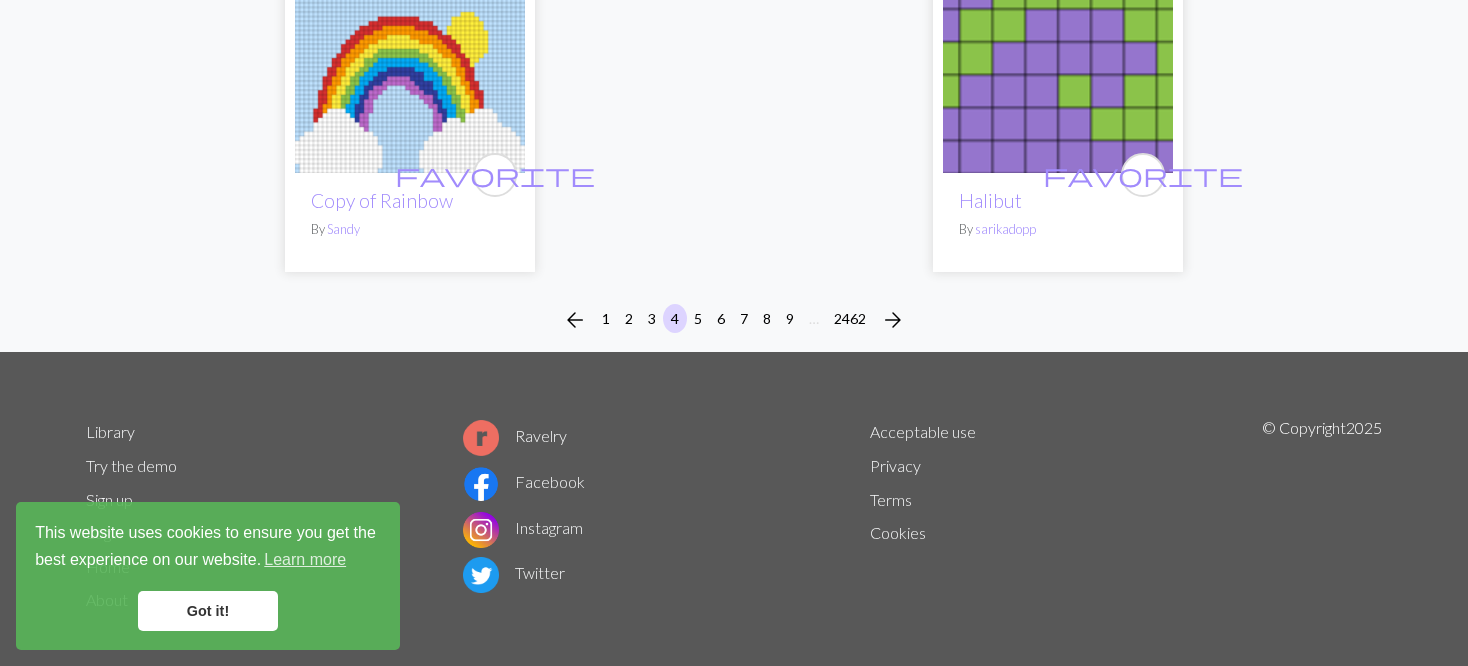 scroll, scrollTop: 5240, scrollLeft: 0, axis: vertical 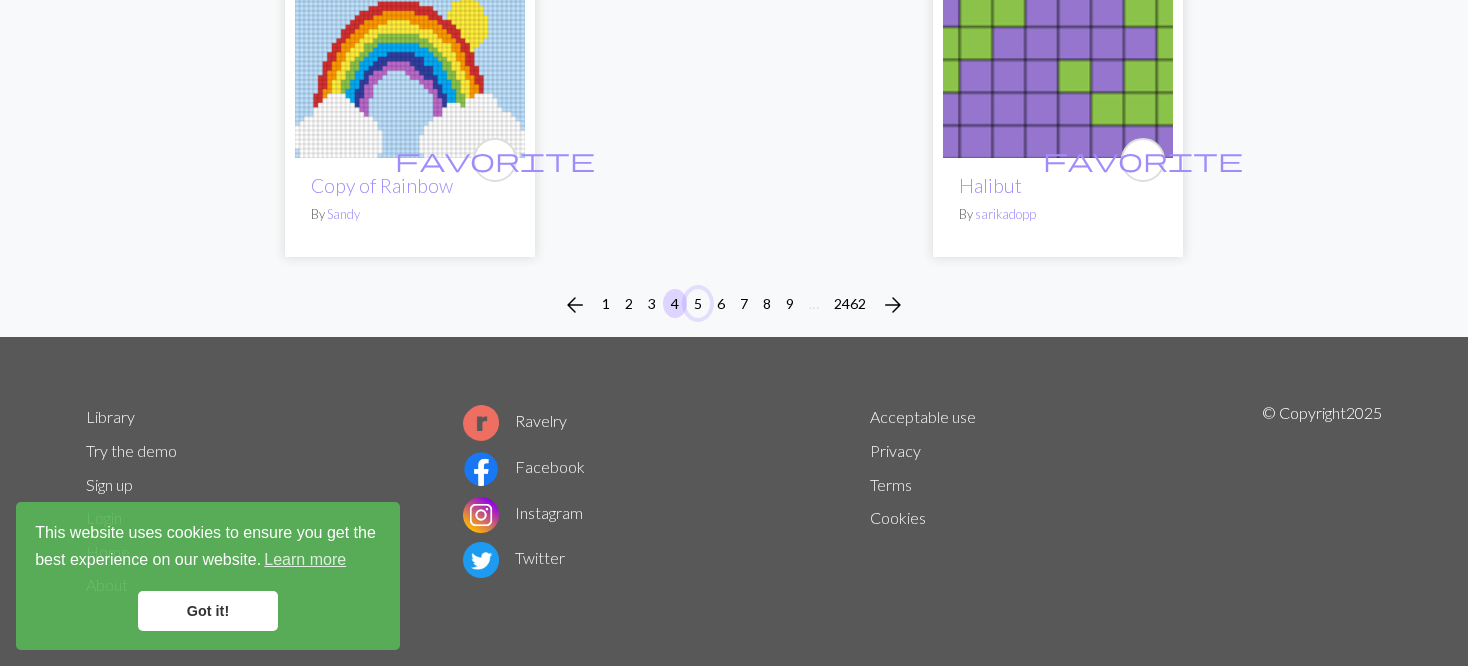 click on "5" at bounding box center [698, 303] 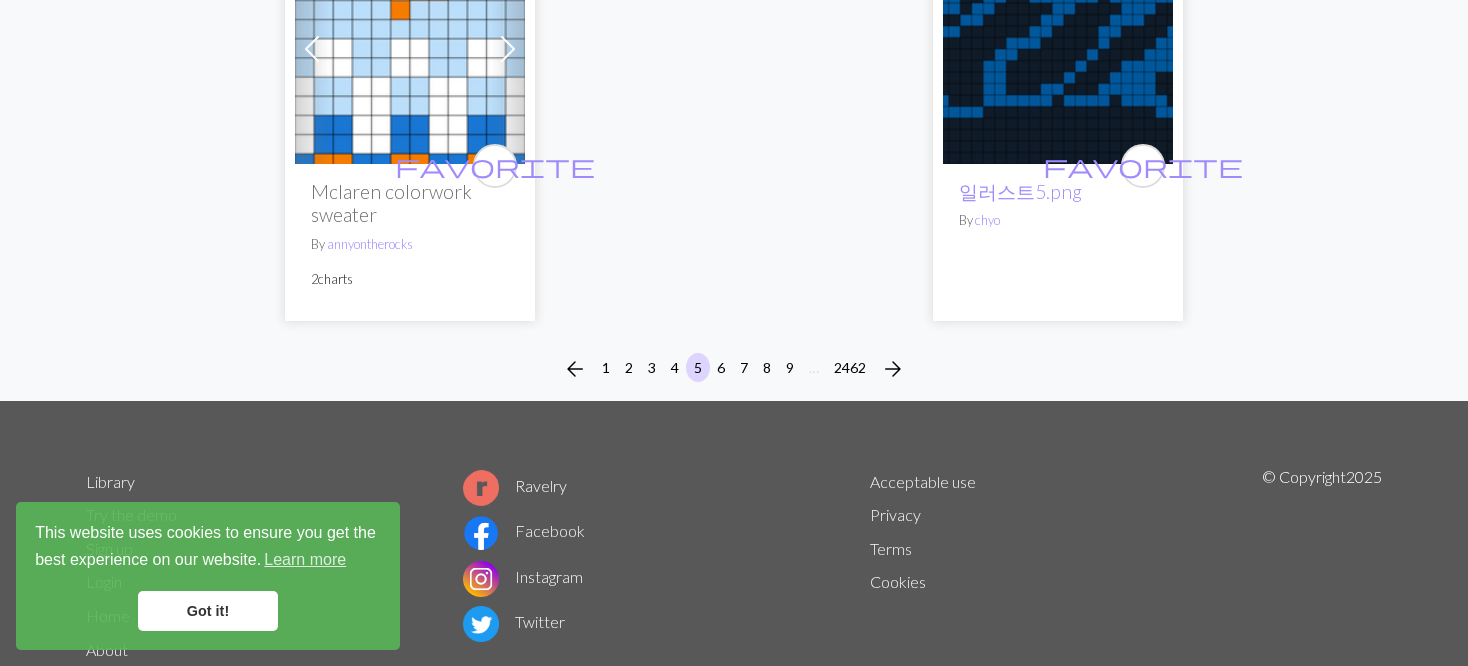 scroll, scrollTop: 5287, scrollLeft: 0, axis: vertical 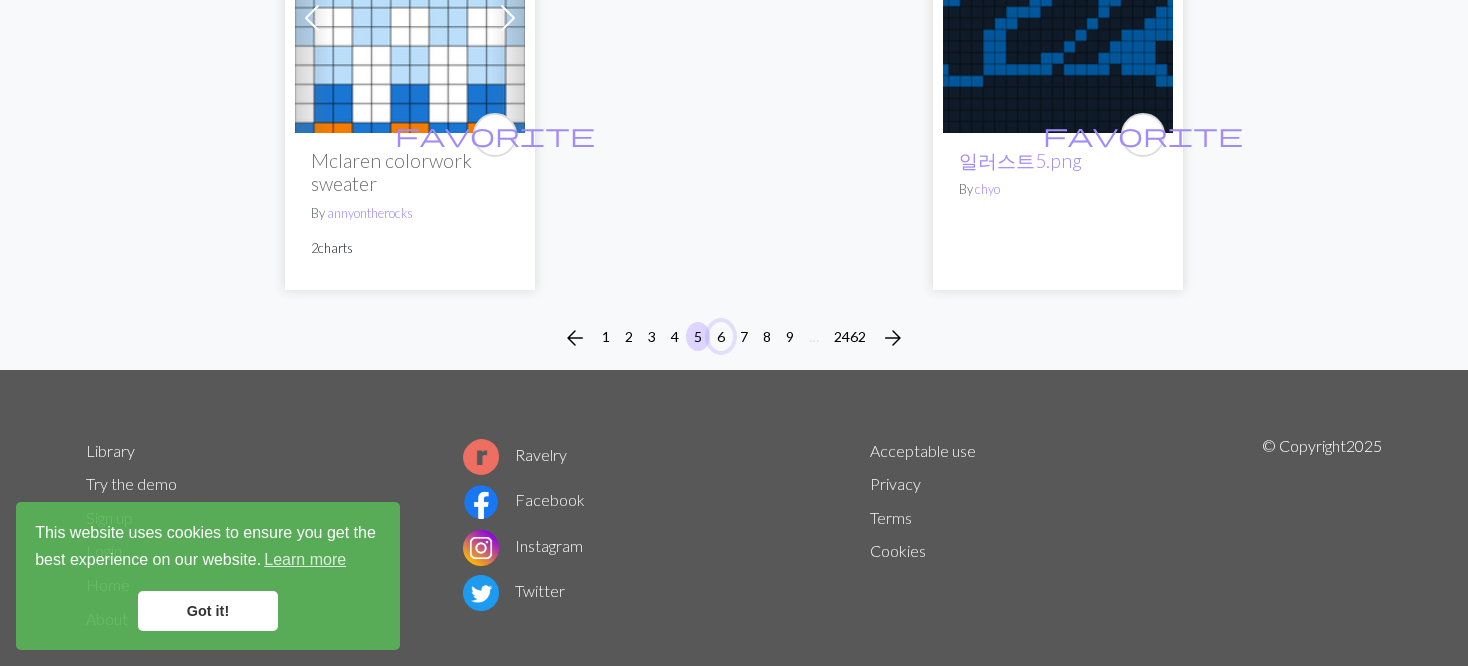 click on "6" at bounding box center [721, 336] 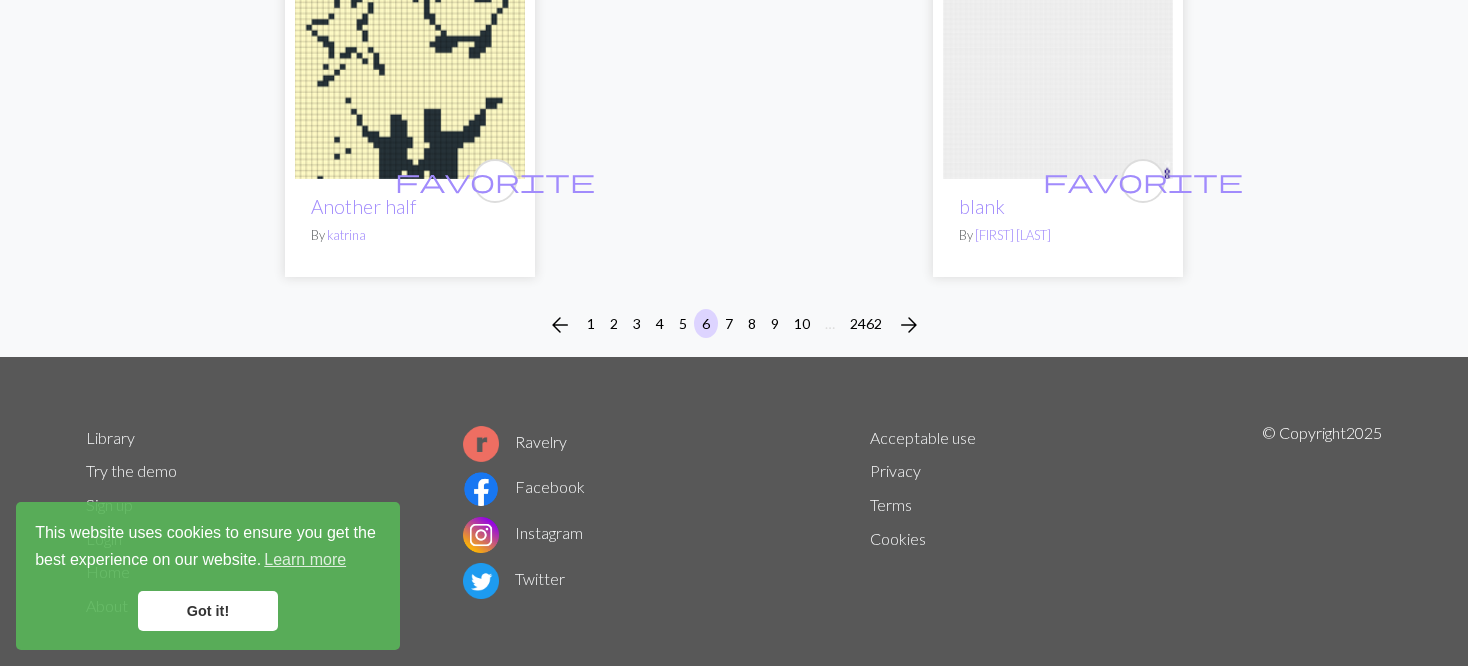 scroll, scrollTop: 5264, scrollLeft: 0, axis: vertical 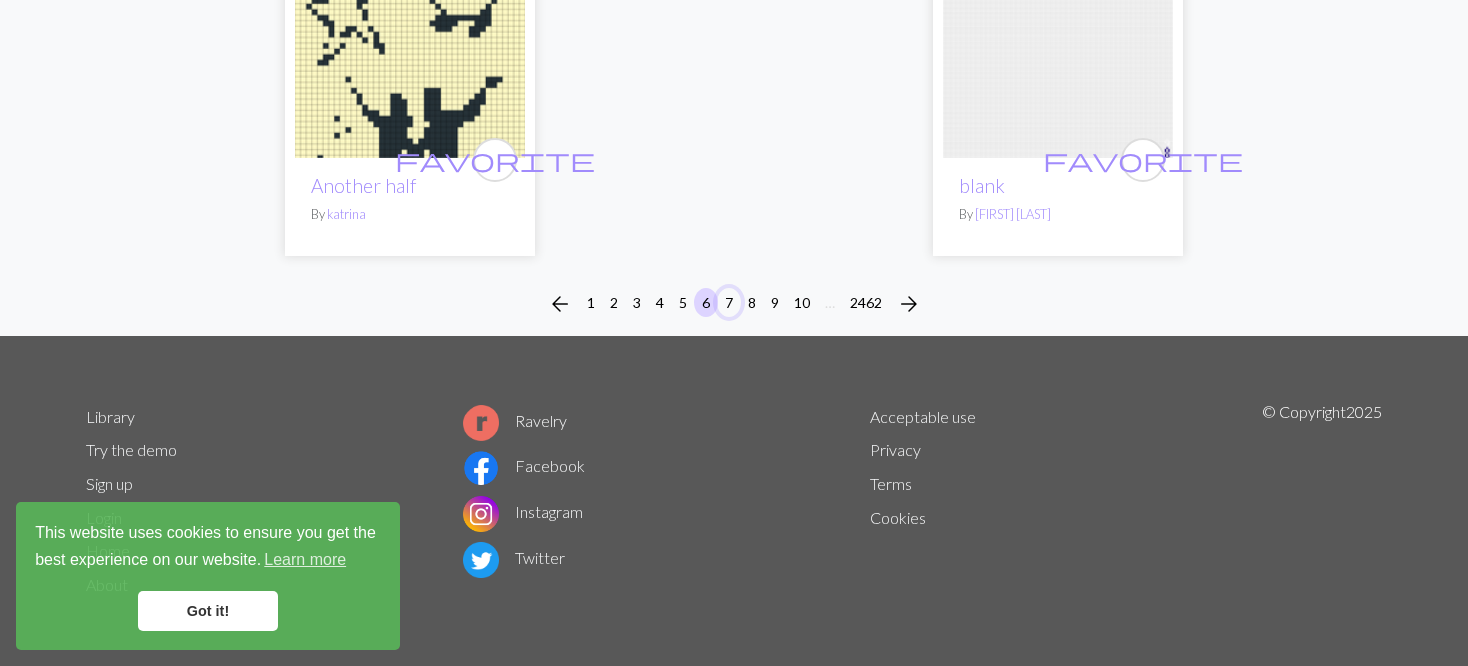 click on "7" at bounding box center [729, 304] 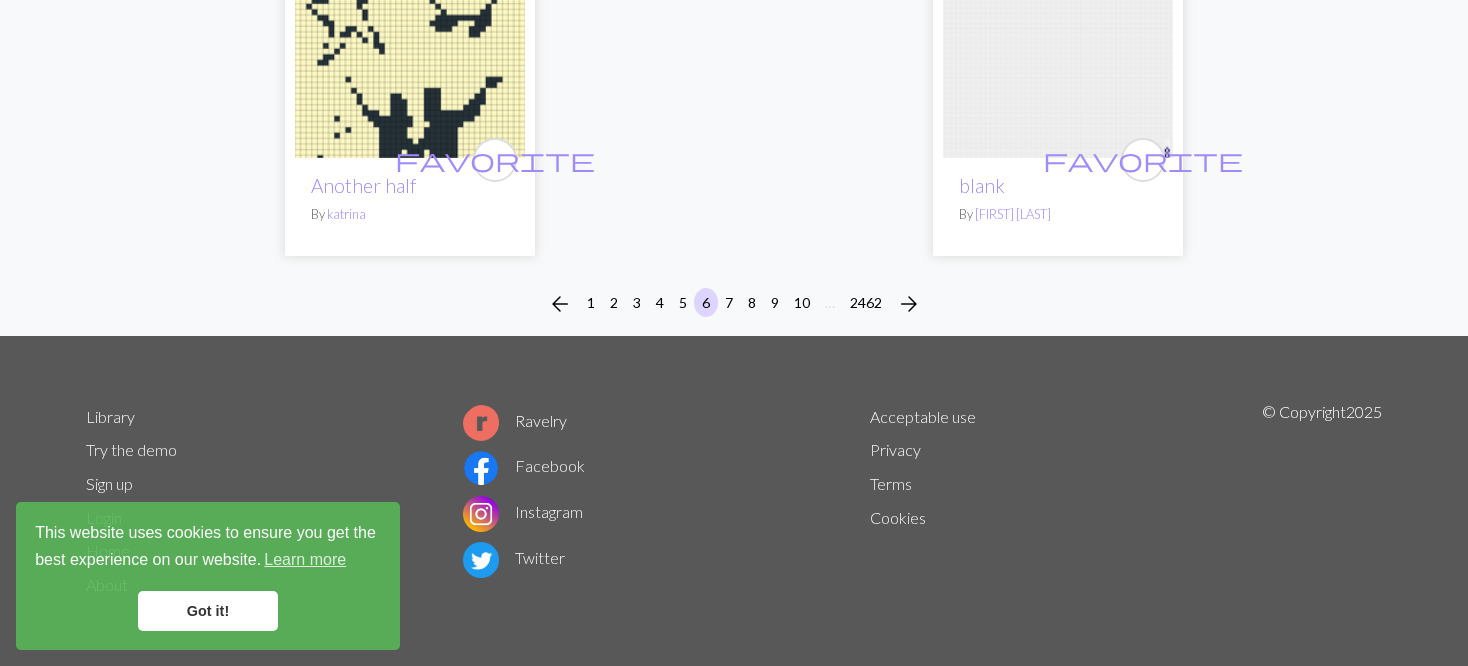 click on "8" at bounding box center (752, 304) 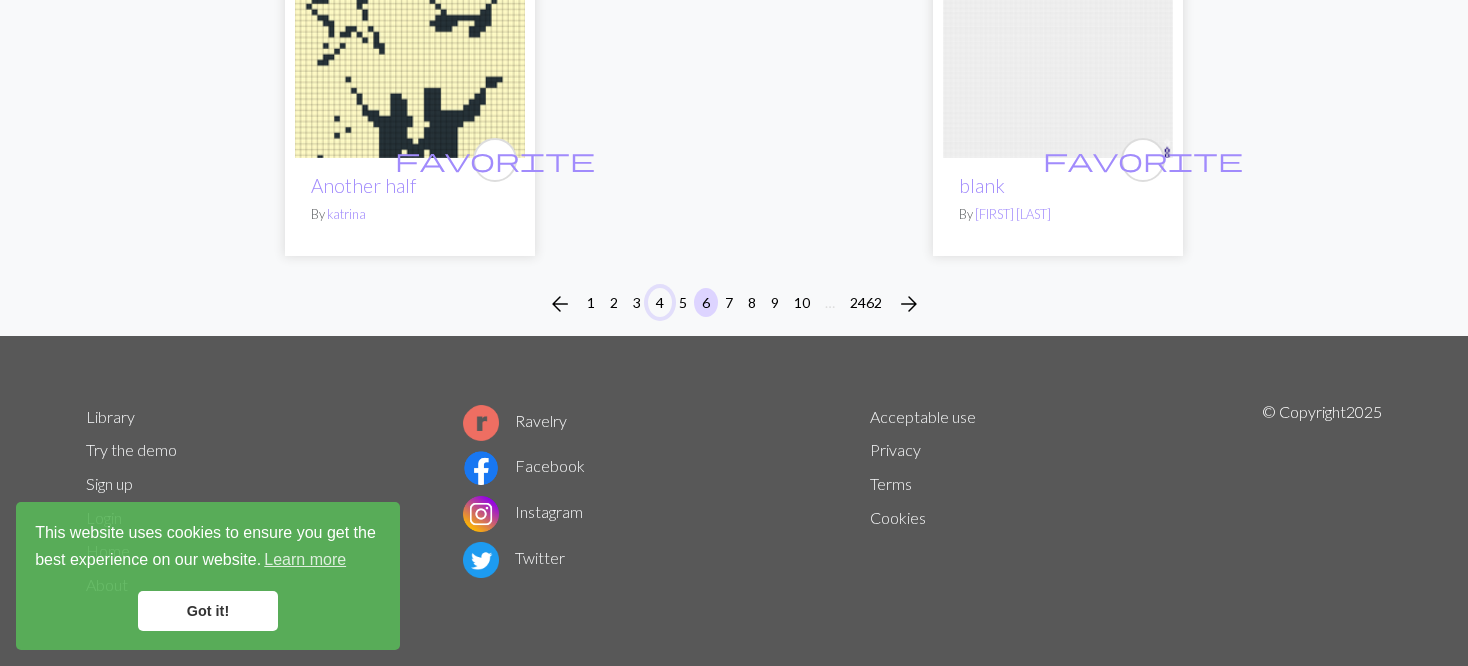 click on "4" at bounding box center [660, 302] 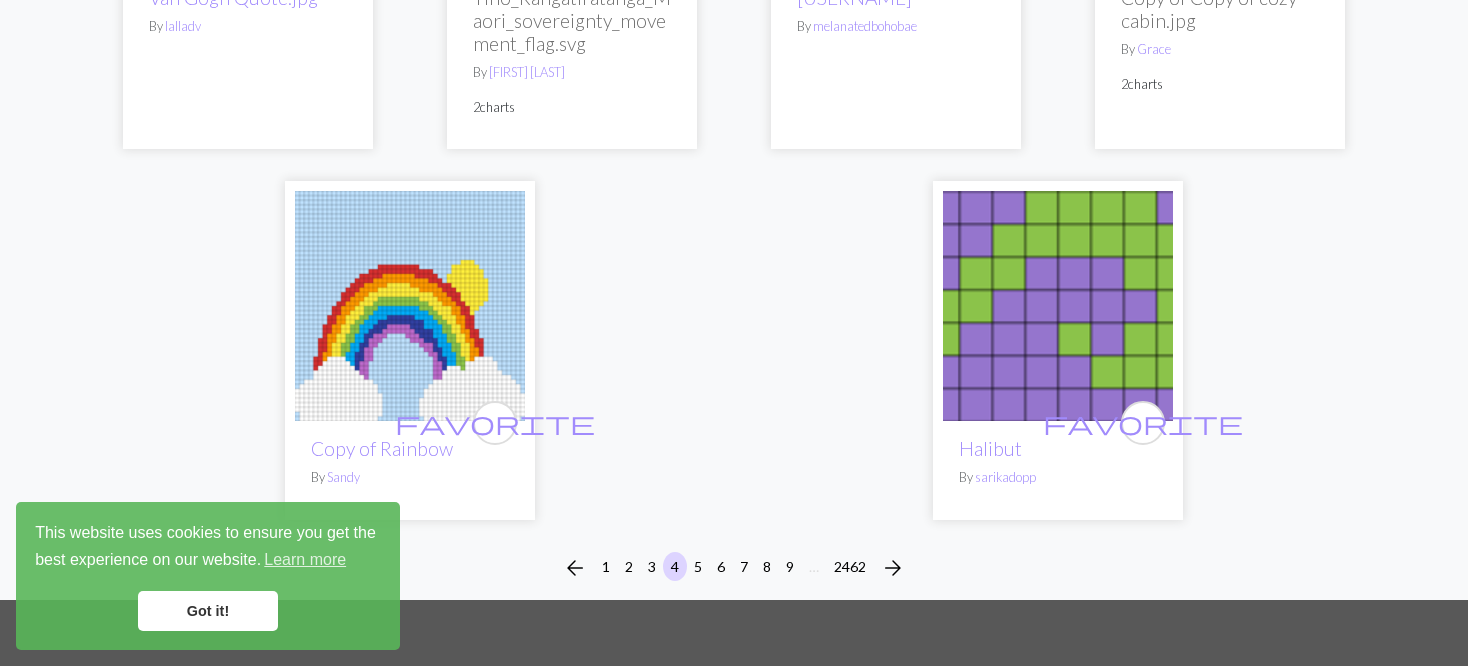 scroll, scrollTop: 5240, scrollLeft: 0, axis: vertical 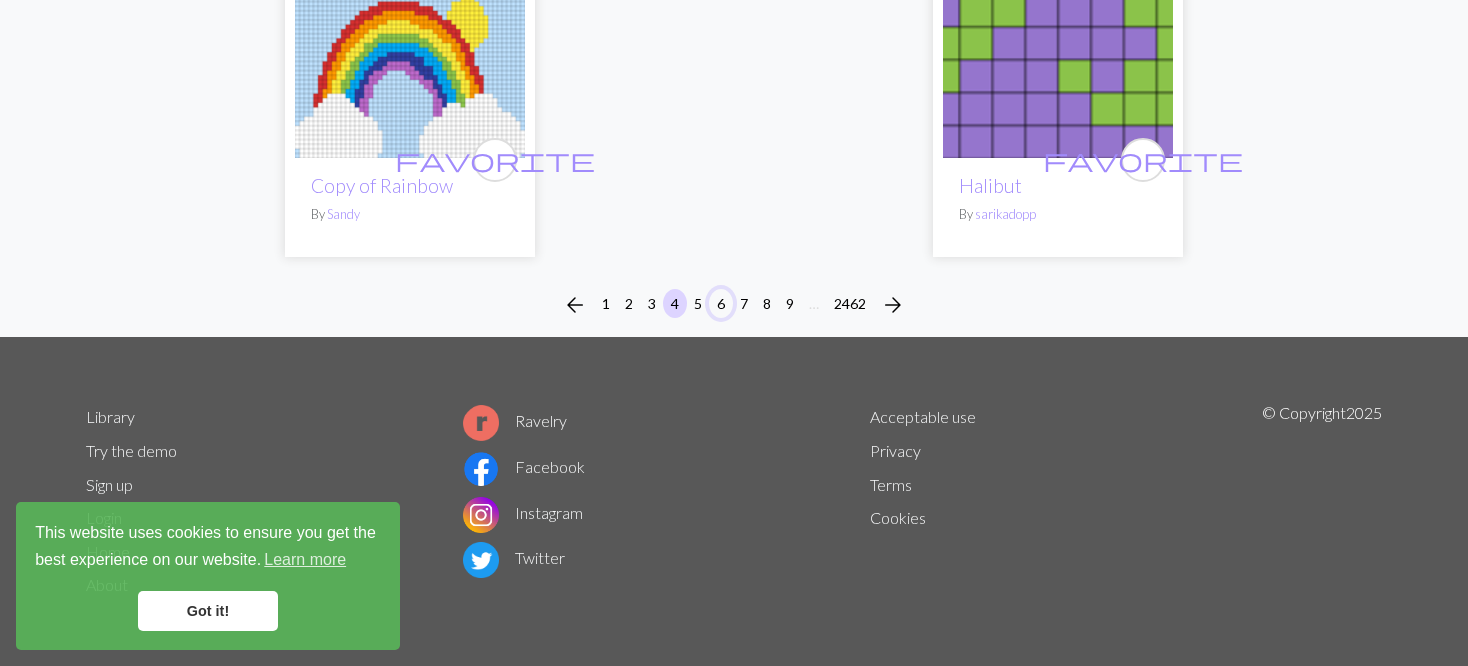 click on "6" at bounding box center [721, 303] 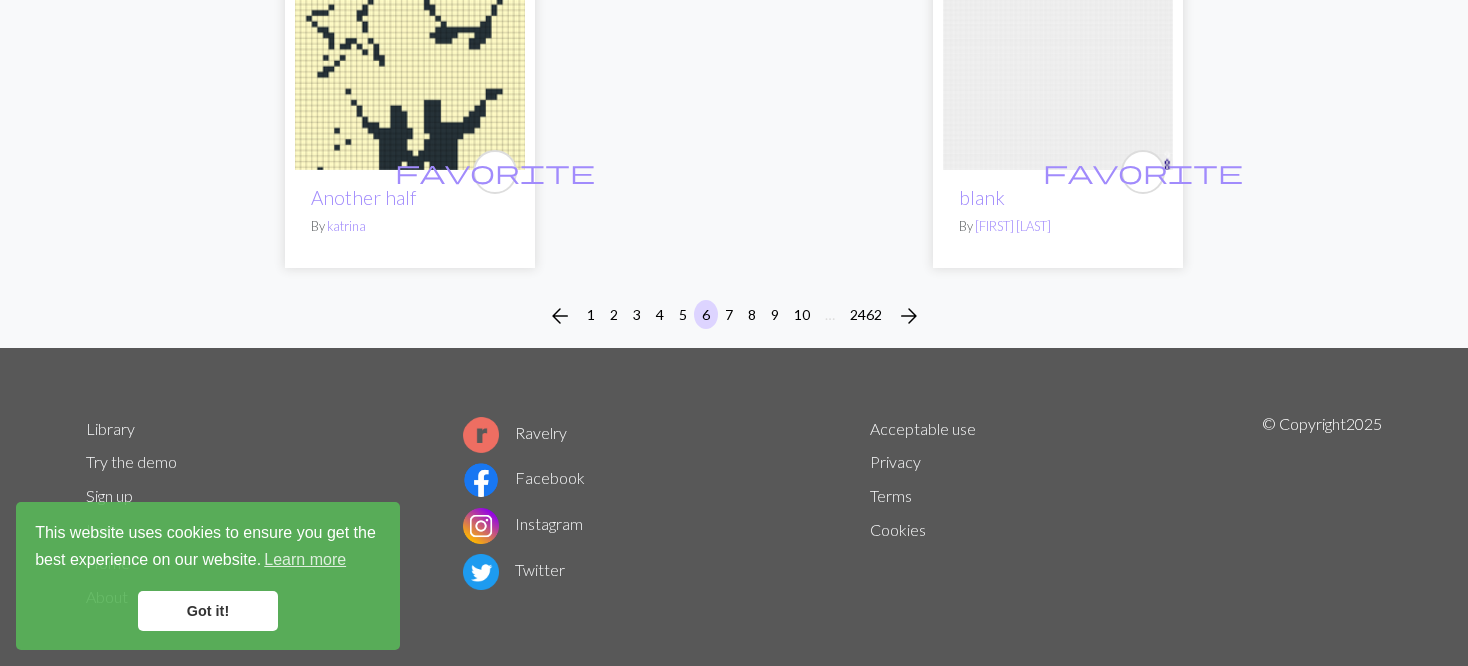 scroll, scrollTop: 5264, scrollLeft: 0, axis: vertical 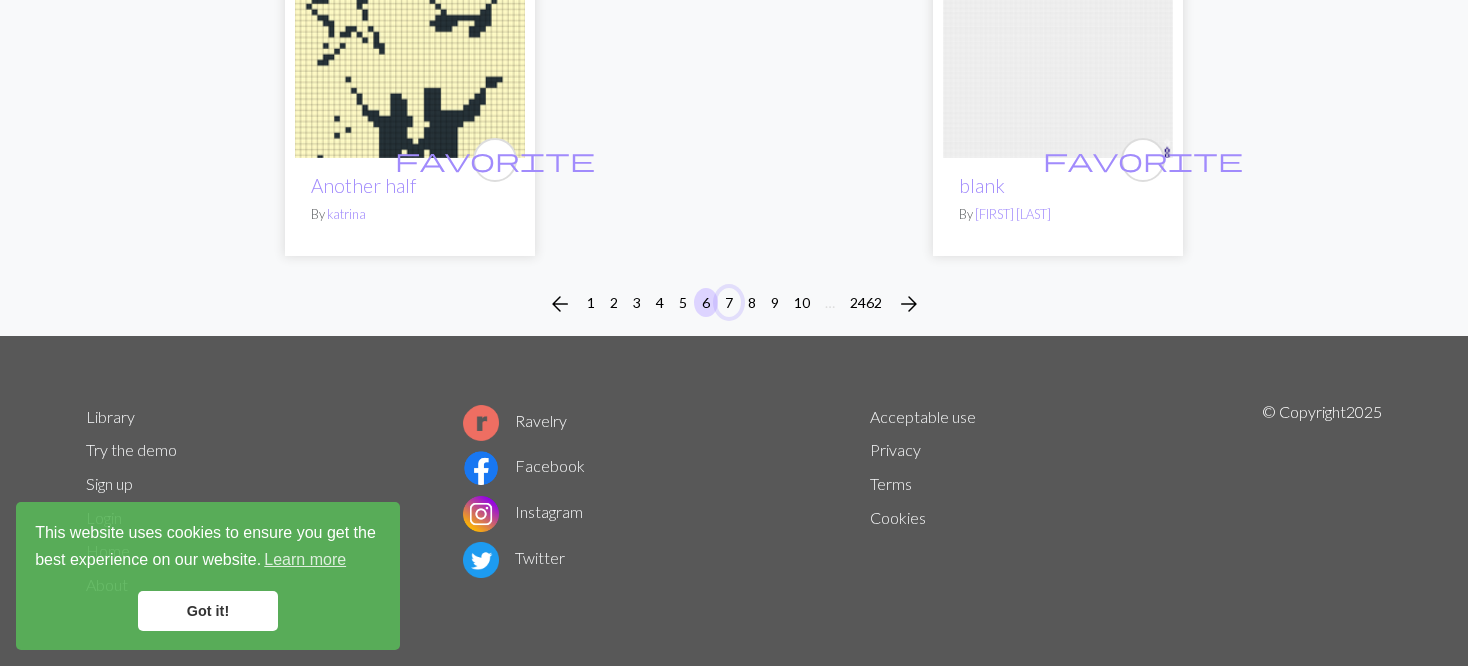 click on "7" at bounding box center [729, 302] 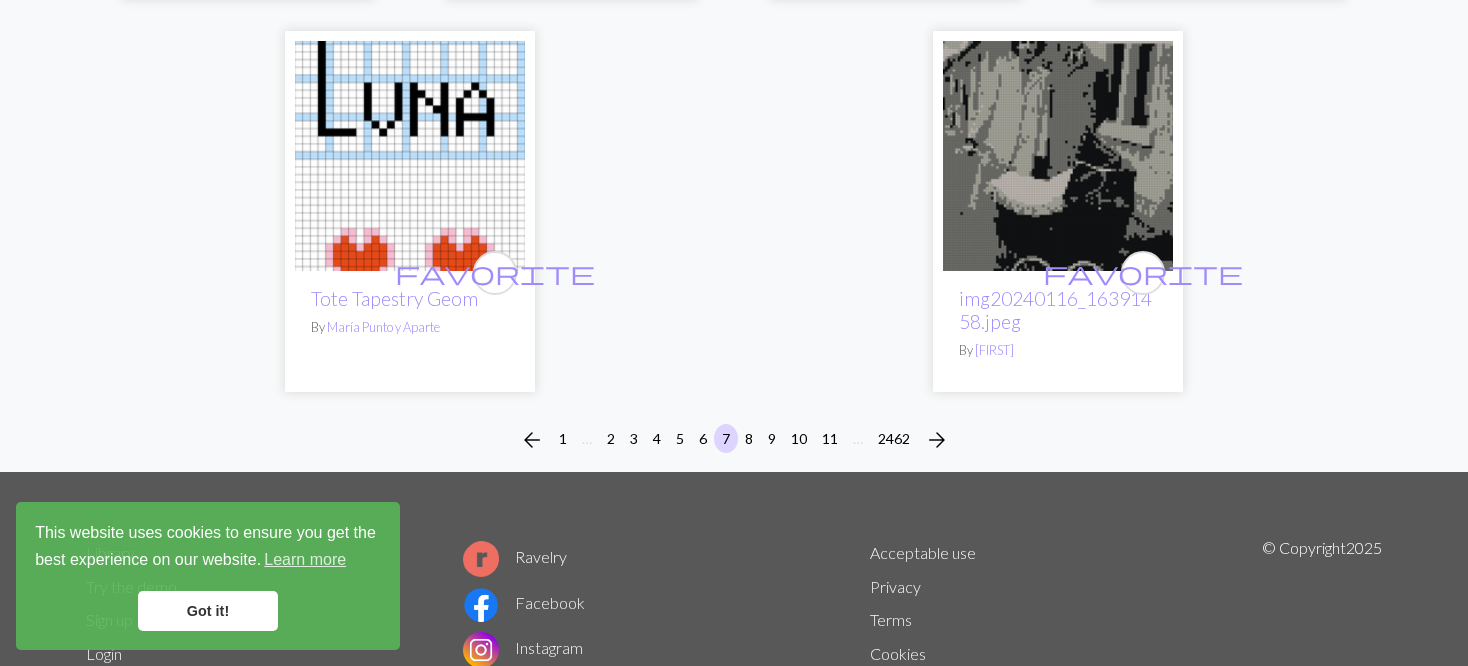 scroll, scrollTop: 5192, scrollLeft: 0, axis: vertical 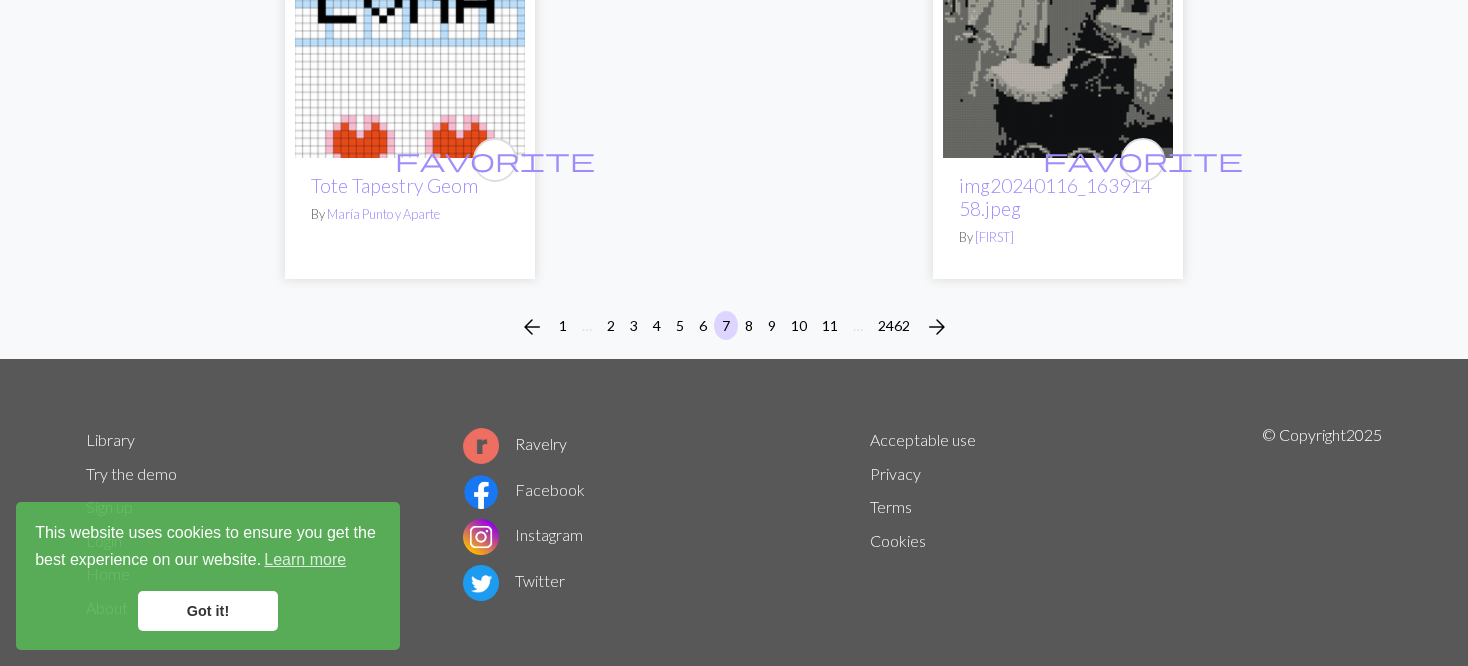 click on "9" at bounding box center (772, 327) 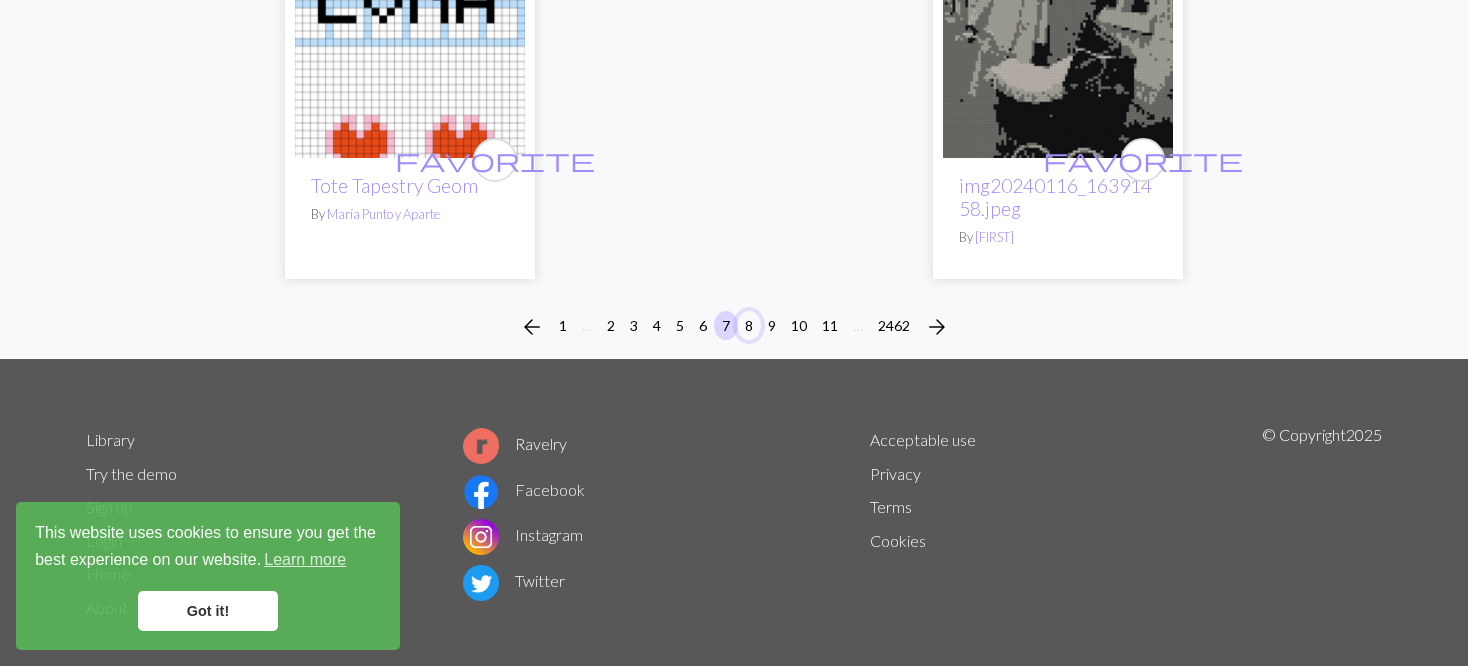 click on "8" at bounding box center [749, 325] 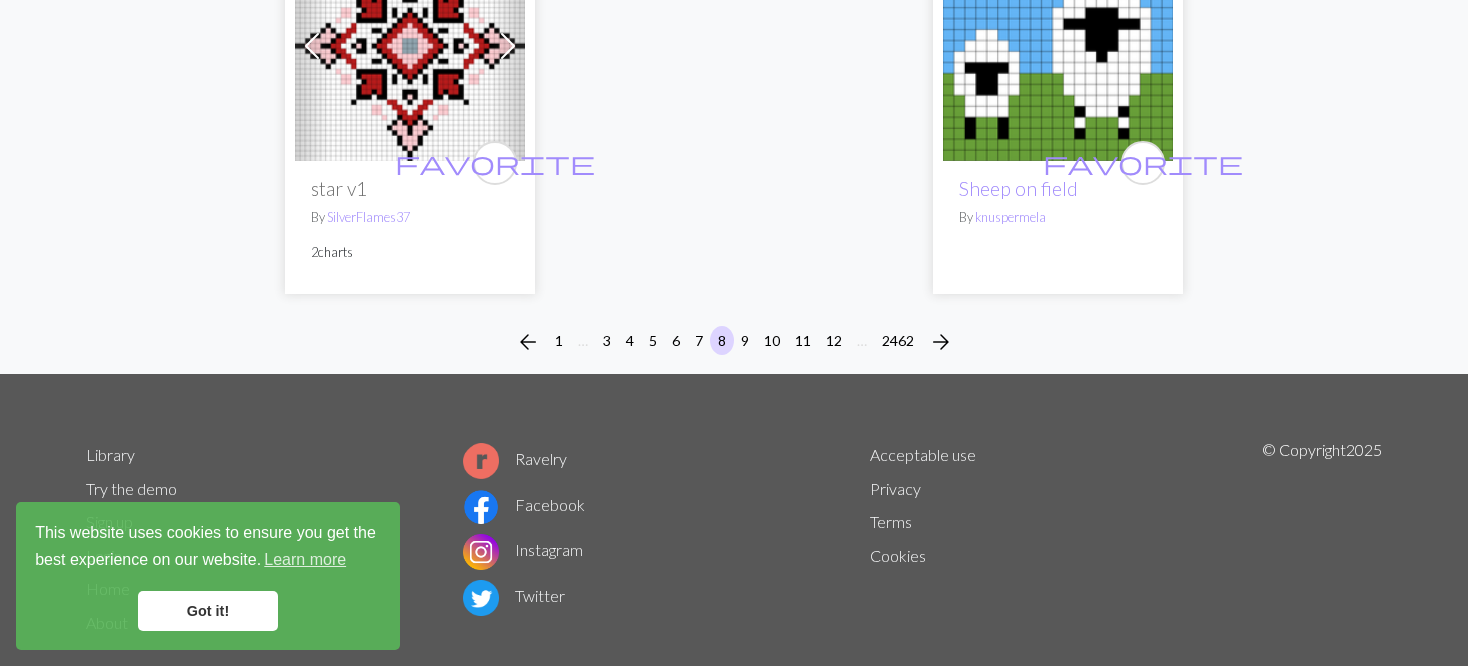 scroll, scrollTop: 5471, scrollLeft: 0, axis: vertical 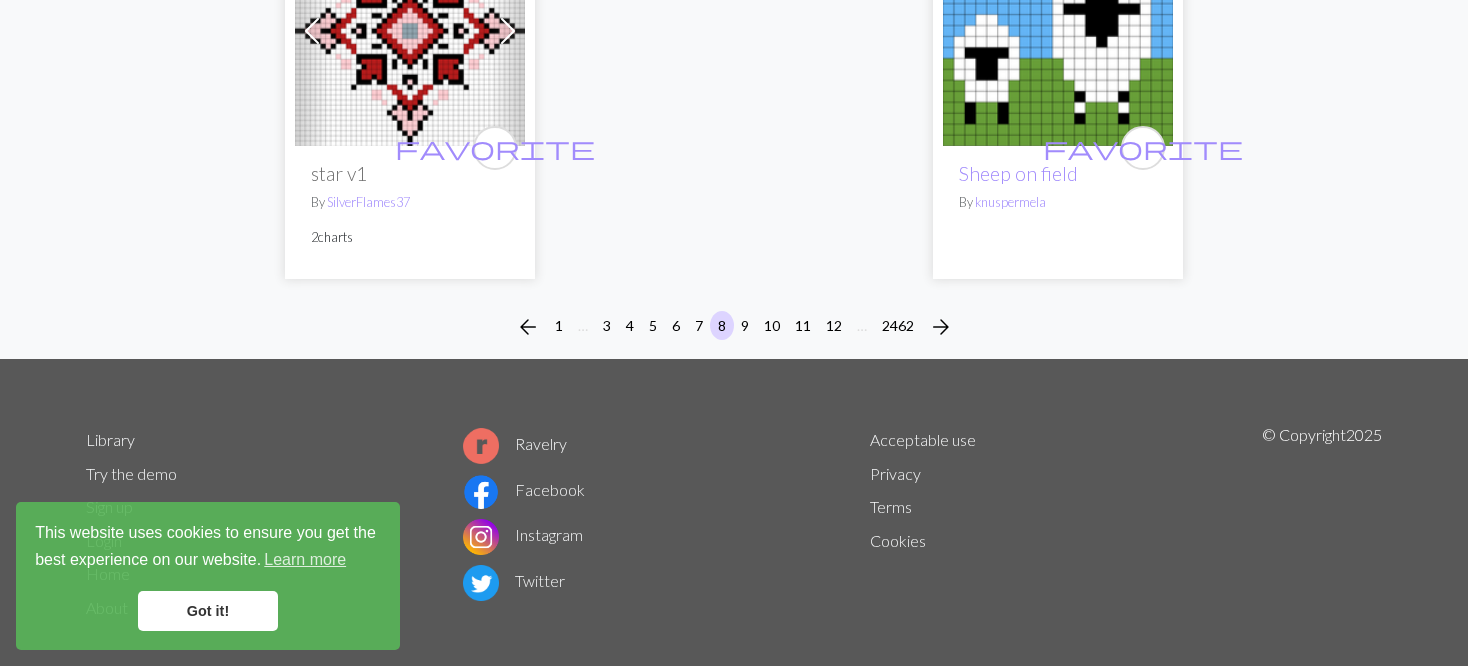 click on "arrow_back 1 … 3 4 5 6 7 8 9 10 11 12 … 2462 arrow_forward" at bounding box center [734, 327] 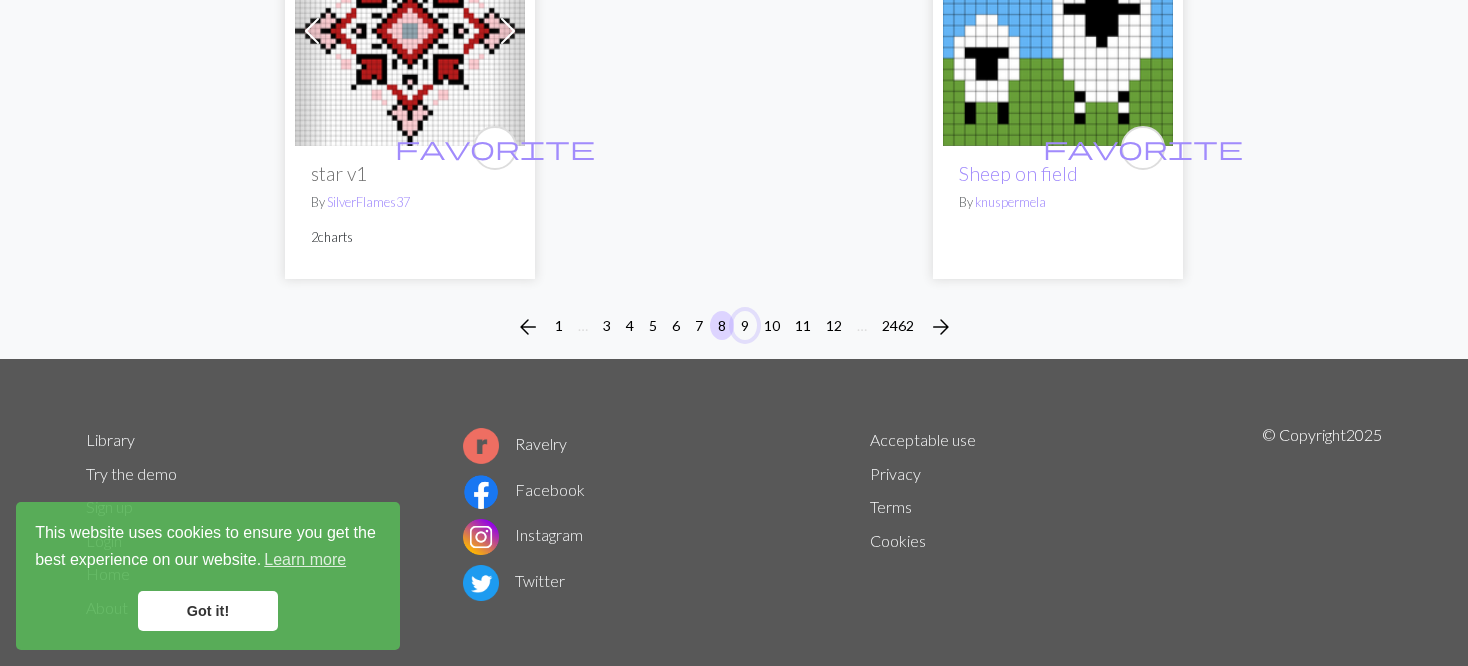 click on "9" at bounding box center [745, 325] 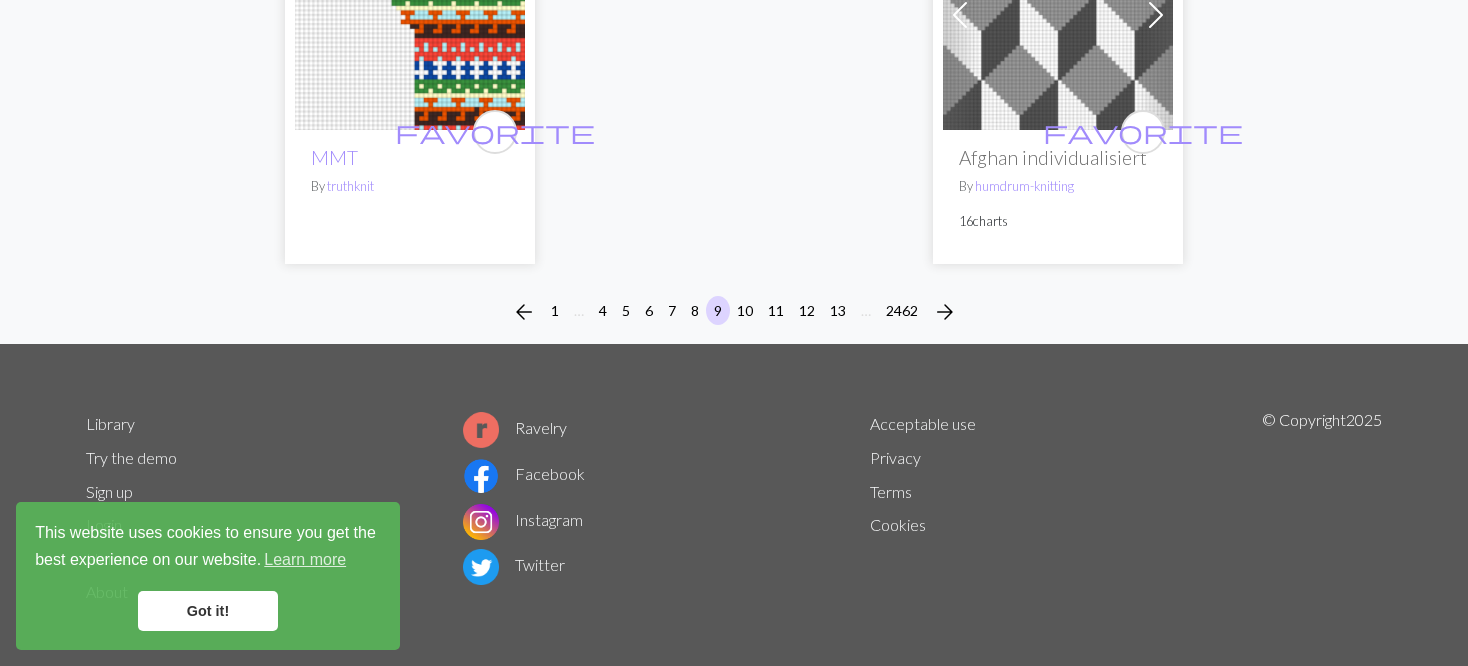 scroll, scrollTop: 5182, scrollLeft: 0, axis: vertical 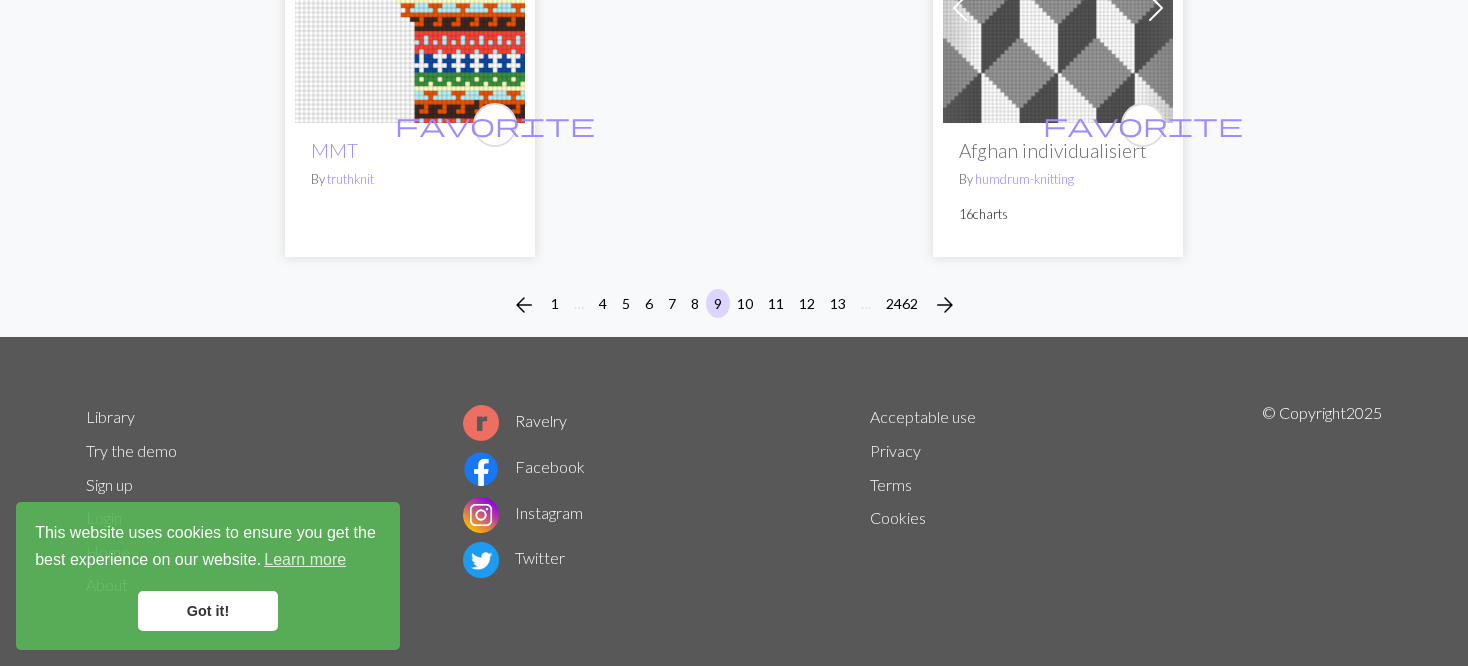 click on "11" at bounding box center (776, 305) 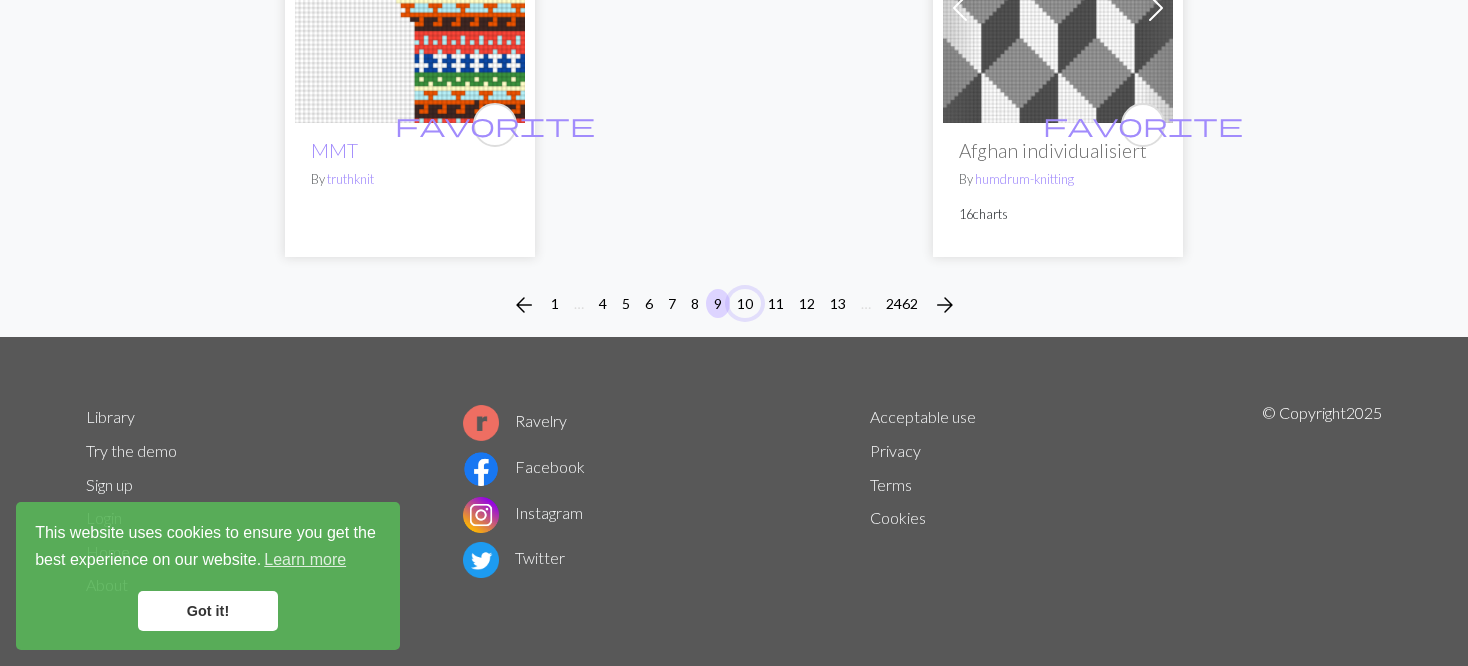 click on "10" at bounding box center [745, 303] 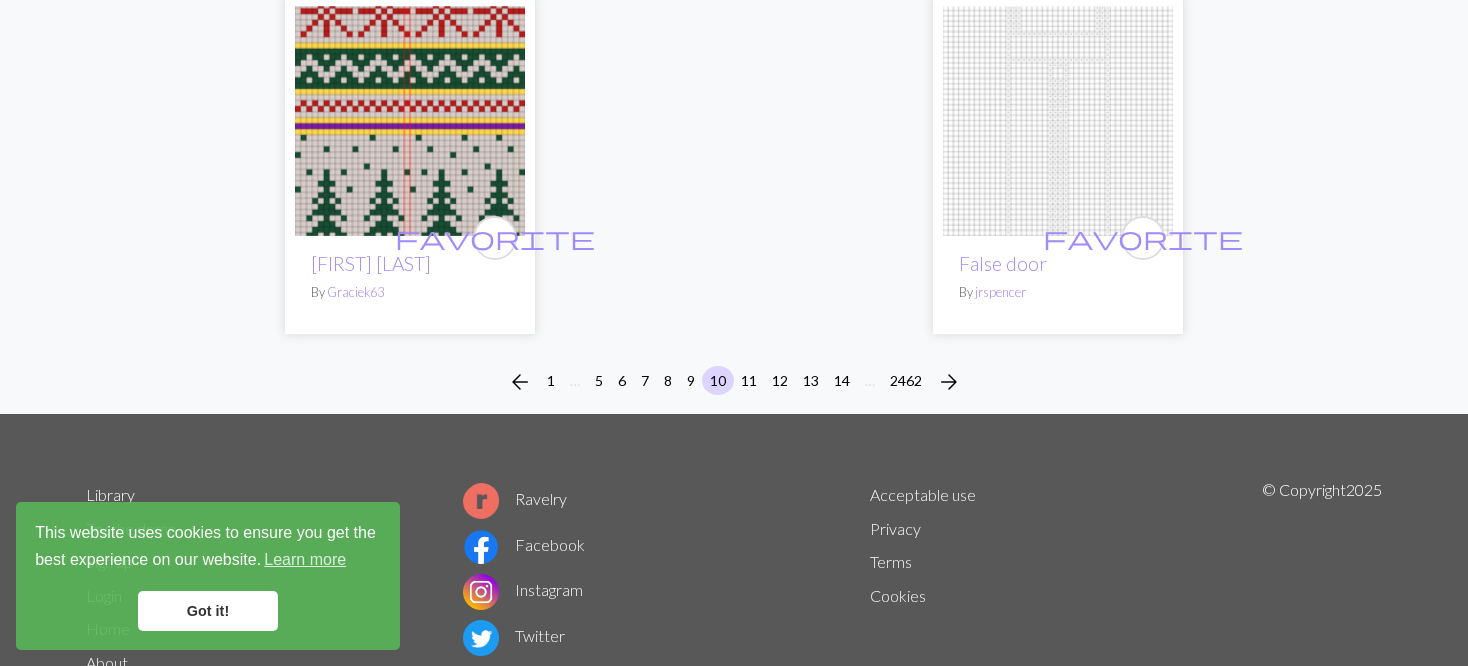 scroll, scrollTop: 5100, scrollLeft: 0, axis: vertical 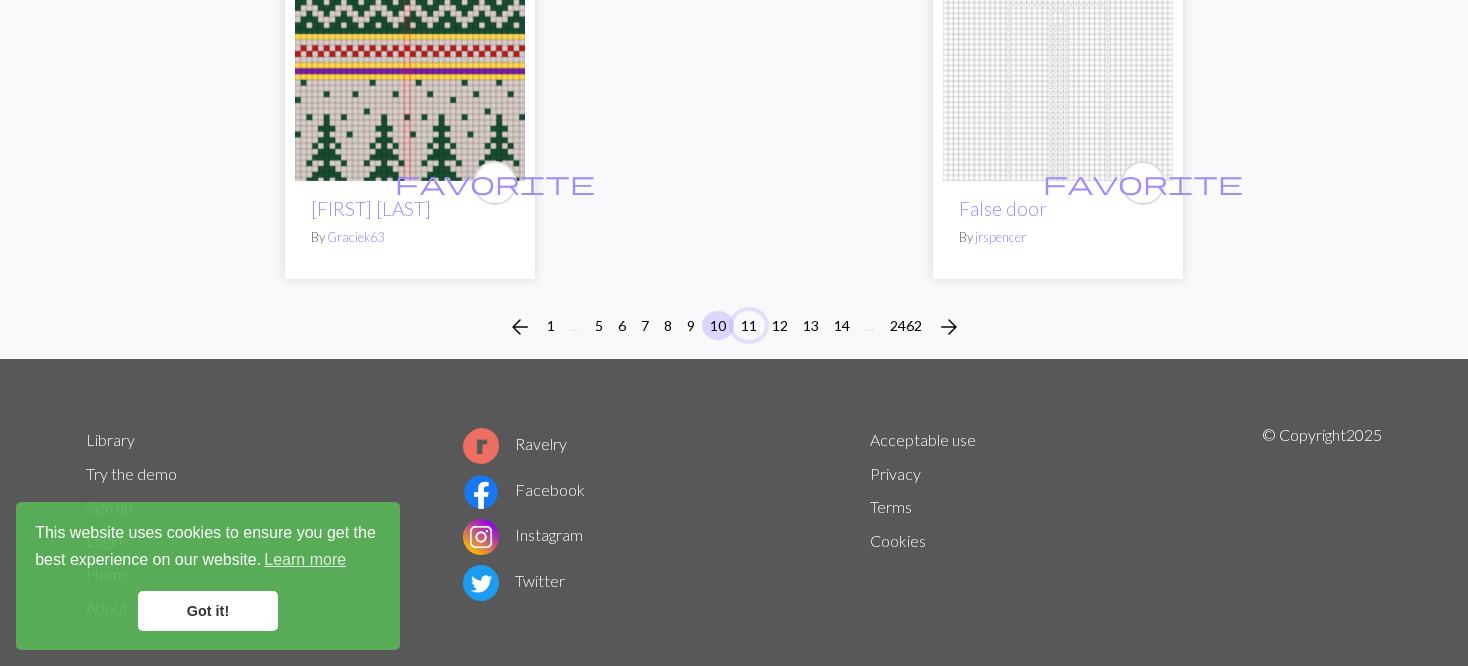 click on "11" at bounding box center (749, 325) 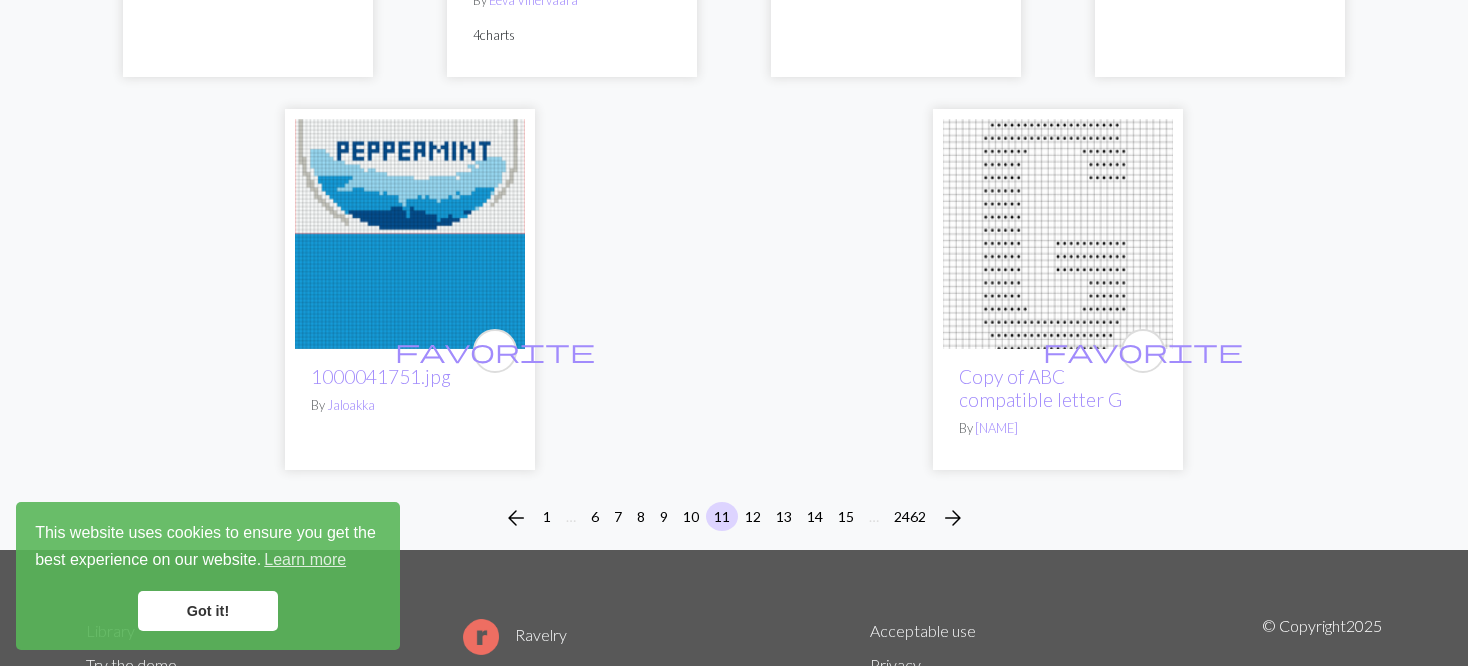 scroll, scrollTop: 5180, scrollLeft: 0, axis: vertical 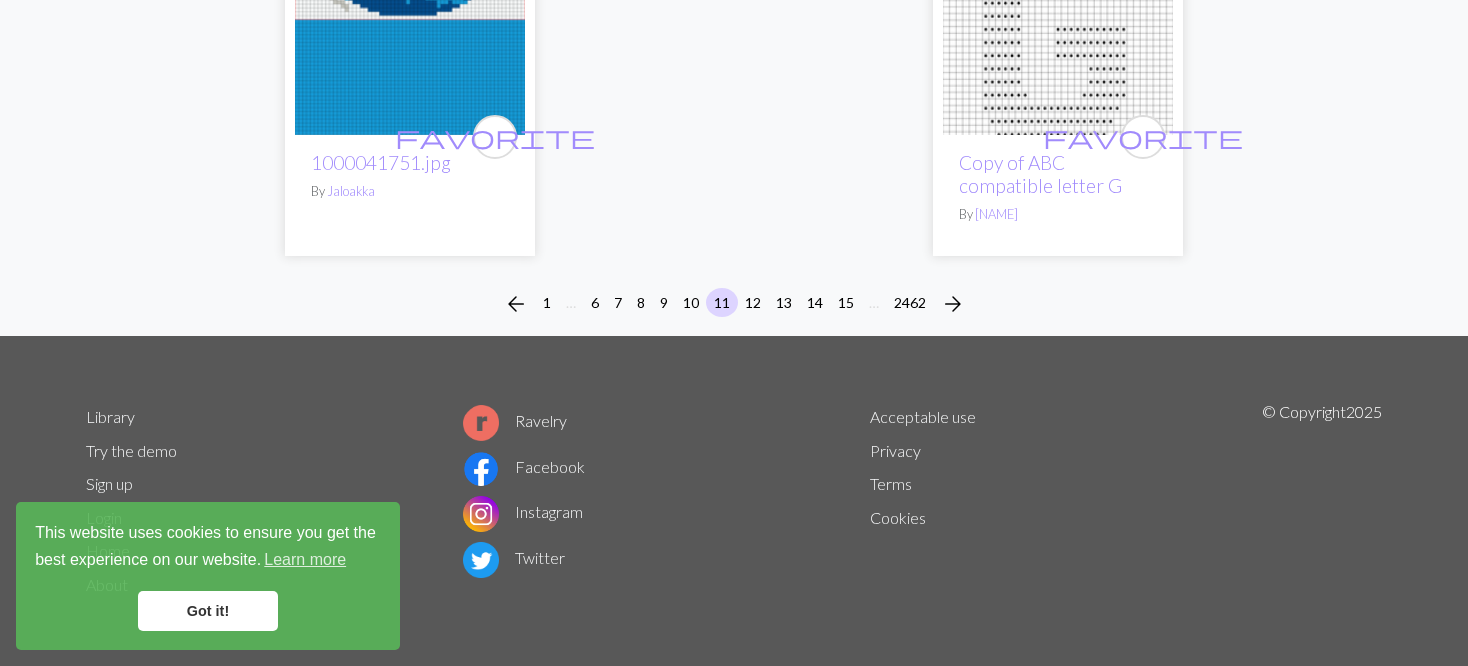 click on "arrow_back 1 … 6 7 8 9 10 11 12 13 14 15 … 2462 arrow_forward" at bounding box center [734, 304] 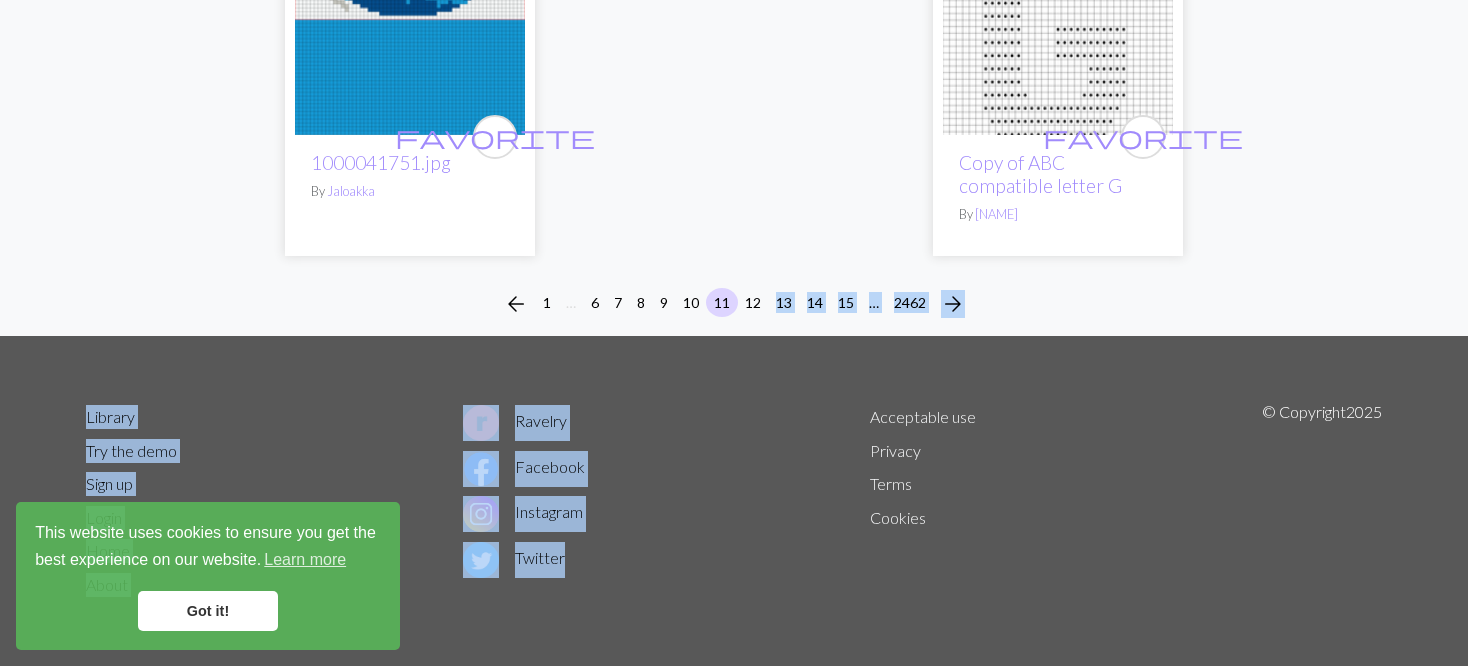 click on "Library Manual Sign up free Login add   New search   Search Library arrow_back 1 … 6 7 8 9 10 11 12 13 14 15 … 2462 arrow_forward favorite Stars By   vivian favorite Baby Blanket #8 New England Patriots By   chasity favorite Baby Blankets #7 Part 2 Minnesota Vikinngs By   chasity favorite Baby #7 Minnesota Vikings By   chasity favorite Baby Blanket #6 Part 2 (Miami Dolphins) By   chasity favorite Circuit By   BarmyinWonderland favorite Baby Blanket #6 (Miami Dolphins) By   chasity favorite Baby Blanket #5 Part 2 (Buffalo Bills) By   chasity favorite Baby Blanket #5 (Buffalo Bills) By   chasity favorite Baby Blanket #4 Part 2 (Baltimore Ravens) By   chasity favorite Baby Blanket #4 (Baltimore Ravens) By   chasity favorite Baby Blanket #3 Part 2 (Atlanta Falcons) By   chasity favorite Baby Blanket #3 (Atlanta Falcons) By   chasity favorite Baby Blanket #2 Part 2 (Arizona Cardinals By   chasity favorite Nathaniel Stocking By   Graciek63 favorite Baby Blanket #1 Part 2 (Huston Texans) By   chasity favorite By" at bounding box center (734, -4847) 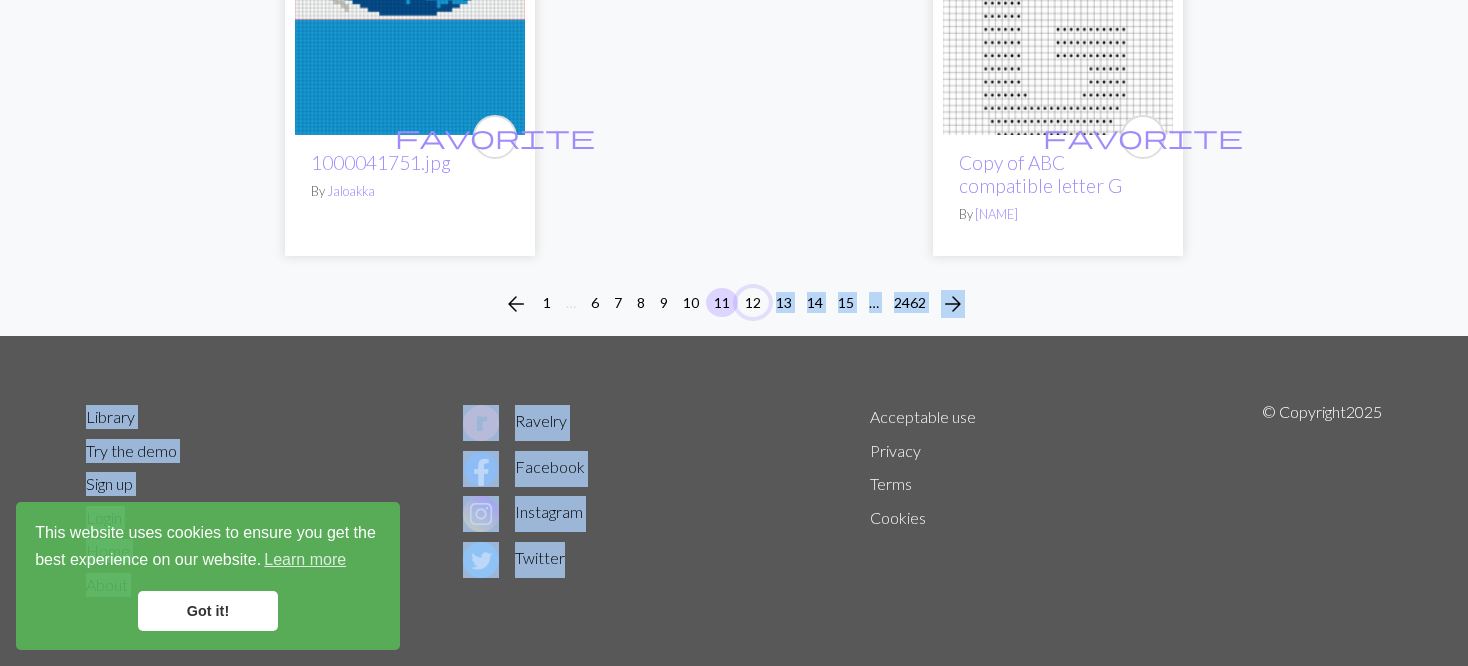 click on "12" at bounding box center (753, 302) 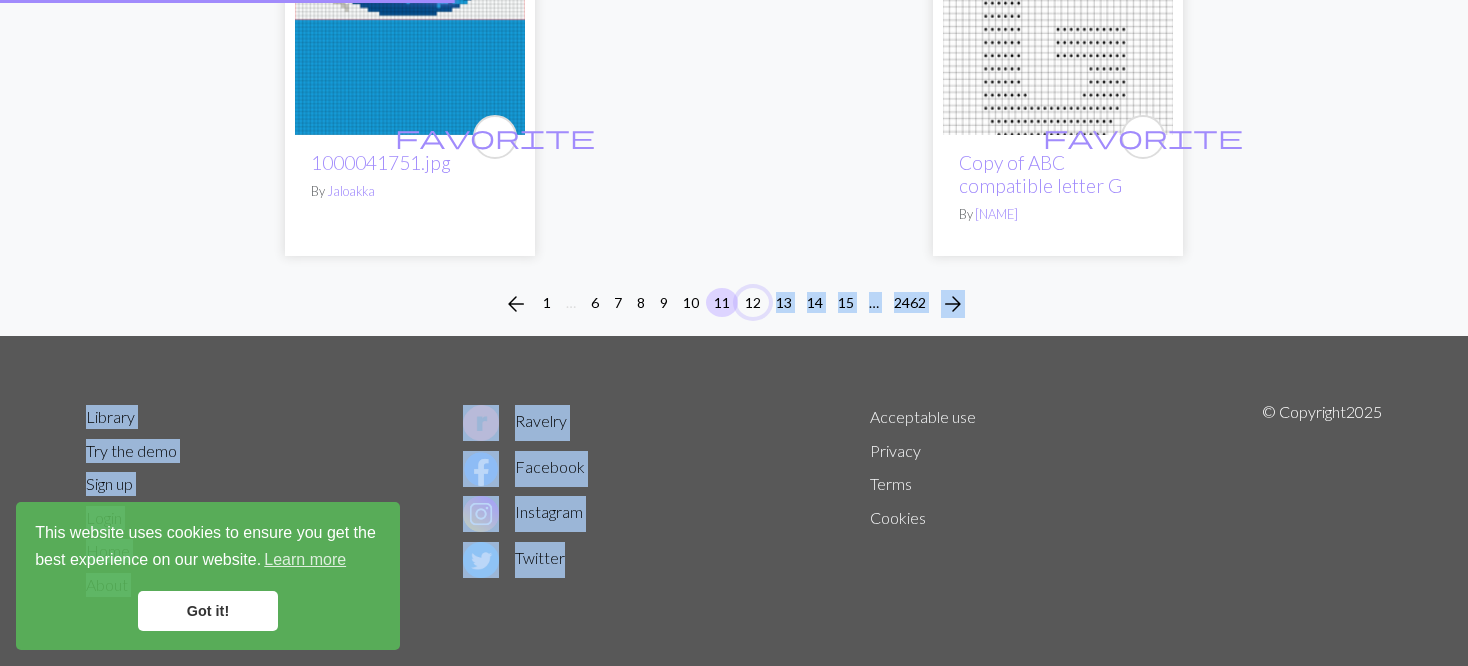 click on "12" at bounding box center [753, 302] 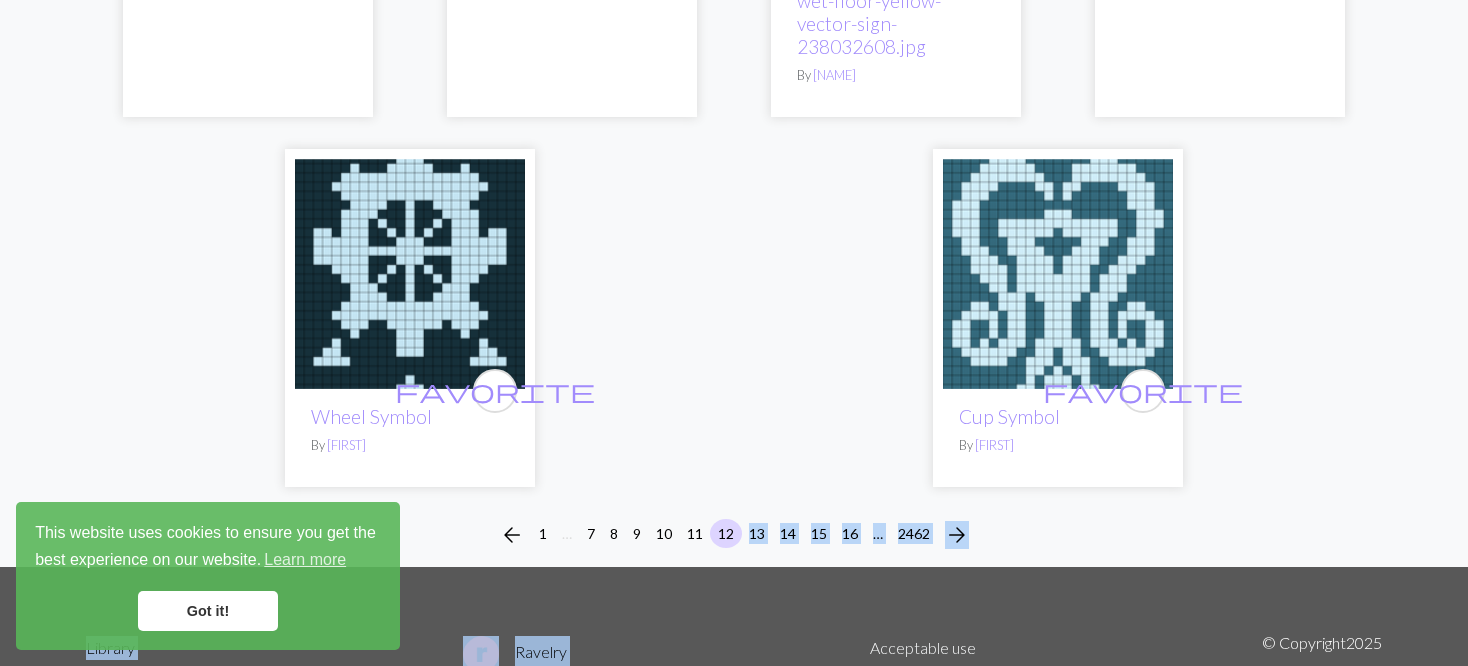 scroll, scrollTop: 5492, scrollLeft: 0, axis: vertical 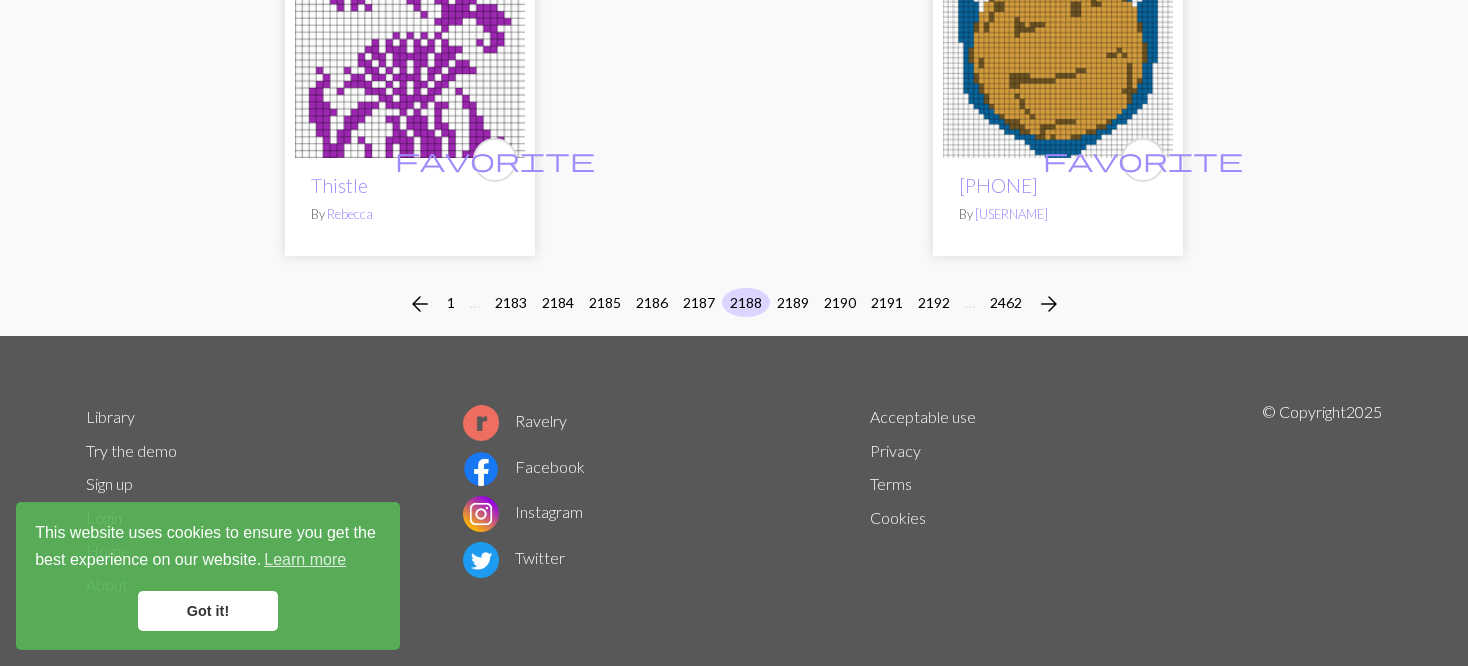click on "arrow_back 1 … 2183 2184 2185 2186 2187 2188 2189 2190 2191 2192 … 2462 arrow_forward" at bounding box center (734, 304) 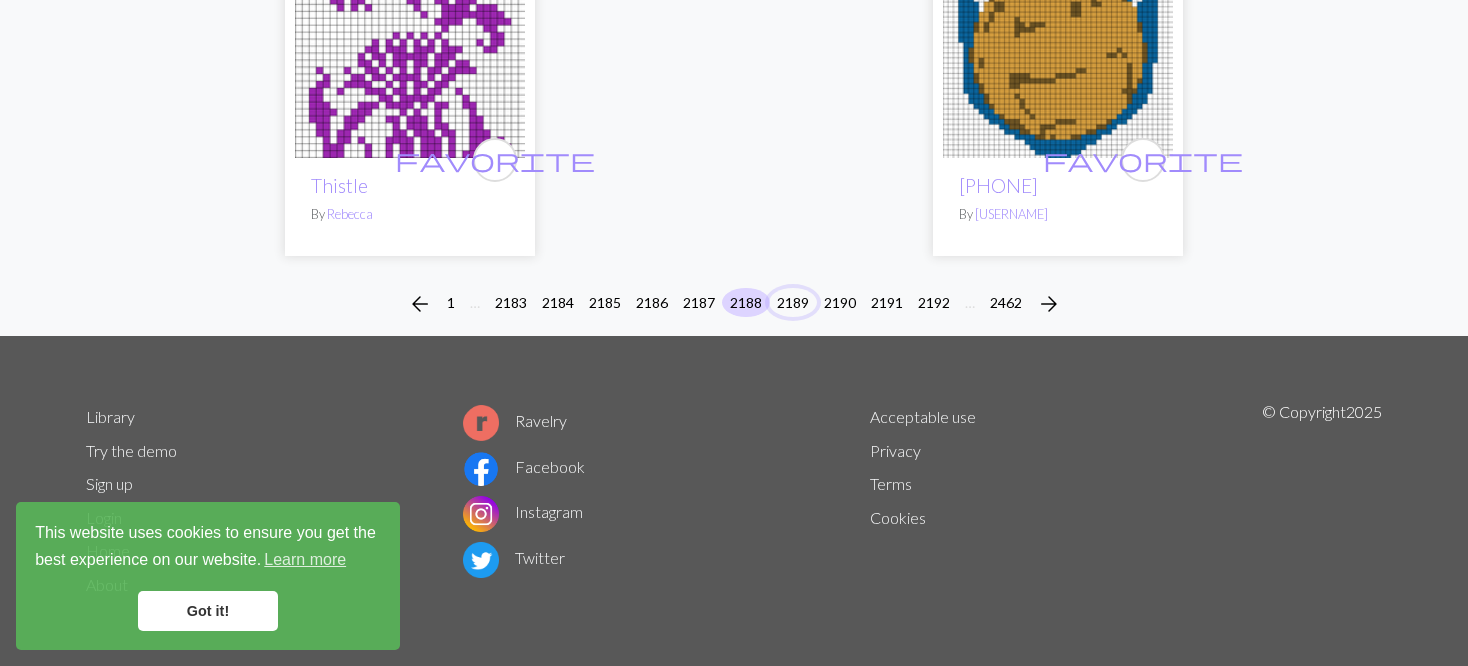 click on "2189" at bounding box center (793, 302) 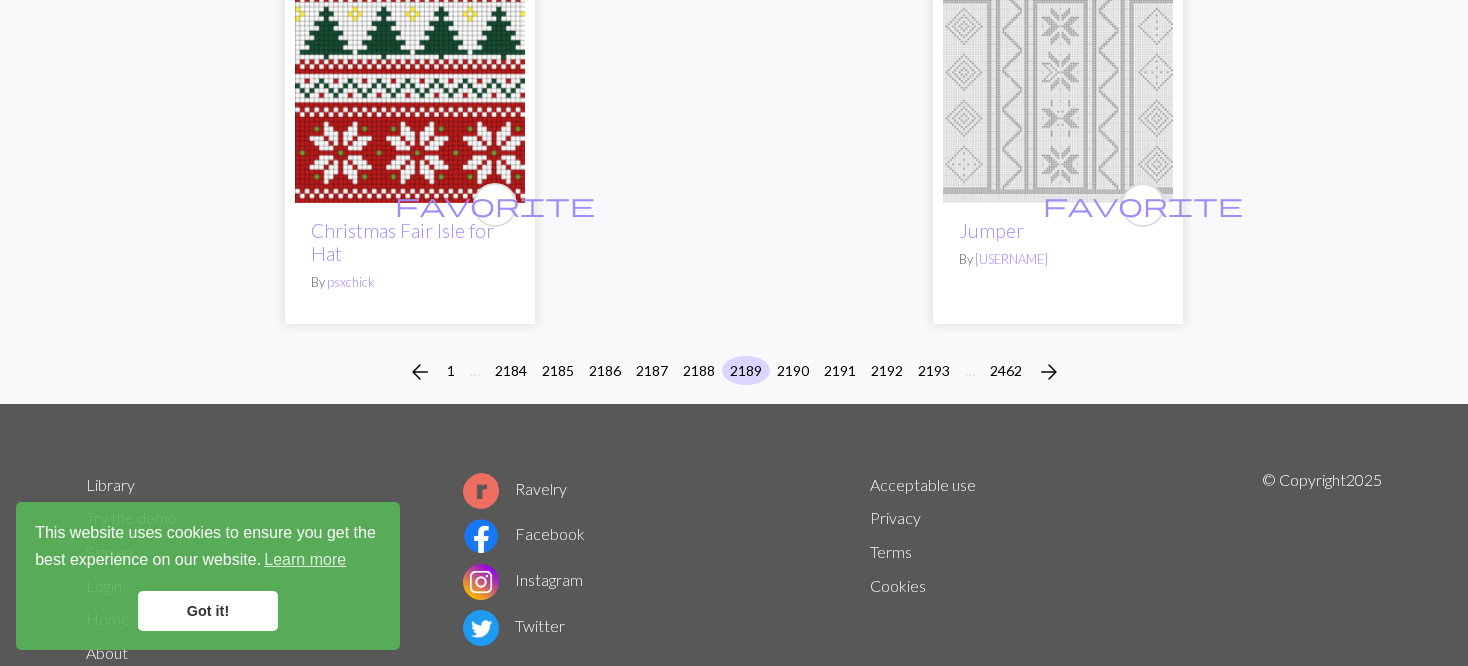 scroll, scrollTop: 5168, scrollLeft: 0, axis: vertical 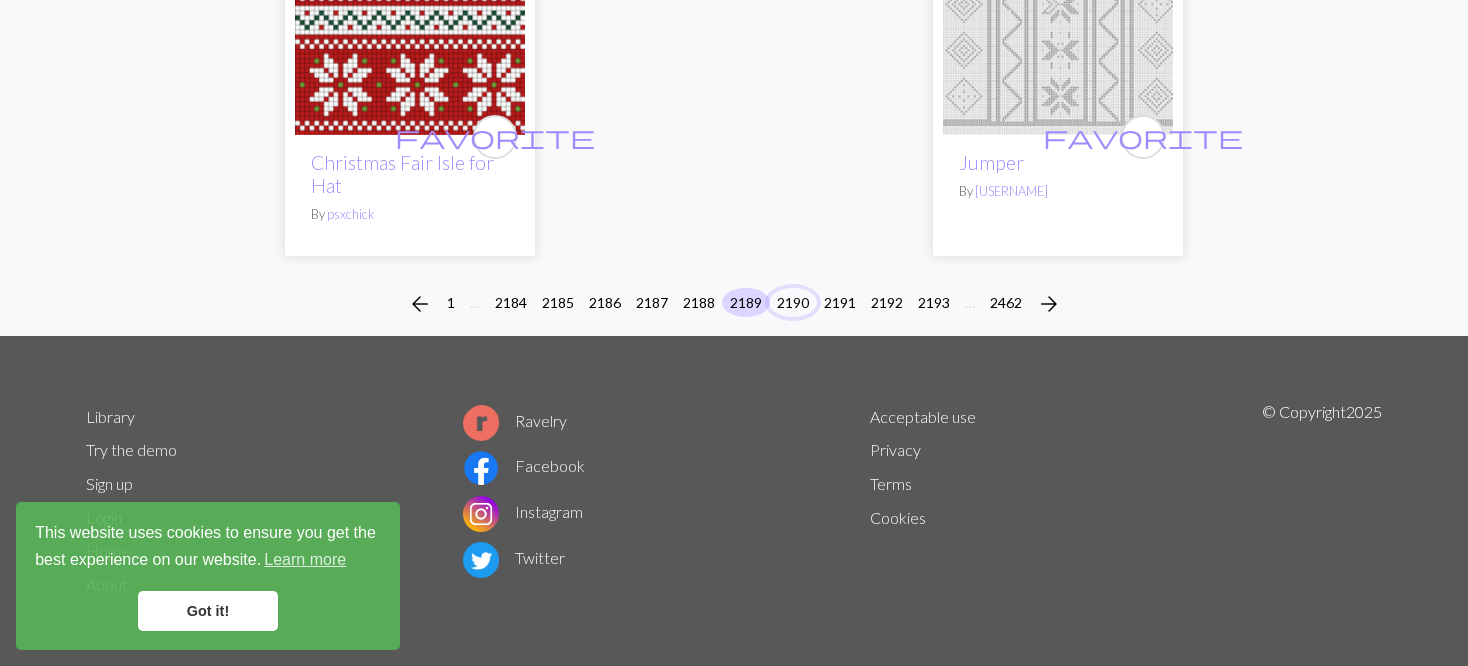 click on "2190" at bounding box center [793, 302] 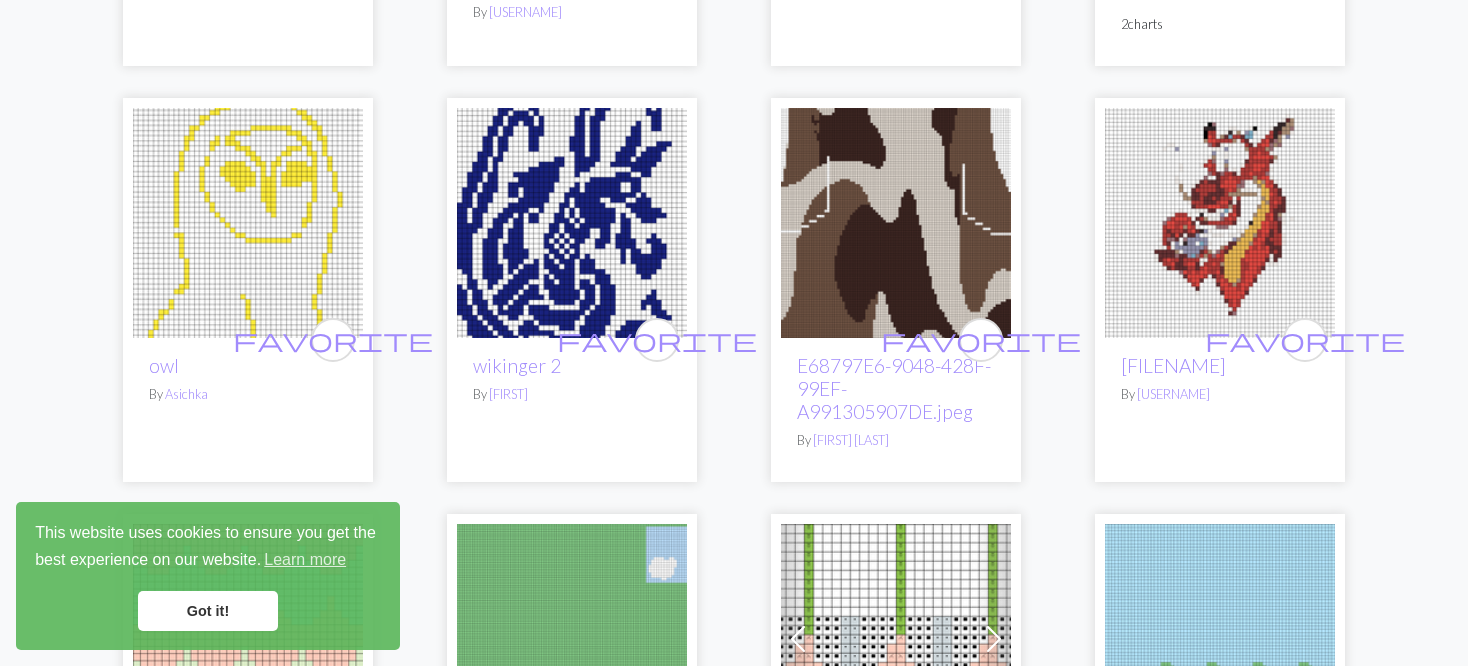 scroll, scrollTop: 3800, scrollLeft: 0, axis: vertical 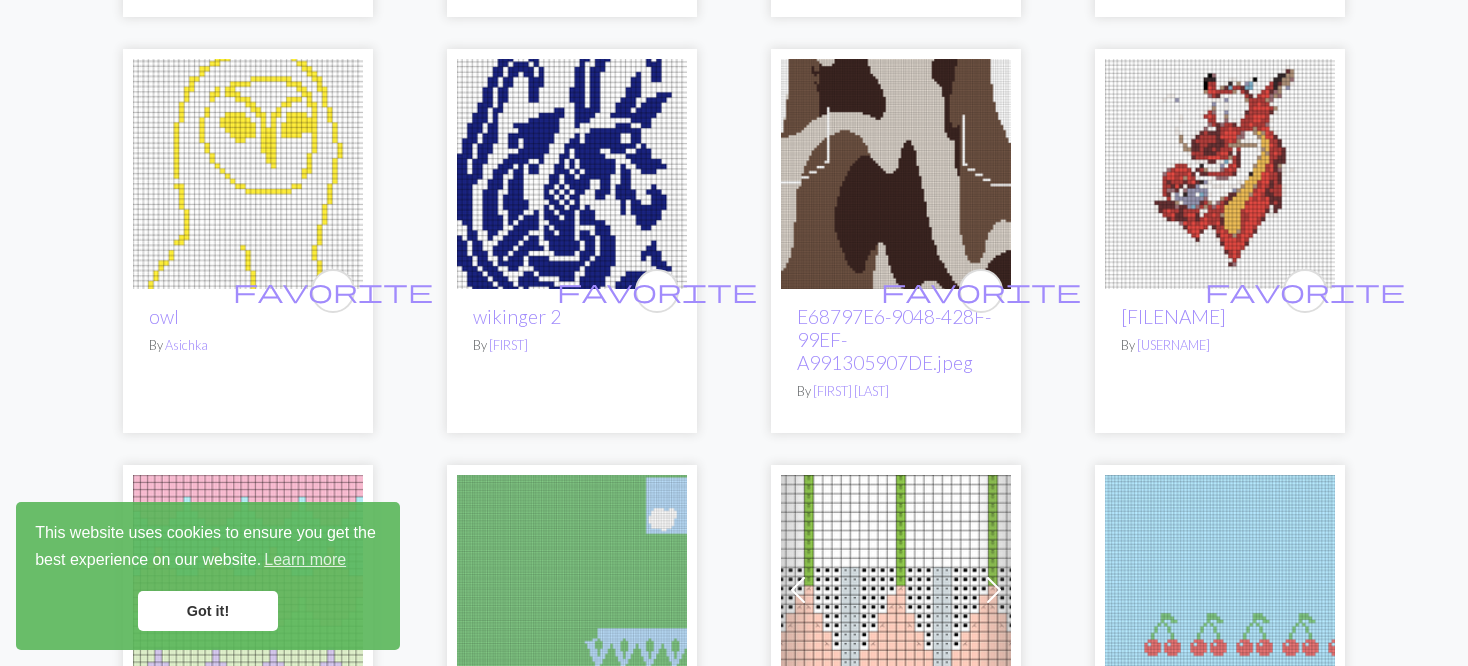 click at bounding box center [248, 174] 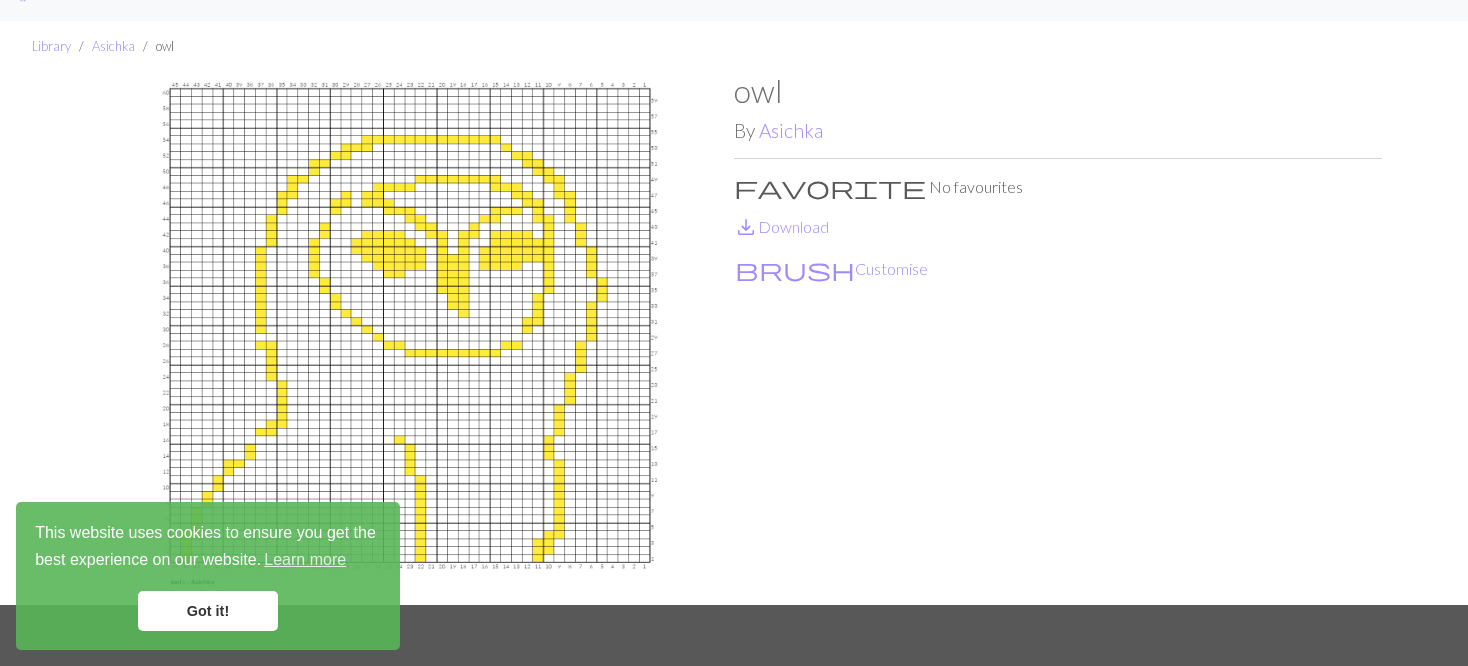 scroll, scrollTop: 0, scrollLeft: 0, axis: both 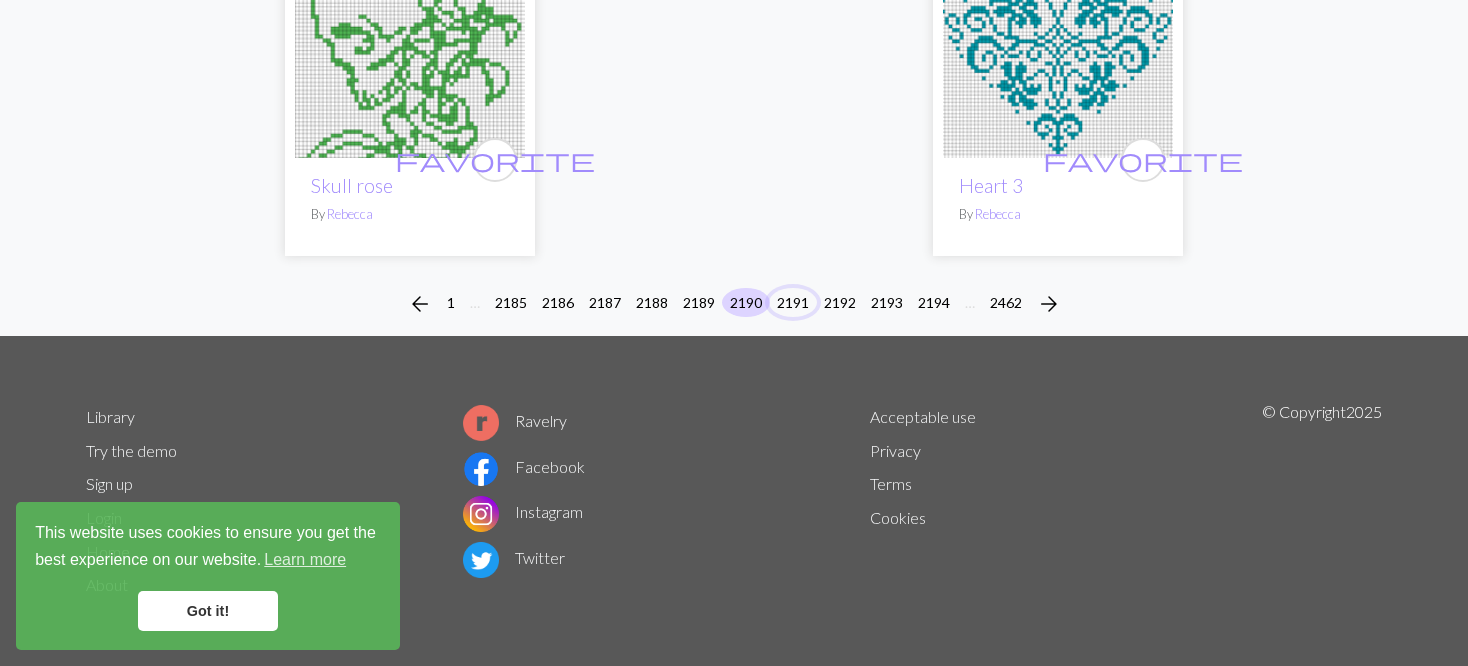 click on "2191" at bounding box center (793, 302) 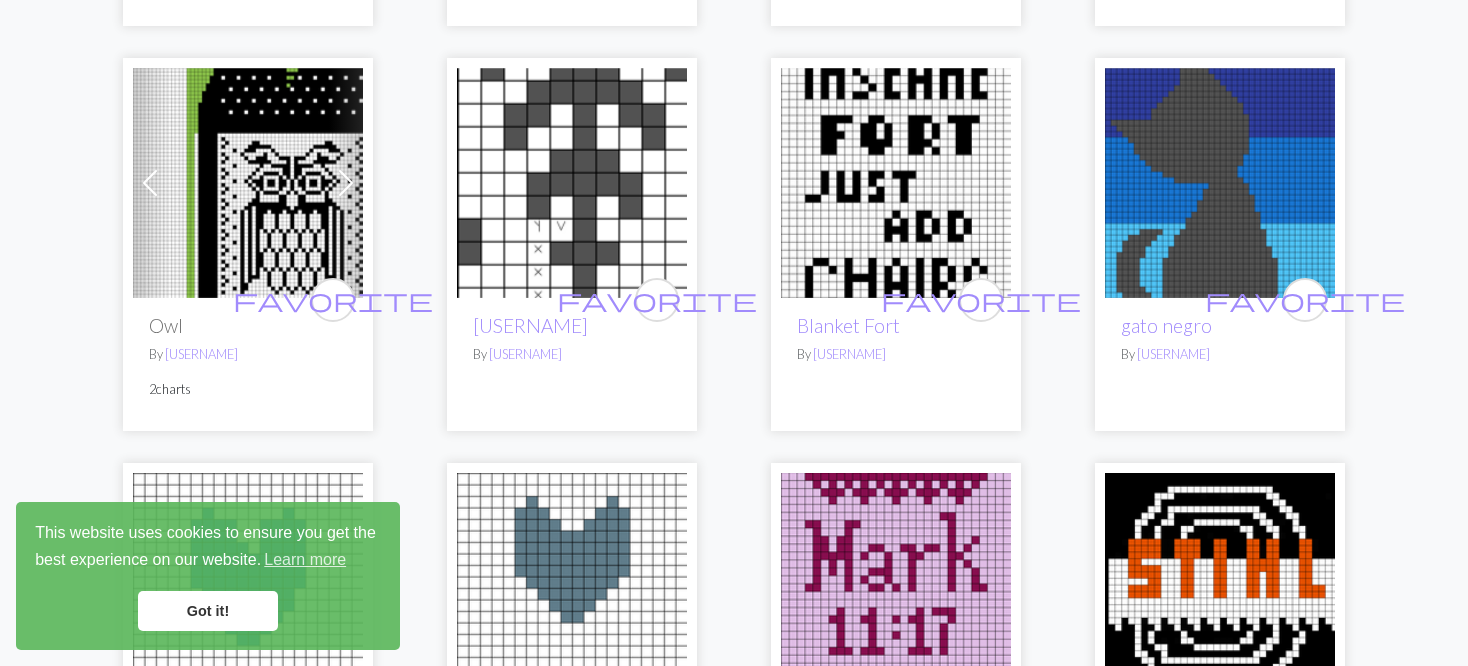 scroll, scrollTop: 2600, scrollLeft: 0, axis: vertical 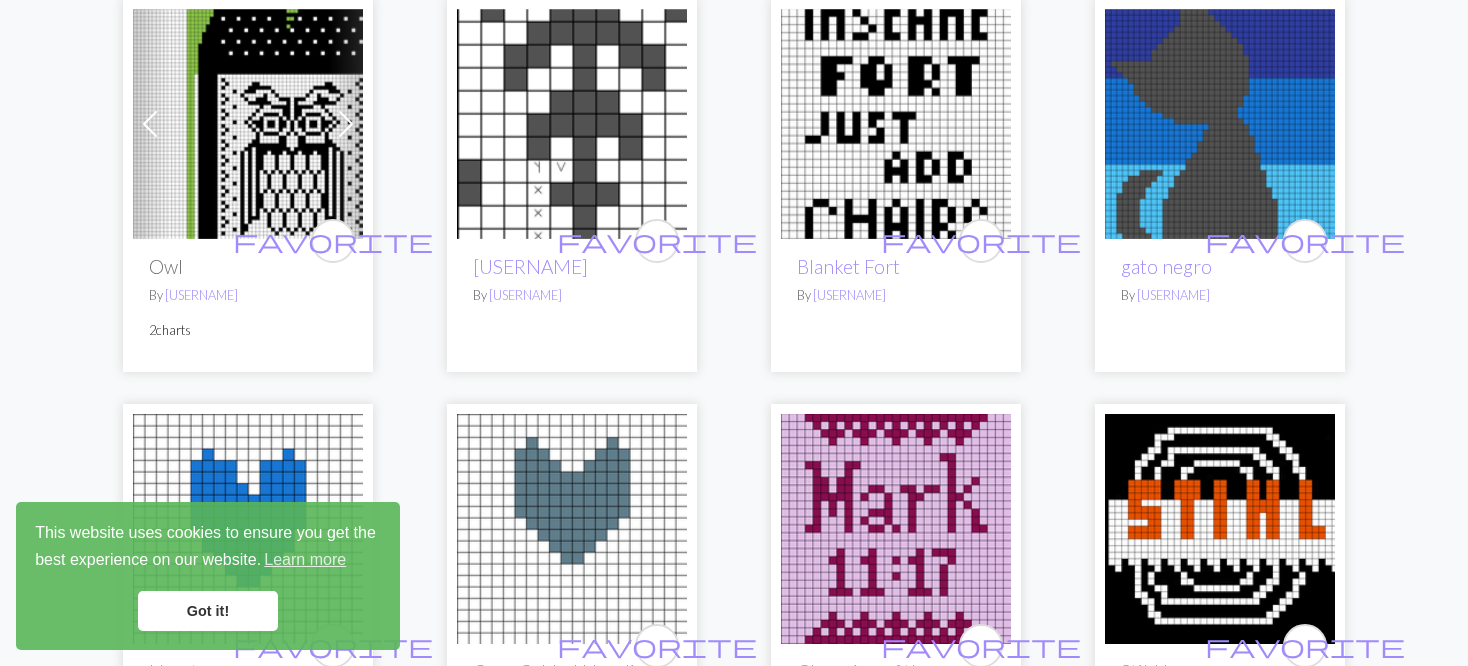 click at bounding box center (248, 124) 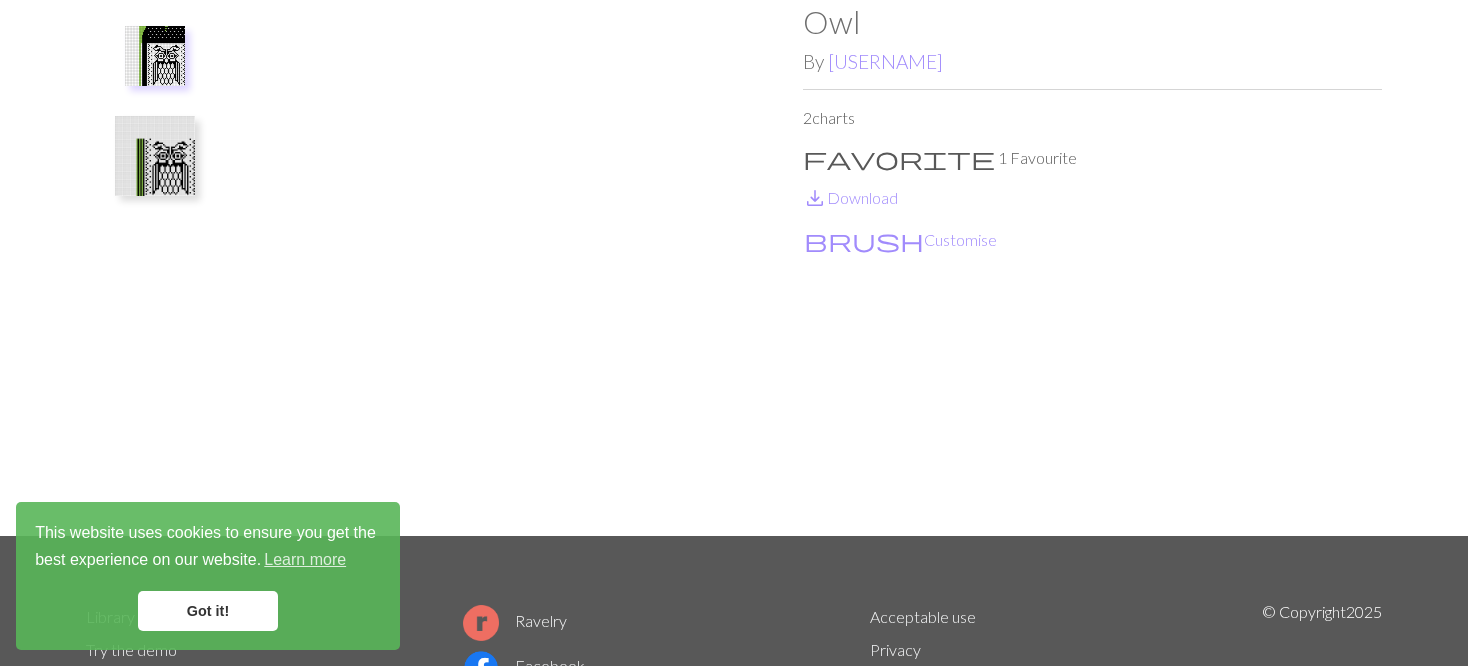 scroll, scrollTop: 0, scrollLeft: 0, axis: both 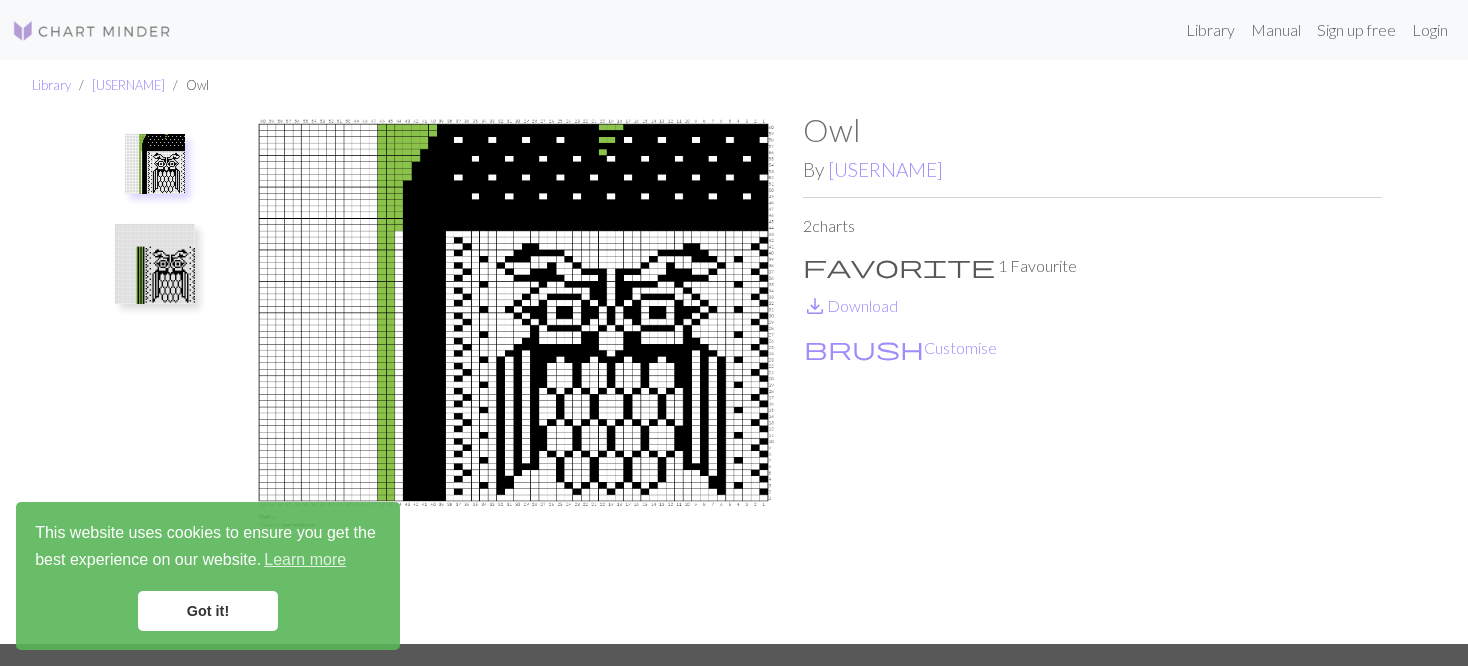 click at bounding box center (155, 264) 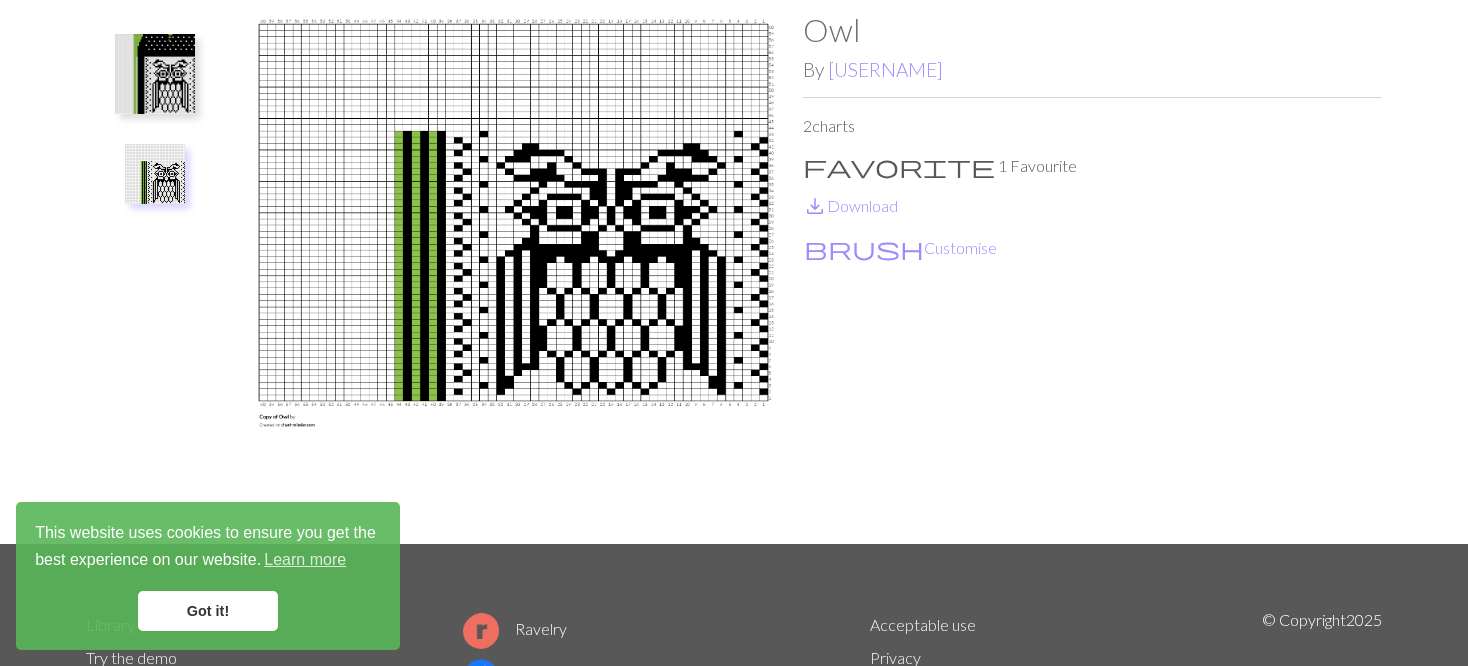 scroll, scrollTop: 0, scrollLeft: 0, axis: both 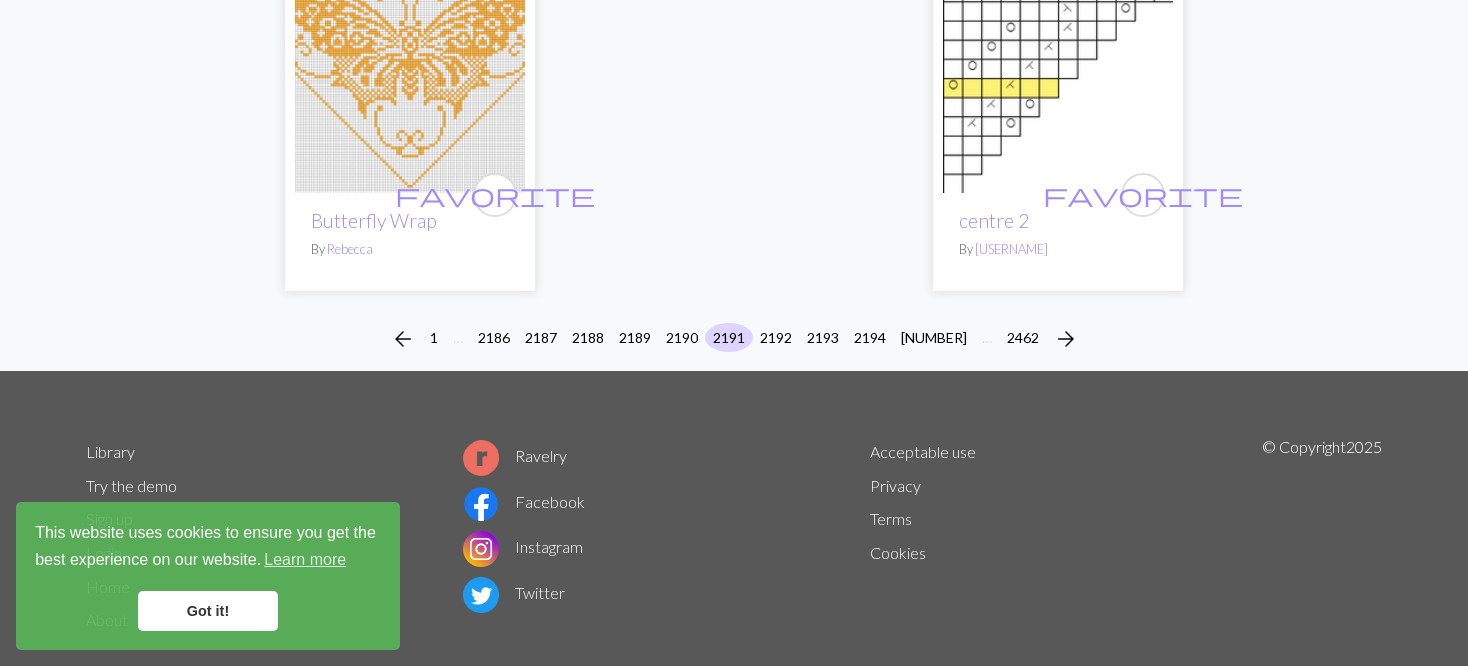 click on "arrow_back 1 … 2186 2187 2188 2189 2190 2191 2192 2193 2194 2195 … 2462 arrow_forward" at bounding box center [734, 339] 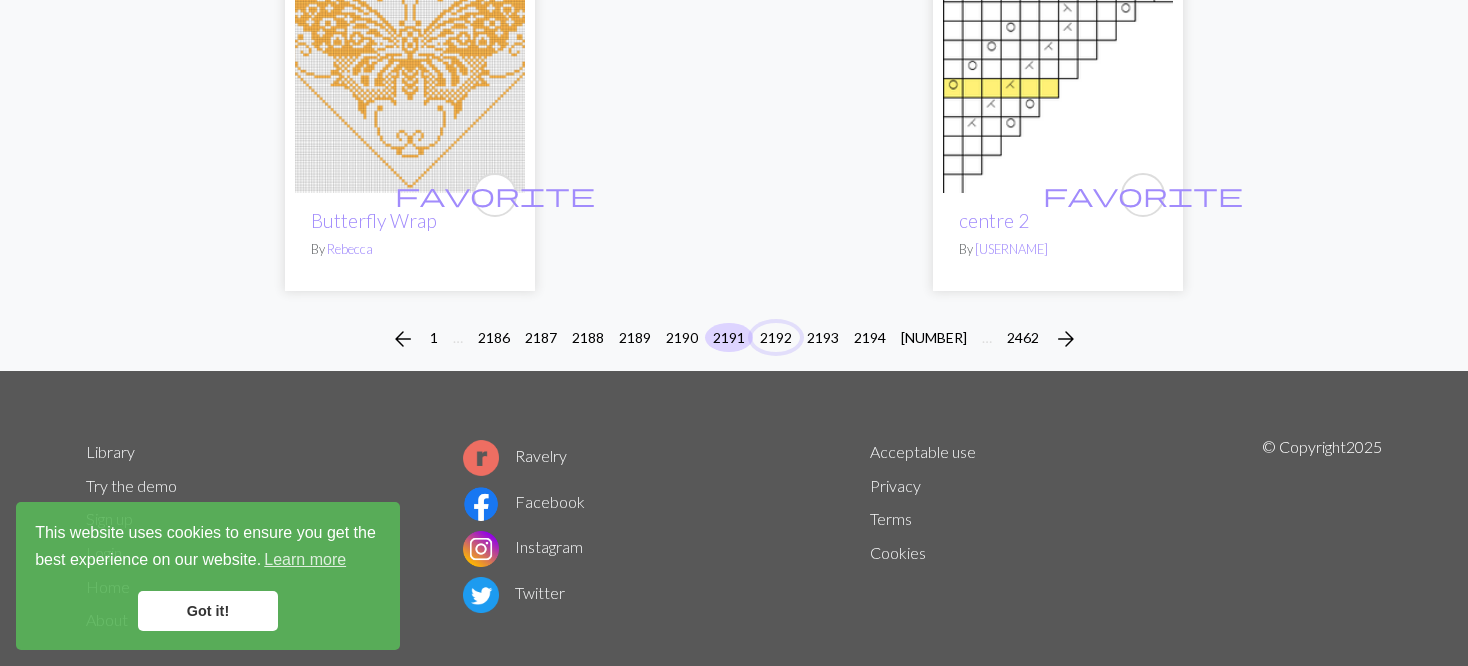 click on "2192" at bounding box center (776, 337) 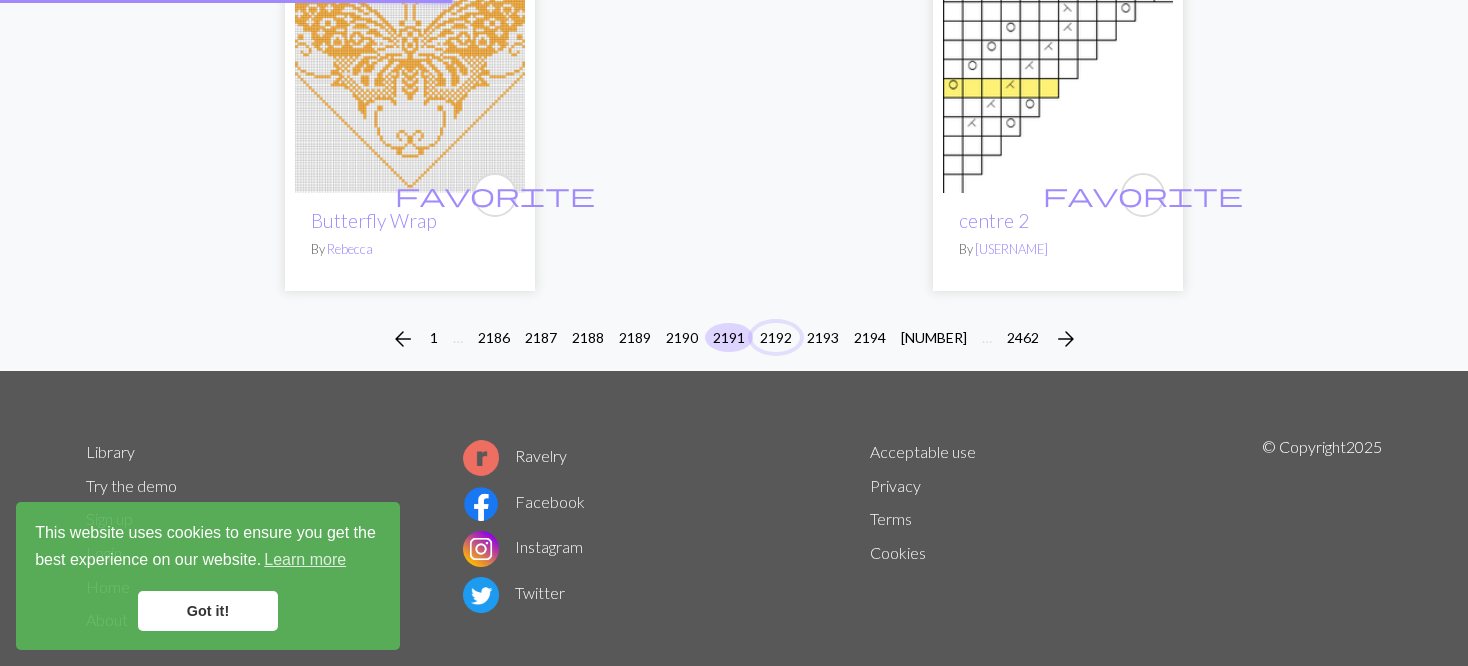 click on "2192" at bounding box center [776, 337] 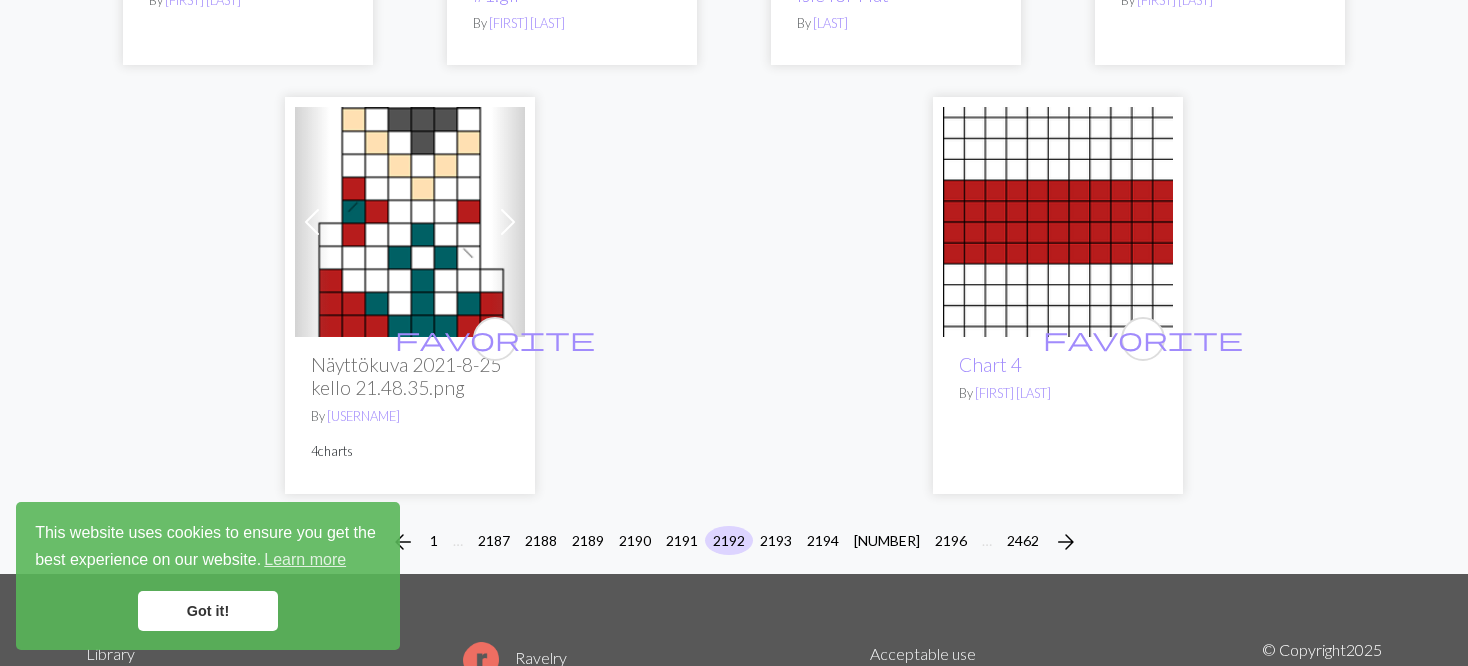 scroll, scrollTop: 5000, scrollLeft: 0, axis: vertical 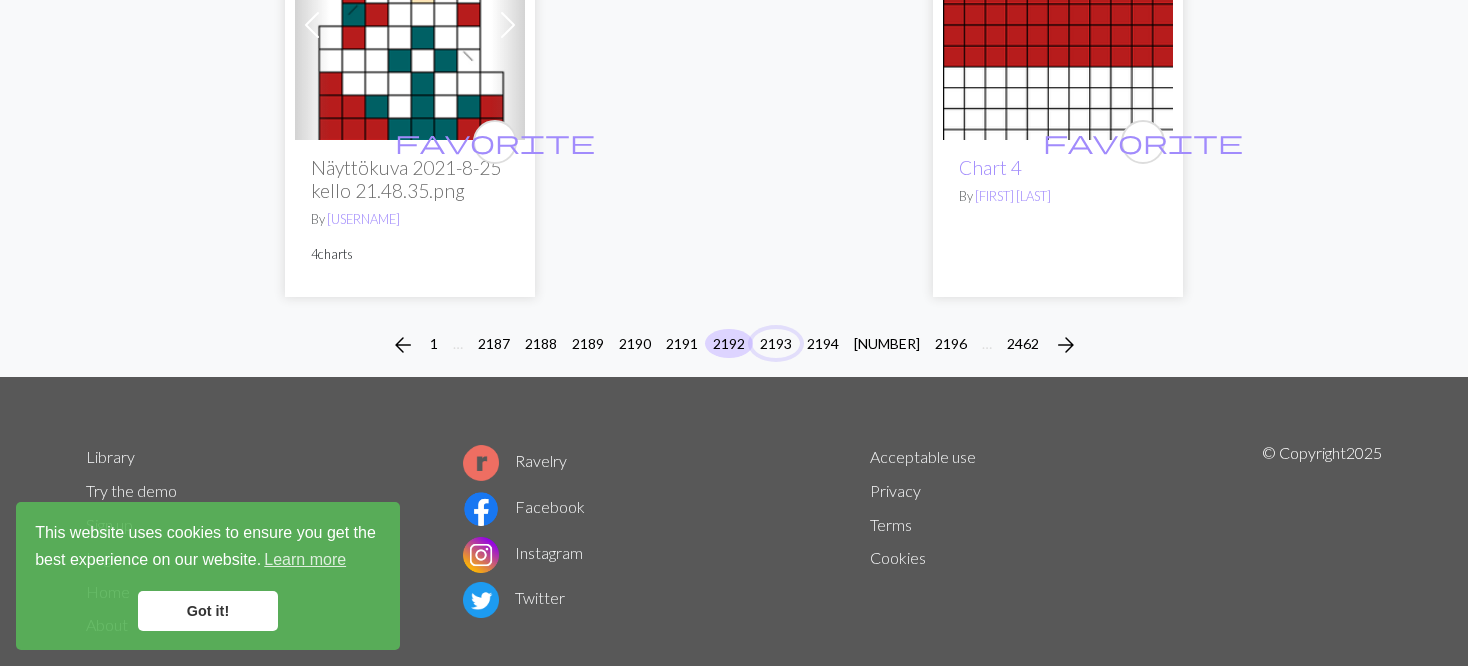 click on "2193" at bounding box center (776, 343) 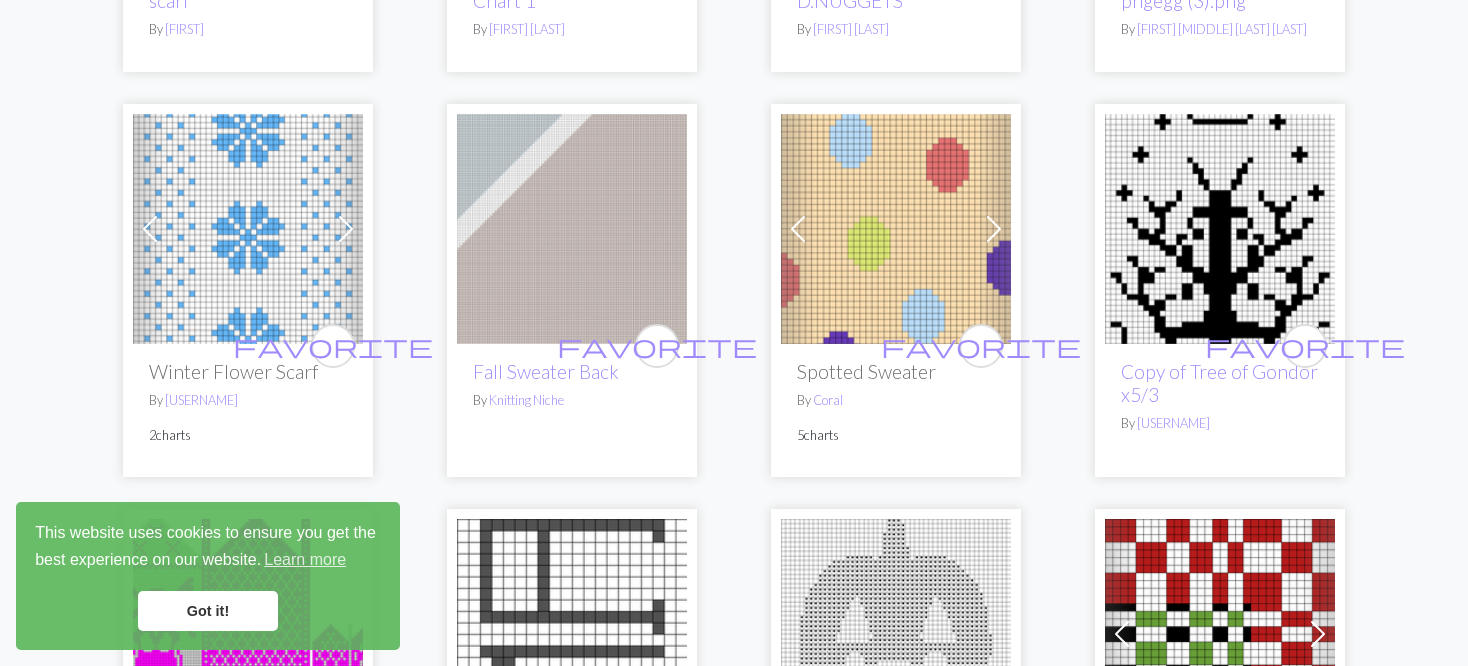 scroll, scrollTop: 900, scrollLeft: 0, axis: vertical 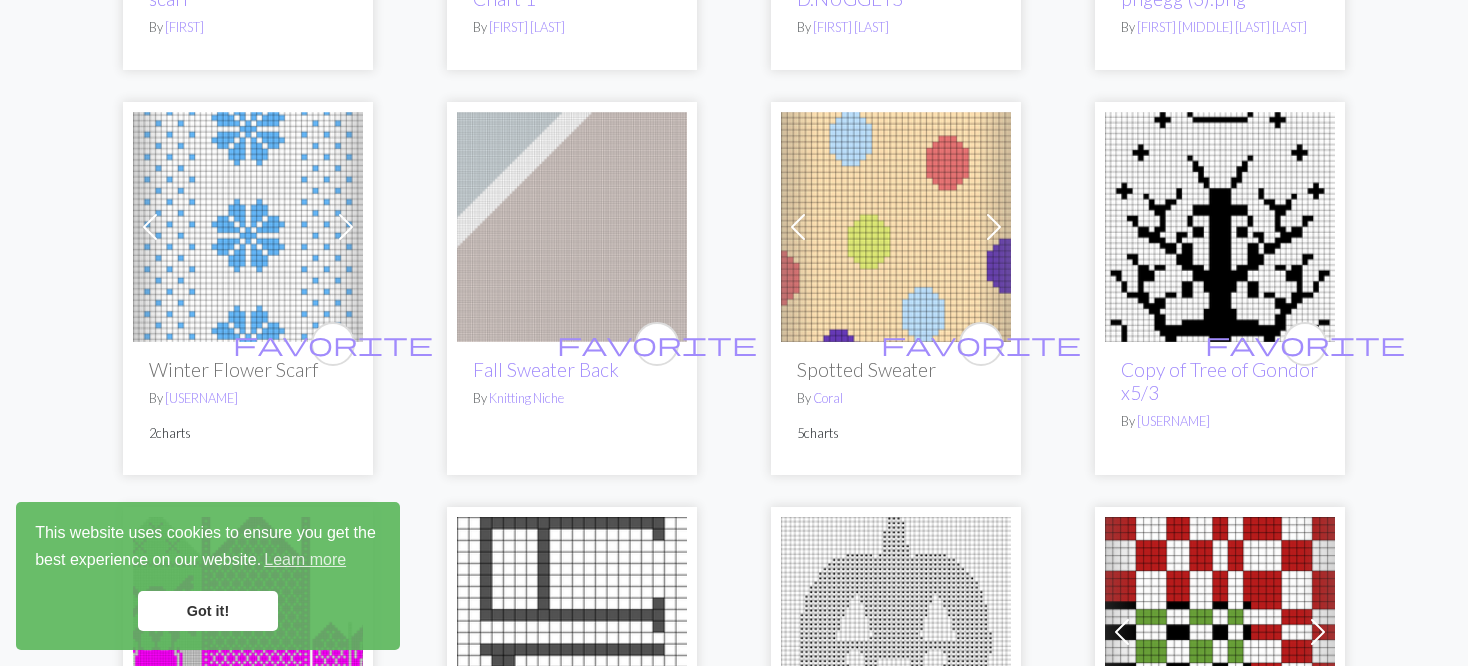 click at bounding box center [248, 227] 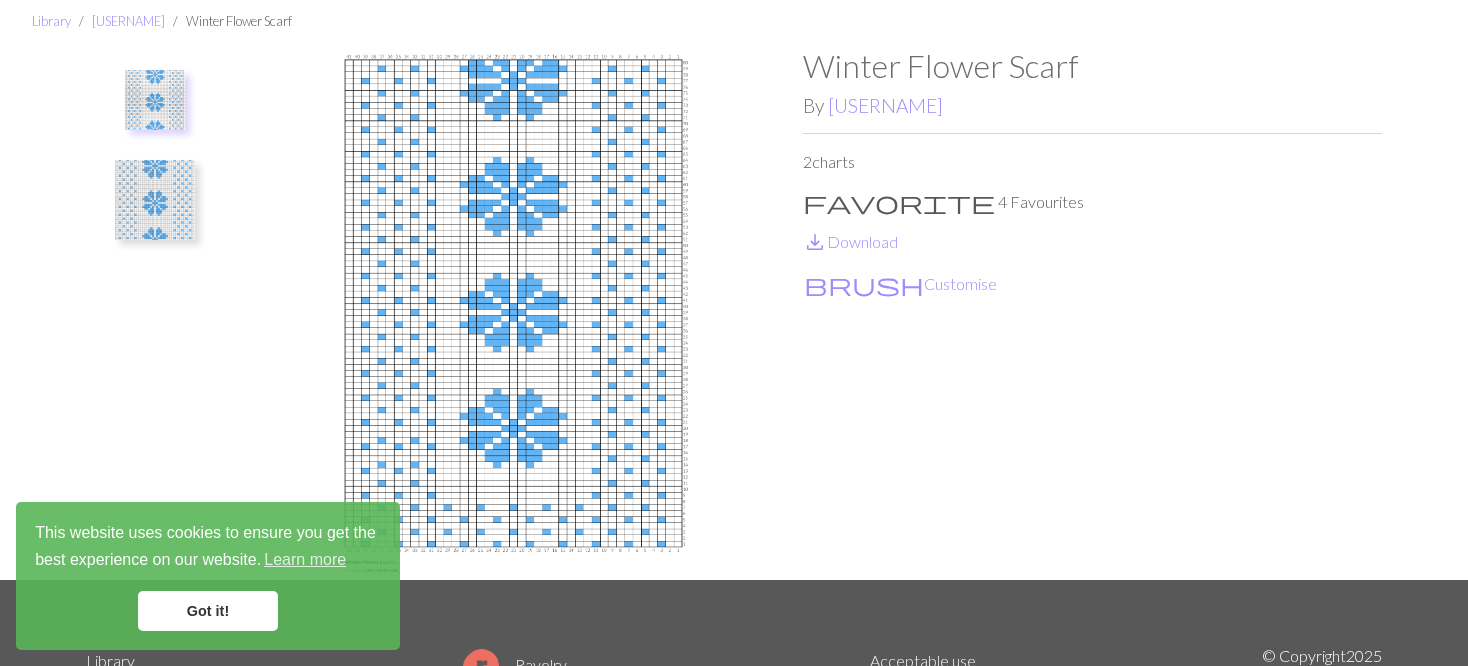 scroll, scrollTop: 100, scrollLeft: 0, axis: vertical 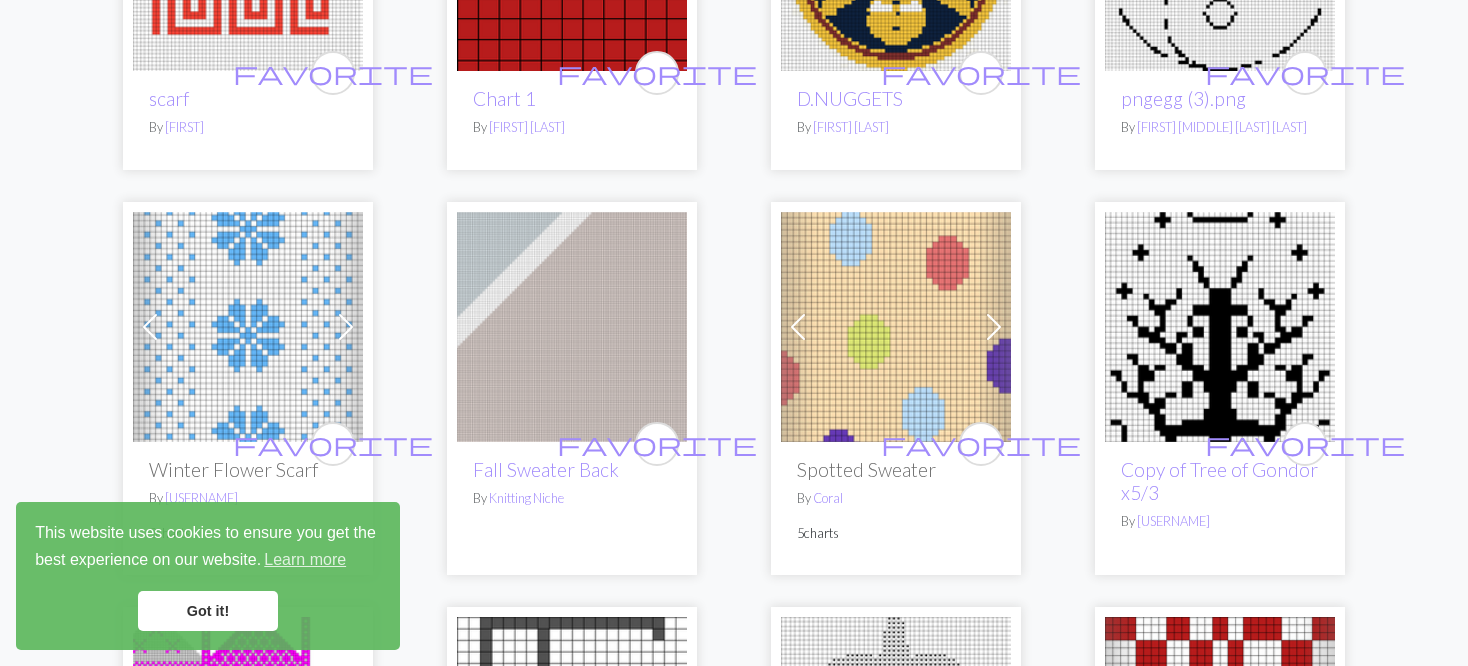 click on "Previous Next favorite Spotted Sweater By   Coral 5  charts" at bounding box center [896, 388] 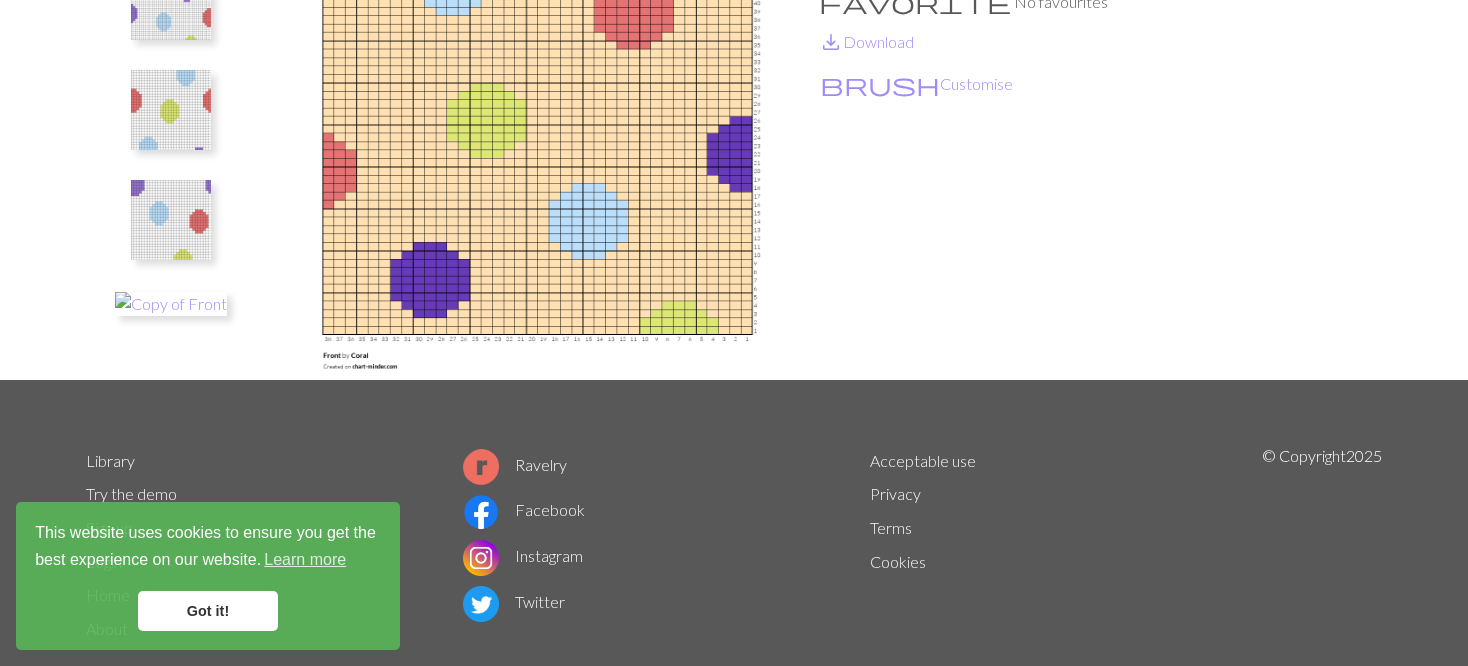 scroll, scrollTop: 300, scrollLeft: 0, axis: vertical 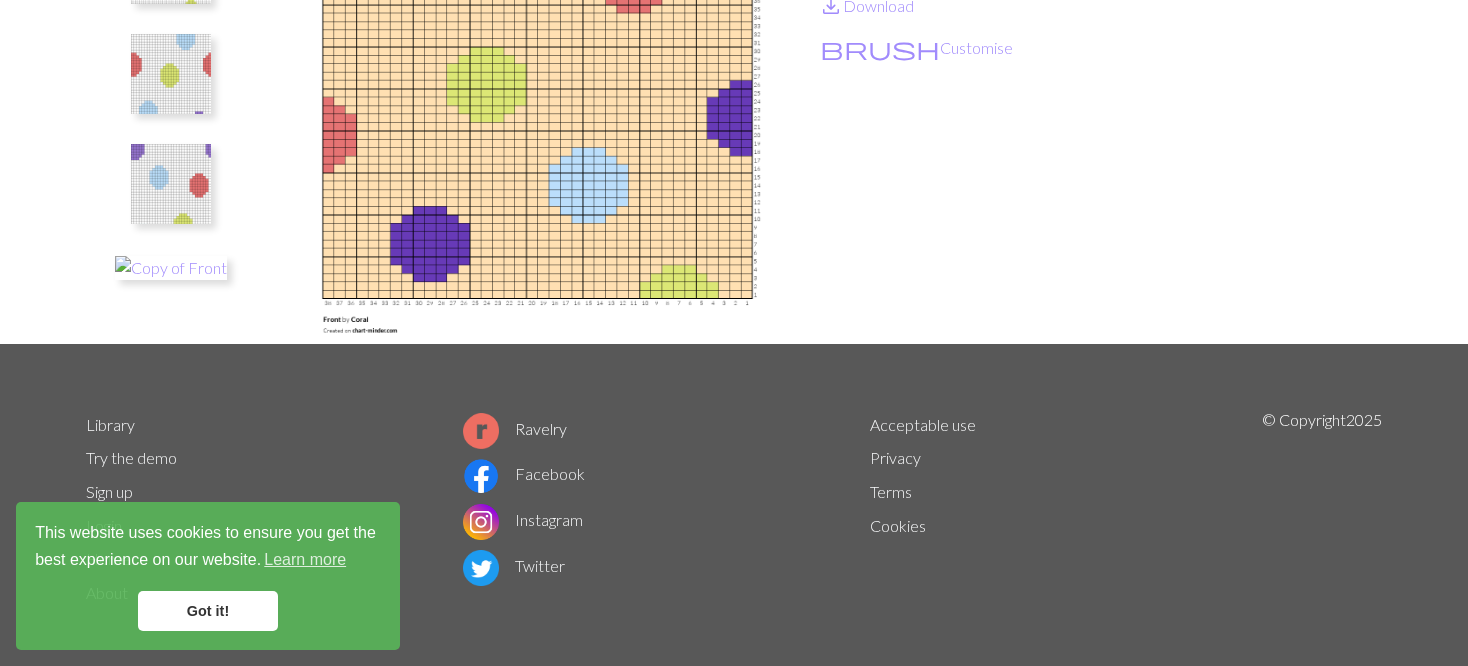 drag, startPoint x: 151, startPoint y: 30, endPoint x: 1139, endPoint y: 268, distance: 1016.2618 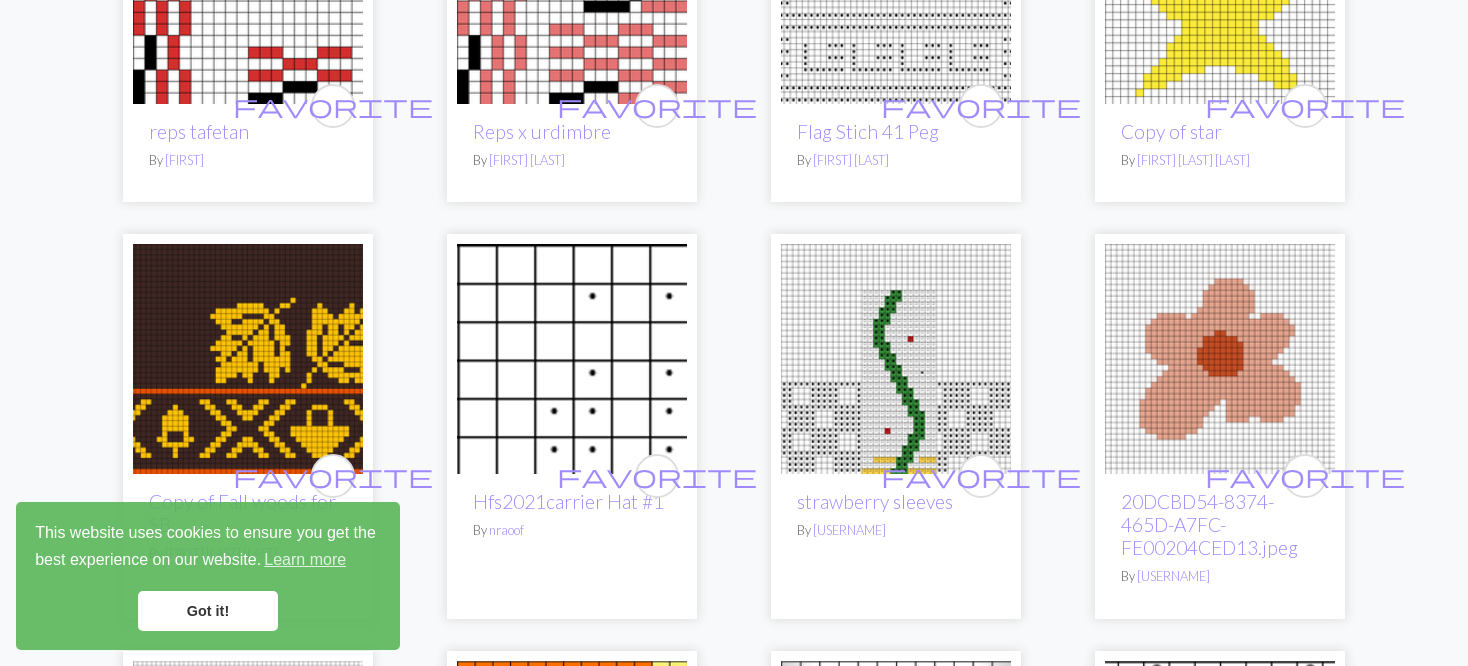 scroll, scrollTop: 2900, scrollLeft: 0, axis: vertical 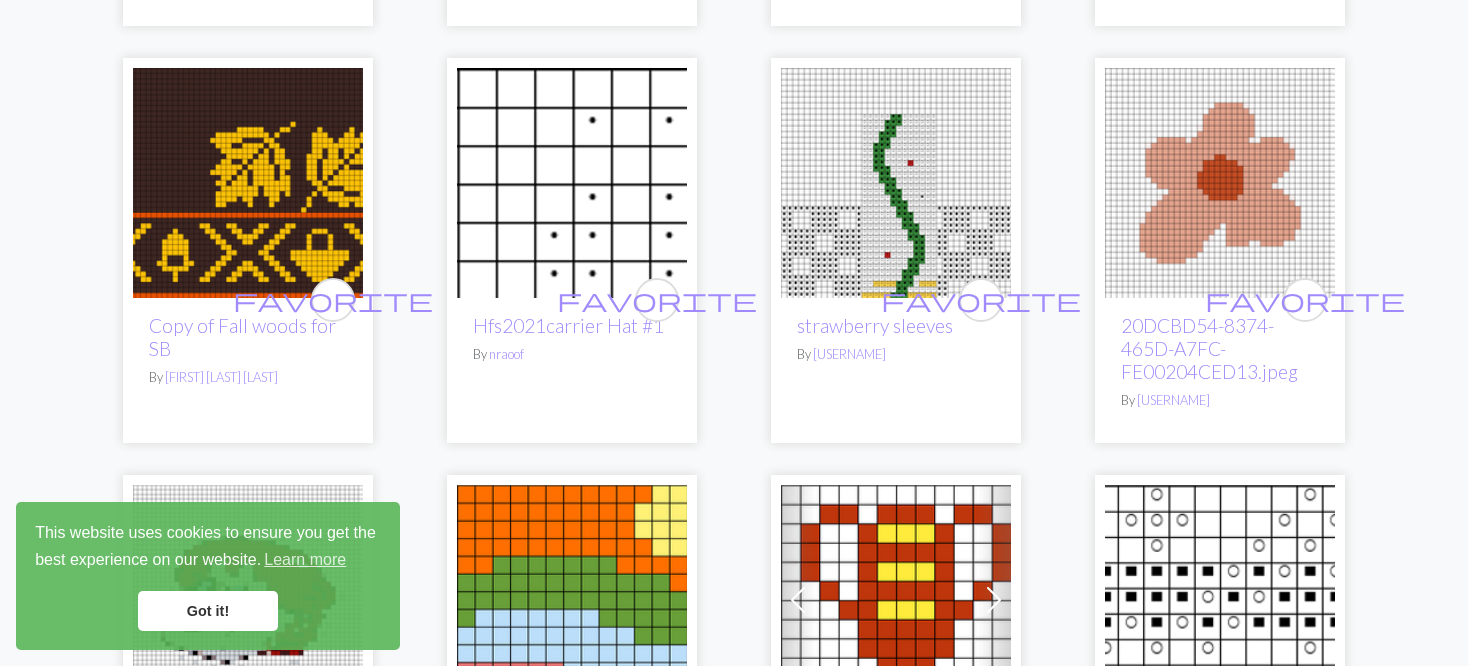 click at bounding box center [248, 183] 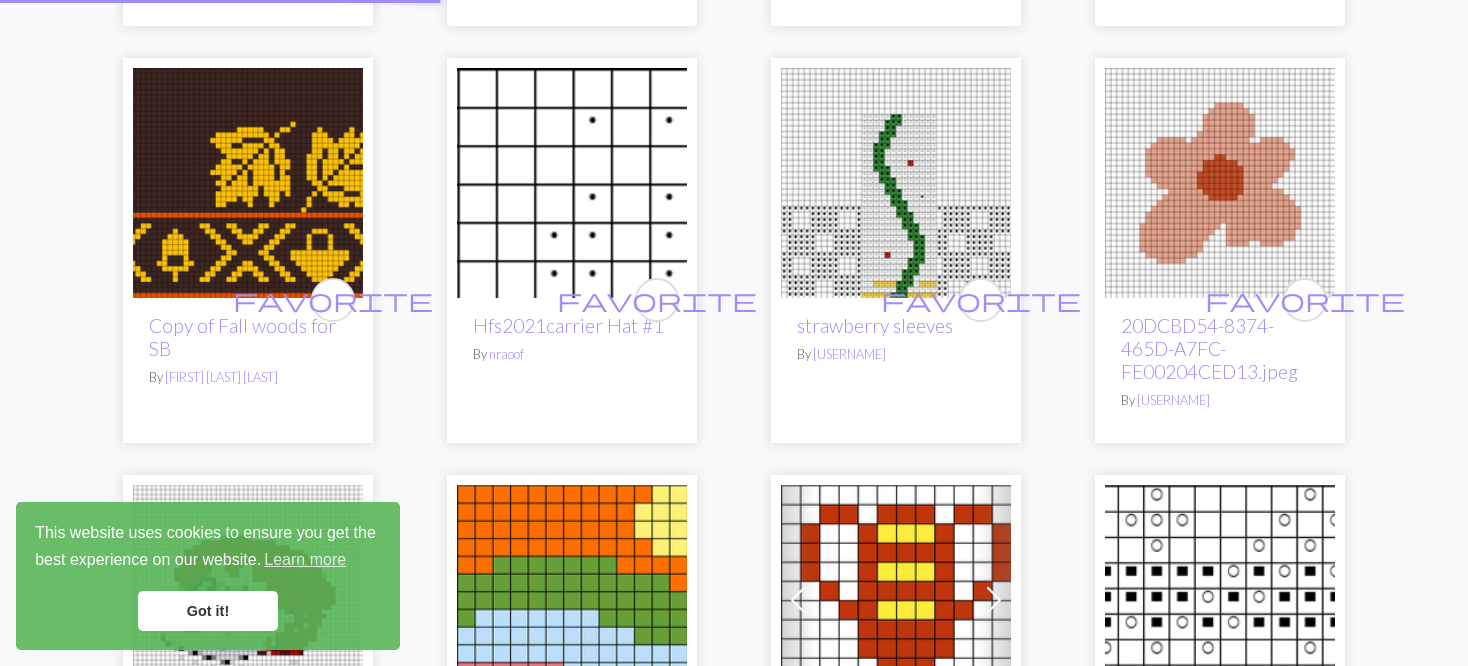 scroll, scrollTop: 0, scrollLeft: 0, axis: both 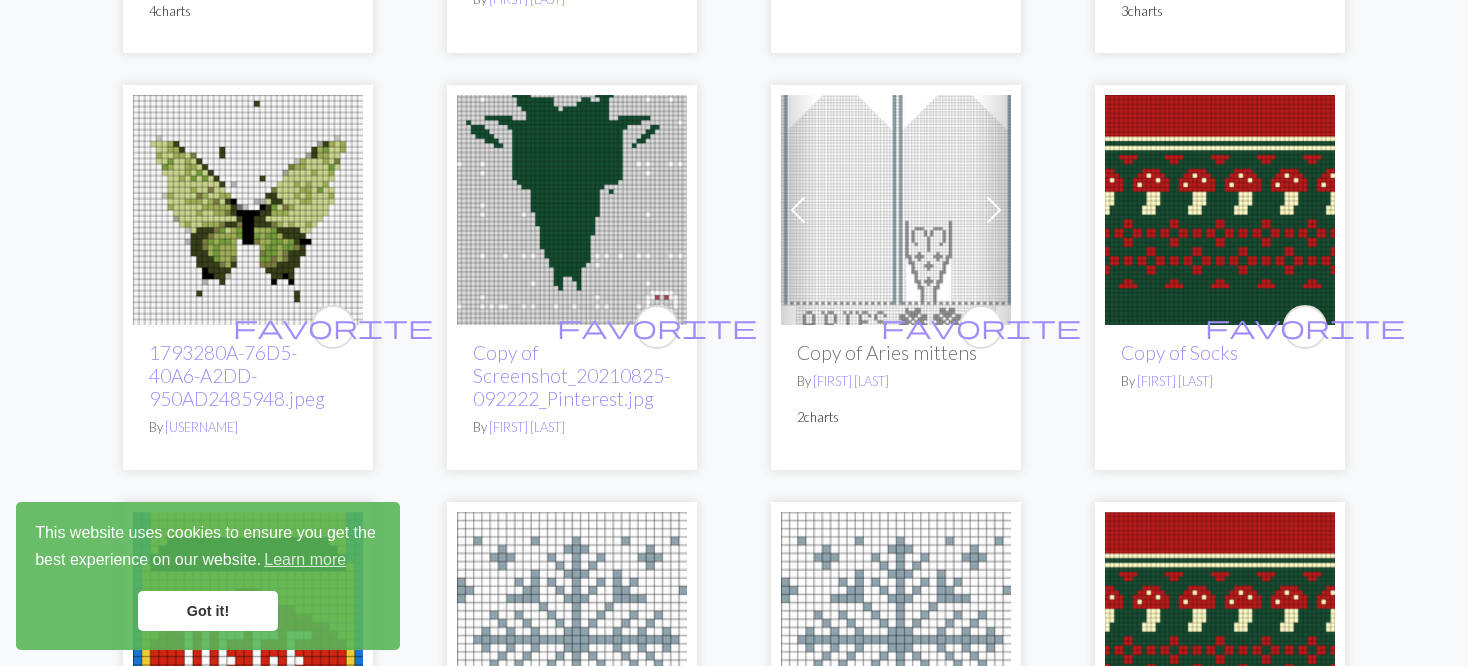 click at bounding box center (798, 210) 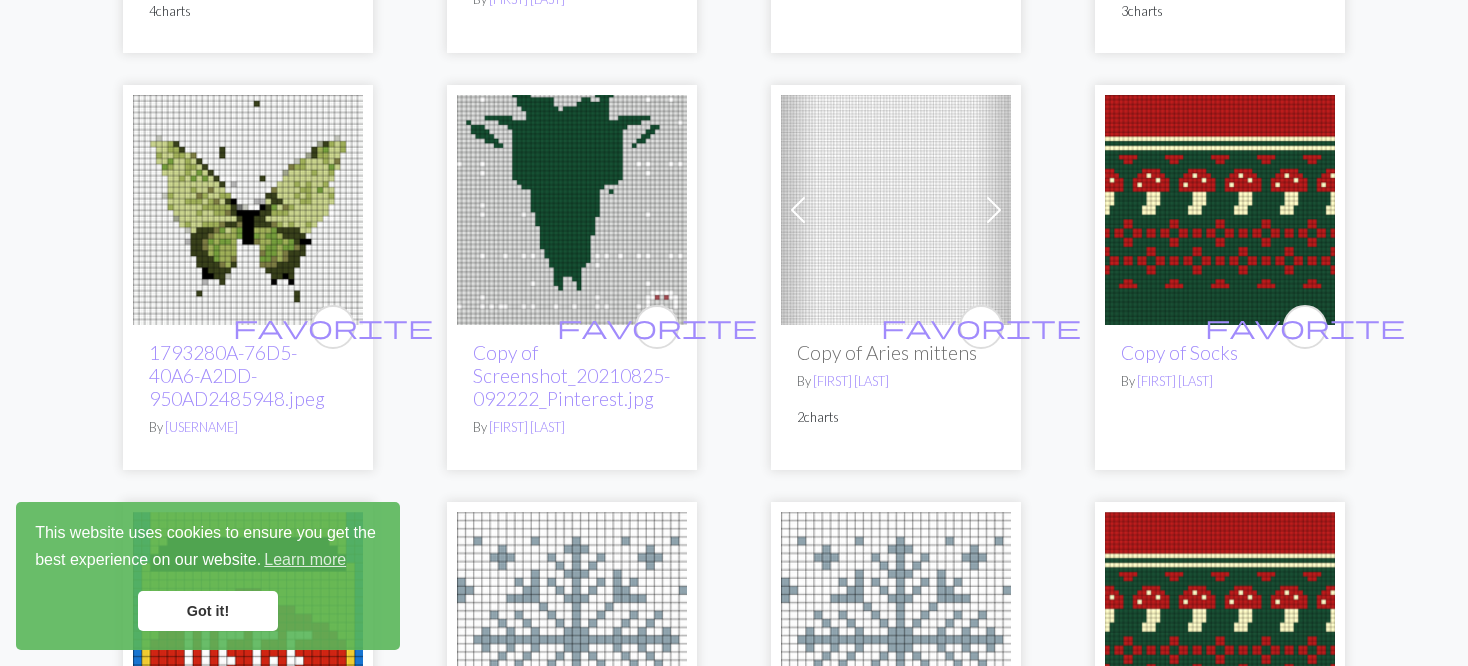 click at bounding box center (798, 210) 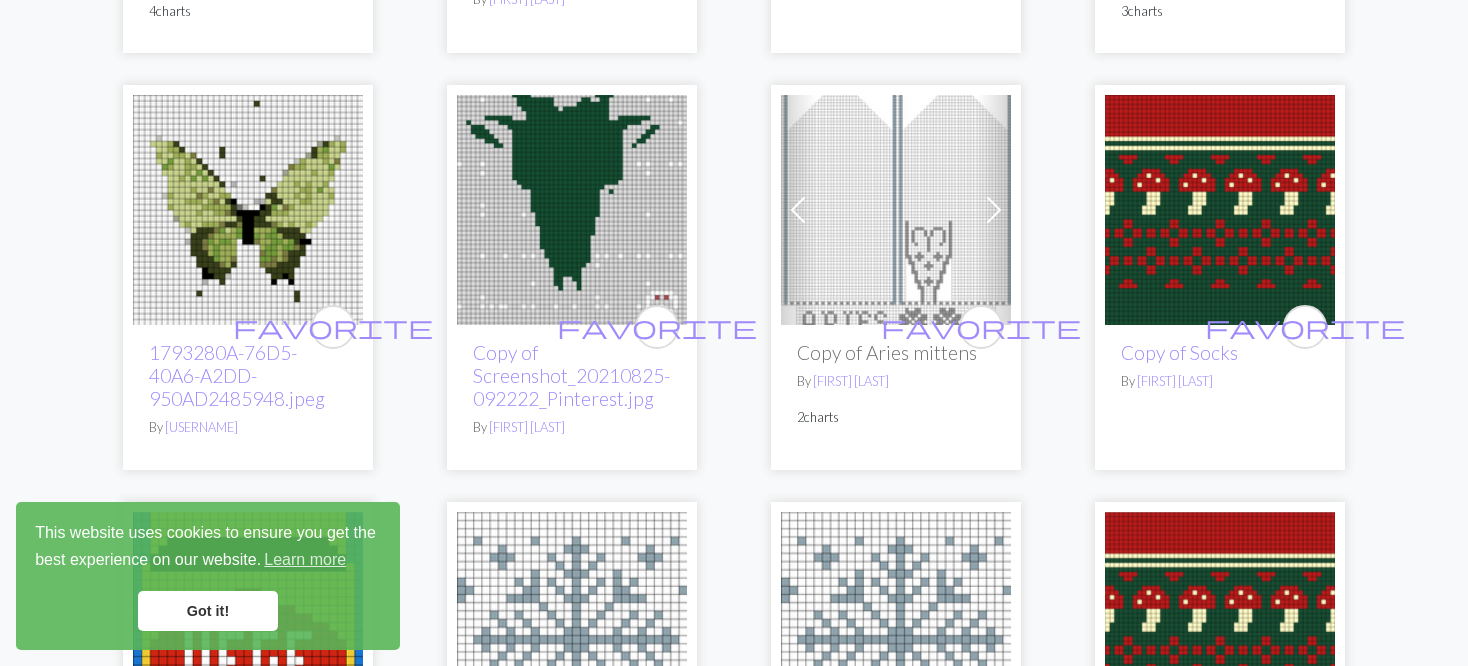 click at bounding box center [896, 210] 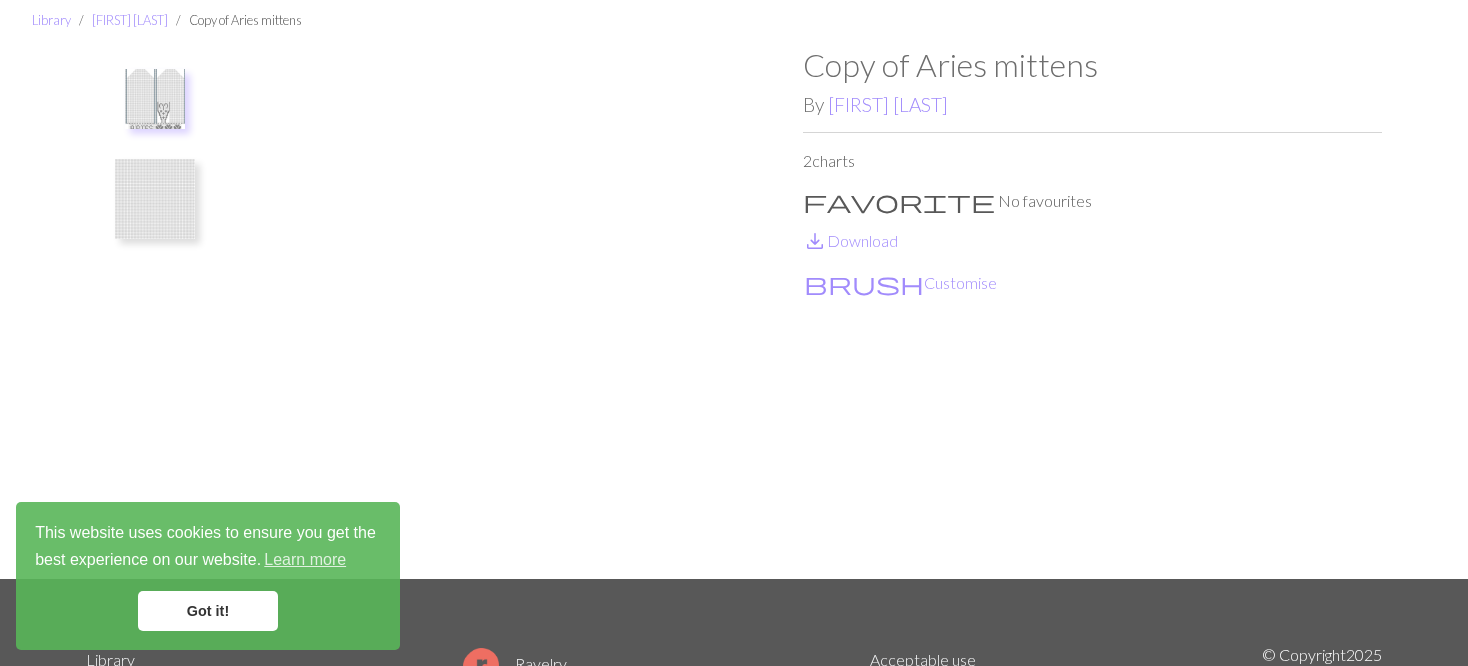 scroll, scrollTop: 100, scrollLeft: 0, axis: vertical 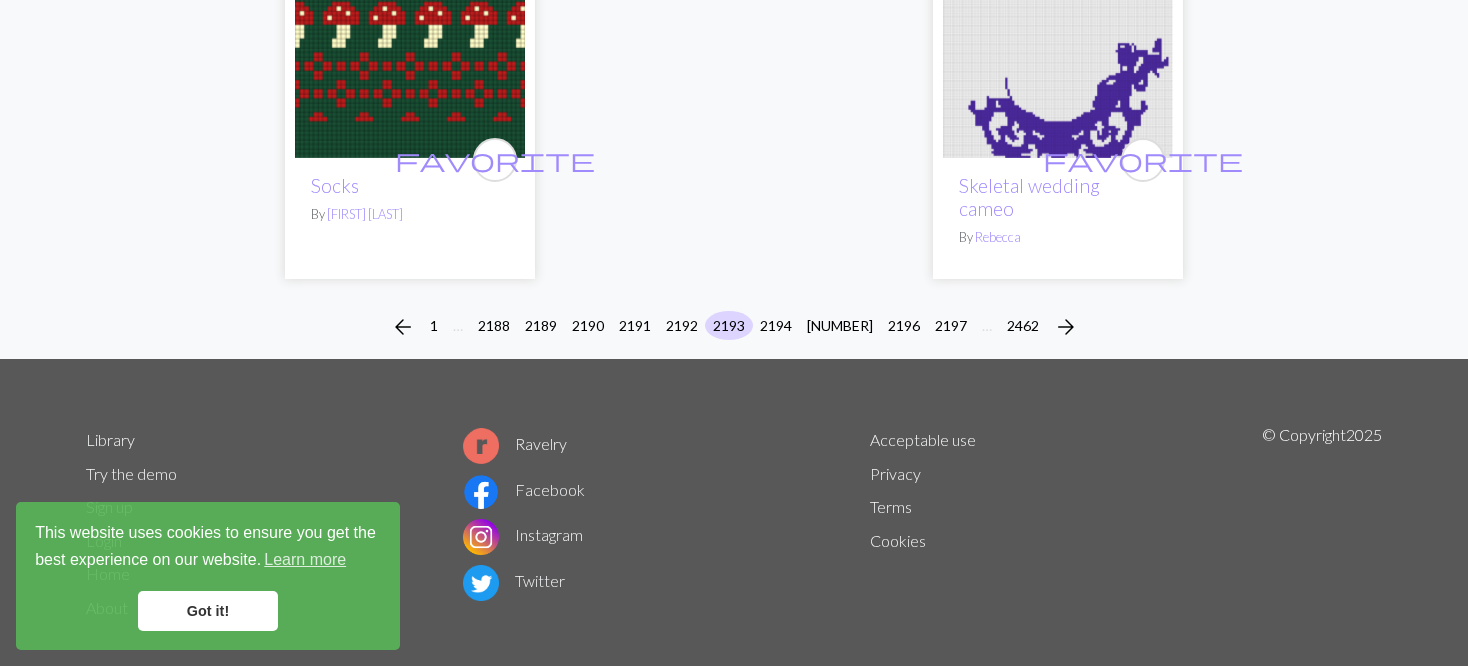 click on "arrow_back 1 … 2188 2189 2190 2191 2192 2193 2194 2195 2196 2197 … 2462 arrow_forward" at bounding box center [734, 327] 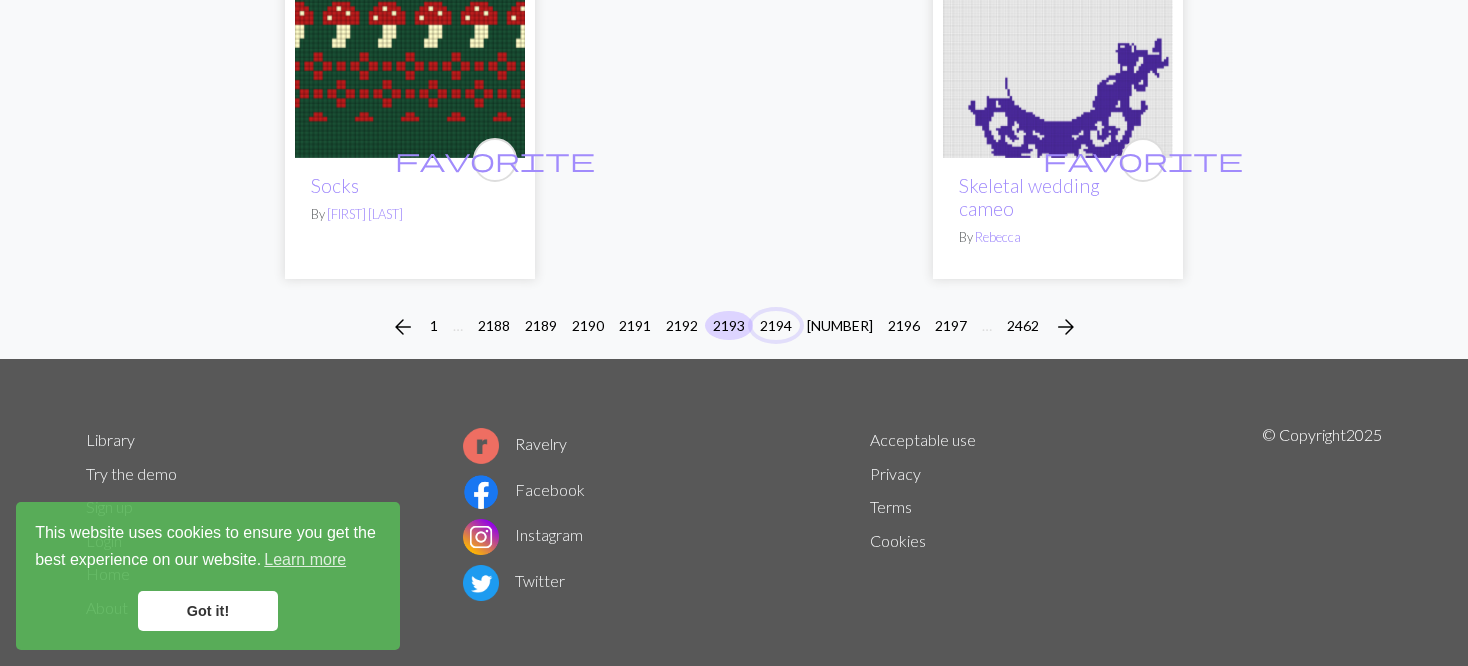 click on "arrow_back 1 … 2188 2189 2190 2191 2192 2193 2194 2195 2196 2197 … 2462 arrow_forward" at bounding box center (734, 327) 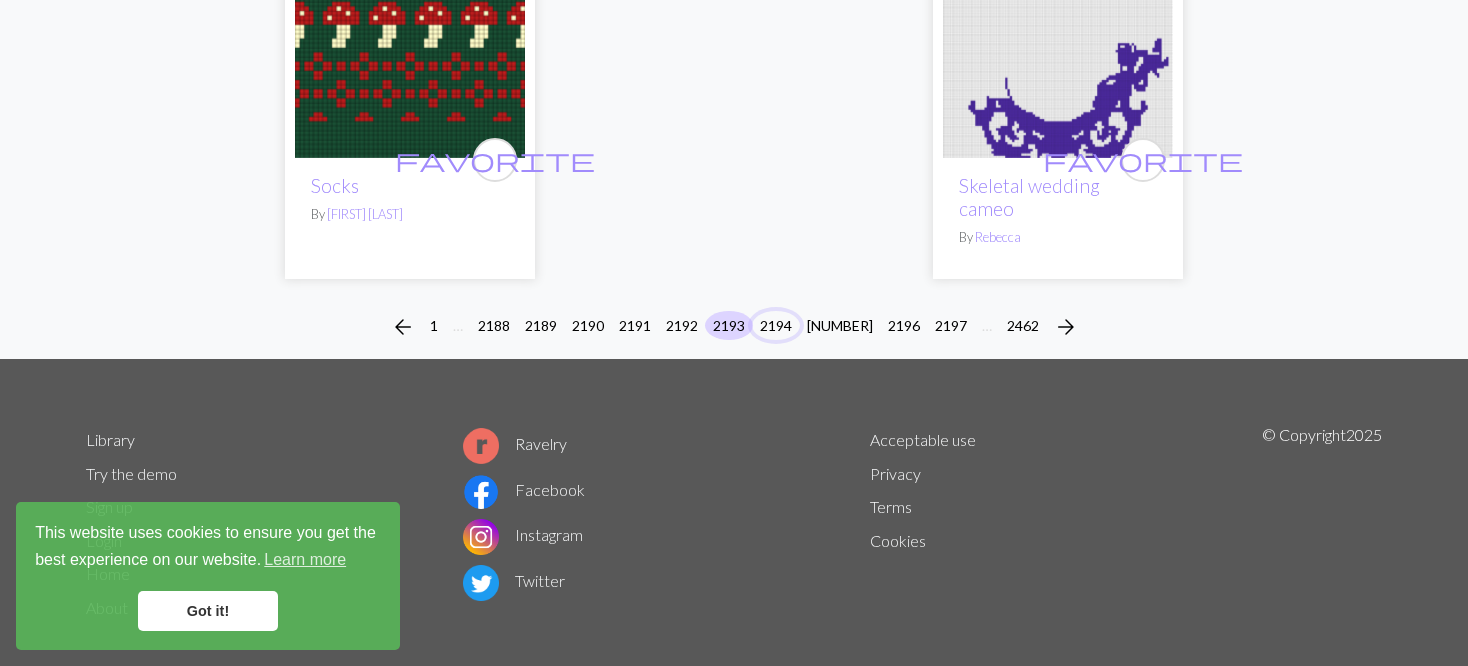 click on "2194" at bounding box center [776, 325] 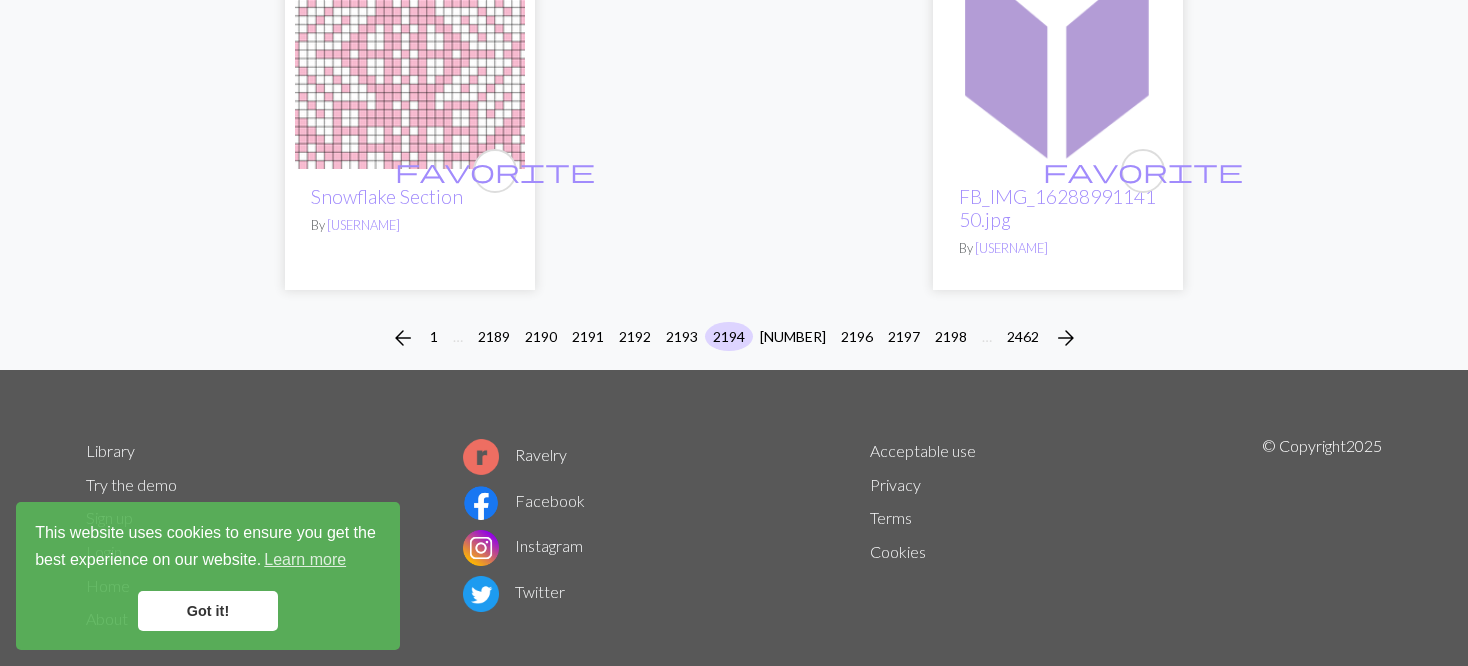 scroll, scrollTop: 5135, scrollLeft: 0, axis: vertical 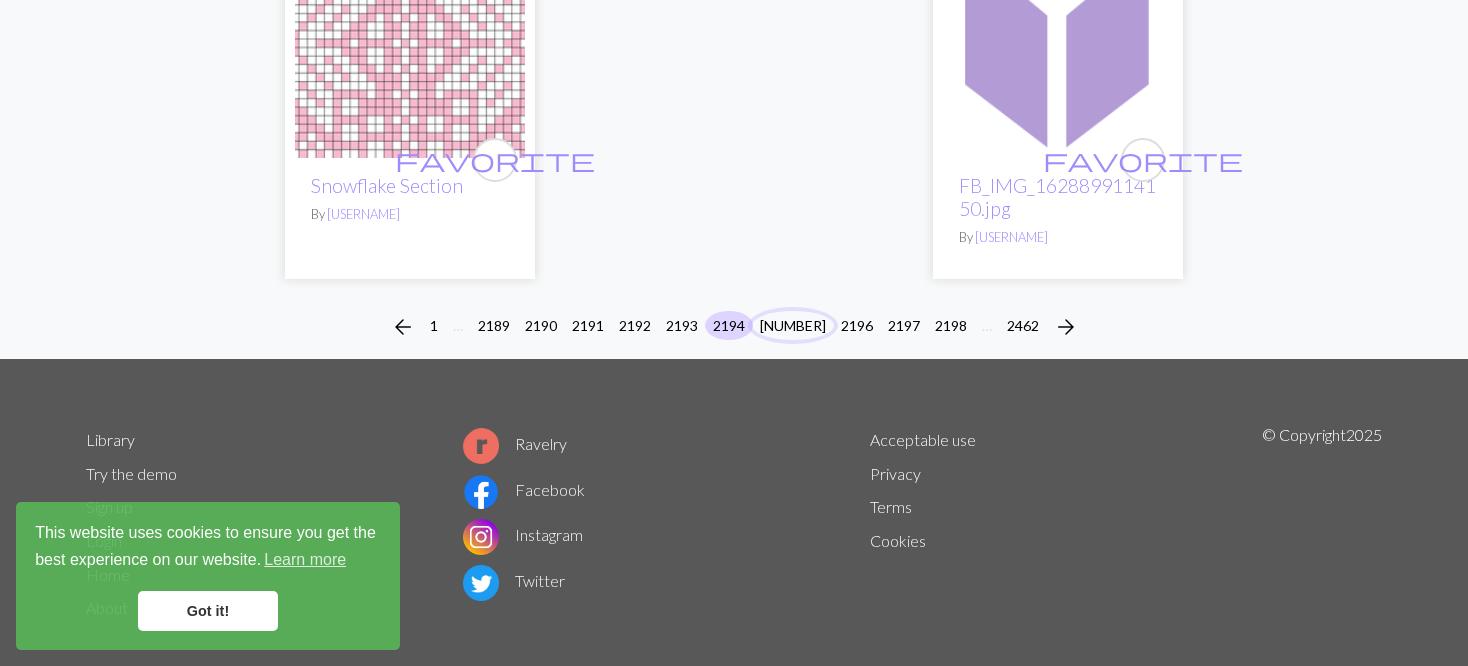 click on "2195" at bounding box center [793, 325] 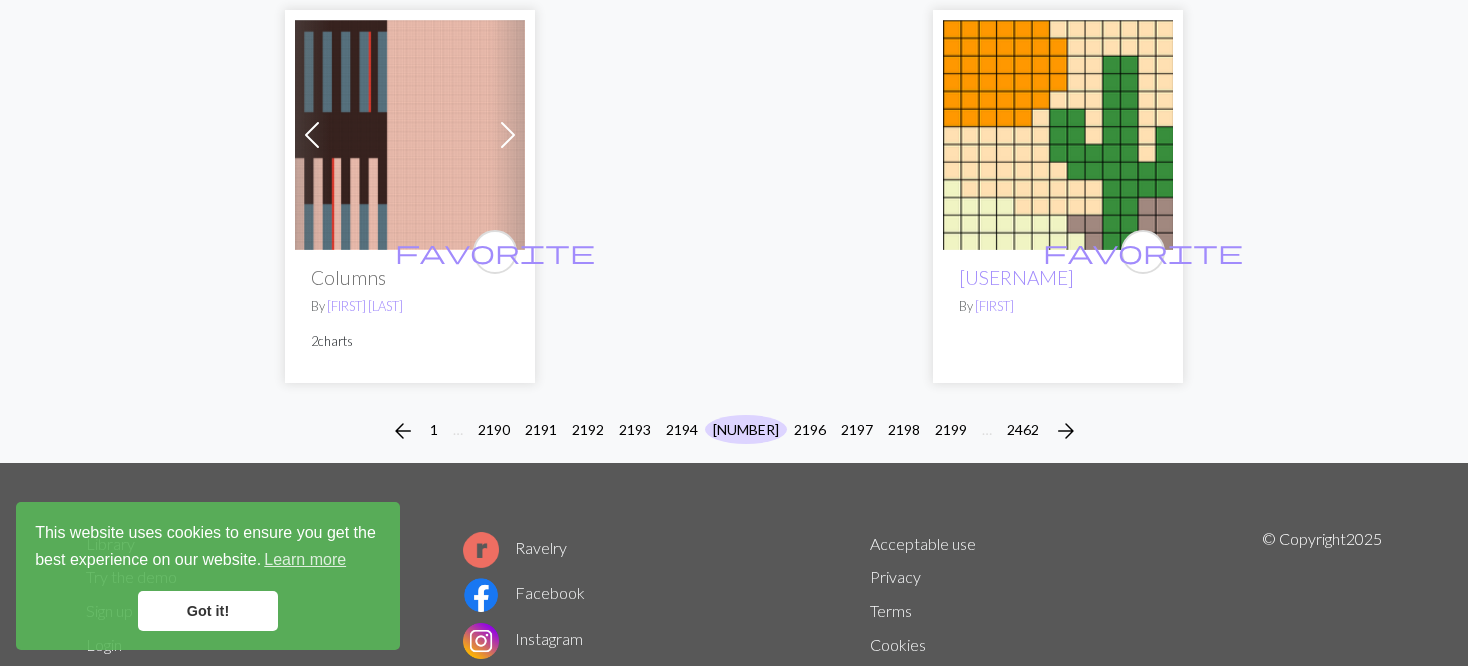 scroll, scrollTop: 5064, scrollLeft: 0, axis: vertical 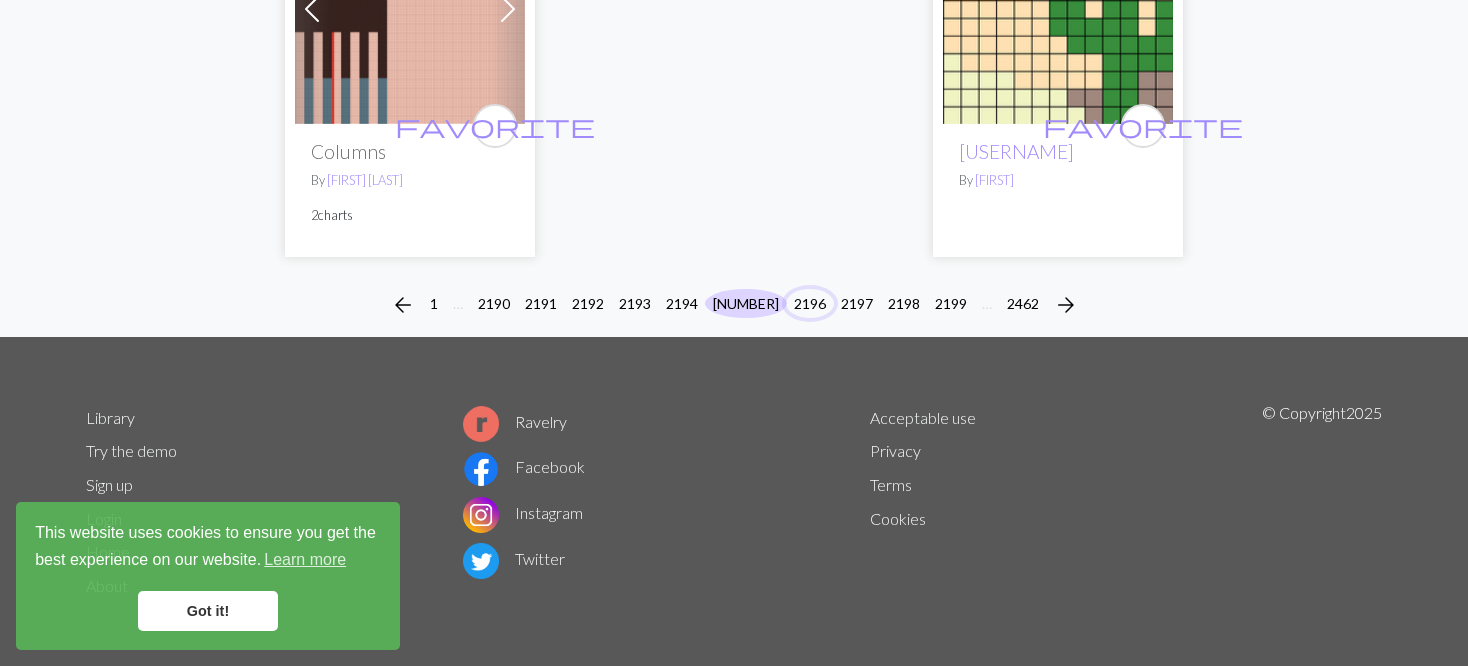 click on "2196" at bounding box center (810, 303) 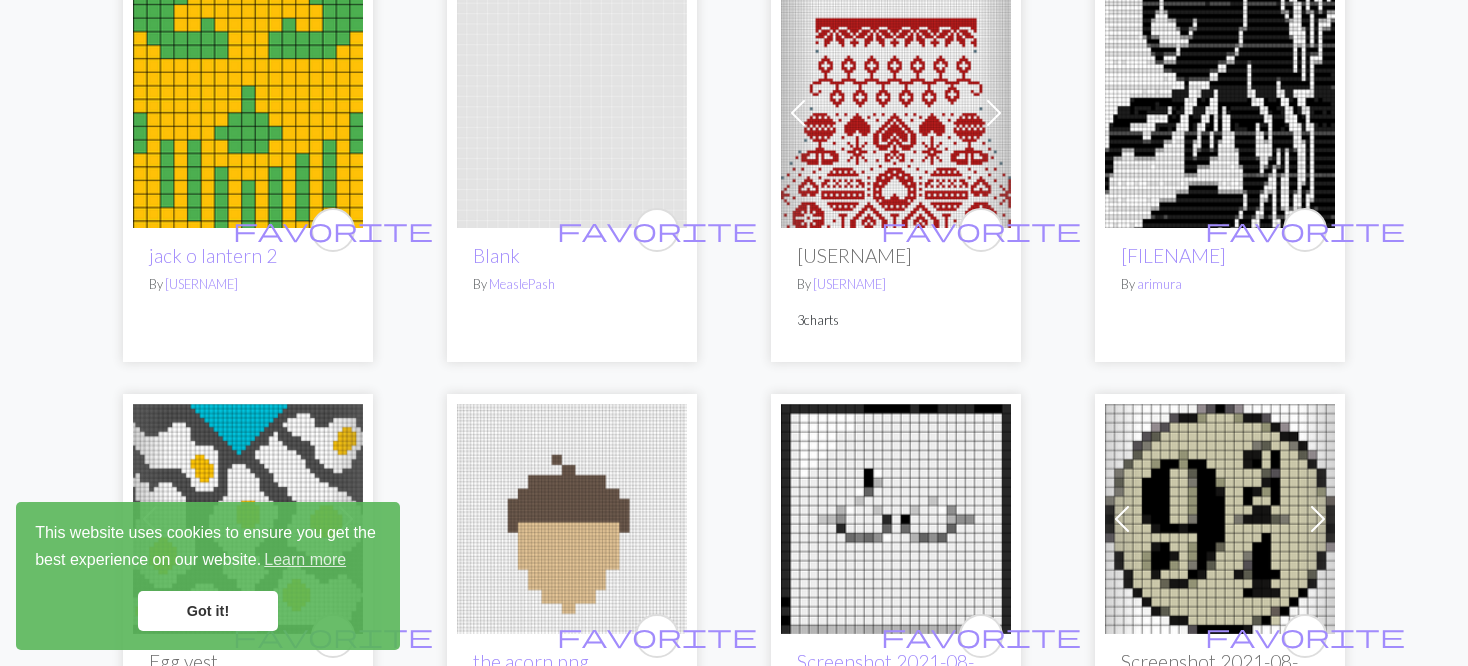scroll, scrollTop: 1400, scrollLeft: 0, axis: vertical 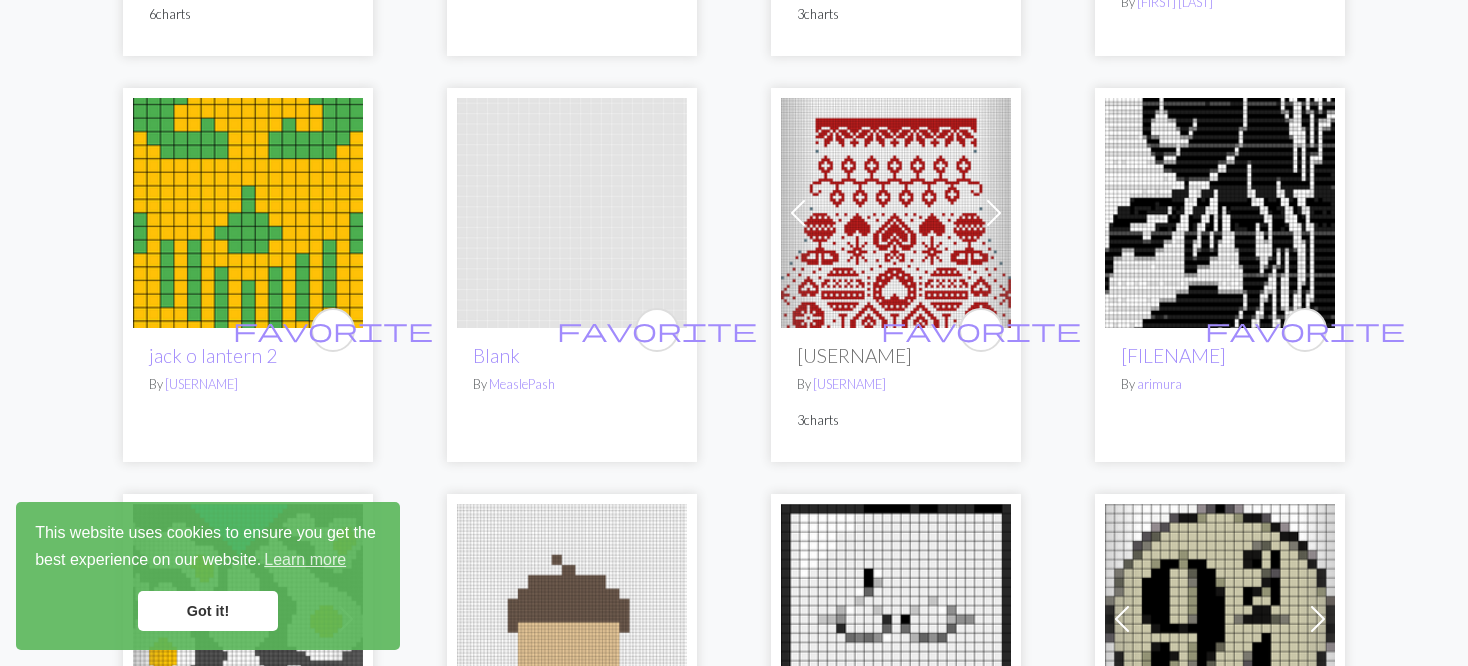 click at bounding box center [896, 213] 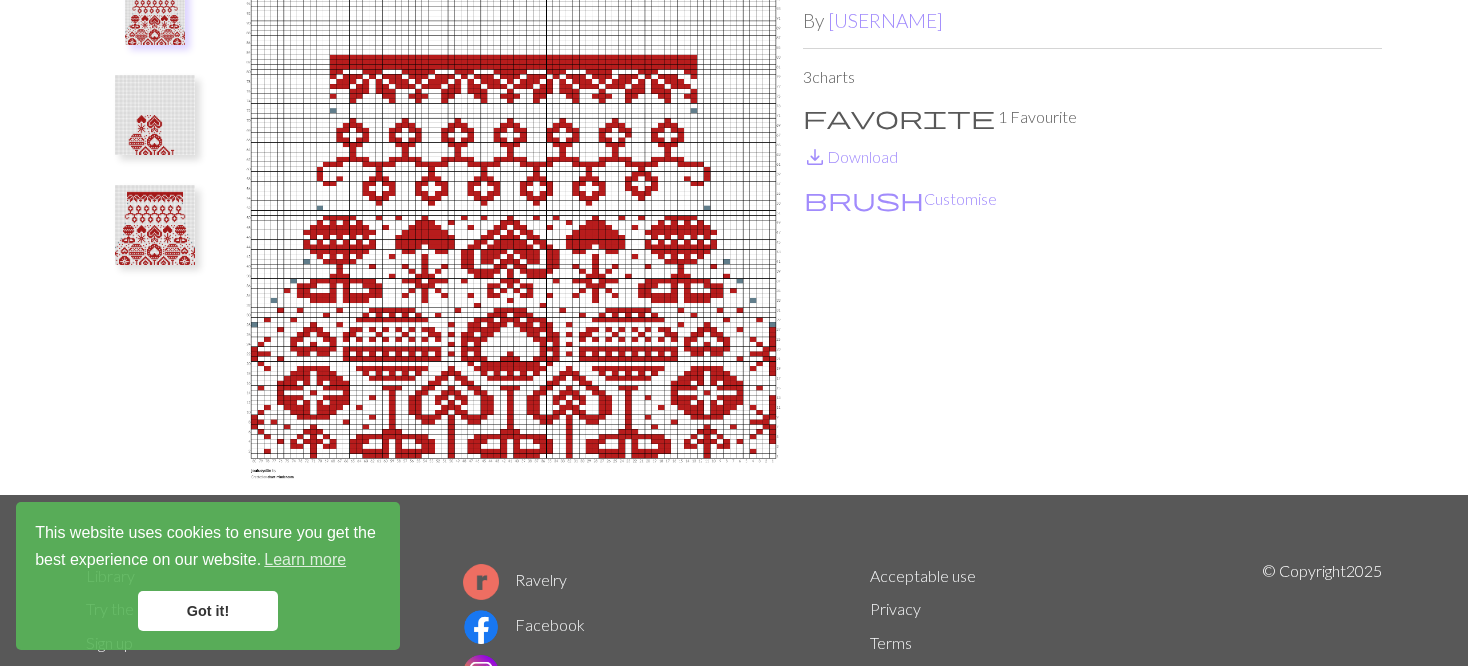 scroll, scrollTop: 200, scrollLeft: 0, axis: vertical 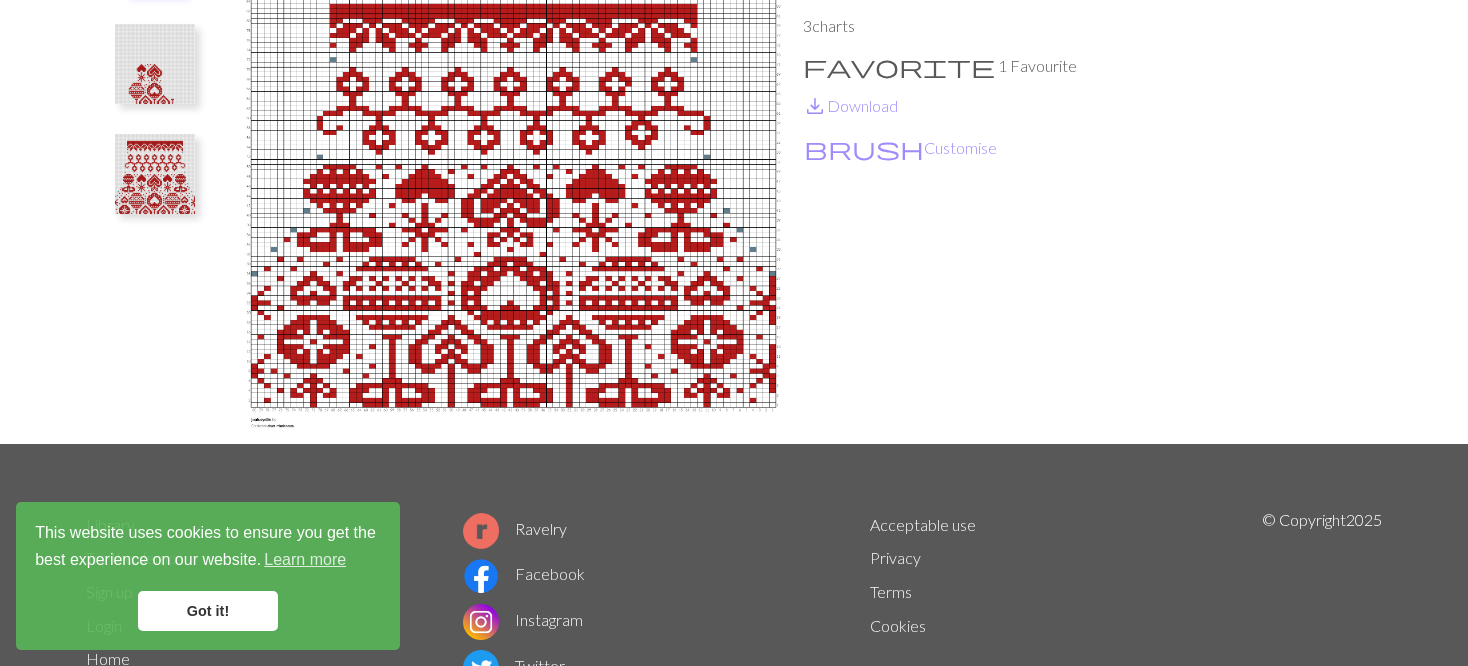 click at bounding box center (155, 174) 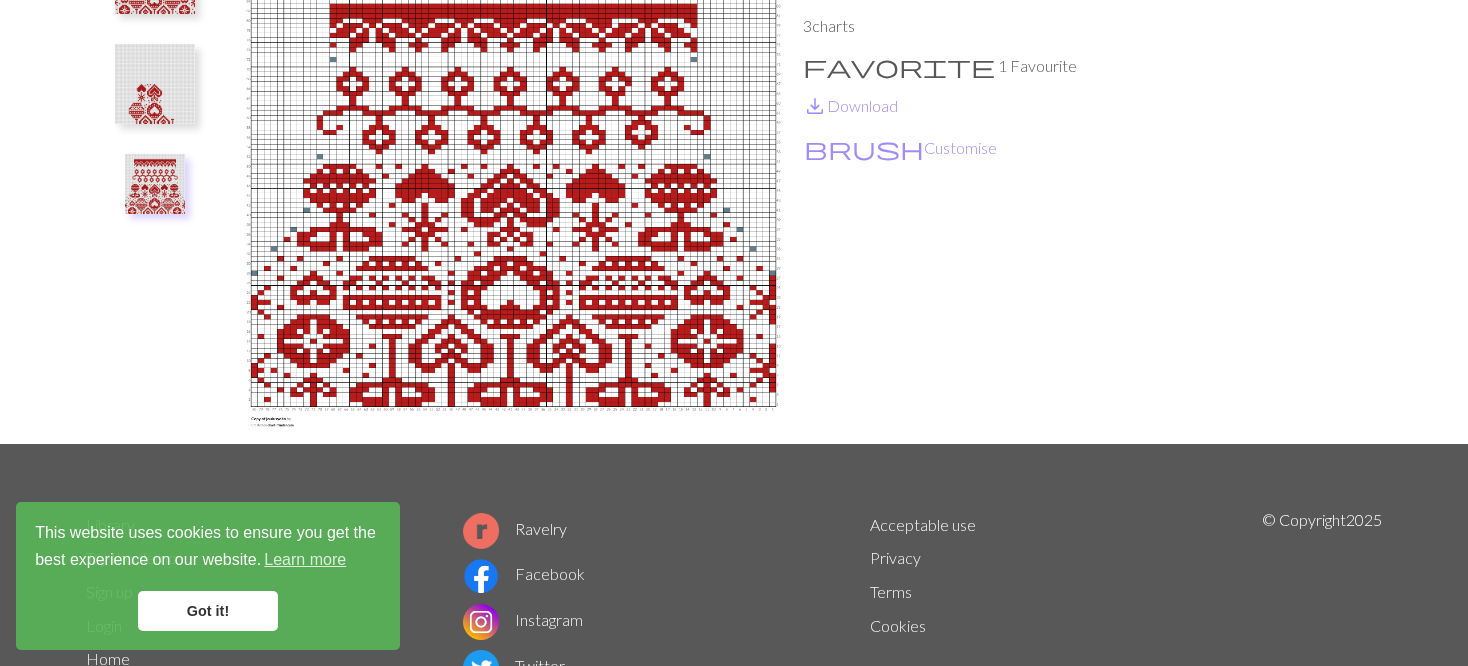 click at bounding box center [155, 184] 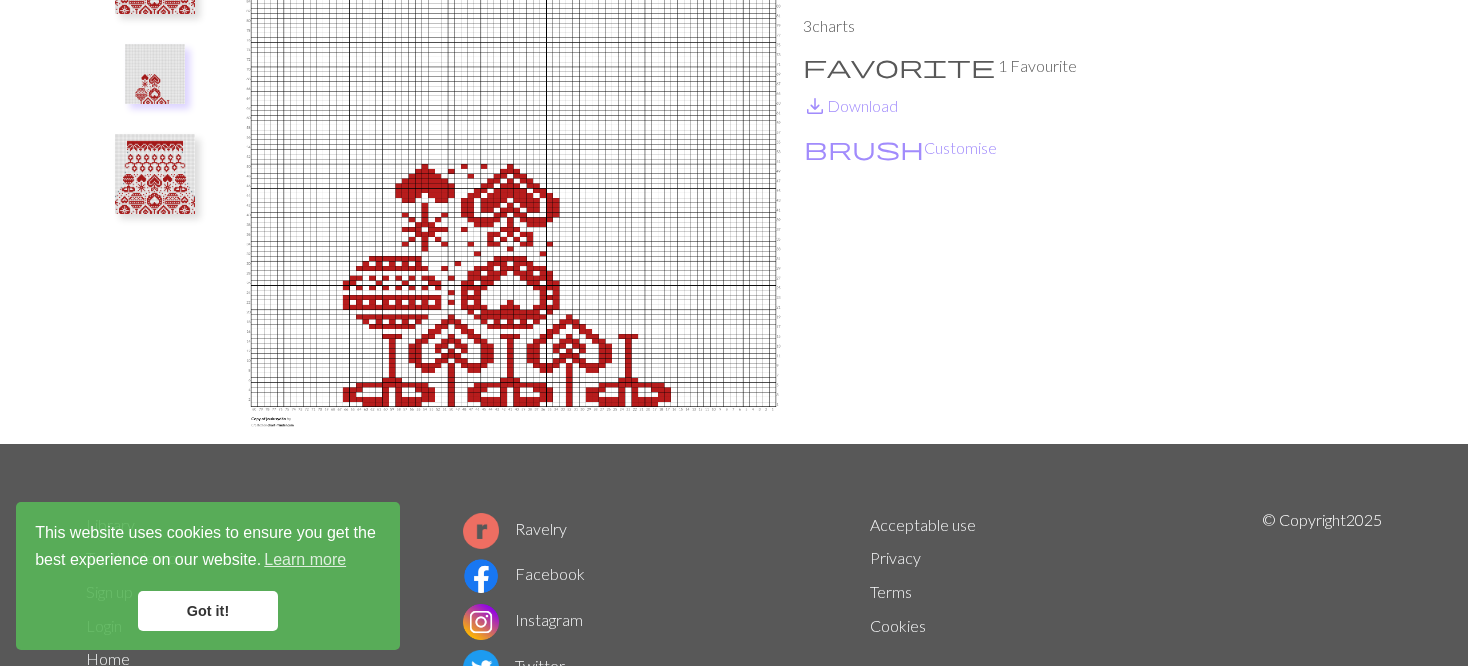 click at bounding box center [155, 74] 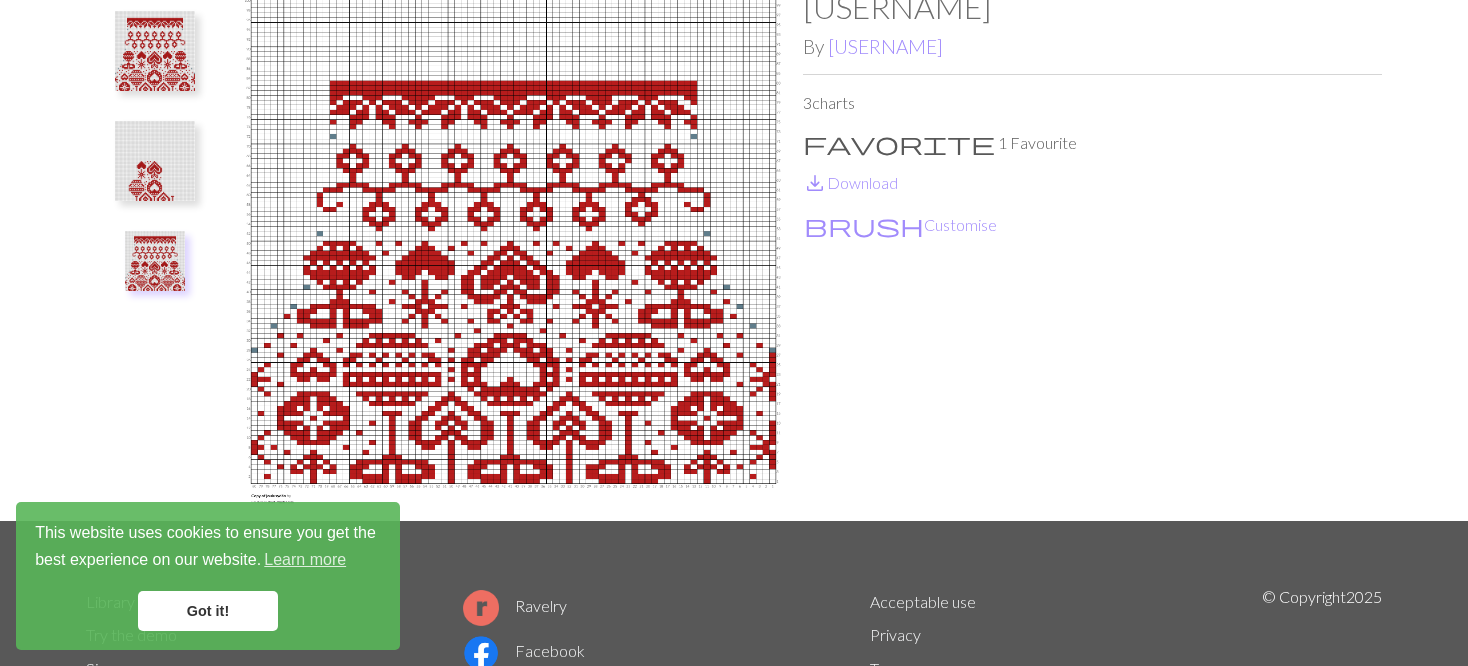 scroll, scrollTop: 0, scrollLeft: 0, axis: both 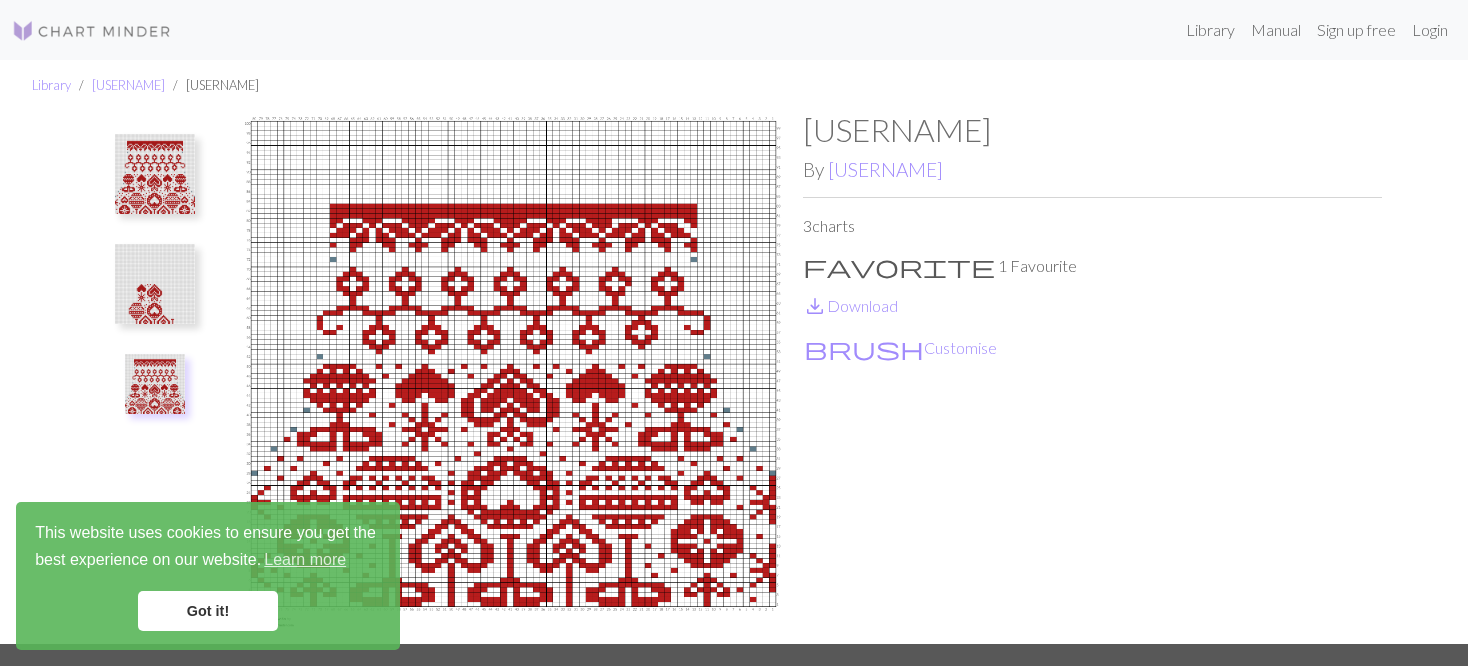 click at bounding box center (155, 369) 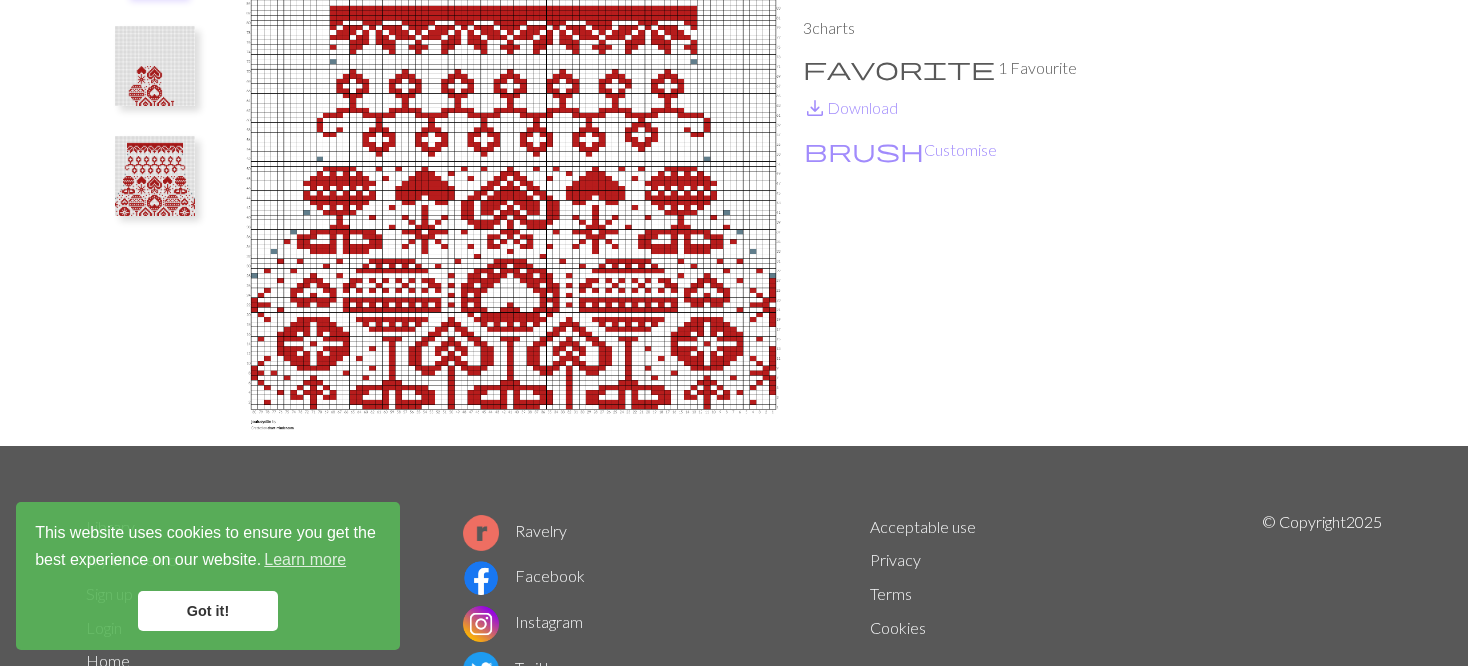 scroll, scrollTop: 200, scrollLeft: 0, axis: vertical 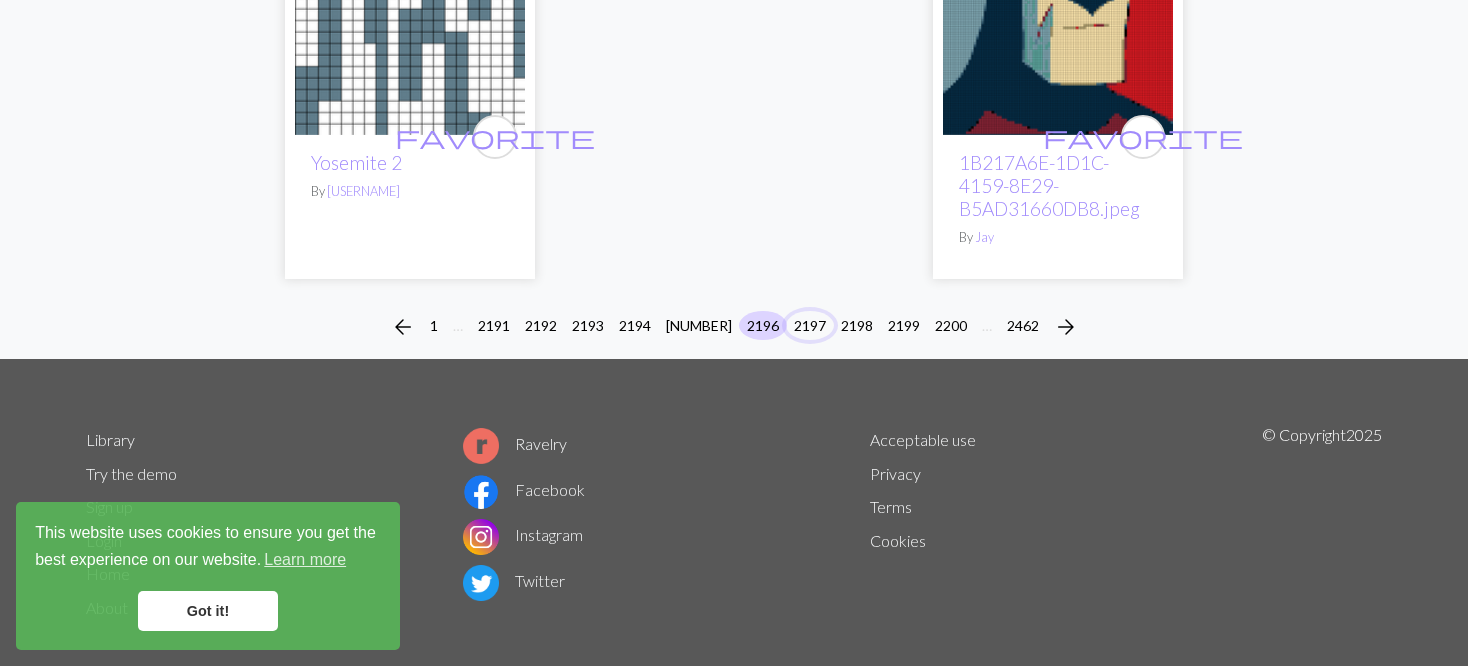 click on "2197" at bounding box center (810, 325) 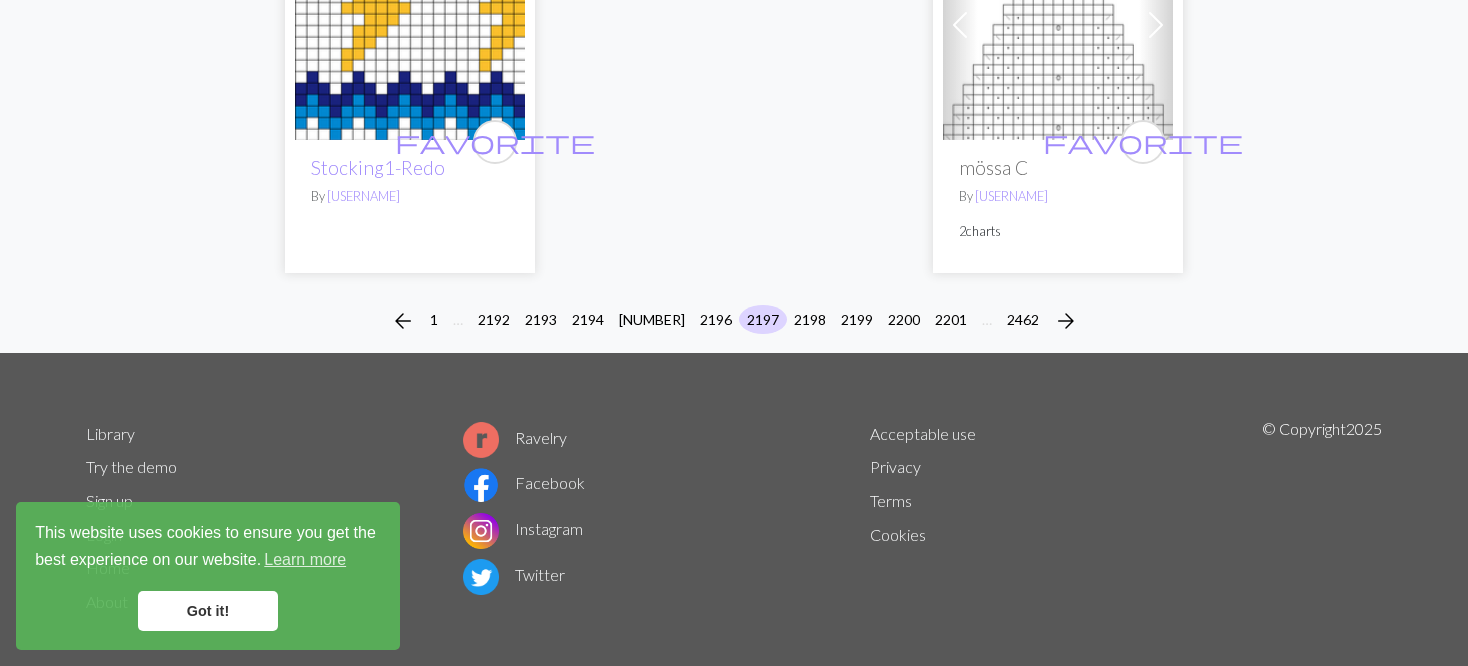 scroll, scrollTop: 5156, scrollLeft: 0, axis: vertical 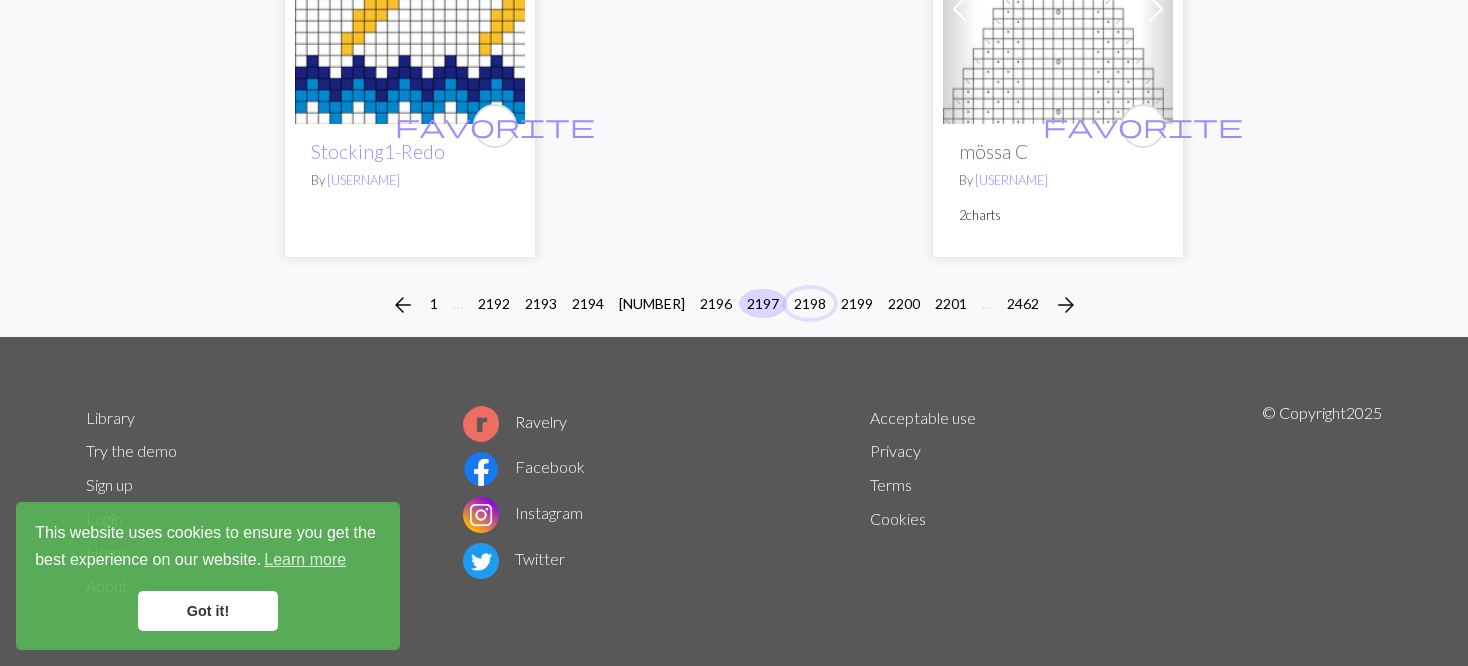 click on "2198" at bounding box center (810, 303) 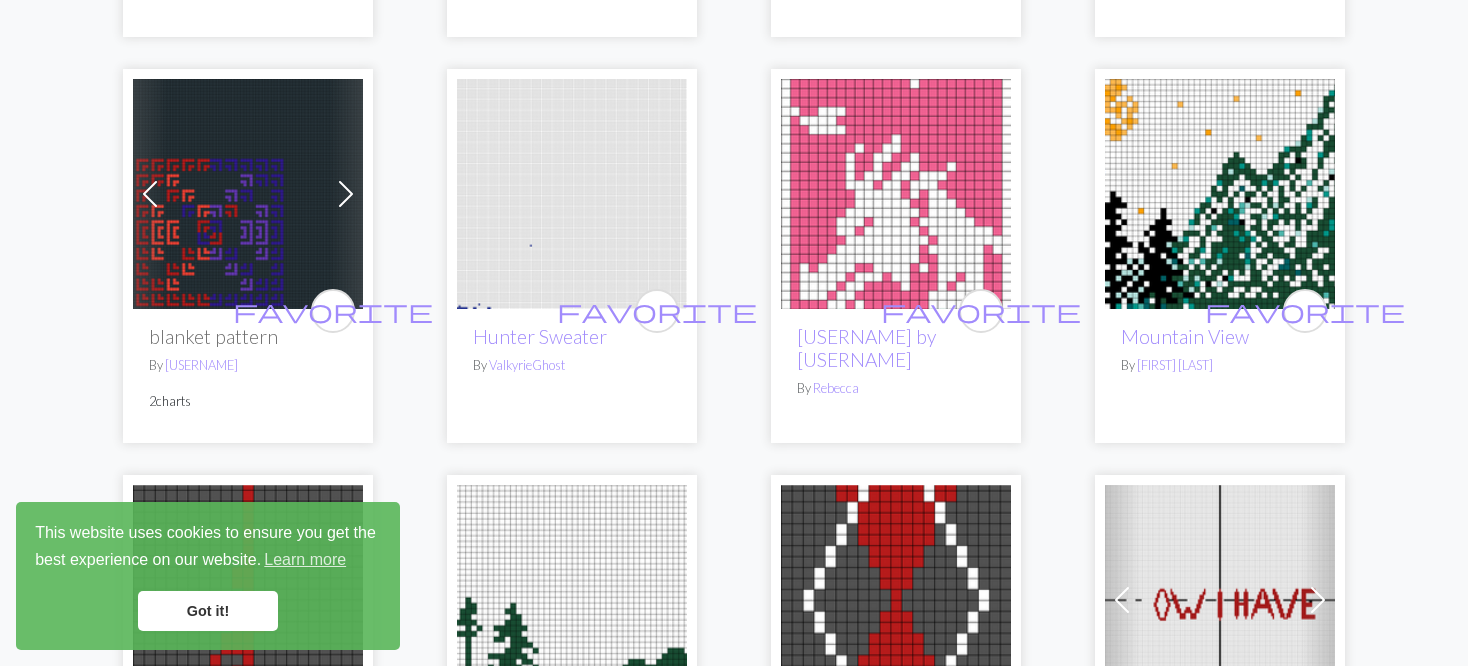 scroll, scrollTop: 1500, scrollLeft: 0, axis: vertical 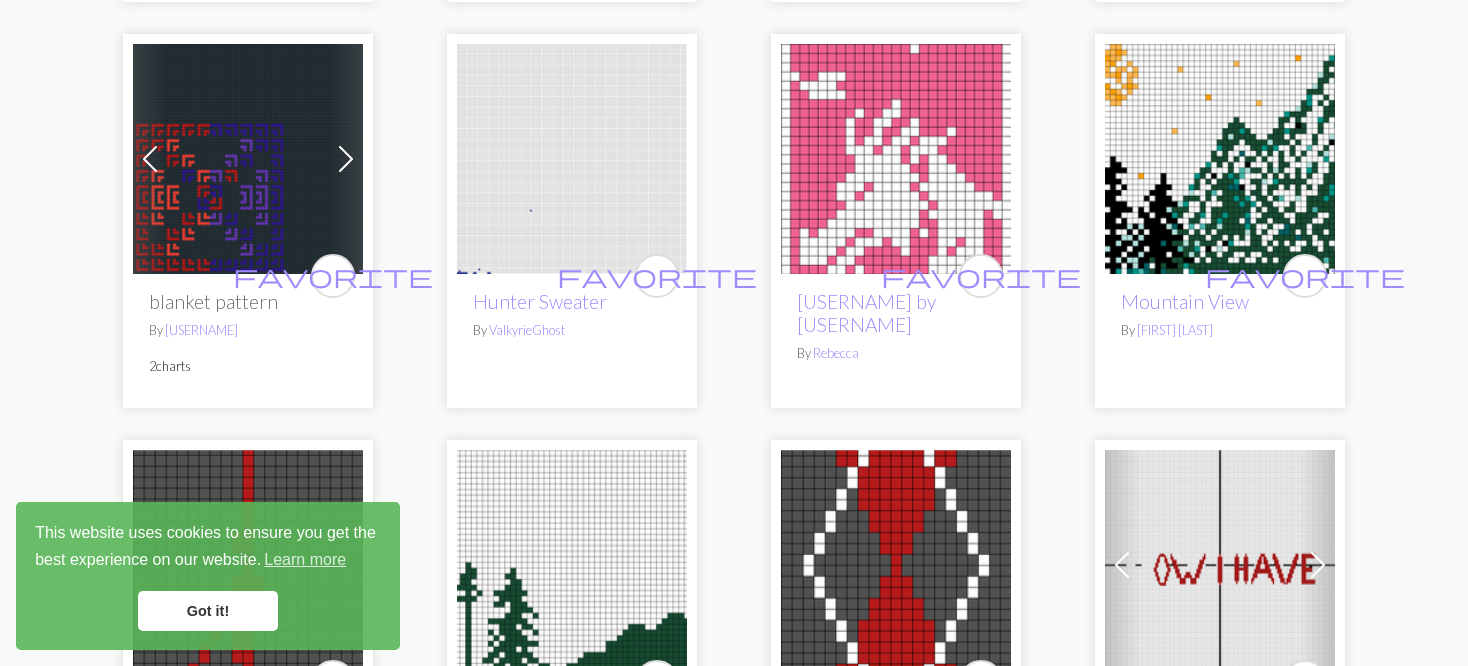 click at bounding box center (346, 159) 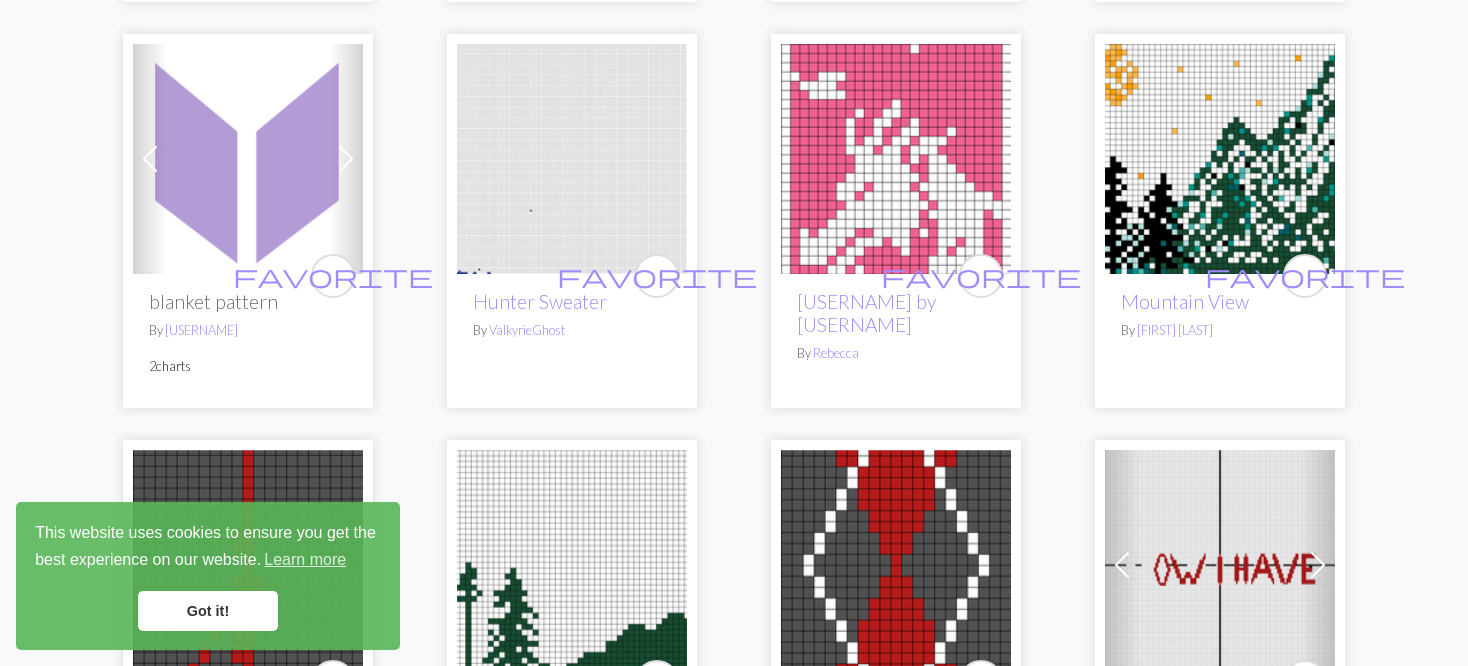 click at bounding box center (346, 159) 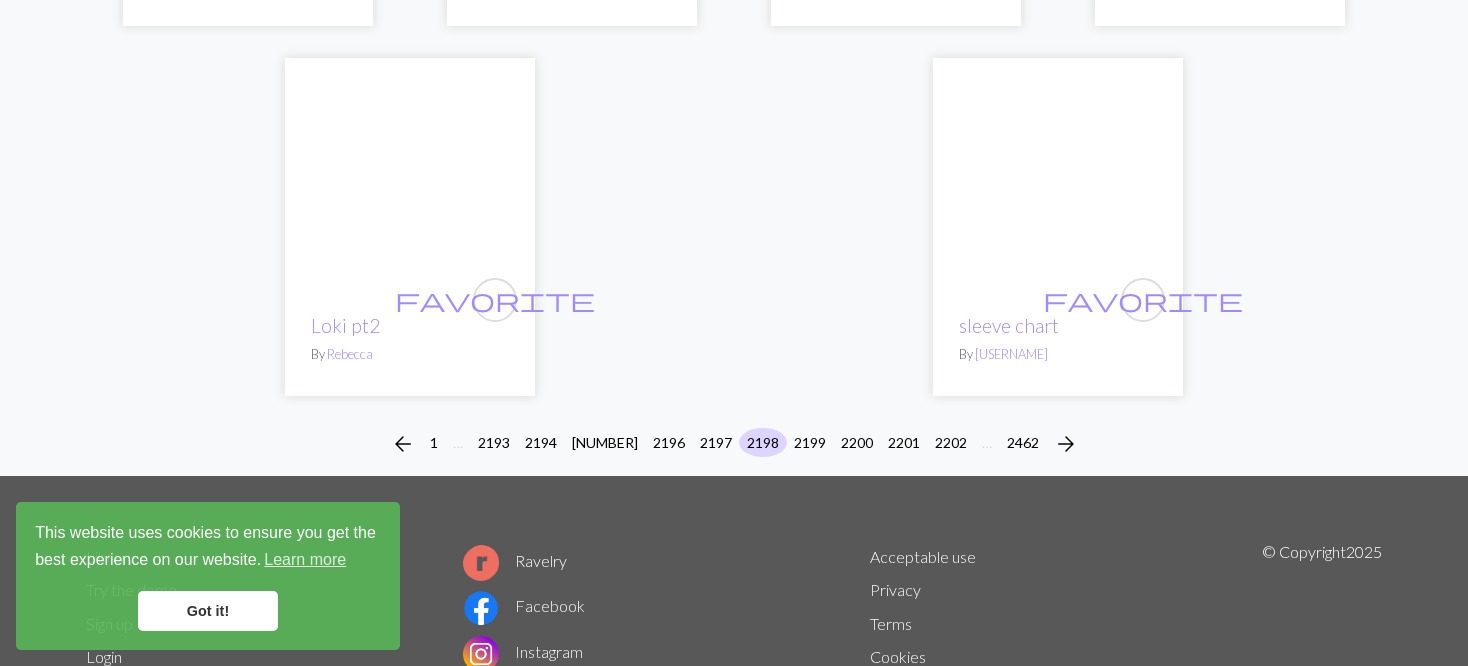 scroll, scrollTop: 5297, scrollLeft: 0, axis: vertical 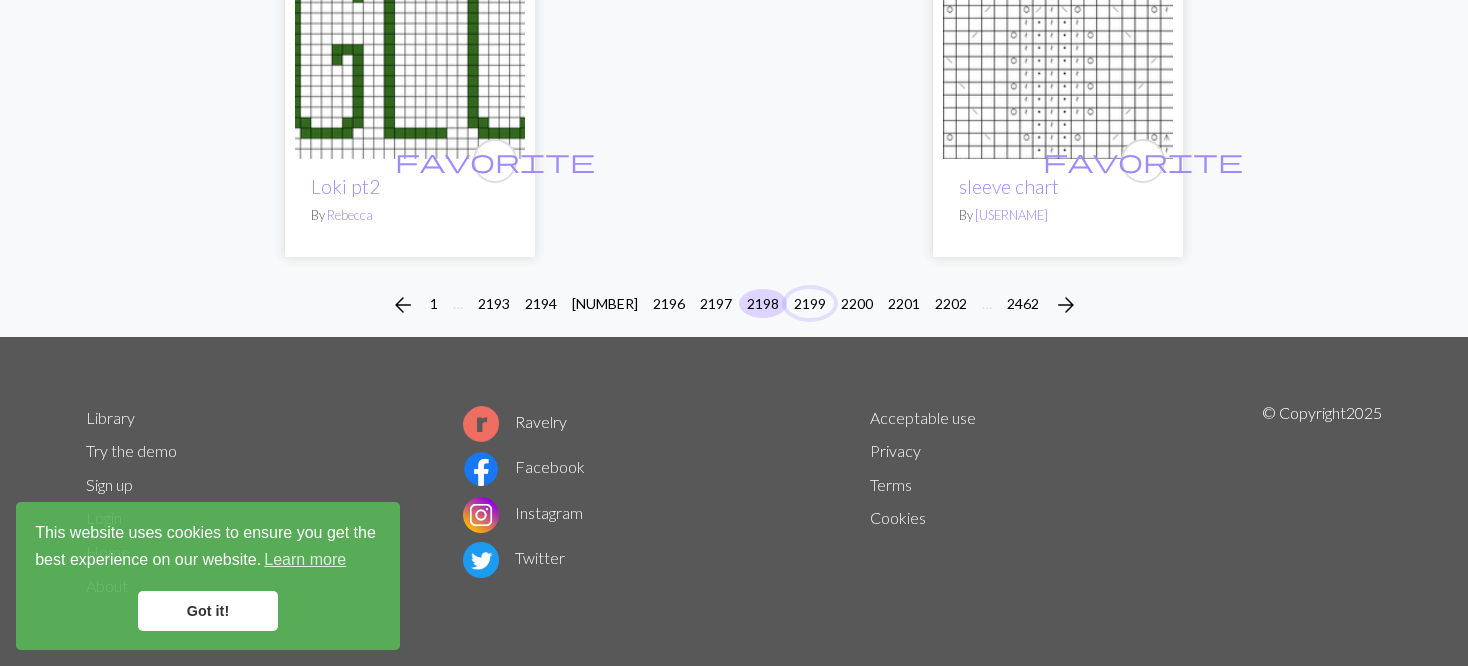 click on "2199" at bounding box center (810, 303) 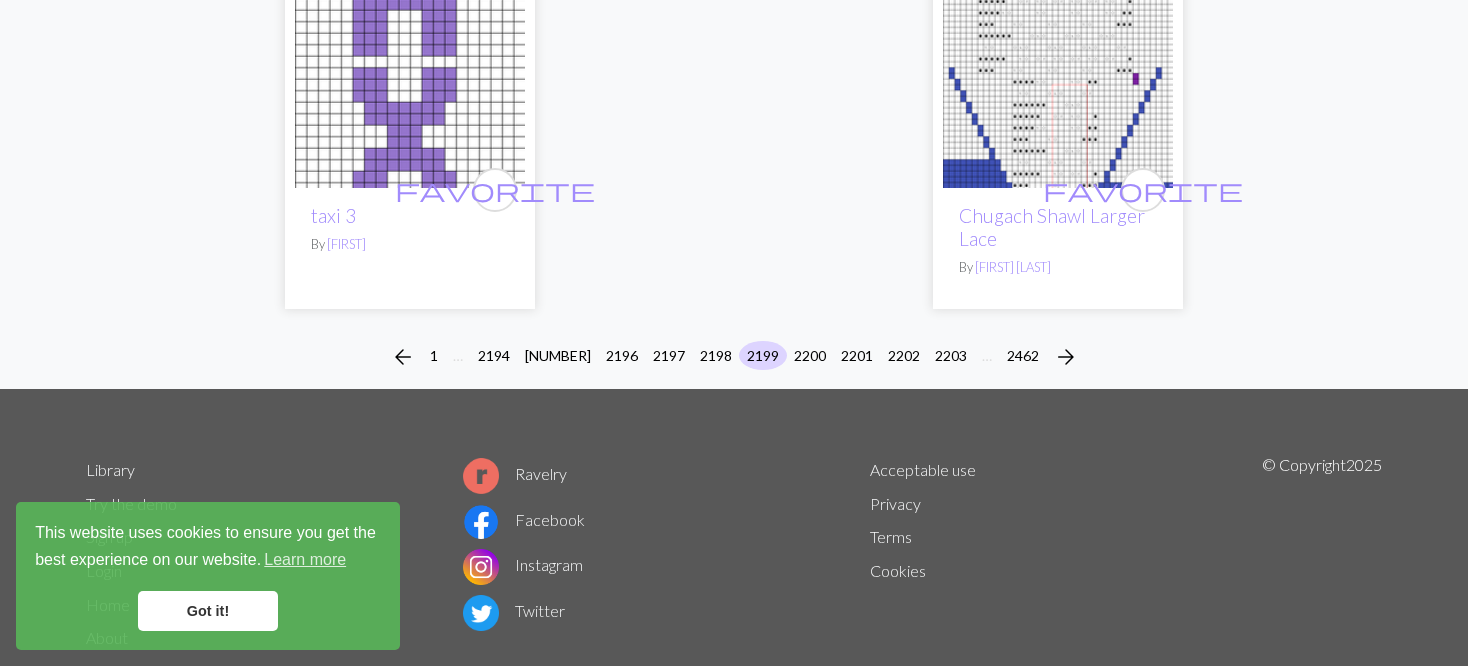 scroll, scrollTop: 5238, scrollLeft: 0, axis: vertical 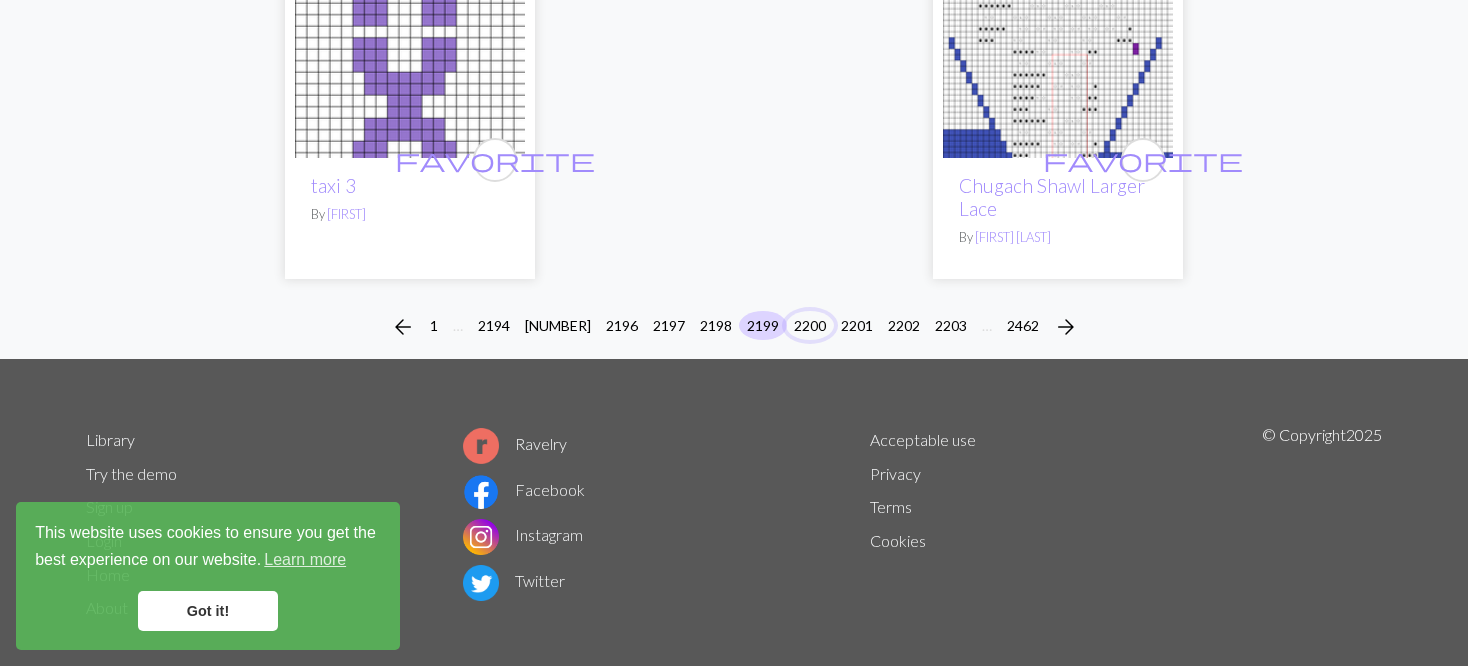 click on "2200" at bounding box center (810, 325) 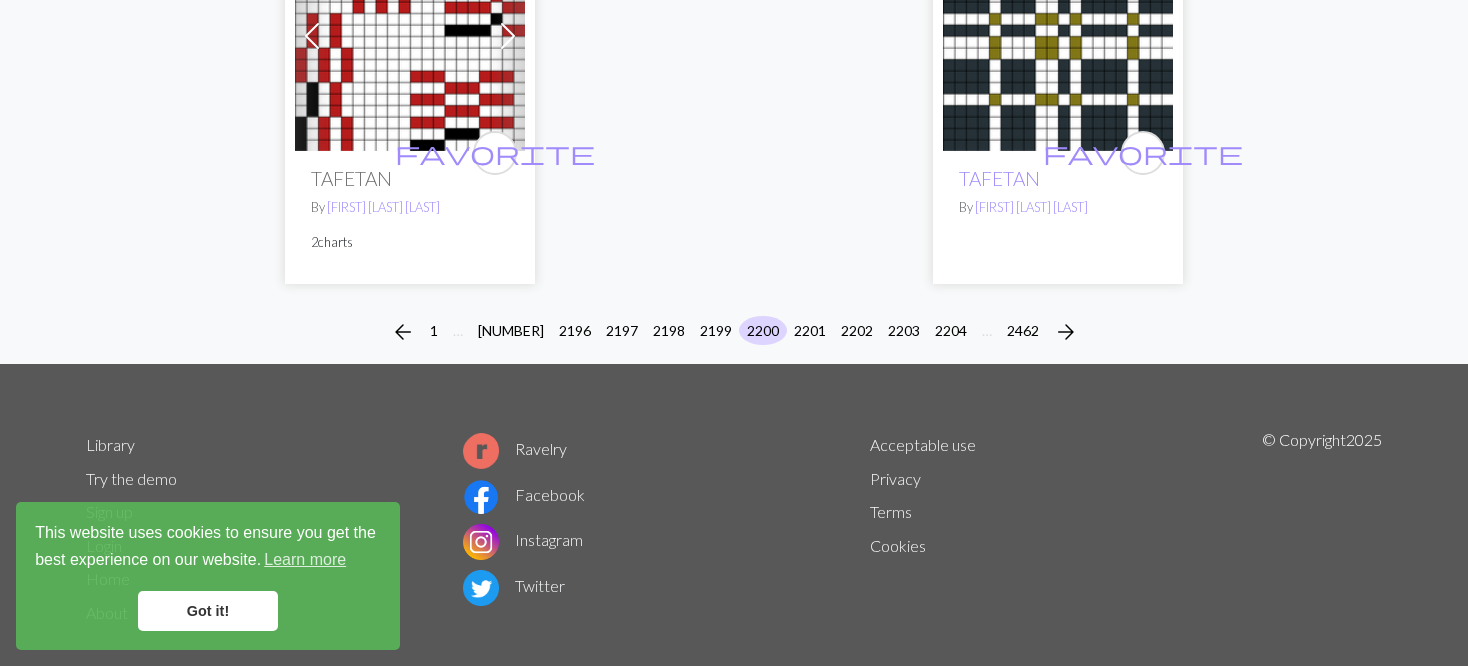 scroll, scrollTop: 5146, scrollLeft: 0, axis: vertical 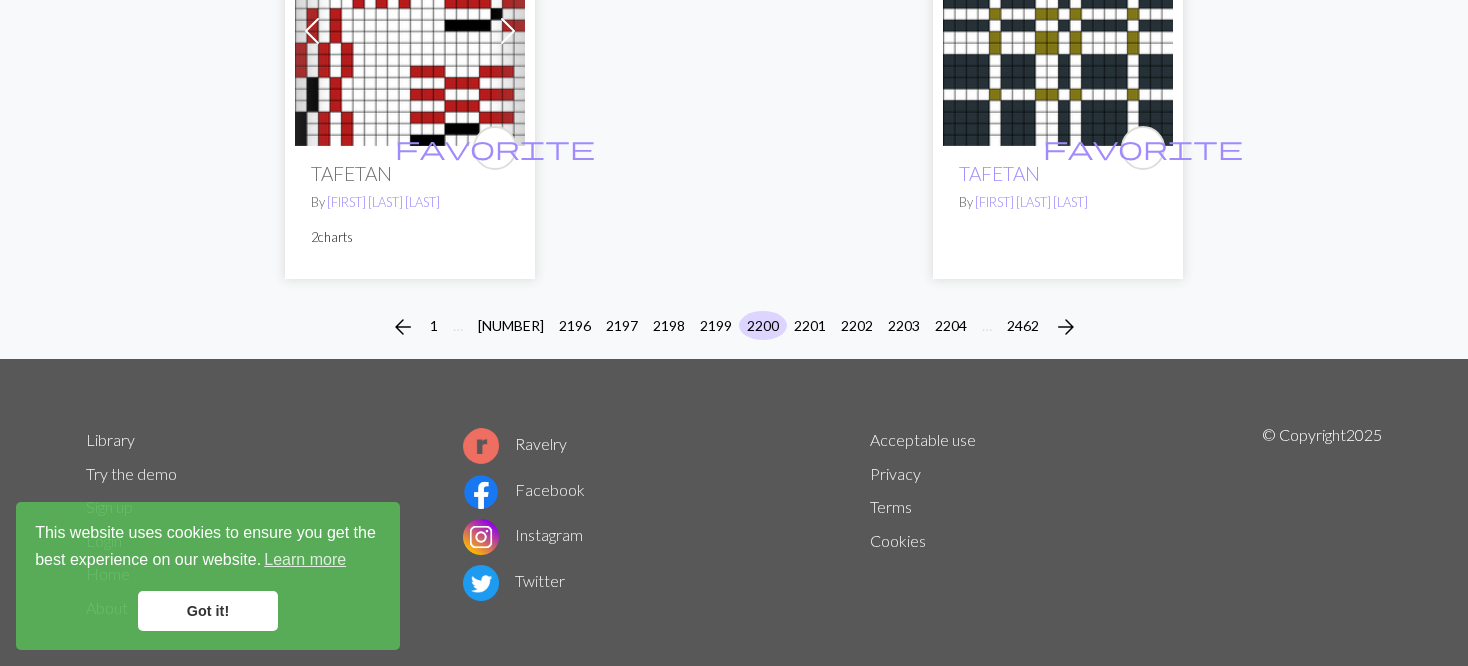 click on "arrow_back 1 … 2195 2196 2197 2198 2199 2200 2201 2202 2203 2204 … 2462 arrow_forward" at bounding box center (734, 327) 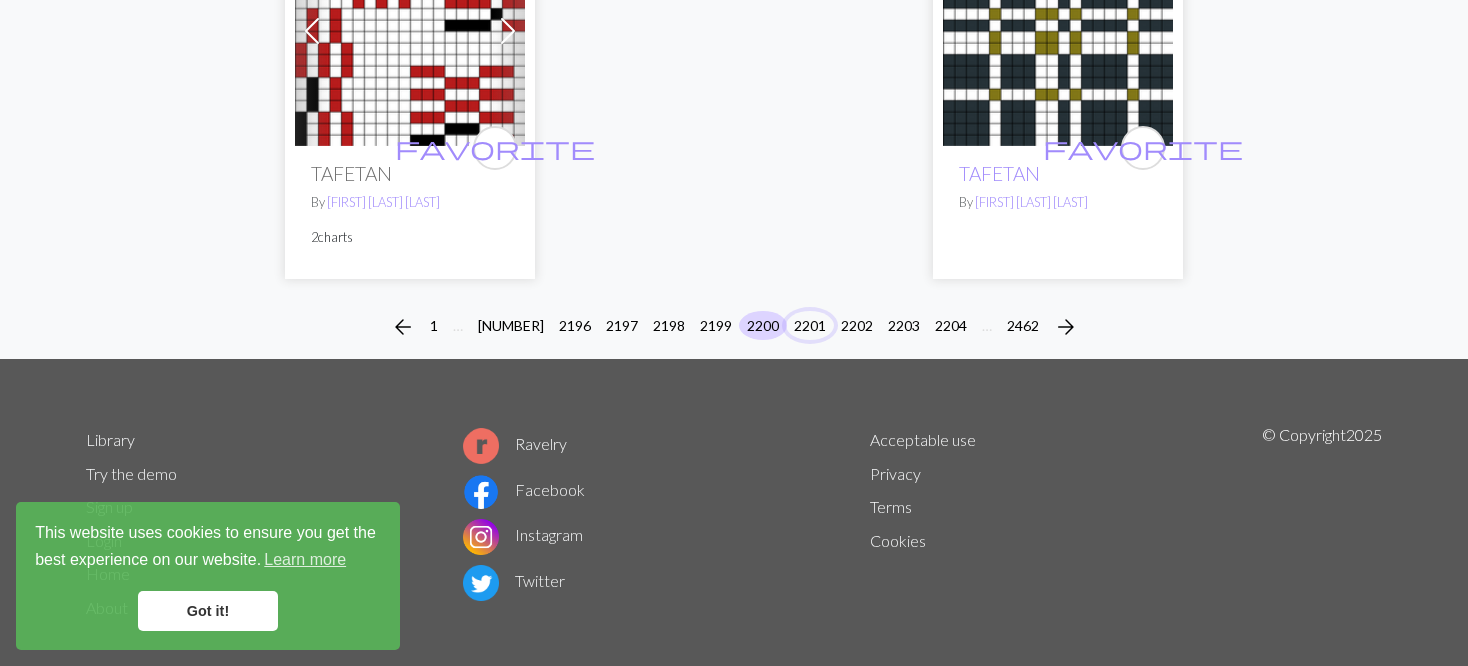 click on "2201" at bounding box center (810, 325) 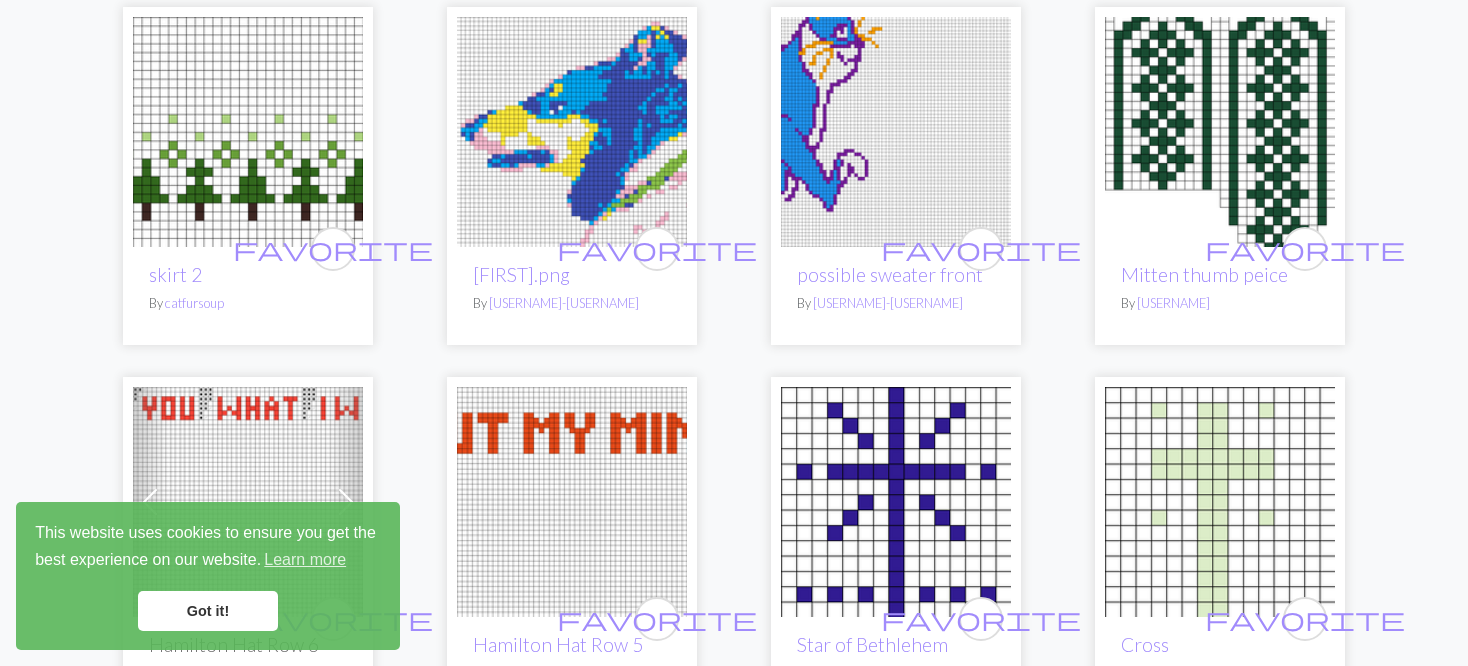 scroll, scrollTop: 1300, scrollLeft: 0, axis: vertical 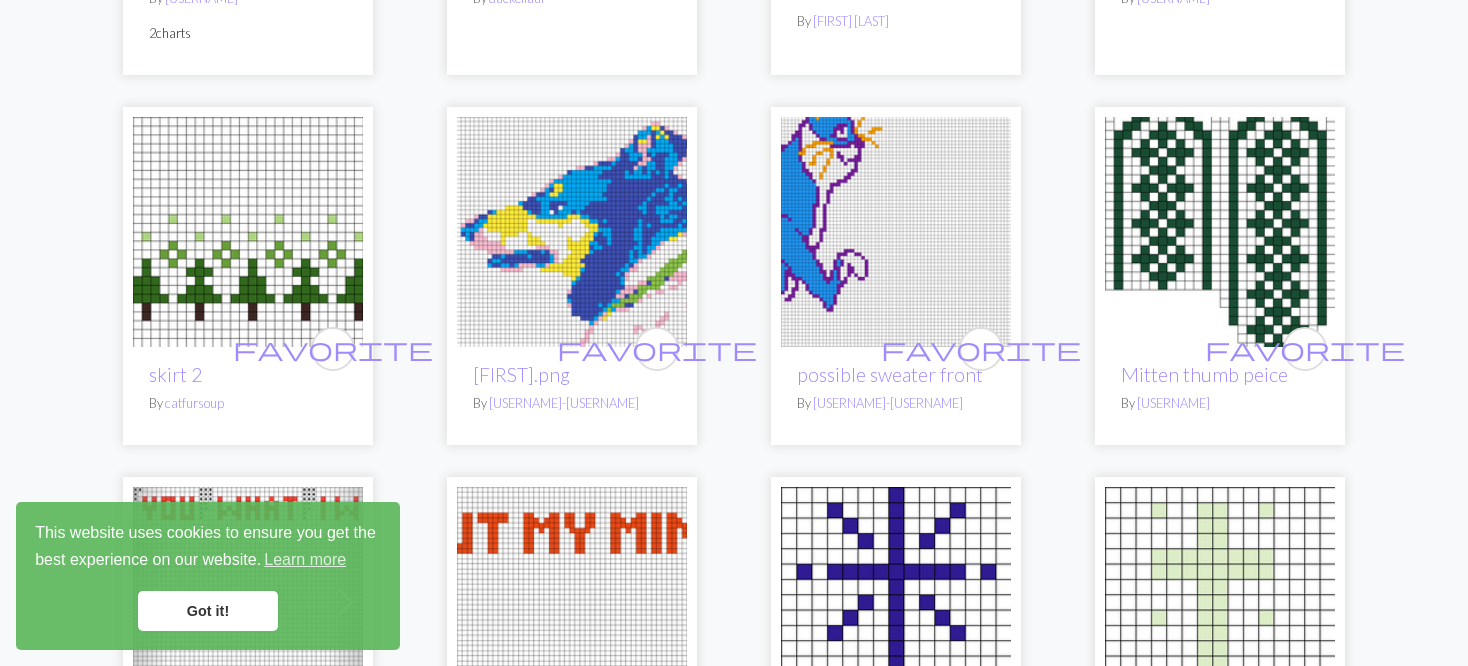 click at bounding box center [896, 232] 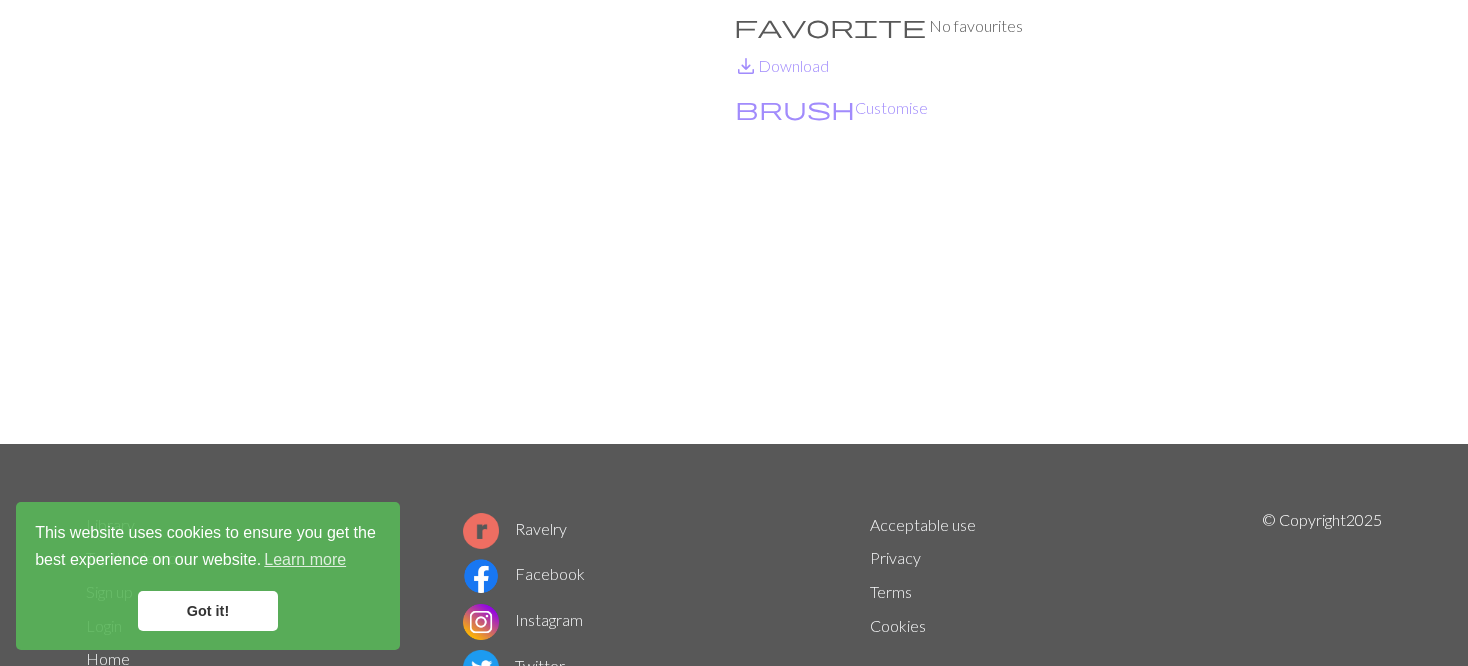 scroll, scrollTop: 100, scrollLeft: 0, axis: vertical 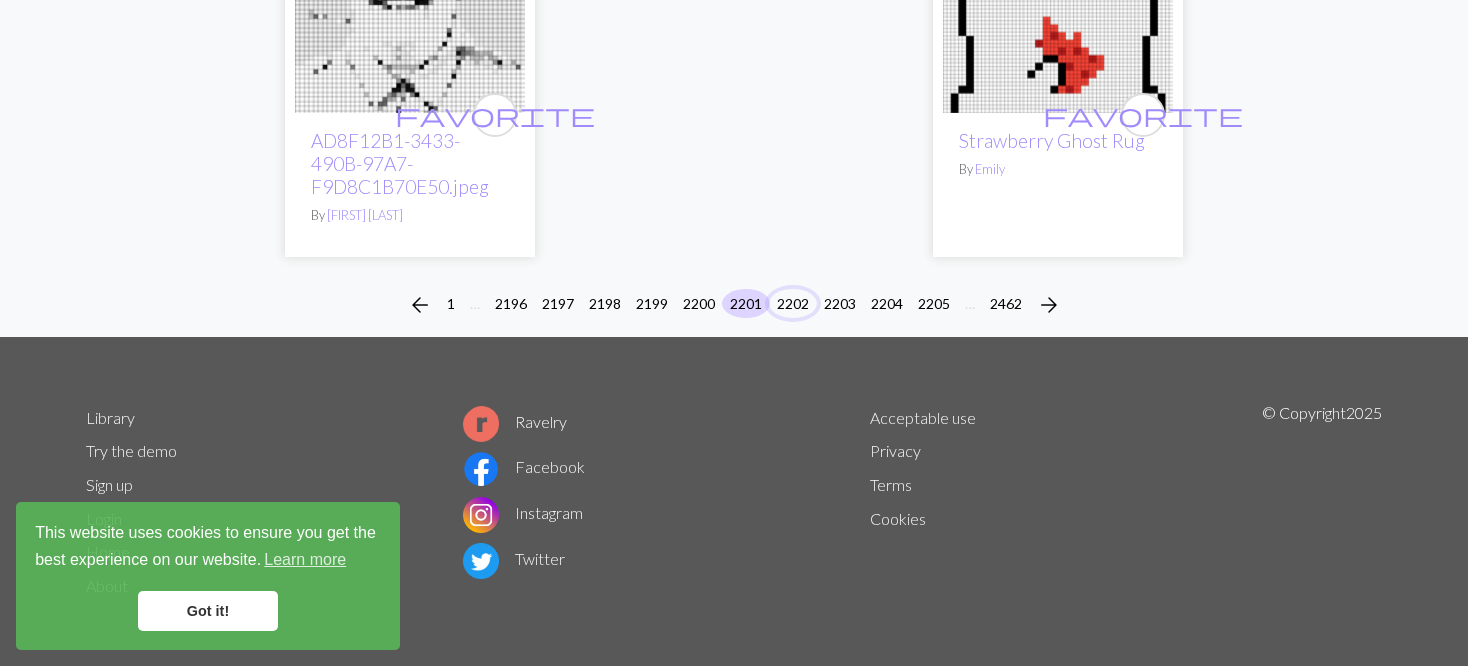 click on "2202" at bounding box center (793, 303) 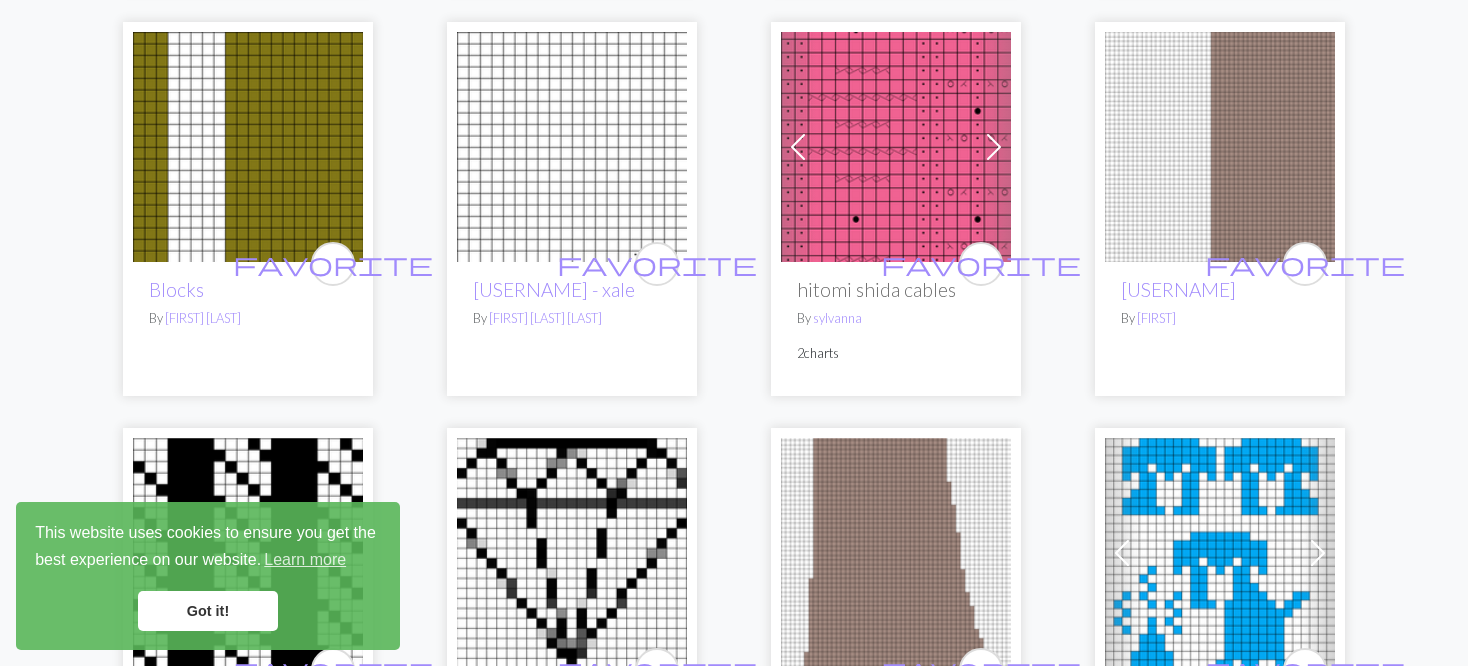 scroll, scrollTop: 4000, scrollLeft: 0, axis: vertical 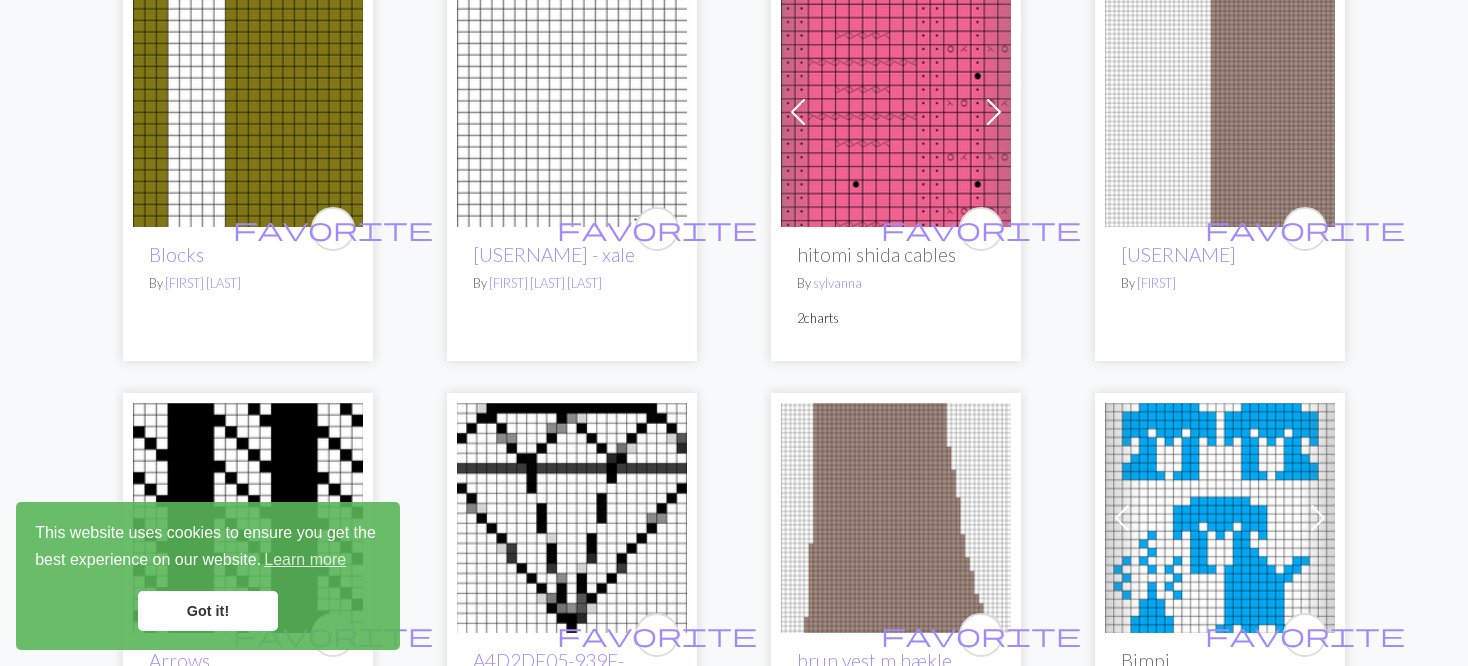 click at bounding box center (994, 112) 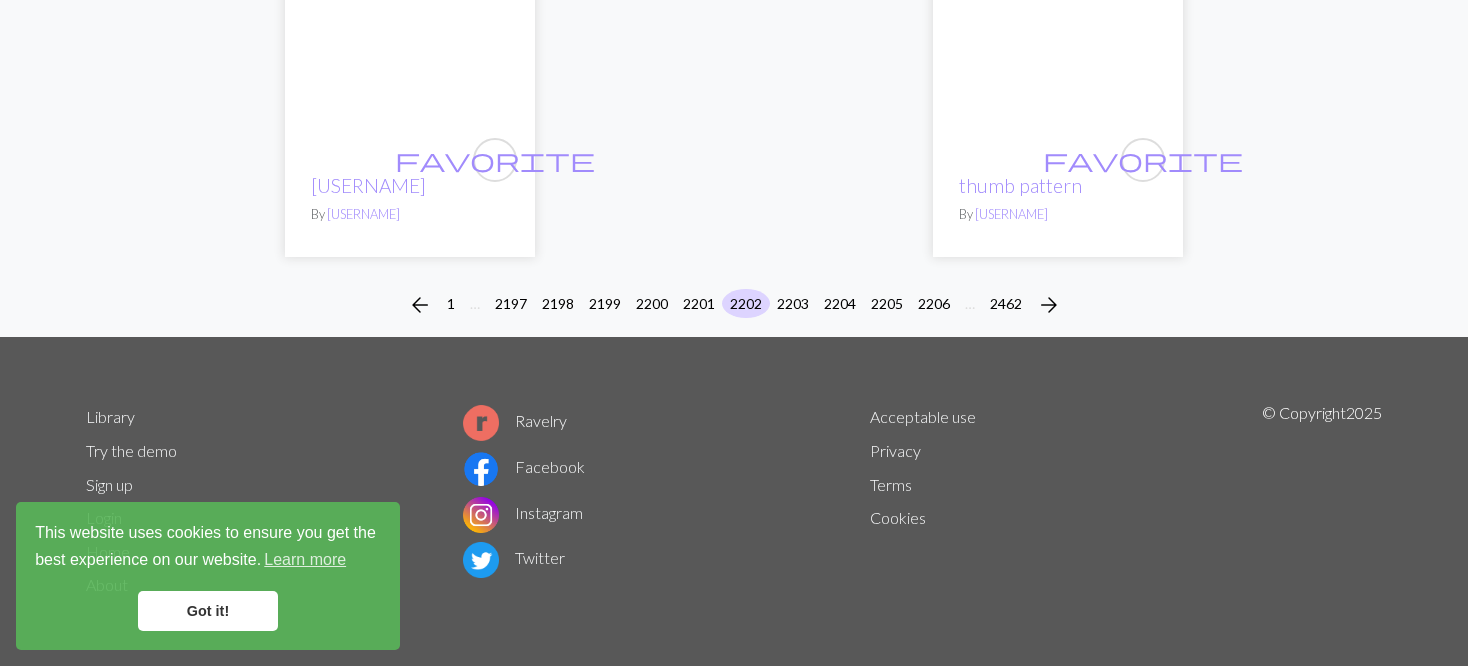scroll, scrollTop: 5342, scrollLeft: 0, axis: vertical 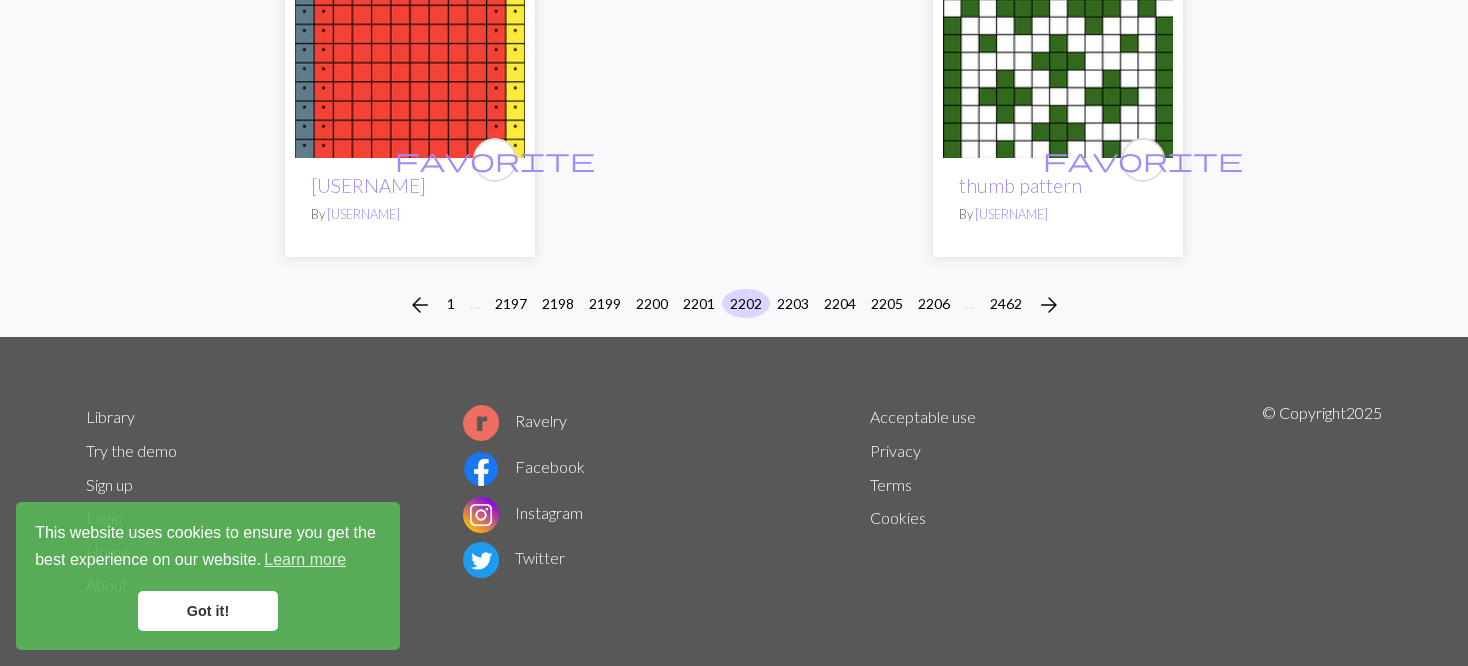 click on "arrow_back 1 … 2197 2198 2199 2200 2201 2202 2203 2204 2205 2206 … 2462 arrow_forward" at bounding box center [734, 305] 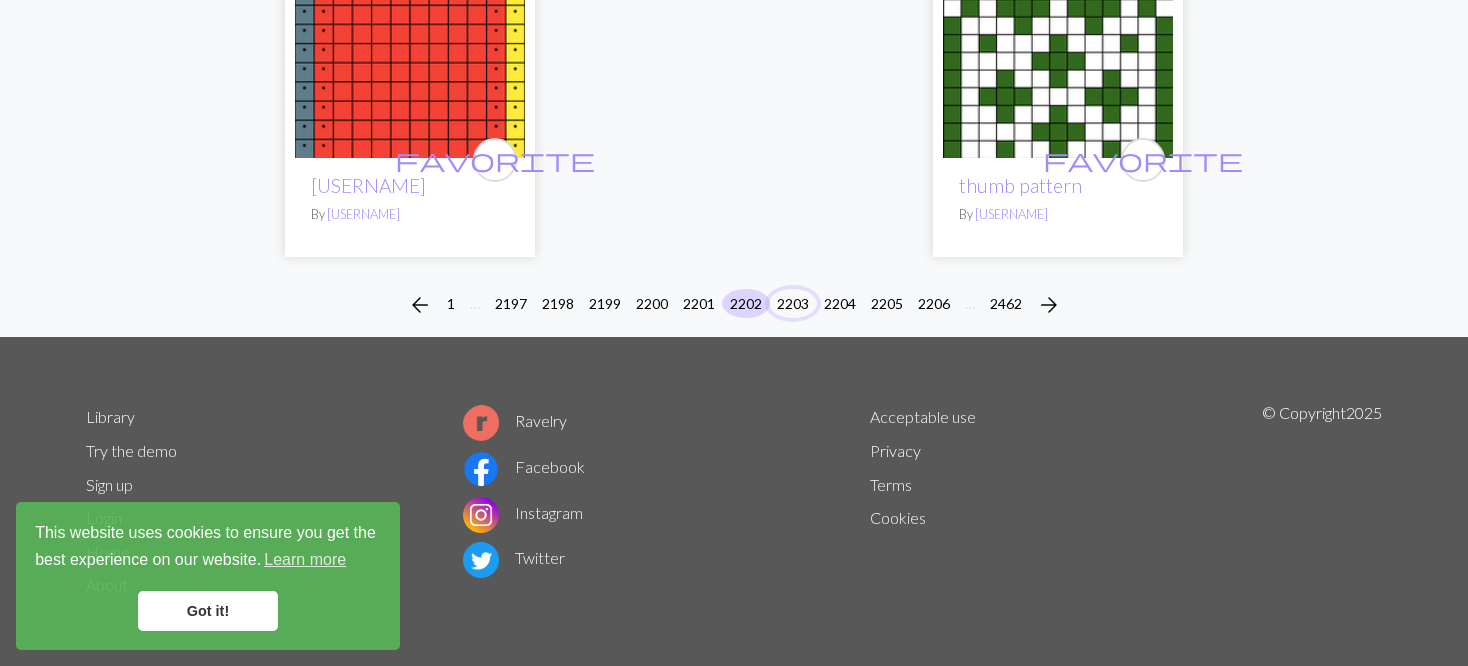 click on "2203" at bounding box center (793, 303) 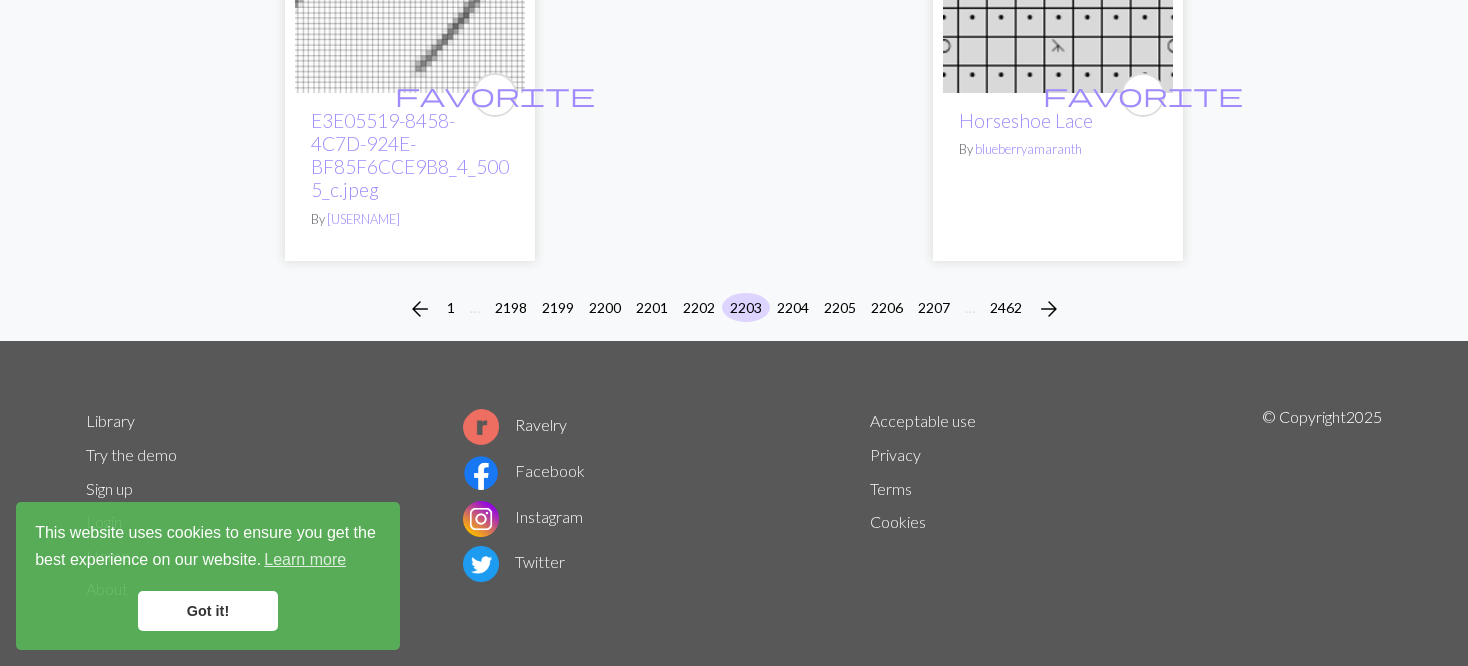 scroll, scrollTop: 5285, scrollLeft: 0, axis: vertical 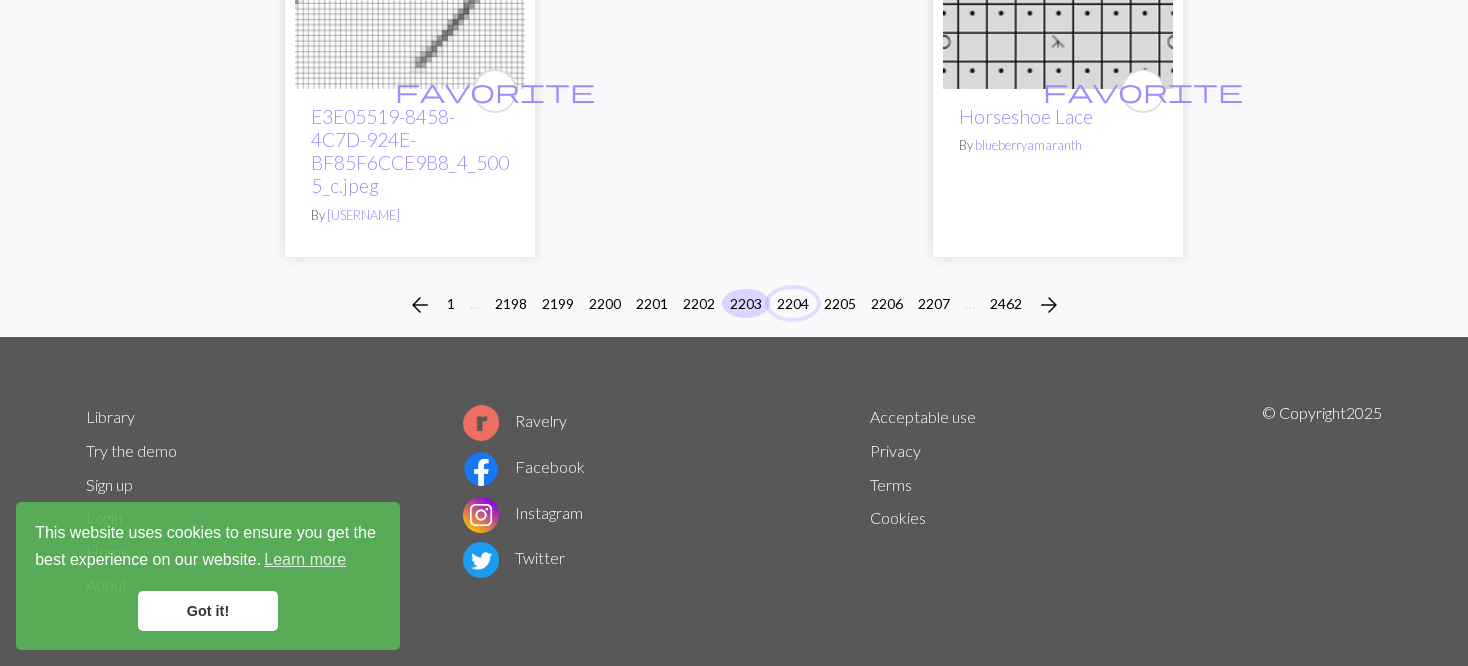click on "2204" at bounding box center [793, 303] 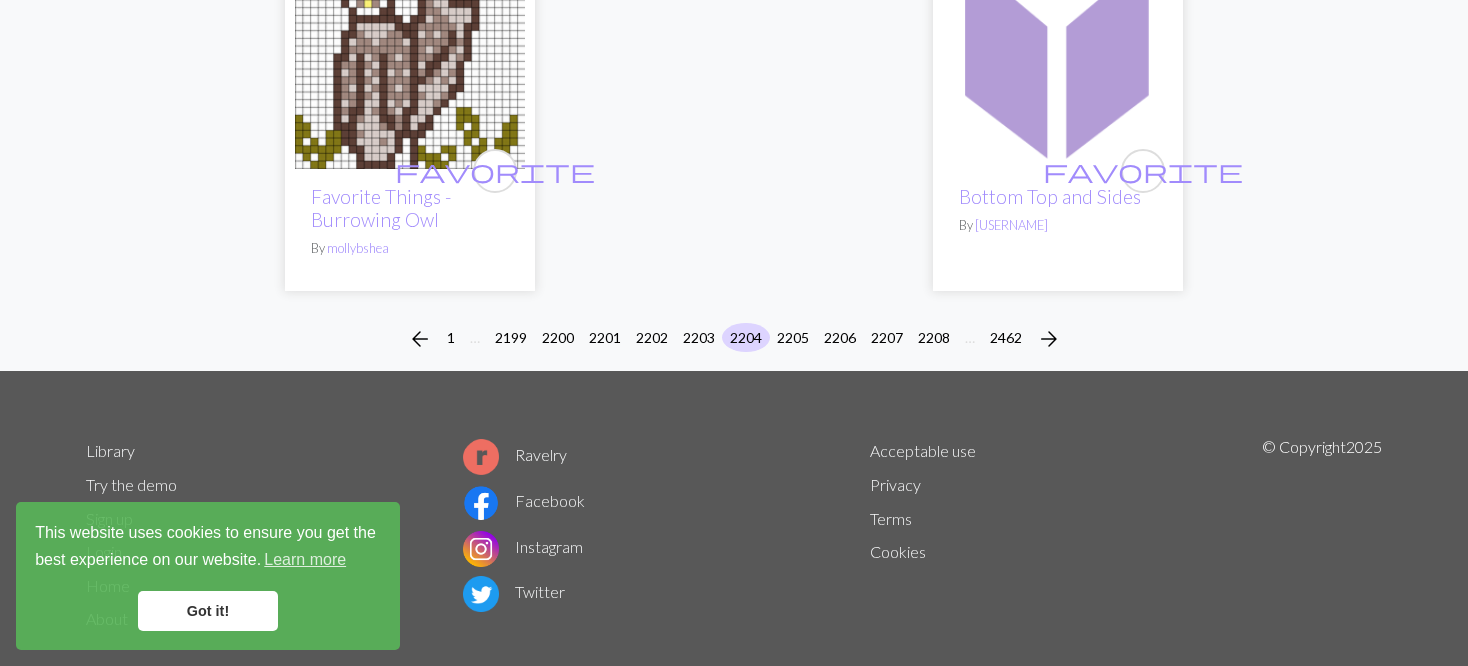 scroll, scrollTop: 4994, scrollLeft: 0, axis: vertical 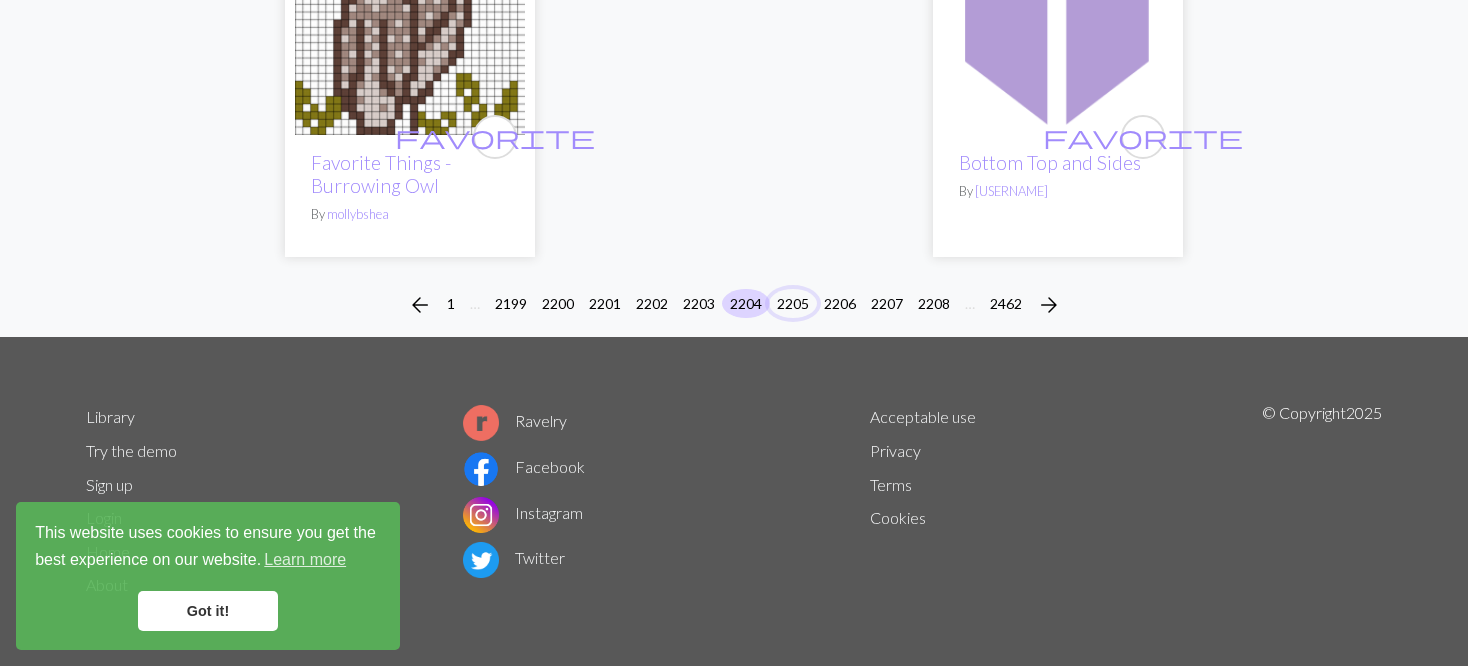 click on "2205" at bounding box center [793, 303] 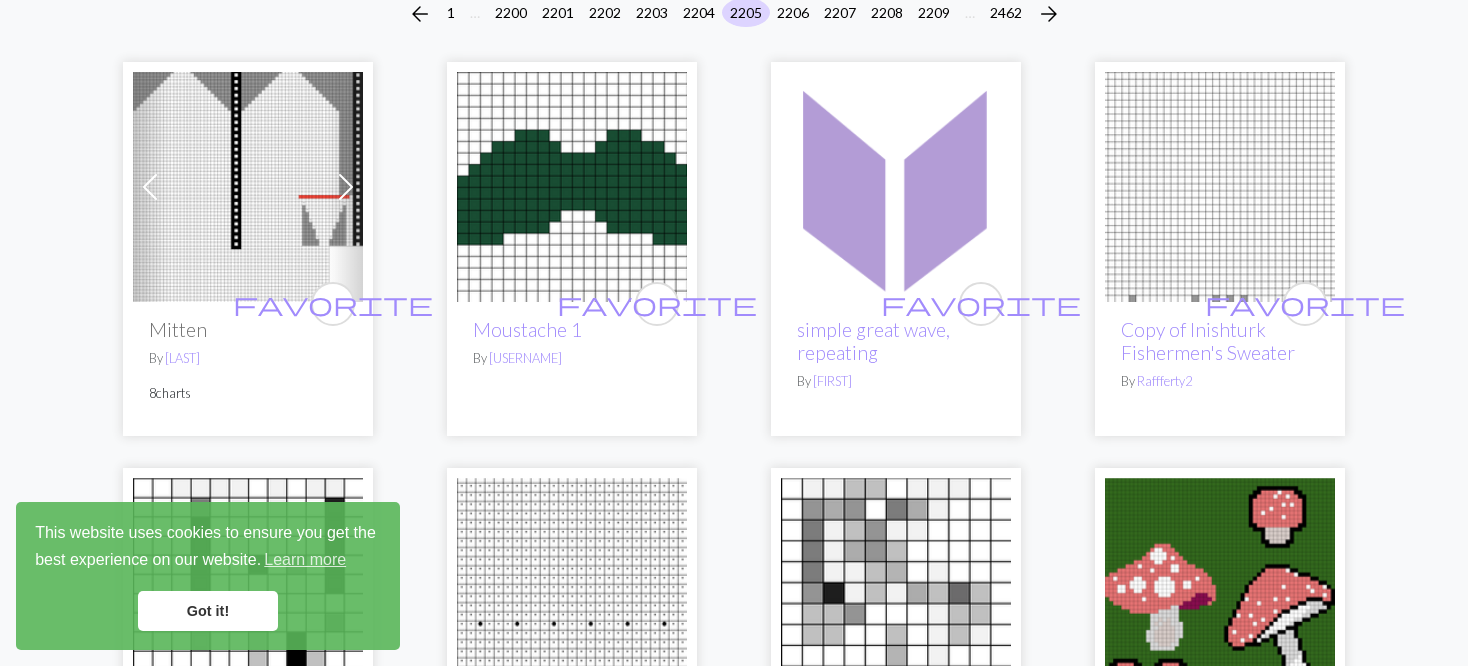 scroll, scrollTop: 200, scrollLeft: 0, axis: vertical 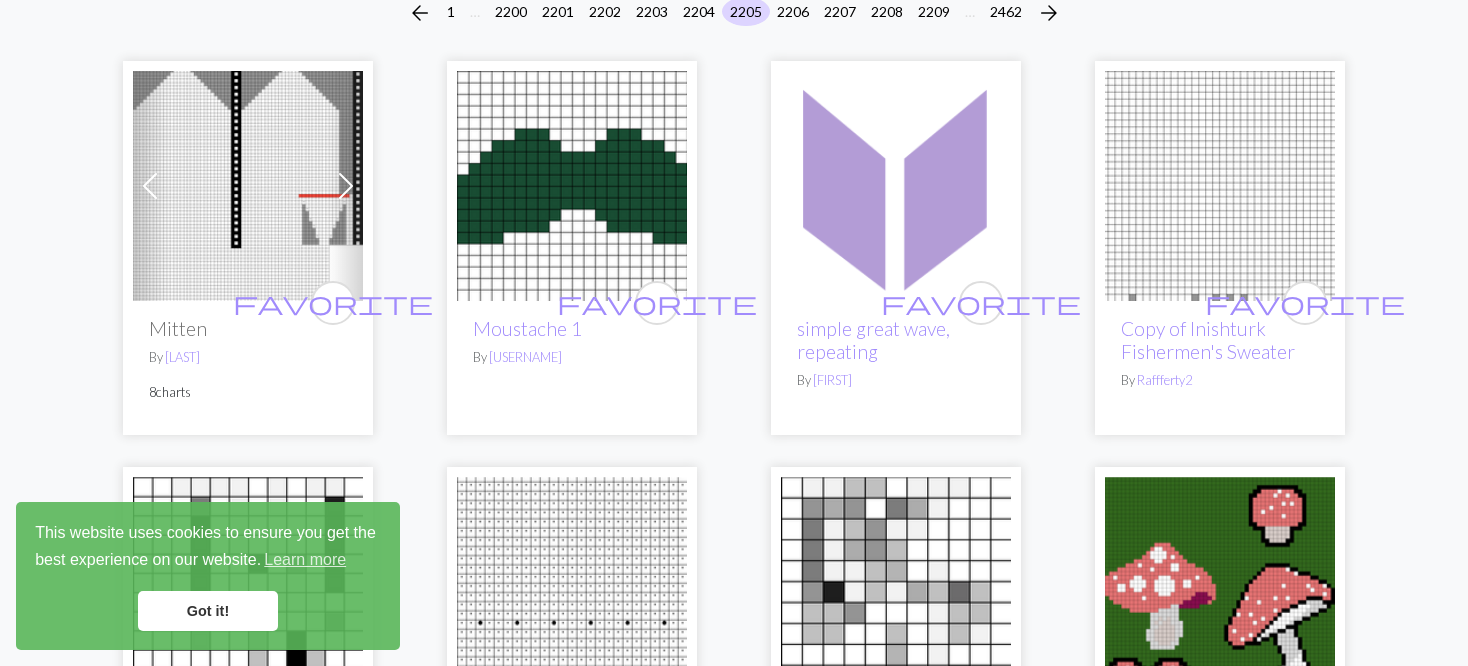 click on "arrow_back 1 … 2200 2201 2202 2203 2204 2205 2206 2207 2208 2209 … 2462 arrow_forward Previous Next favorite Mitten By   Abbotte 8  charts favorite Moustache 1 By   Rosieie favorite simple great wave, repeating By   Ennis favorite Copy of Inishturk Fishermen's Sweater By   Raffferty2 favorite c1c9efe6f5d3a86cfd466bfebcdf082d.jpg By   dianelaura24 favorite mangas By   luzanar favorite c1c9efe6f5d3a86cfd466bfebcdf082d.jpg By   dianelaura24 favorite mushroom sleeves By   Ennis favorite Favorite Things - Loon By   mollybshea favorite Favorite Things -Woodpecker By   mollybshea favorite Favorite Things -Hummingbird By   mollybshea favorite mushroom house By   Ennis favorite Page-00122.jpg By   arimura favorite police By   Saana Viitanen favorite gnom By   todorova favorite Blank  By   Sarahlou30 favorite Mountain  By   Sarahlou30 favorite Hearts By   Sarahlou30 Previous Next favorite Colourful splodge jumjper By   AliceSanderson 2  charts favorite mösskvadrat.jpeg By   Benjamin Donner favorite By   favorite" at bounding box center [734, 2648] 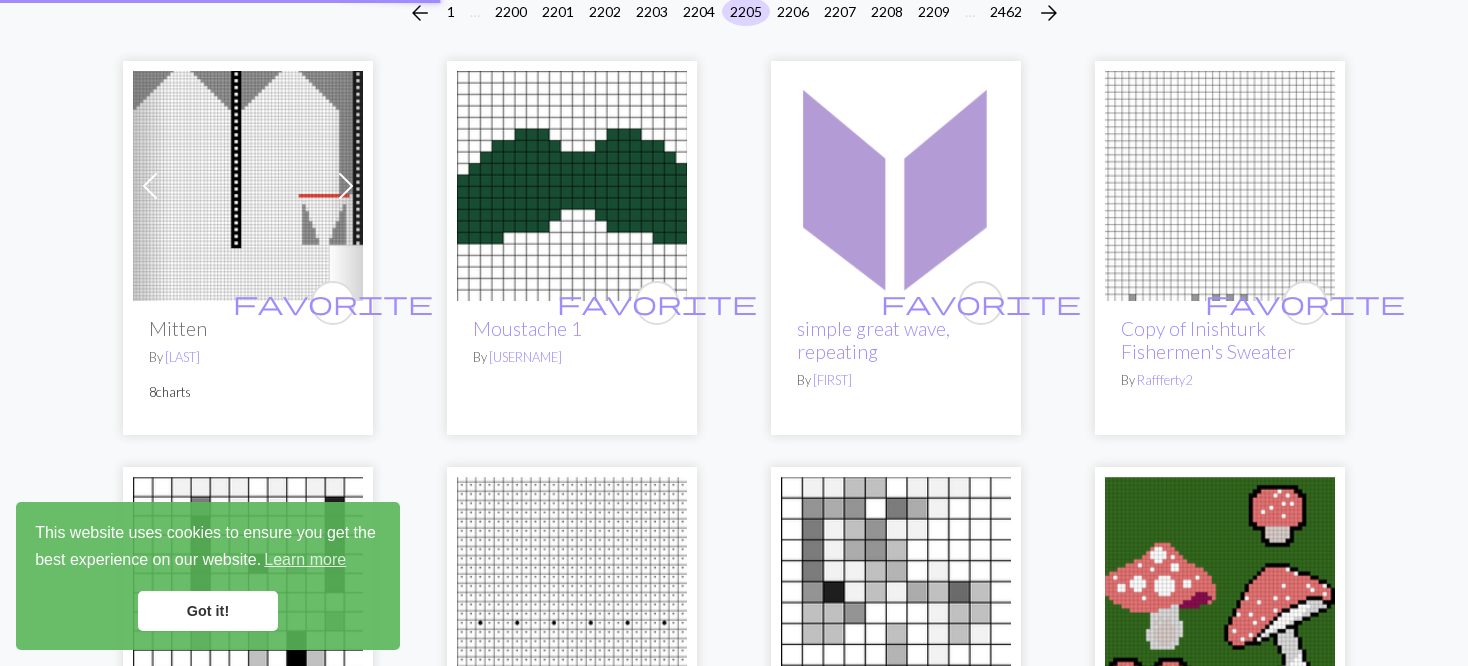 scroll, scrollTop: 0, scrollLeft: 0, axis: both 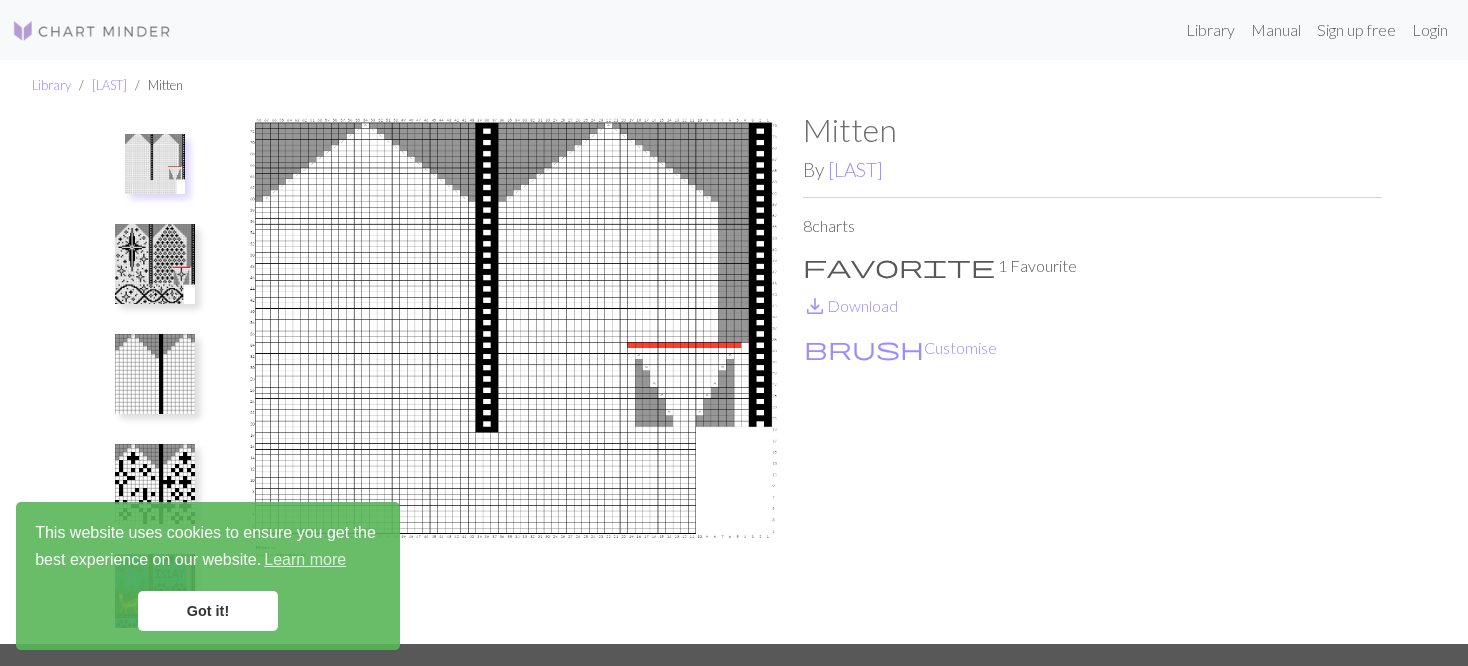 click at bounding box center (155, 264) 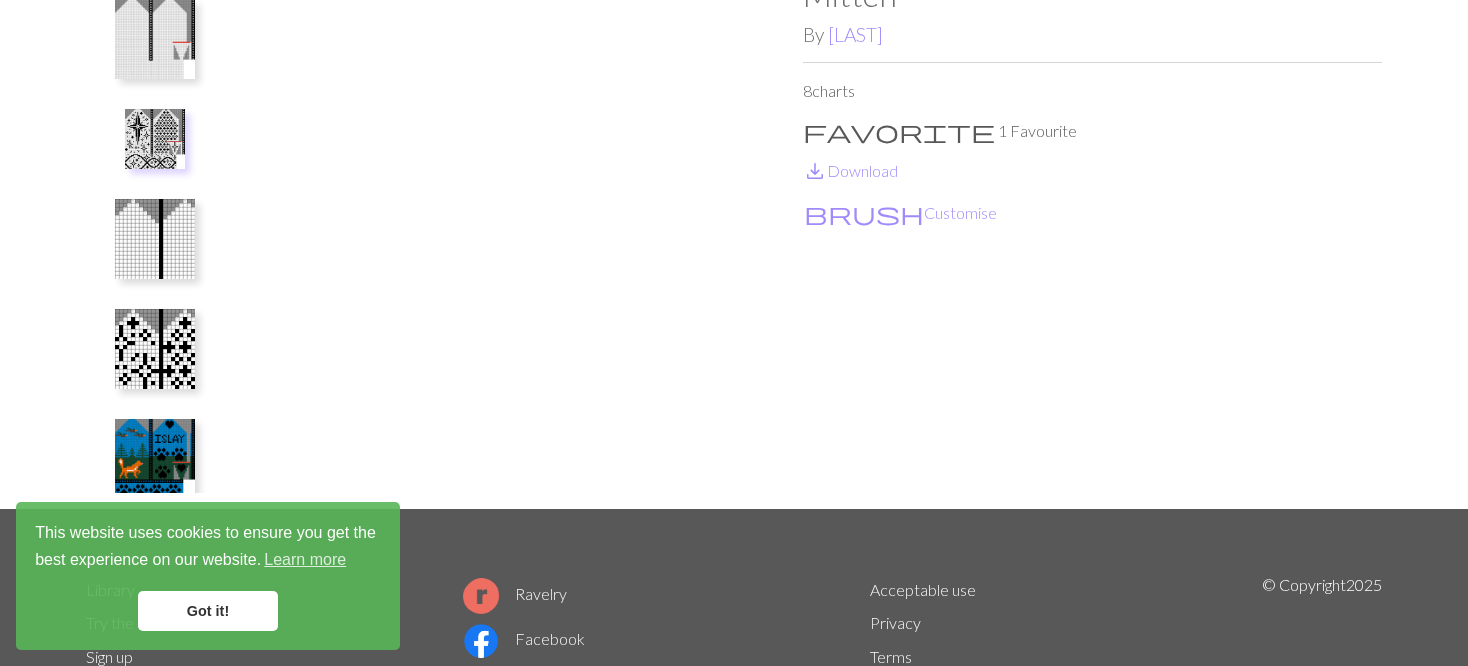 scroll, scrollTop: 100, scrollLeft: 0, axis: vertical 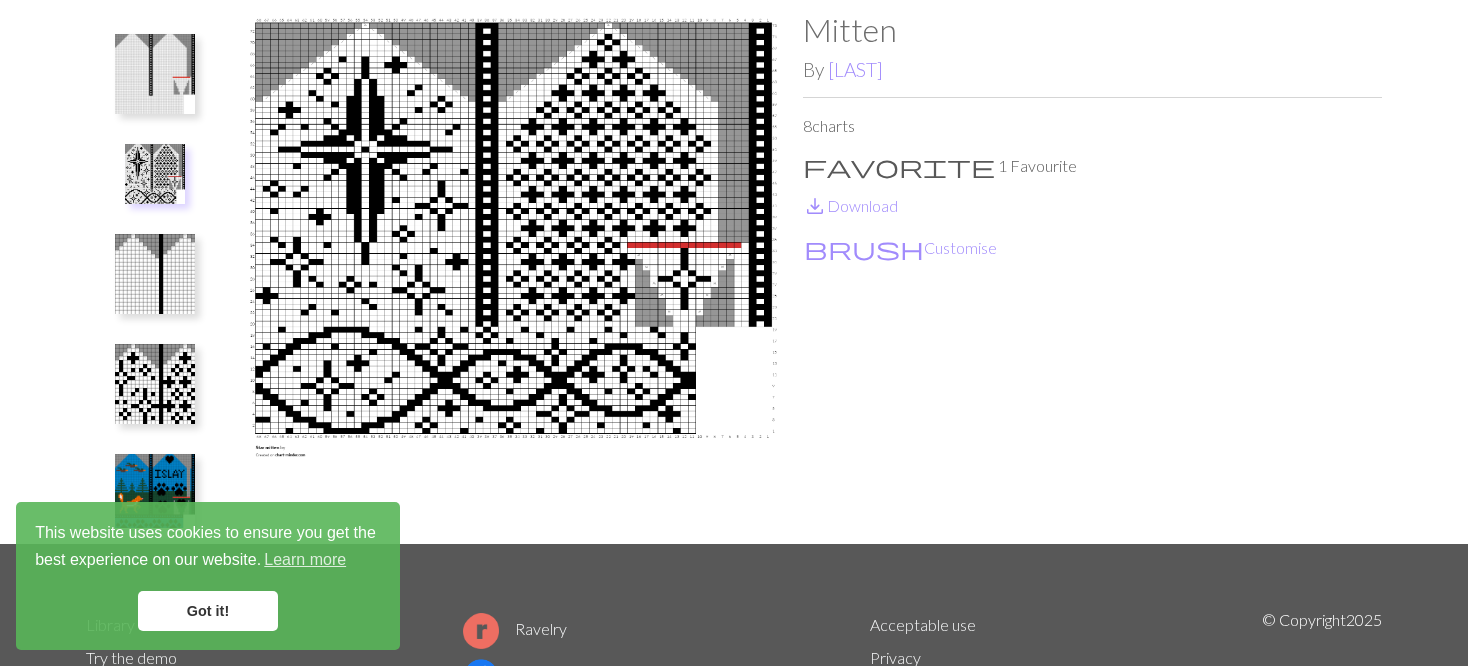click at bounding box center (155, 384) 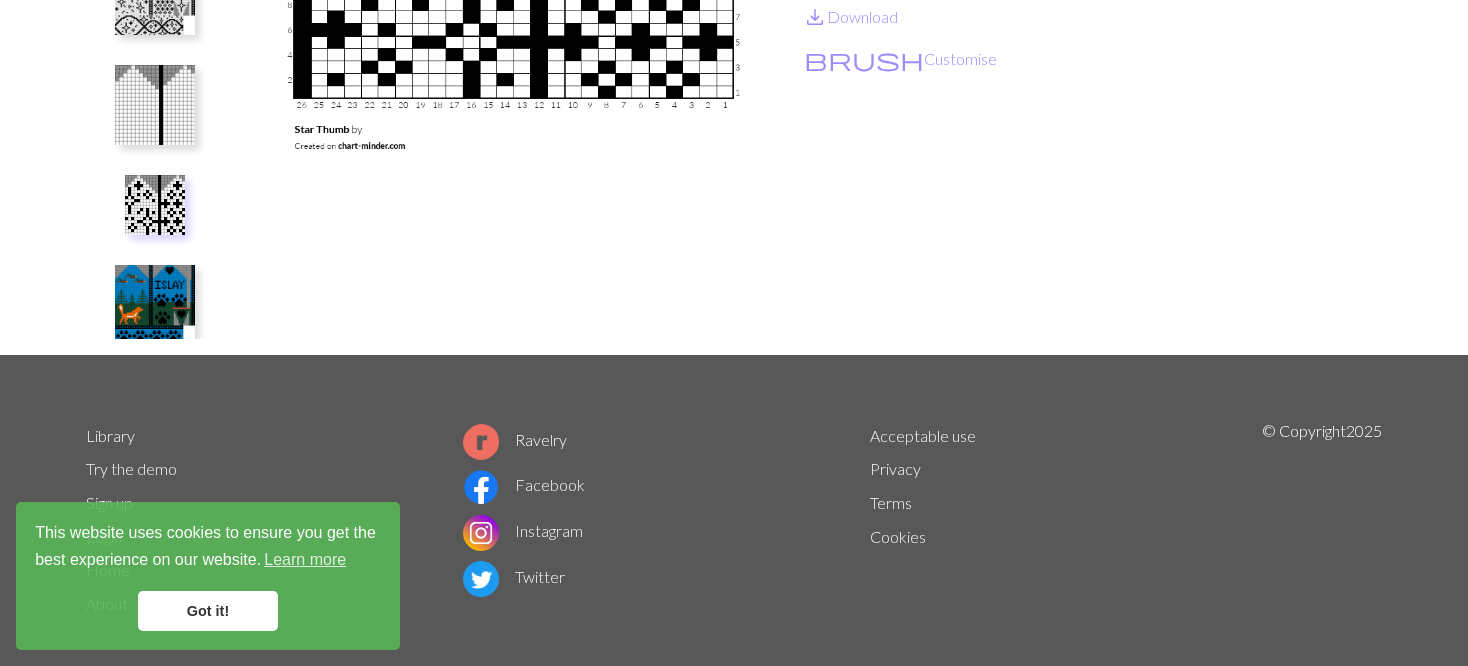 scroll, scrollTop: 308, scrollLeft: 0, axis: vertical 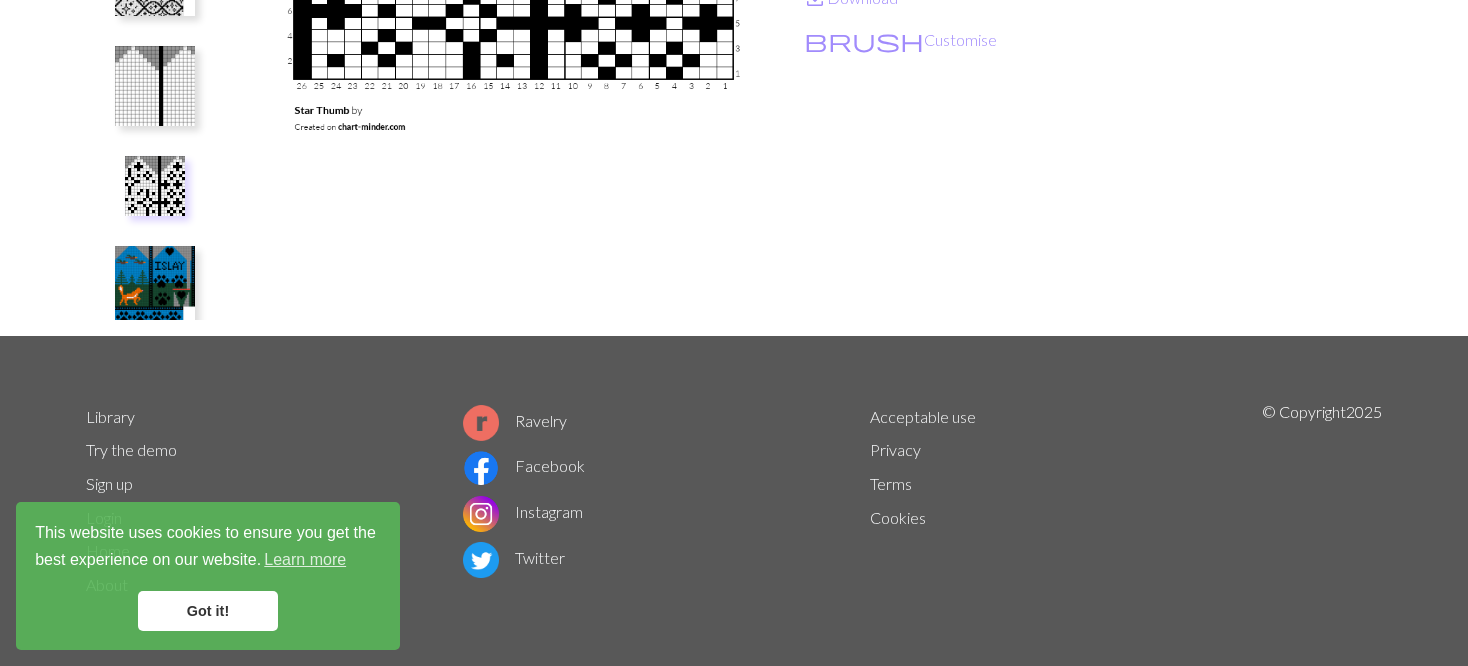 click at bounding box center [155, 286] 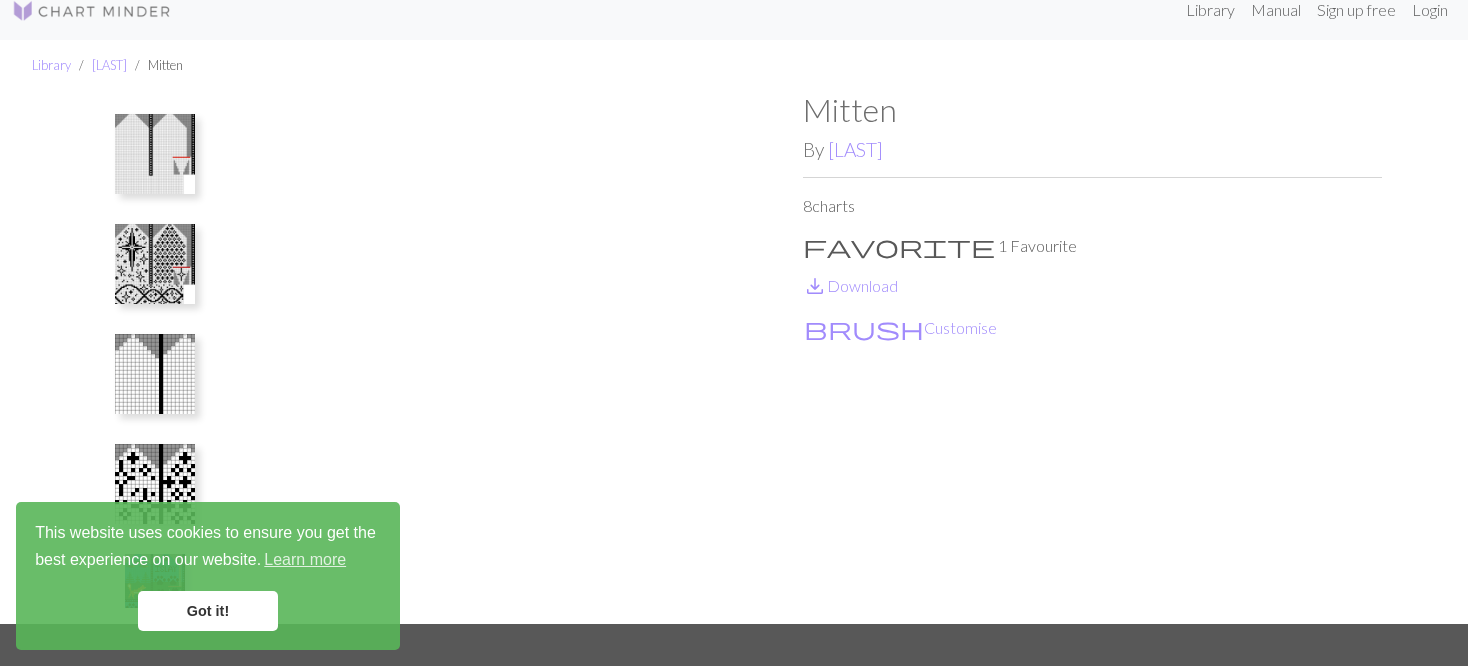 scroll, scrollTop: 8, scrollLeft: 0, axis: vertical 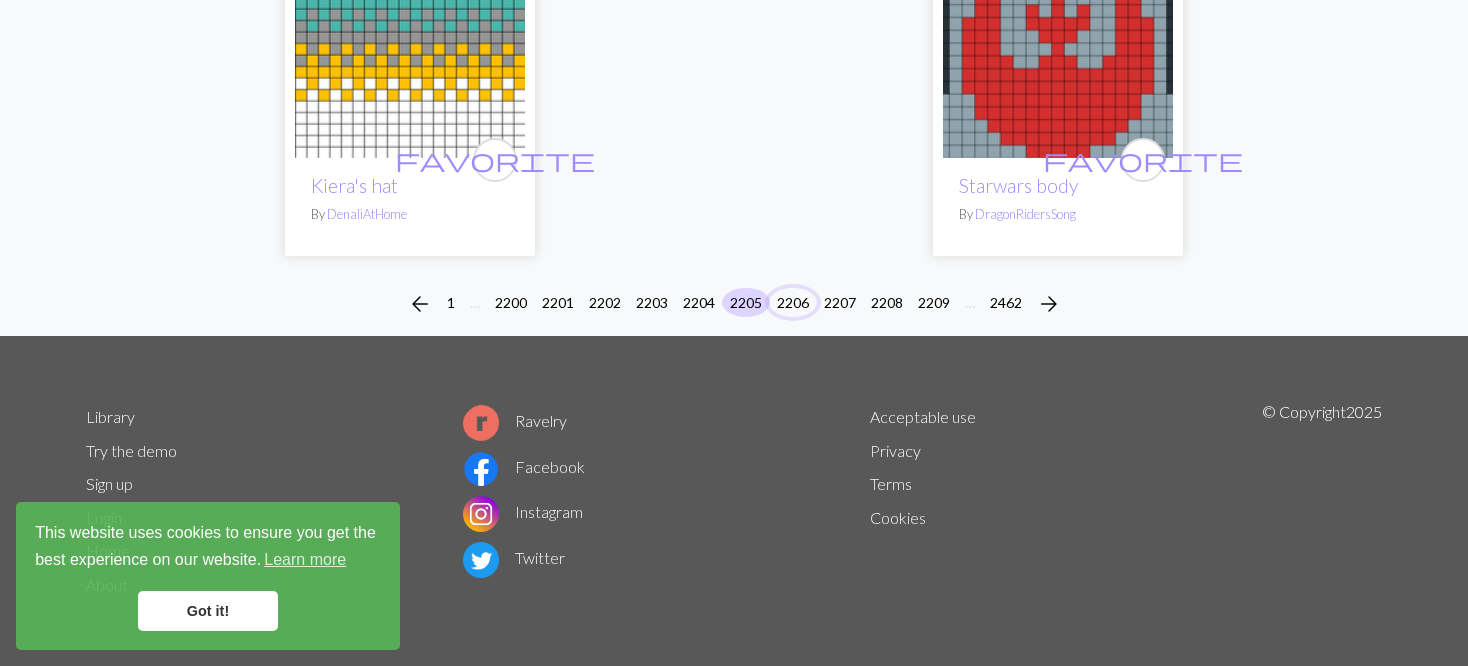 click on "2206" at bounding box center (793, 302) 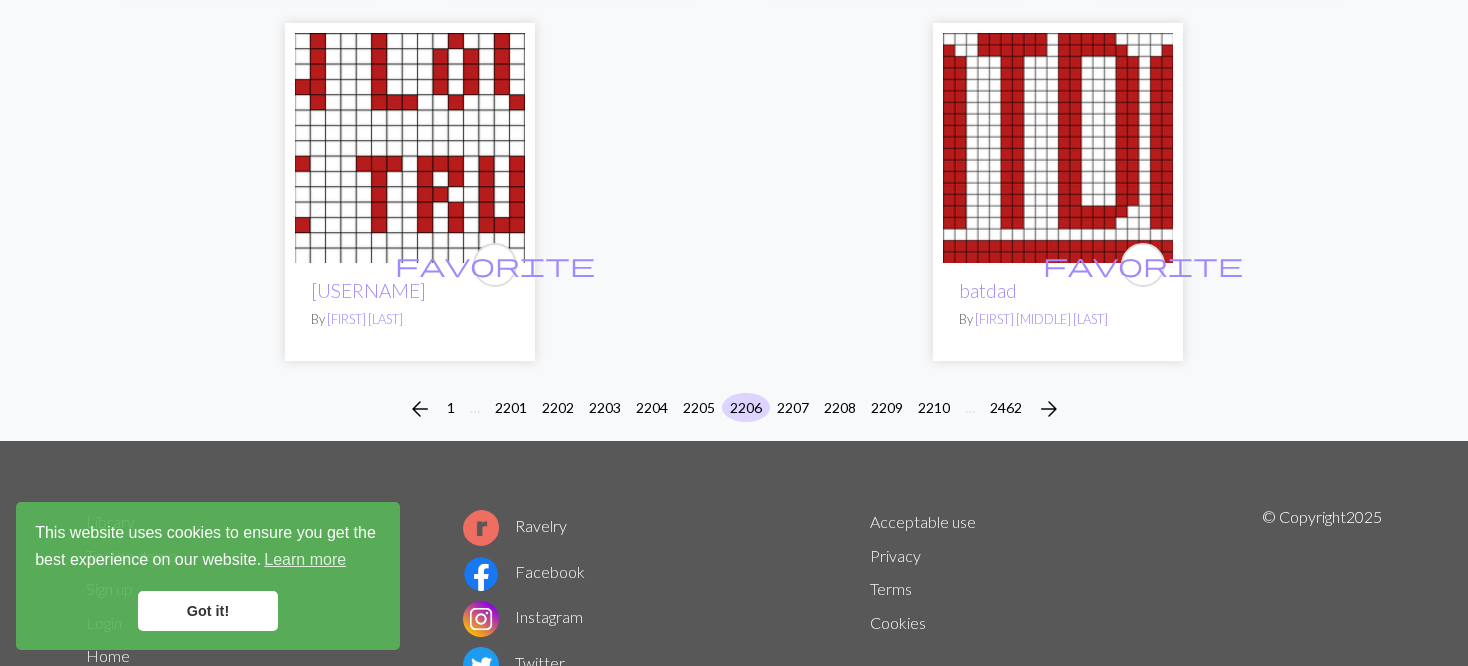 scroll, scrollTop: 5146, scrollLeft: 0, axis: vertical 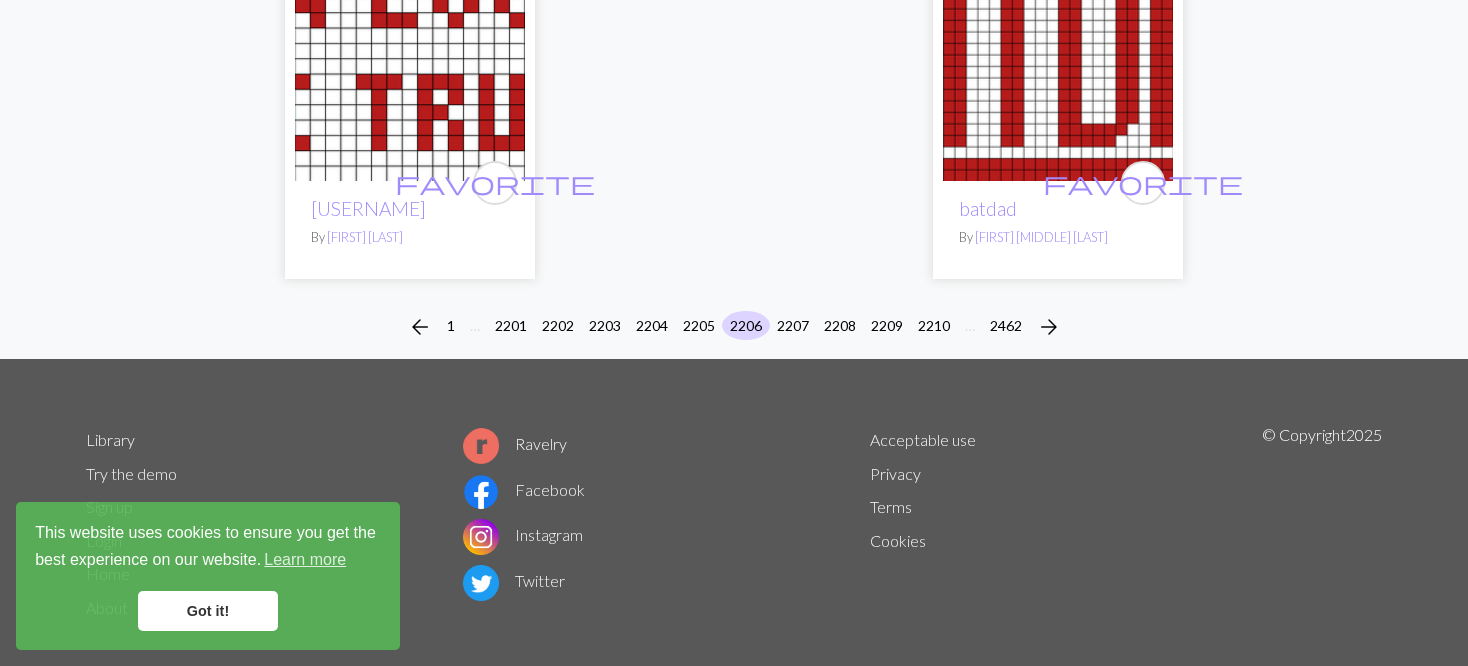 click on "arrow_back 1 … 2201 2202 2203 2204 2205 2206 2207 2208 2209 2210 … 2462 arrow_forward" at bounding box center [734, 327] 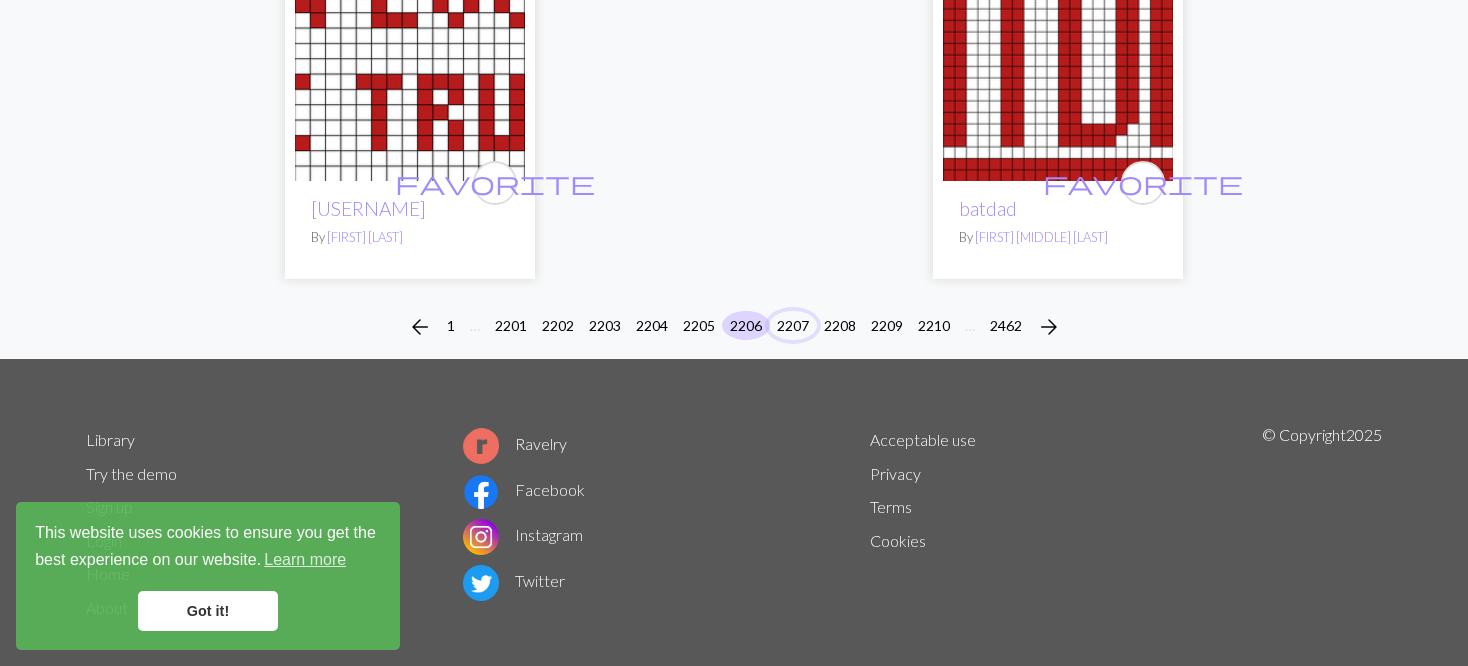 click on "2207" at bounding box center (793, 325) 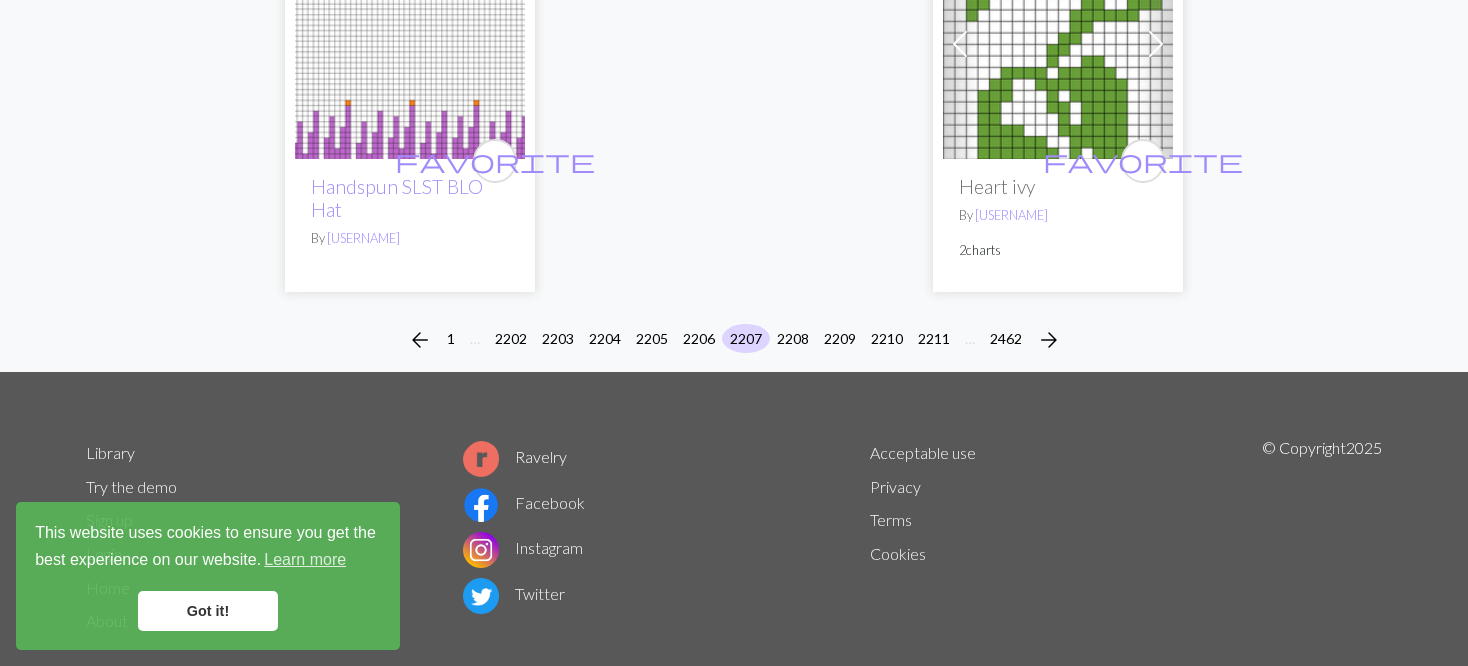 scroll, scrollTop: 5204, scrollLeft: 0, axis: vertical 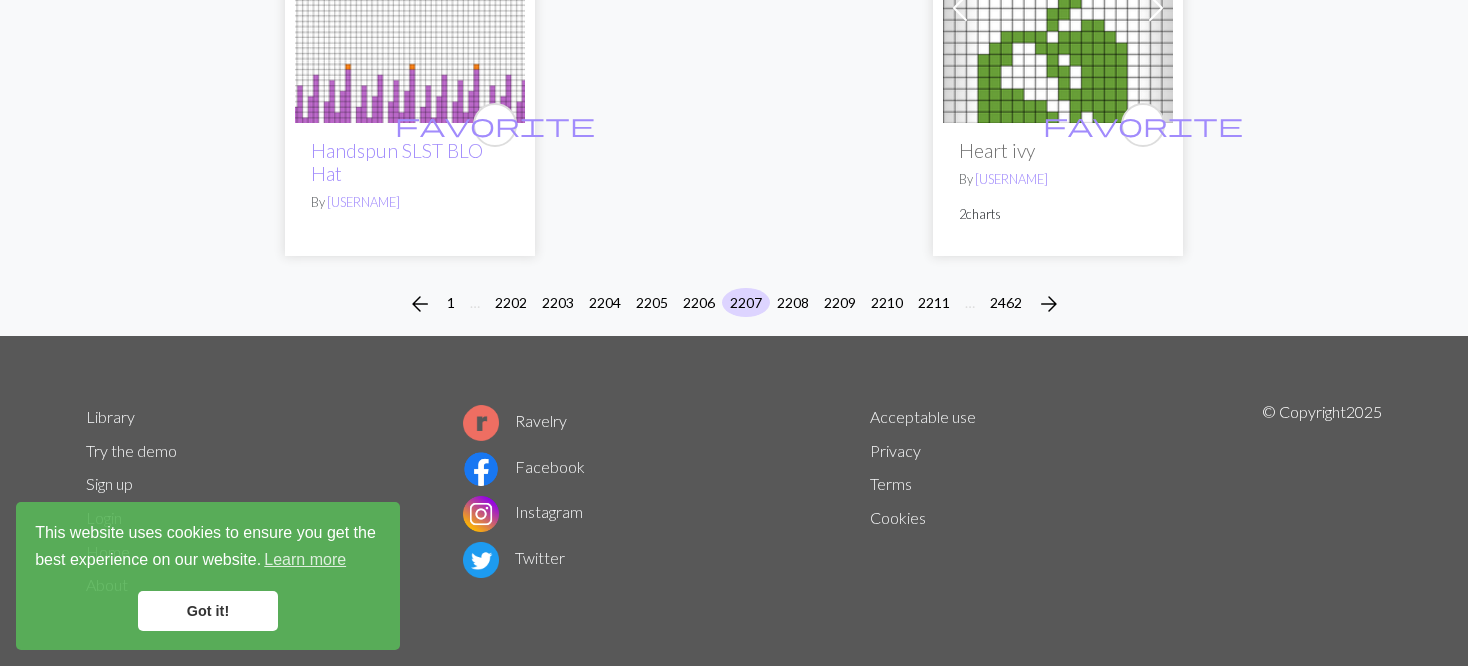 click on "arrow_back 1 … 2202 2203 2204 2205 2206 2207 2208 2209 2210 2211 … 2462 arrow_forward" at bounding box center (734, 304) 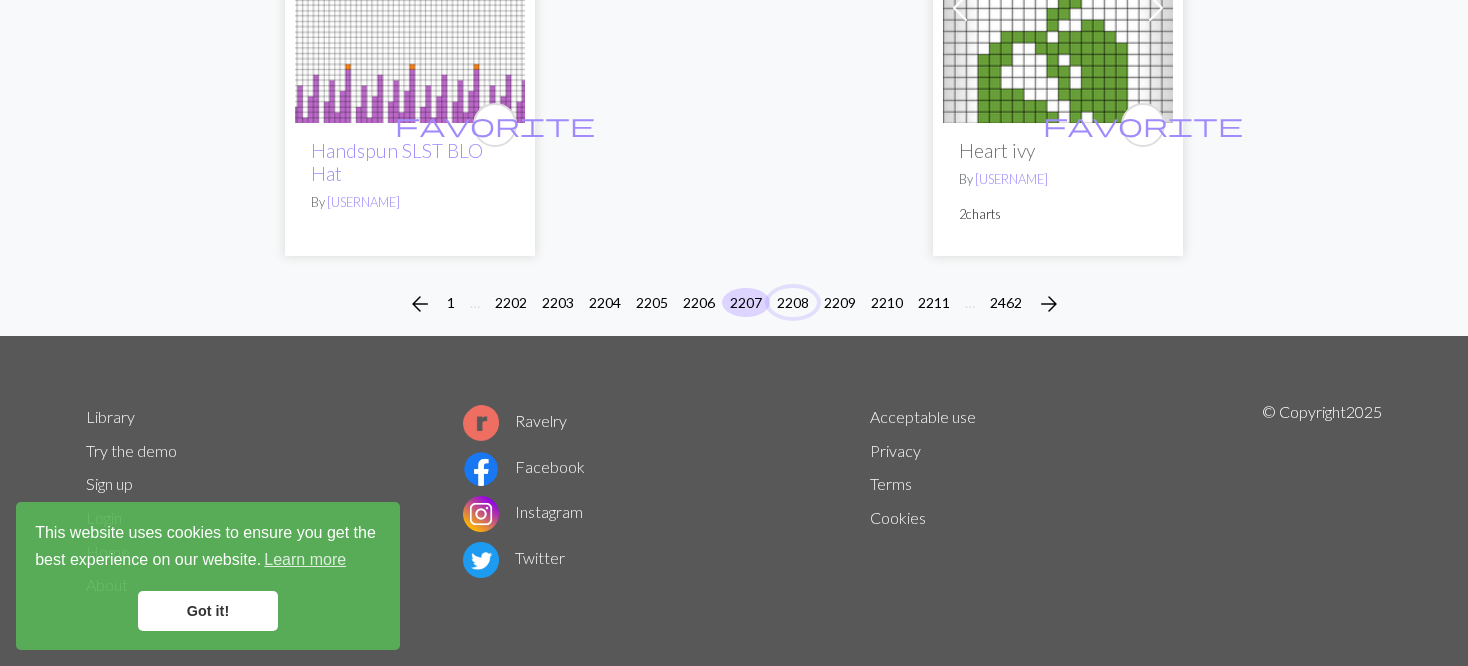 click on "2208" at bounding box center (793, 302) 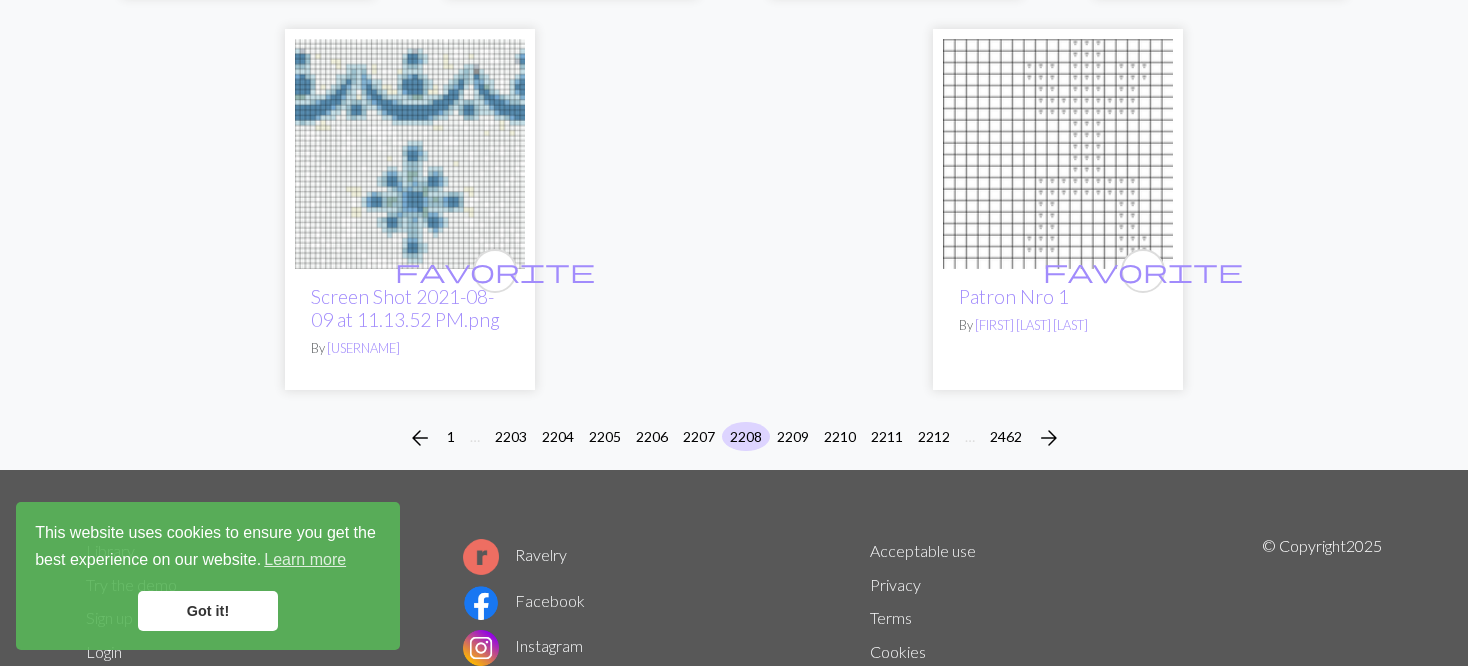 scroll, scrollTop: 5214, scrollLeft: 0, axis: vertical 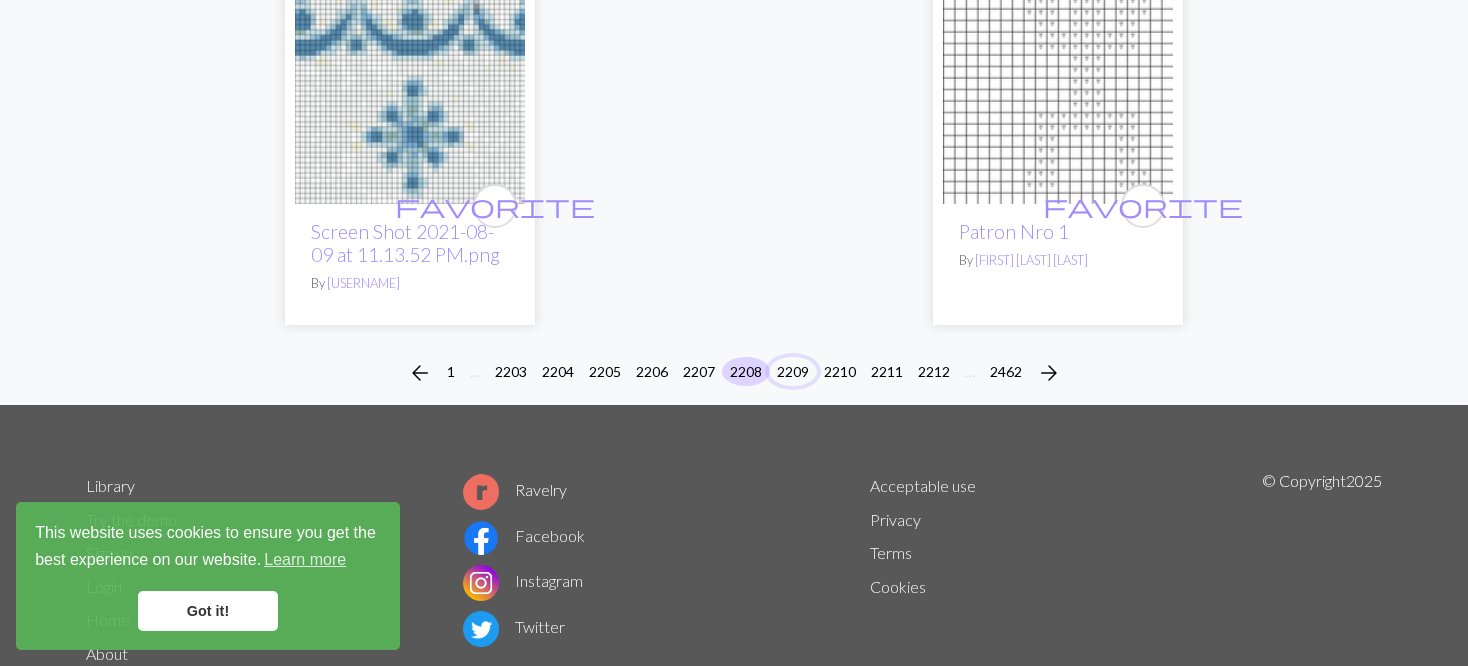 click on "2209" at bounding box center (793, 371) 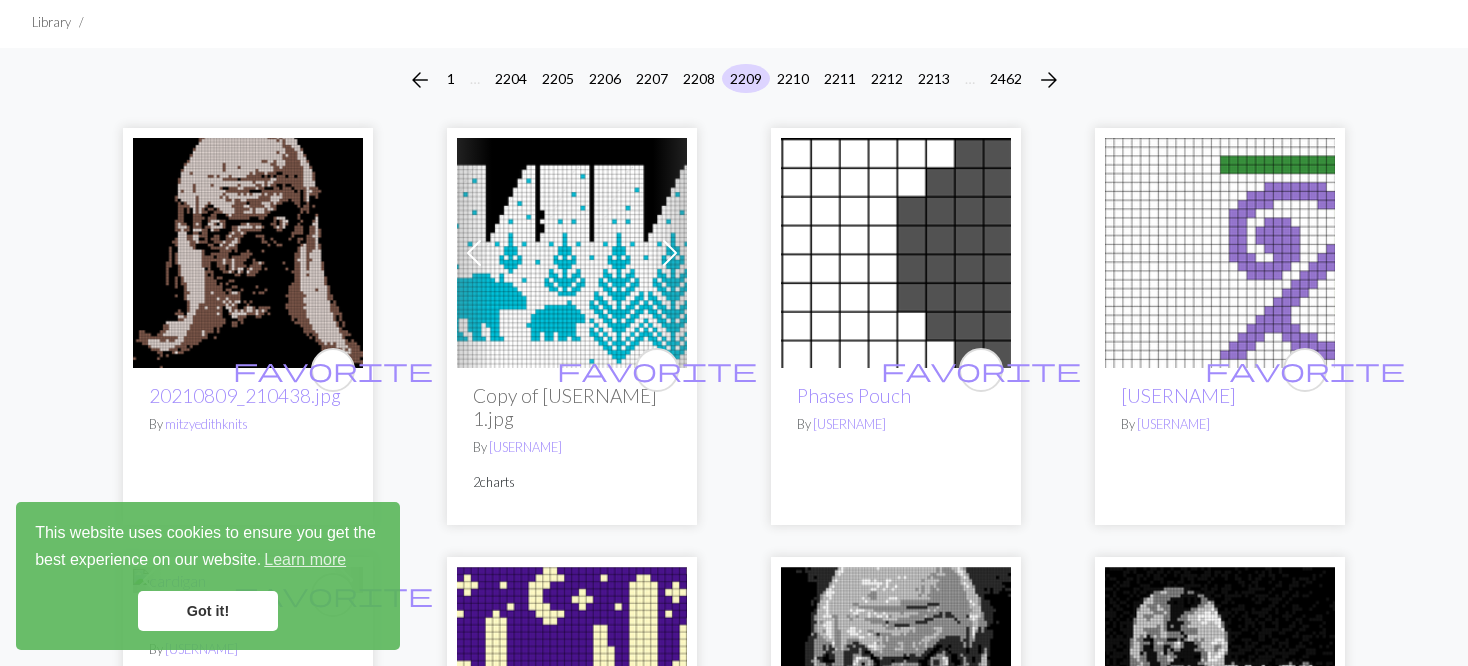 scroll, scrollTop: 200, scrollLeft: 0, axis: vertical 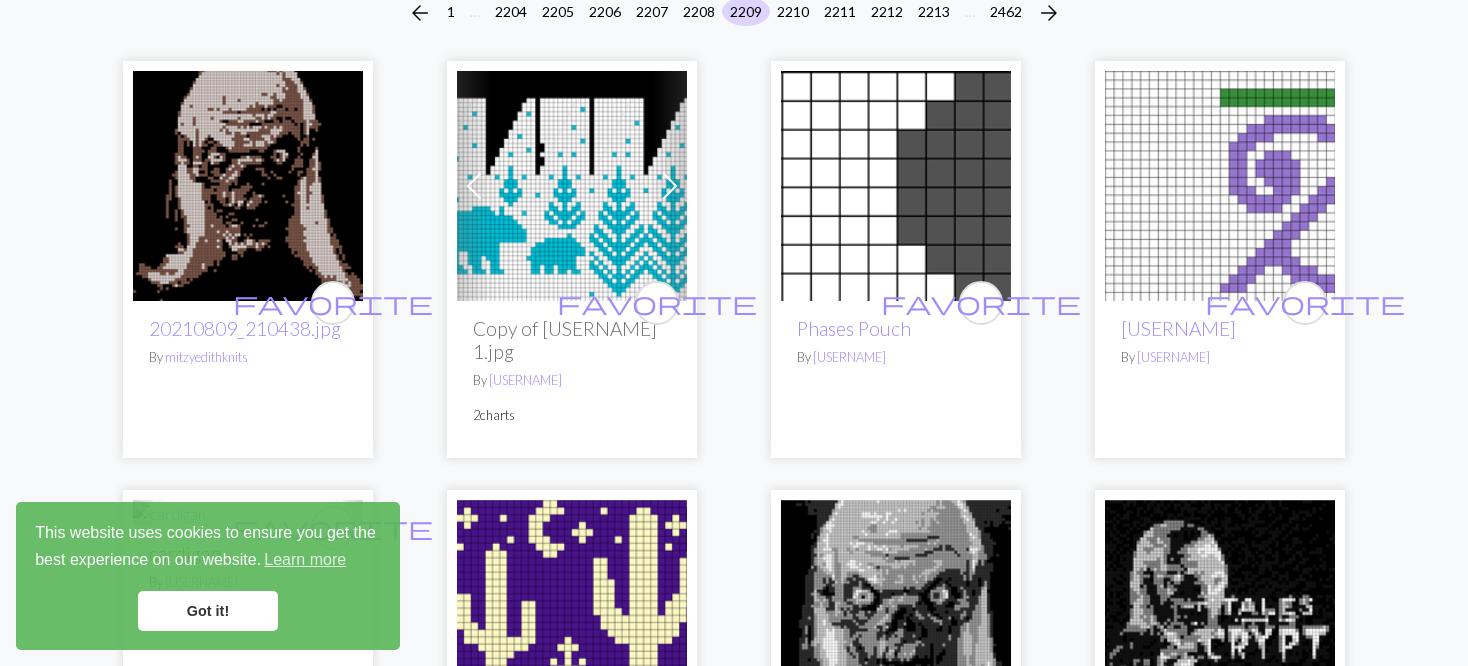 click at bounding box center [572, 186] 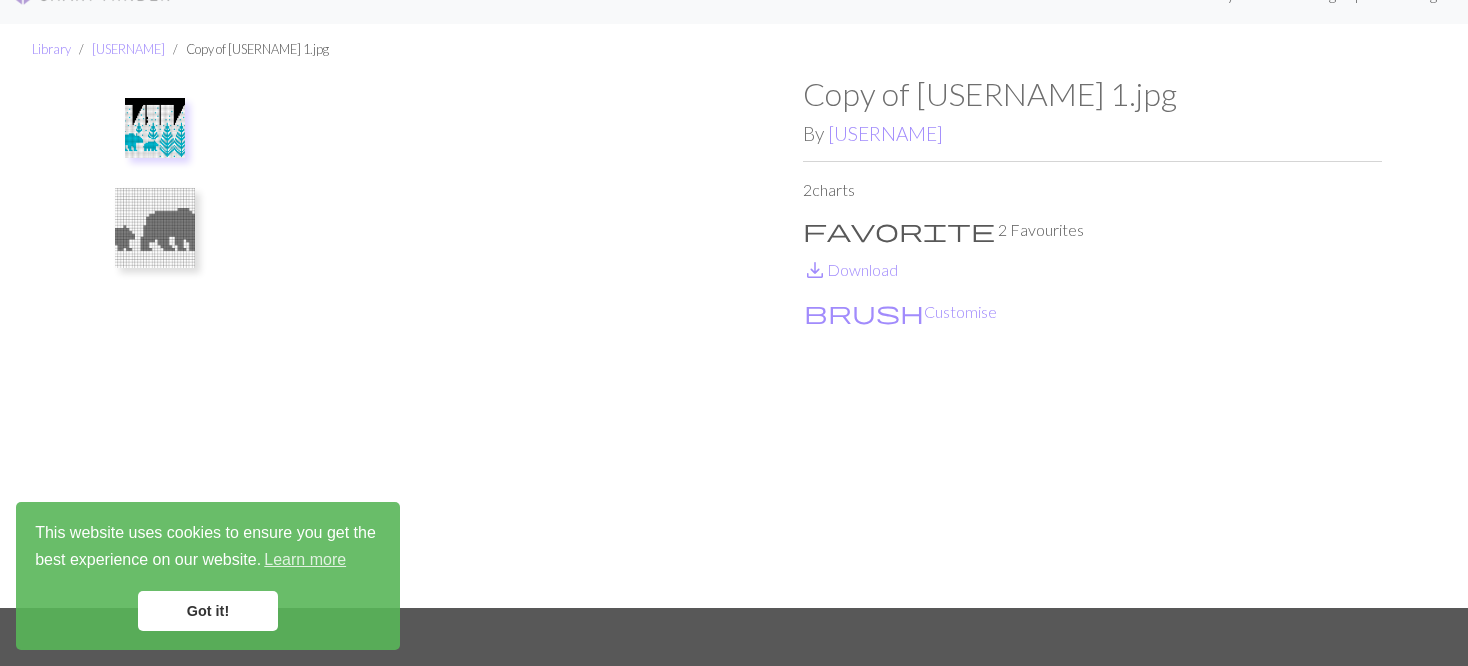 scroll, scrollTop: 100, scrollLeft: 0, axis: vertical 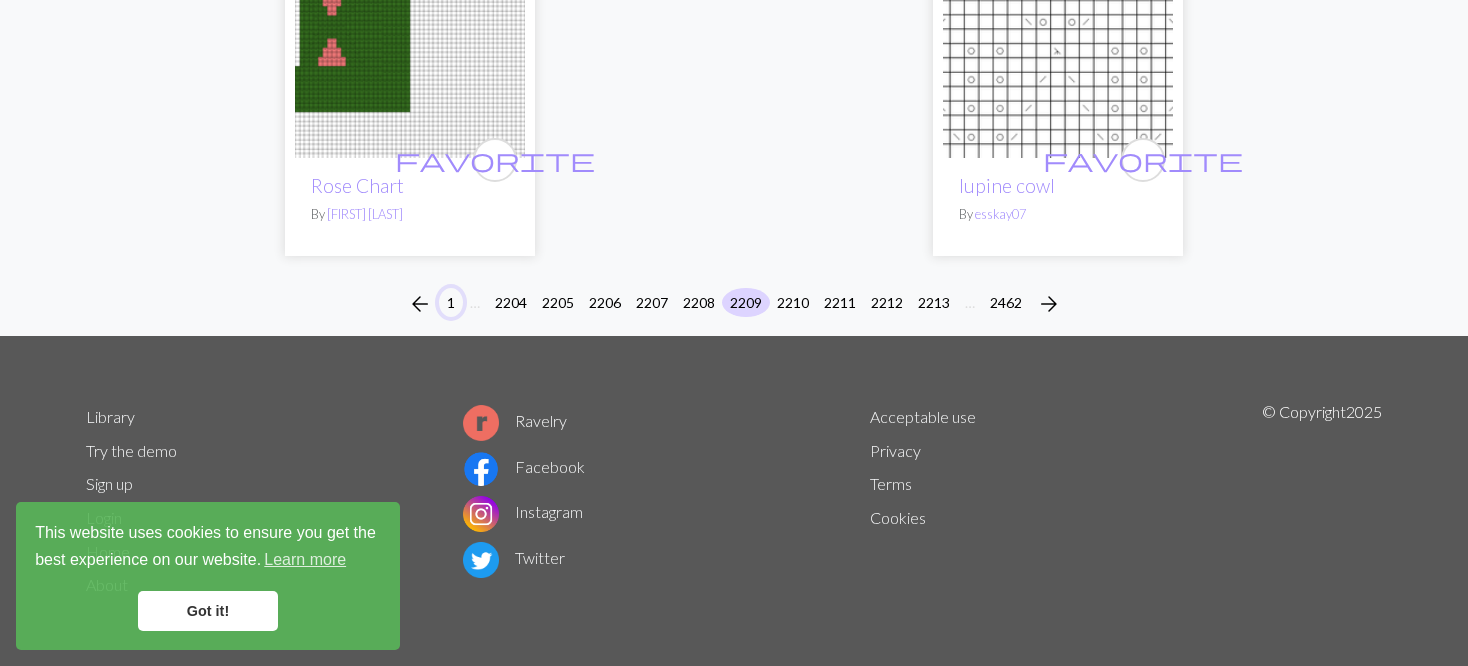 click on "1" at bounding box center (451, 302) 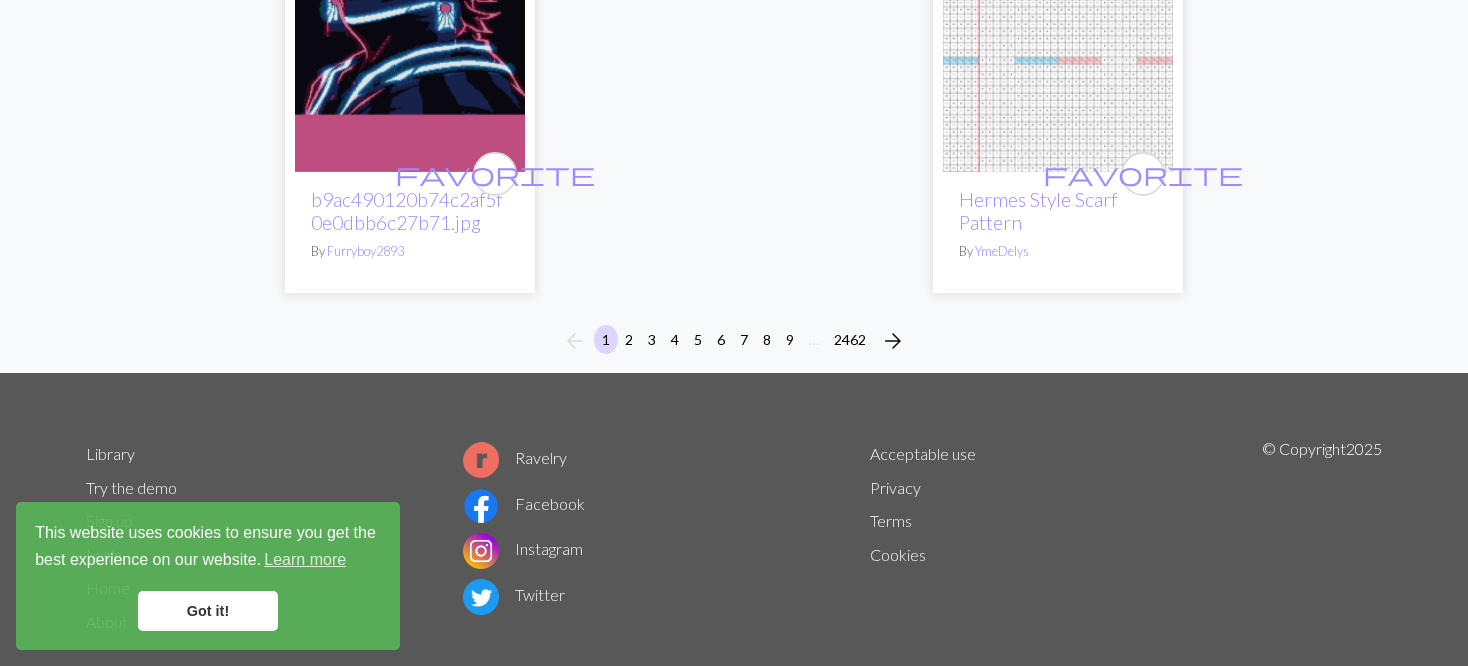 scroll, scrollTop: 5368, scrollLeft: 0, axis: vertical 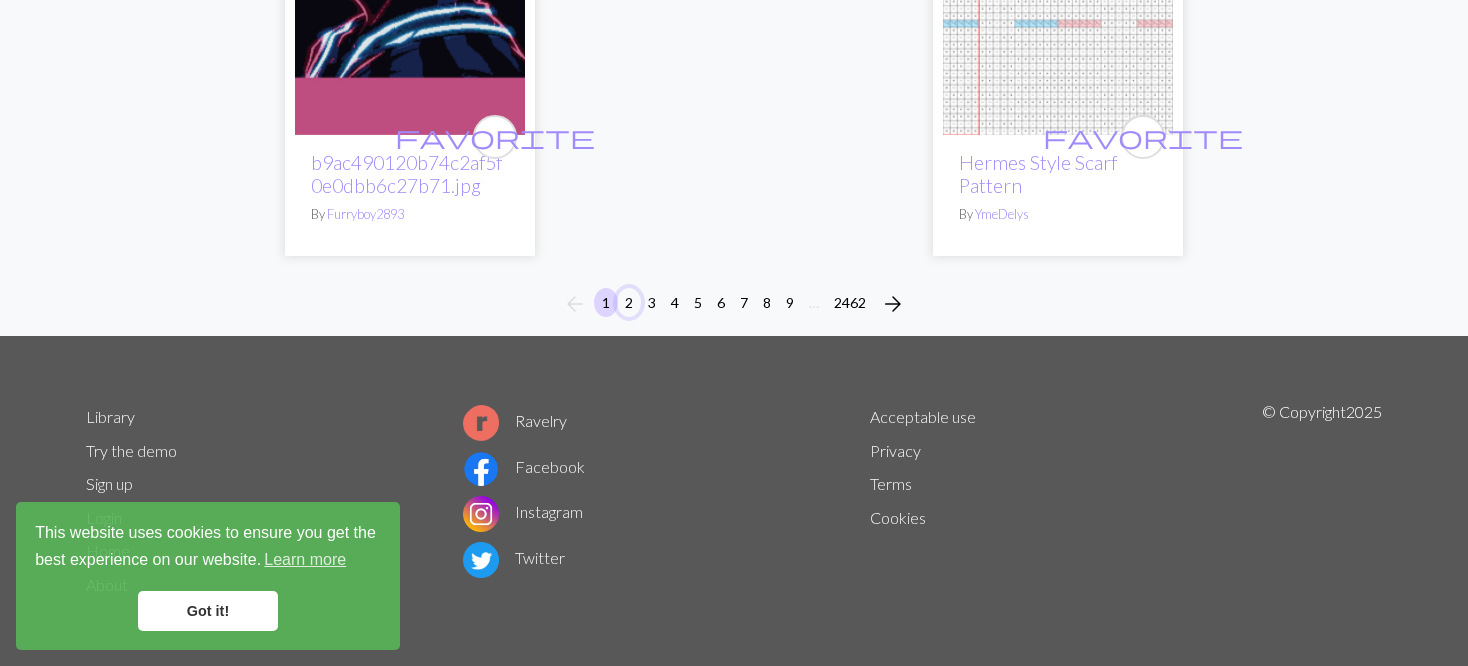 click on "2" at bounding box center [629, 302] 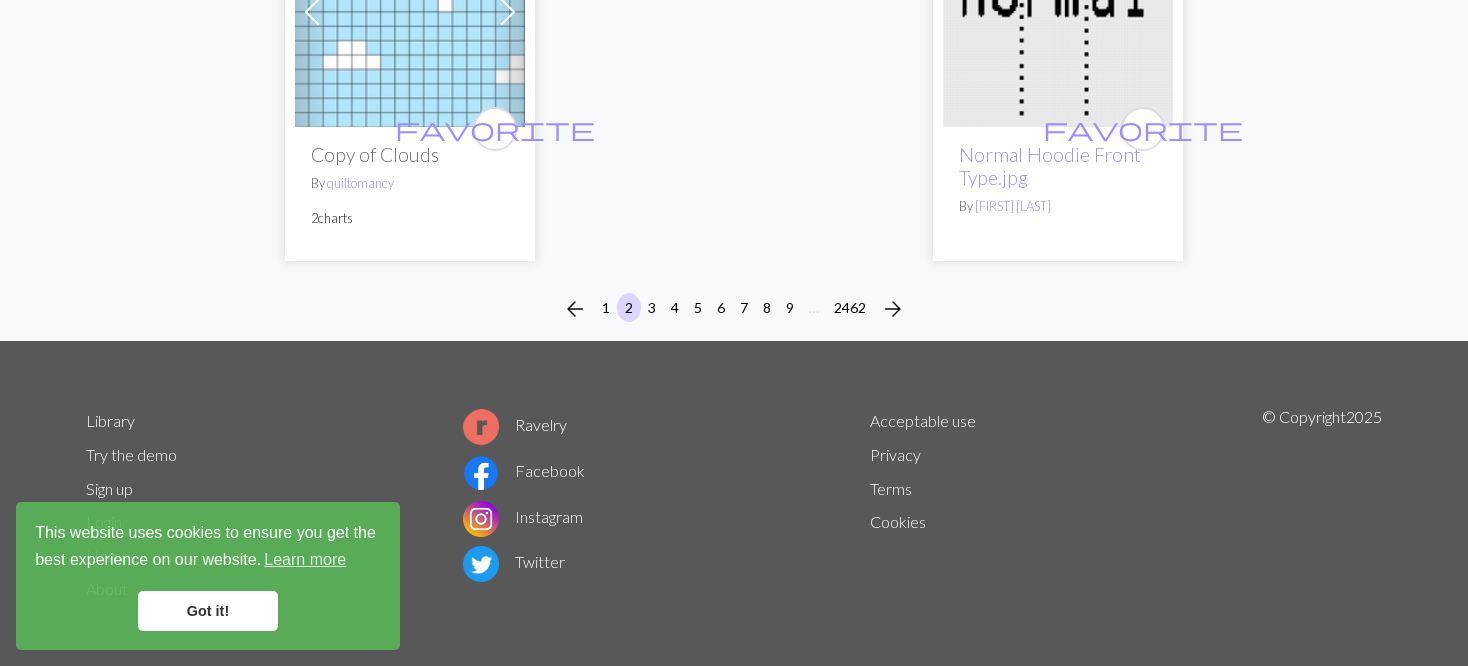 scroll, scrollTop: 5564, scrollLeft: 0, axis: vertical 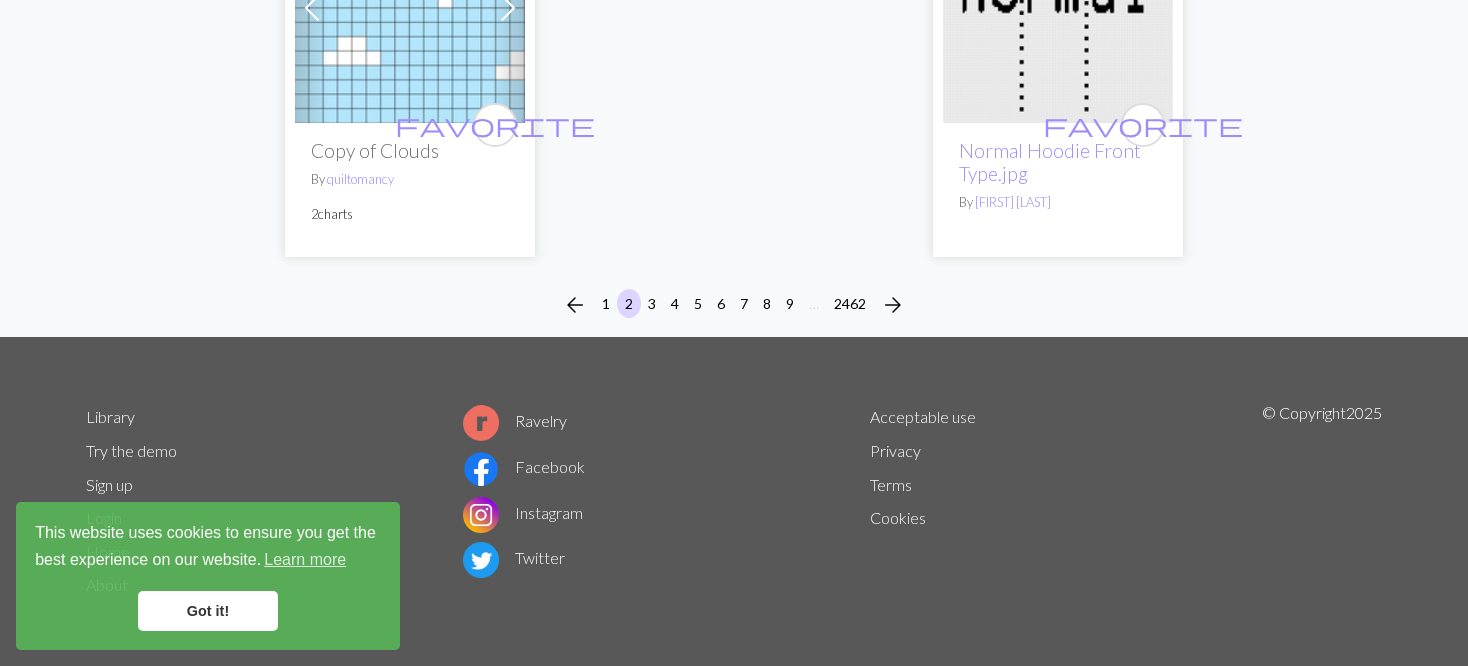 click on "arrow_back 1 2 3 4 5 6 7 8 9 … 2462 arrow_forward" at bounding box center [734, 305] 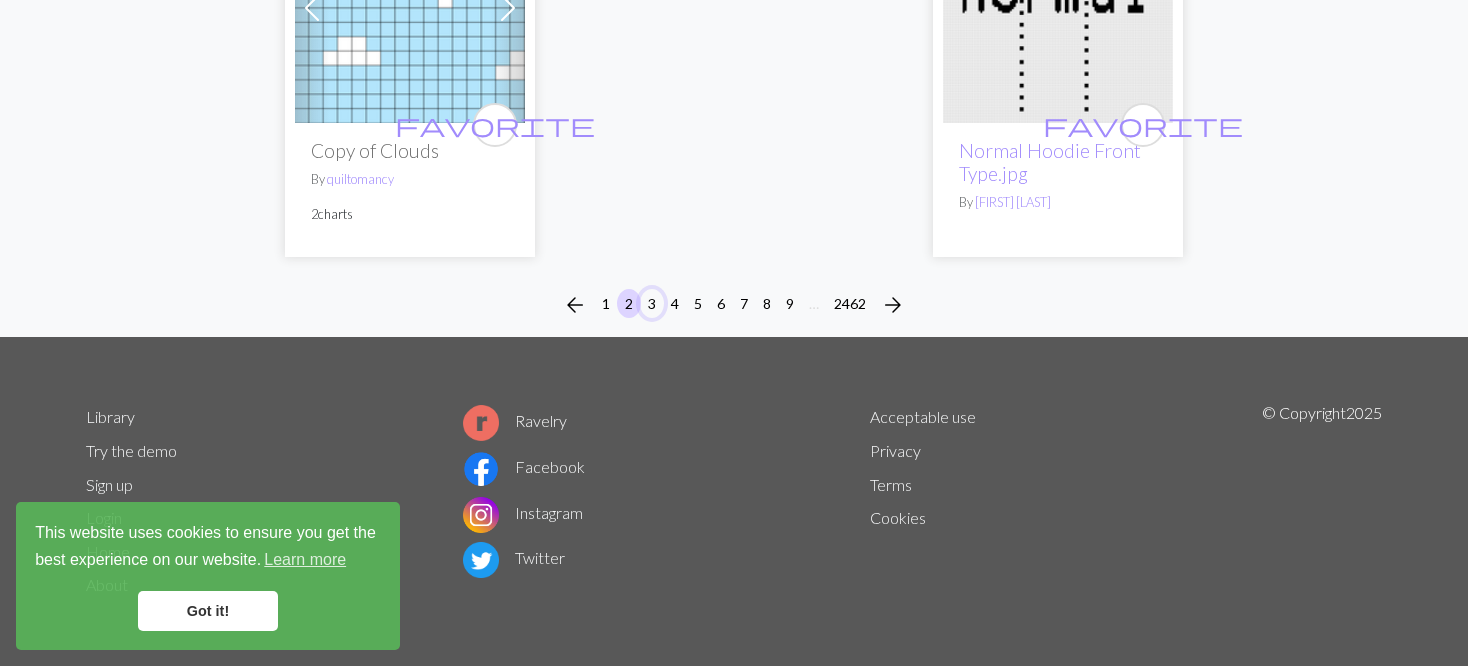 click on "3" at bounding box center [652, 303] 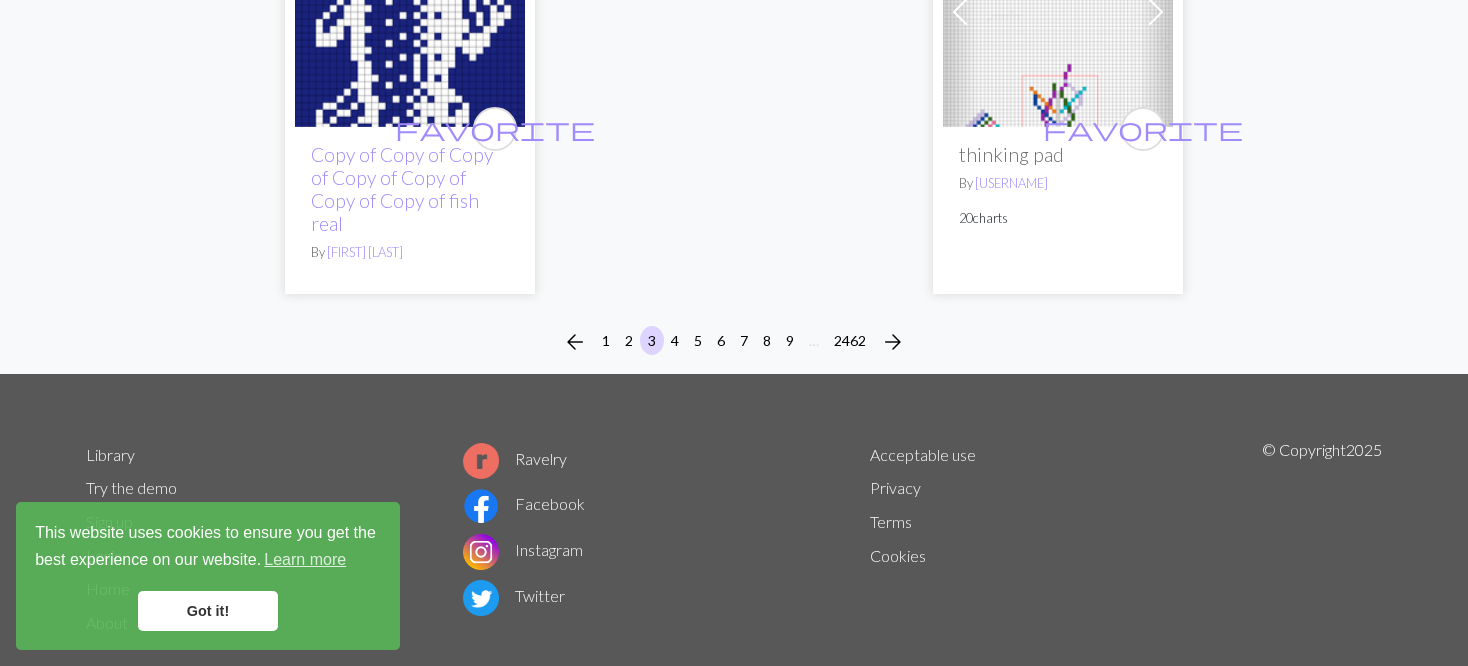 scroll, scrollTop: 5300, scrollLeft: 0, axis: vertical 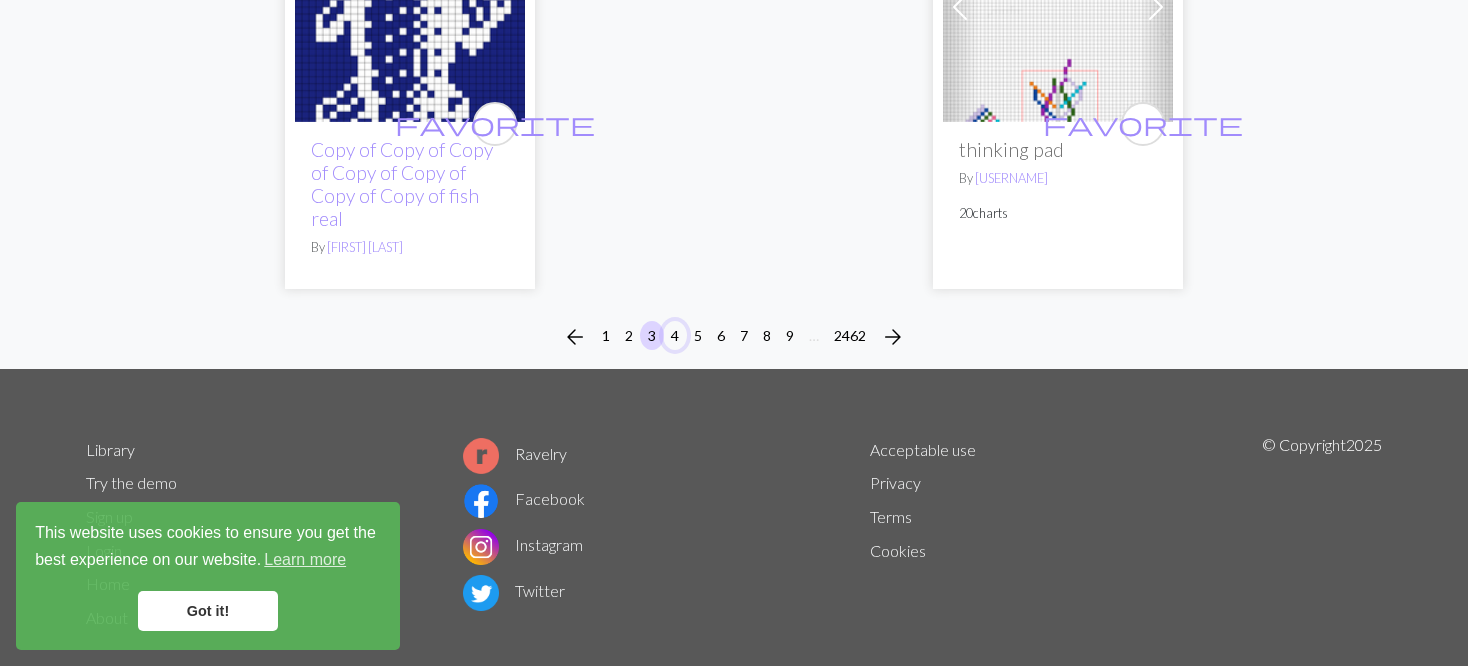 click on "4" at bounding box center [675, 335] 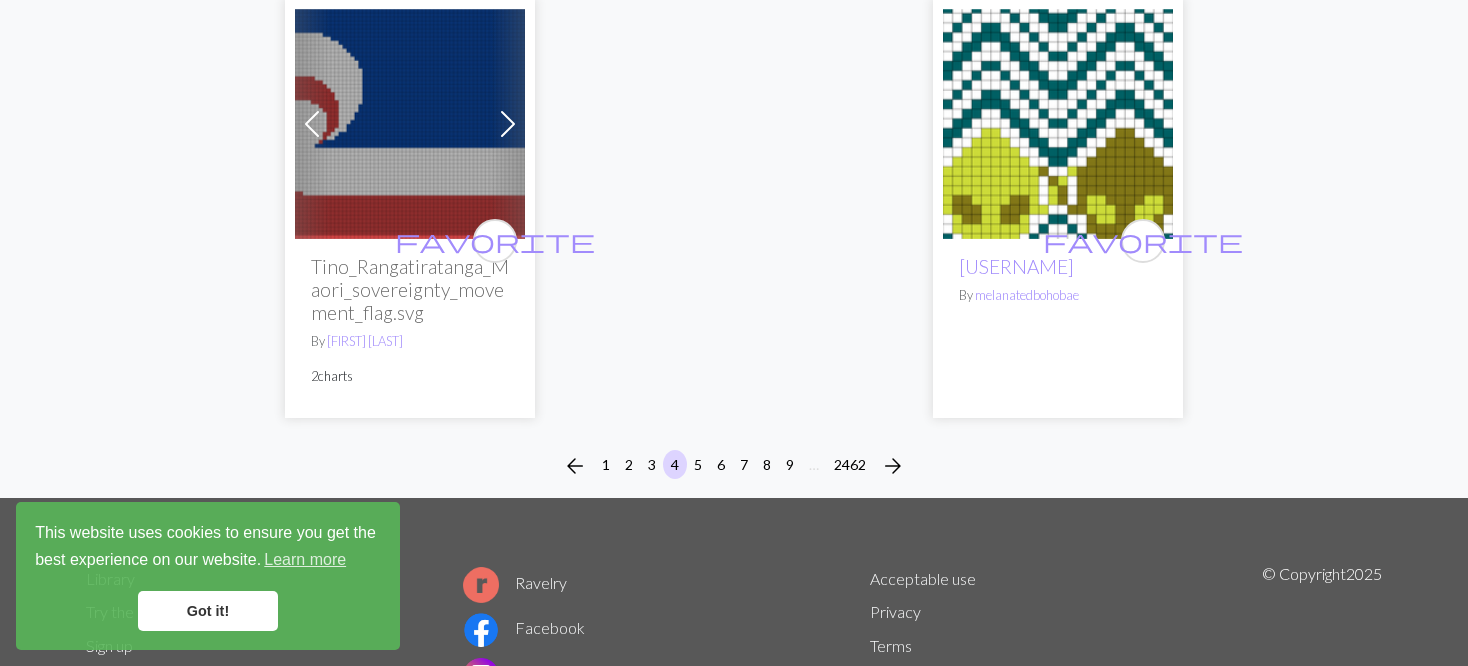scroll, scrollTop: 5332, scrollLeft: 0, axis: vertical 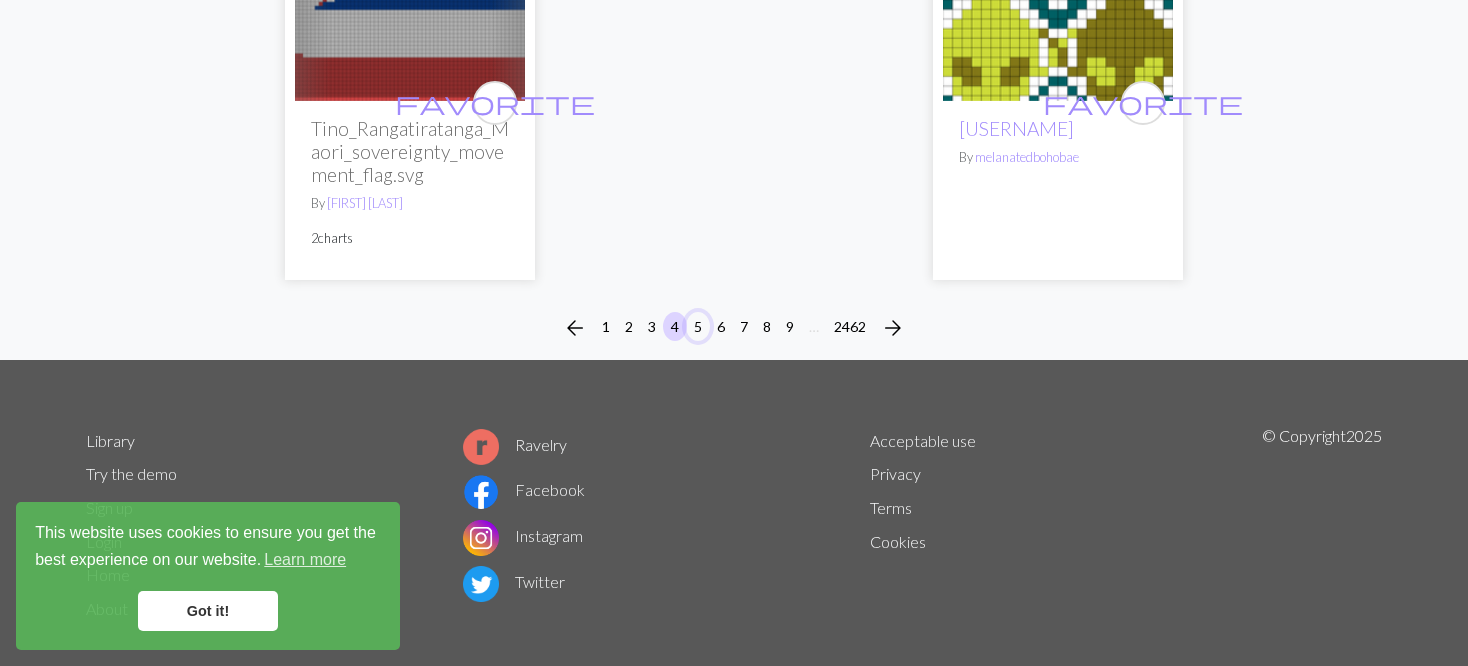 click on "5" at bounding box center (698, 326) 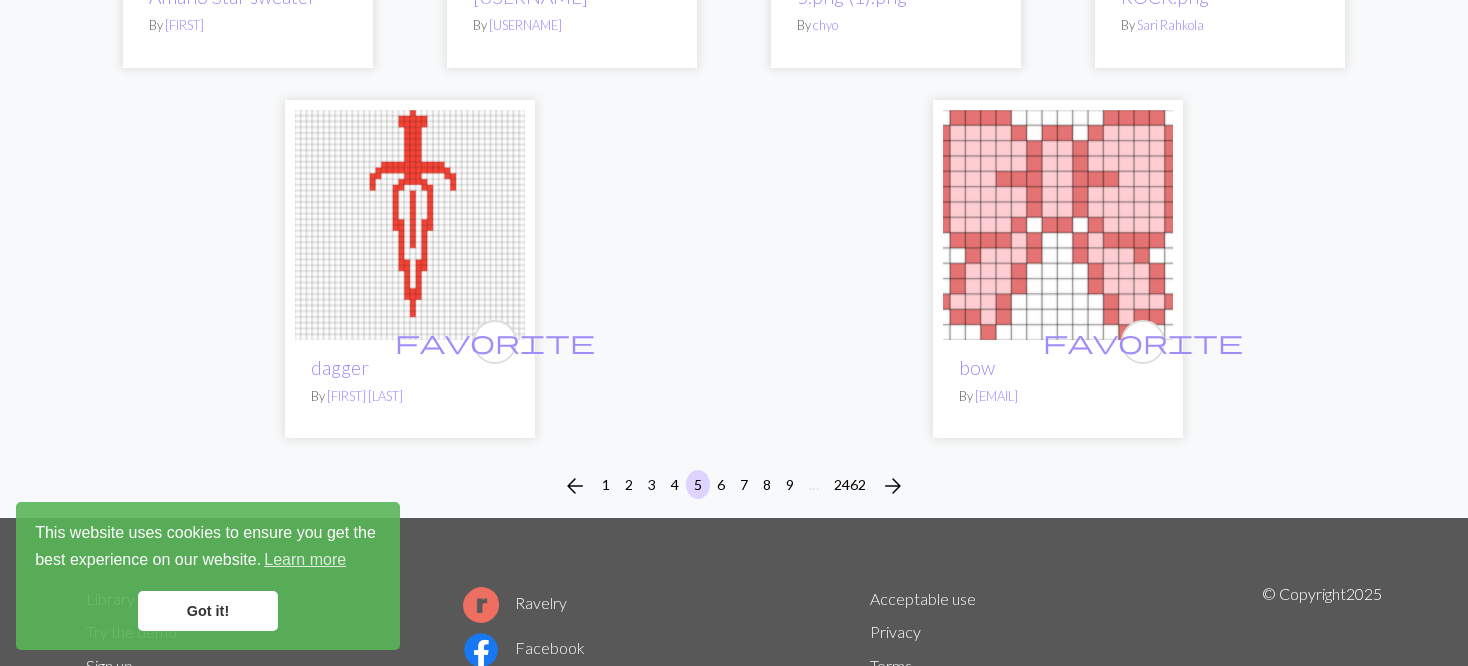 scroll, scrollTop: 5200, scrollLeft: 0, axis: vertical 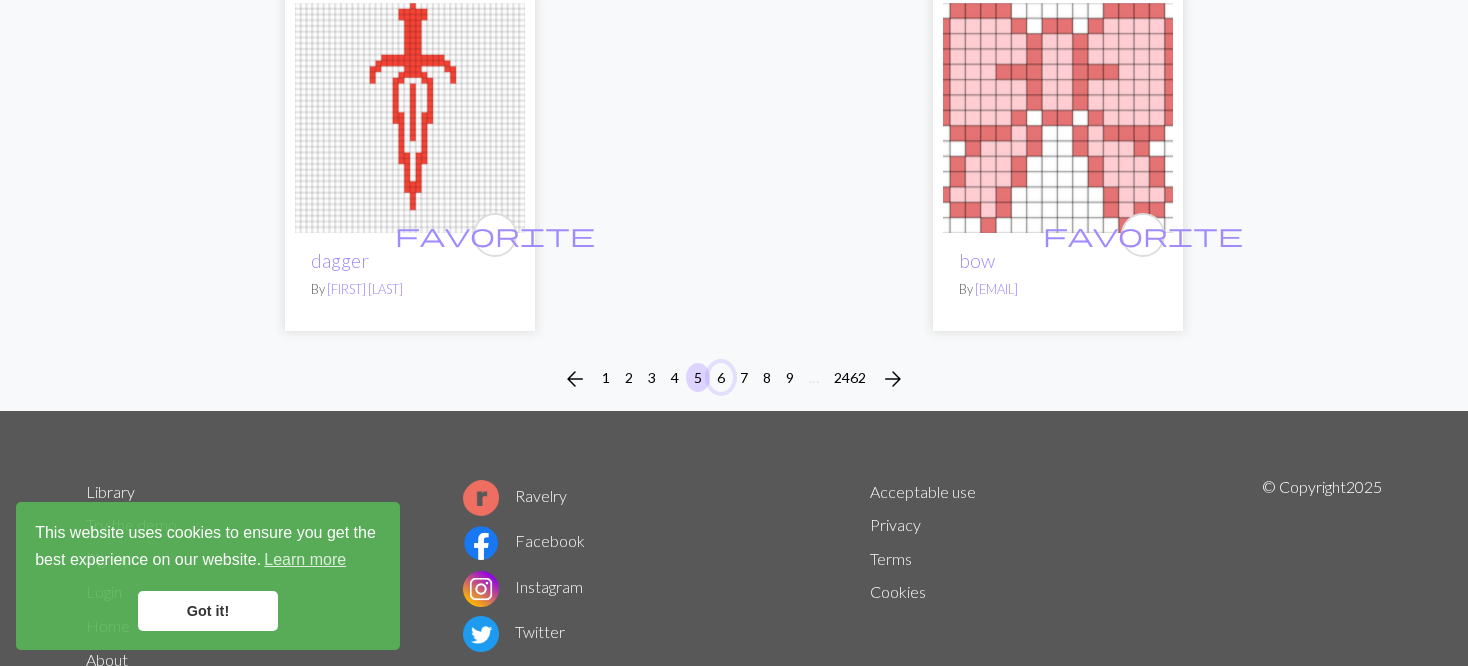 click on "arrow_back 1 2 3 4 5 6 7 8 9 … 2462 arrow_forward" at bounding box center (734, 379) 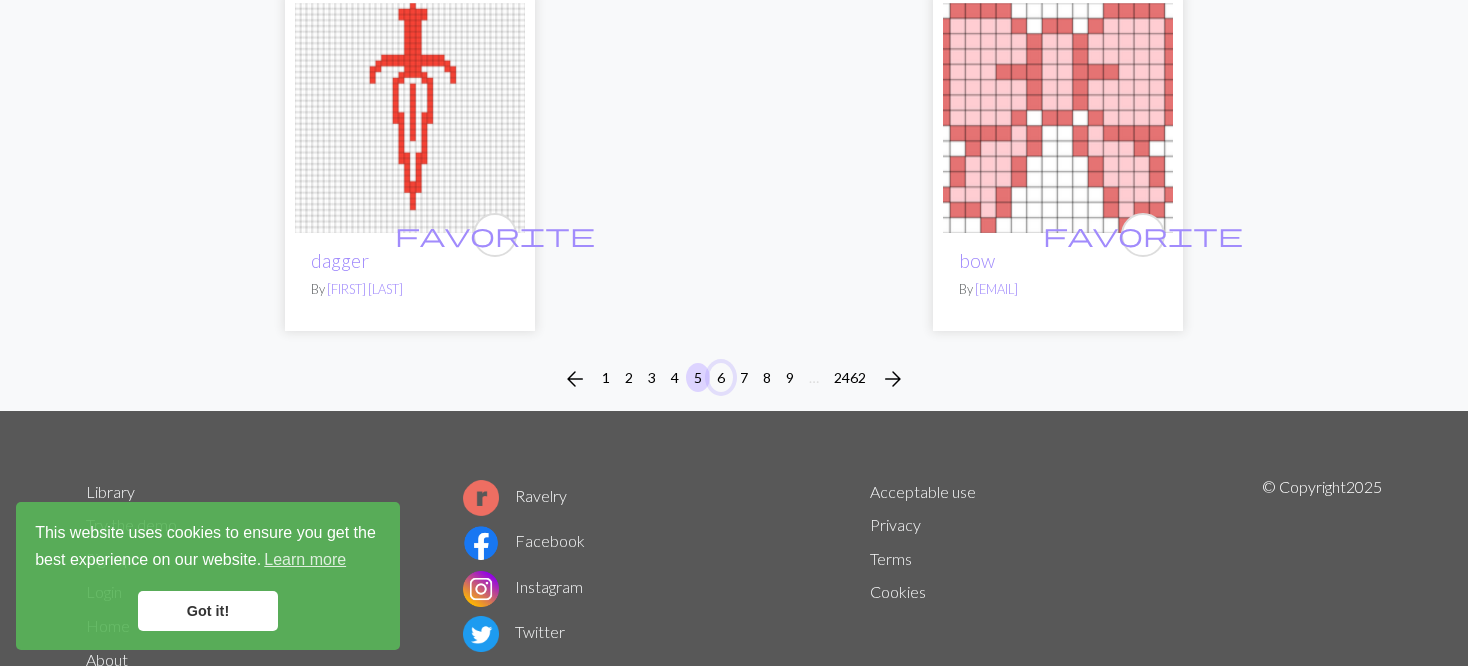 click on "6" at bounding box center (721, 377) 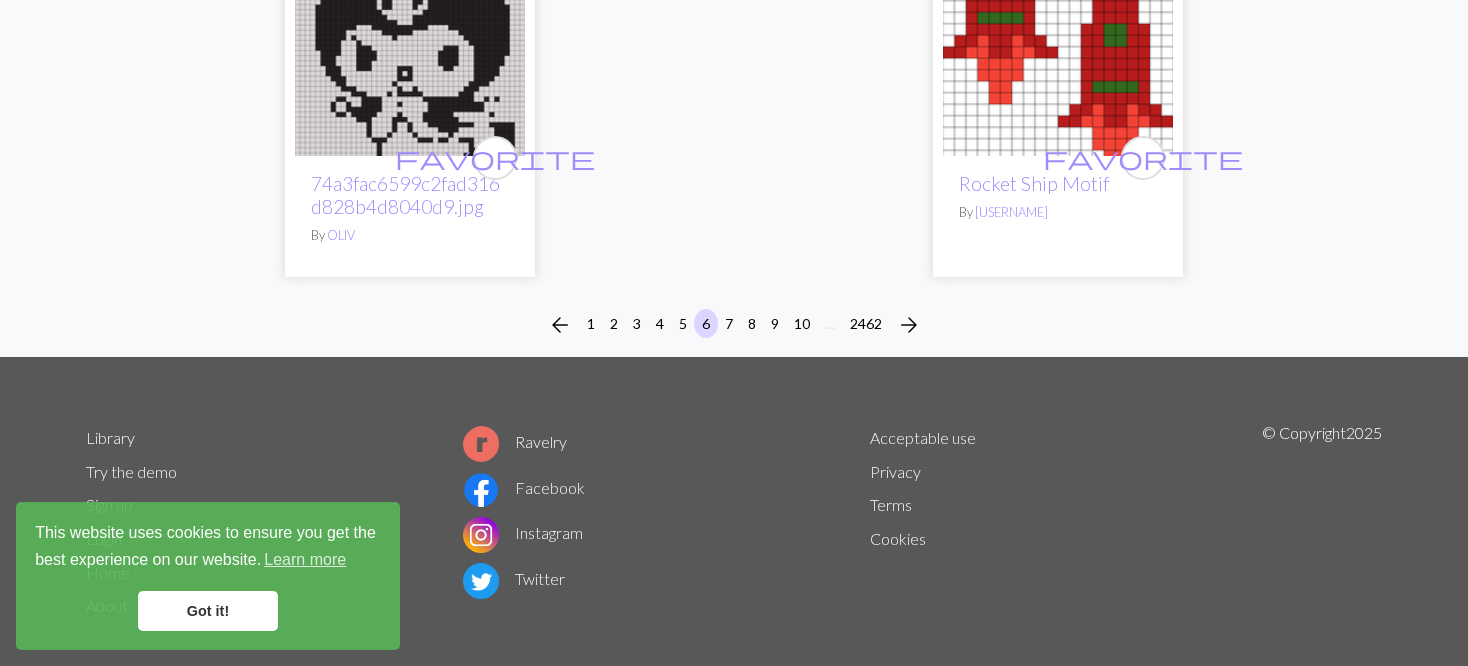 scroll, scrollTop: 5357, scrollLeft: 0, axis: vertical 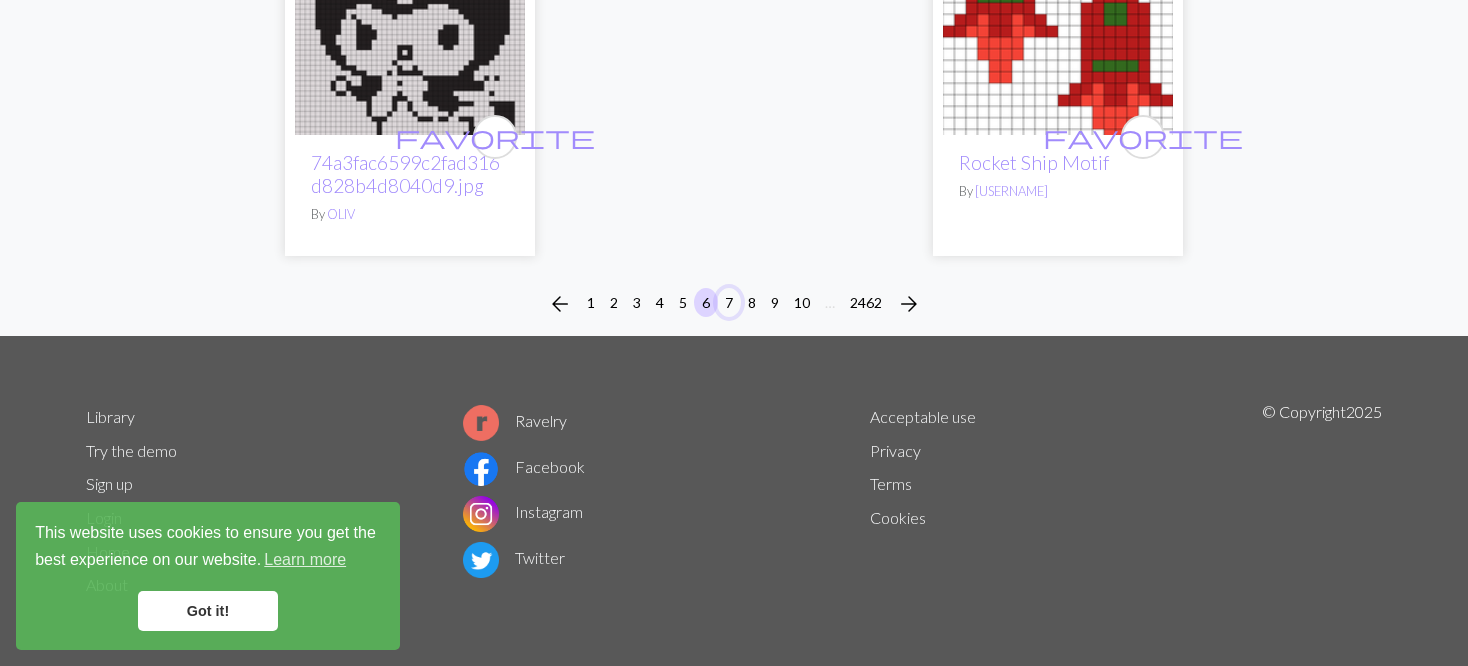 click on "7" at bounding box center [729, 302] 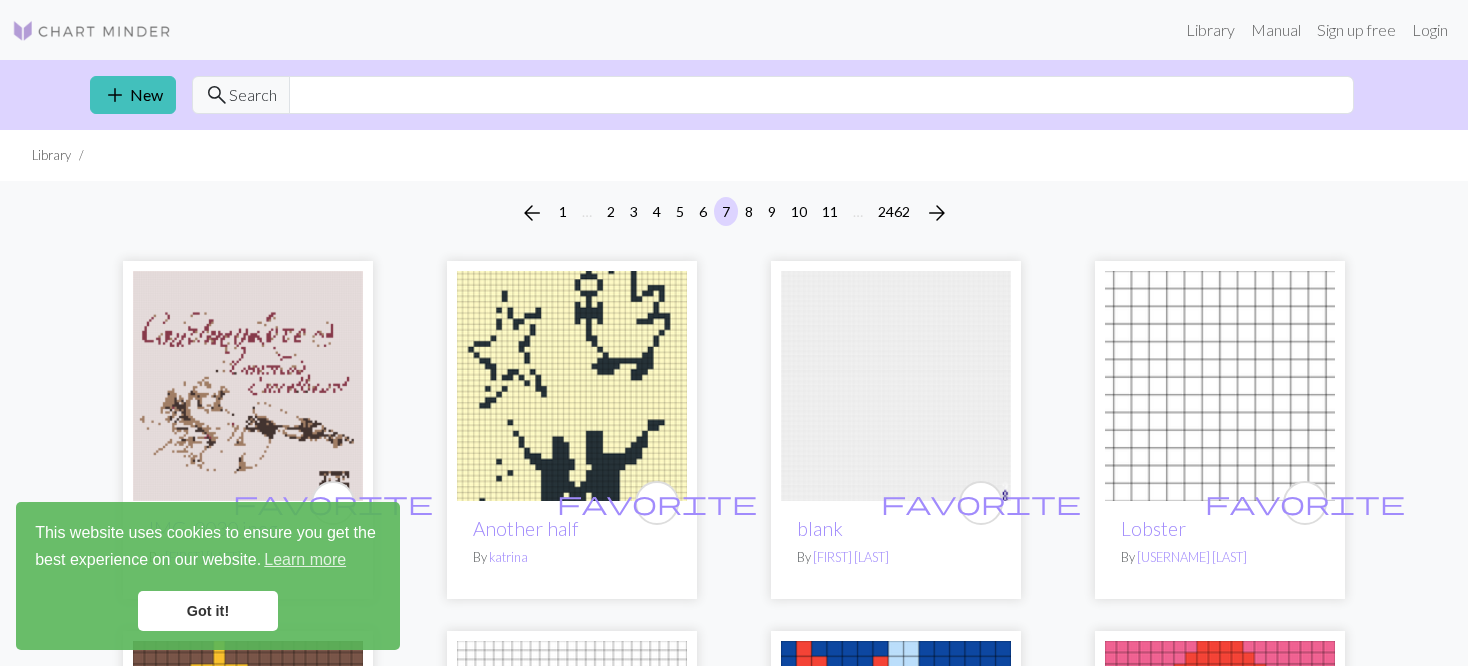 scroll, scrollTop: 4900, scrollLeft: 0, axis: vertical 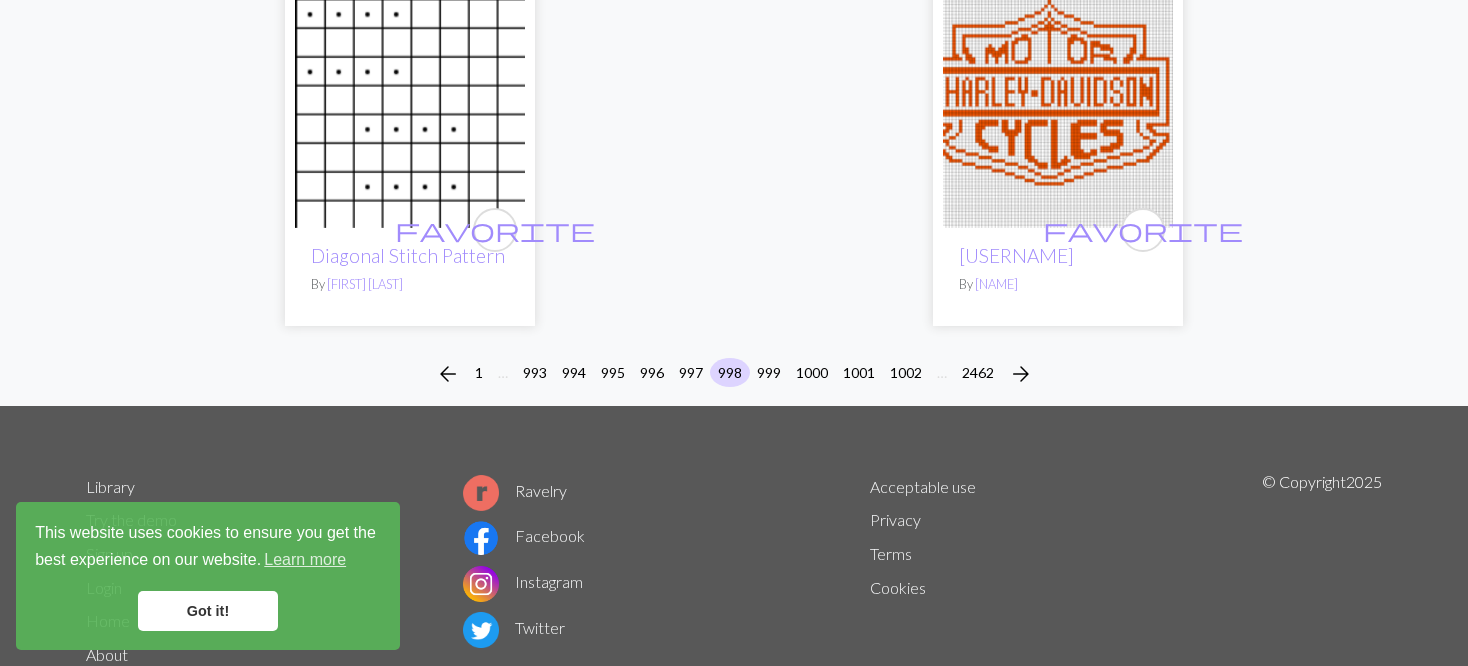click on "arrow_back 1 … 993 994 995 996 997 998 999 1000 1001 1002 … 2462 arrow_forward" at bounding box center [734, 374] 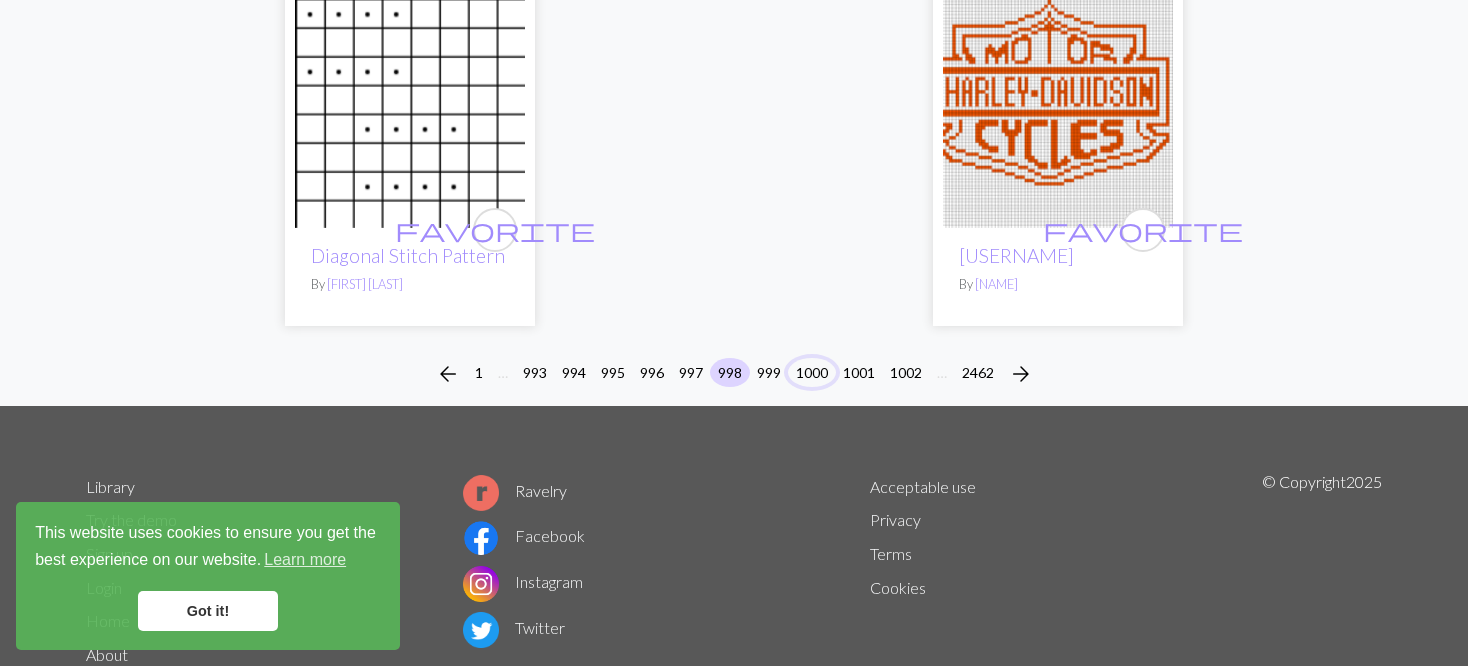 click on "1000" at bounding box center [812, 372] 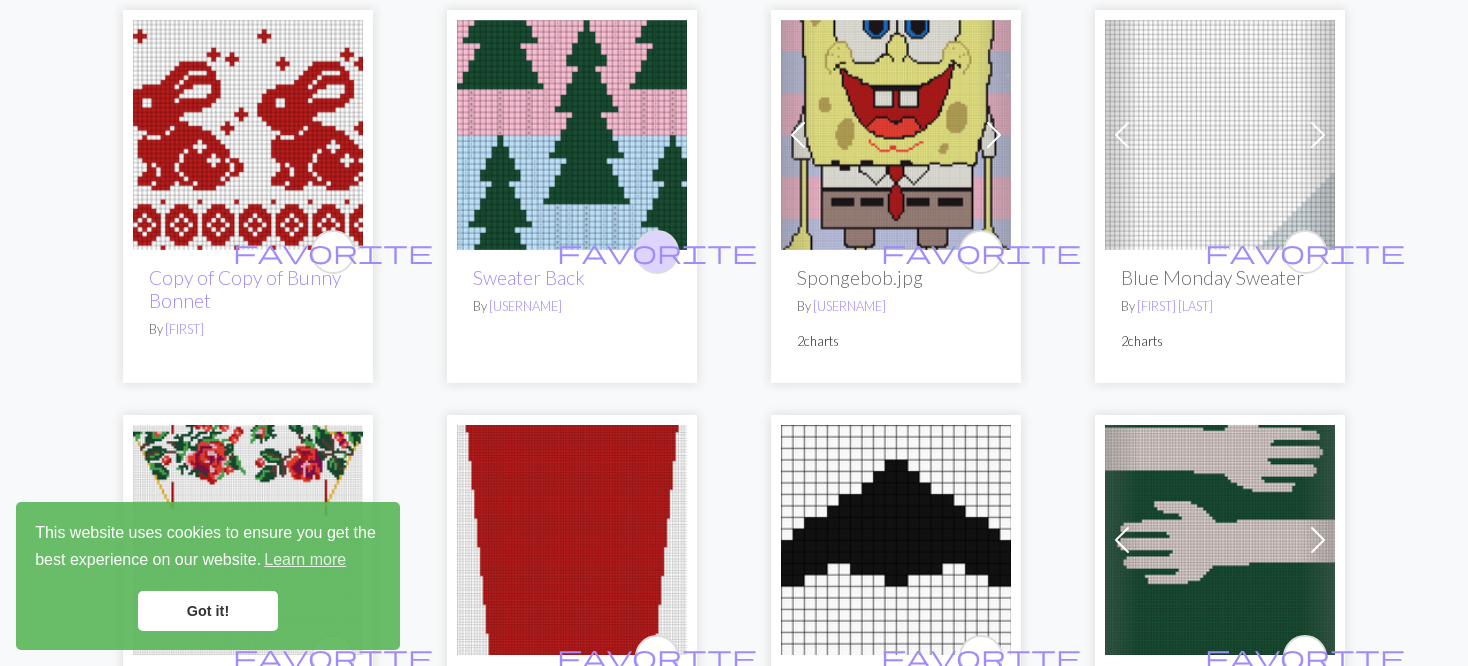 scroll, scrollTop: 2100, scrollLeft: 0, axis: vertical 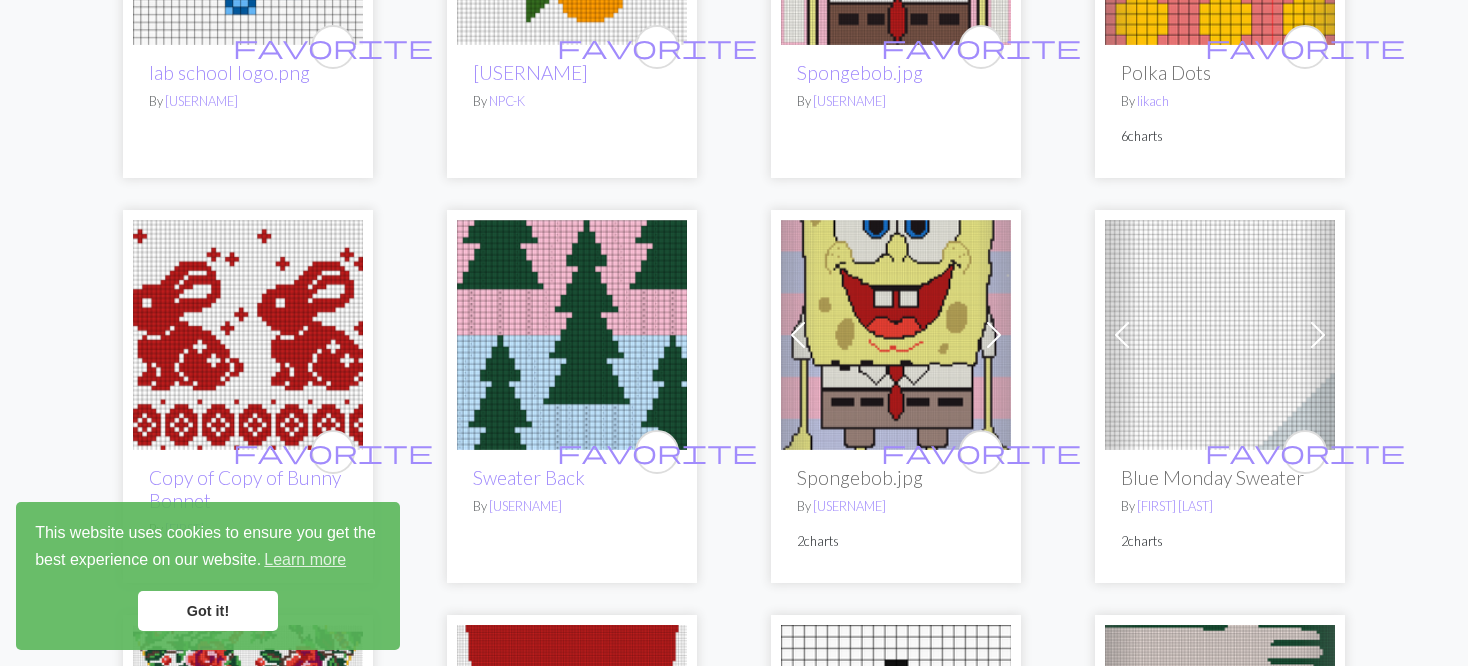 click at bounding box center (1220, 335) 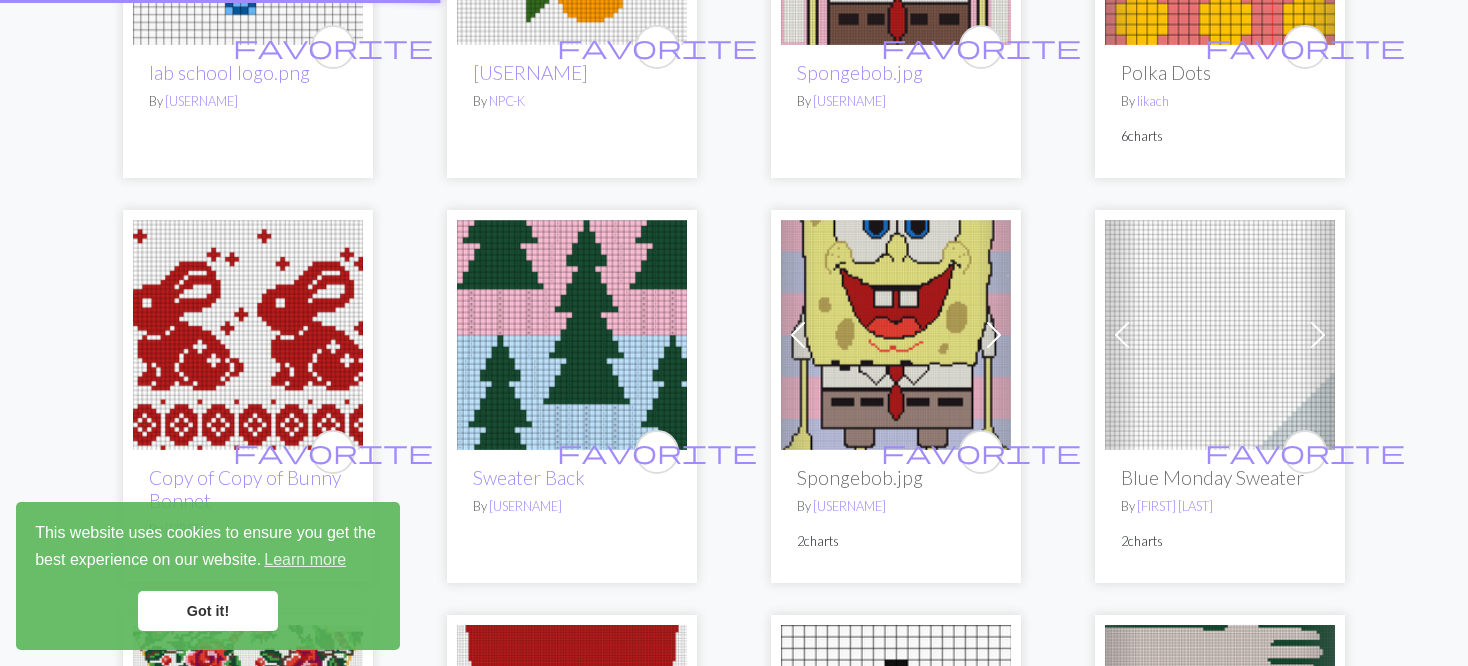 scroll, scrollTop: 0, scrollLeft: 0, axis: both 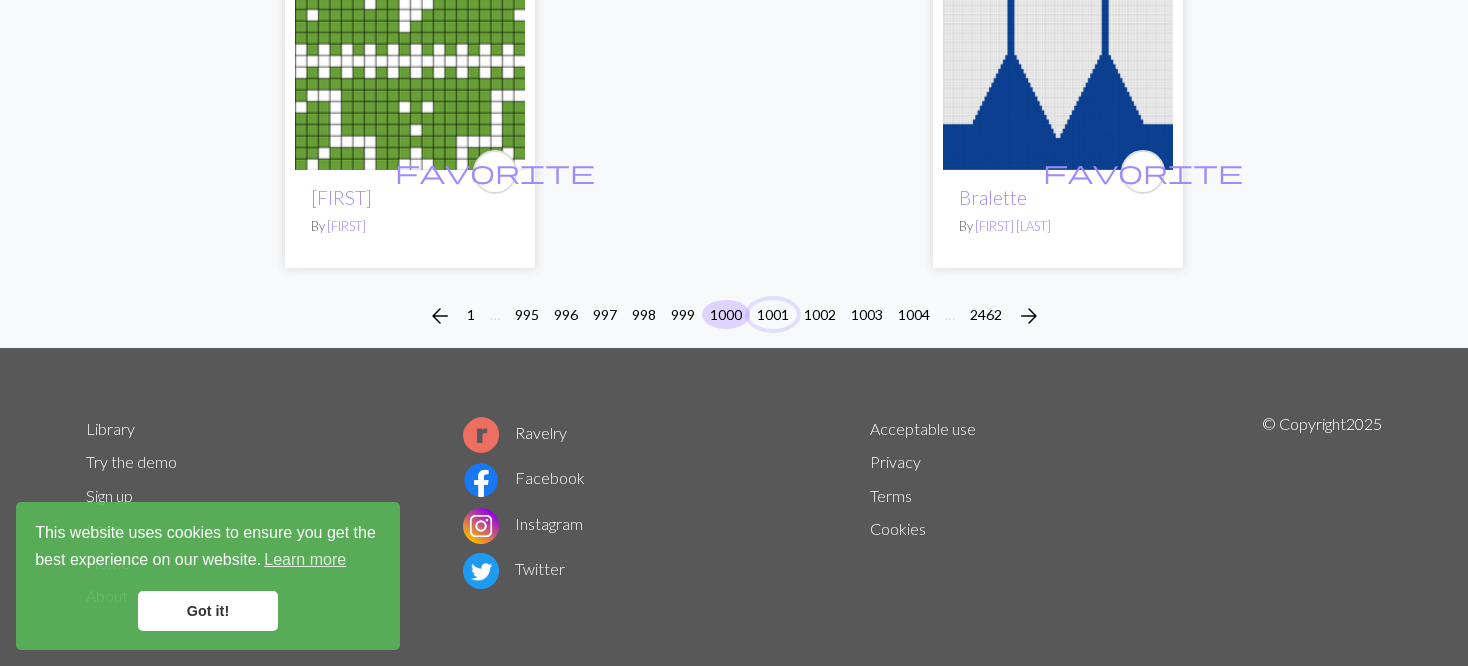 click on "1001" at bounding box center (773, 314) 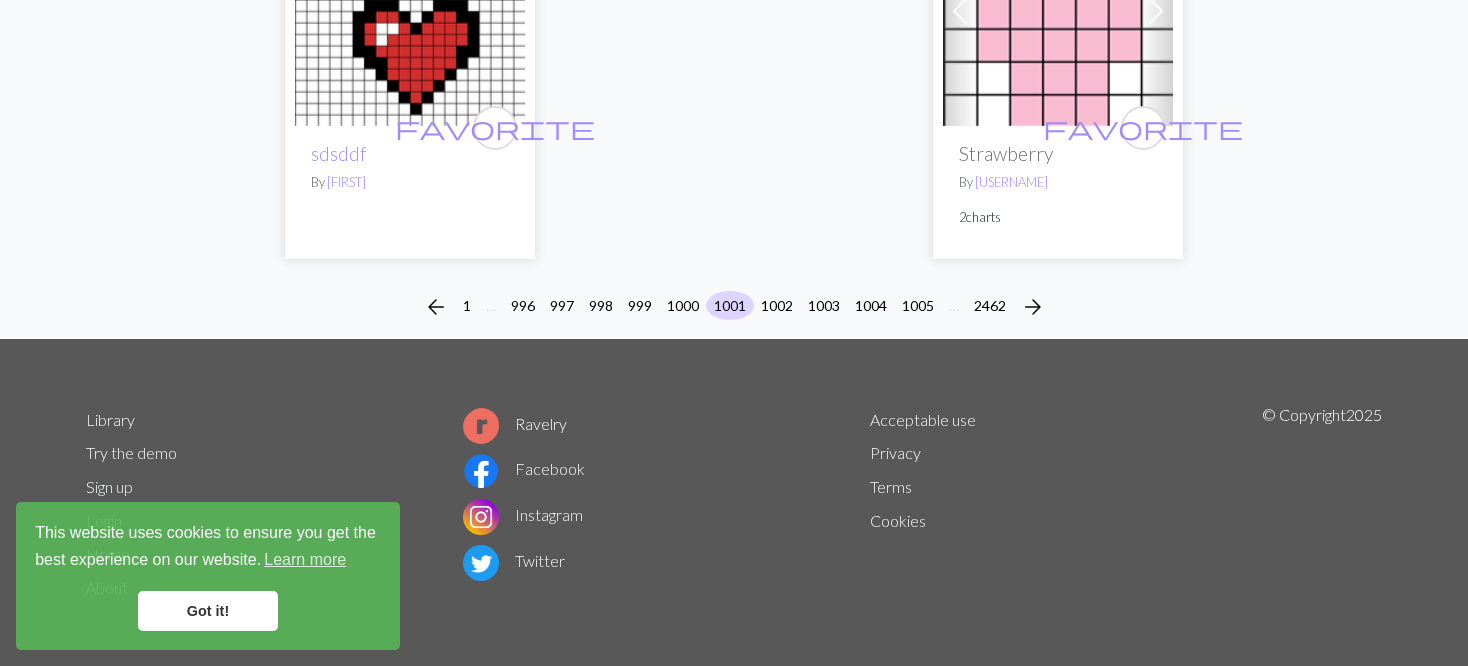 scroll, scrollTop: 5367, scrollLeft: 0, axis: vertical 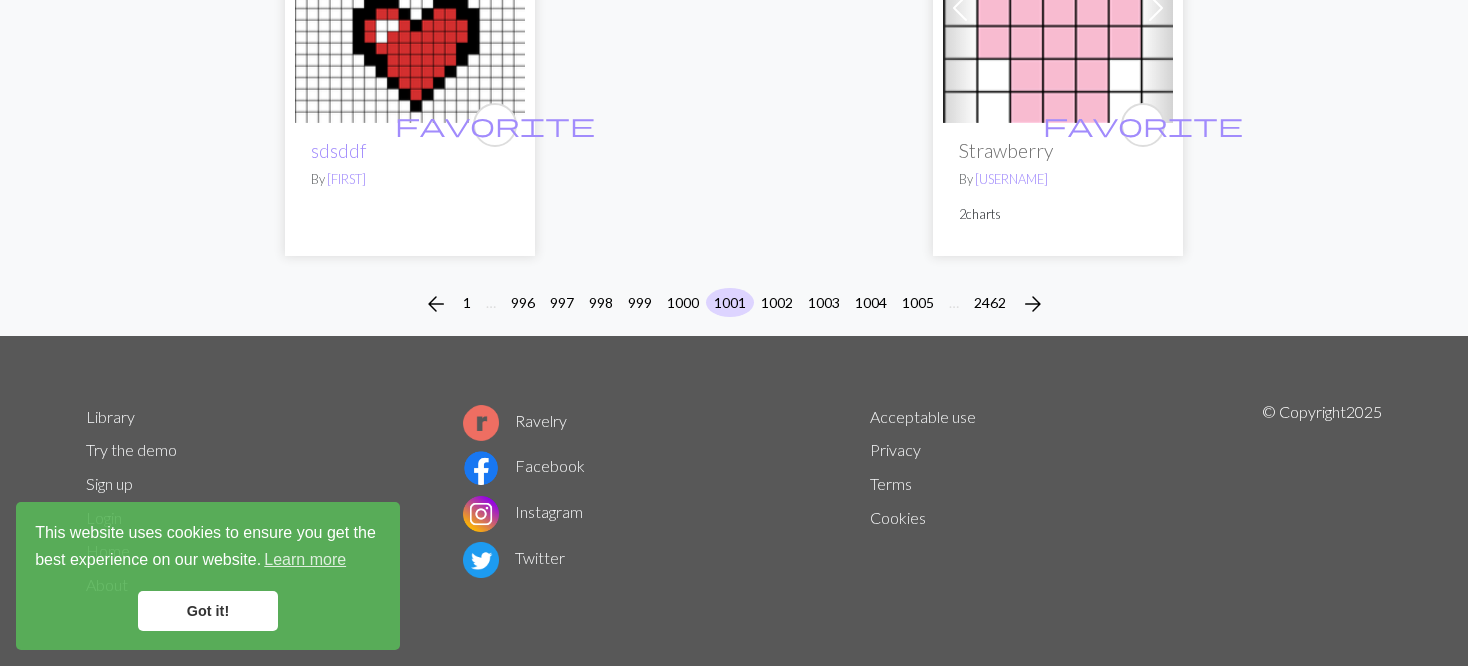 click on "arrow_back 1 … 996 997 998 999 1000 1001 1002 1003 1004 1005 … 2462 arrow_forward" at bounding box center [734, 304] 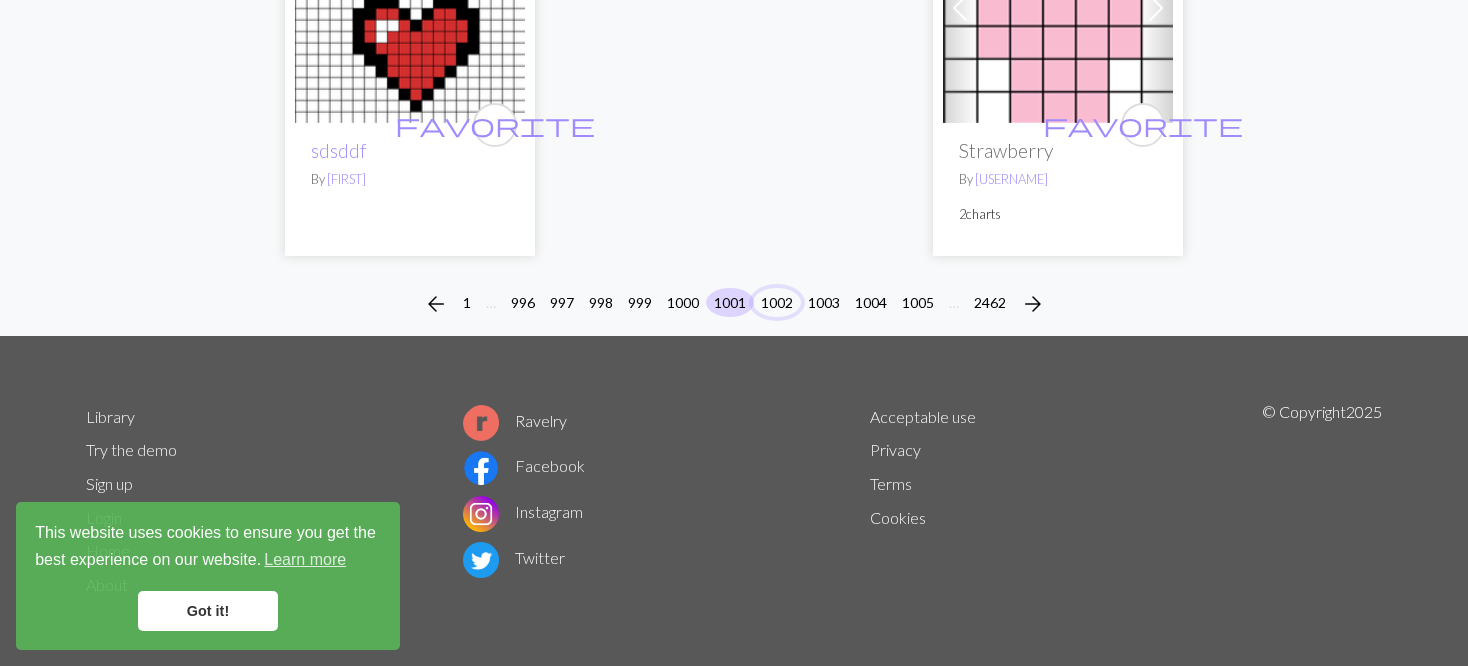 click on "1002" at bounding box center (777, 302) 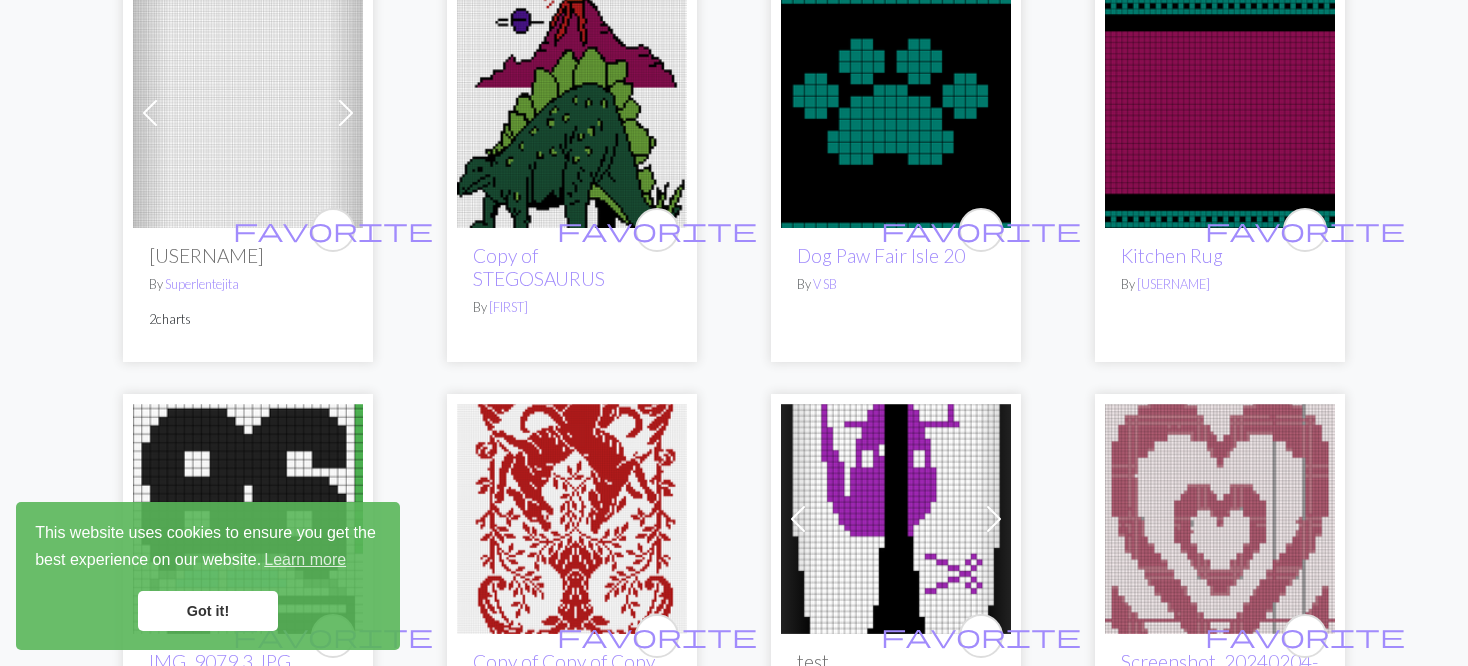 scroll, scrollTop: 200, scrollLeft: 0, axis: vertical 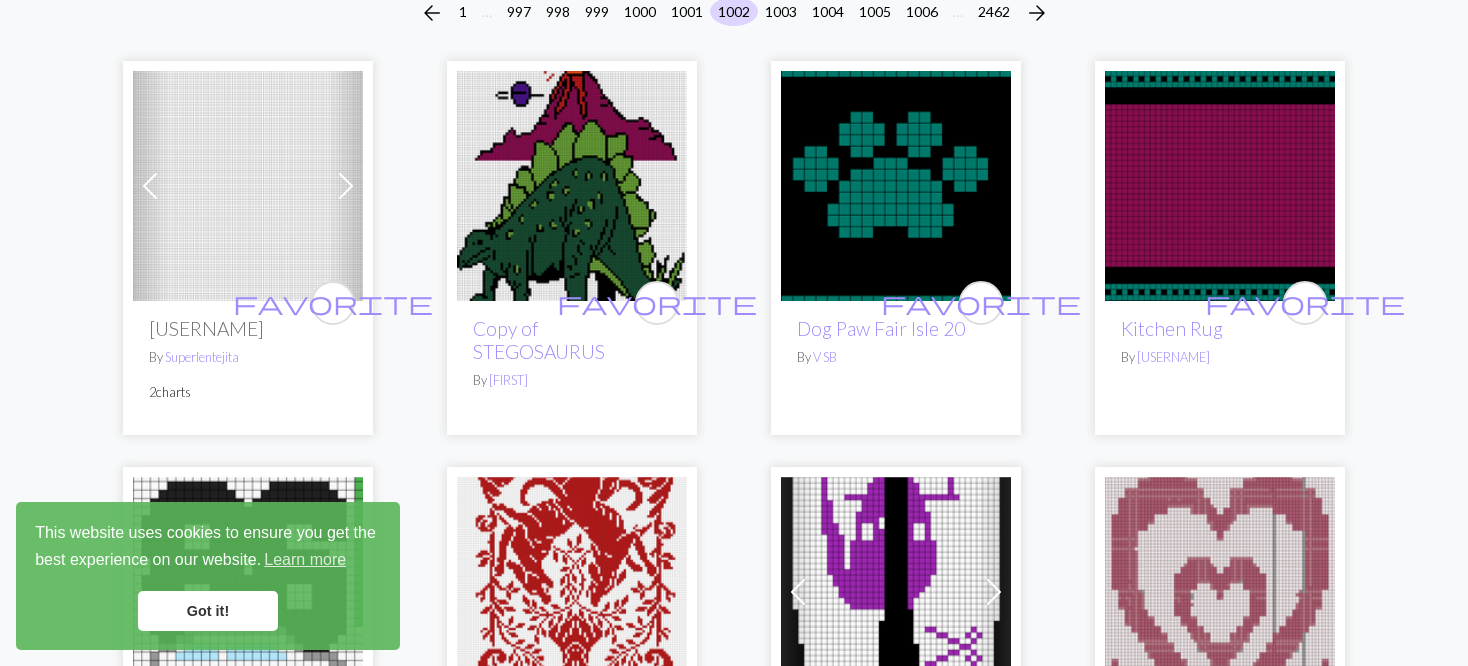 click at bounding box center [150, 186] 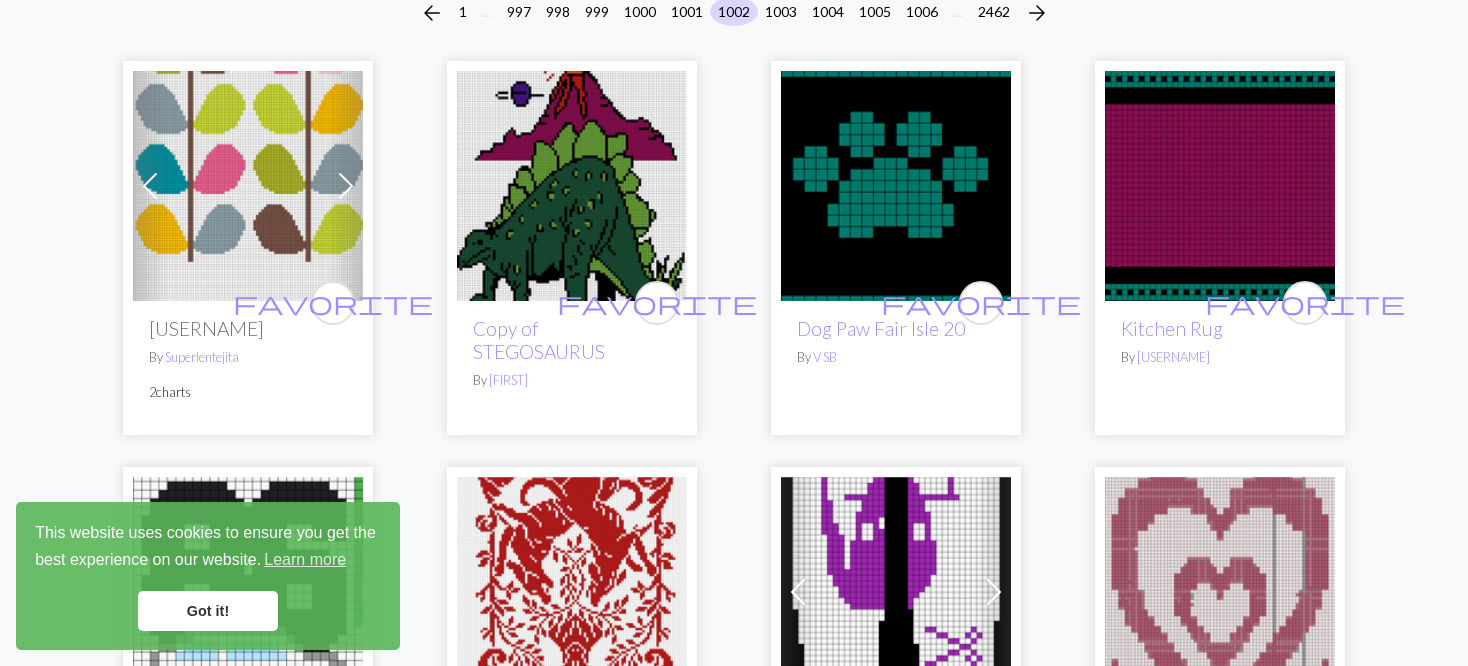 click at bounding box center [150, 186] 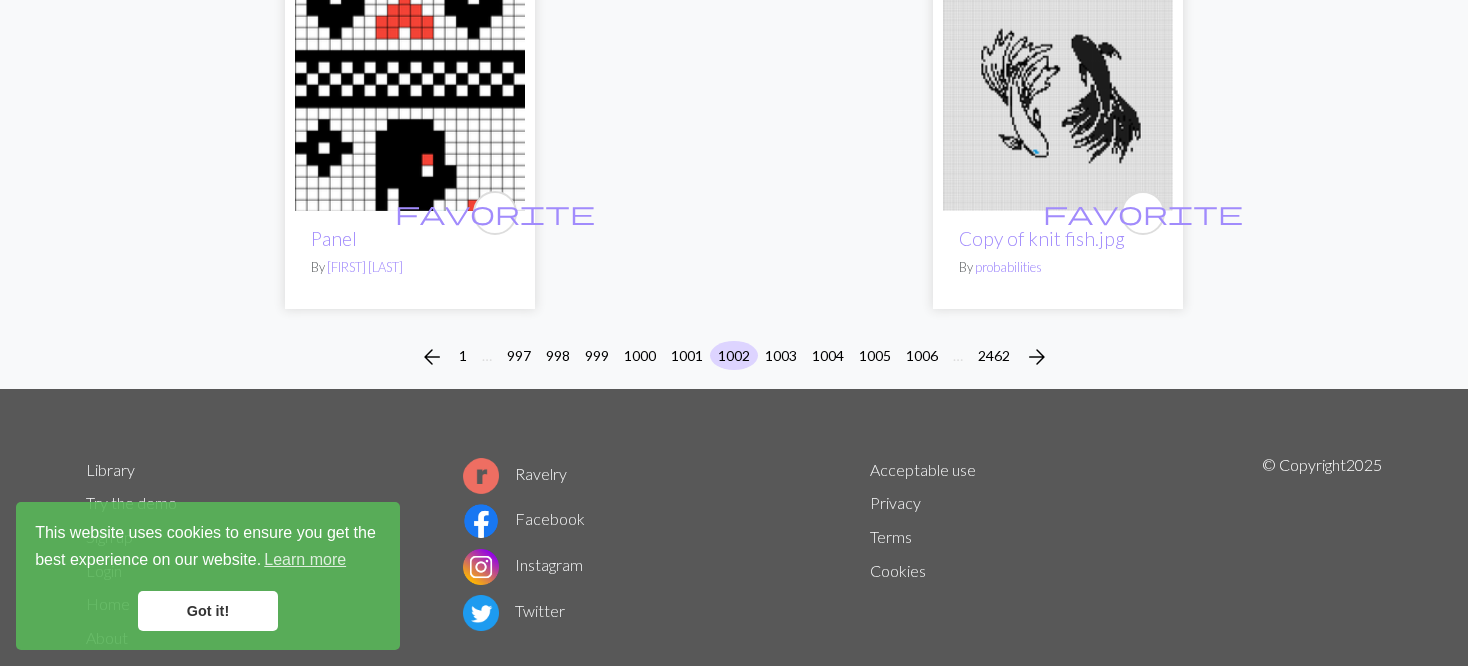 scroll, scrollTop: 5230, scrollLeft: 0, axis: vertical 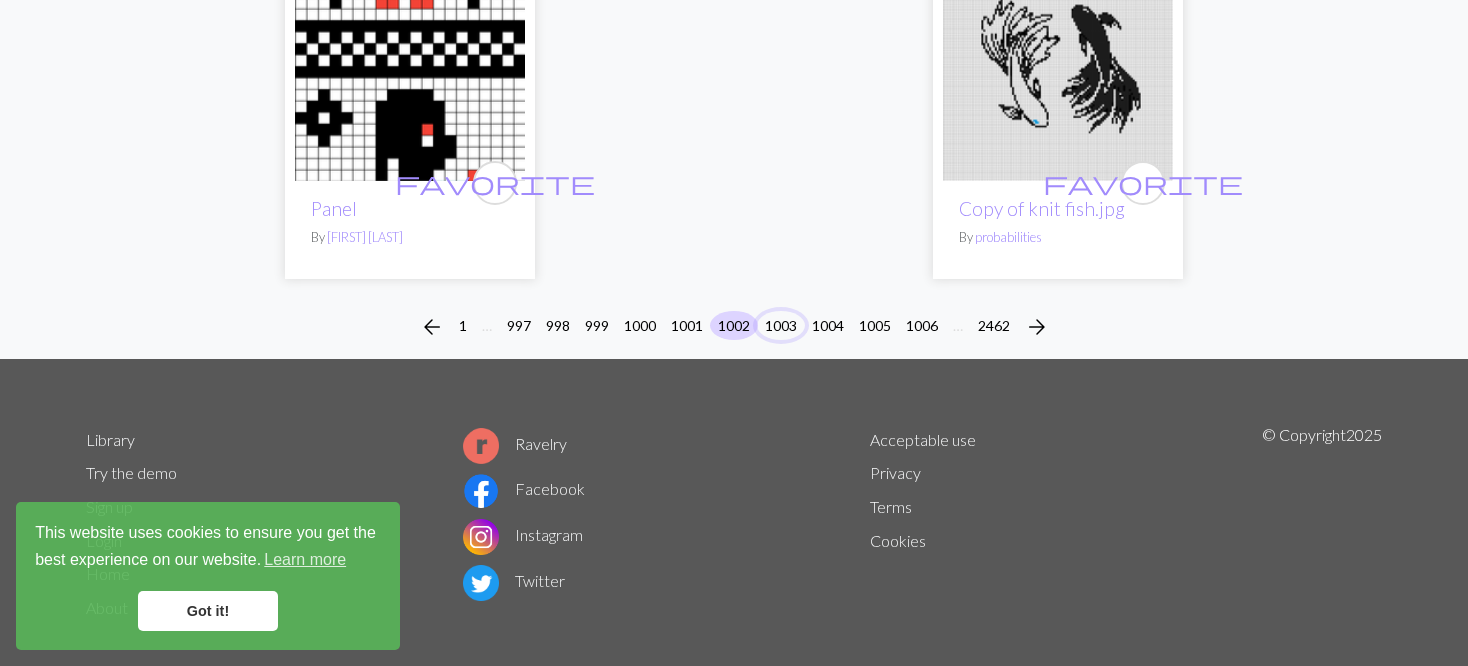 click on "1003" at bounding box center [781, 325] 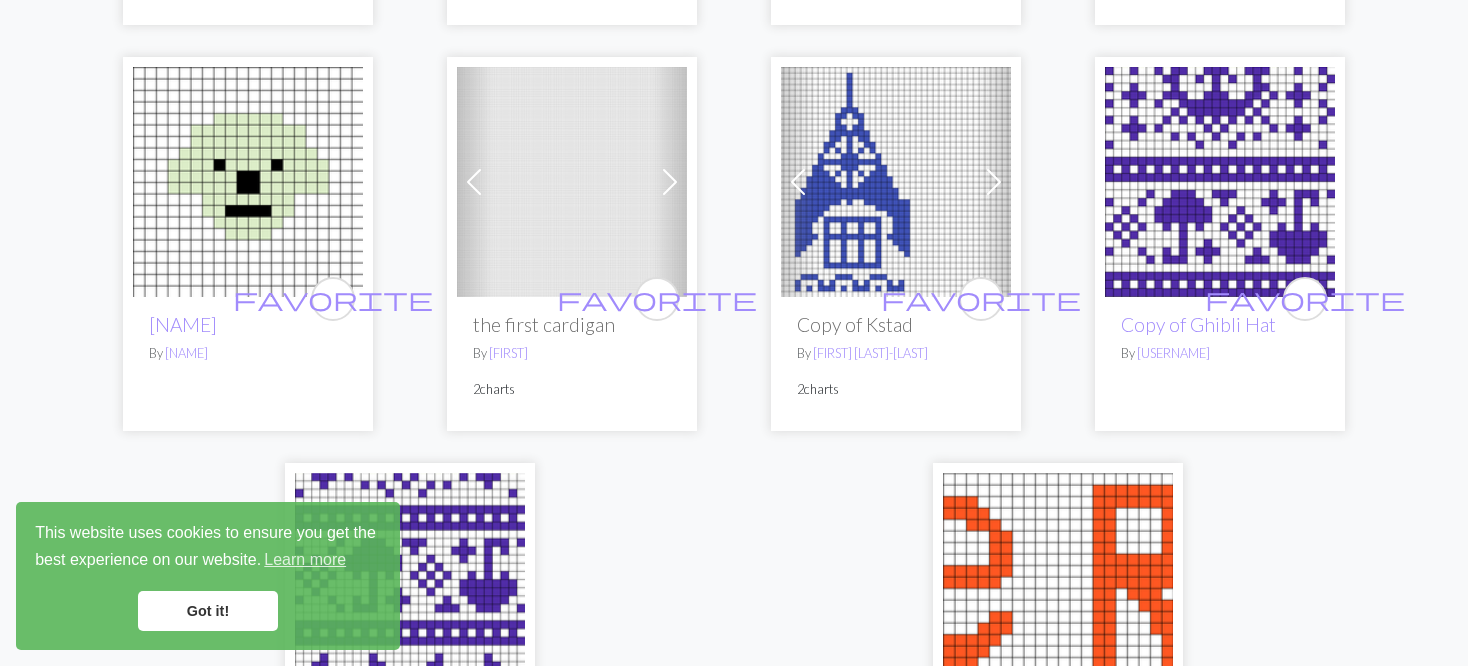 scroll, scrollTop: 4800, scrollLeft: 0, axis: vertical 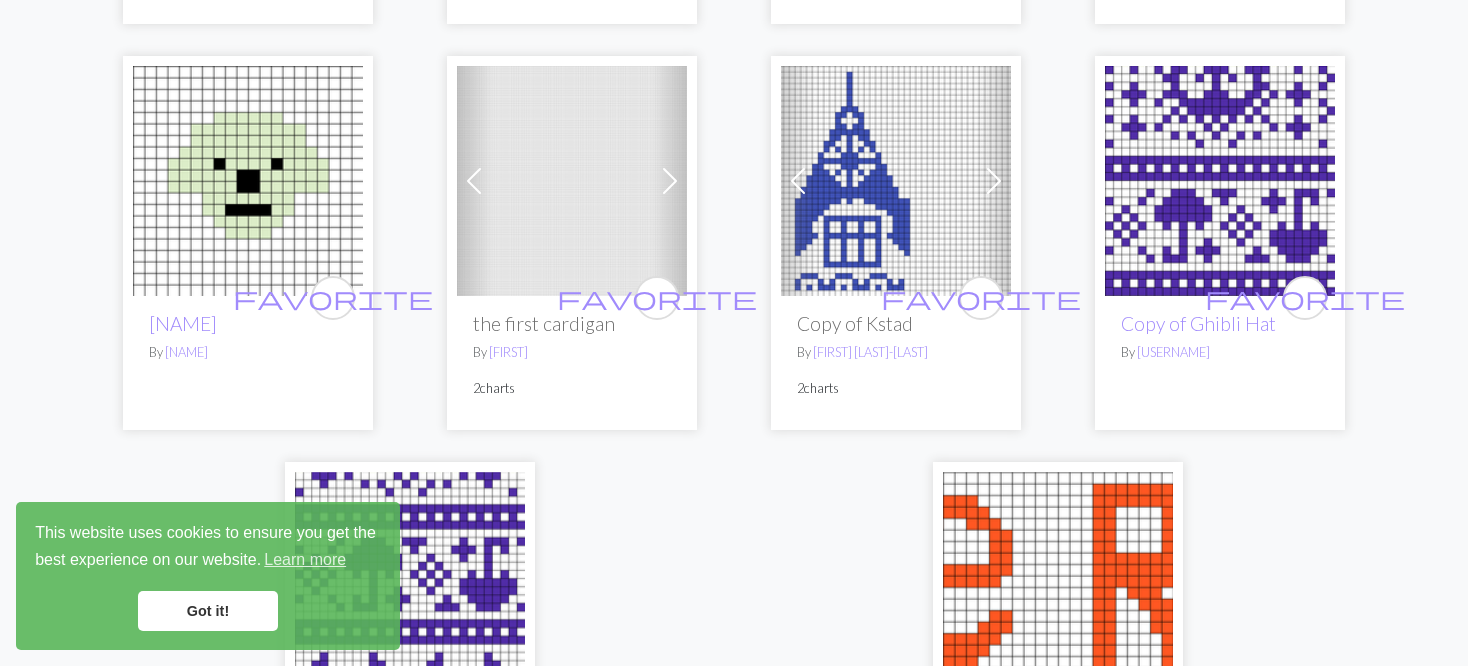 click at bounding box center (474, 181) 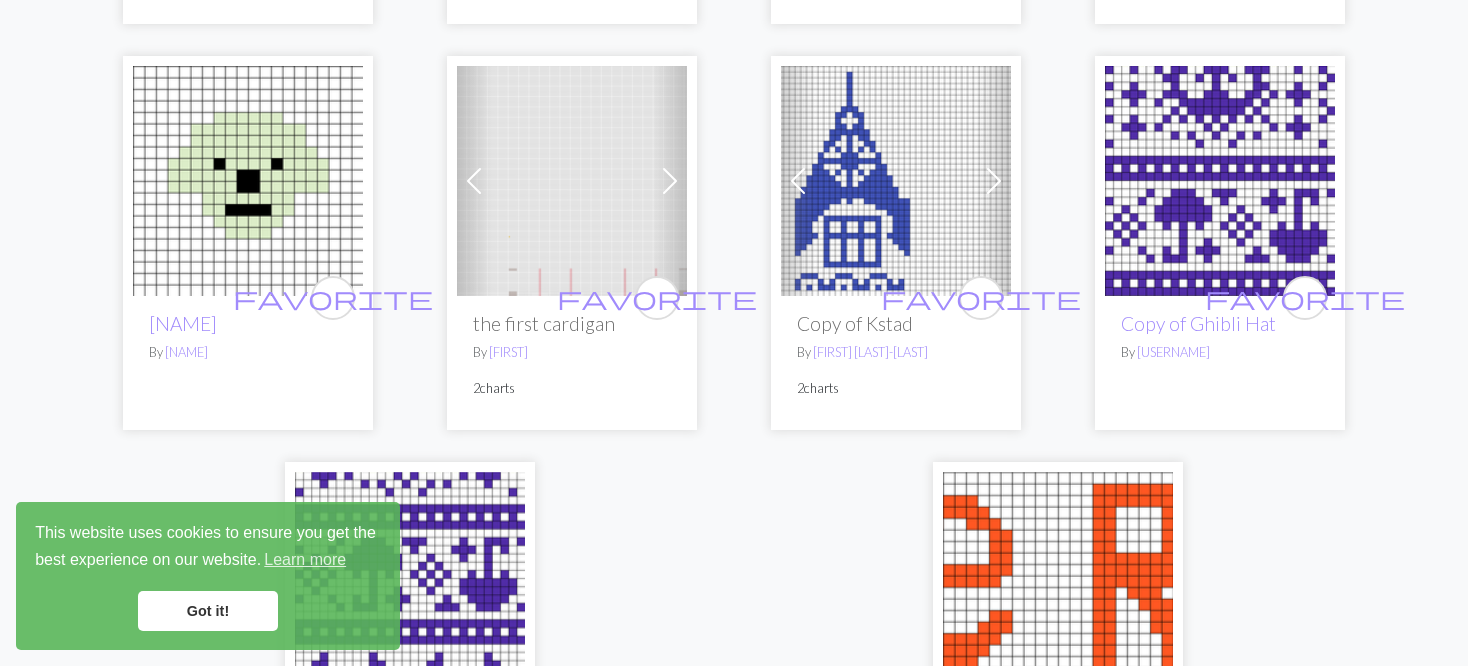 click at bounding box center [474, 181] 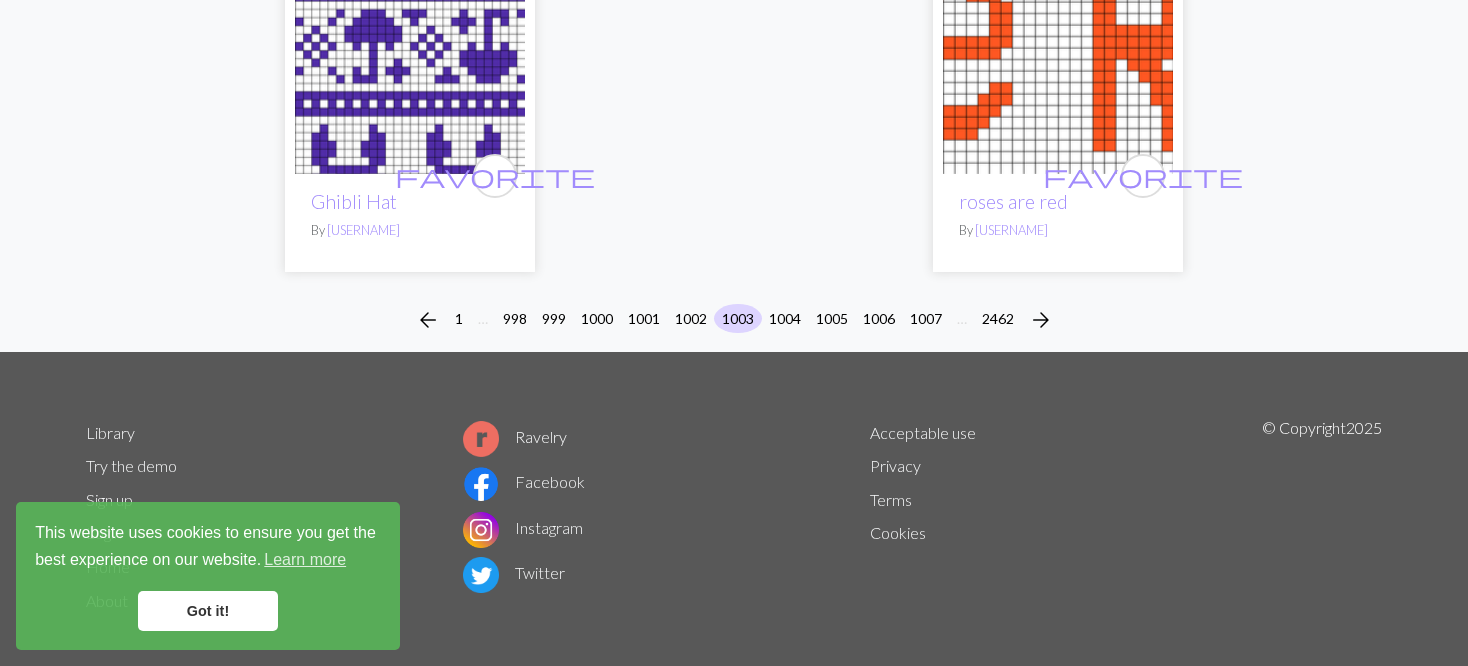 scroll, scrollTop: 5344, scrollLeft: 0, axis: vertical 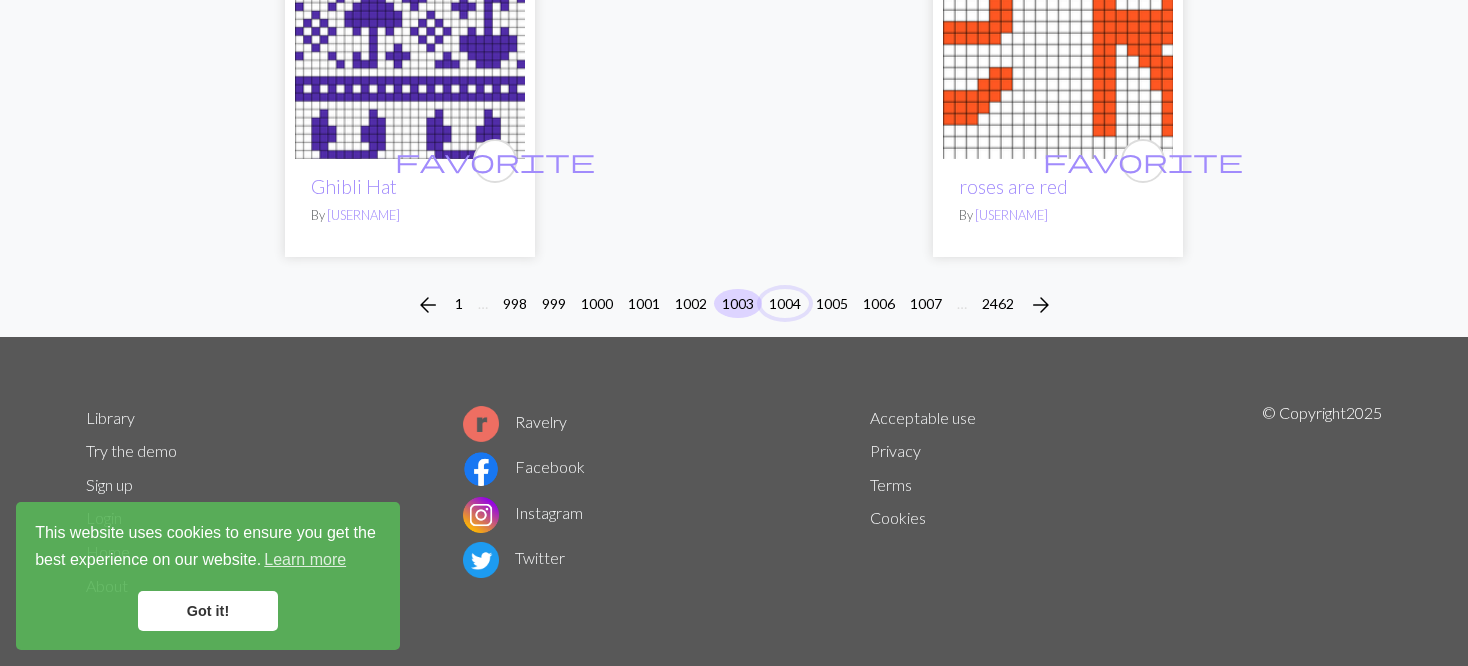 click on "1004" at bounding box center (785, 303) 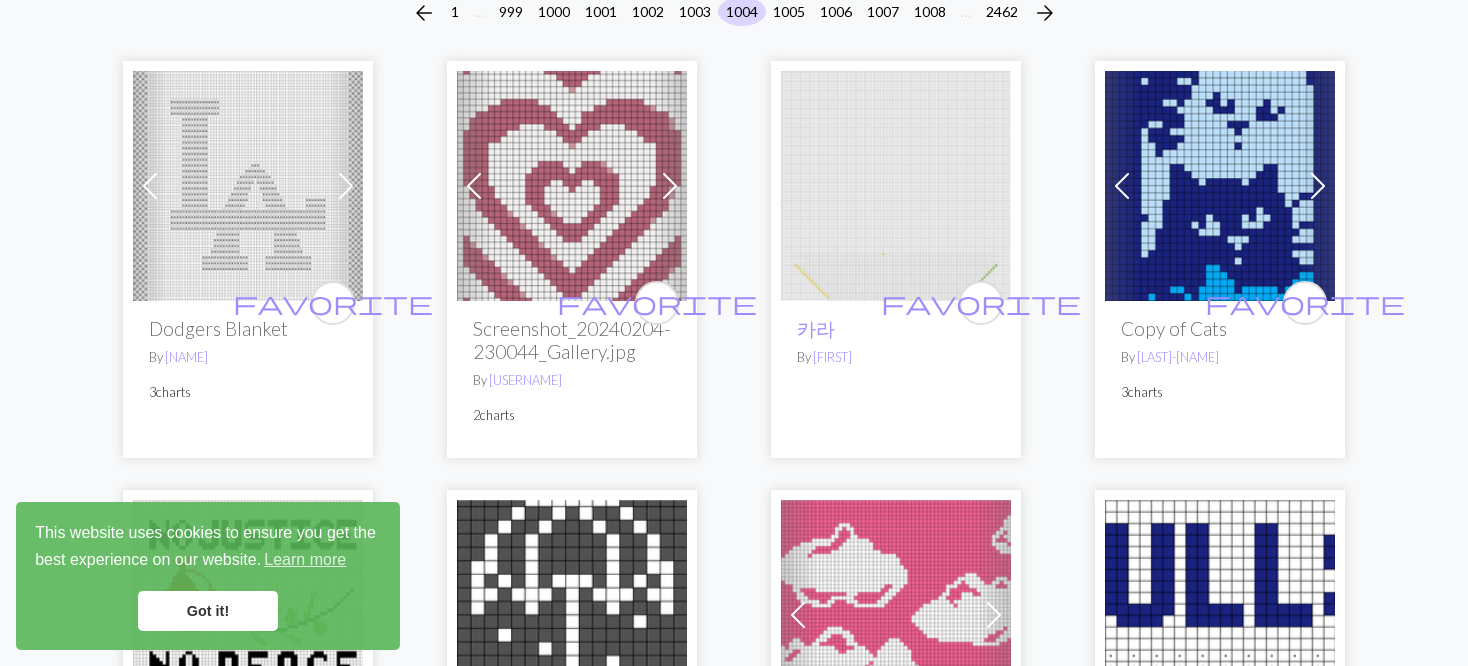 scroll, scrollTop: 100, scrollLeft: 0, axis: vertical 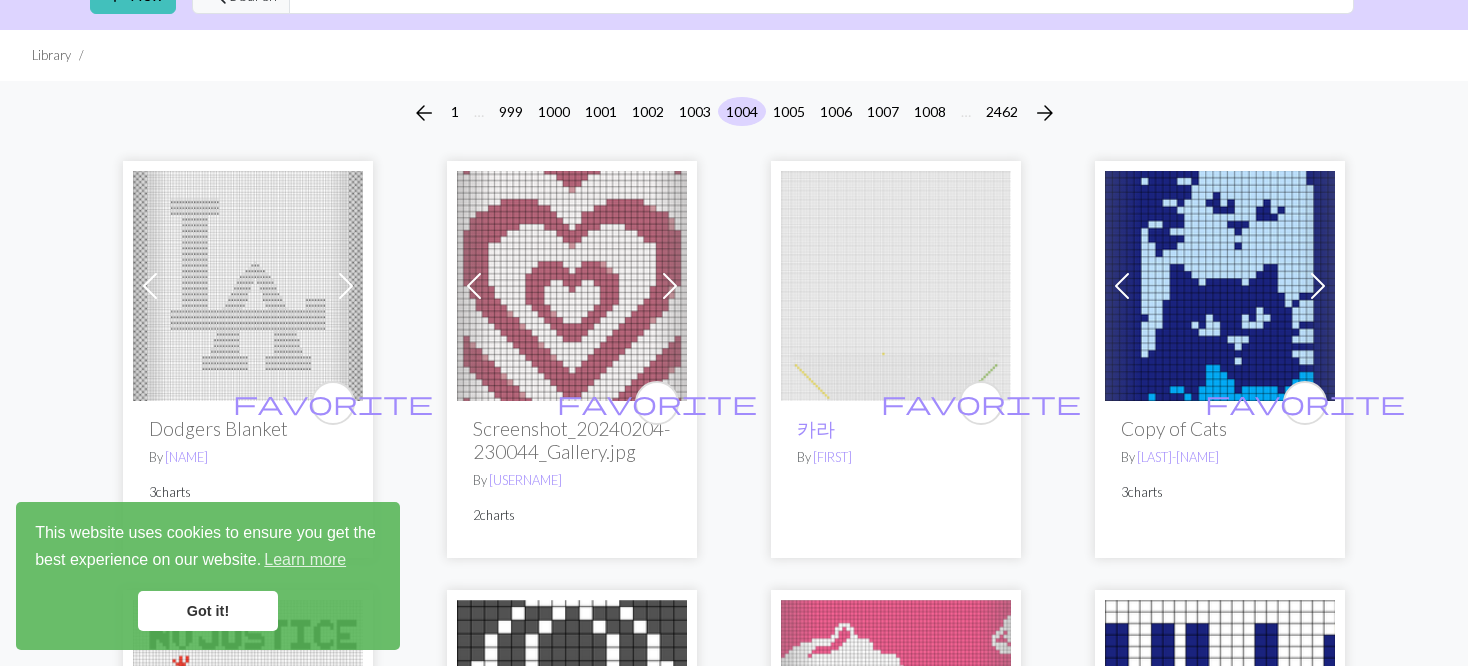 click at bounding box center [1122, 286] 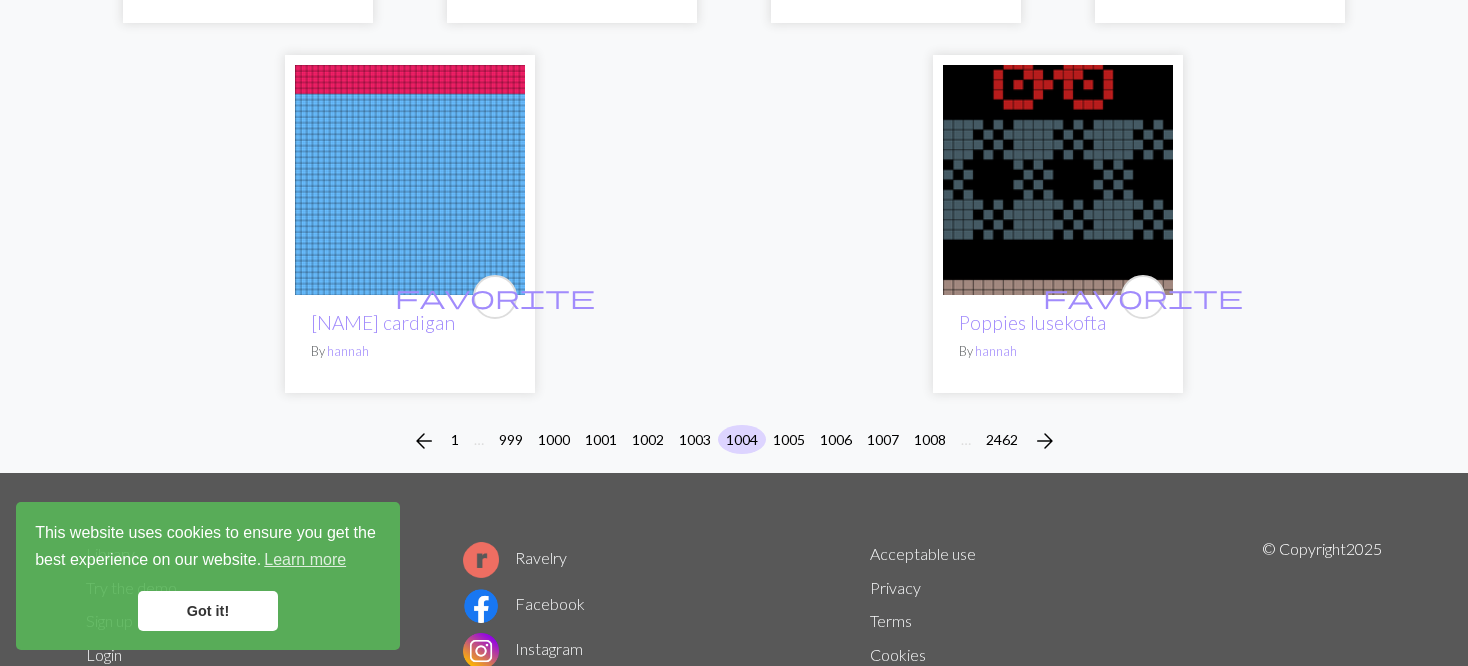 scroll, scrollTop: 5460, scrollLeft: 0, axis: vertical 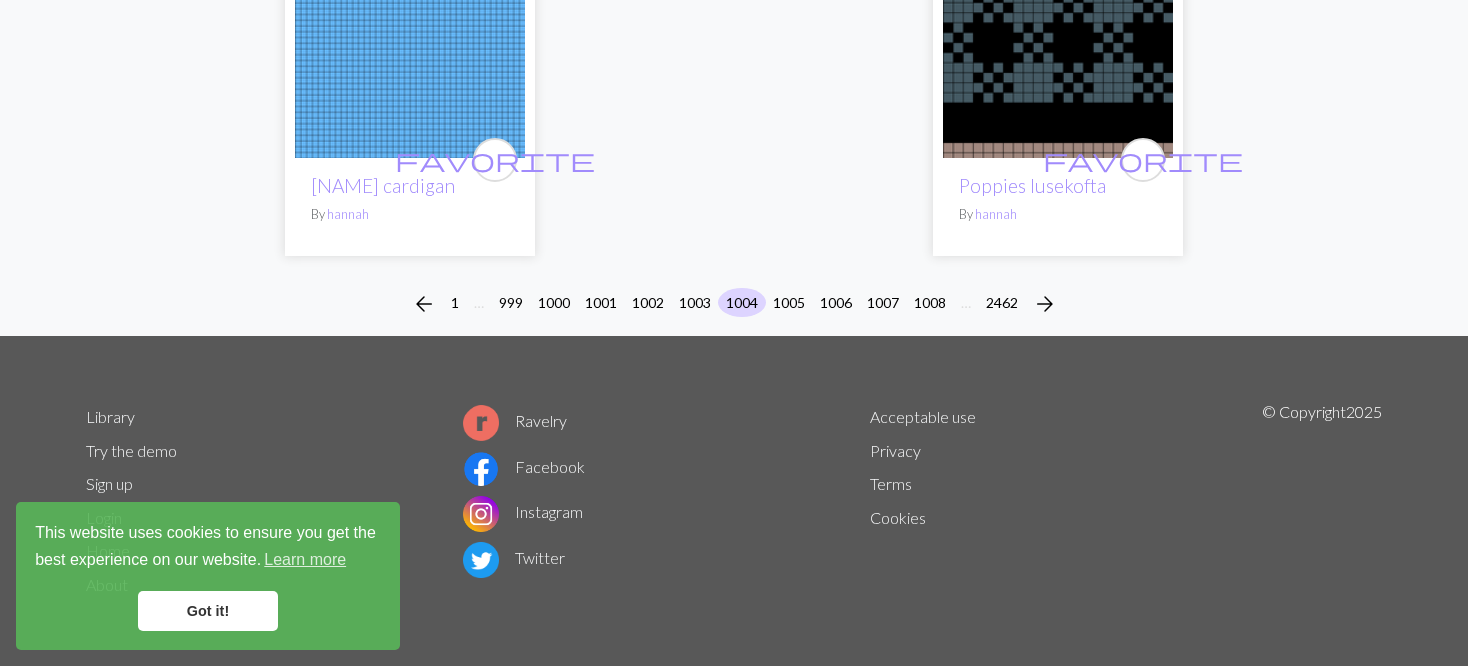 click on "1005" at bounding box center (789, 304) 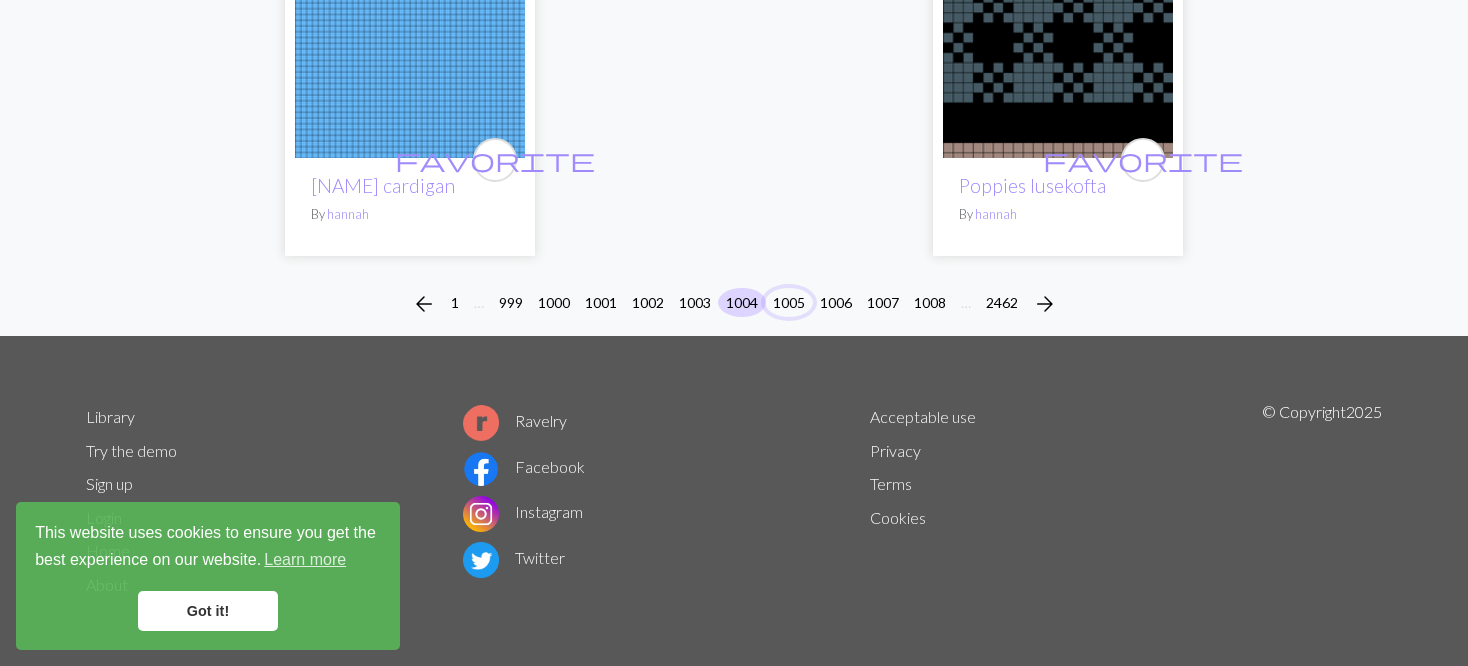 click on "1005" at bounding box center [789, 302] 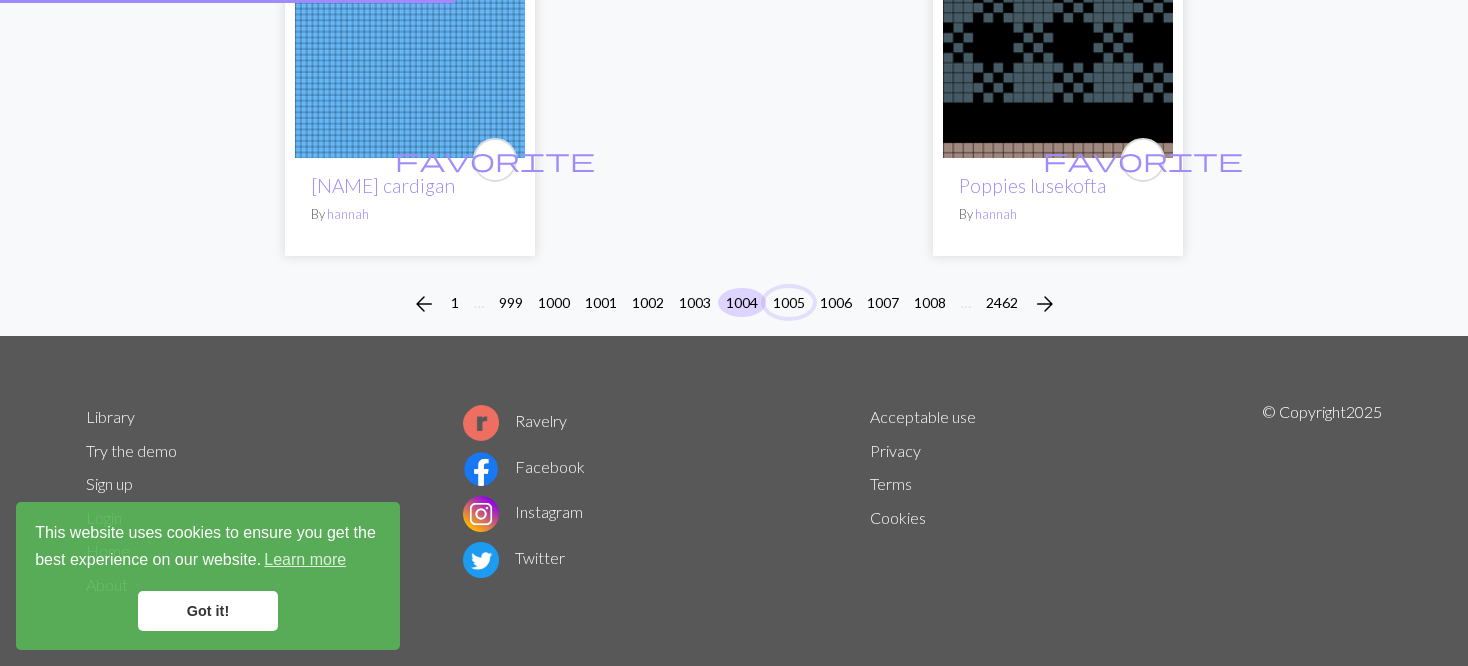 click on "arrow_back 1 … 999 1000 1001 1002 1003 1004 1005 1006 1007 1008 … 2462 arrow_forward" at bounding box center (734, 304) 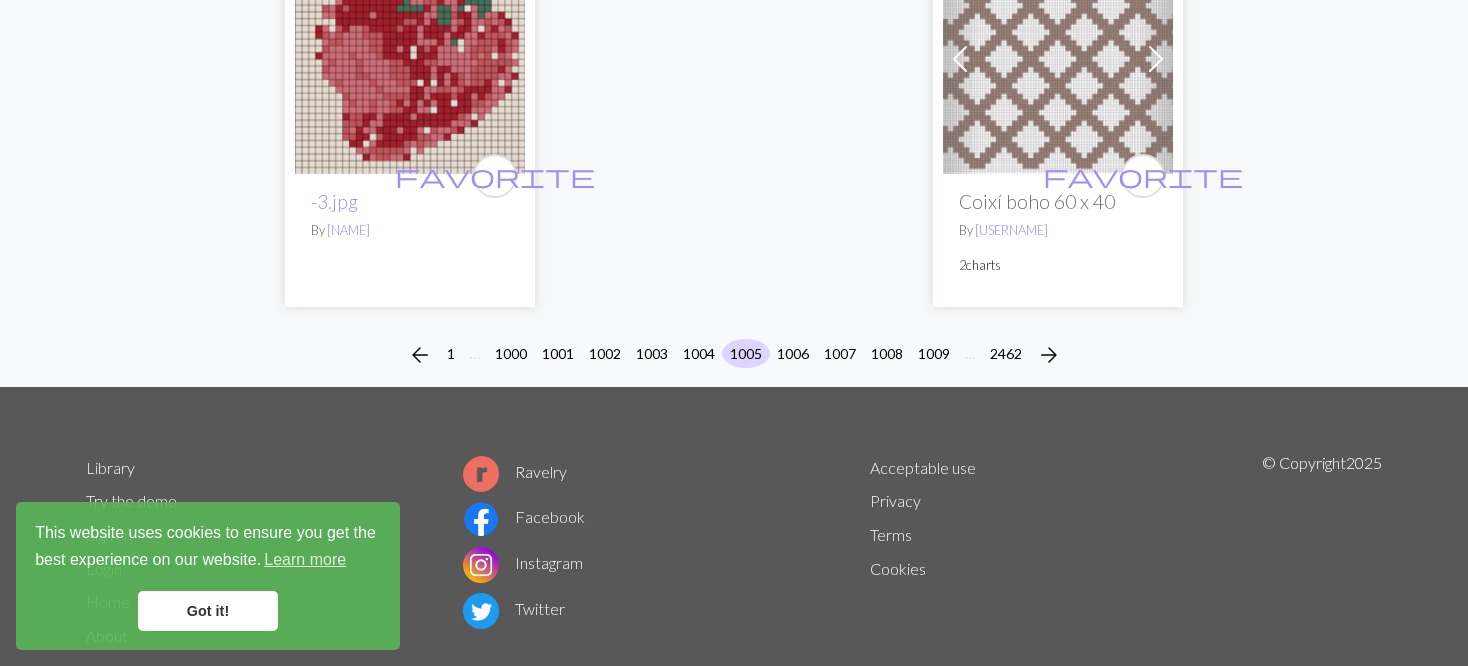 scroll, scrollTop: 5300, scrollLeft: 0, axis: vertical 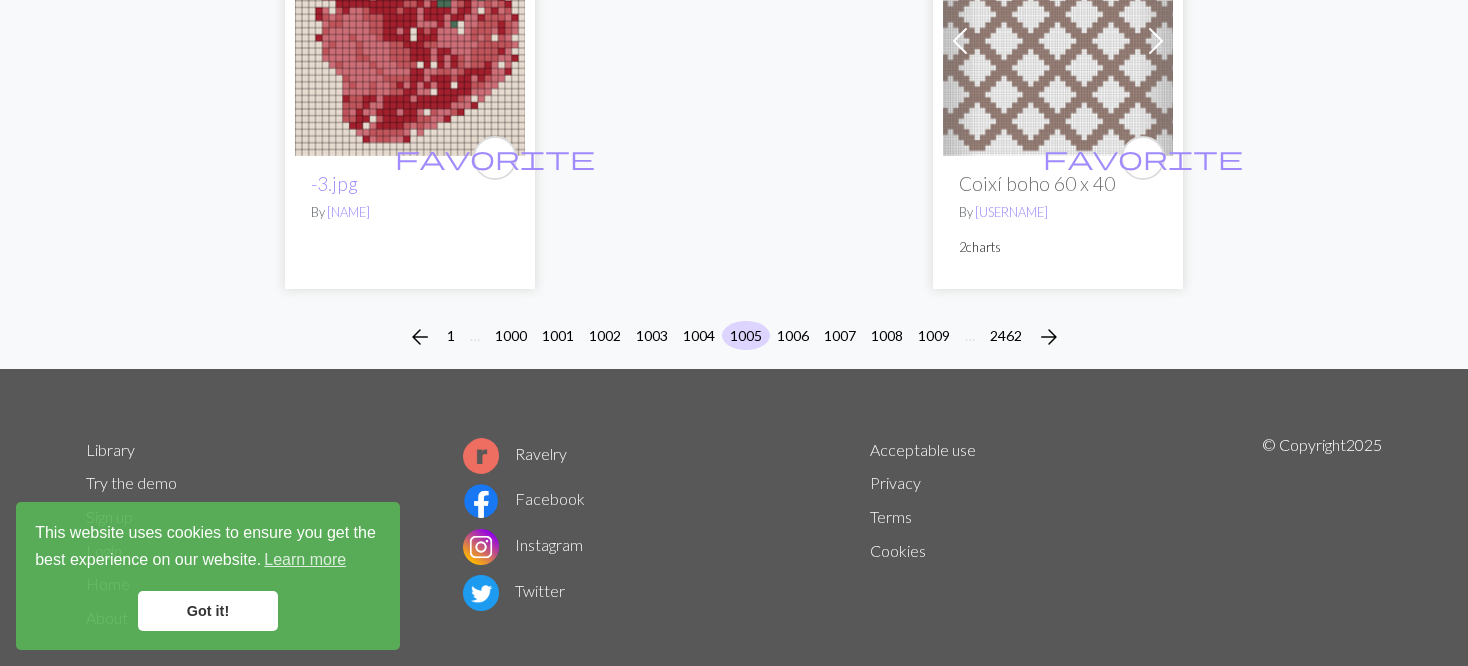 click on "arrow_back 1 … 1000 1001 1002 1003 1004 1005 1006 1007 1008 1009 … 2462 arrow_forward" at bounding box center [734, 337] 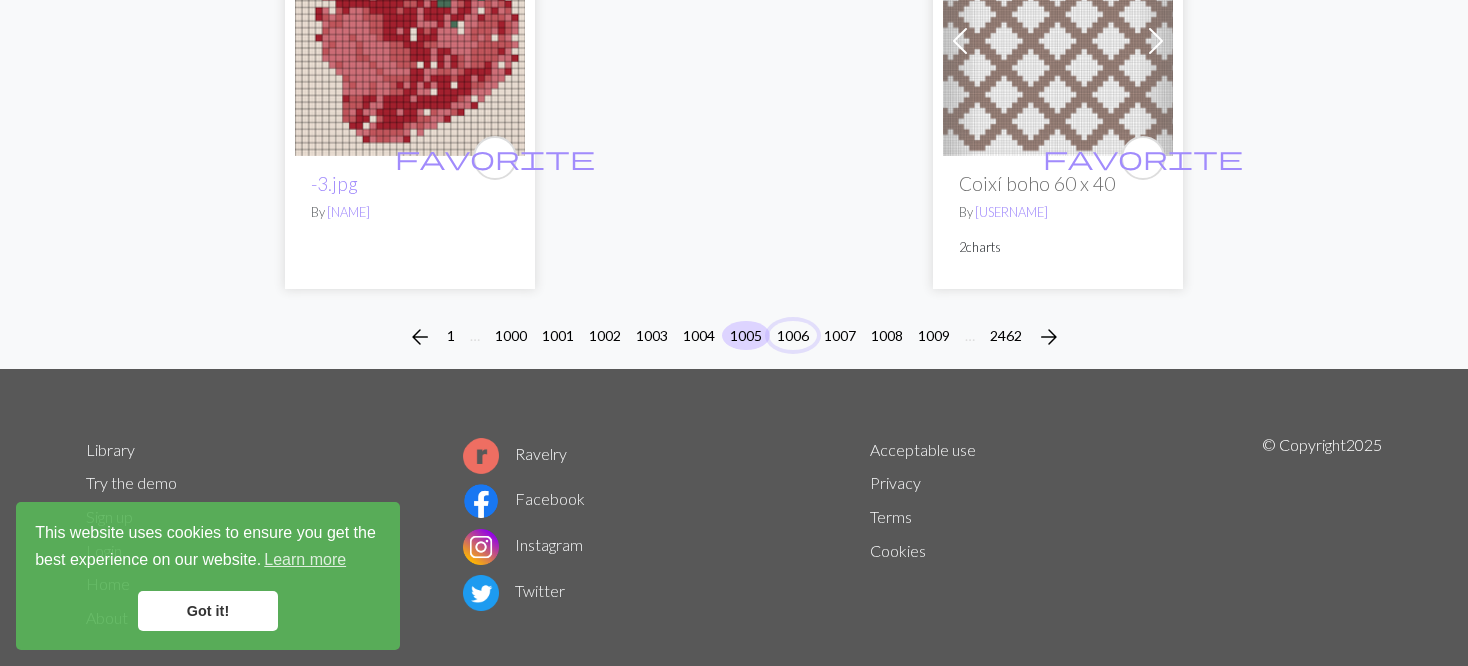 click on "1006" at bounding box center [793, 335] 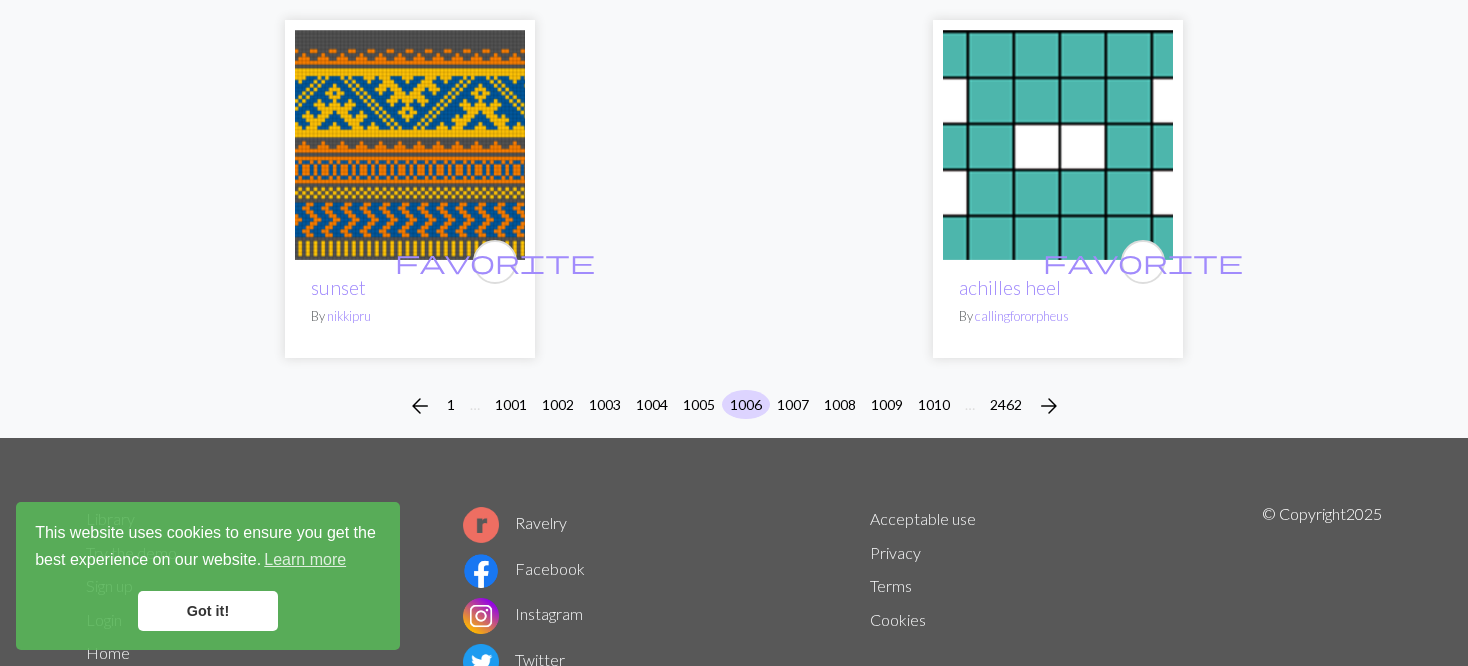scroll, scrollTop: 5299, scrollLeft: 0, axis: vertical 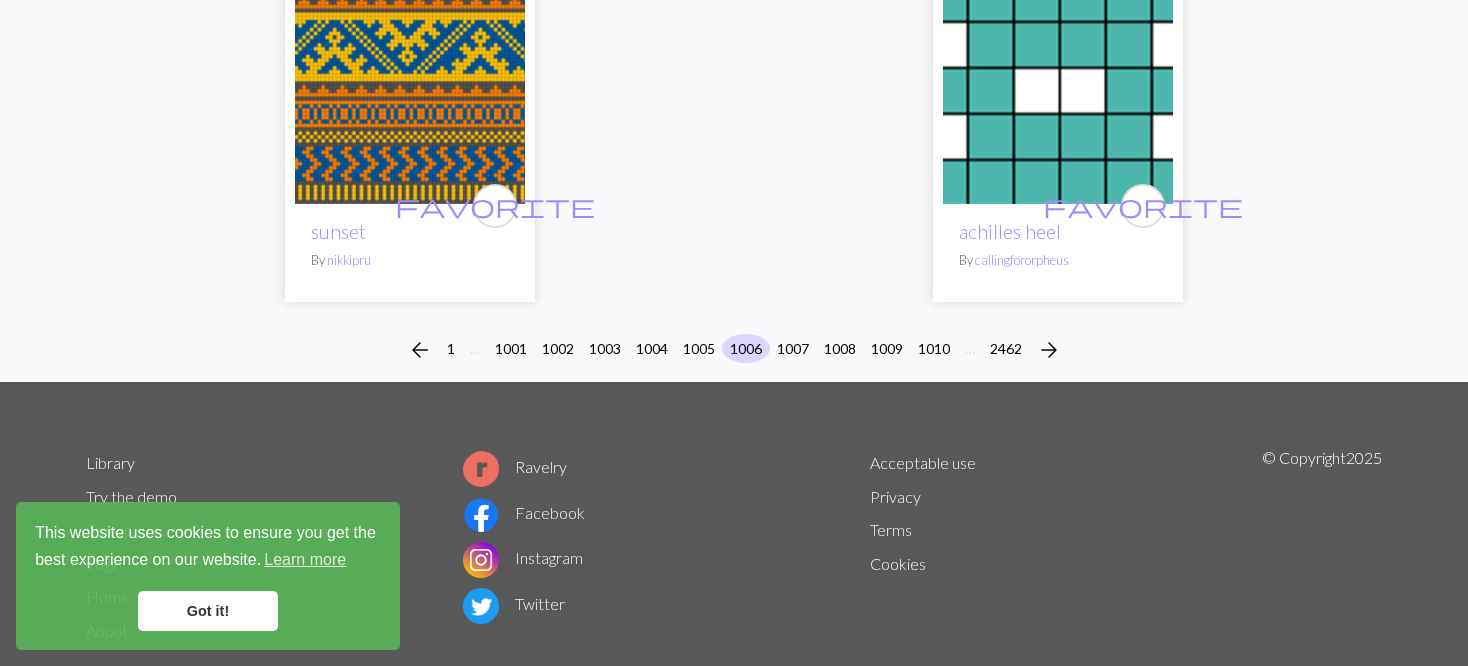 click on "arrow_back 1 … 1001 1002 1003 1004 1005 1006 1007 1008 1009 1010 … 2462 arrow_forward" at bounding box center [734, 350] 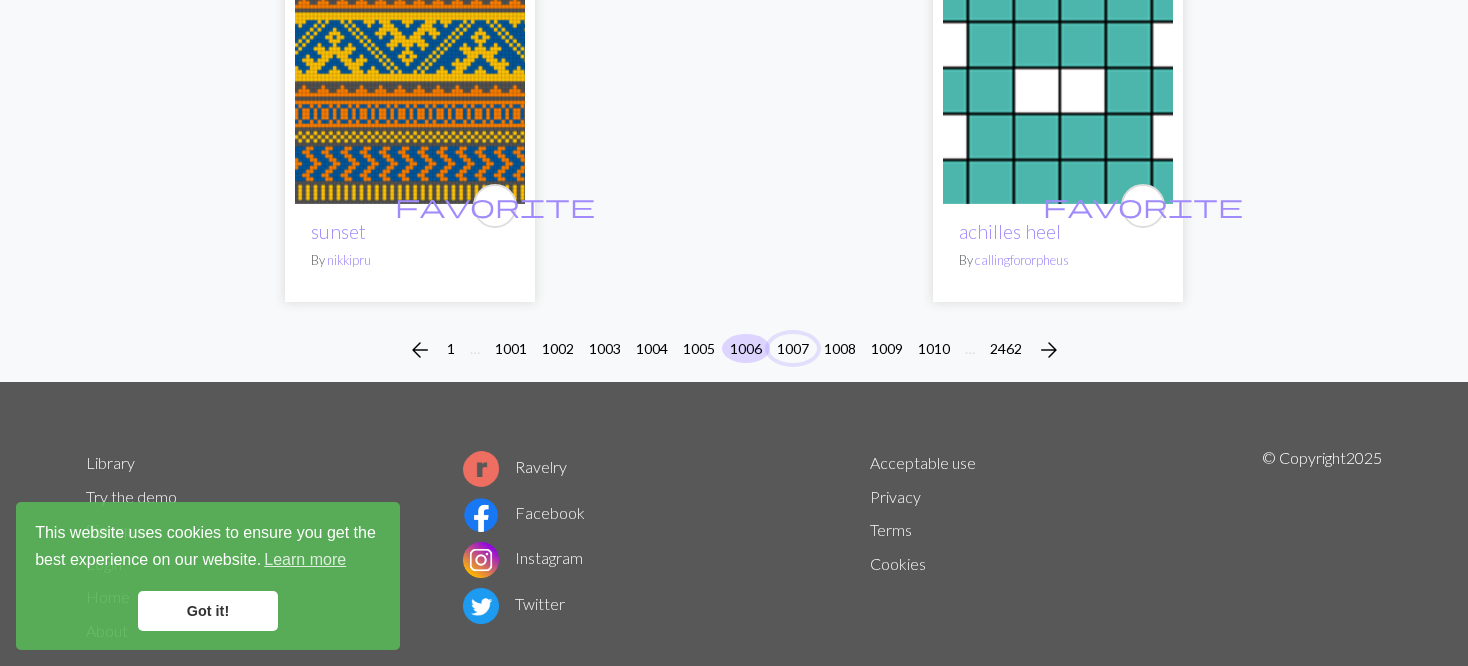 click on "1007" at bounding box center [793, 348] 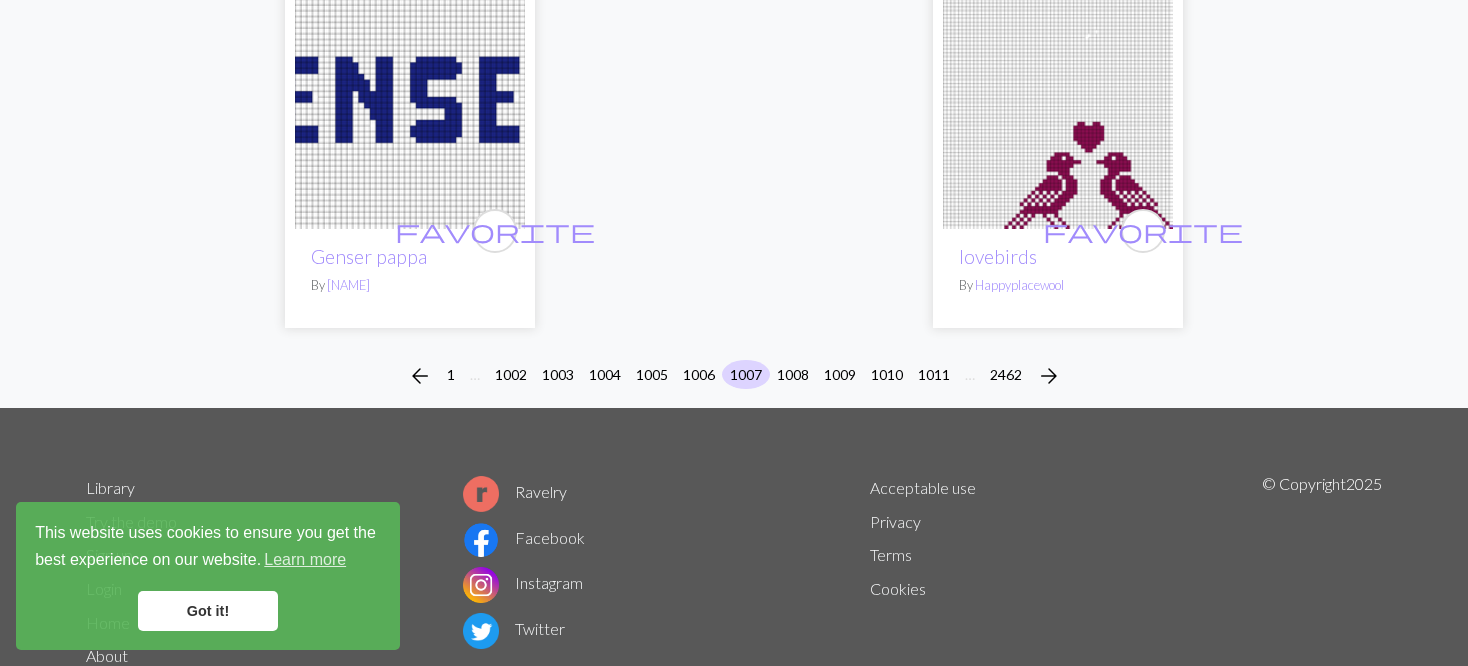 scroll, scrollTop: 5147, scrollLeft: 0, axis: vertical 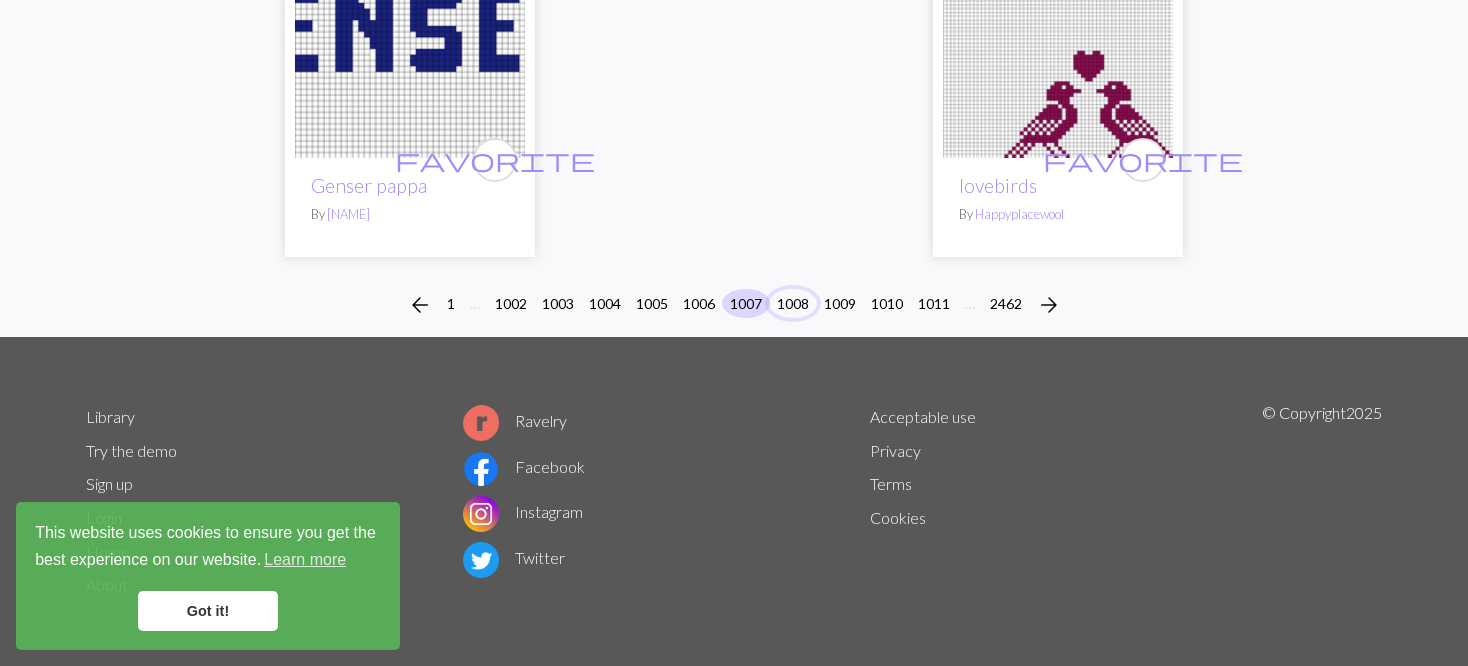 click on "1008" at bounding box center (793, 303) 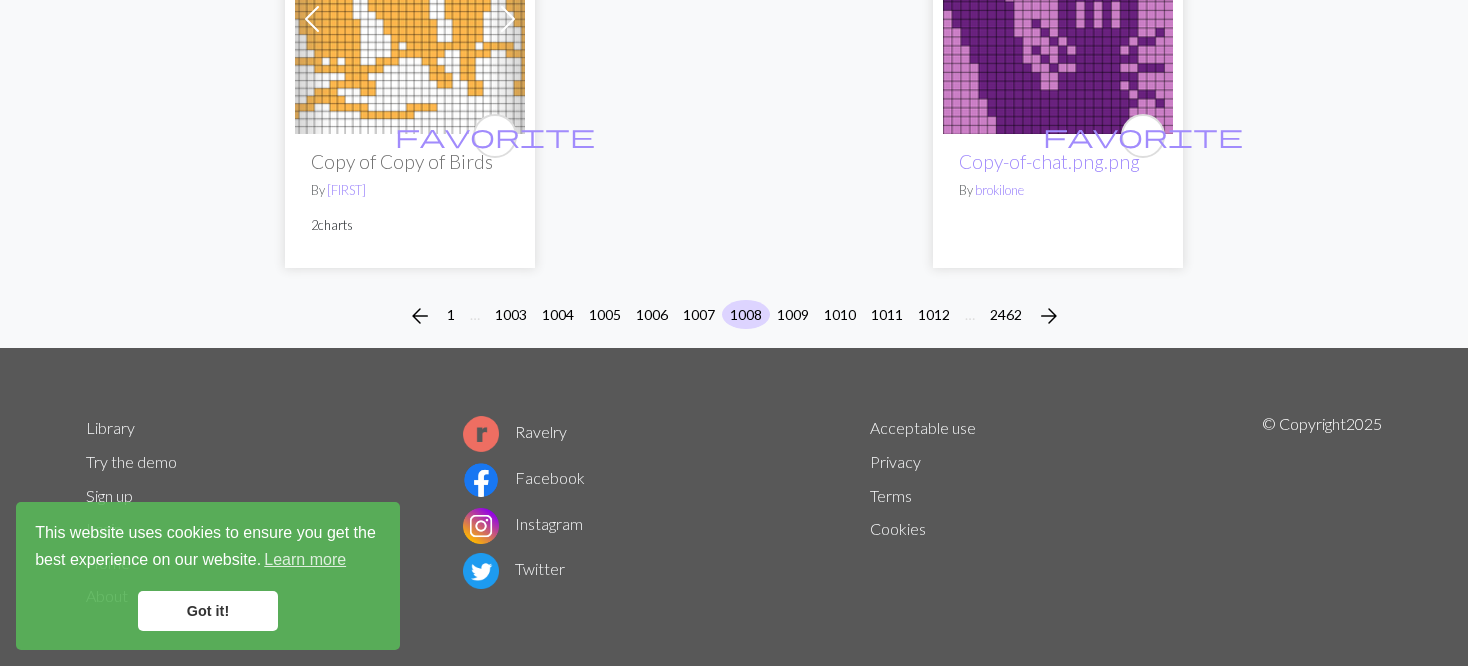 scroll, scrollTop: 5392, scrollLeft: 0, axis: vertical 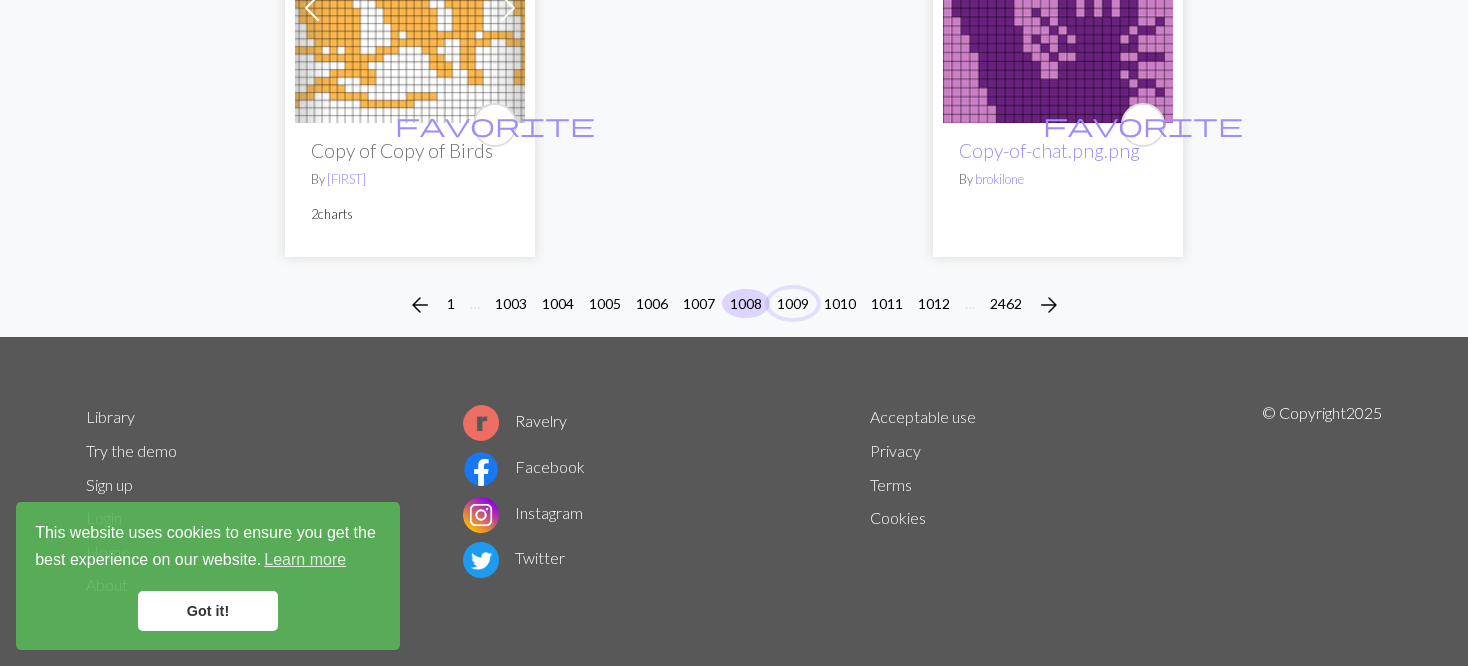 click on "1009" at bounding box center [793, 303] 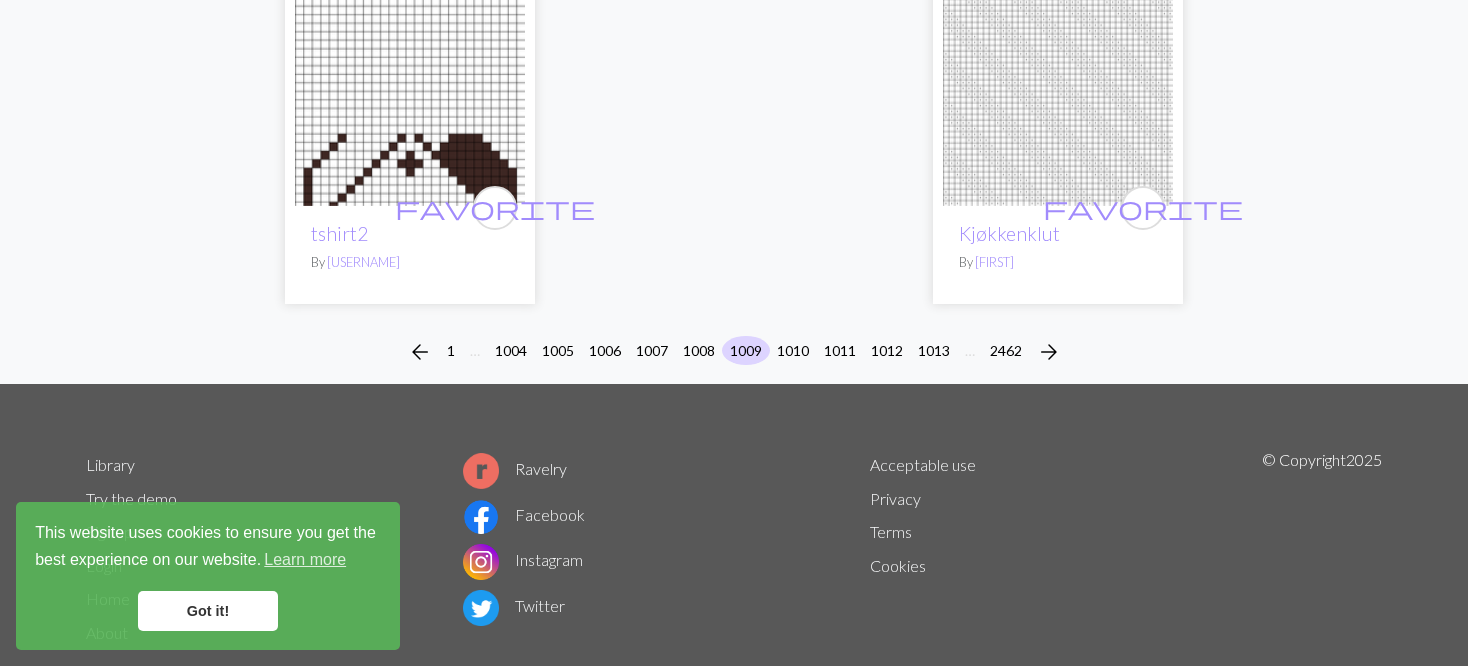 scroll, scrollTop: 5299, scrollLeft: 0, axis: vertical 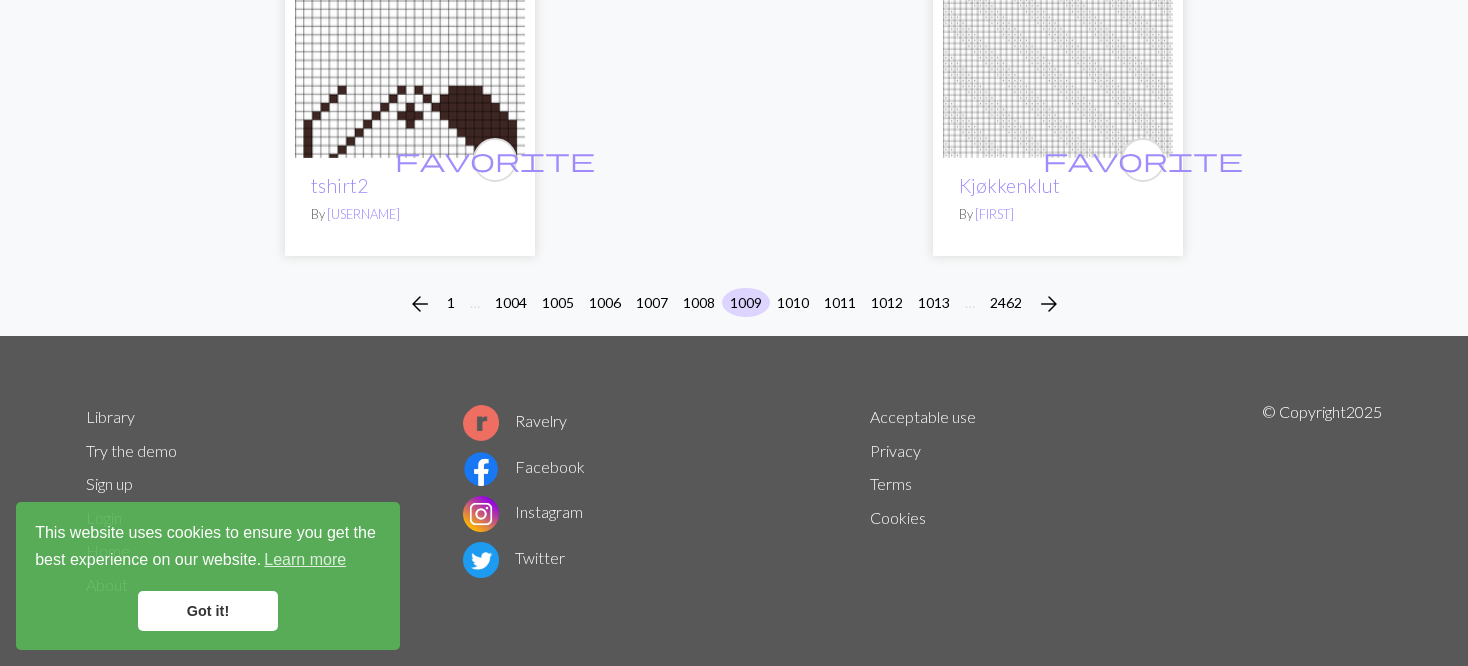 click on "1010" at bounding box center (793, 304) 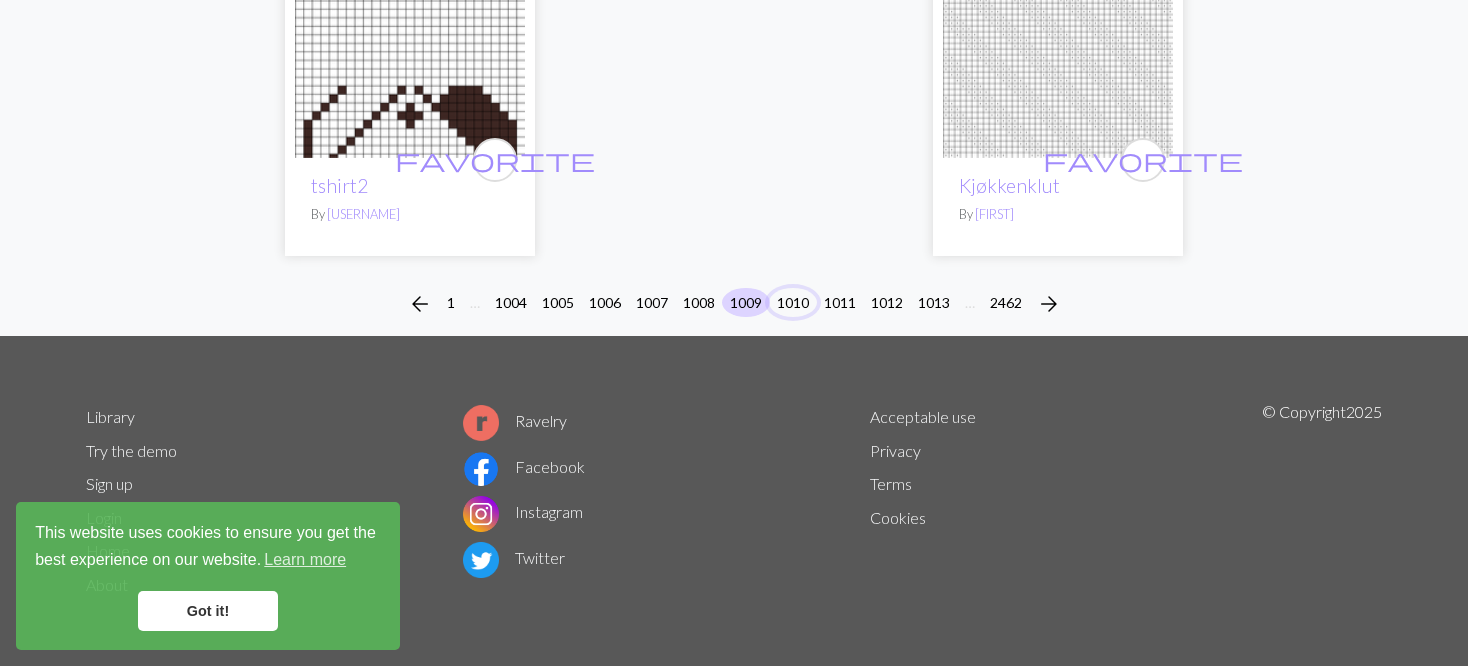 drag, startPoint x: 796, startPoint y: 306, endPoint x: 784, endPoint y: 298, distance: 14.422205 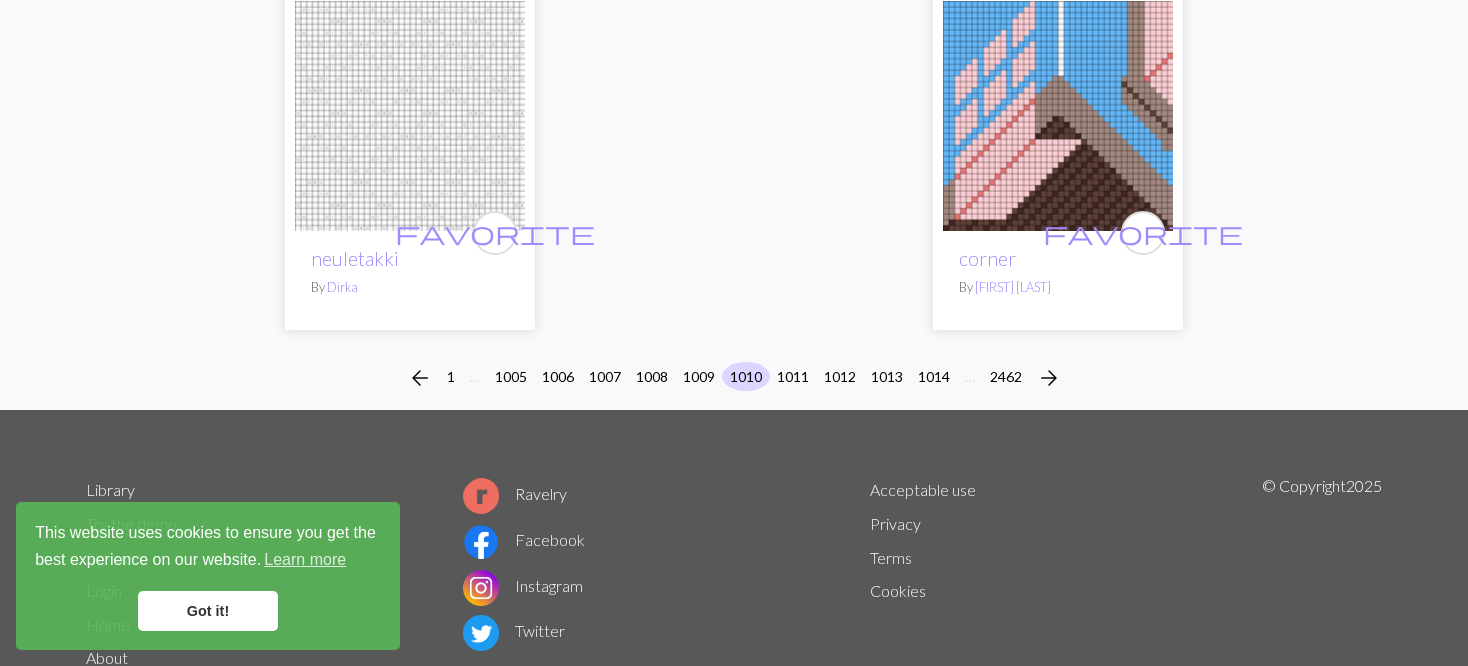 scroll, scrollTop: 5136, scrollLeft: 0, axis: vertical 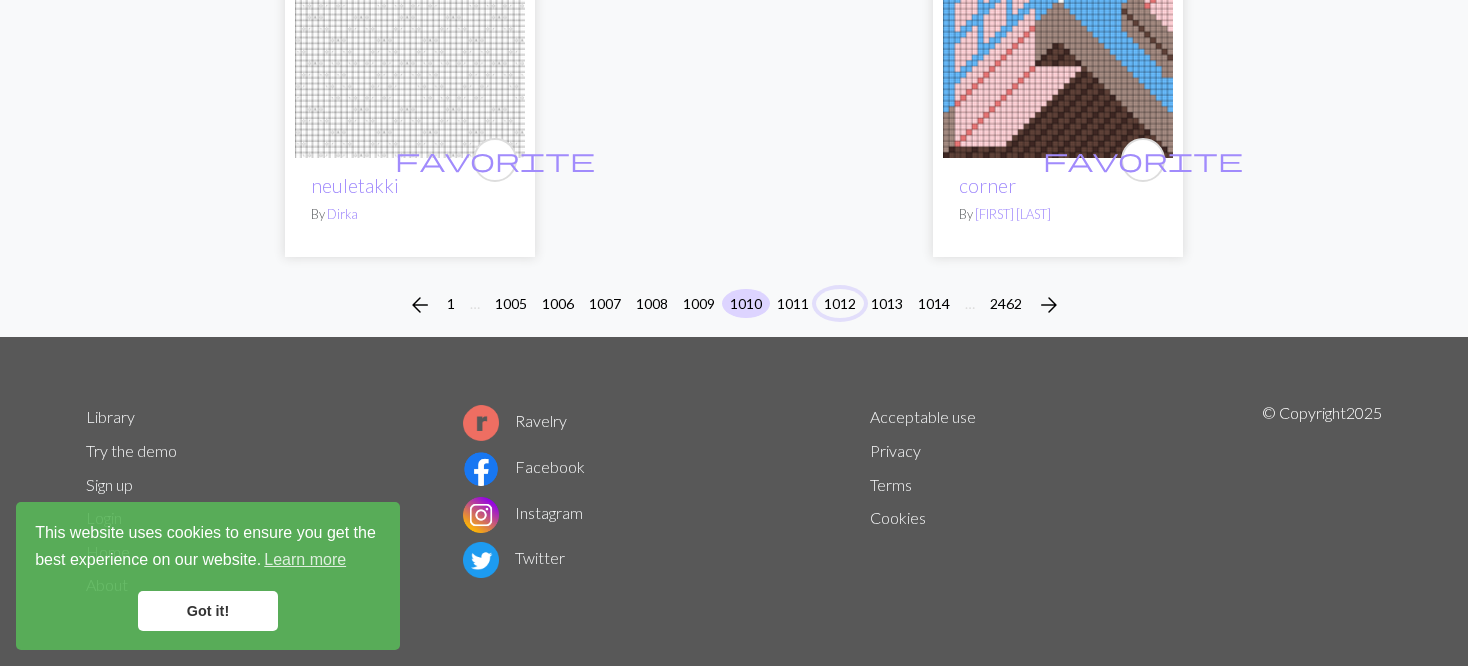 click on "1012" at bounding box center [840, 303] 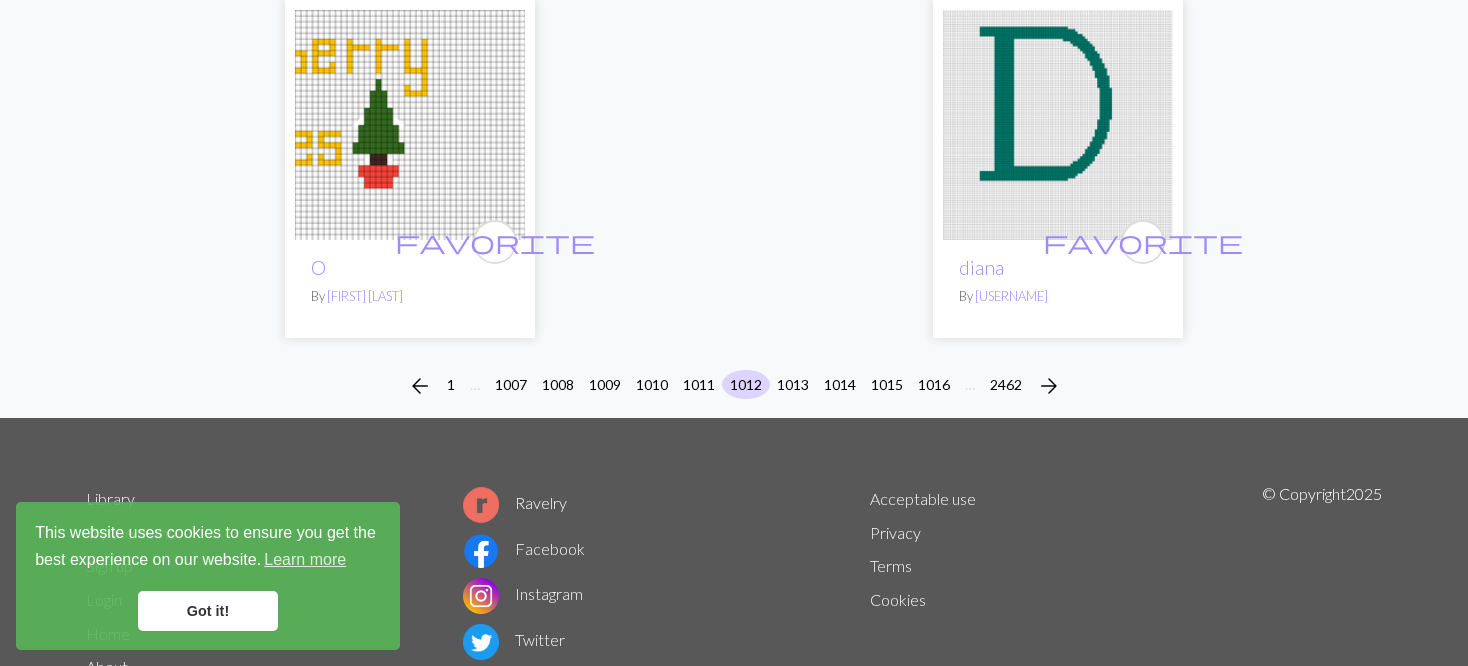 scroll, scrollTop: 5100, scrollLeft: 0, axis: vertical 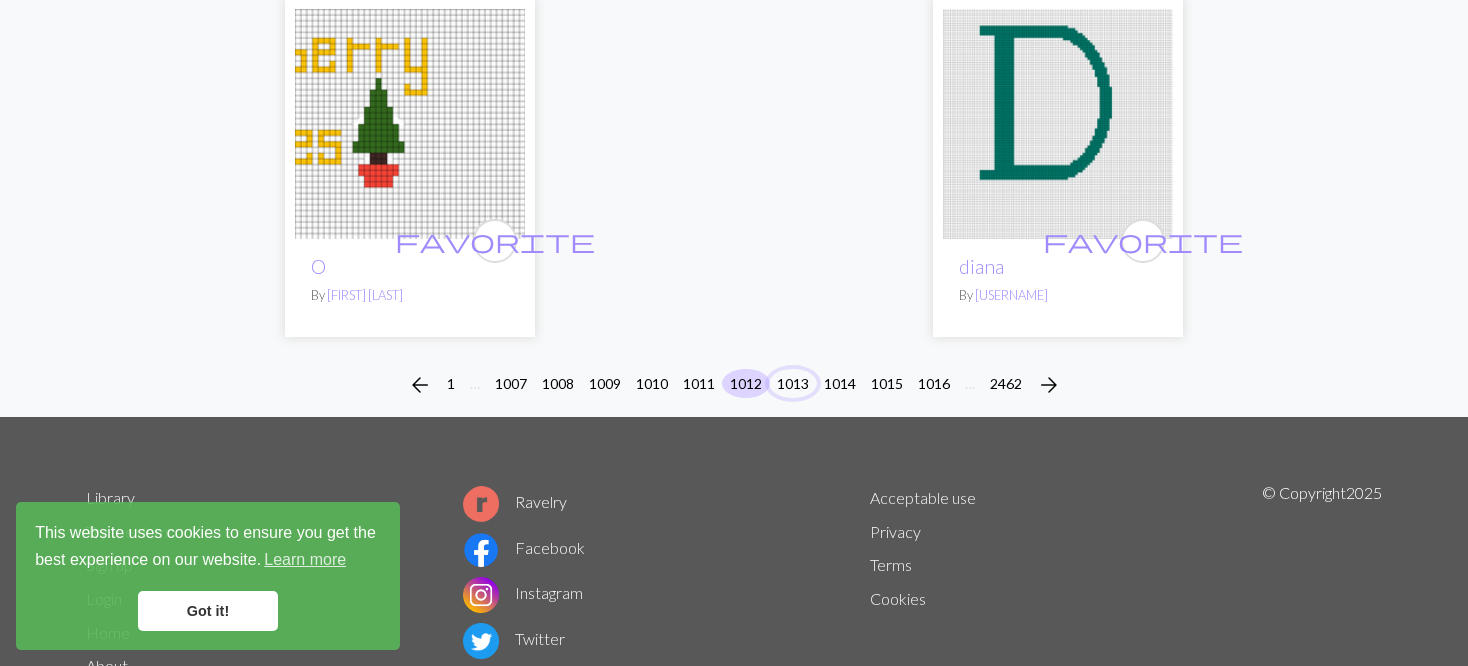 click on "1013" at bounding box center [793, 385] 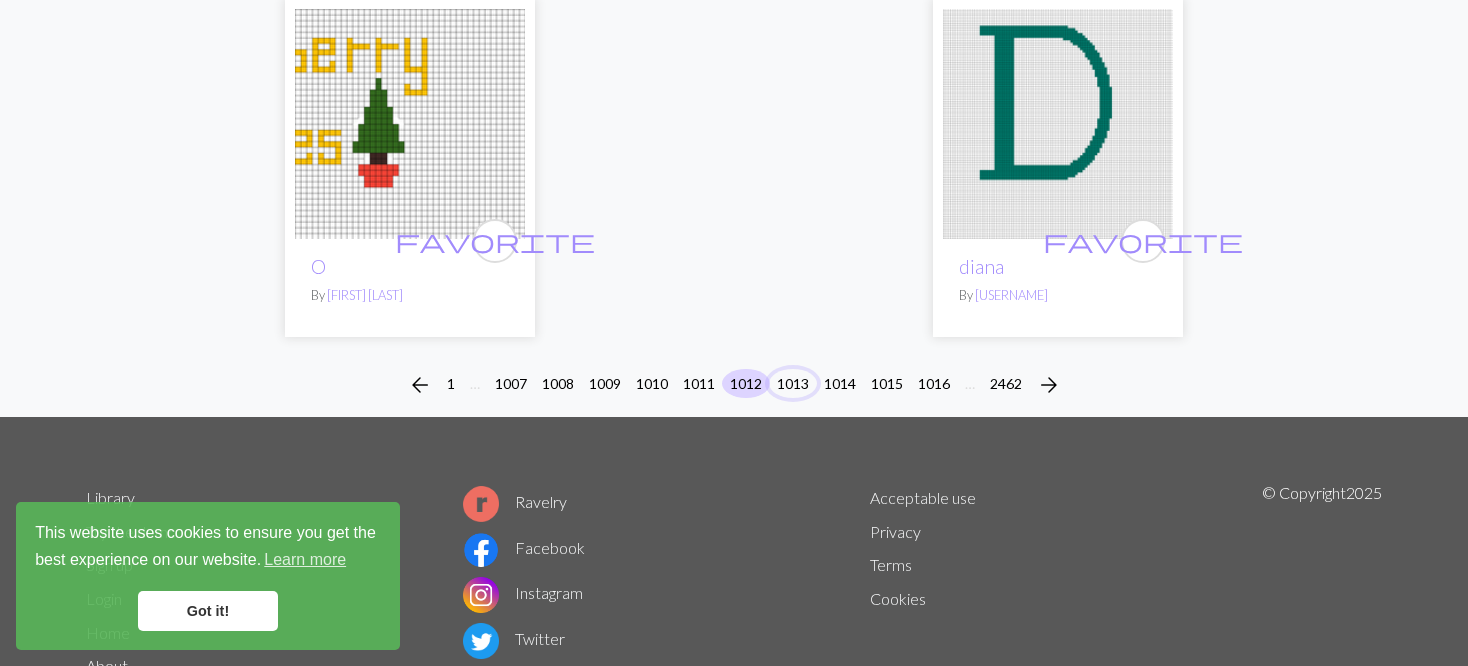 click on "1013" at bounding box center (793, 383) 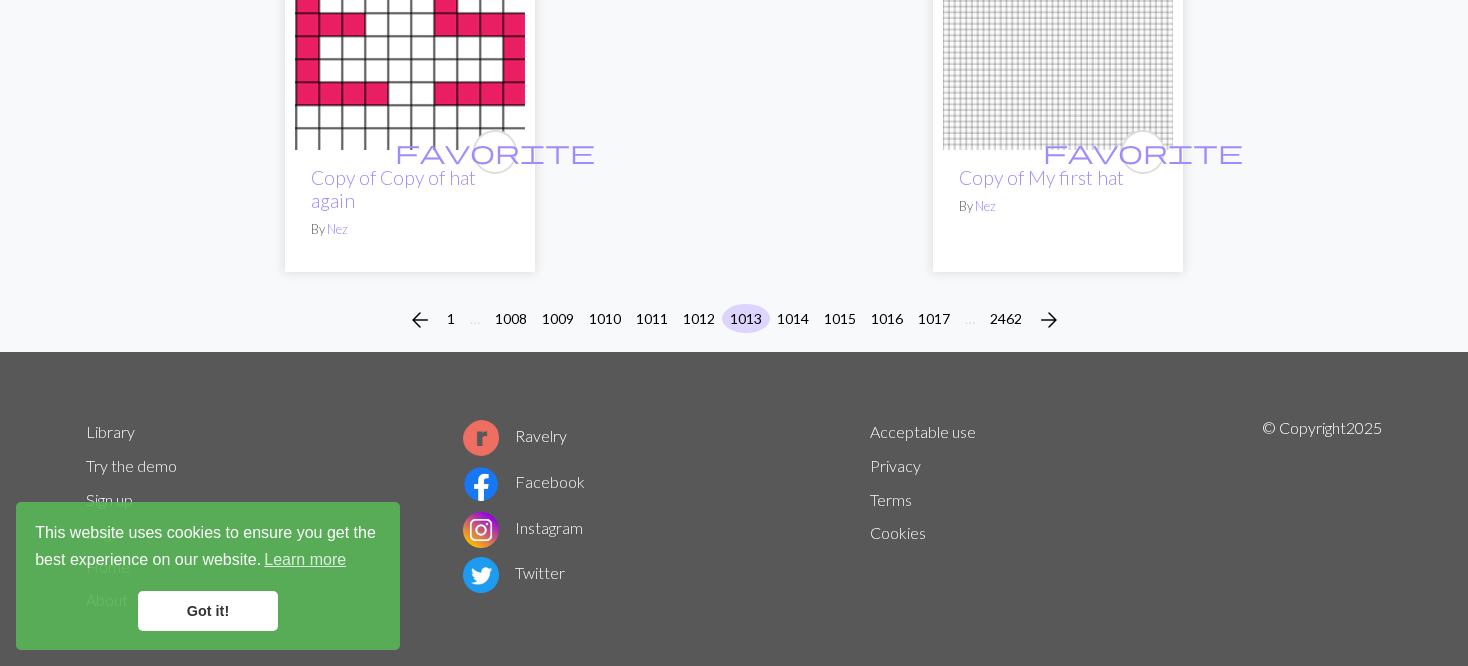 scroll, scrollTop: 5262, scrollLeft: 0, axis: vertical 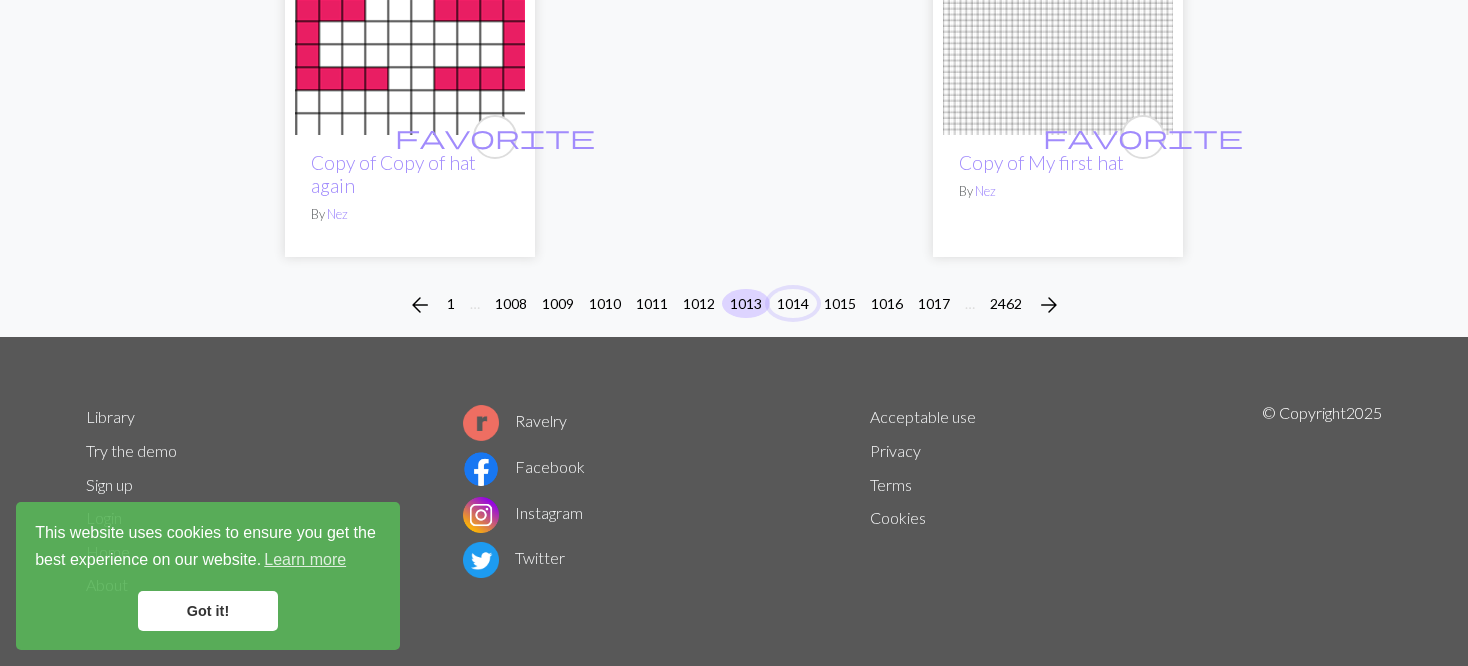 drag, startPoint x: 771, startPoint y: 294, endPoint x: 437, endPoint y: 182, distance: 352.2783 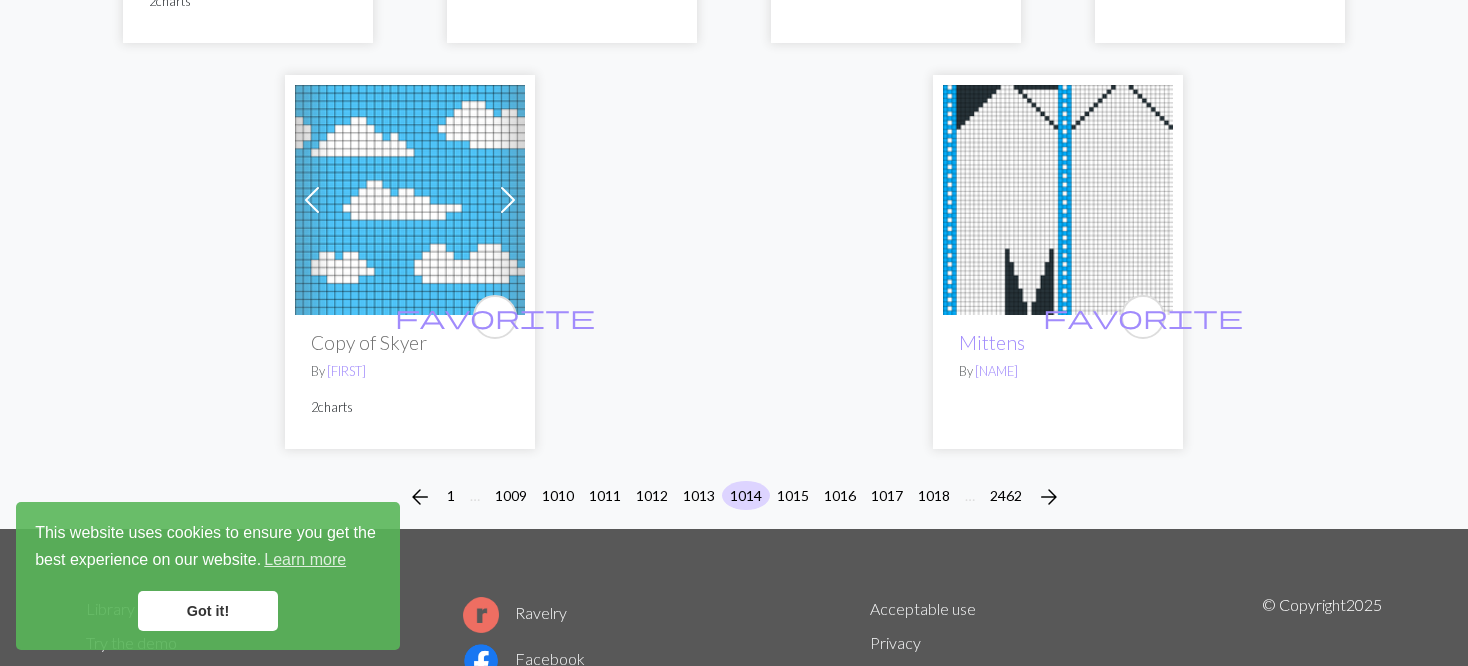 scroll, scrollTop: 5000, scrollLeft: 0, axis: vertical 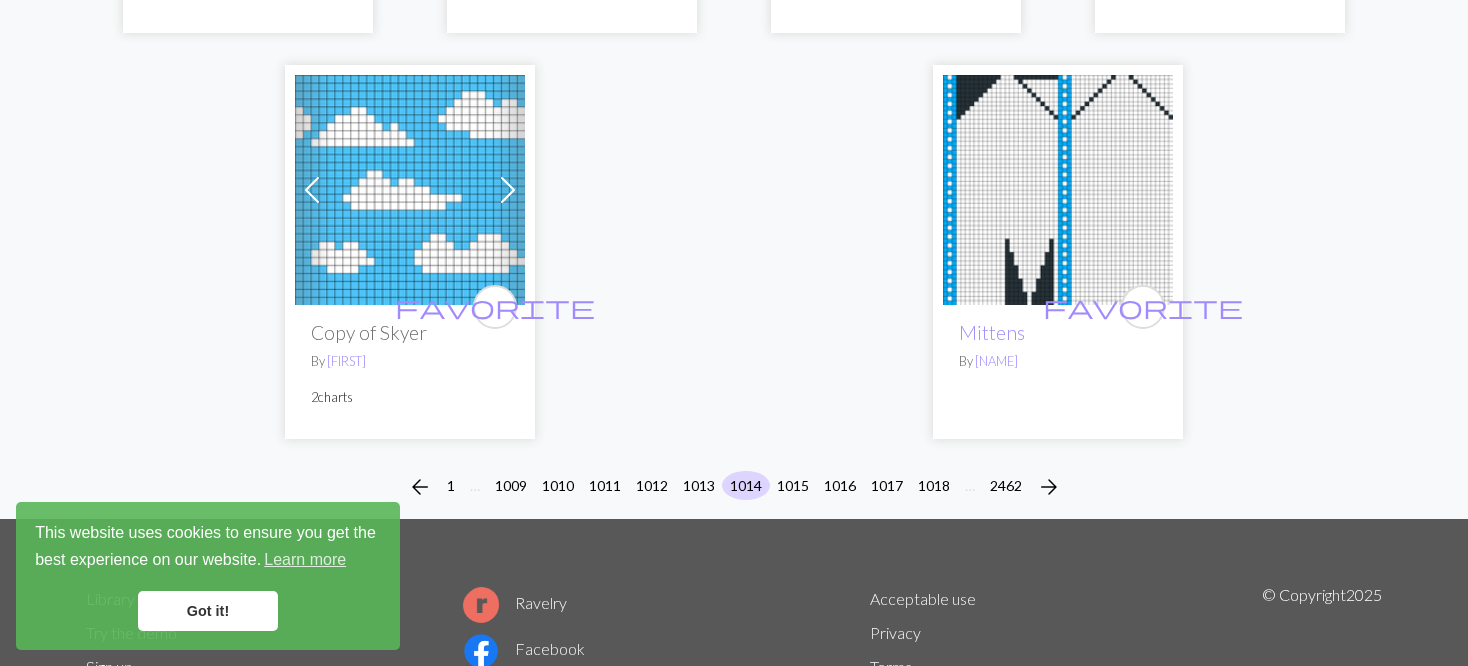 click at bounding box center [1058, 190] 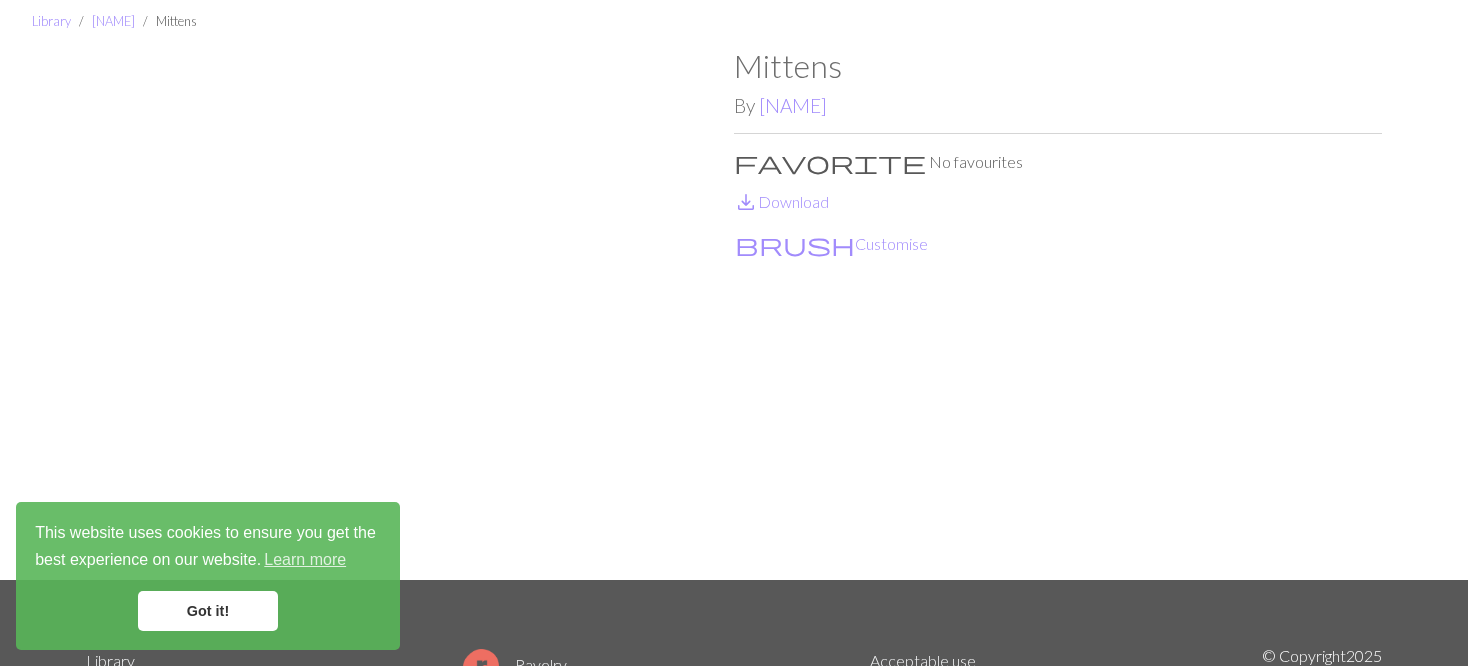 scroll, scrollTop: 100, scrollLeft: 0, axis: vertical 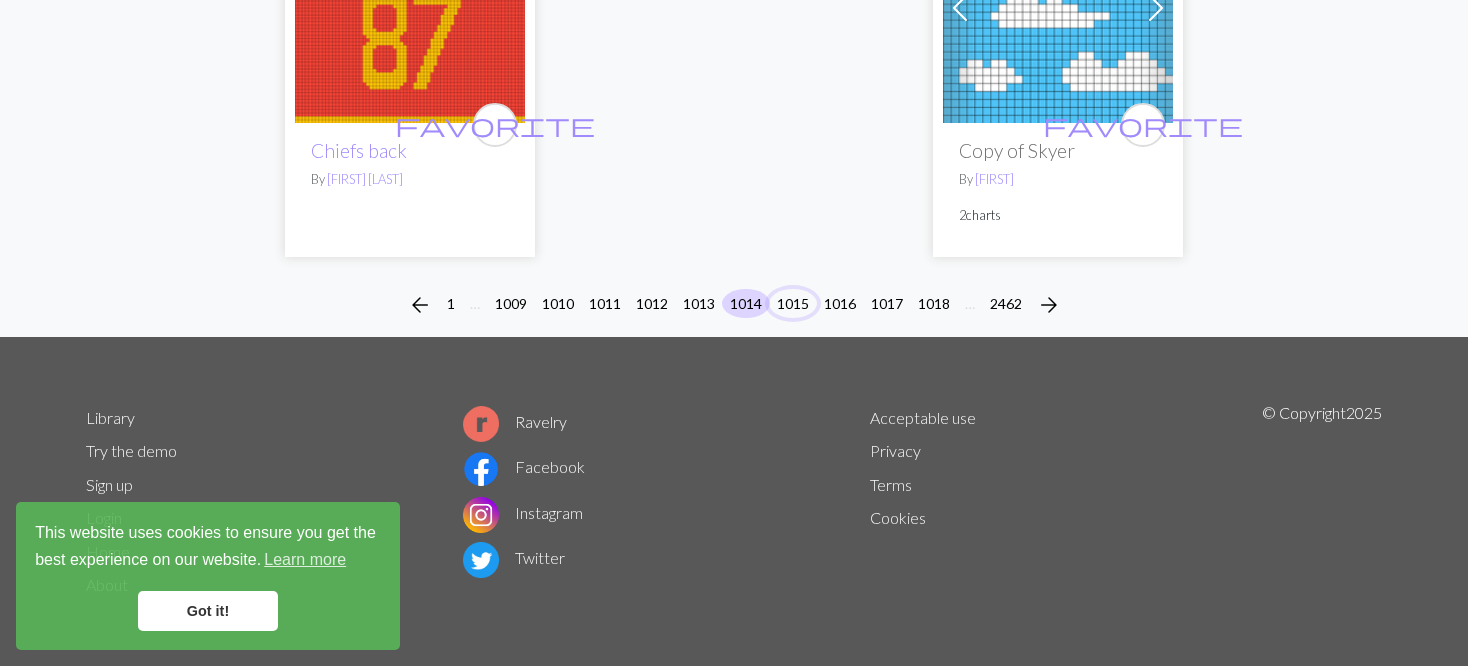 click on "1015" at bounding box center [793, 303] 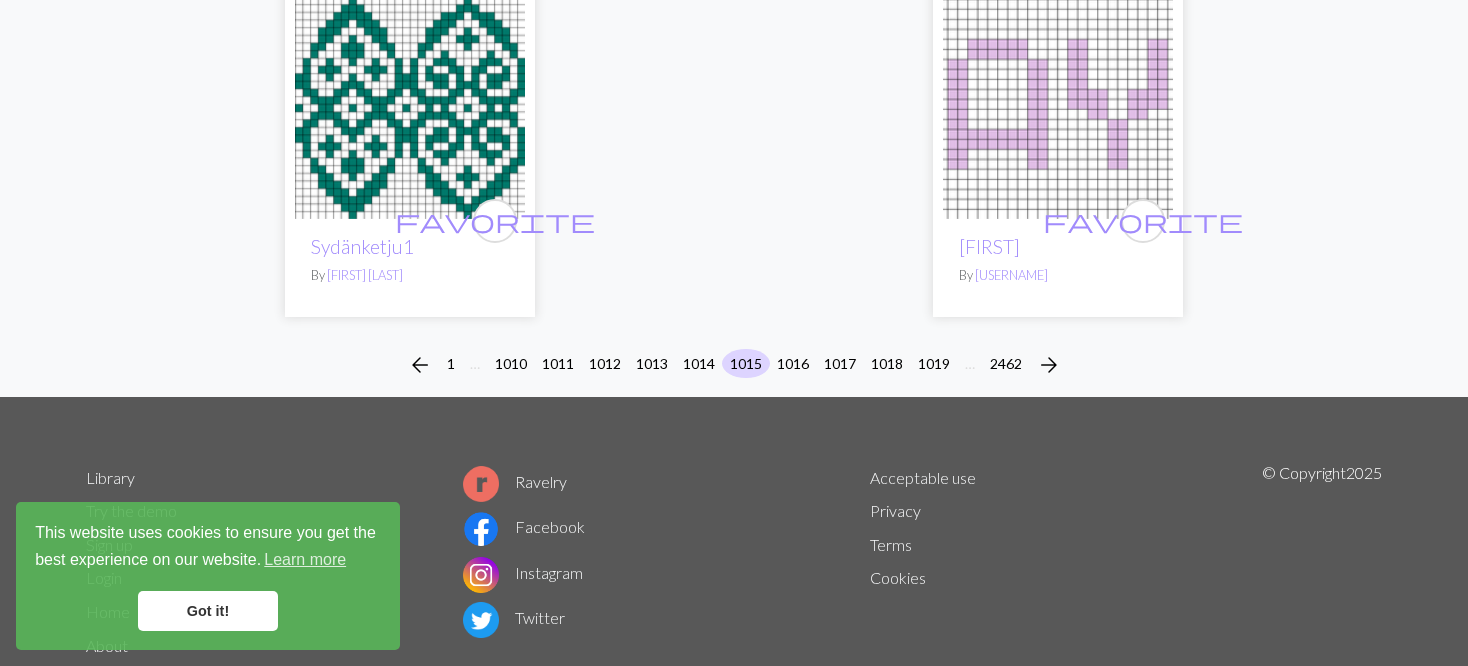 scroll, scrollTop: 5252, scrollLeft: 0, axis: vertical 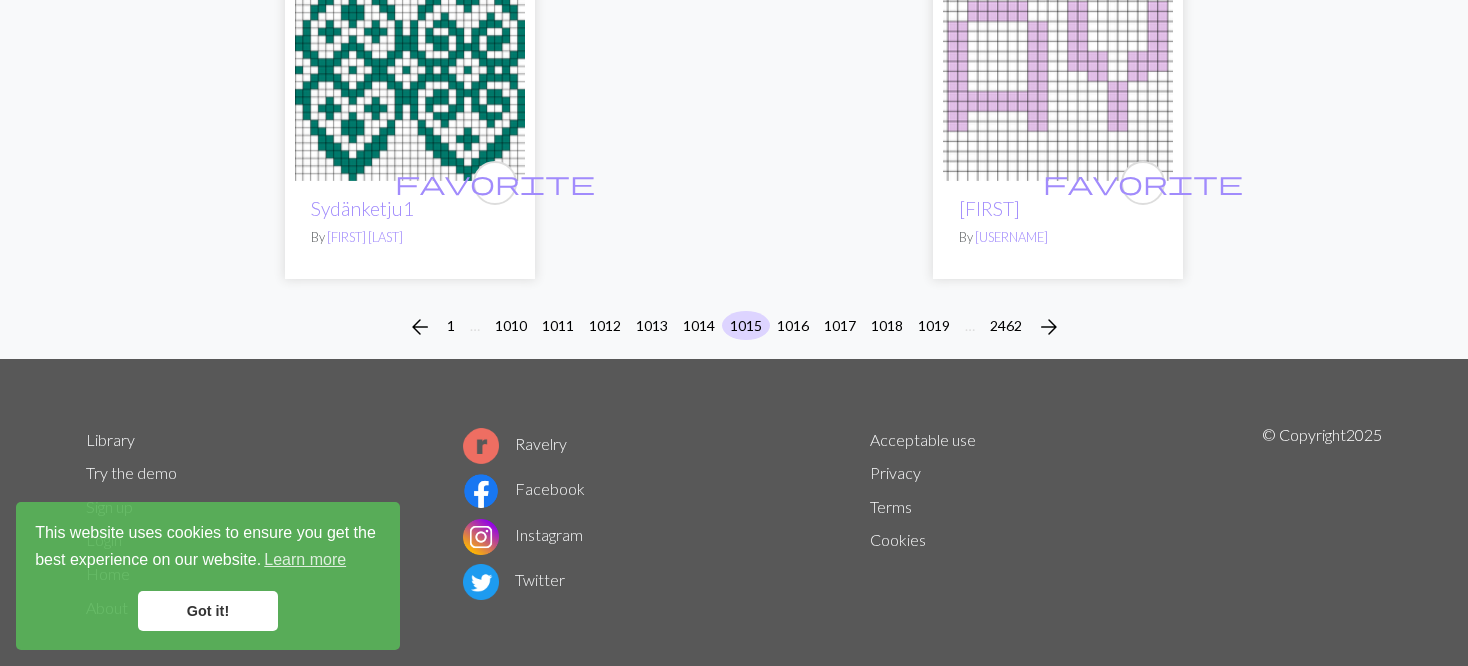 click on "Previous Next favorite Copy of Skyer By   shaun 2  charts favorite Mittens By   Schar favorite Chiefs front By   Sally Holjencin favorite Copy of Scroll 1 By   tyeeprincess favorite stickseason By   emily favorite Kamares Socks 2 By   Pangolinart favorite snake banner By   Raelynn Dearing favorite circle pattern By   Iris Kreilkamp favorite Kamares Socks By   Pangolinart favorite trex vest pattern By   Ennis Previous Next favorite Doubleday By   Carson 2  charts favorite Caution By   pandaroo favorite Baby Blanket  By   Julia Martin favorite J's Socks By   Ayla favorite Owl mitten for maman By   craftyJayaPapaya favorite Gertrude By   Snotra90 favorite FCK NZS By   birdi favorite gloves By   bethsartstuff Previous Next favorite Untitled-1.png By   Sydthekid03 2  charts Previous Next favorite mütze huhu.jpeg By   Paula Prandstetter 2  charts favorite Copy of images.png By   meganwintle Previous Next favorite Copy of Copy of Copy of Jaccard Flower By   meganwintle 7  charts favorite Copy of joe By   favorite" at bounding box center (734, -2356) 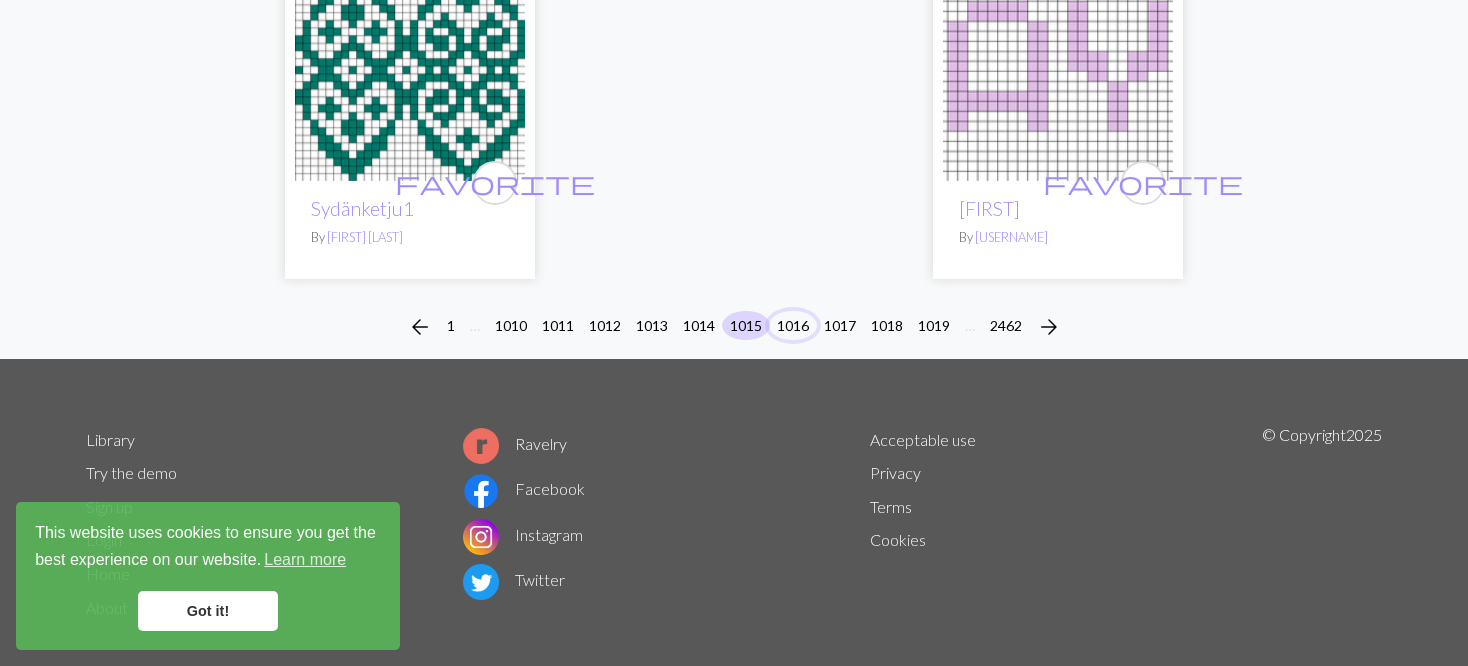 click on "1016" at bounding box center (793, 325) 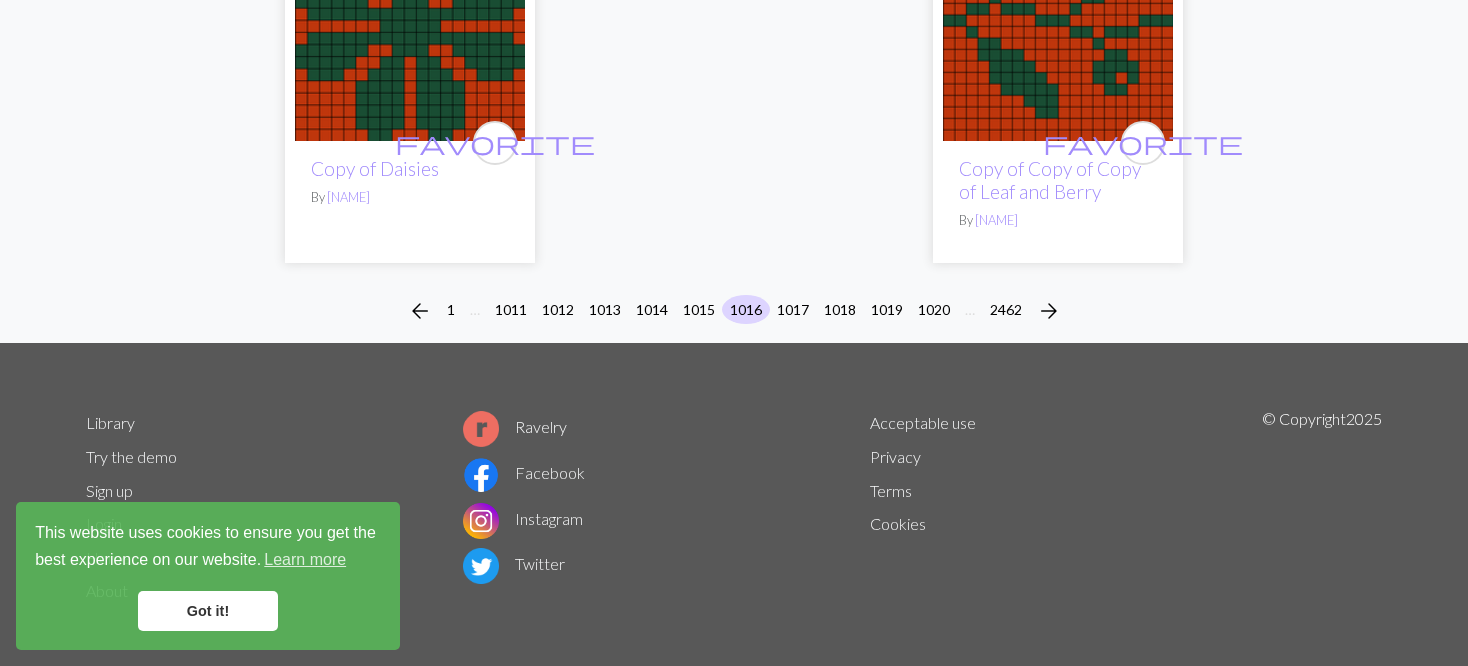 scroll, scrollTop: 5240, scrollLeft: 0, axis: vertical 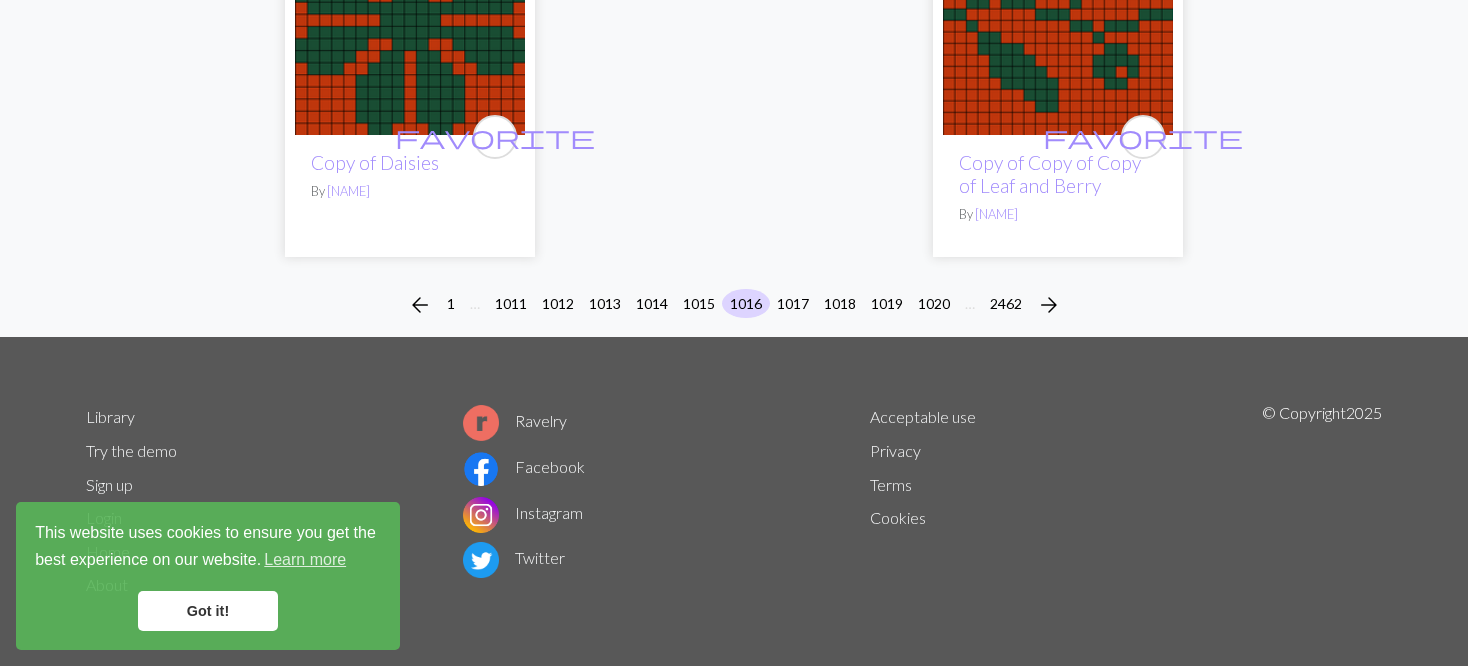 click on "arrow_back 1 … 1011 1012 1013 1014 1015 1016 1017 1018 1019 1020 … 2462 arrow_forward" at bounding box center [734, 305] 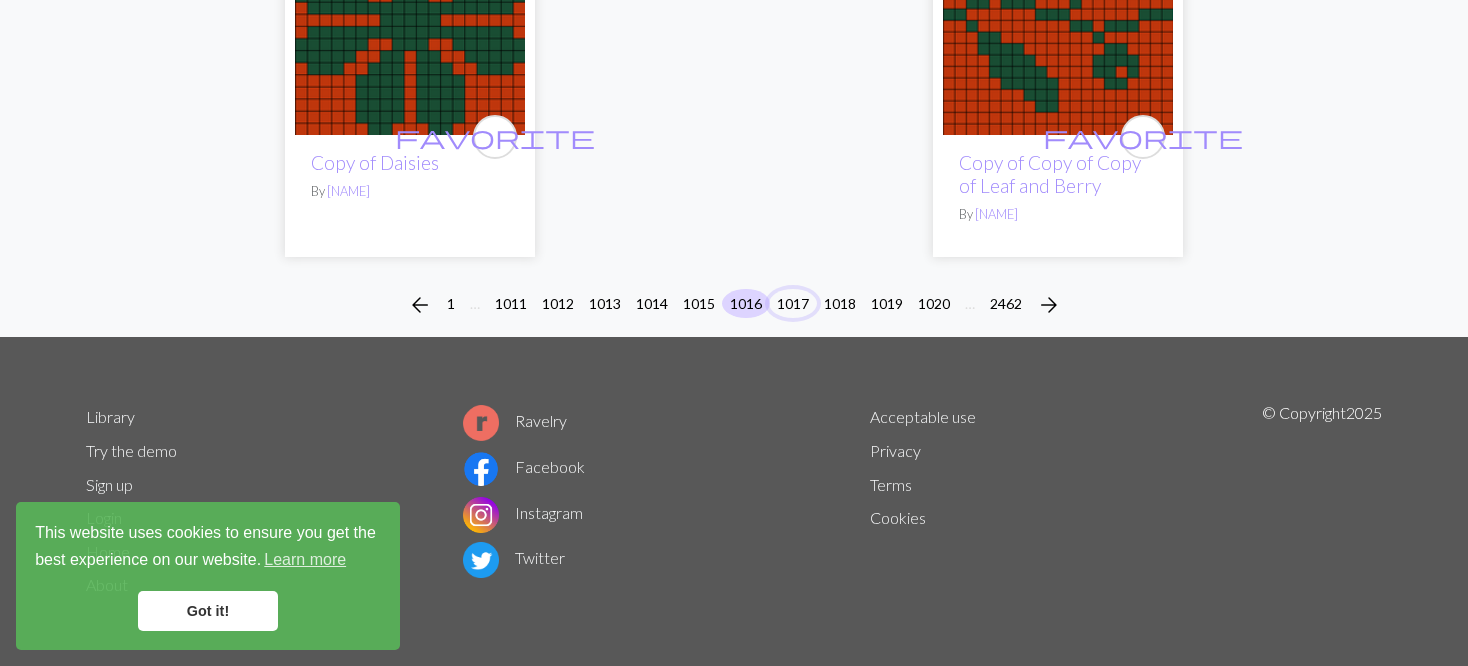 click on "1017" at bounding box center [793, 303] 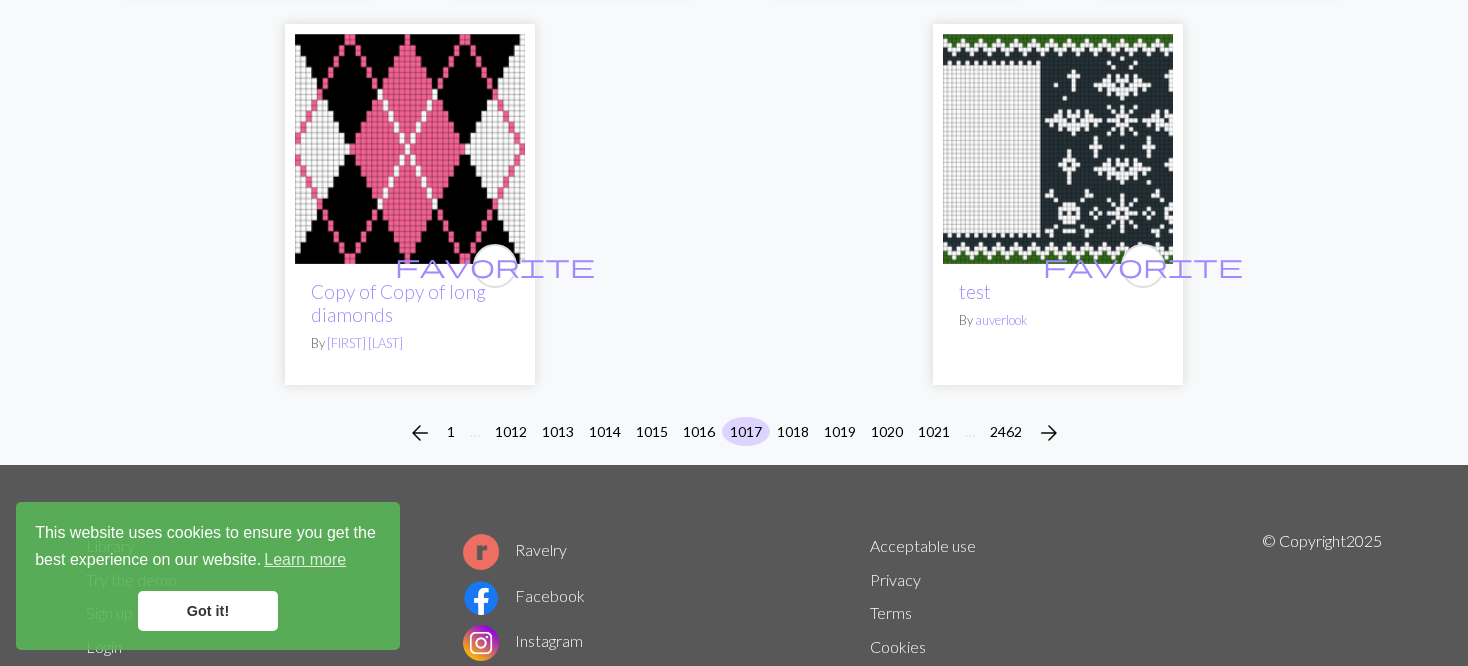 scroll, scrollTop: 5368, scrollLeft: 0, axis: vertical 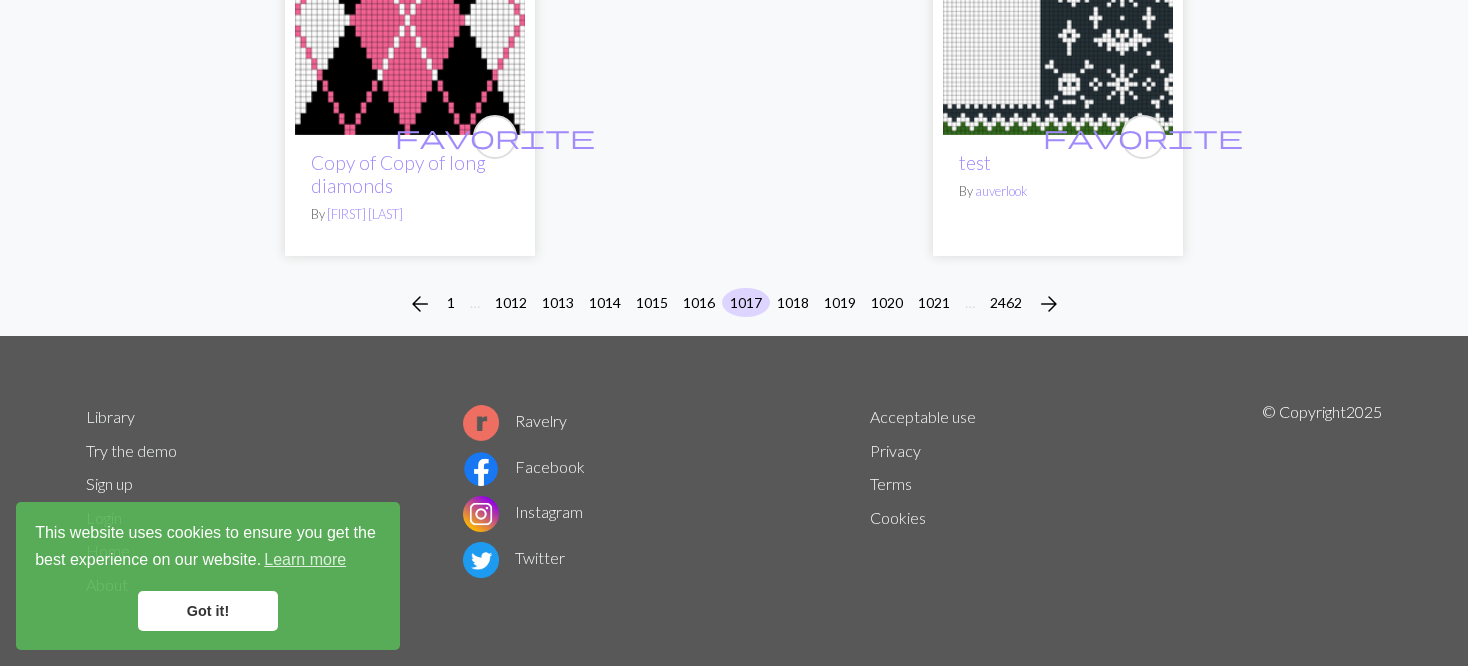 click on "arrow_back 1 … 1012 1013 1014 1015 1016 1017 1018 1019 1020 1021 … 2462 arrow_forward" at bounding box center [734, 304] 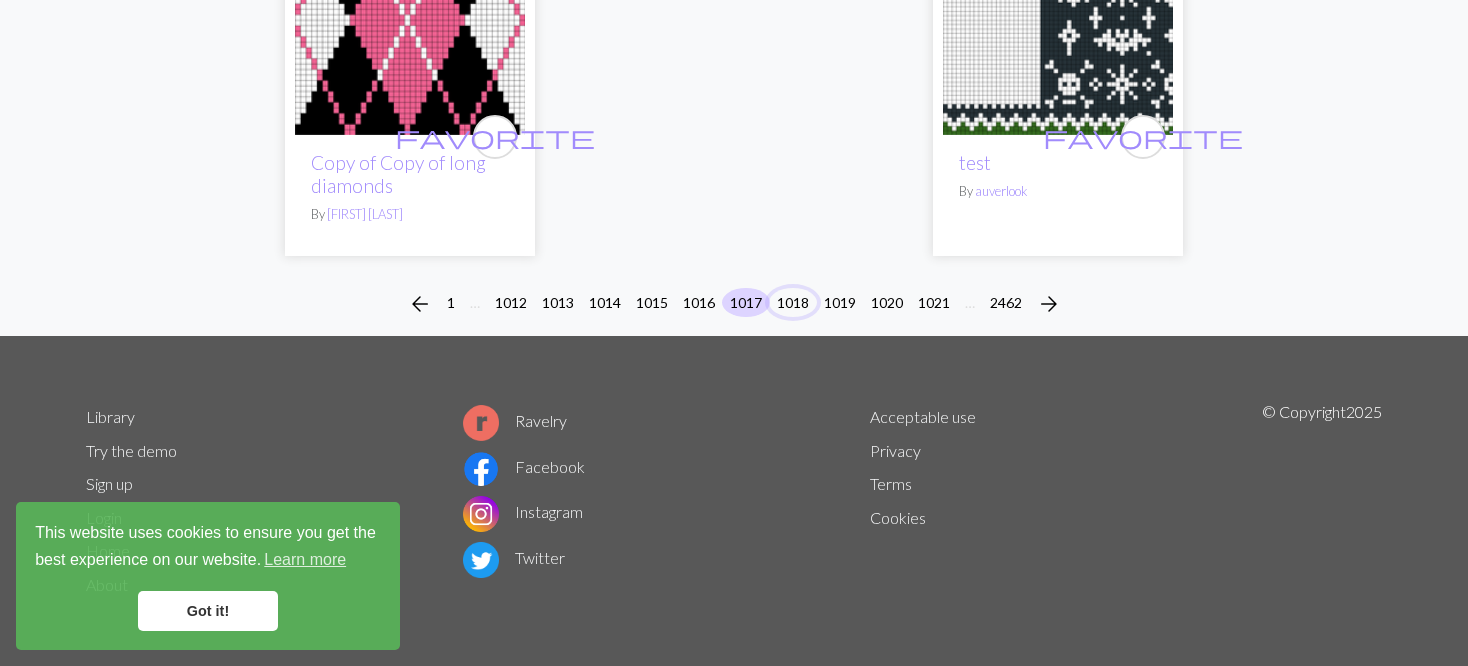 click on "1018" at bounding box center [793, 302] 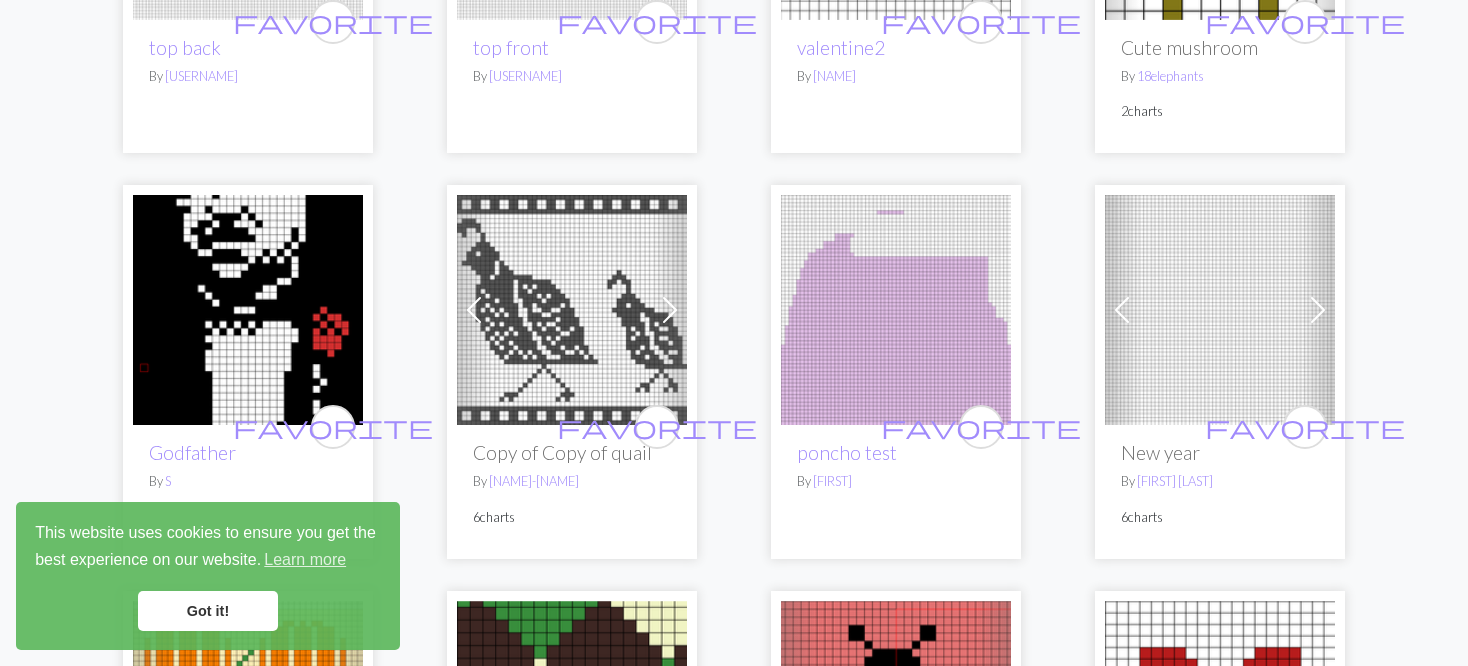 scroll, scrollTop: 3400, scrollLeft: 0, axis: vertical 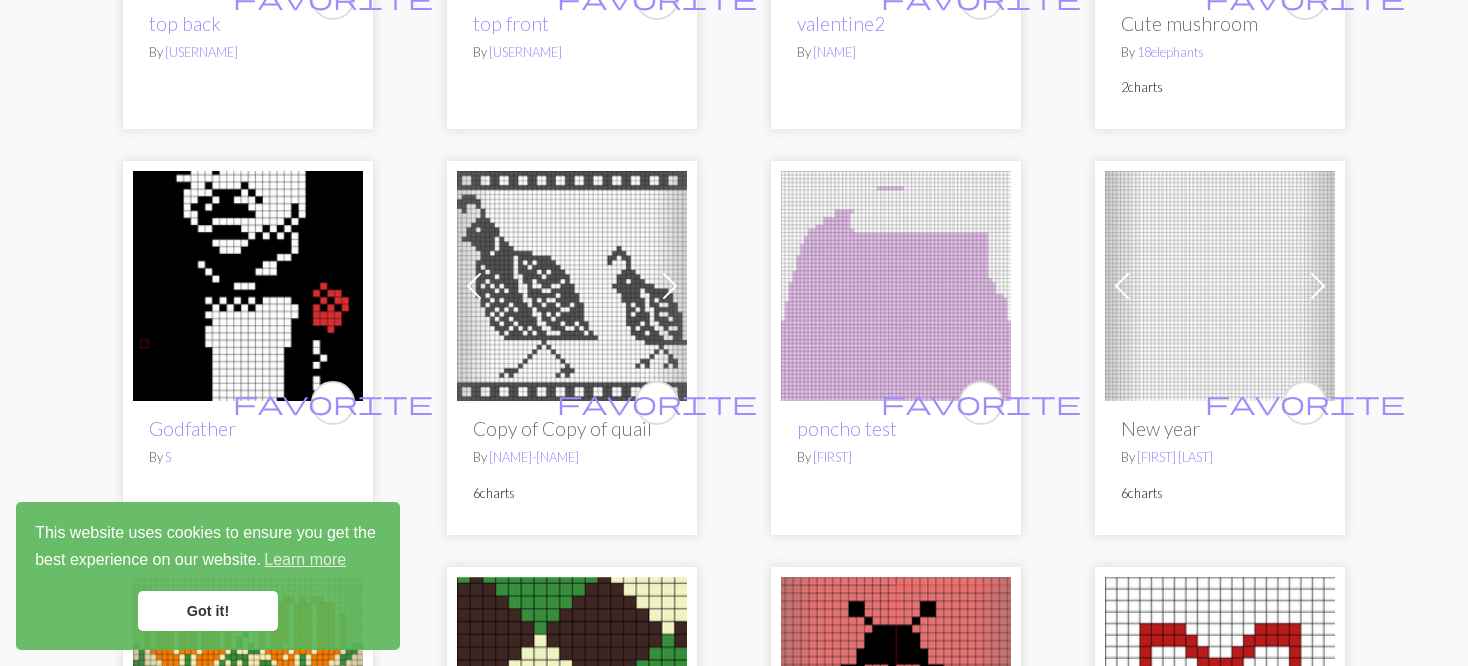 click at bounding box center (1122, 286) 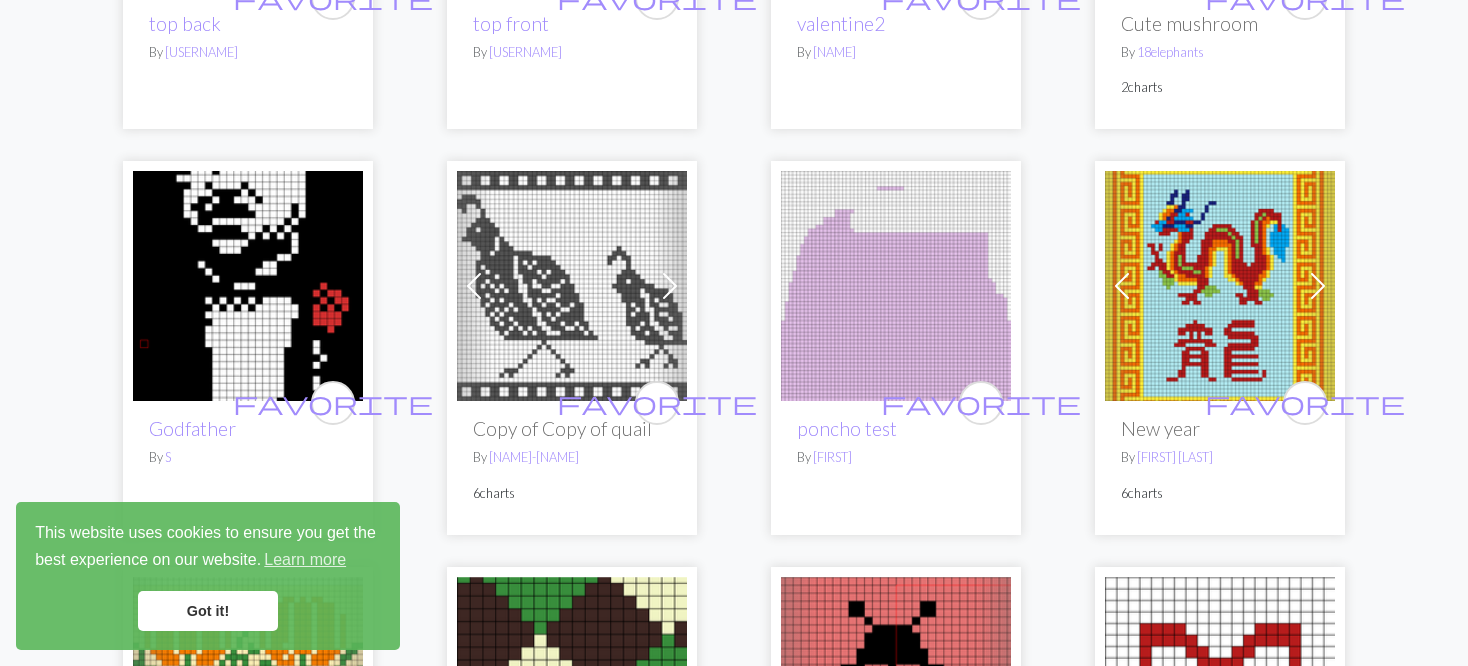 click at bounding box center [1220, 286] 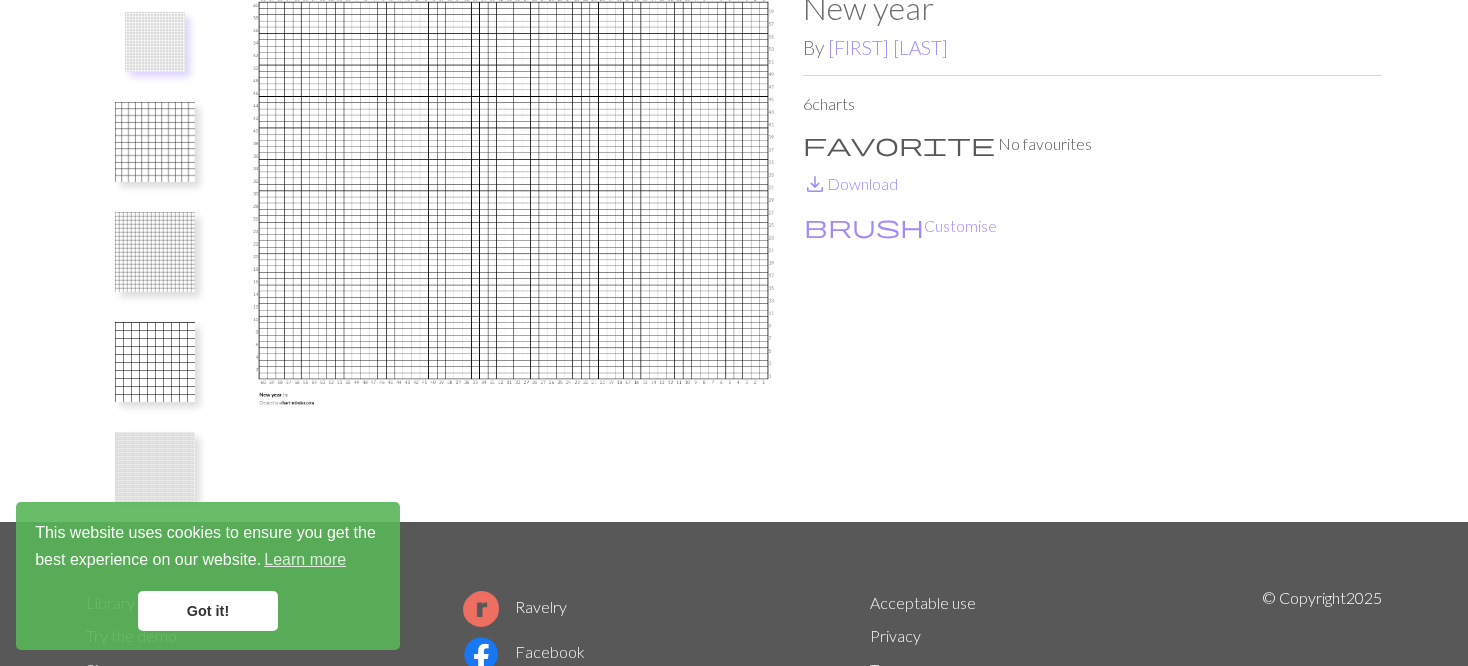 scroll, scrollTop: 0, scrollLeft: 0, axis: both 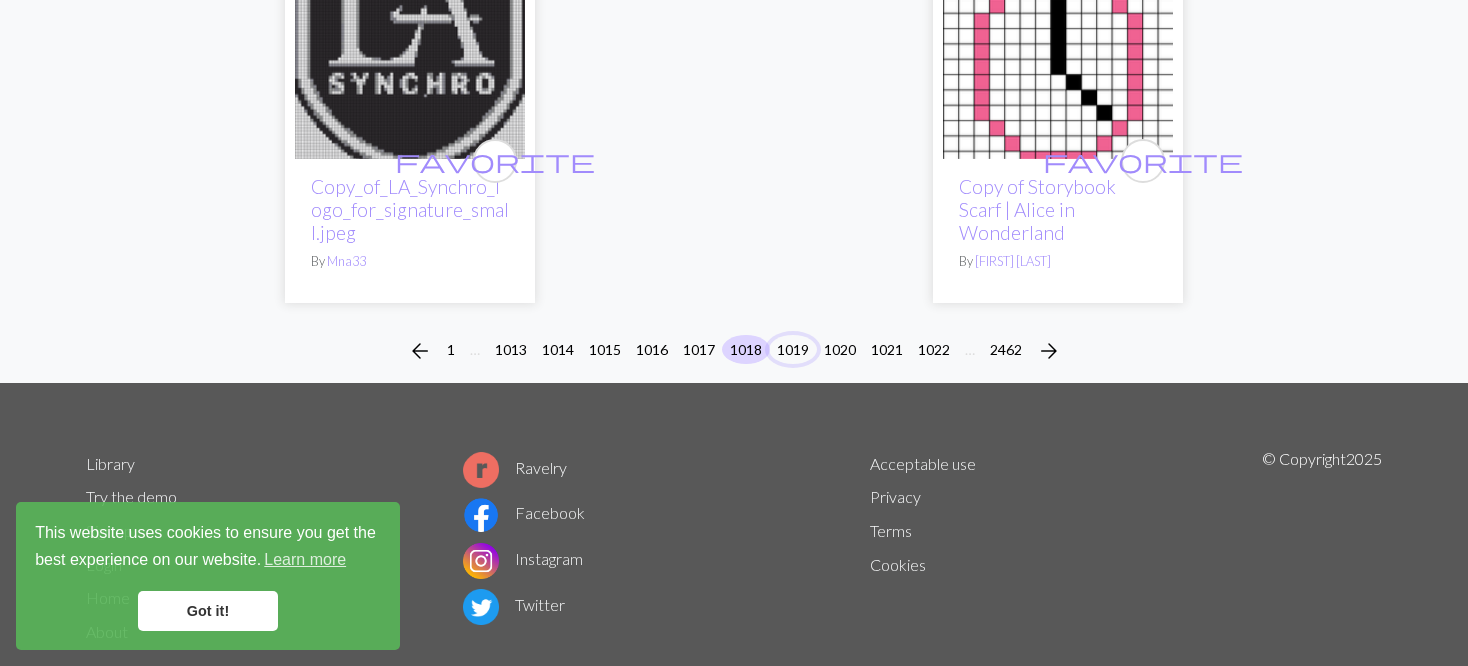 click on "1019" at bounding box center [793, 349] 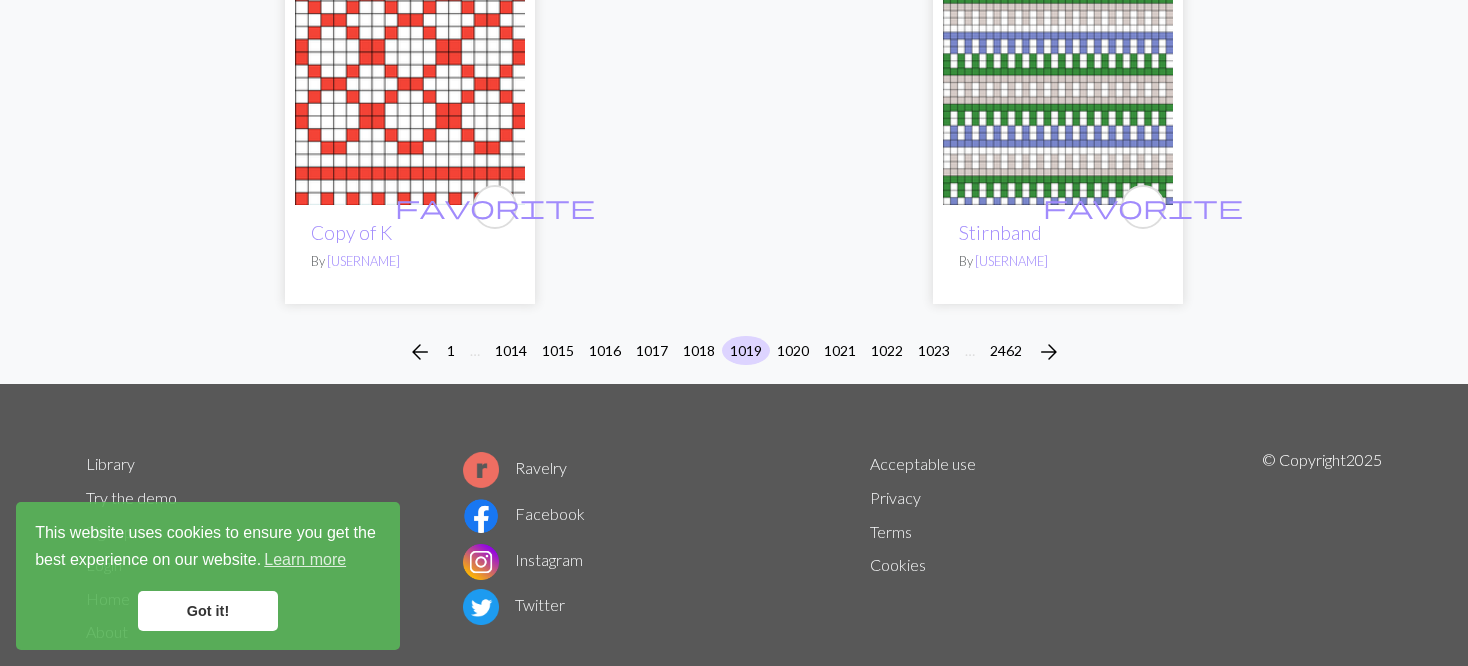 scroll, scrollTop: 5320, scrollLeft: 0, axis: vertical 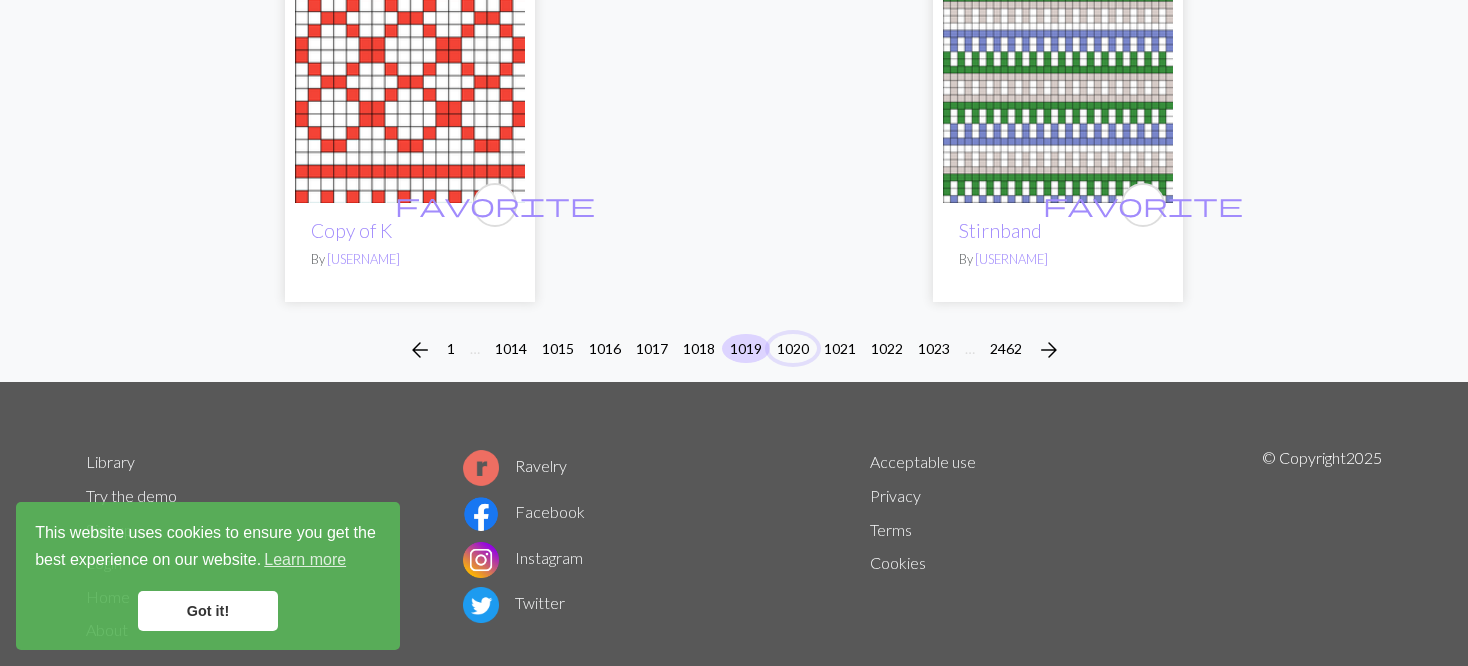 click on "1020" at bounding box center [793, 348] 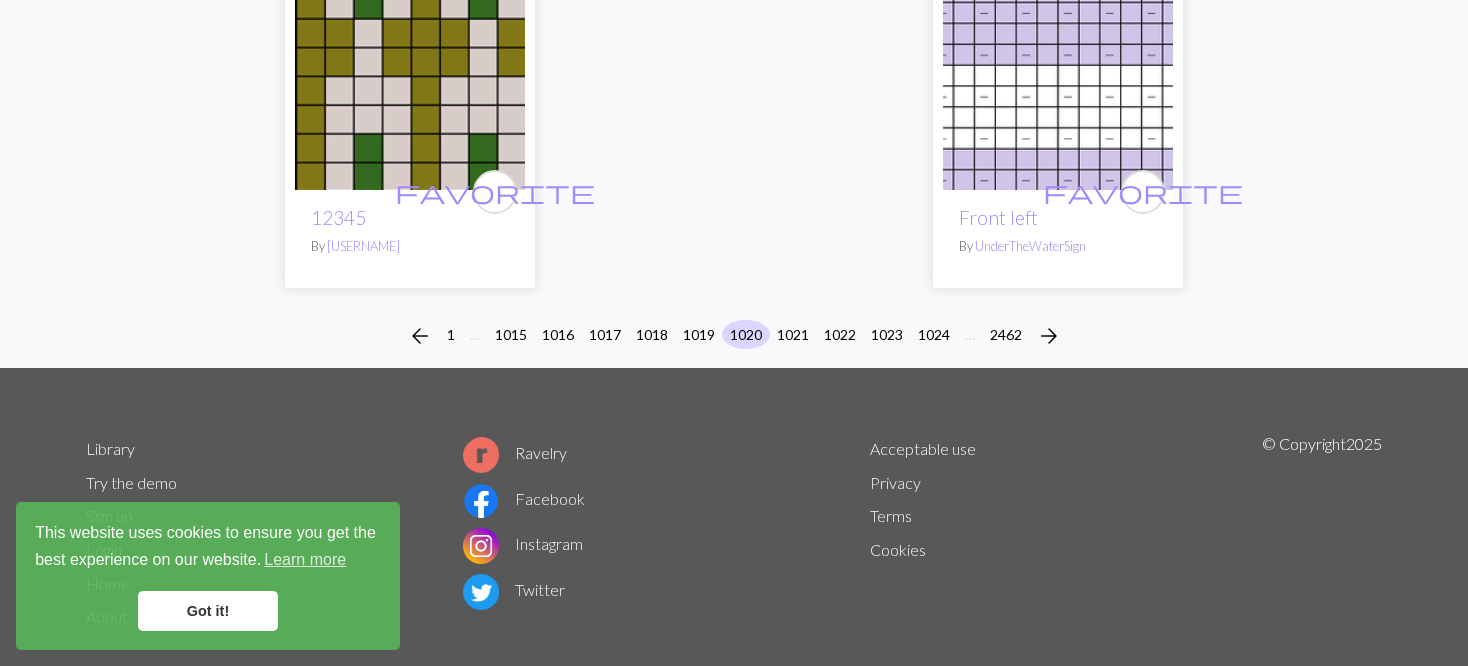 scroll, scrollTop: 5158, scrollLeft: 0, axis: vertical 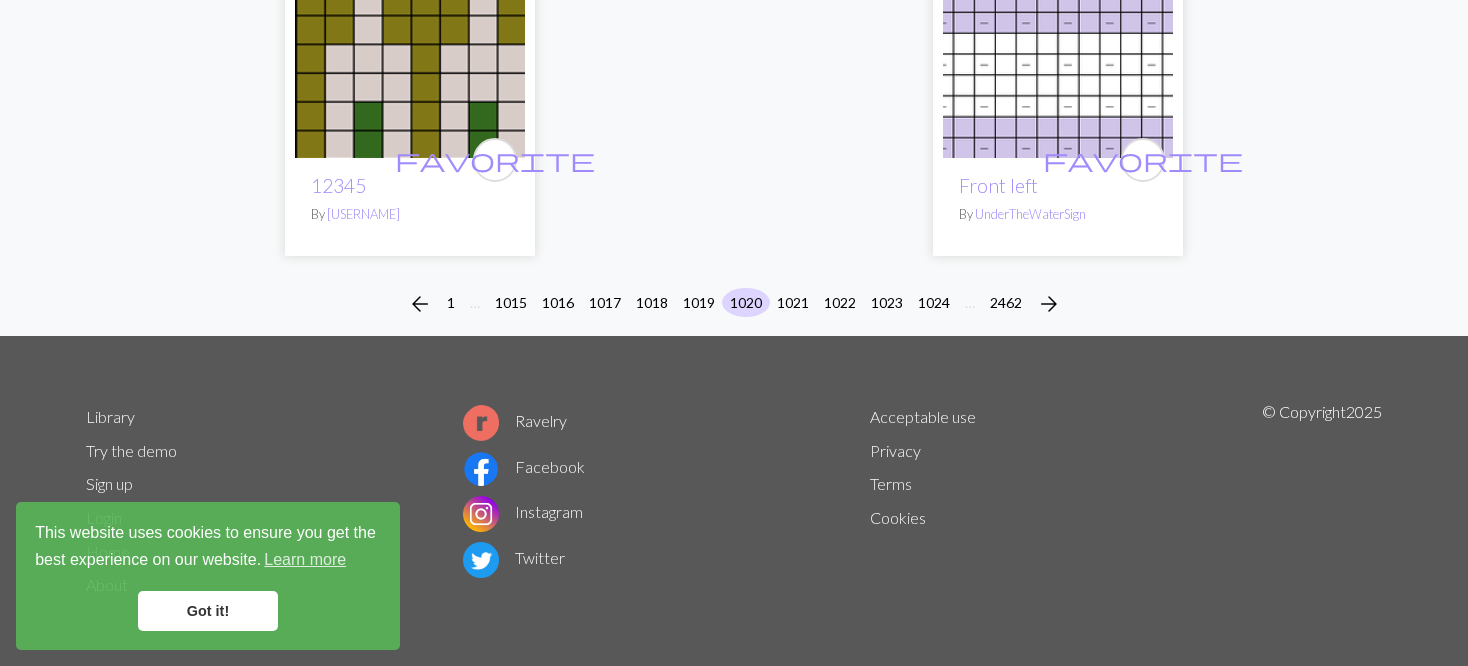 click on "arrow_back 1 … 1015 1016 1017 1018 1019 1020 1021 1022 1023 1024 … 2462 arrow_forward" at bounding box center [734, 304] 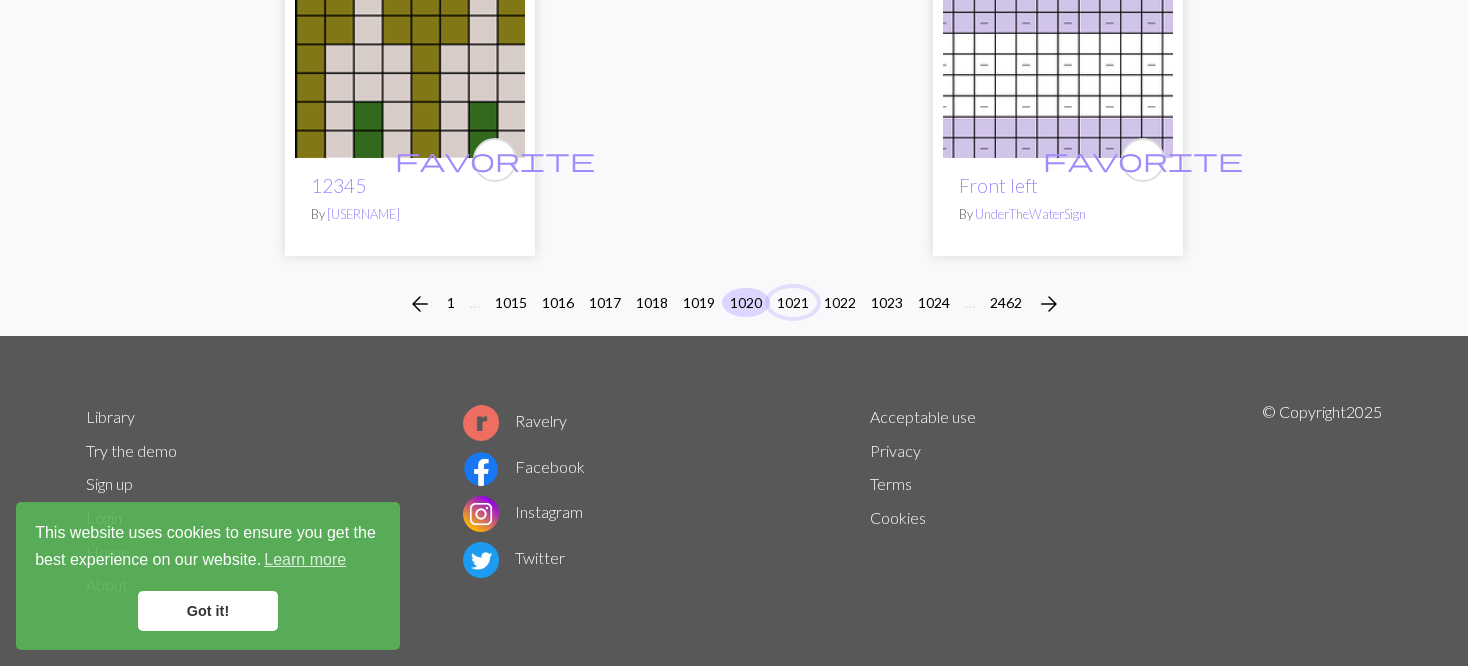click on "1021" at bounding box center (793, 302) 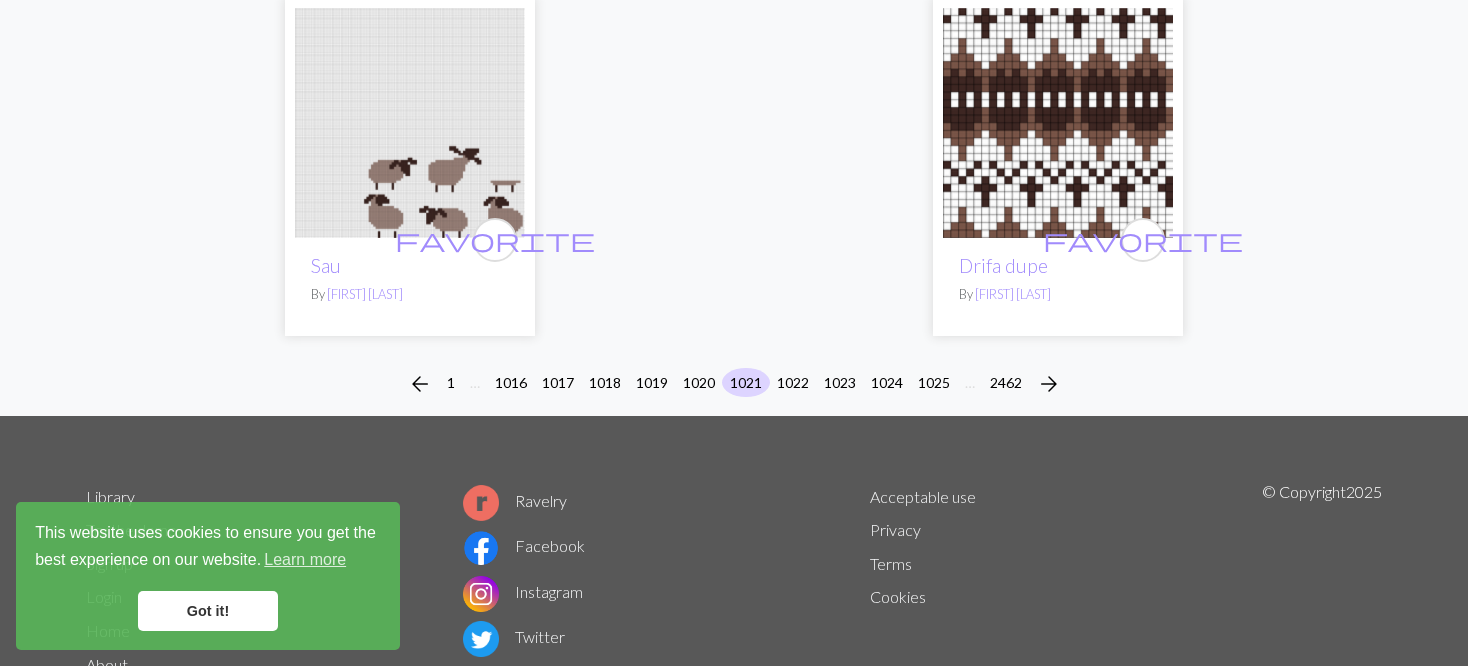 scroll, scrollTop: 5275, scrollLeft: 0, axis: vertical 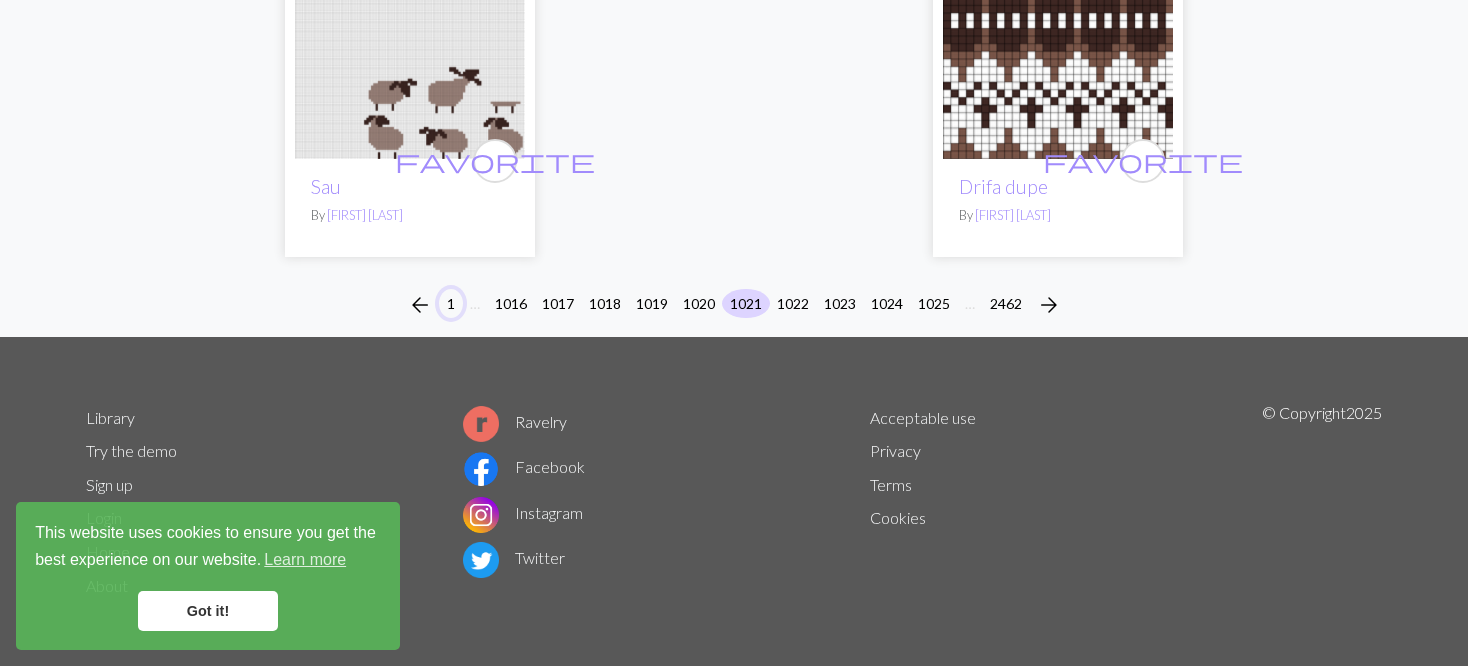 click on "1" at bounding box center [451, 303] 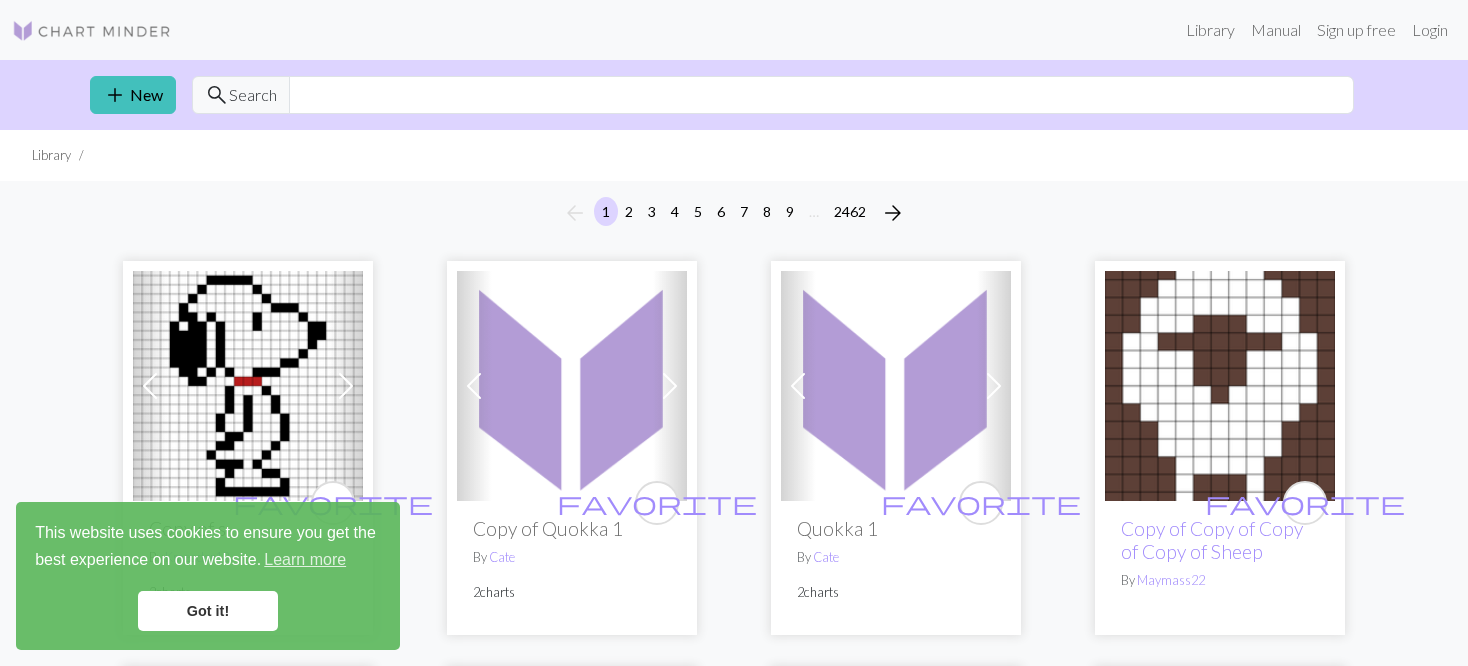 scroll, scrollTop: 5380, scrollLeft: 0, axis: vertical 